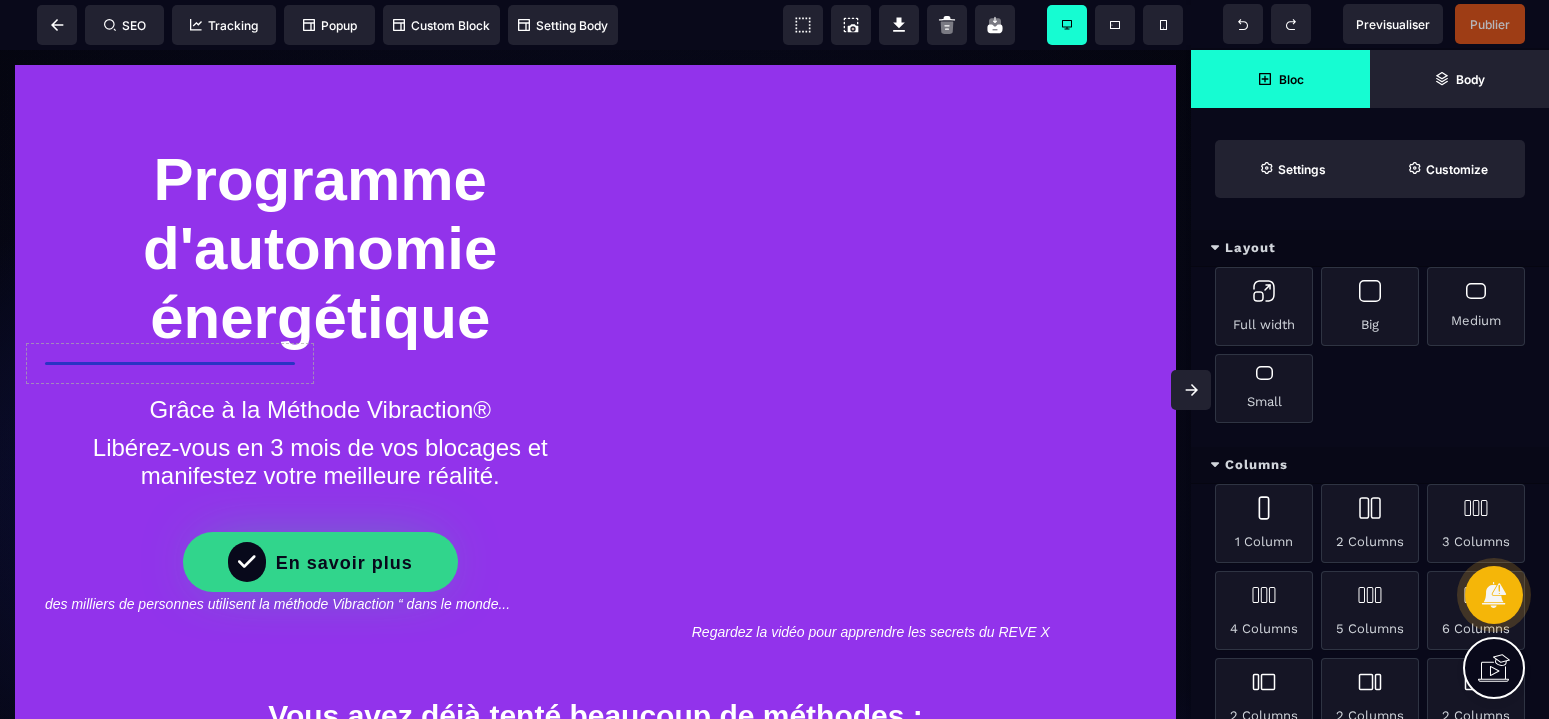 scroll, scrollTop: 0, scrollLeft: 0, axis: both 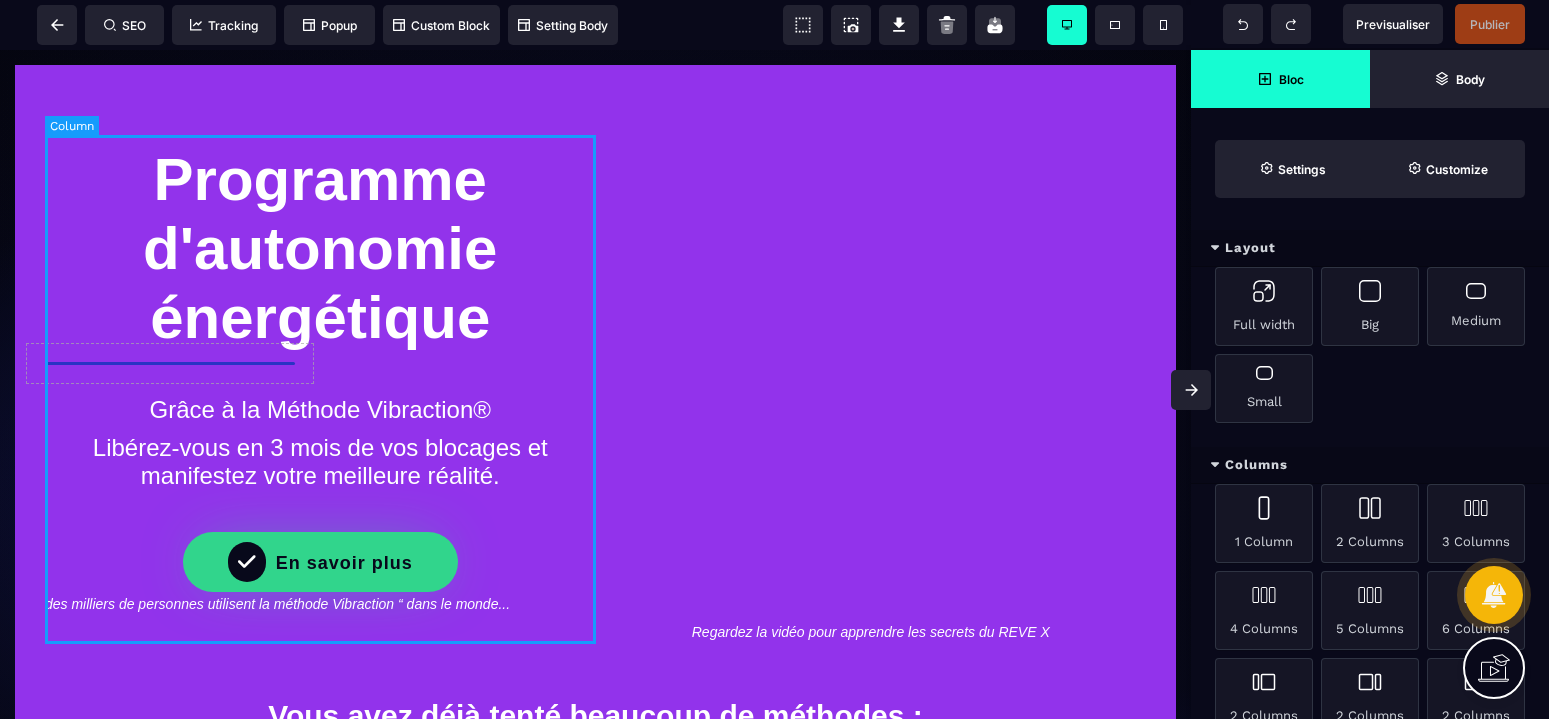 click on "Programme d'autonomie énergétique  Grâce à la Méthode Vibraction® Libérez-vous en 3 mois de vos blocages et manifestez votre meilleure réalité. En savoir plus des milliers de personnes utilisent la méthode Vibraction “ dans le monde..." at bounding box center (320, 389) 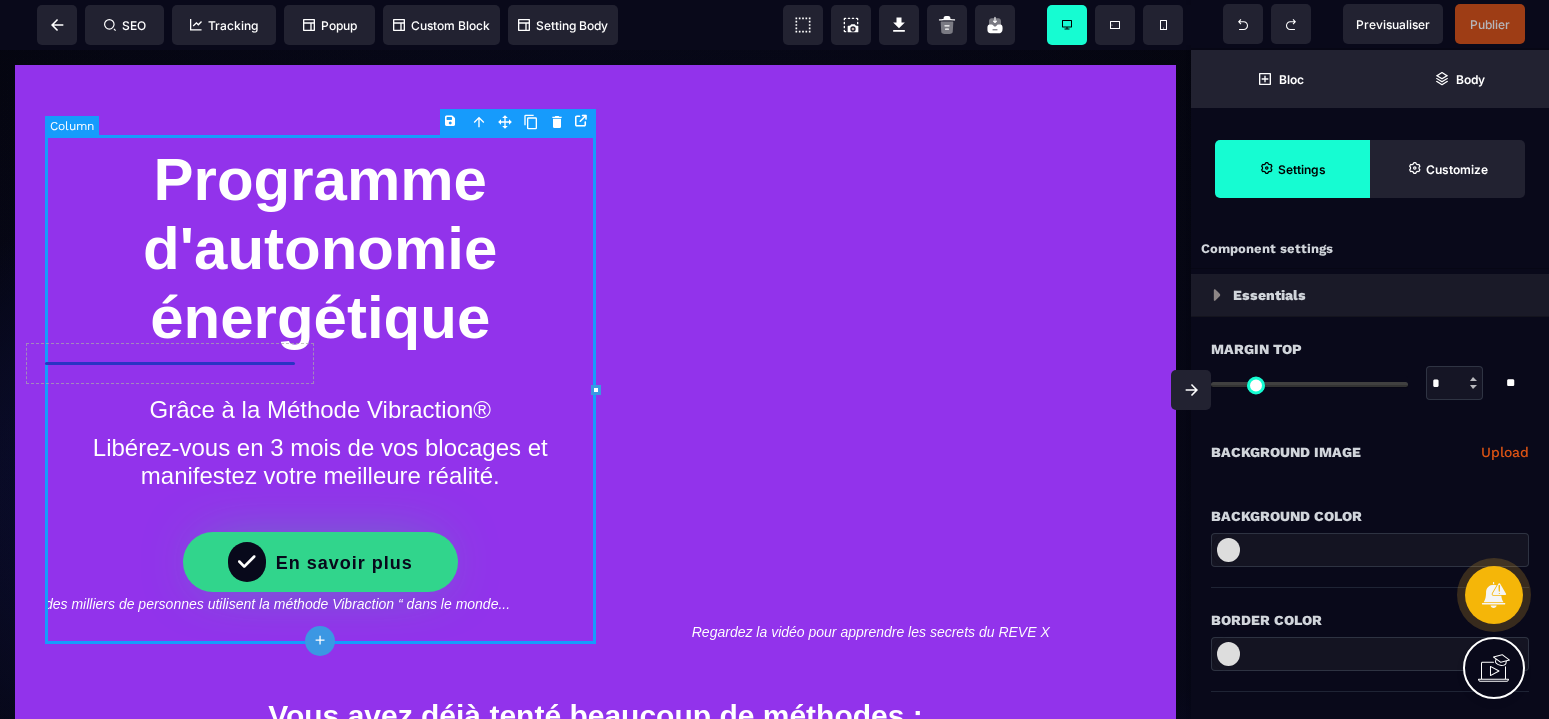 type on "*" 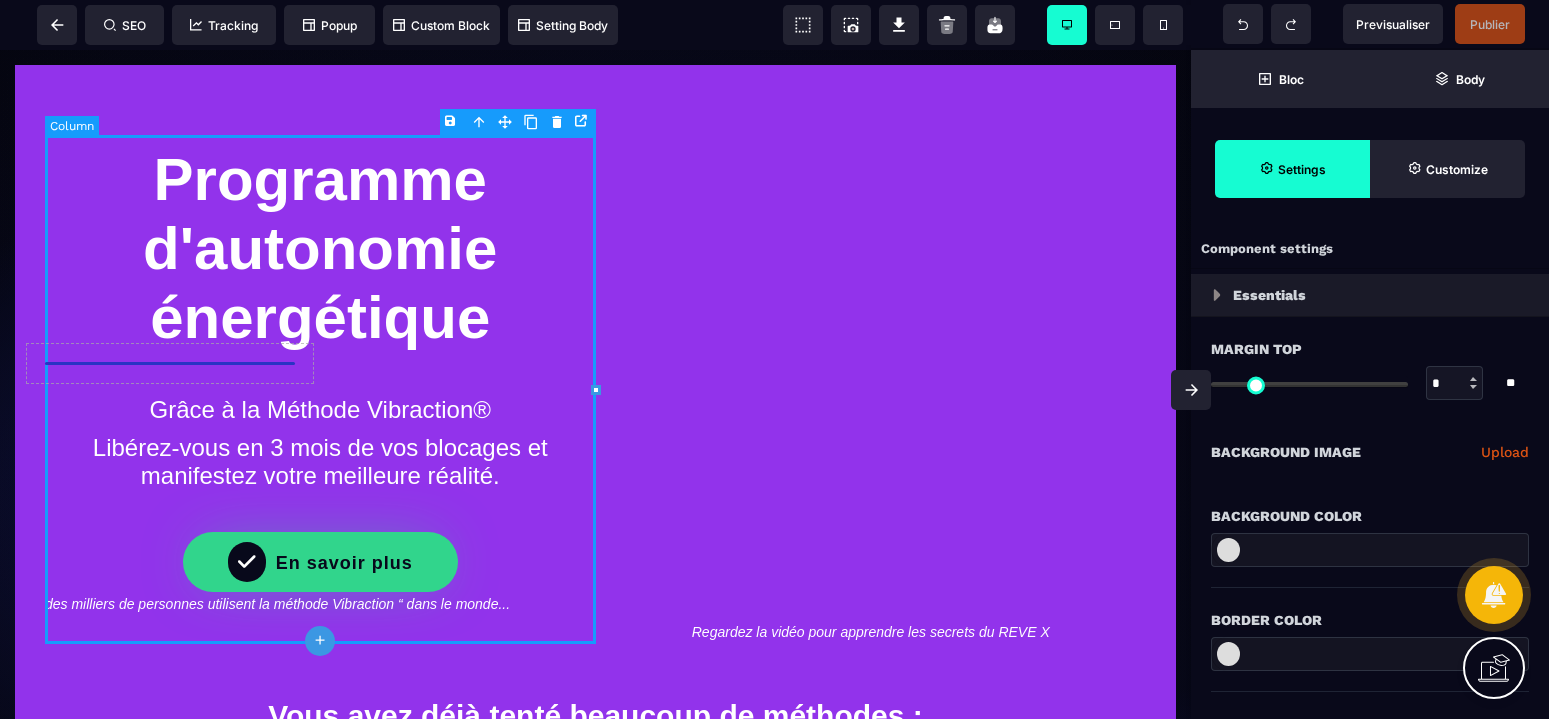 type on "*" 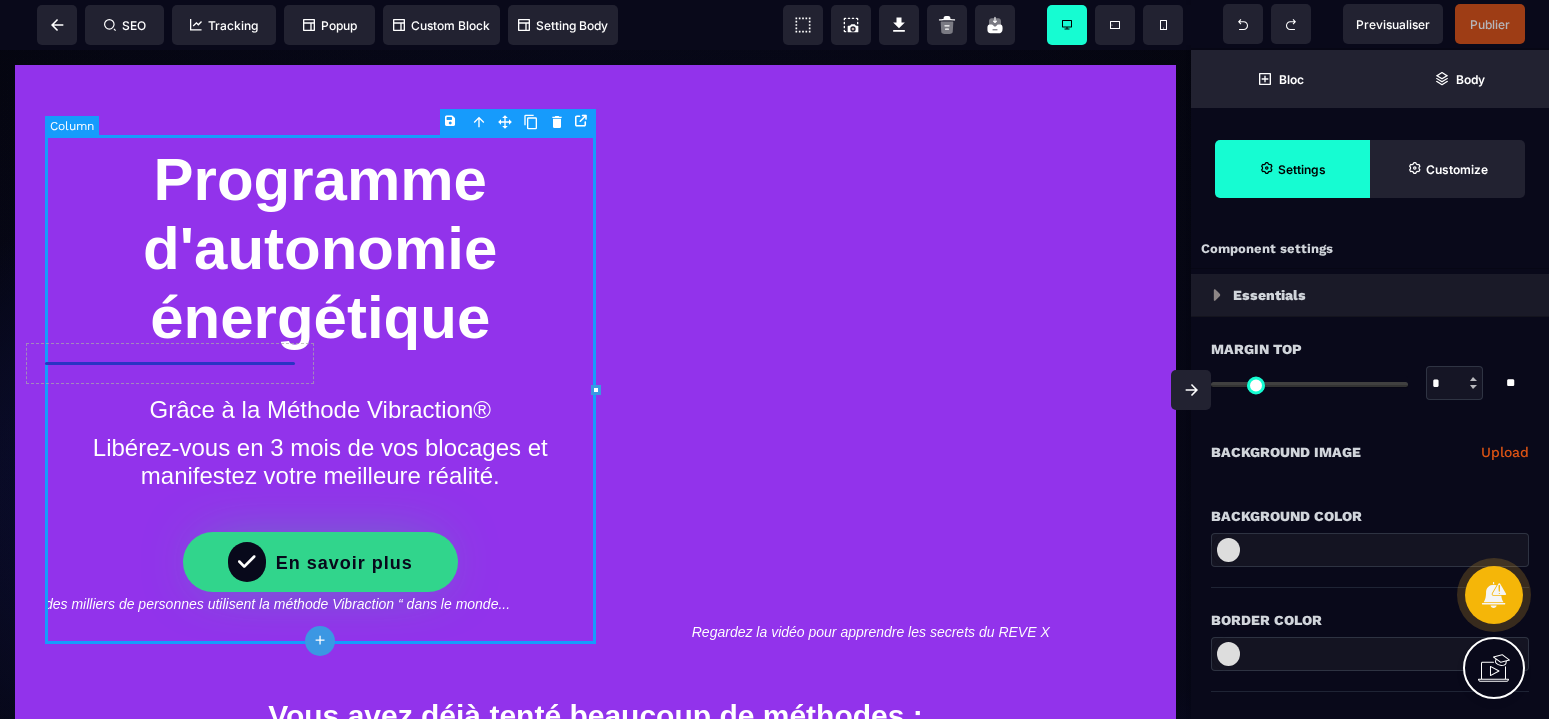 select 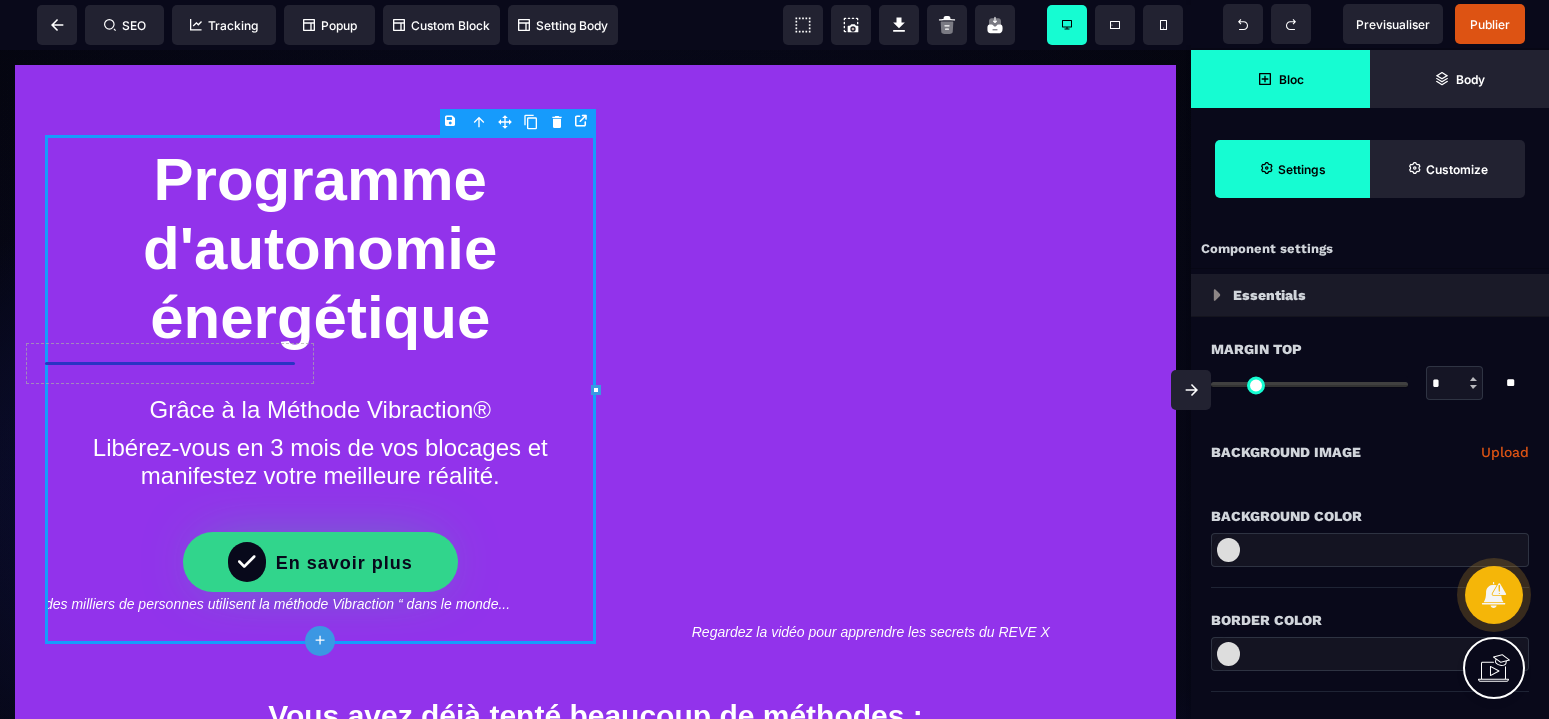 click on "Bloc" at bounding box center (1291, 79) 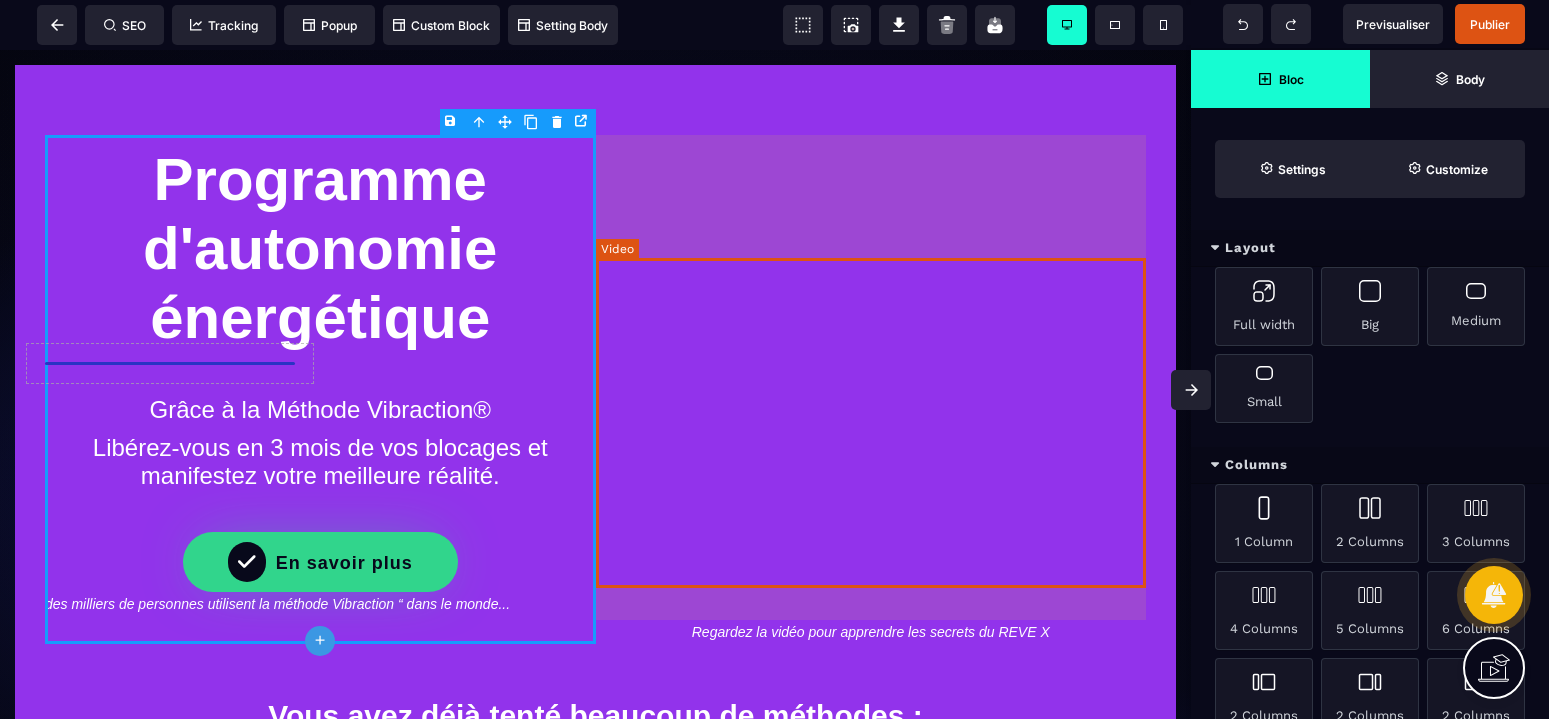 click at bounding box center (871, 423) 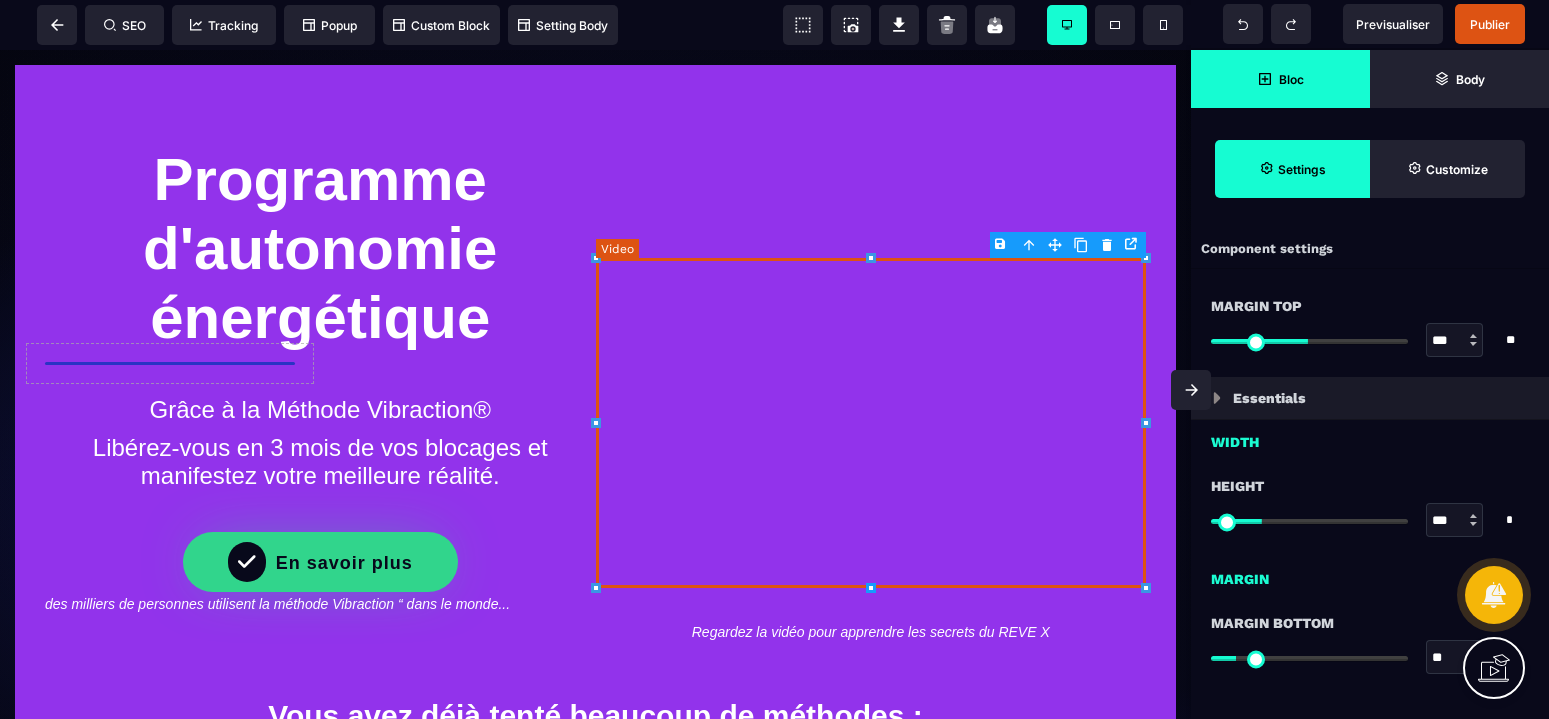 select on "**" 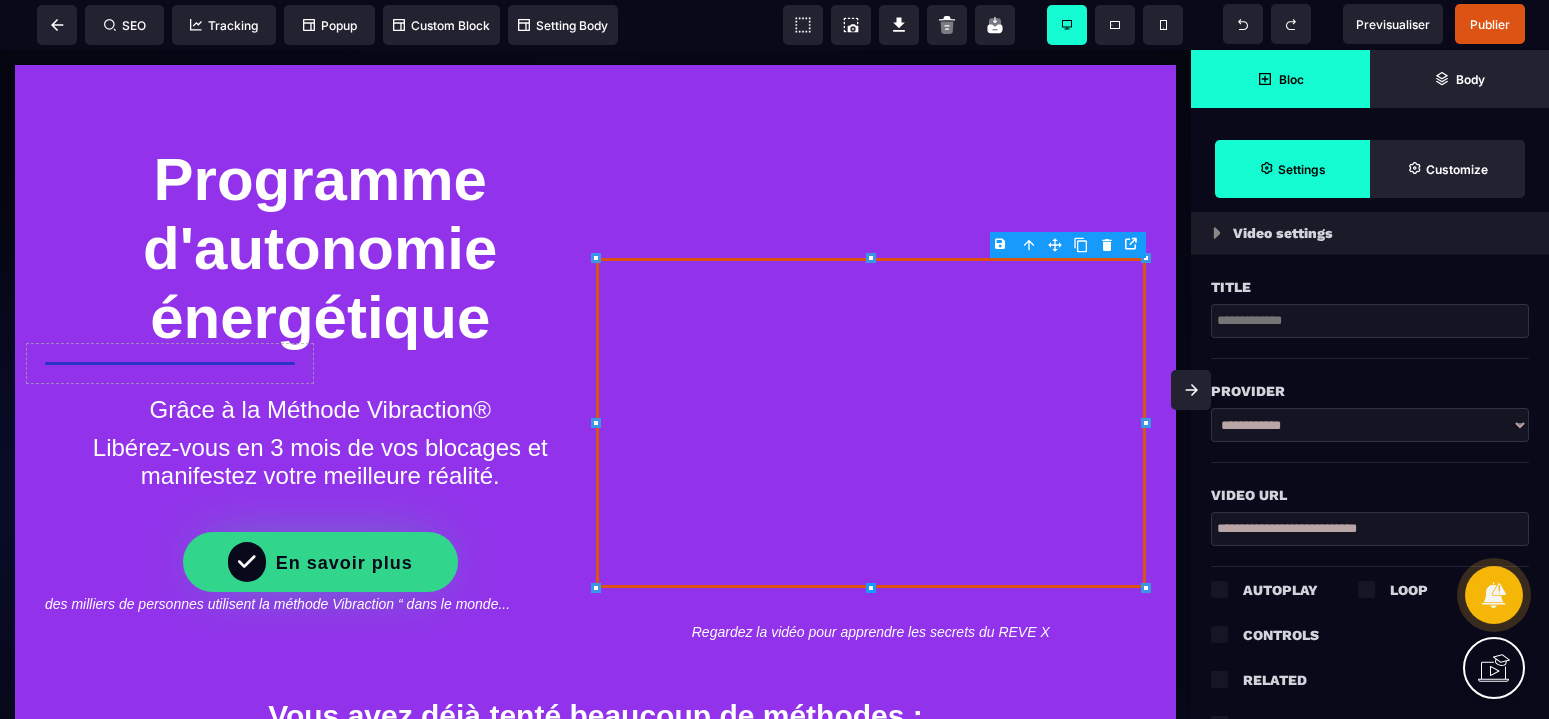 scroll, scrollTop: 692, scrollLeft: 0, axis: vertical 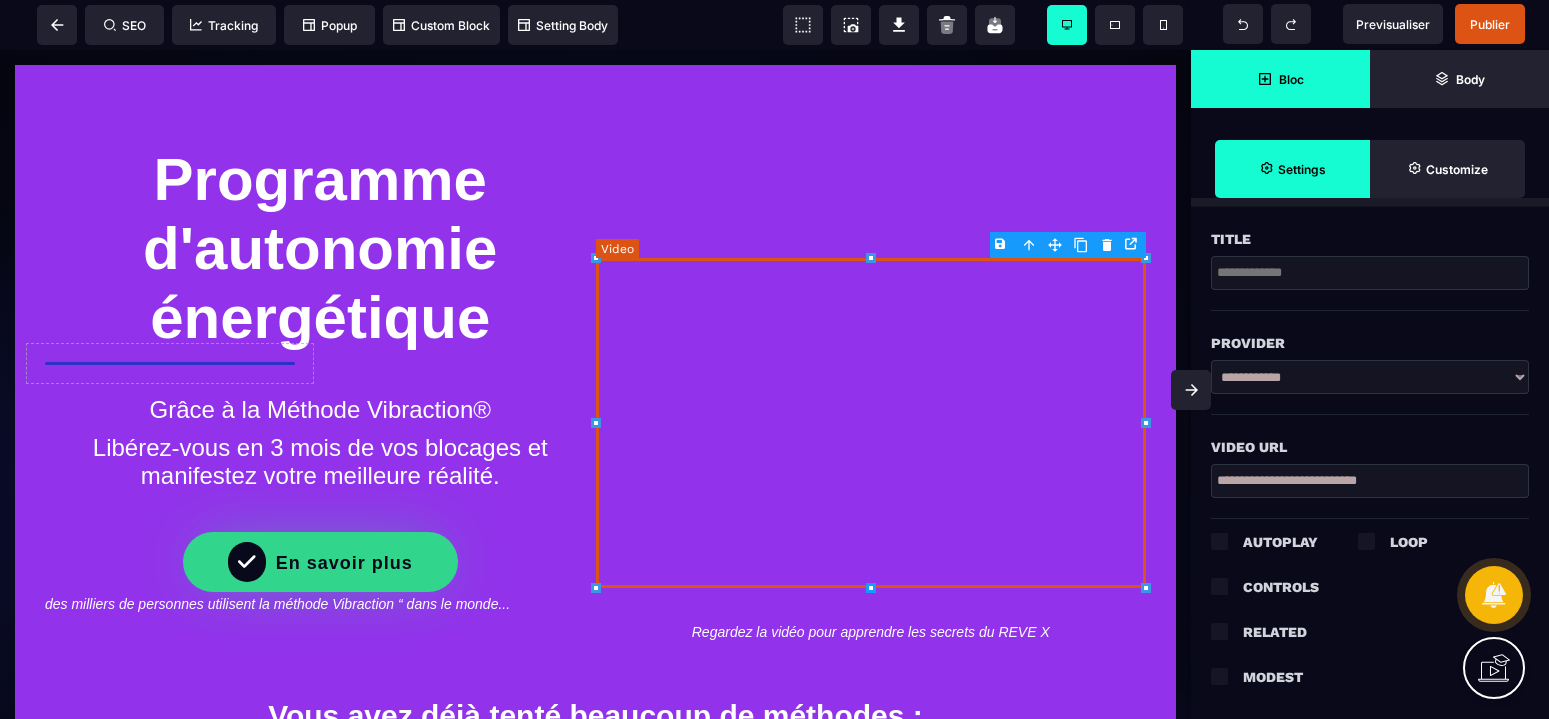 click at bounding box center (871, 423) 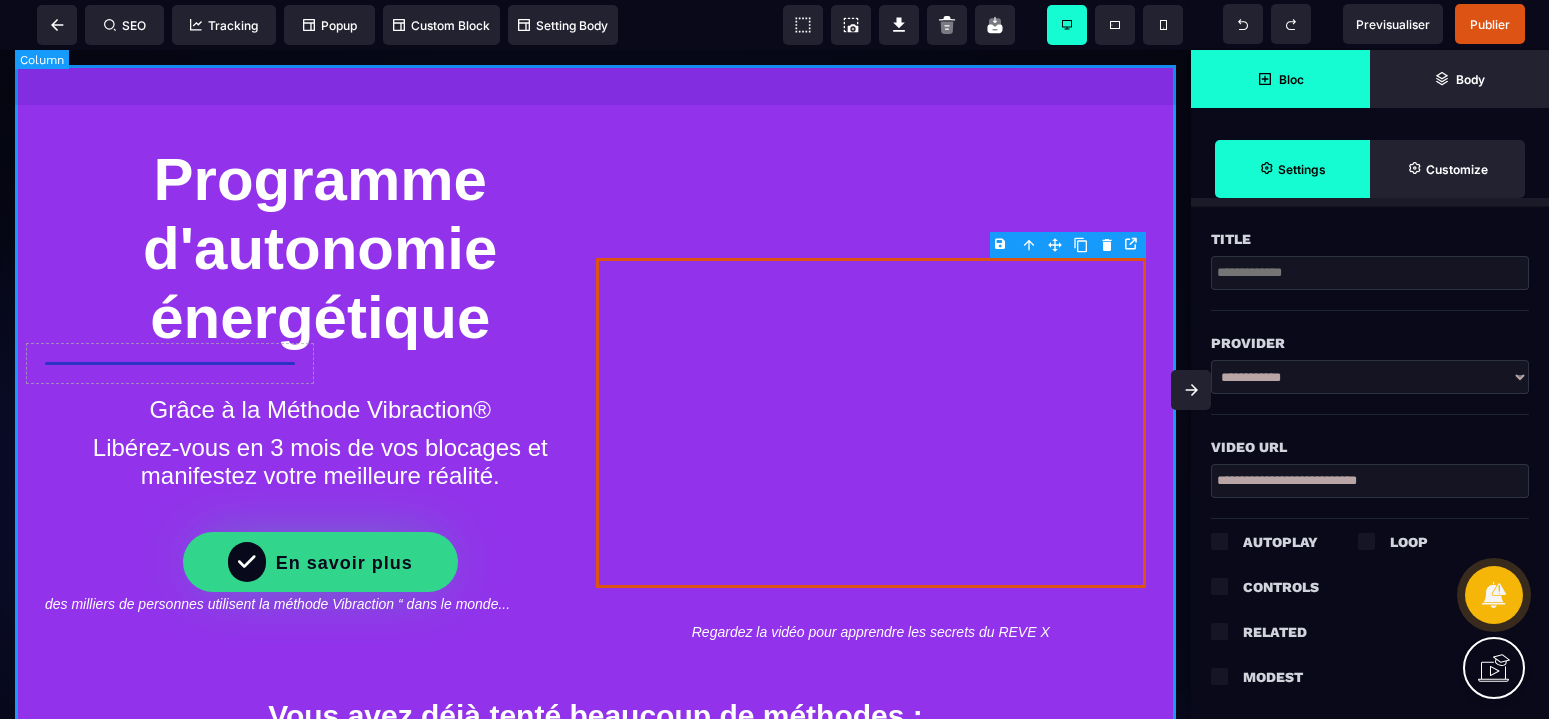 click on "Programme d'autonomie énergétique  Grâce à la Méthode Vibraction® Libérez-vous en 3 mois de vos blocages et manifestez votre meilleure réalité. En savoir plus des milliers de personnes utilisent la méthode Vibraction “ dans le monde... Regardez la vidéo pour apprendre les secrets du REVE X Vous avez déjà tenté beaucoup de méthodes : Ce que je vous propose aujourd'hui, ce n'est pas de rester dans le mental, ce n'est pas de faire taire vos émotions, ce n'est pas de vous imposer à être zen : c'est de VIVRE pleinement tout ce qui se passe à l'intérieur de vous.  Insert your header text here Lorem ipsum dolor sit amet, consectetur adipiscing elit, sed do eiusmod tempor incididunt ut labore et dolore magna aliqua. Ut enim ad minim veniam, quis nostrud exercitation ullamco laboris nisi ut aliquip ex ea commodo consequat. En savoir plus Insert your header text here Insert your header text here" at bounding box center [595, 799] 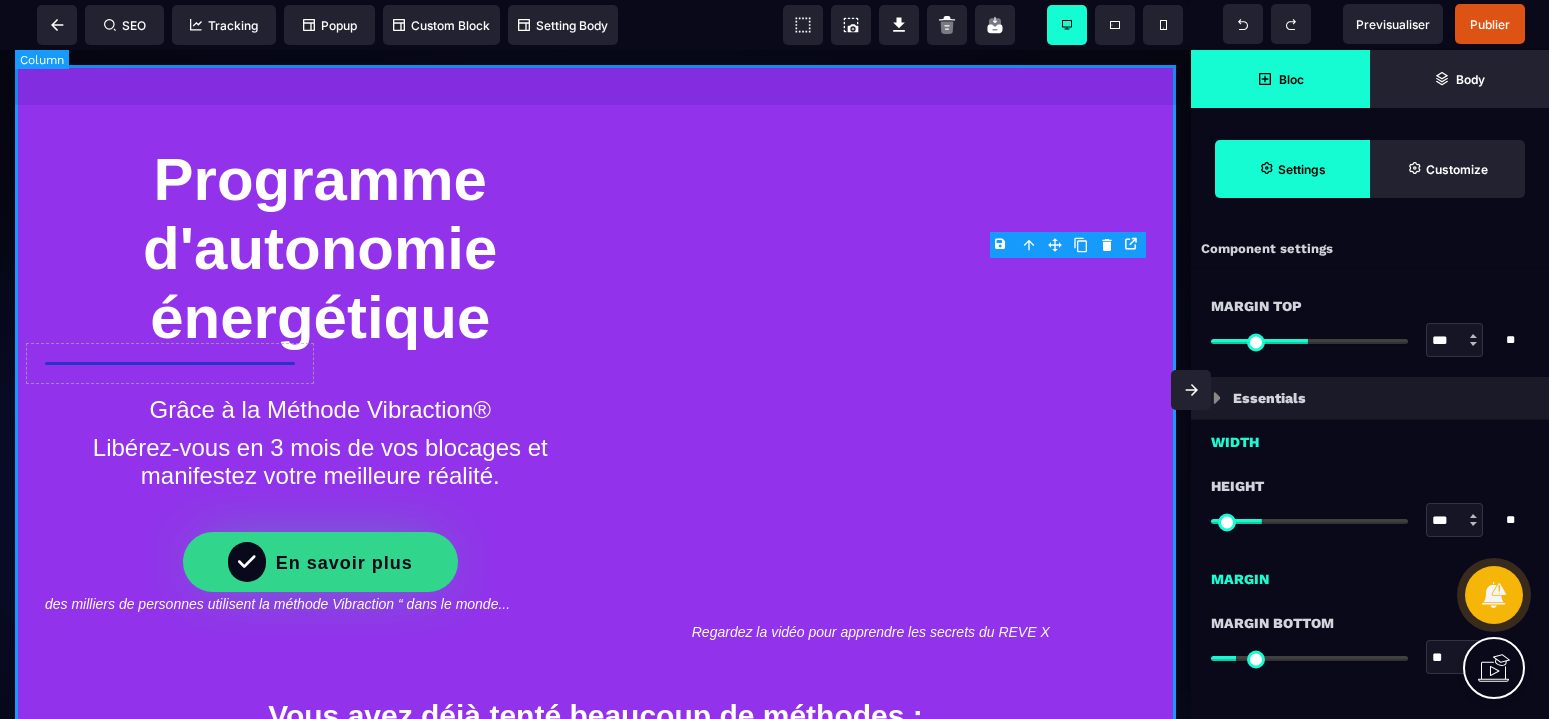 select on "**" 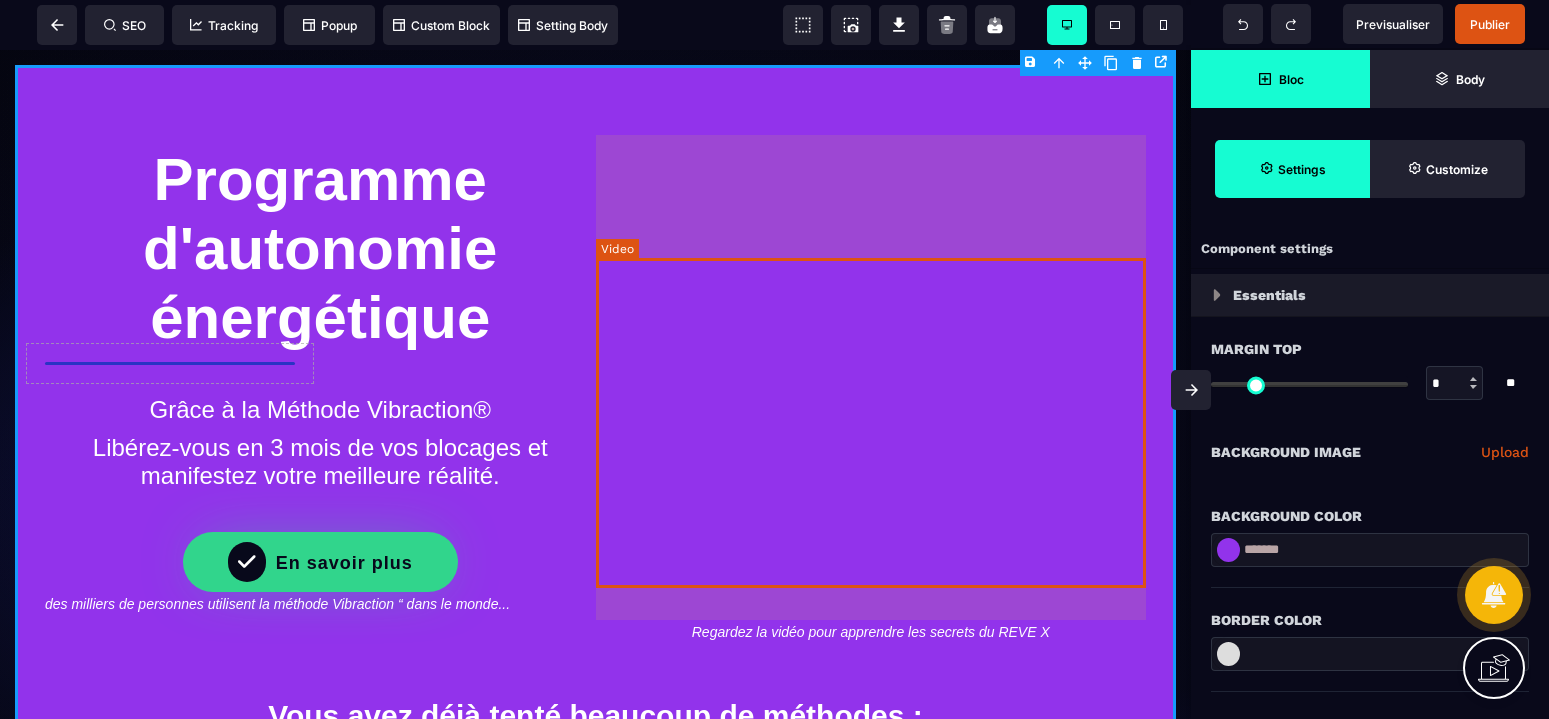 click at bounding box center (871, 423) 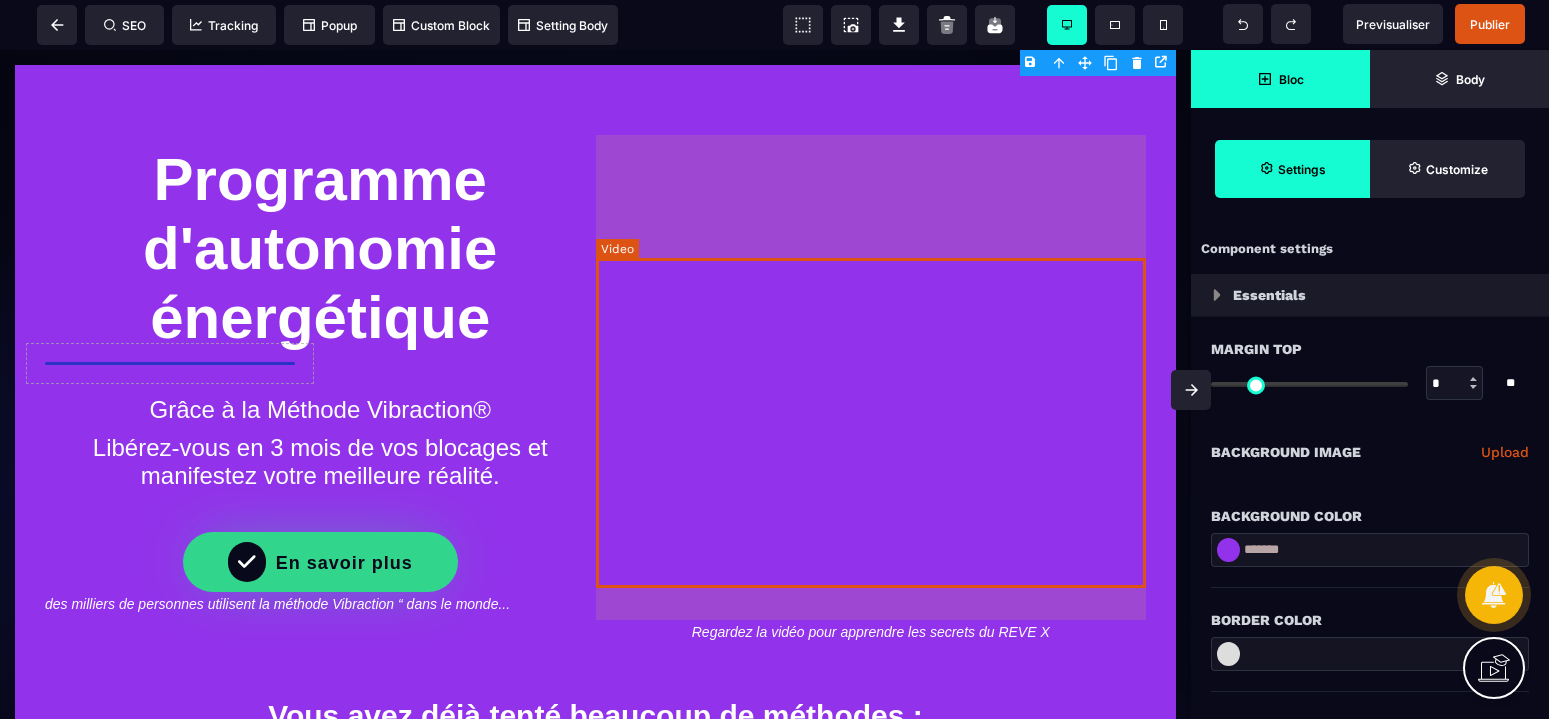 select on "**" 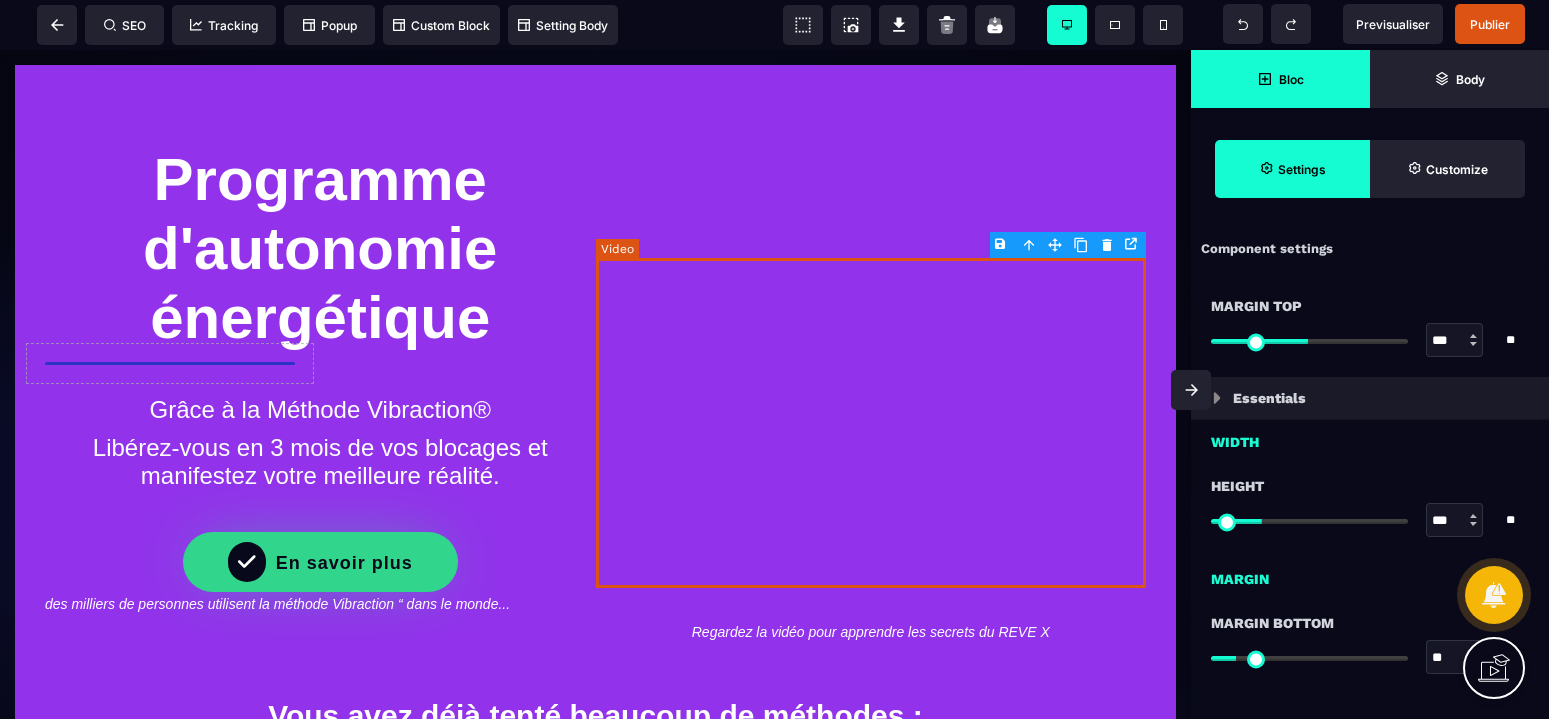 click at bounding box center (871, 423) 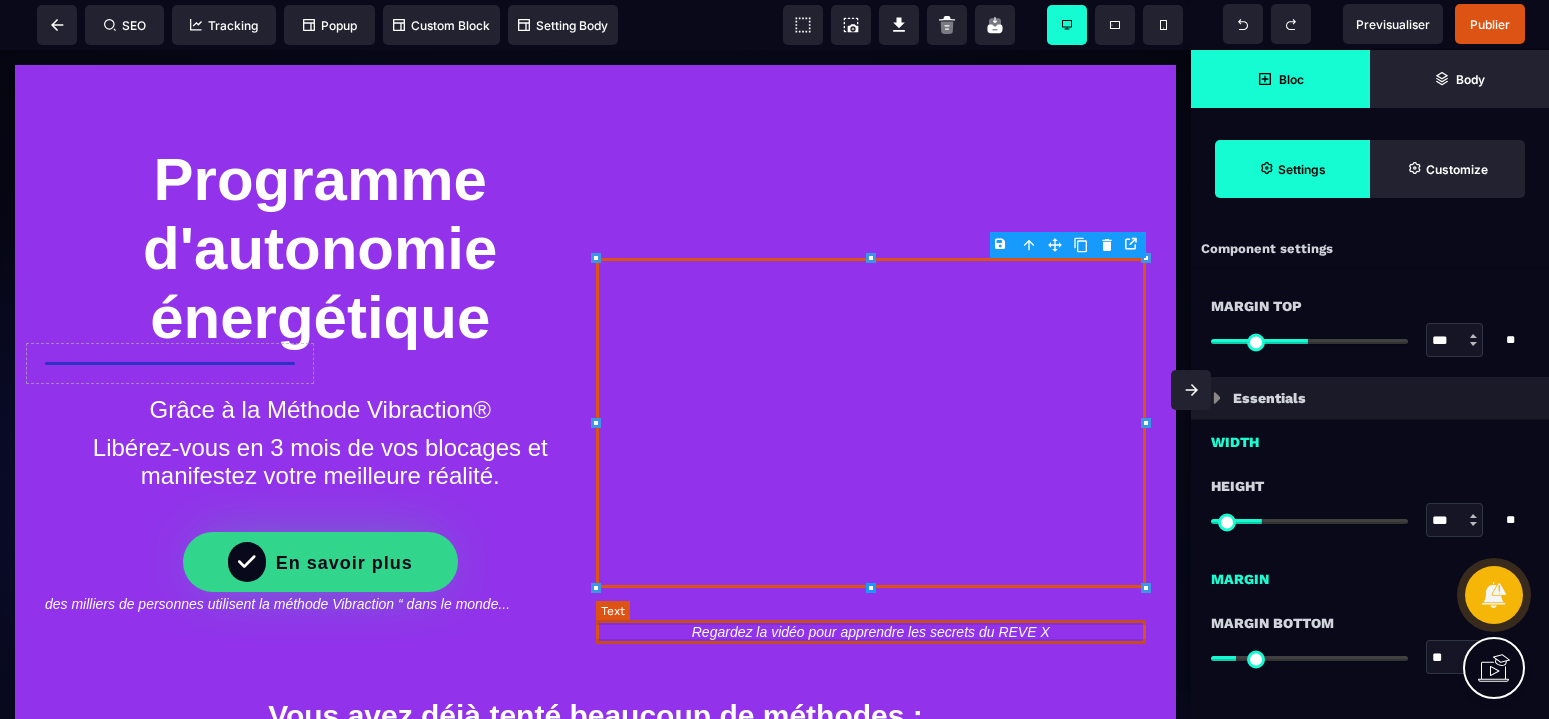 click on "Regardez la vidéo pour apprendre les secrets du REVE X" at bounding box center (871, 632) 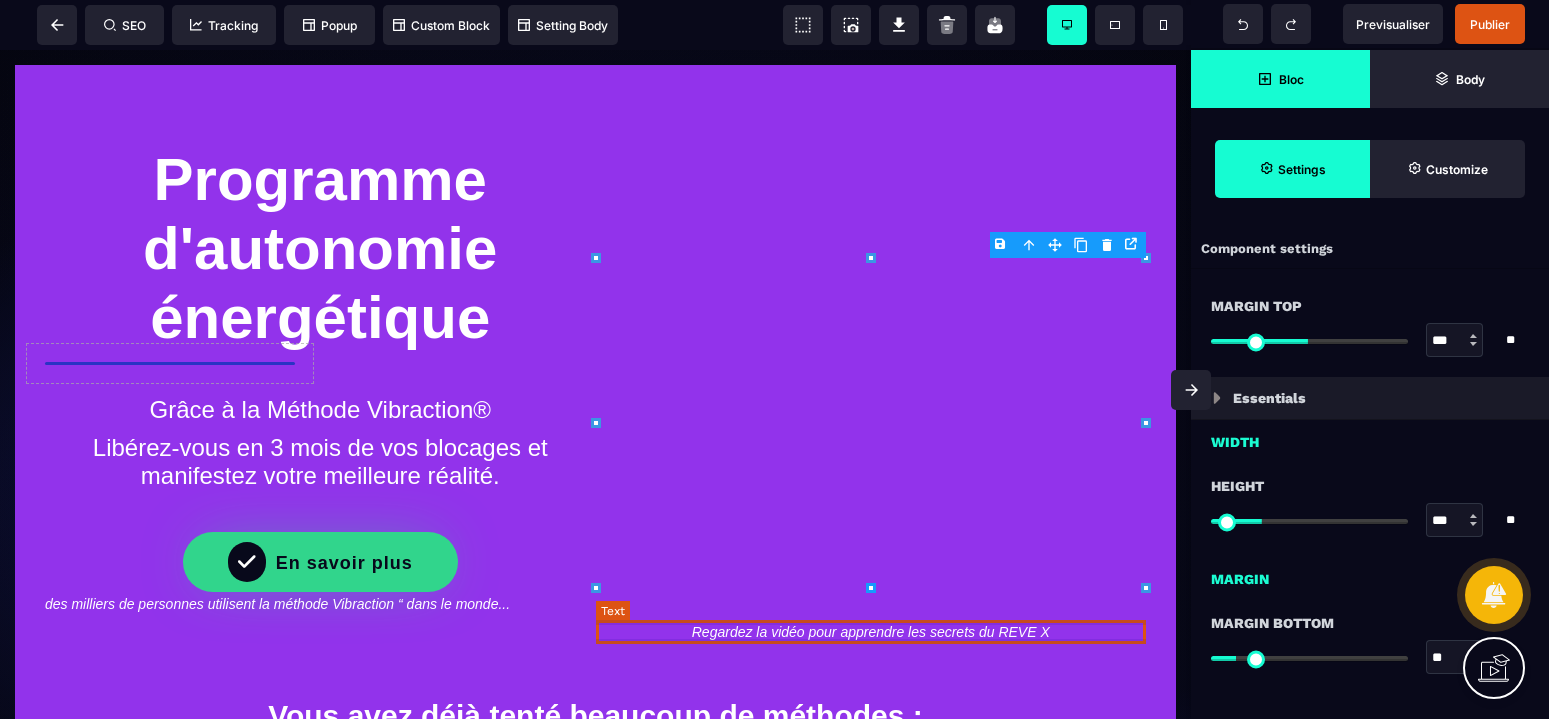 select on "***" 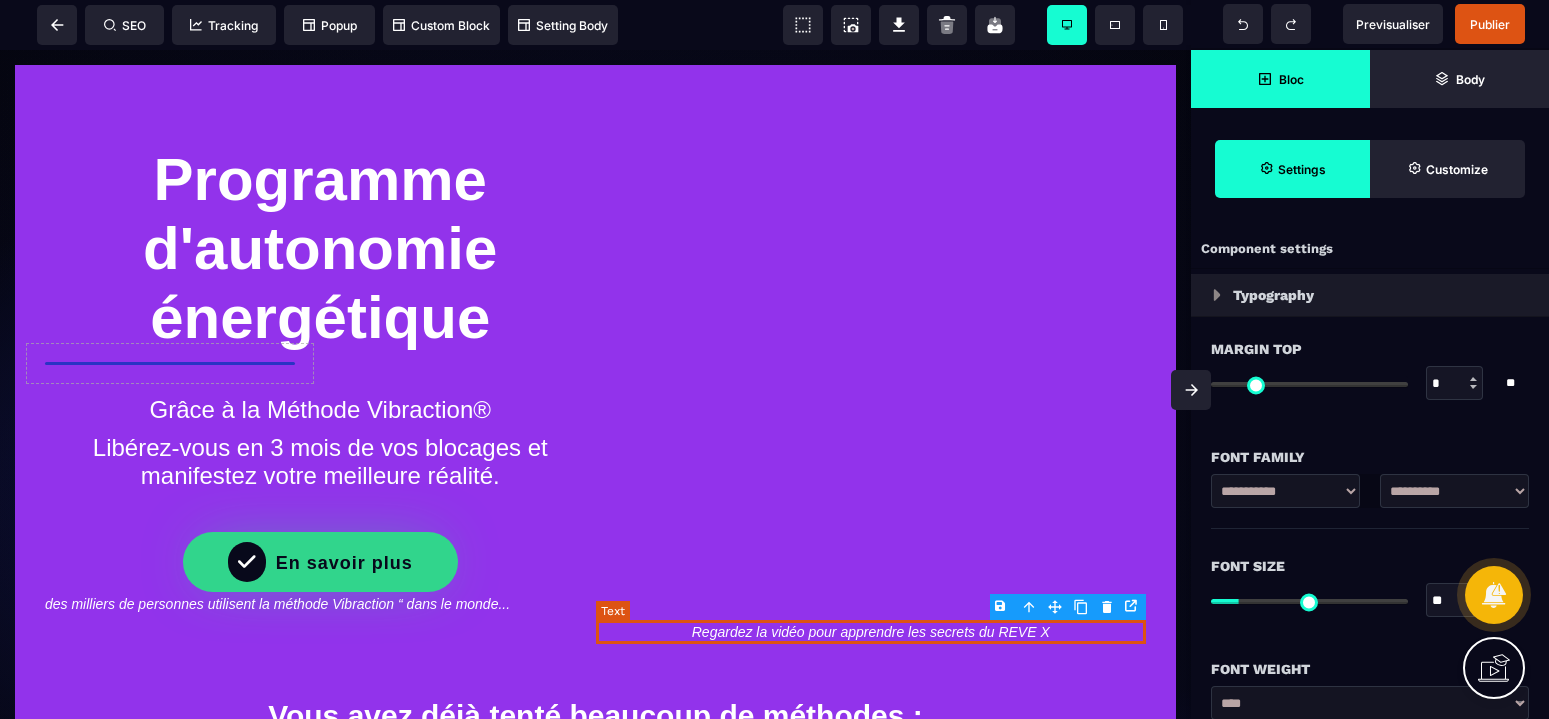 type on "*" 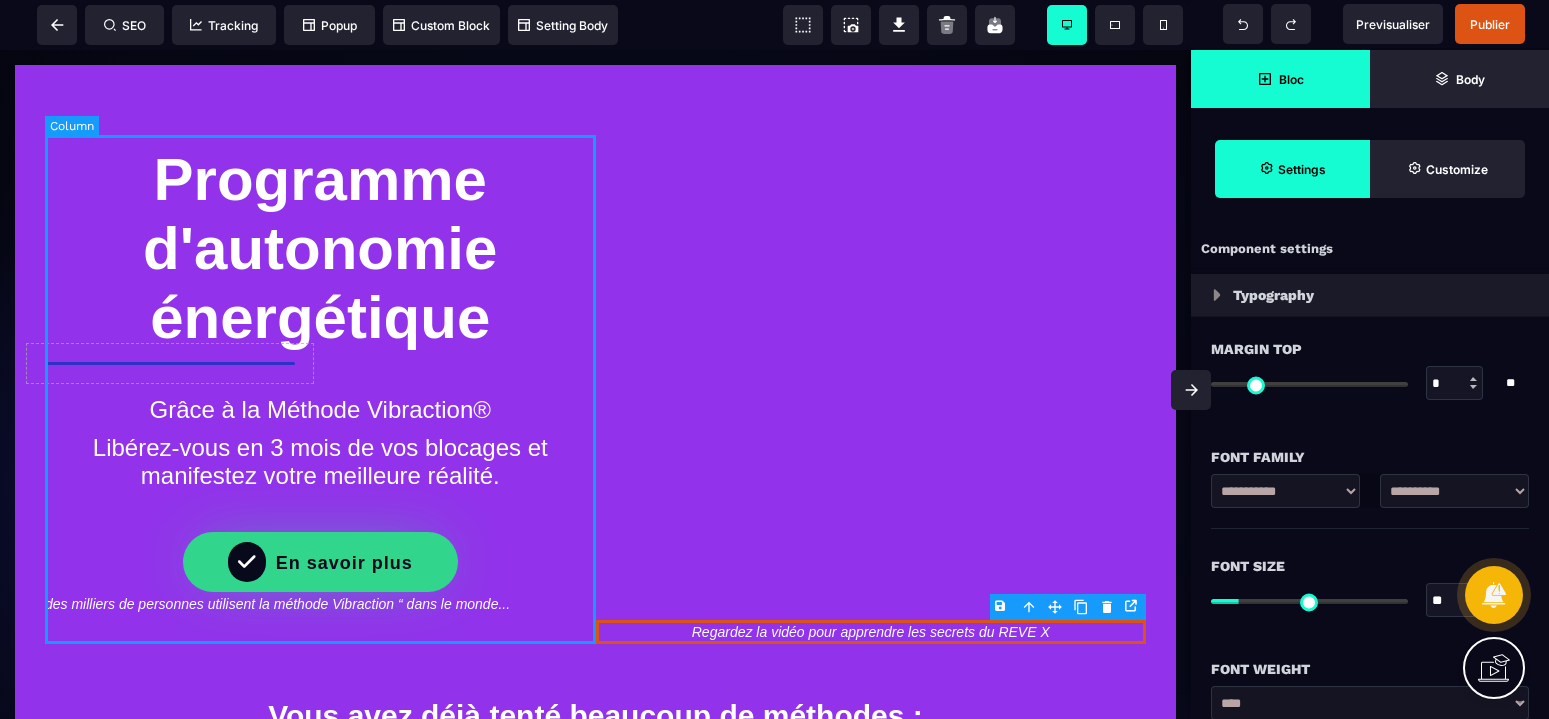 click on "Programme d'autonomie énergétique  Grâce à la Méthode Vibraction® Libérez-vous en 3 mois de vos blocages et manifestez votre meilleure réalité. En savoir plus des milliers de personnes utilisent la méthode Vibraction “ dans le monde..." at bounding box center [320, 389] 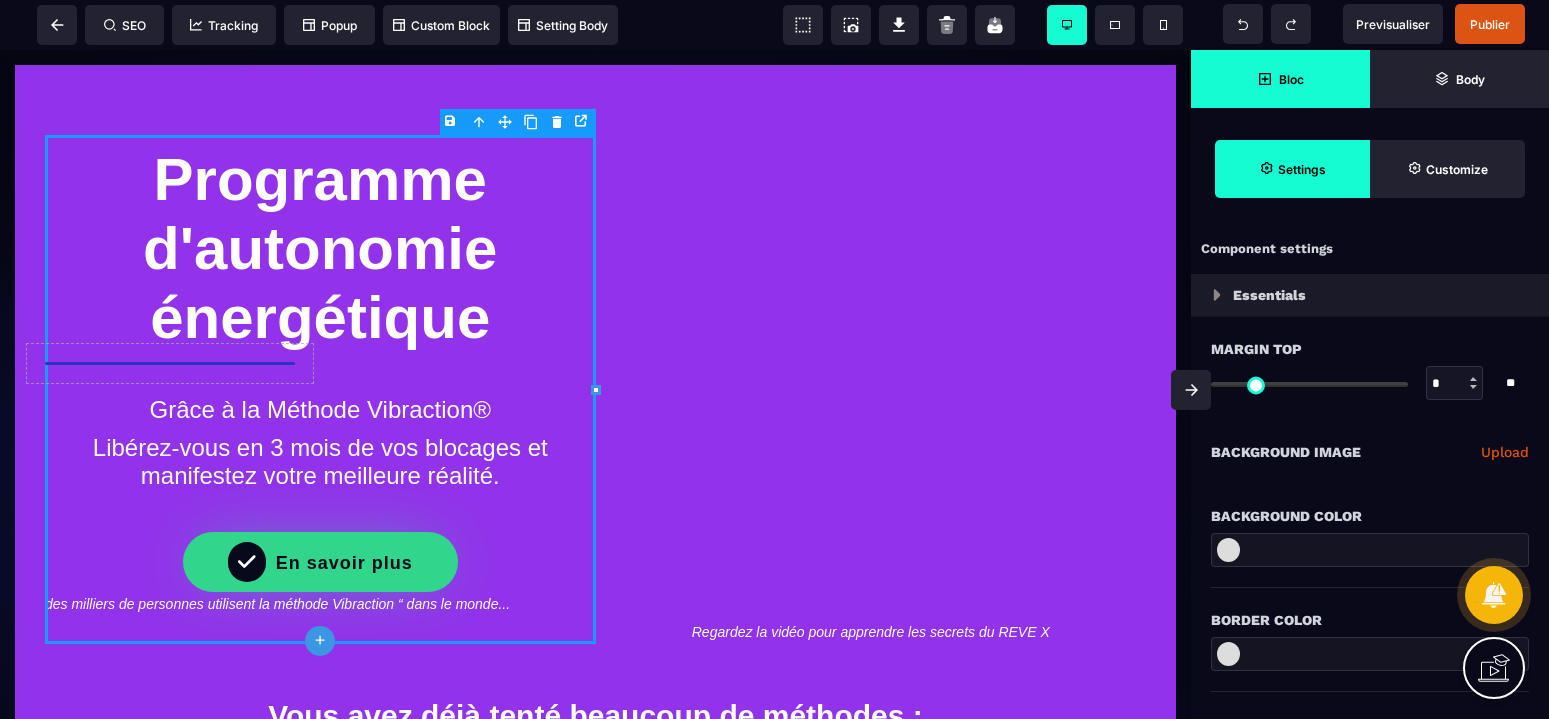 click on "Bloc" at bounding box center [1291, 79] 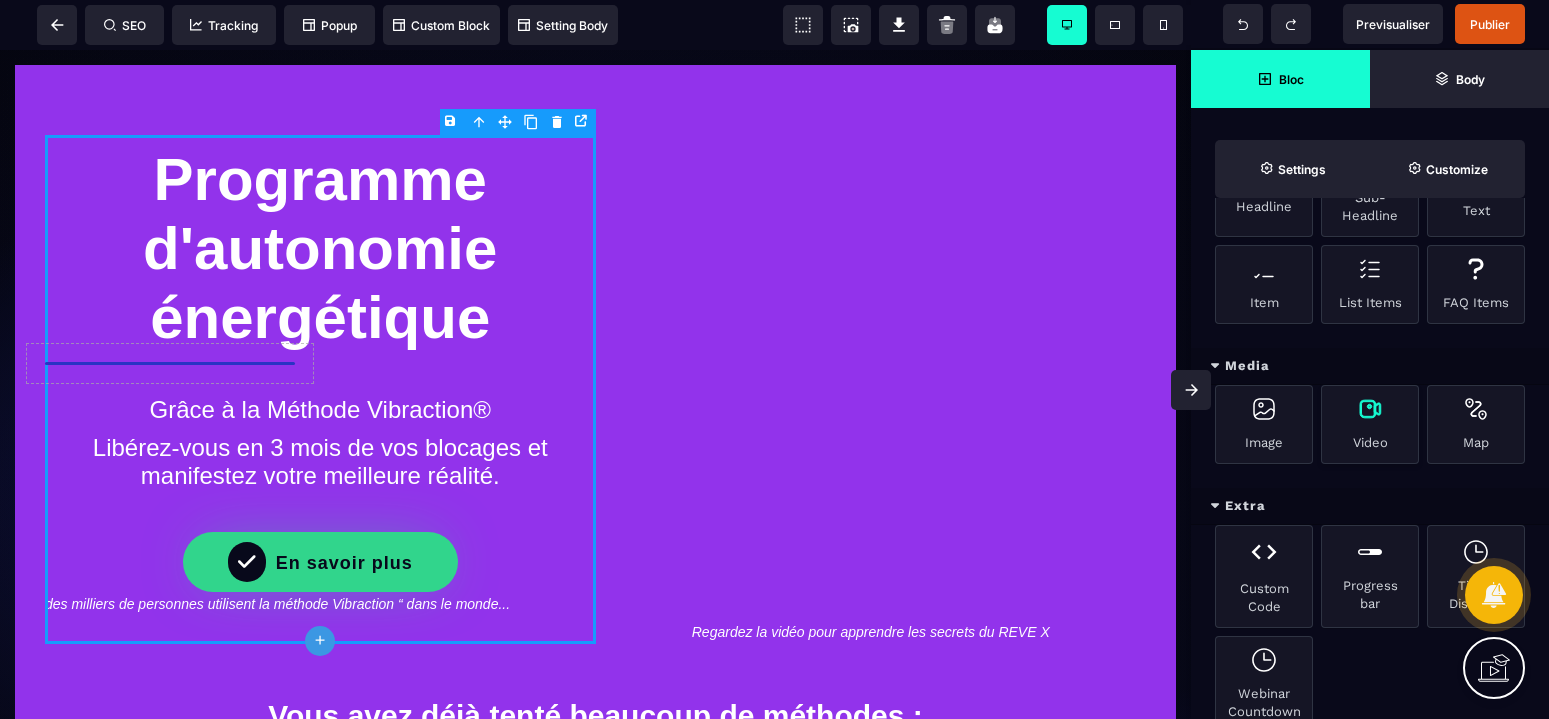 scroll, scrollTop: 672, scrollLeft: 0, axis: vertical 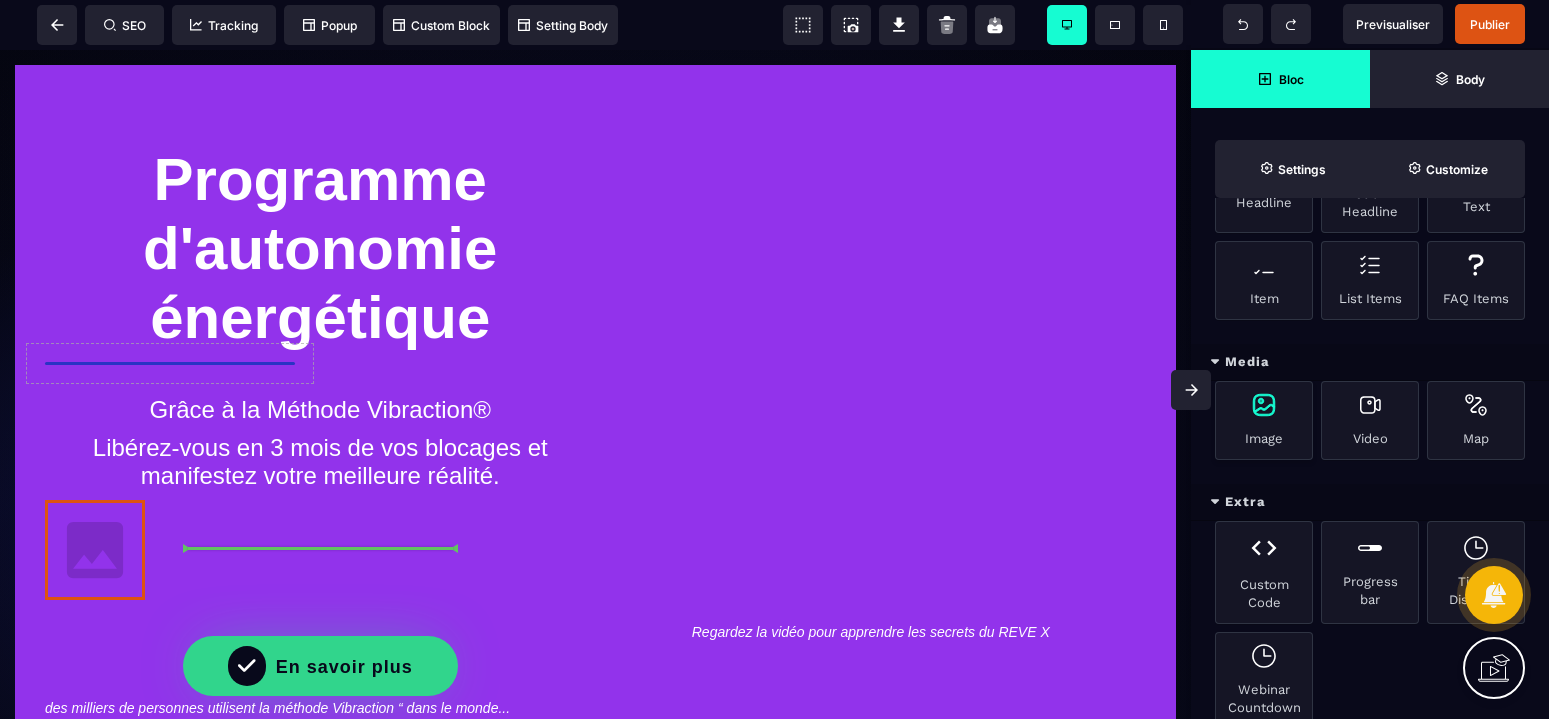 select 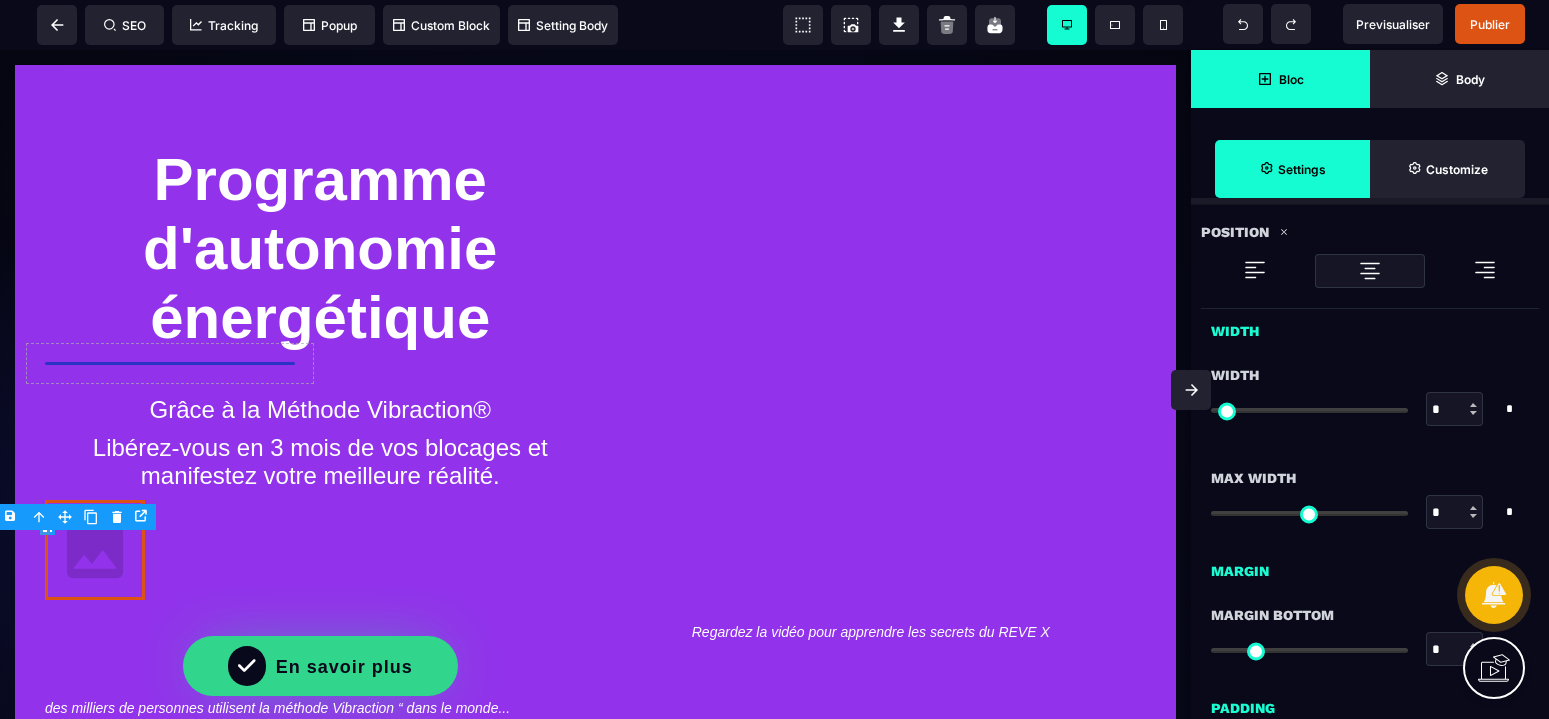 type on "*" 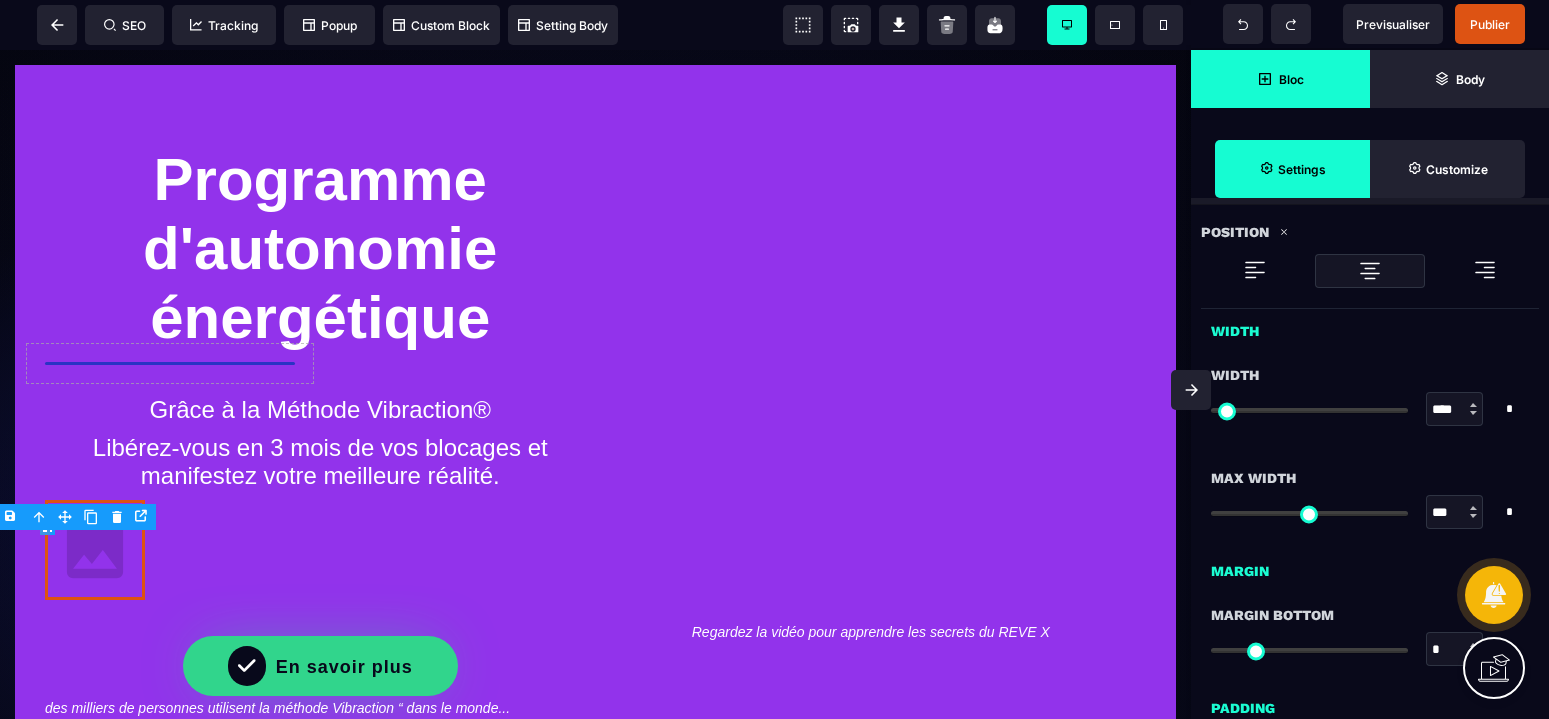 type on "*" 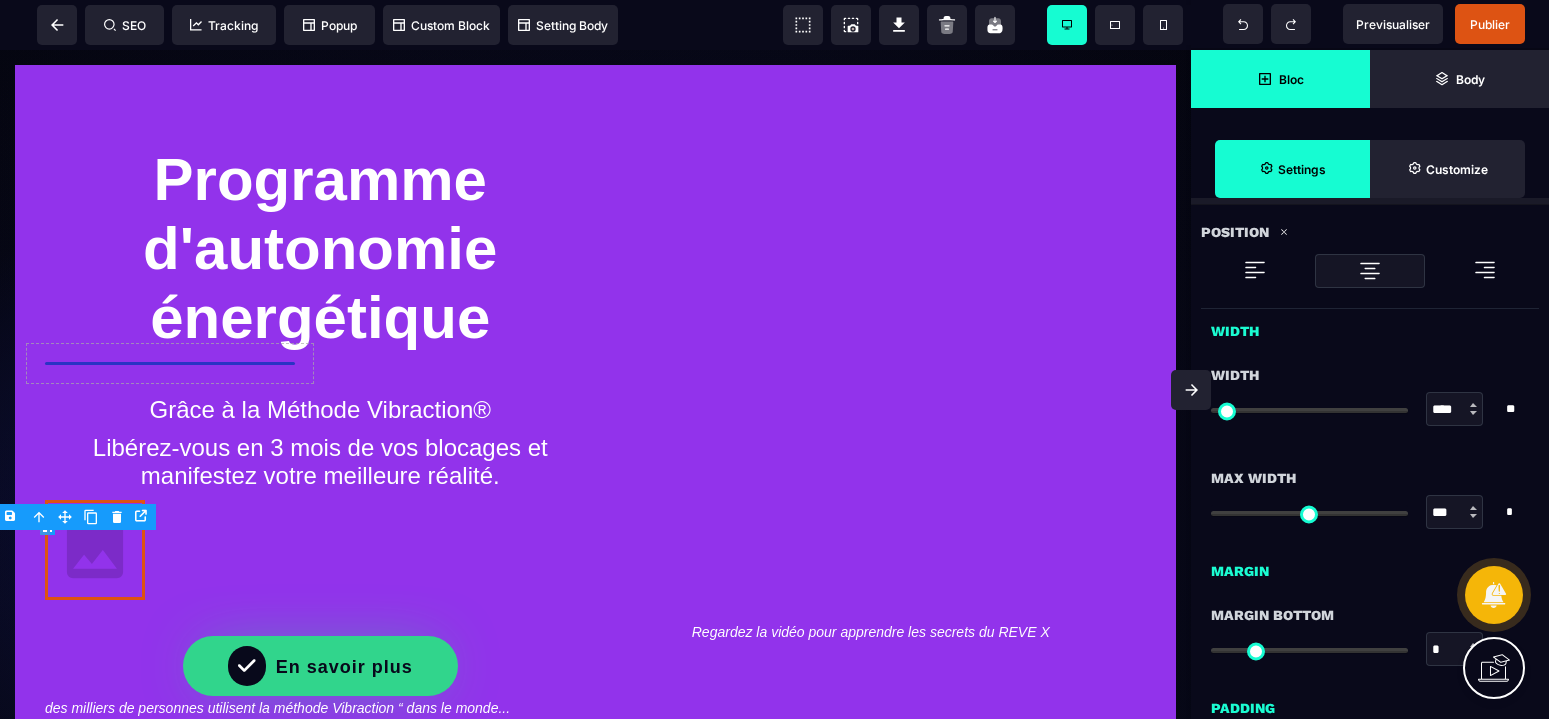 scroll, scrollTop: 0, scrollLeft: 0, axis: both 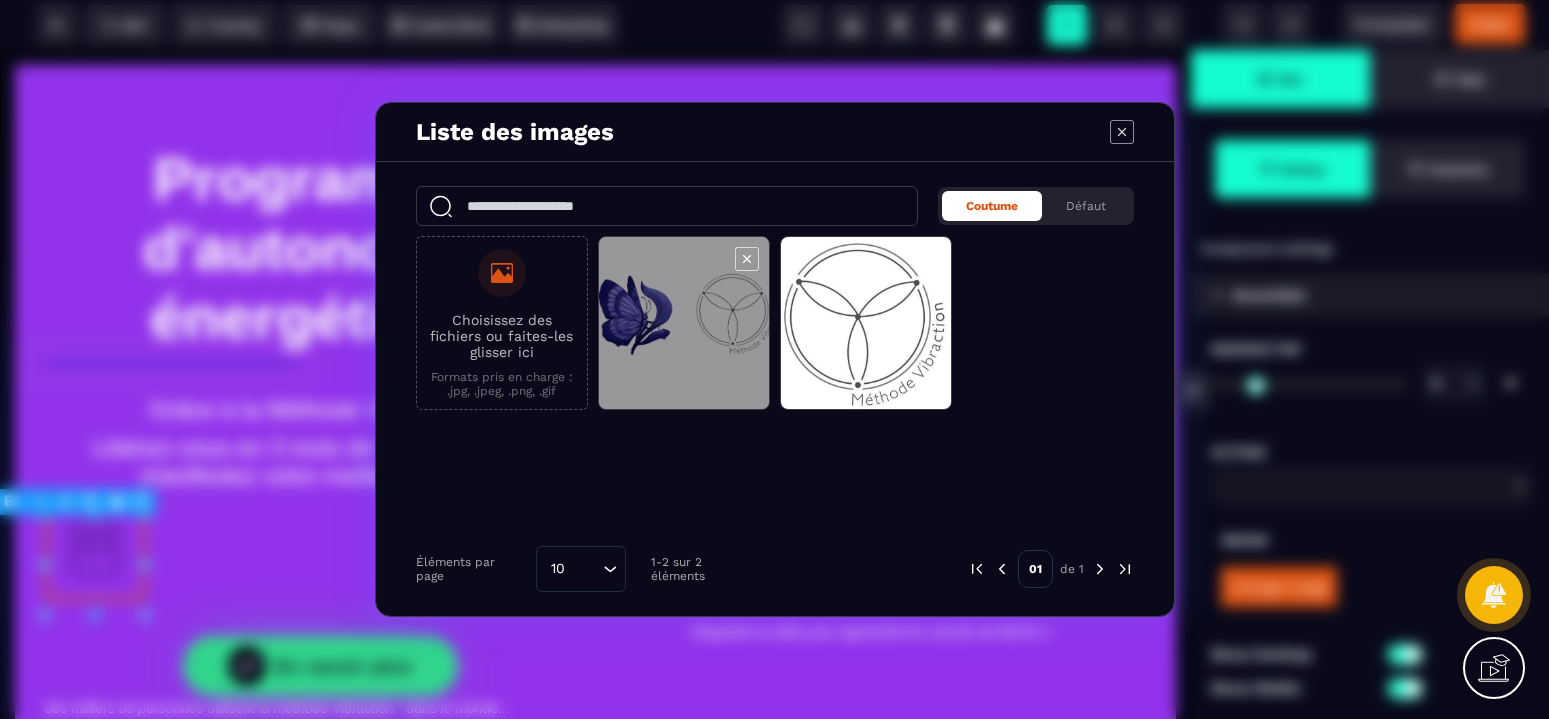 click at bounding box center (684, 324) 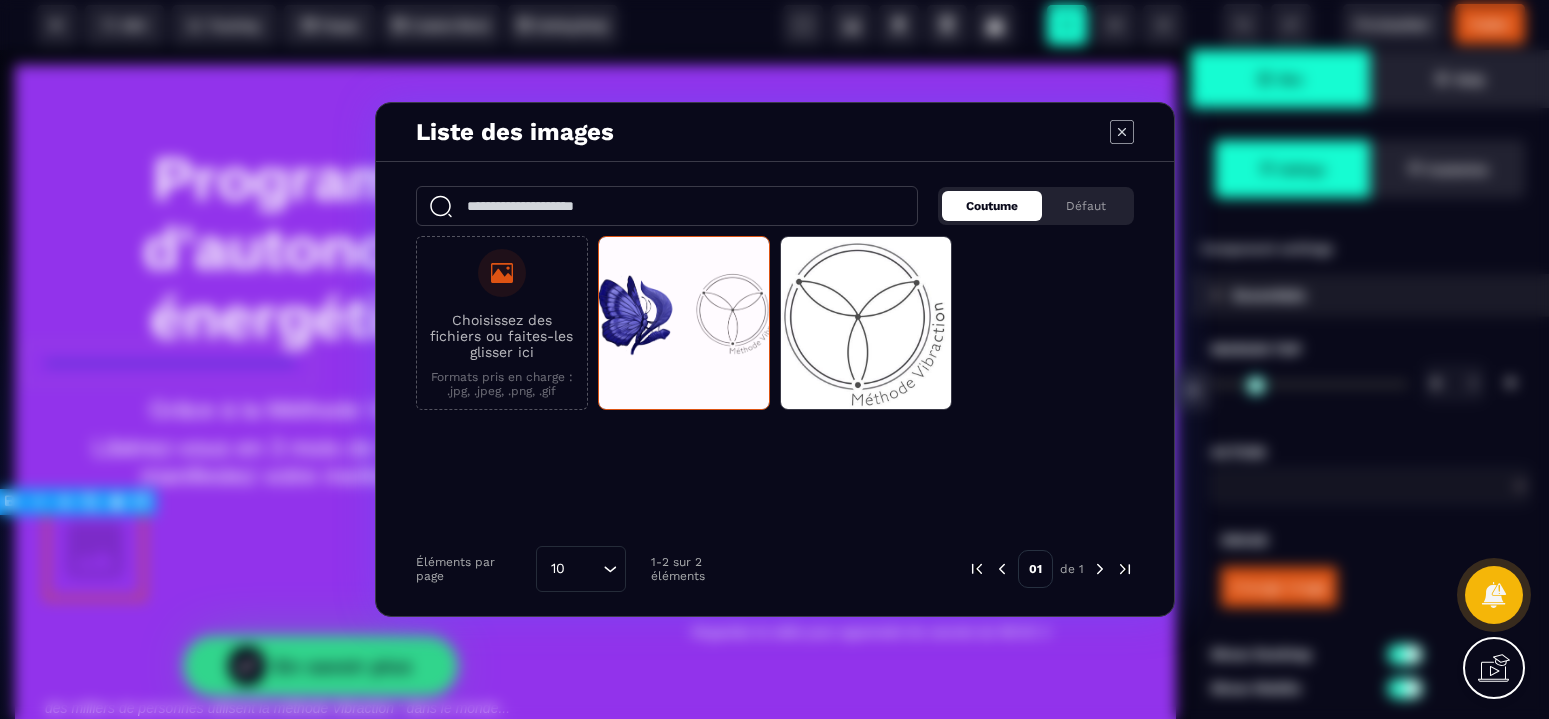 click on "Coutume" at bounding box center [992, 206] 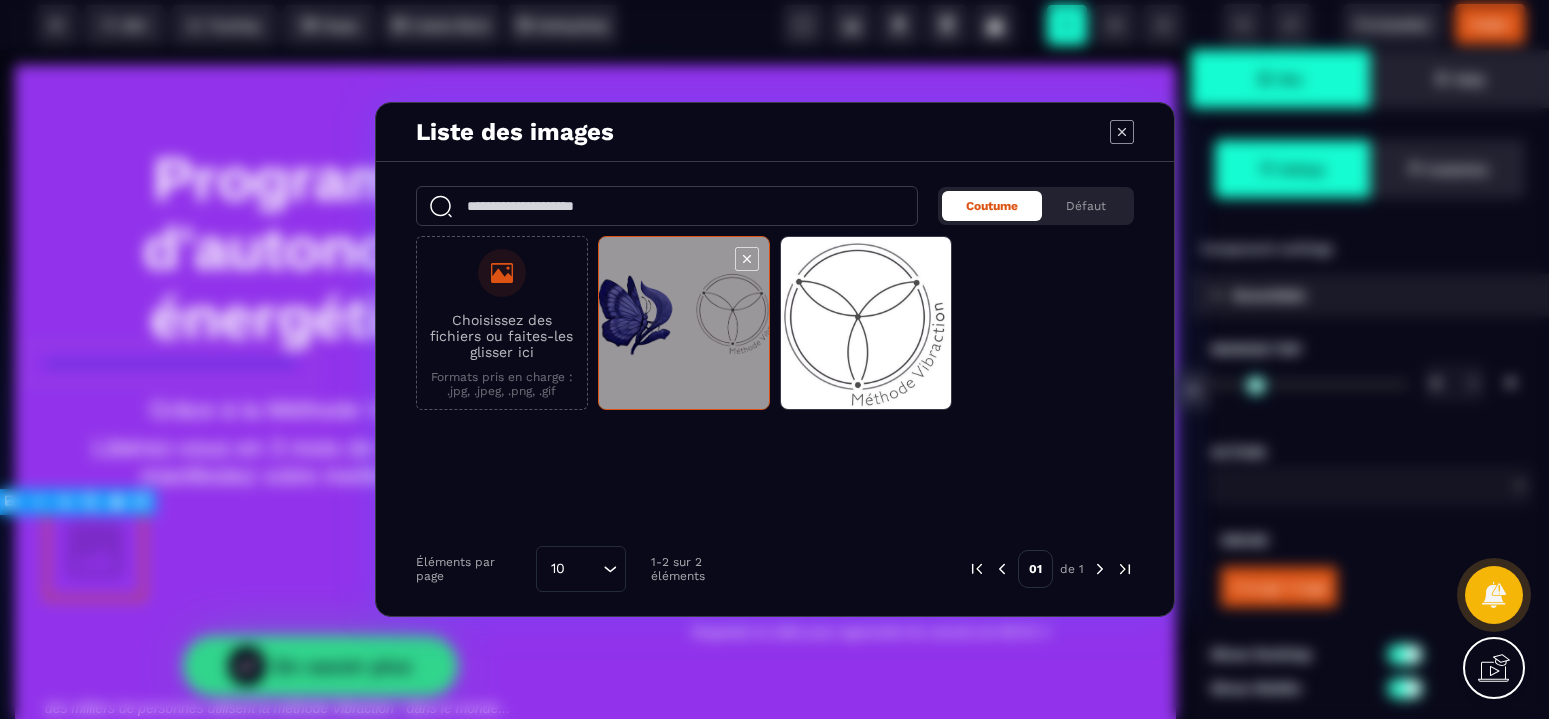 click at bounding box center (684, 324) 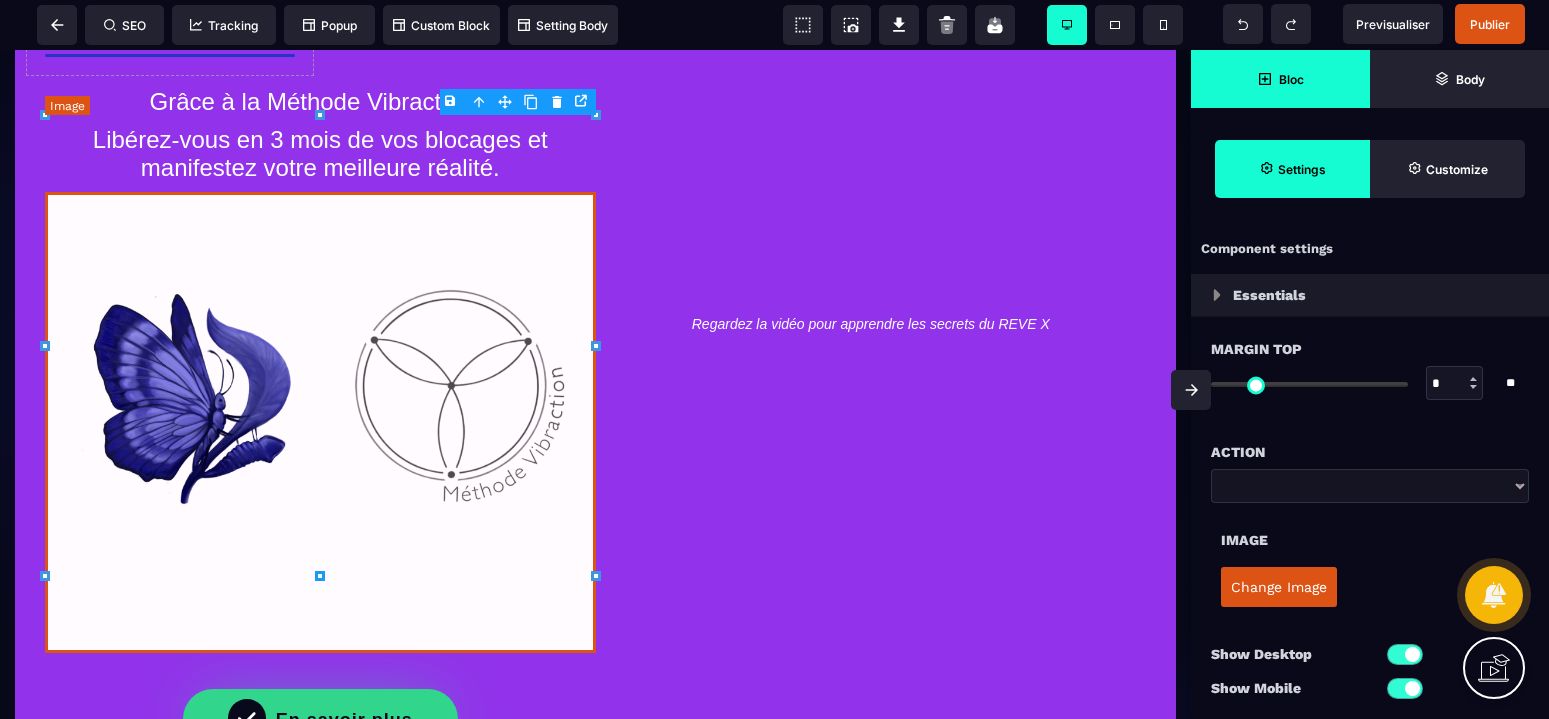 scroll, scrollTop: 408, scrollLeft: 0, axis: vertical 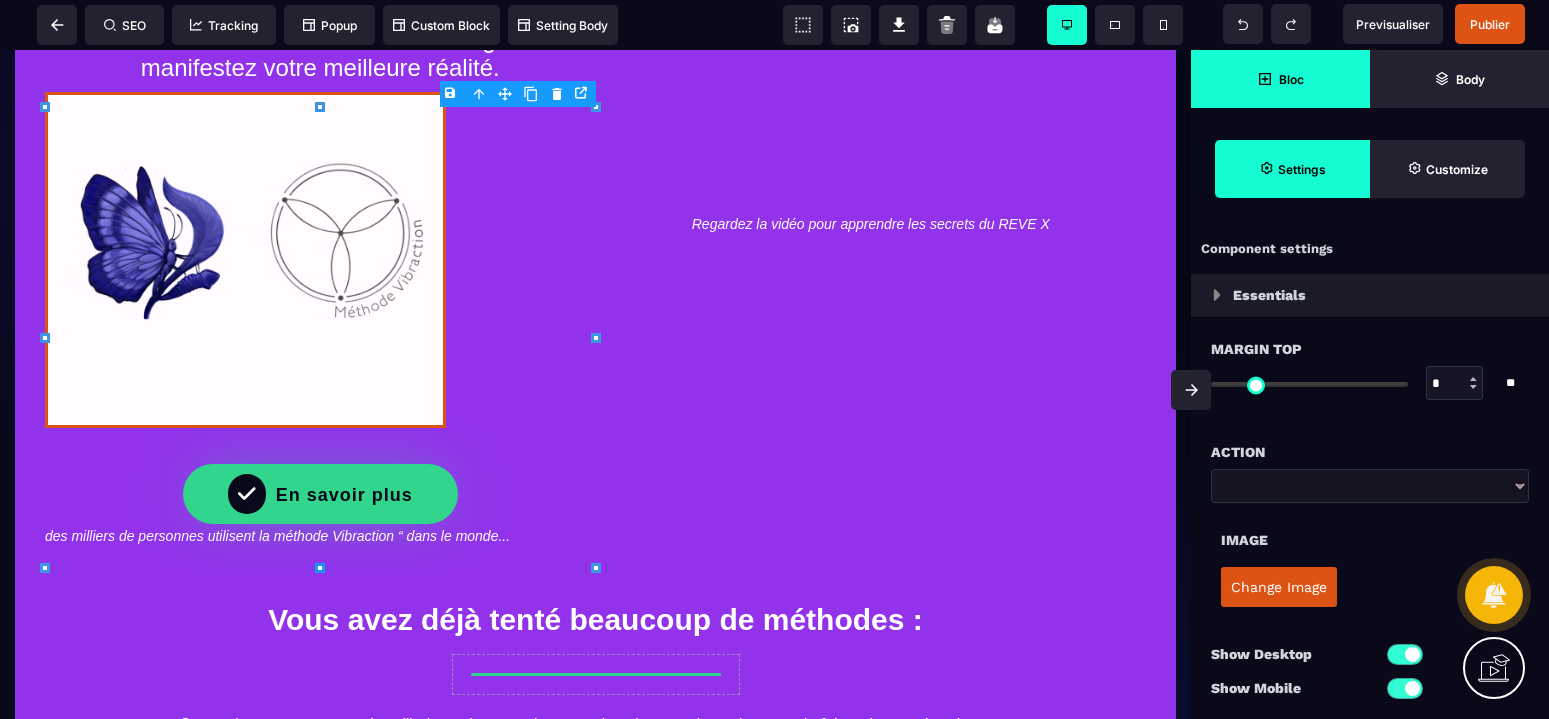 type on "***" 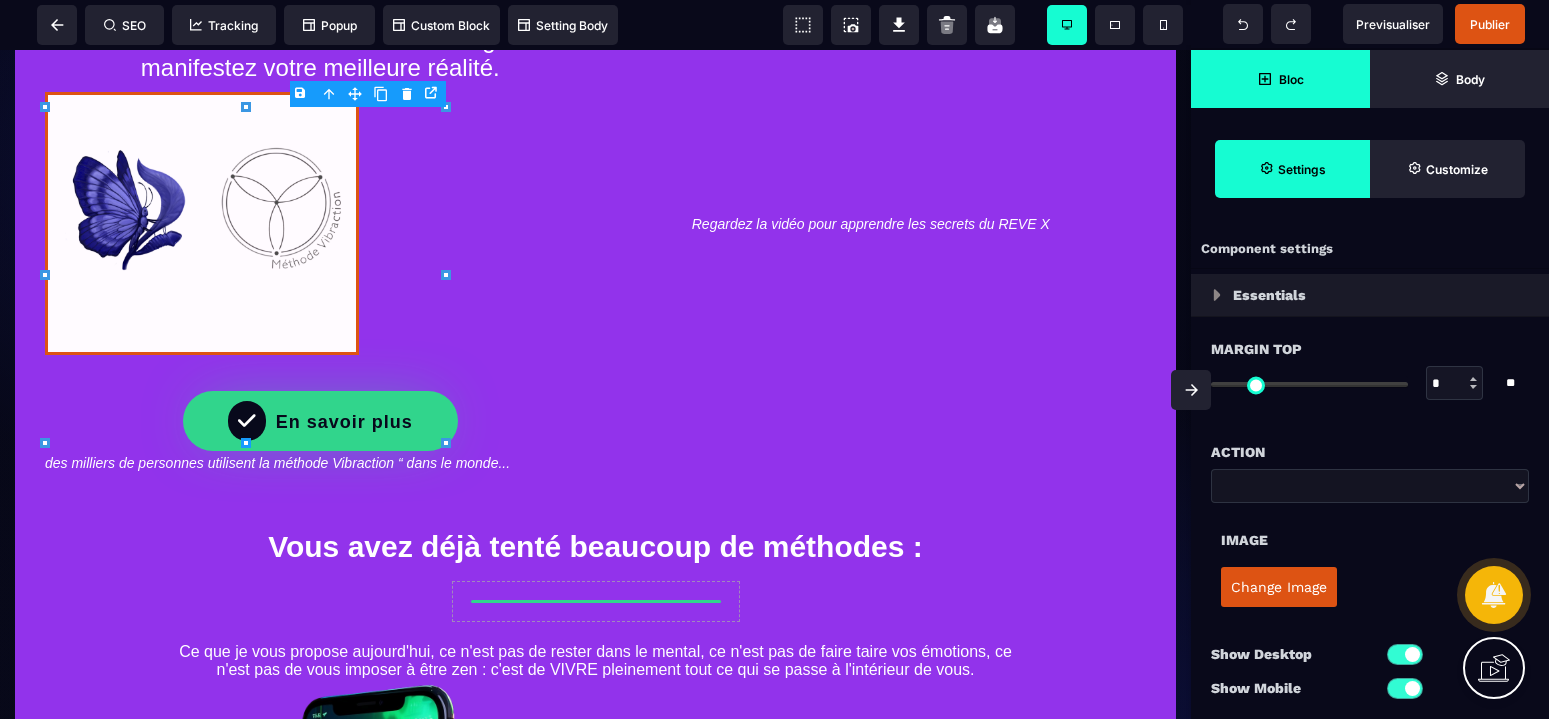 type on "***" 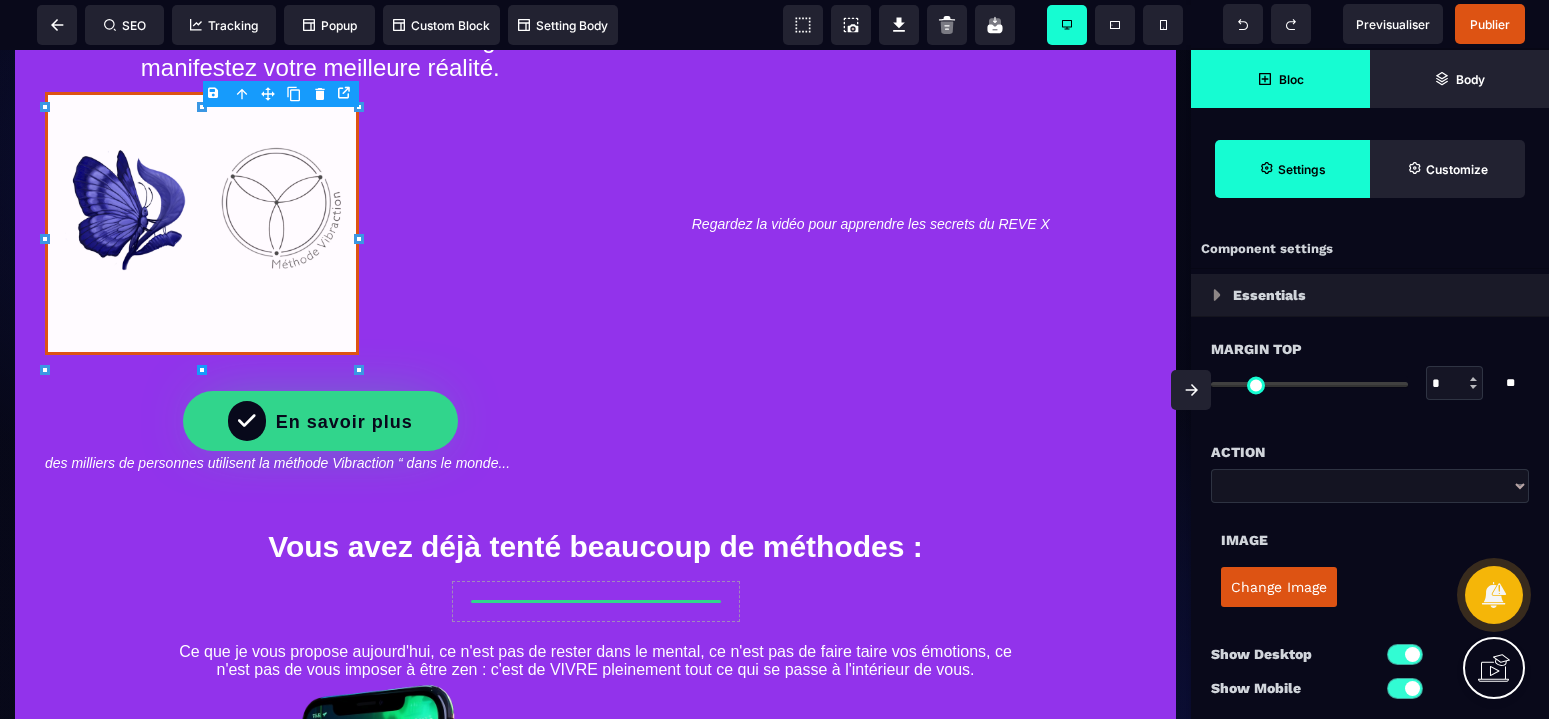 type on "***" 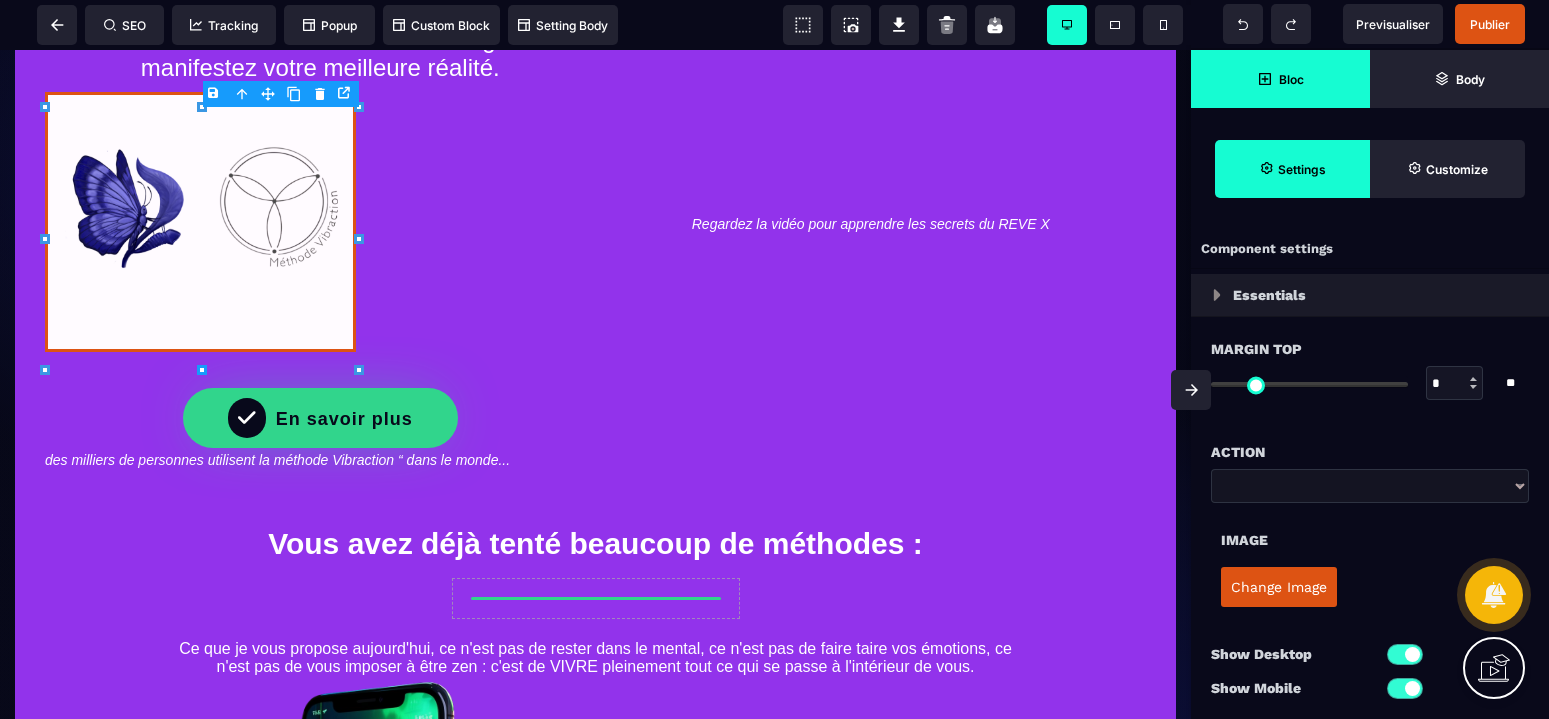 type on "***" 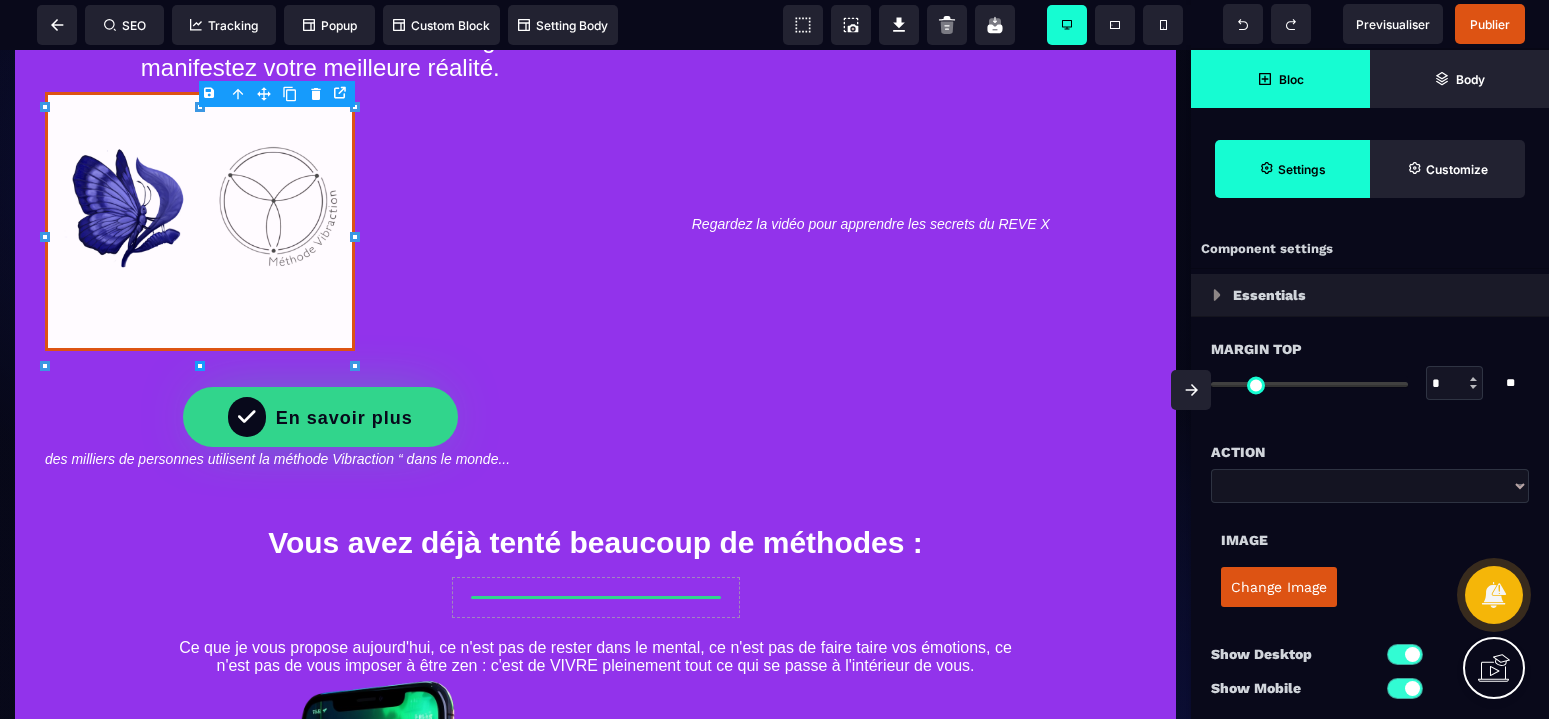 type on "***" 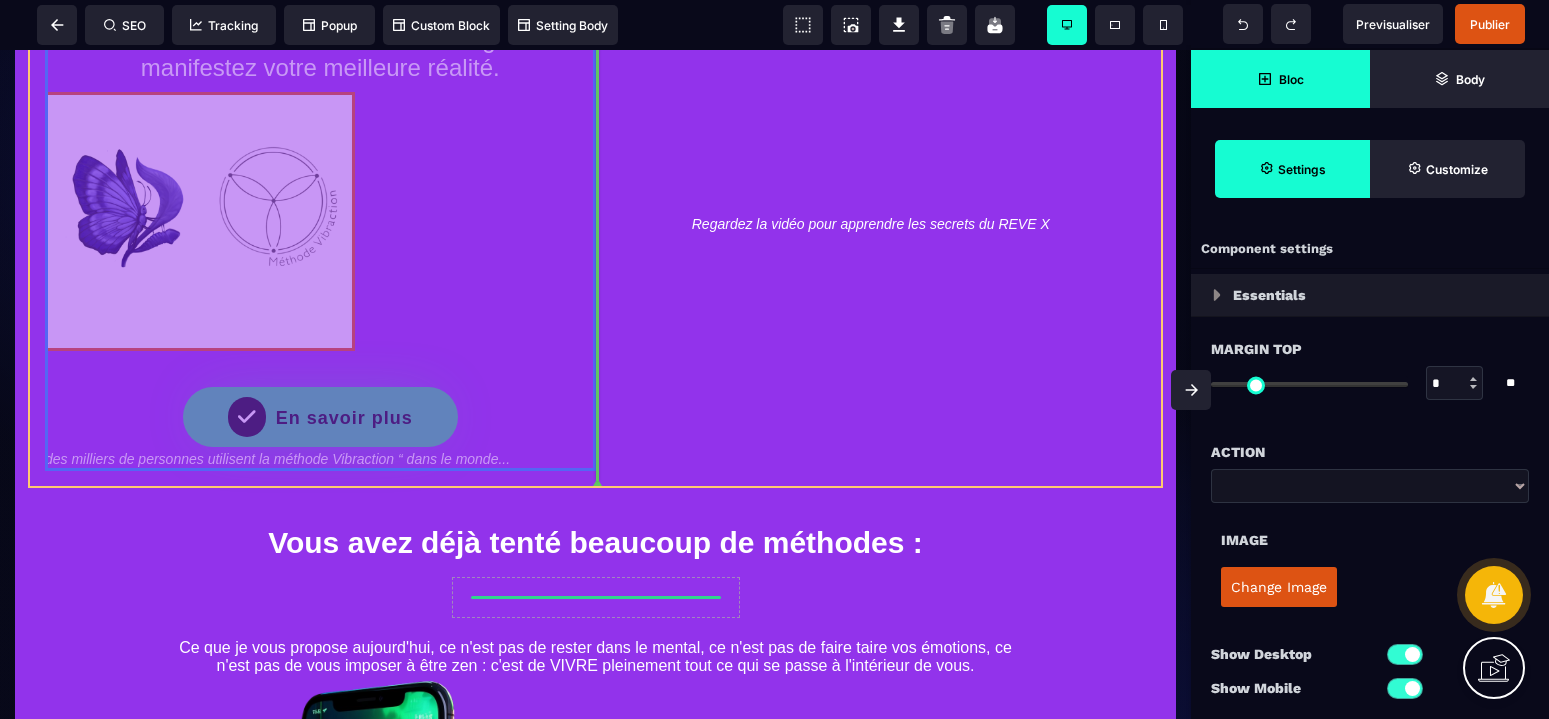 drag, startPoint x: 253, startPoint y: 144, endPoint x: 321, endPoint y: 144, distance: 68 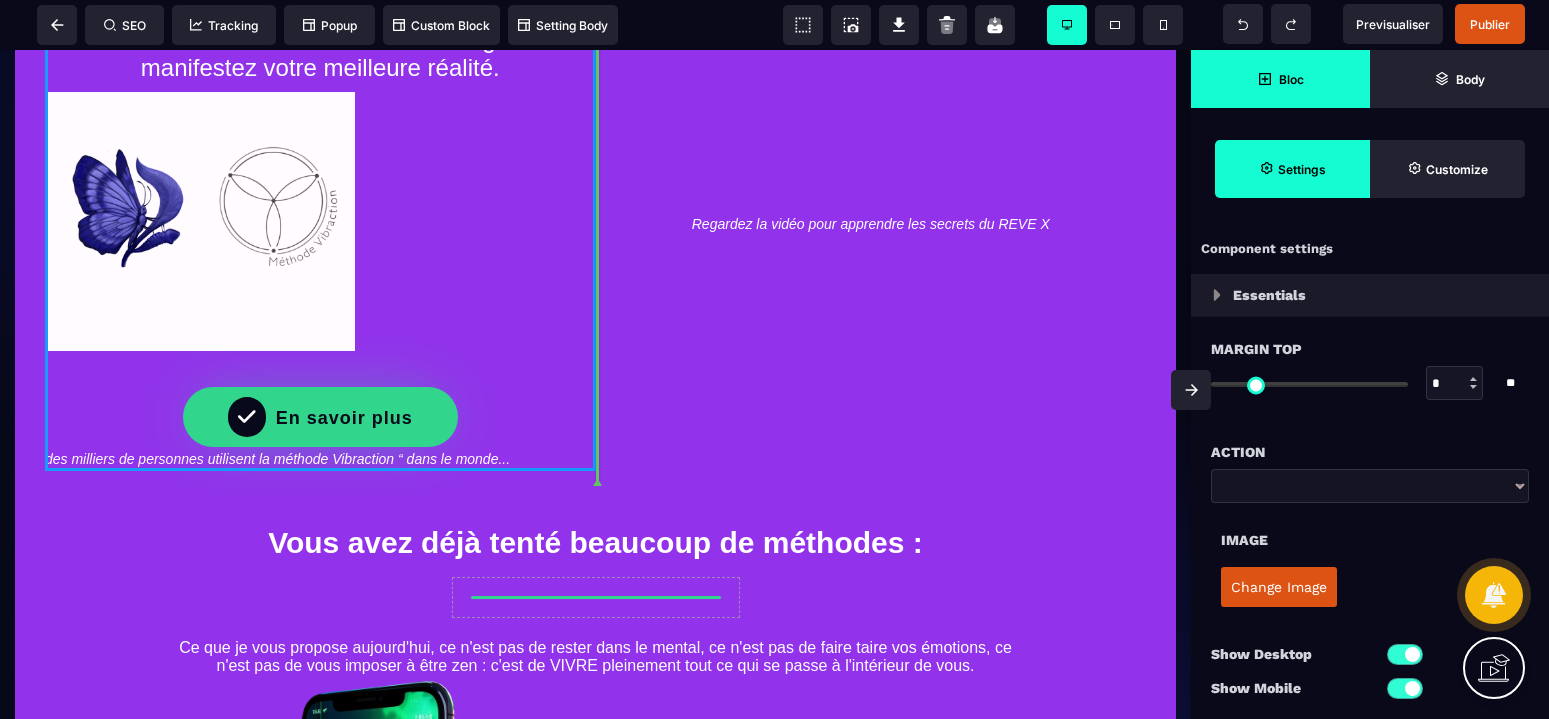 select 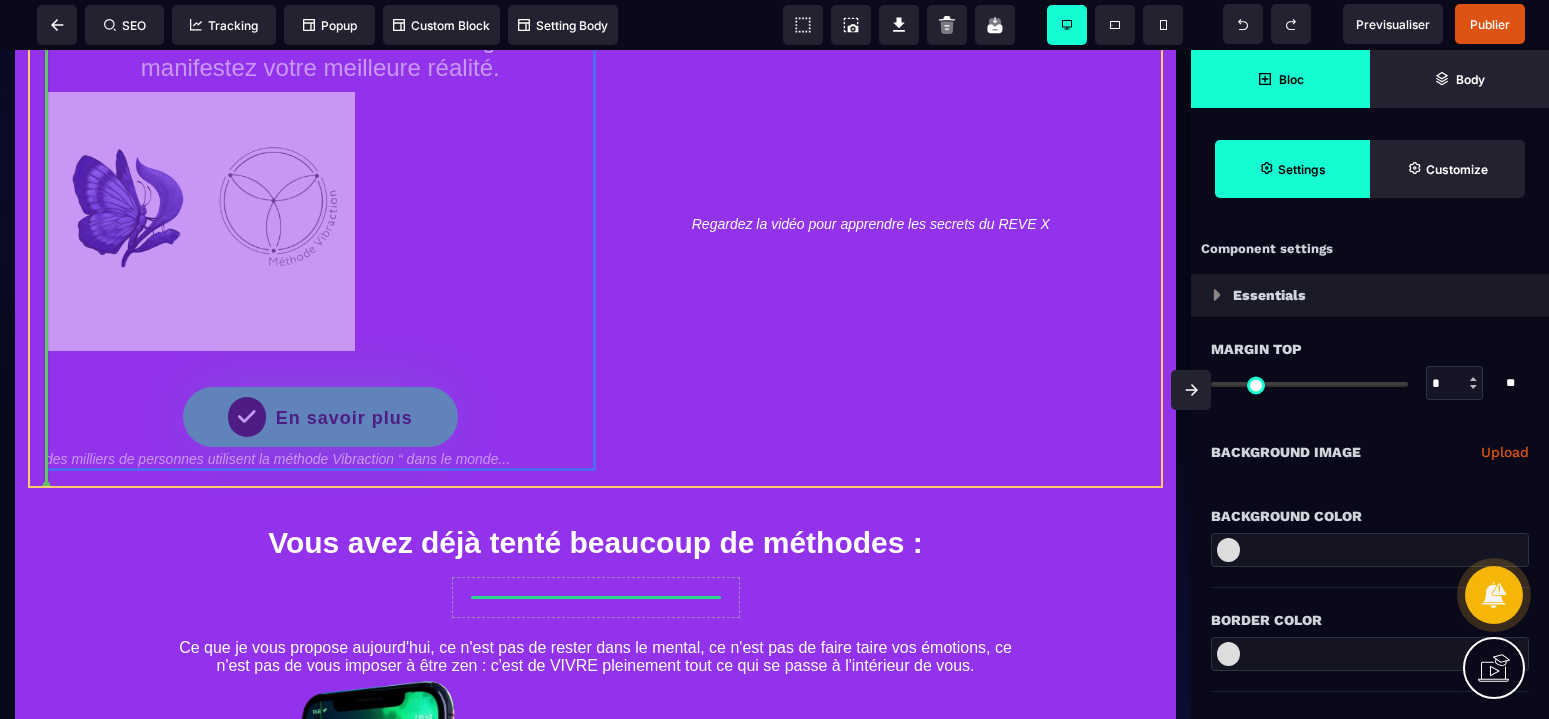 drag, startPoint x: 186, startPoint y: 151, endPoint x: 219, endPoint y: 154, distance: 33.13608 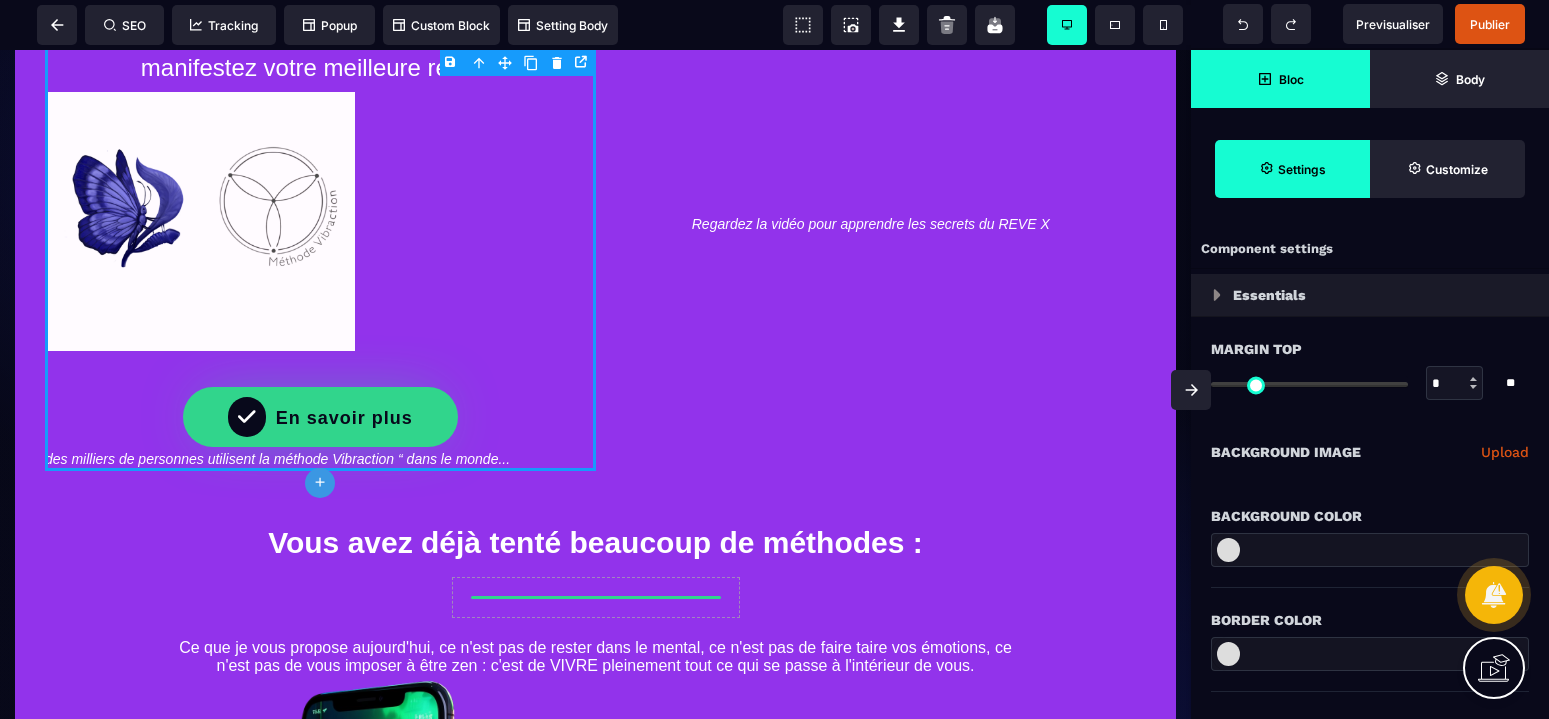click at bounding box center [200, 221] 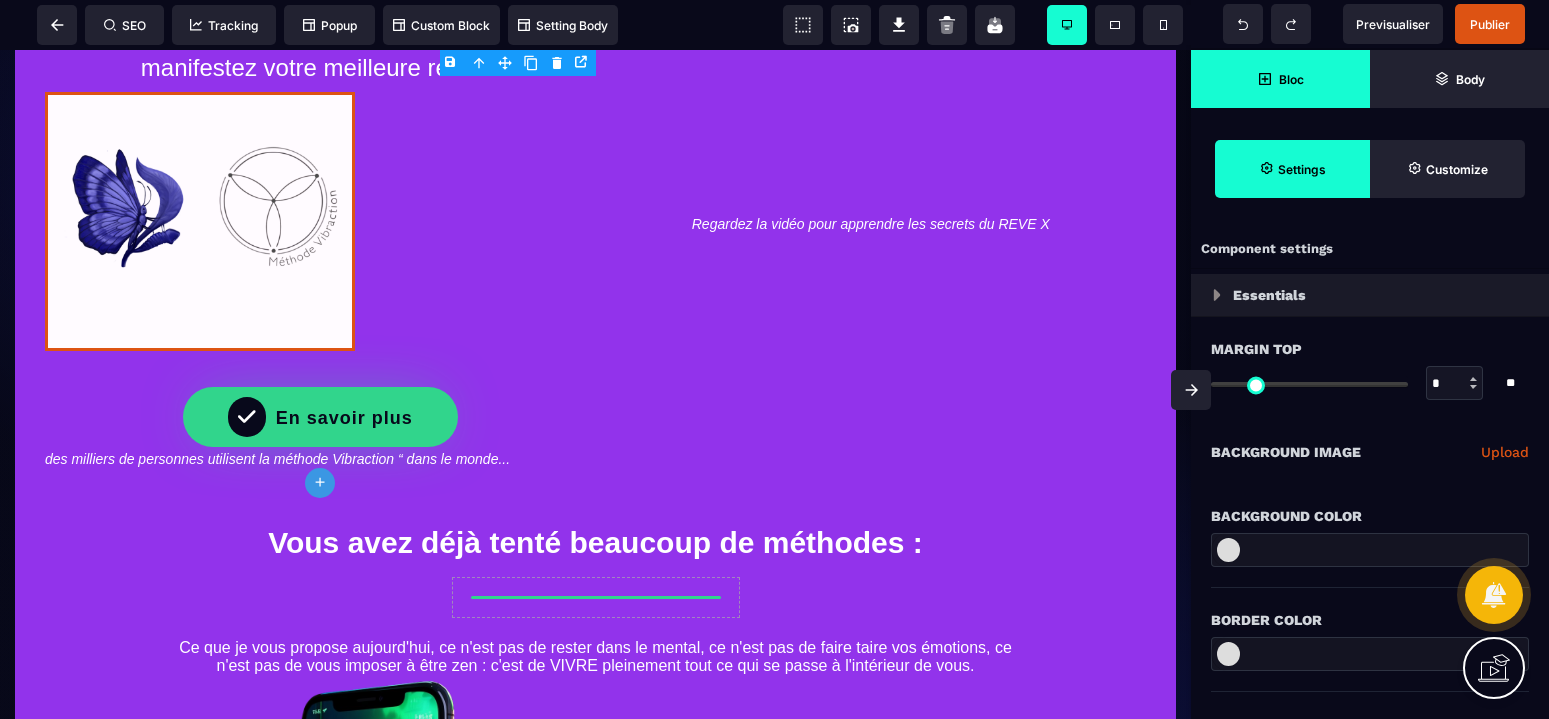 select 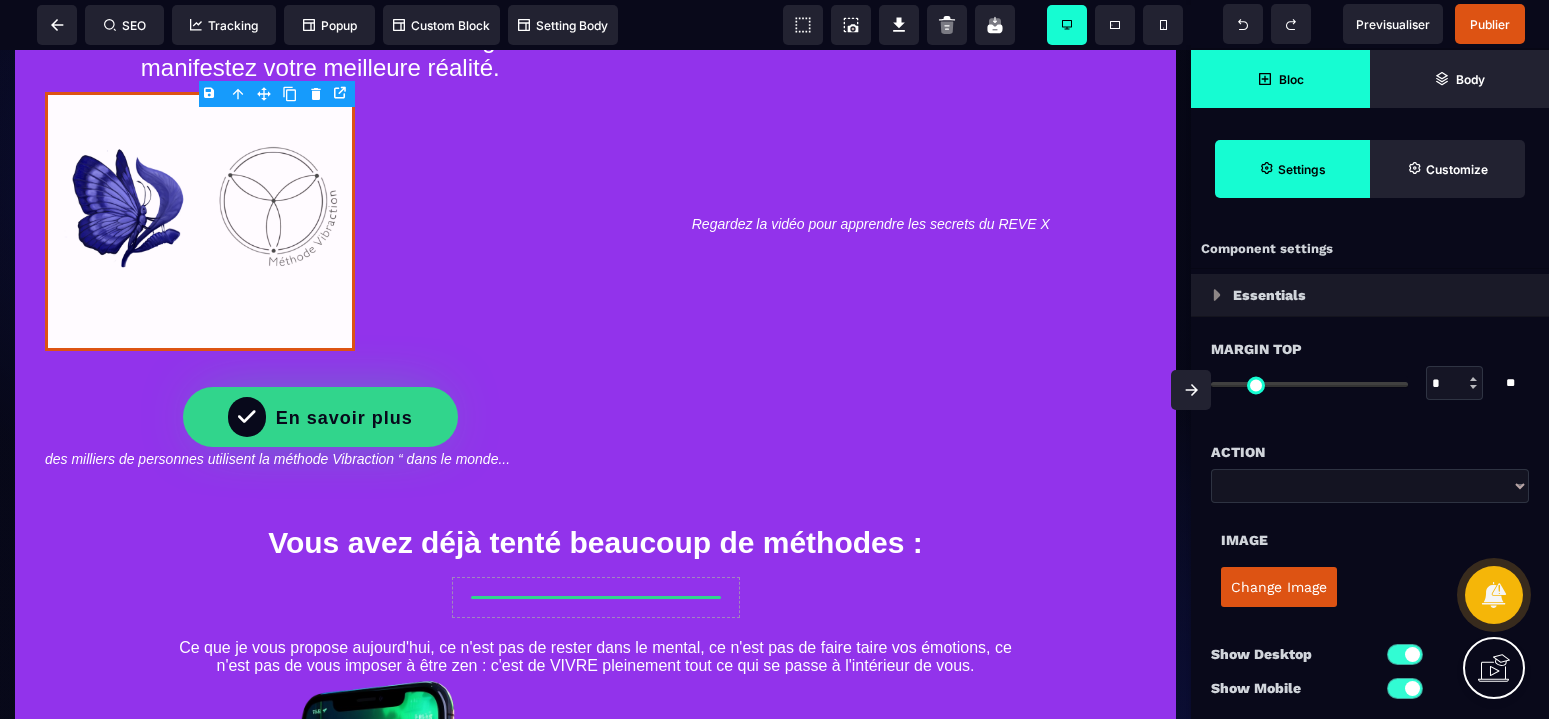 click at bounding box center (200, 221) 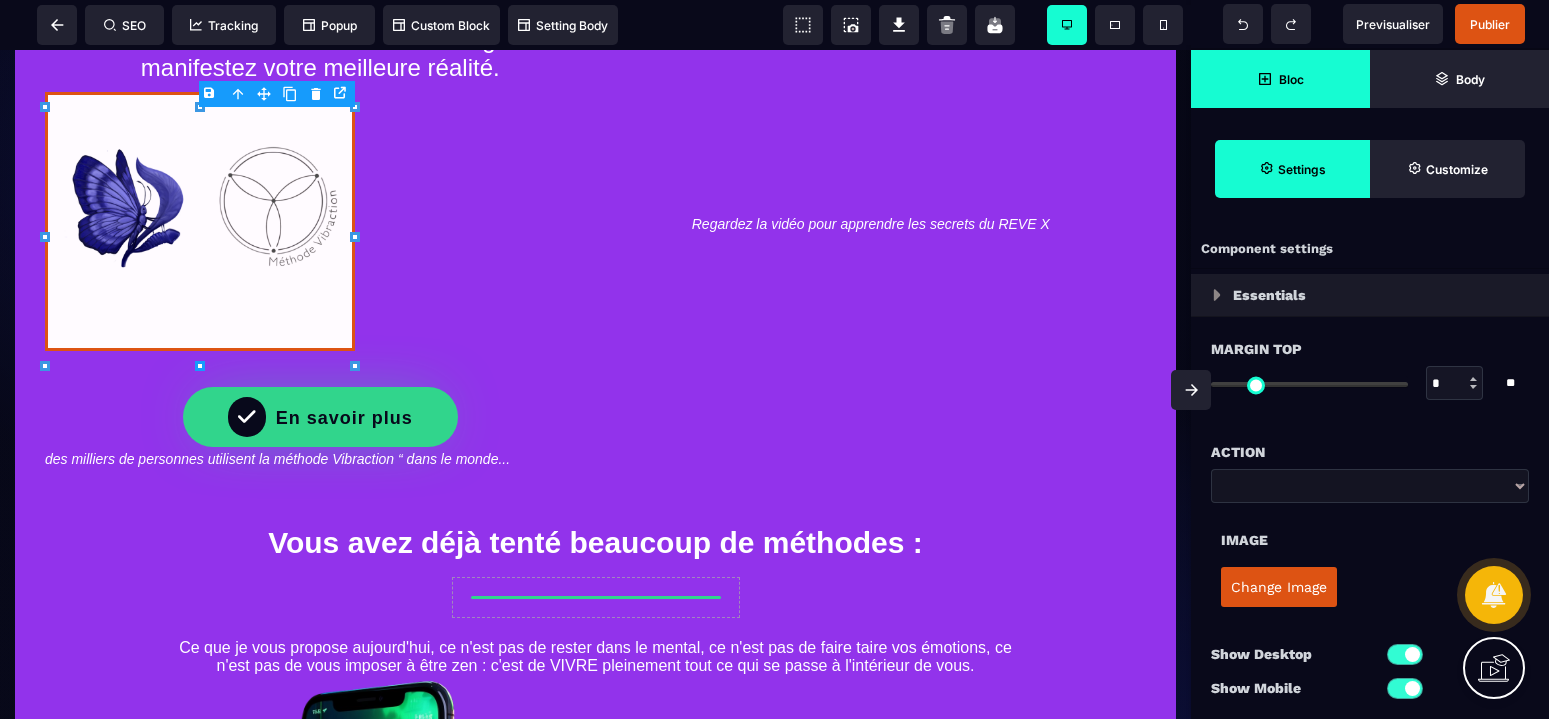 click 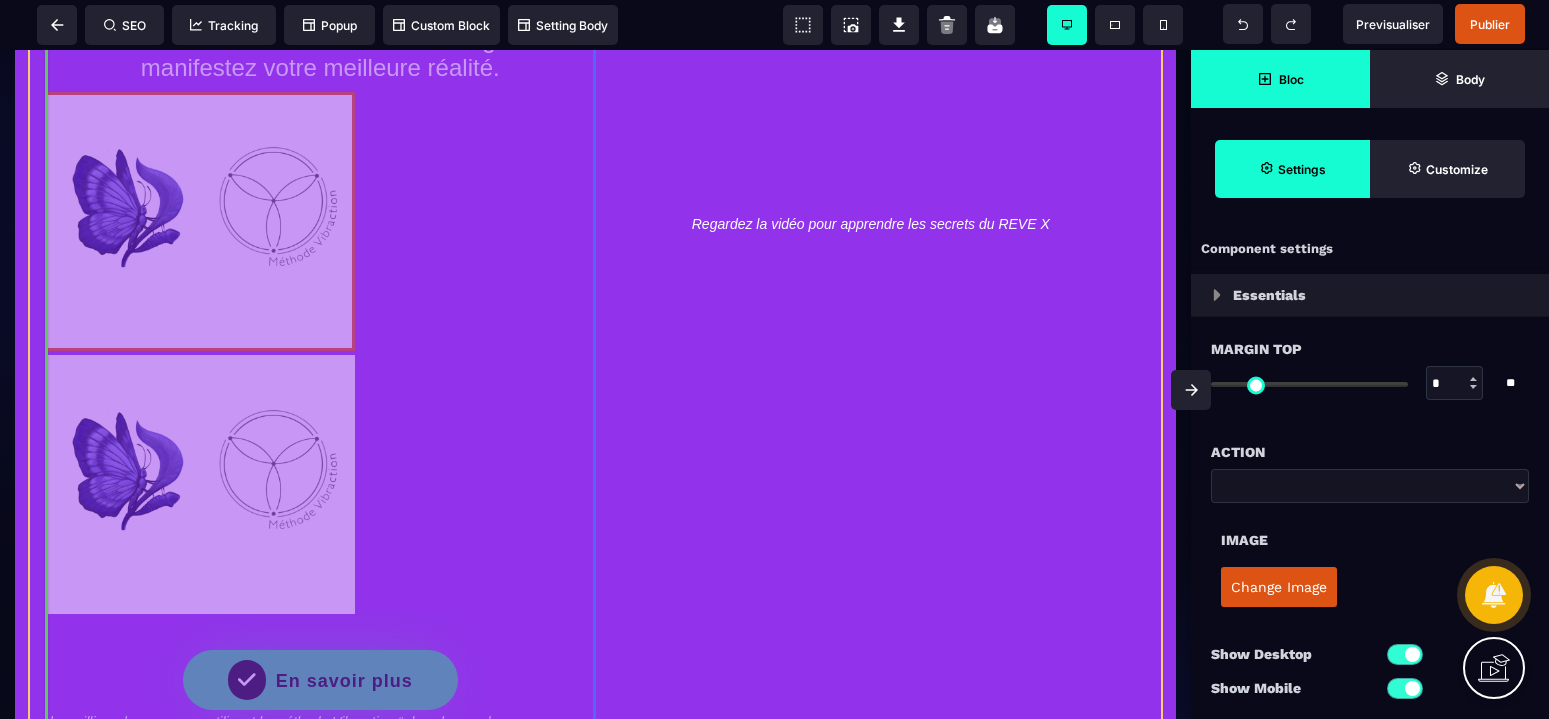 drag, startPoint x: 230, startPoint y: 163, endPoint x: 279, endPoint y: 158, distance: 49.25444 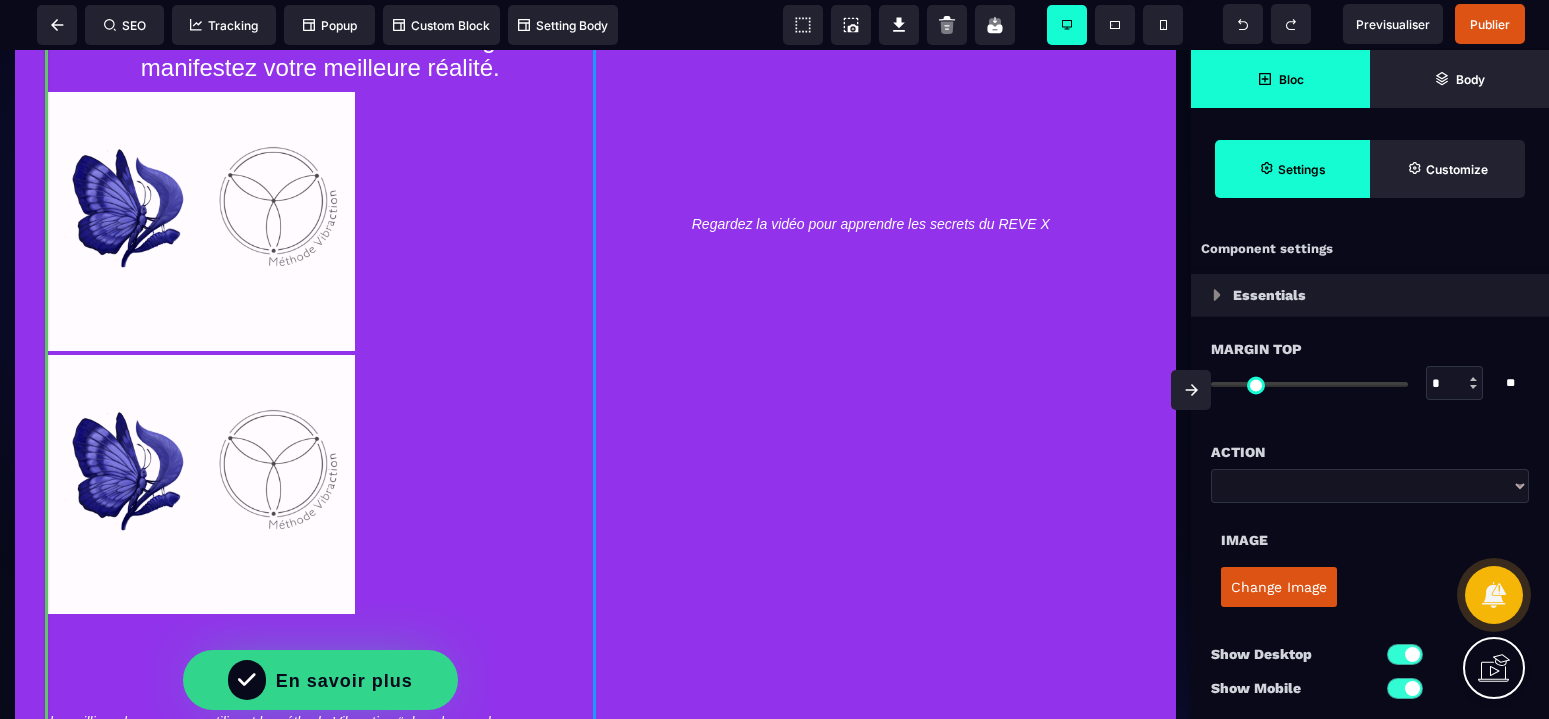 select 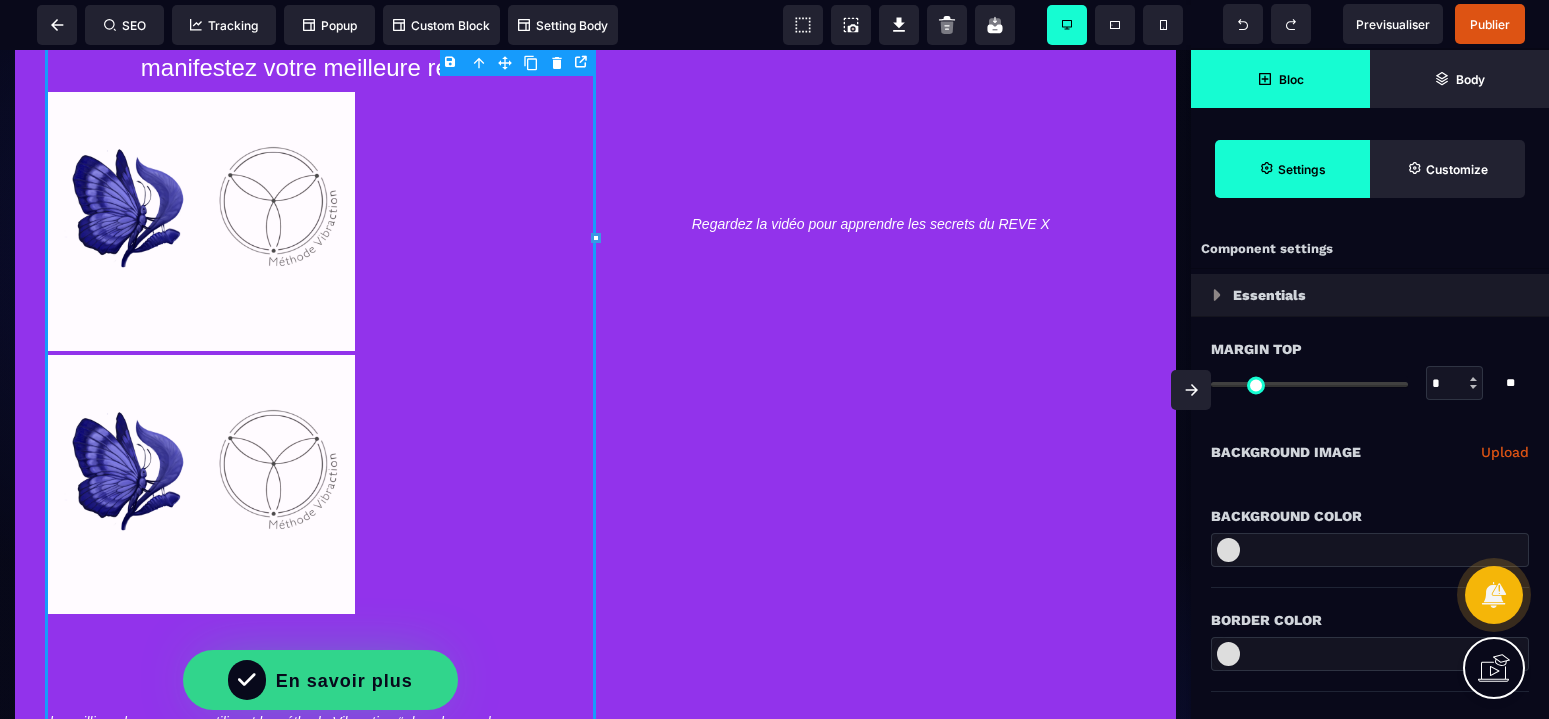 click at bounding box center [200, 221] 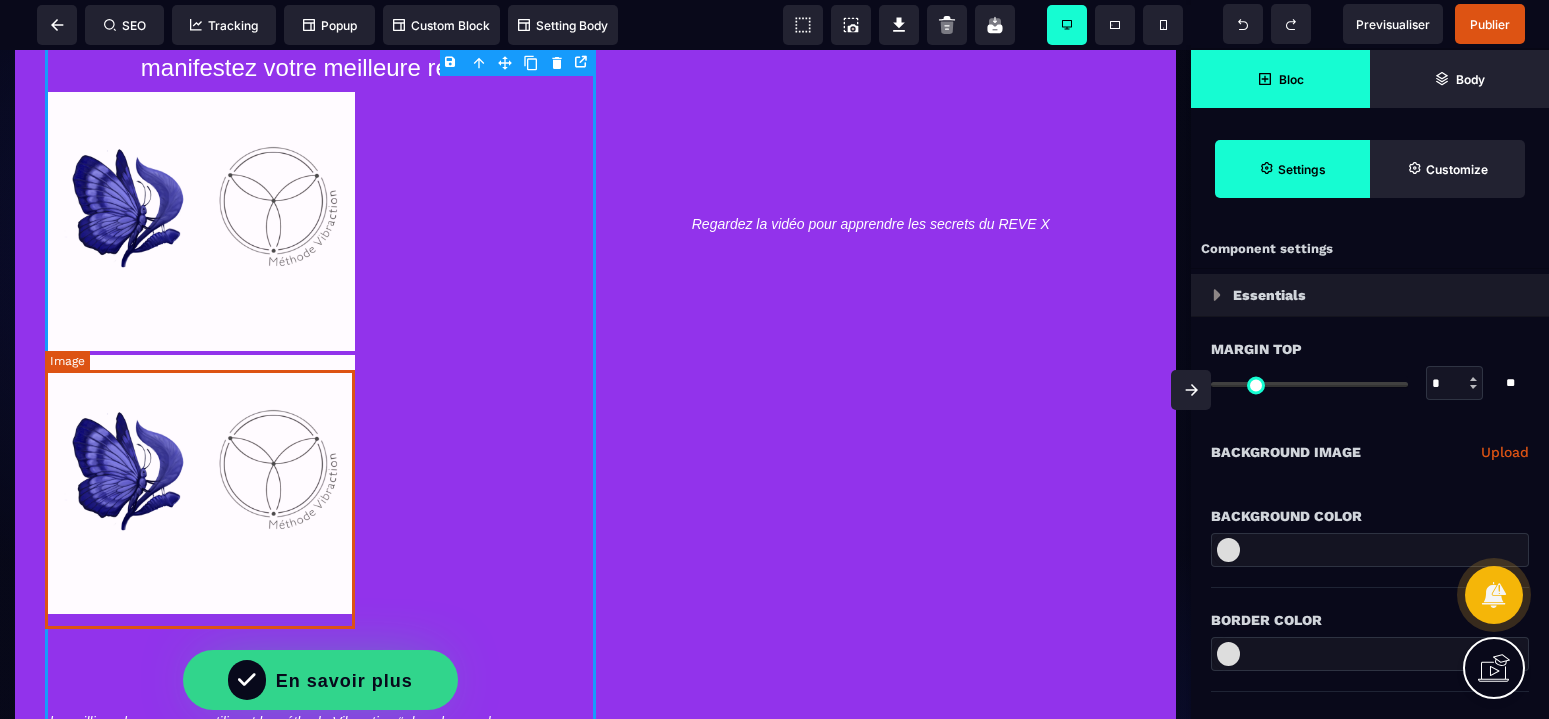 click at bounding box center [200, 484] 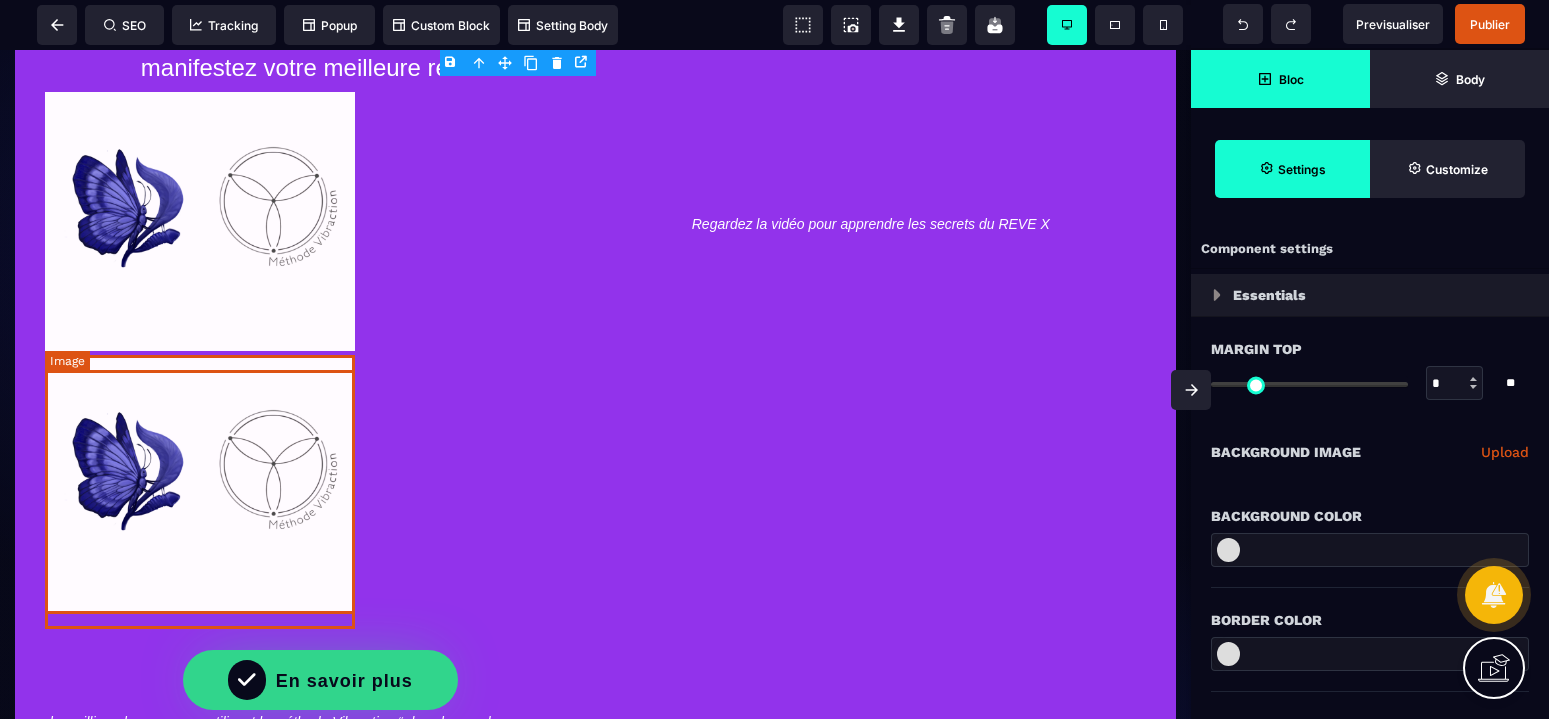 select 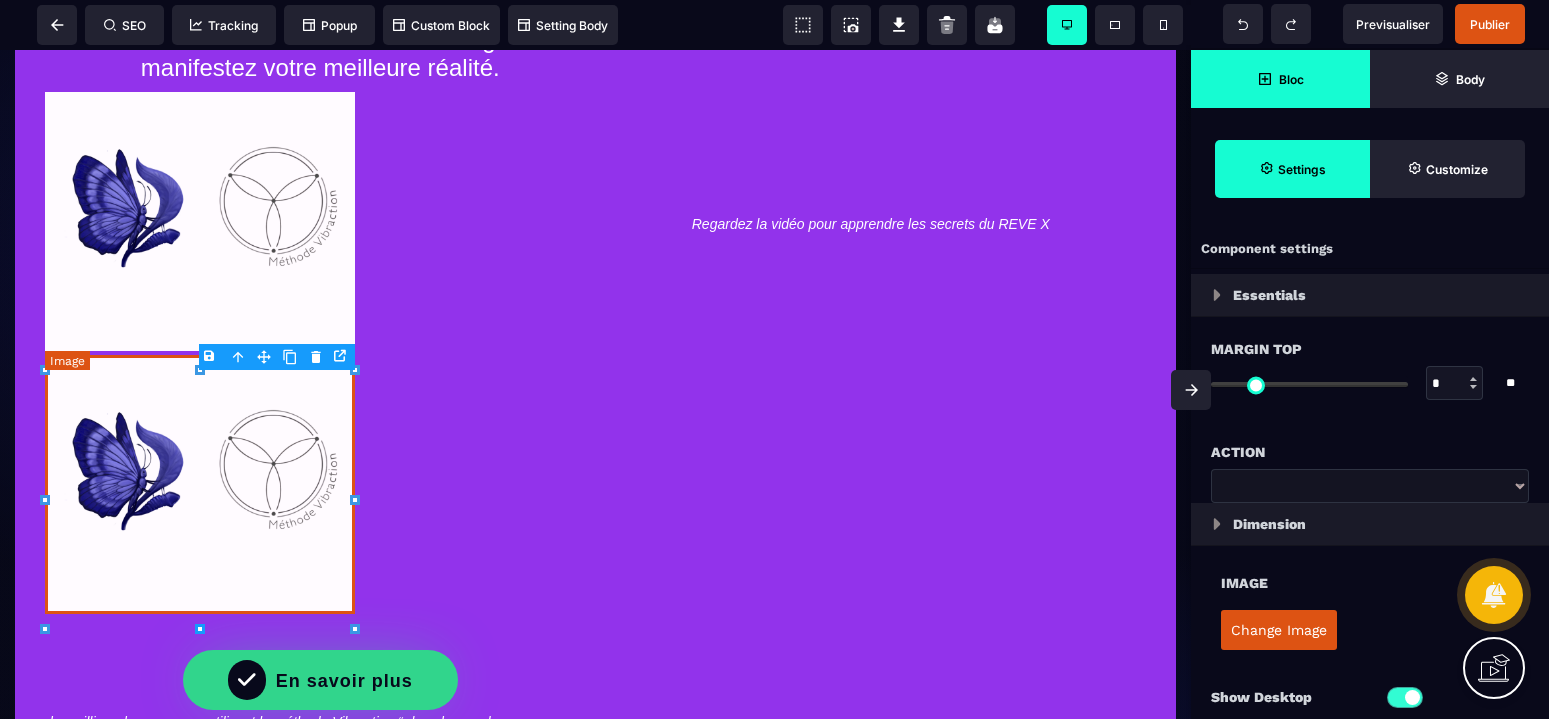 type on "*" 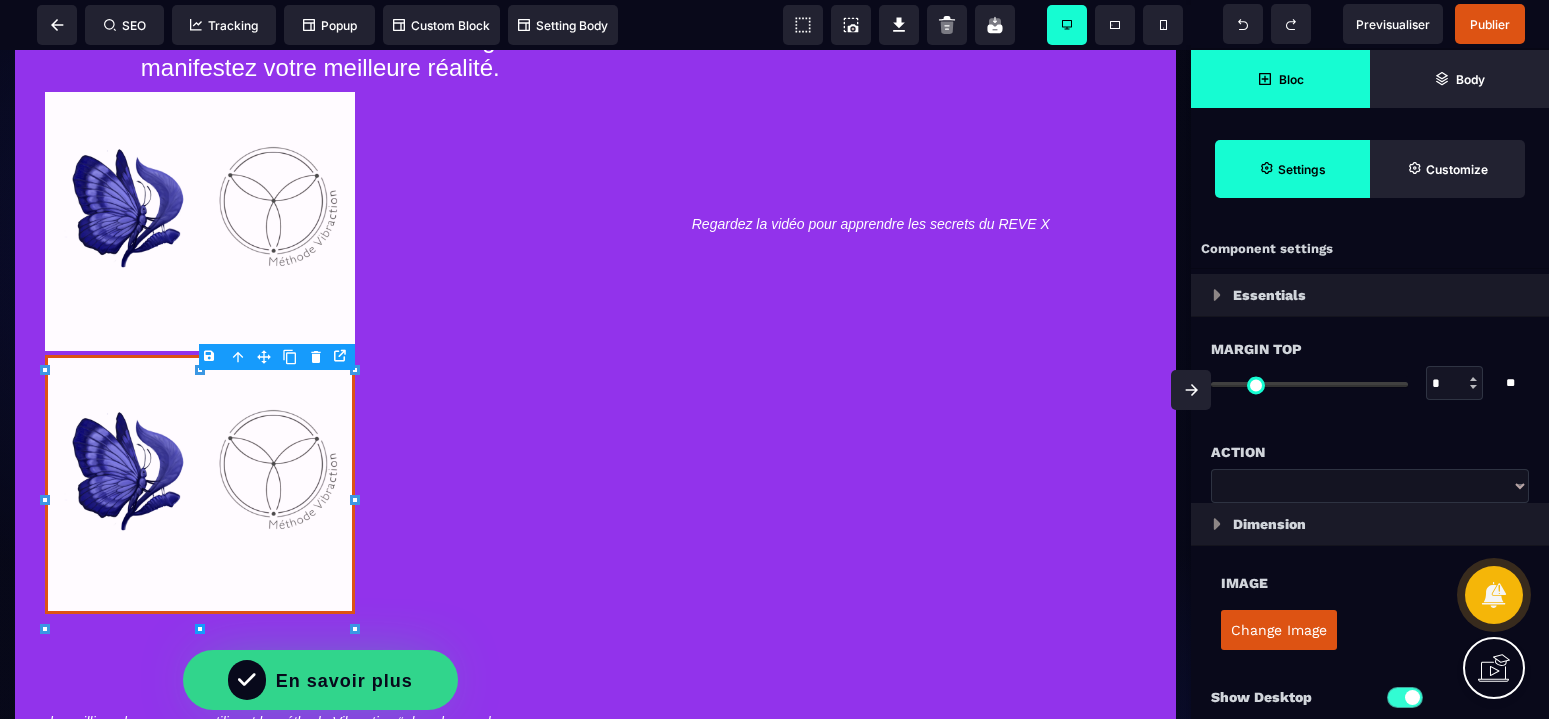 click on "B I U S
A *******
Image
SEO
Tracking
Popup" at bounding box center (774, 359) 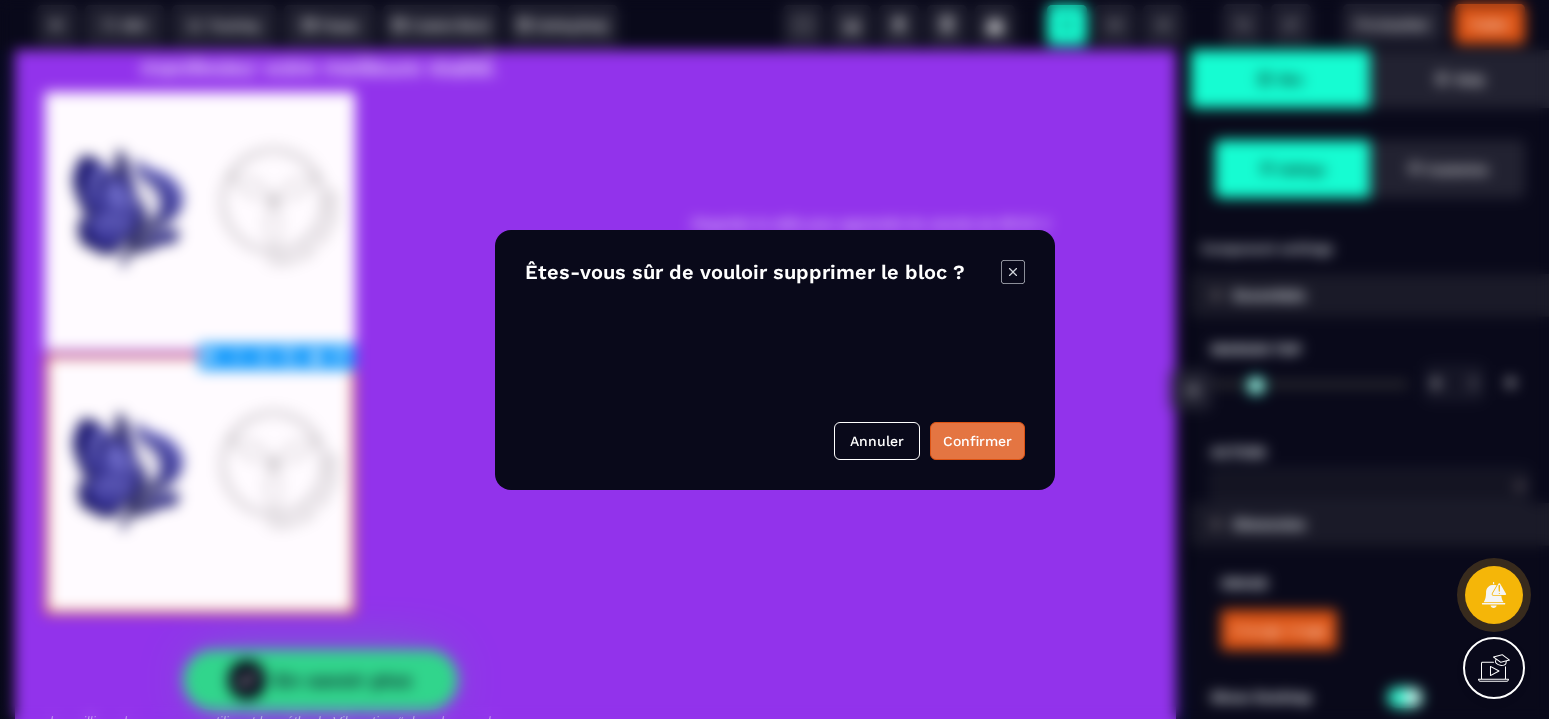 click on "Confirmer" at bounding box center (977, 441) 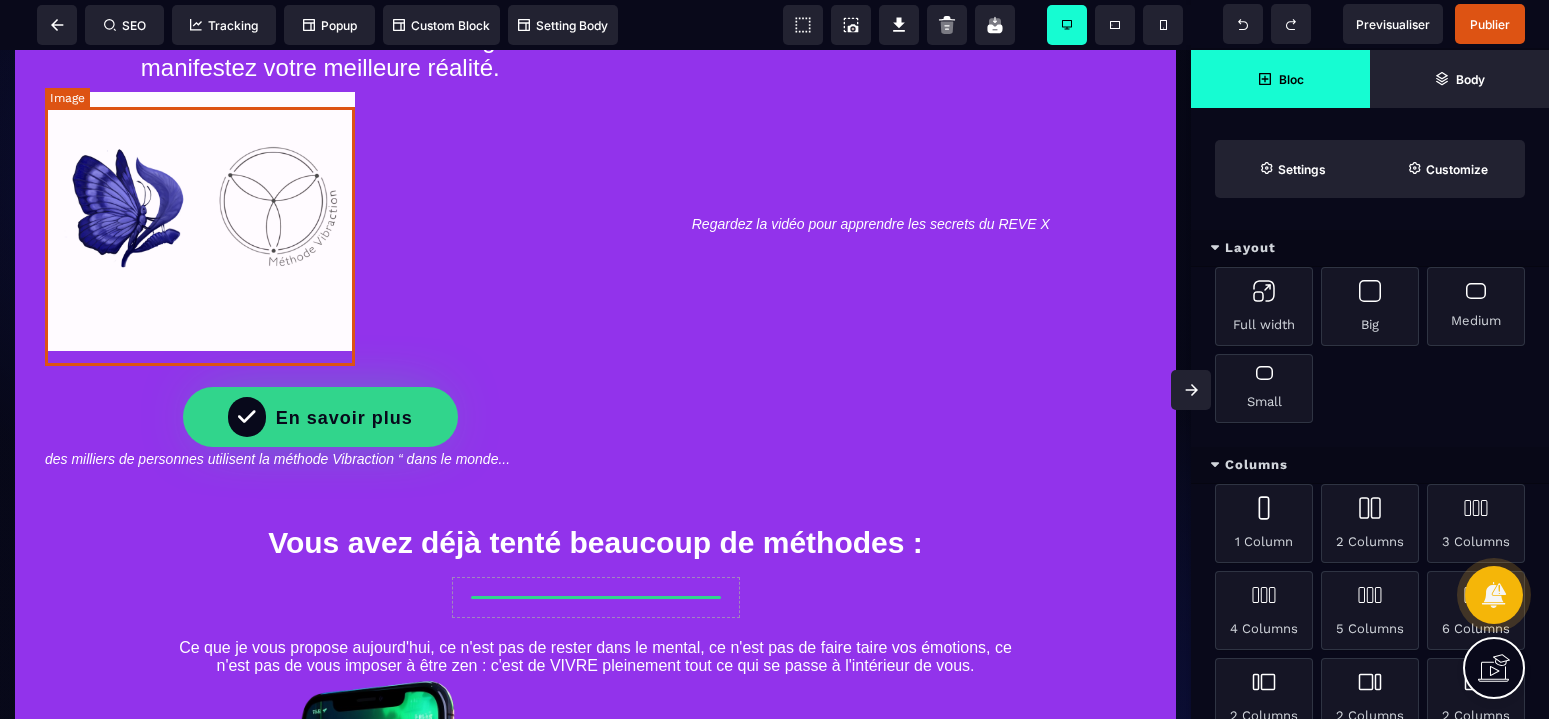 click at bounding box center (200, 221) 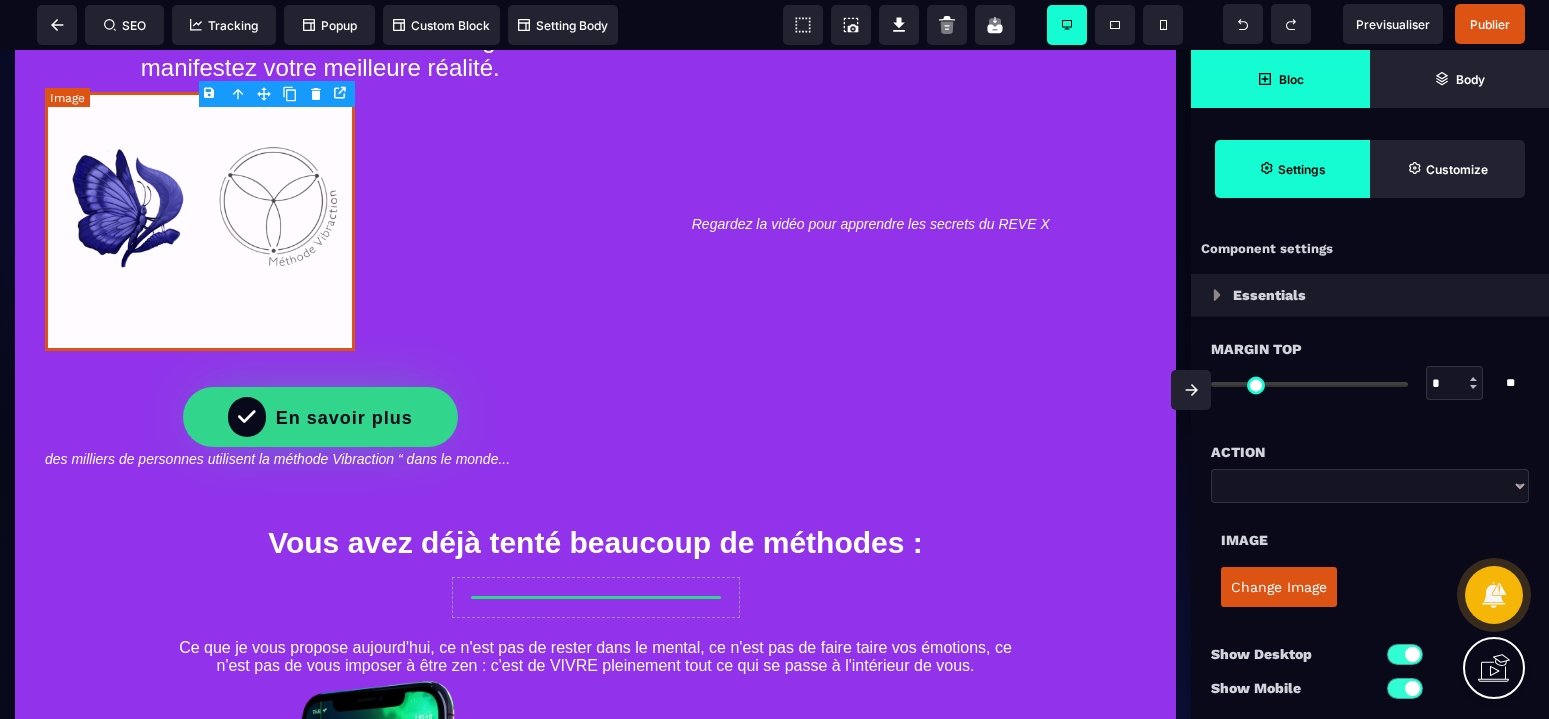 click at bounding box center [200, 221] 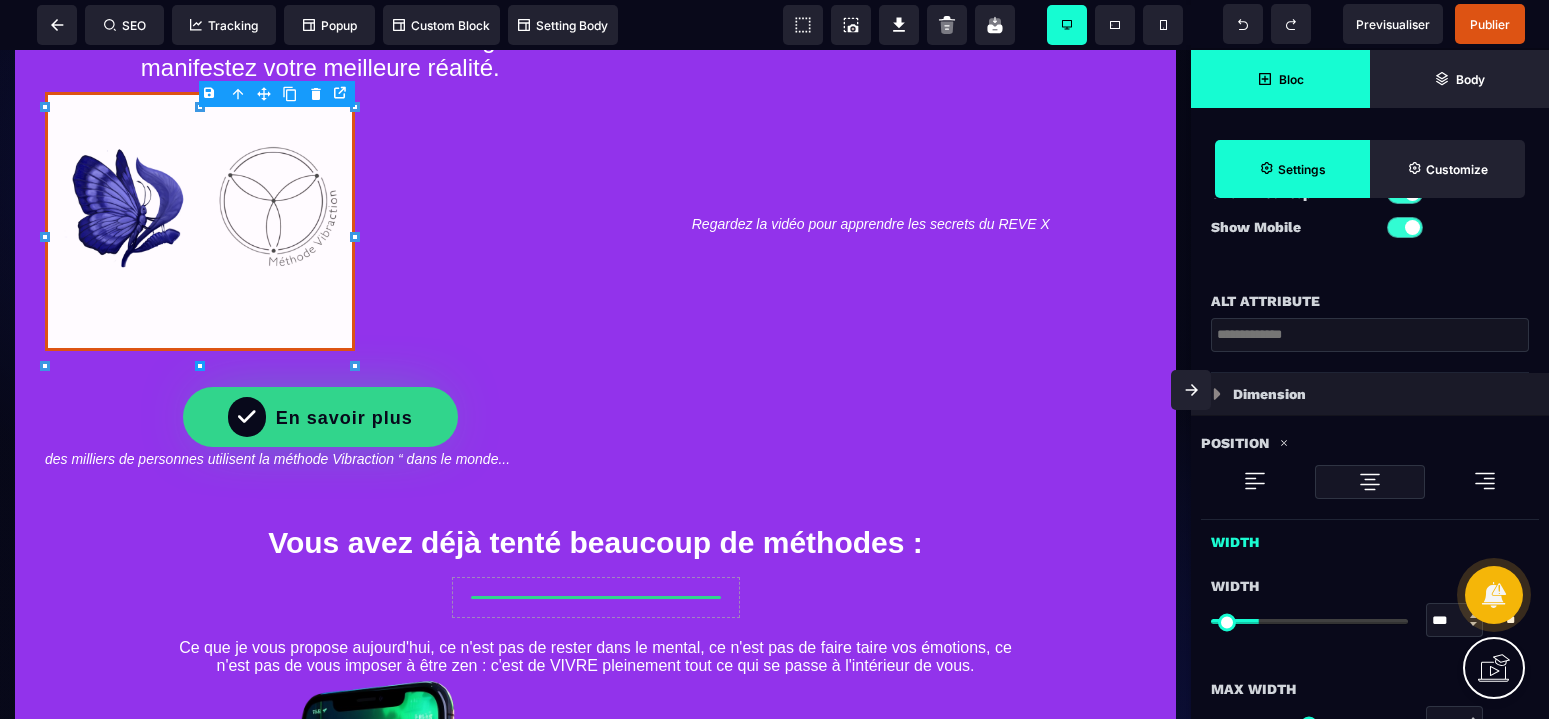 scroll, scrollTop: 672, scrollLeft: 0, axis: vertical 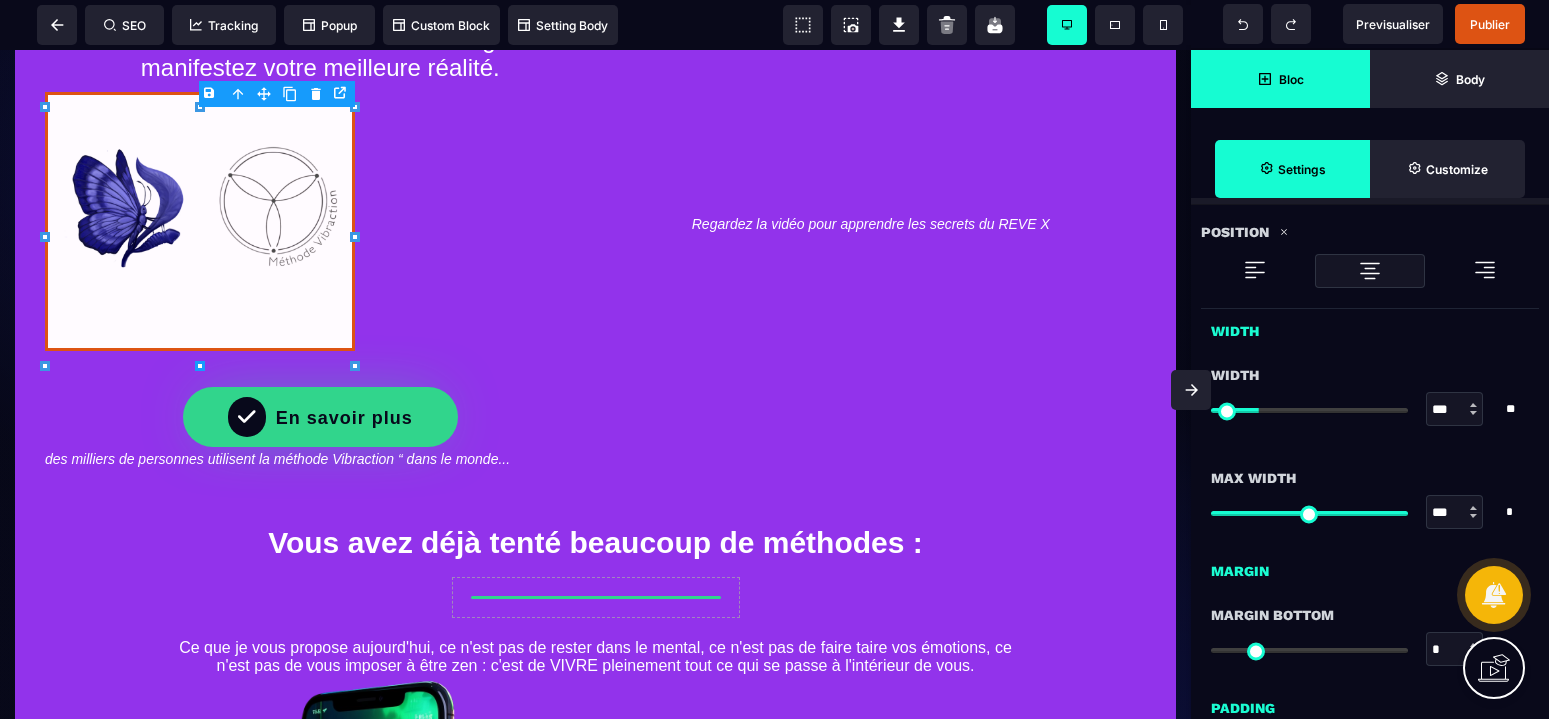 click at bounding box center (1370, 271) 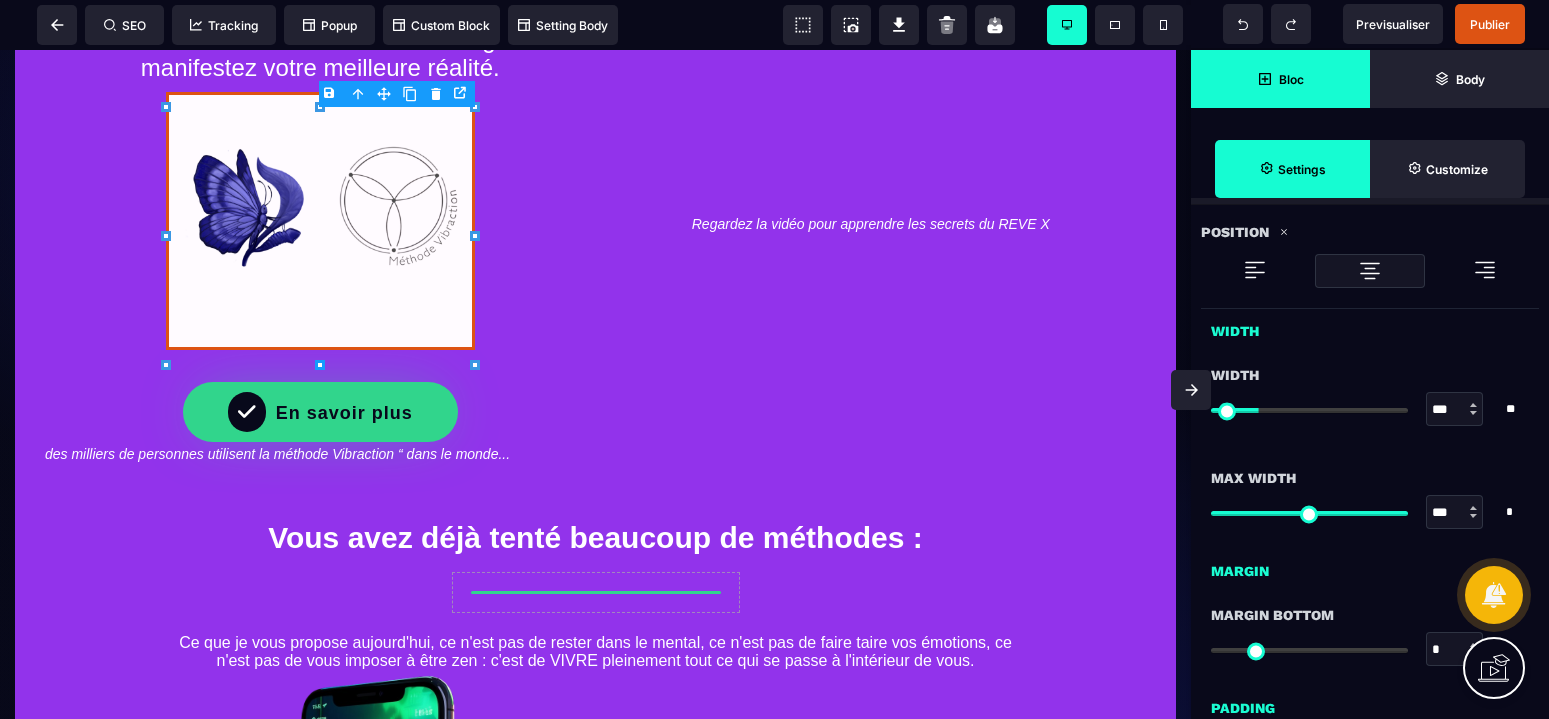 type on "***" 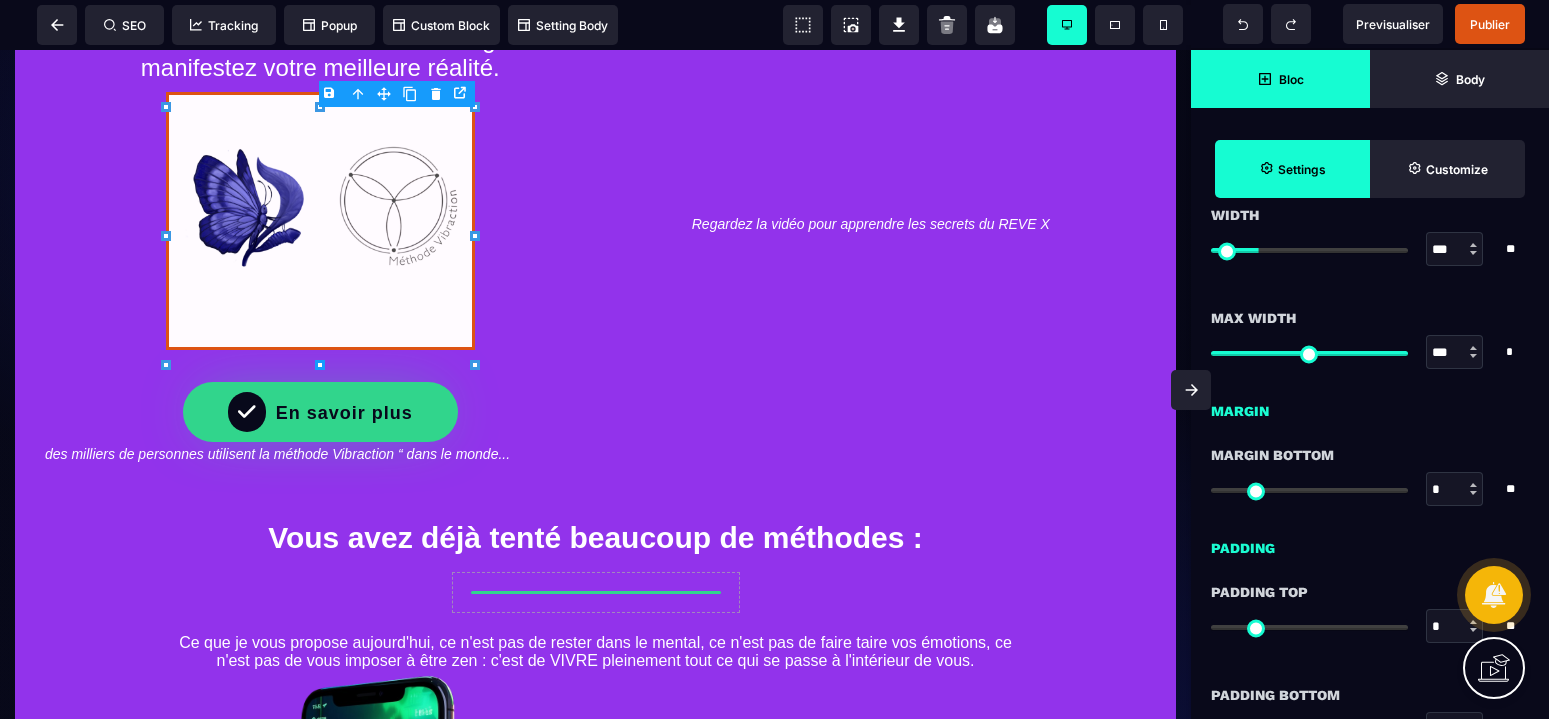 scroll, scrollTop: 840, scrollLeft: 0, axis: vertical 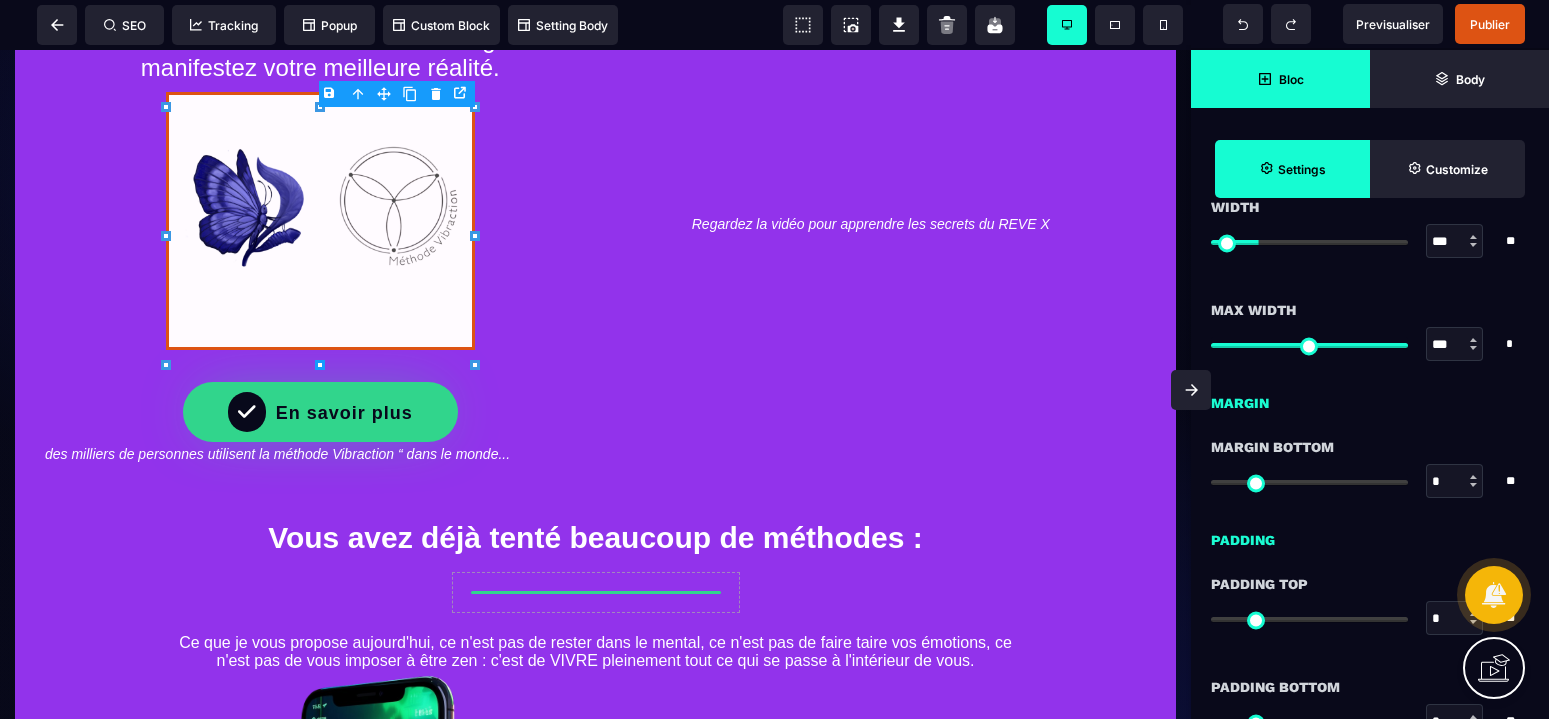 type on "**" 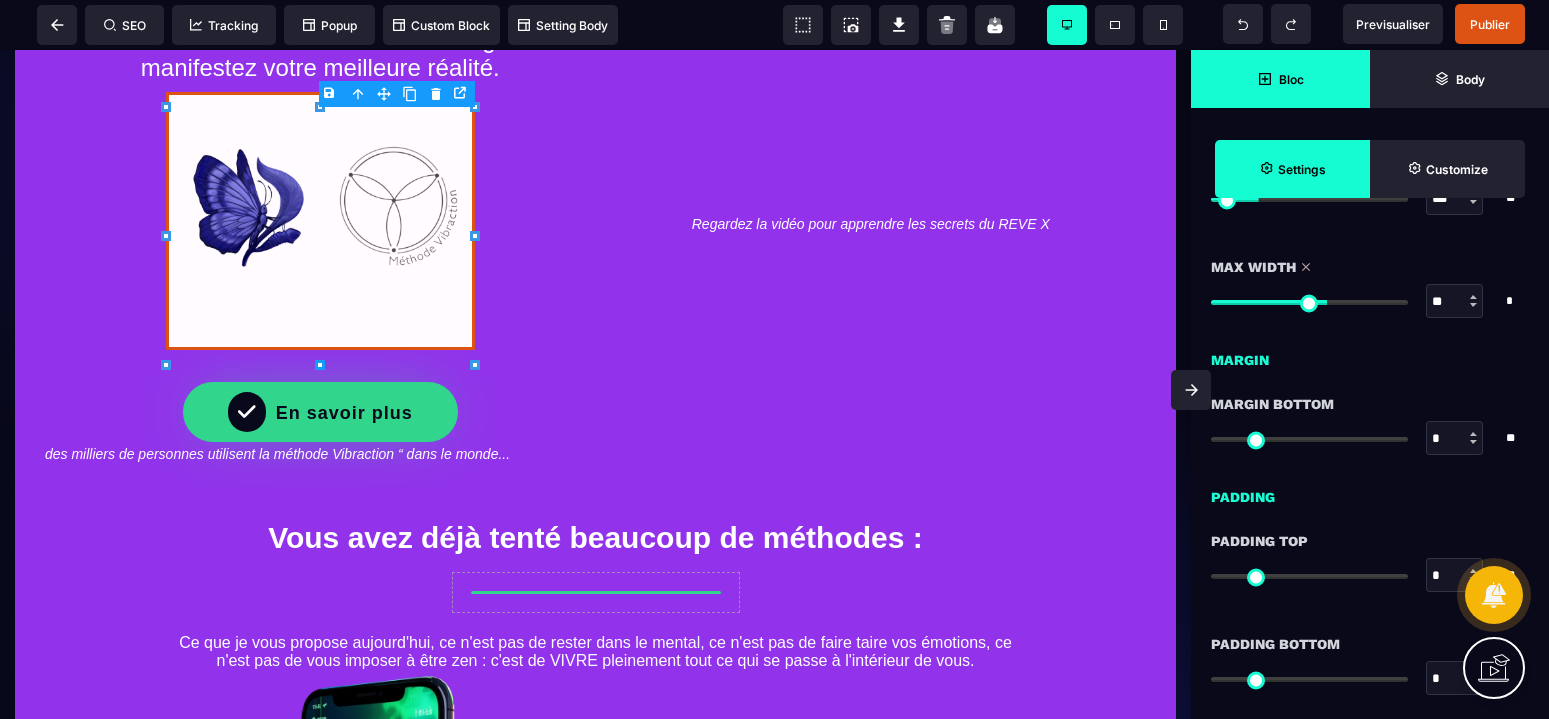scroll, scrollTop: 769, scrollLeft: 0, axis: vertical 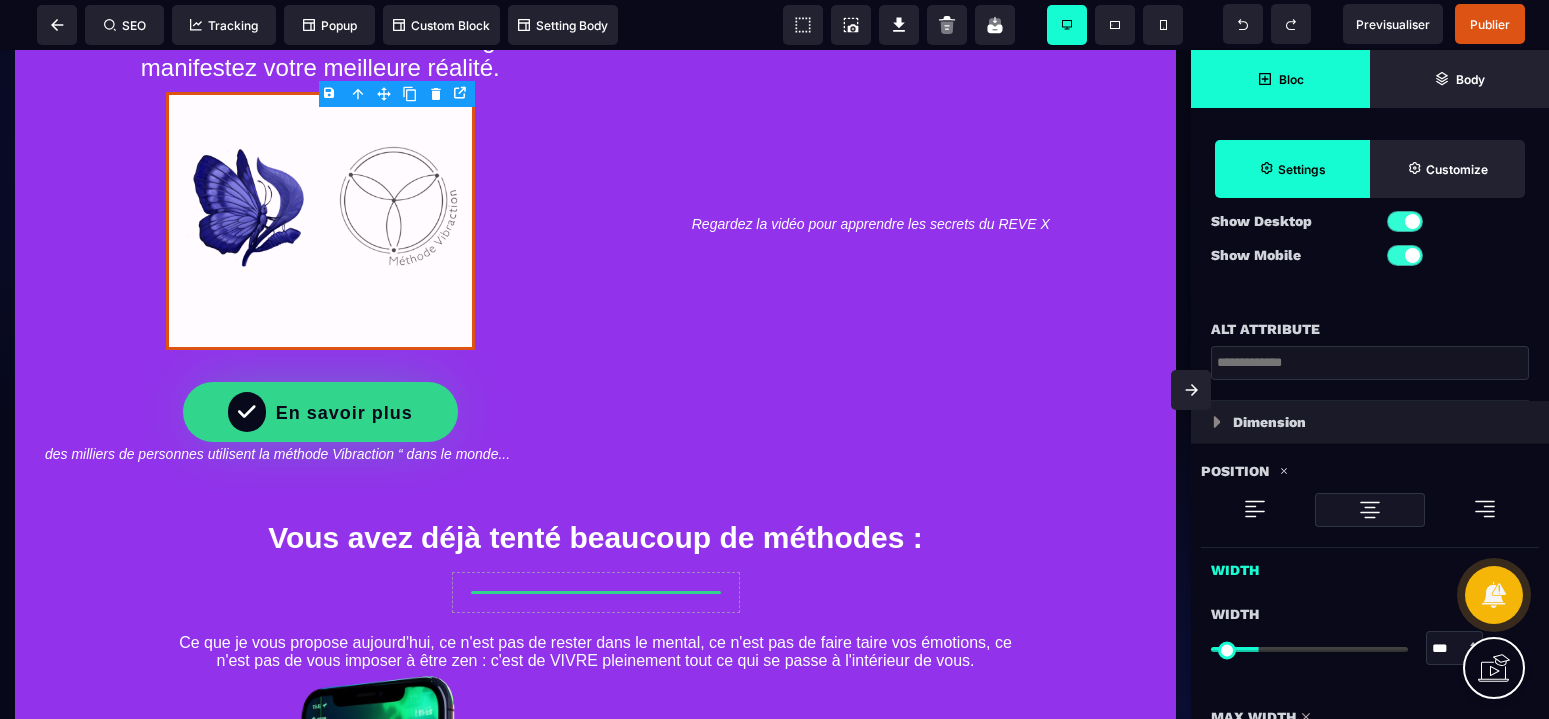 click on "Dimension" at bounding box center [1370, 422] 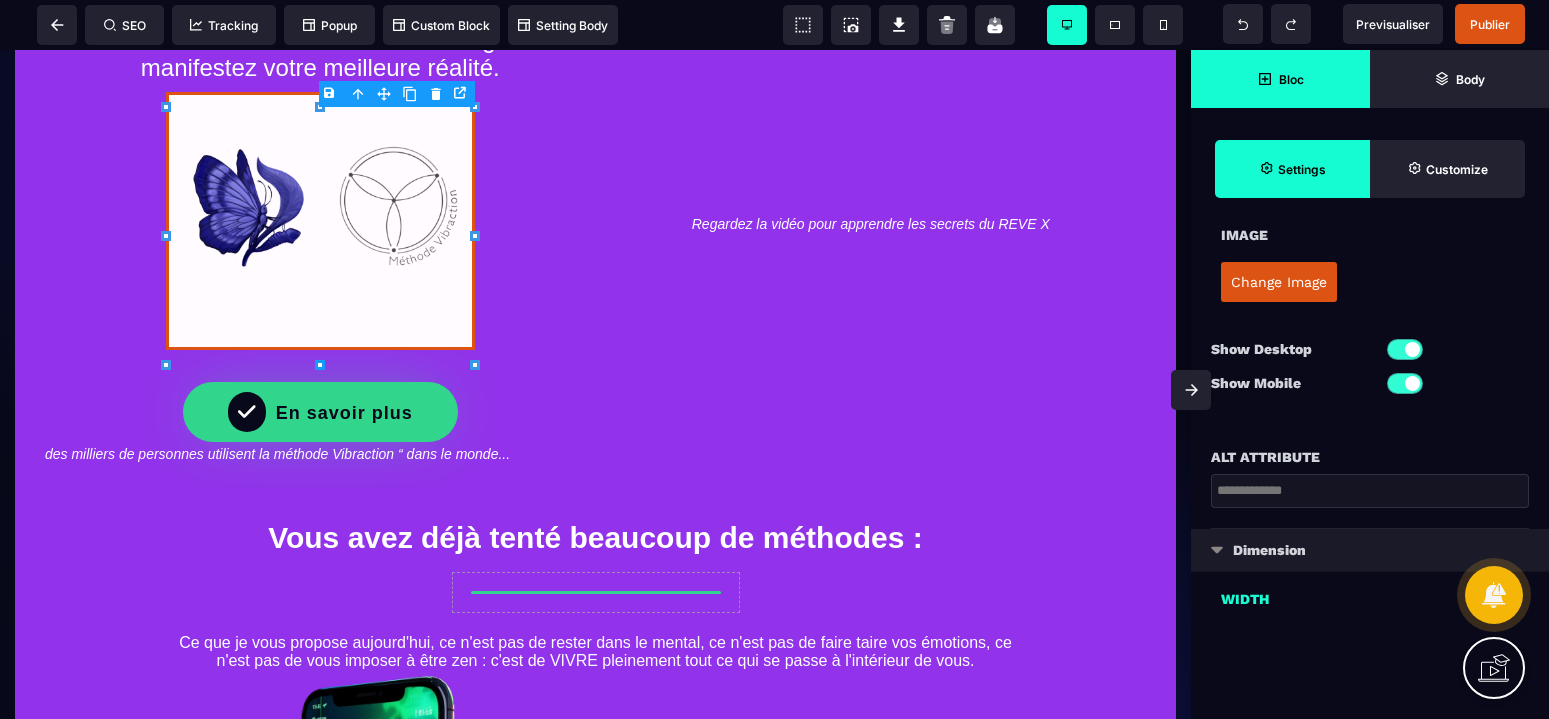 type on "*" 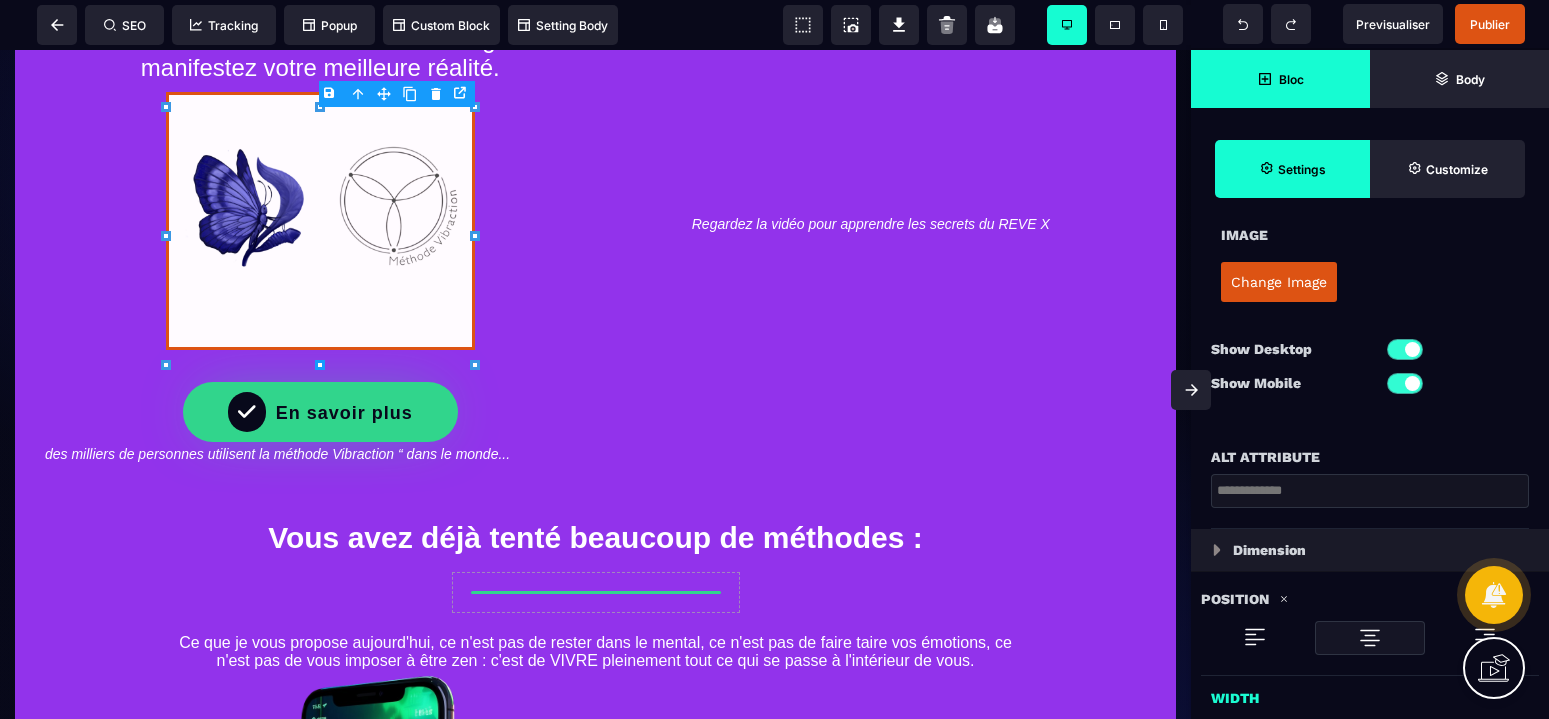 type on "***" 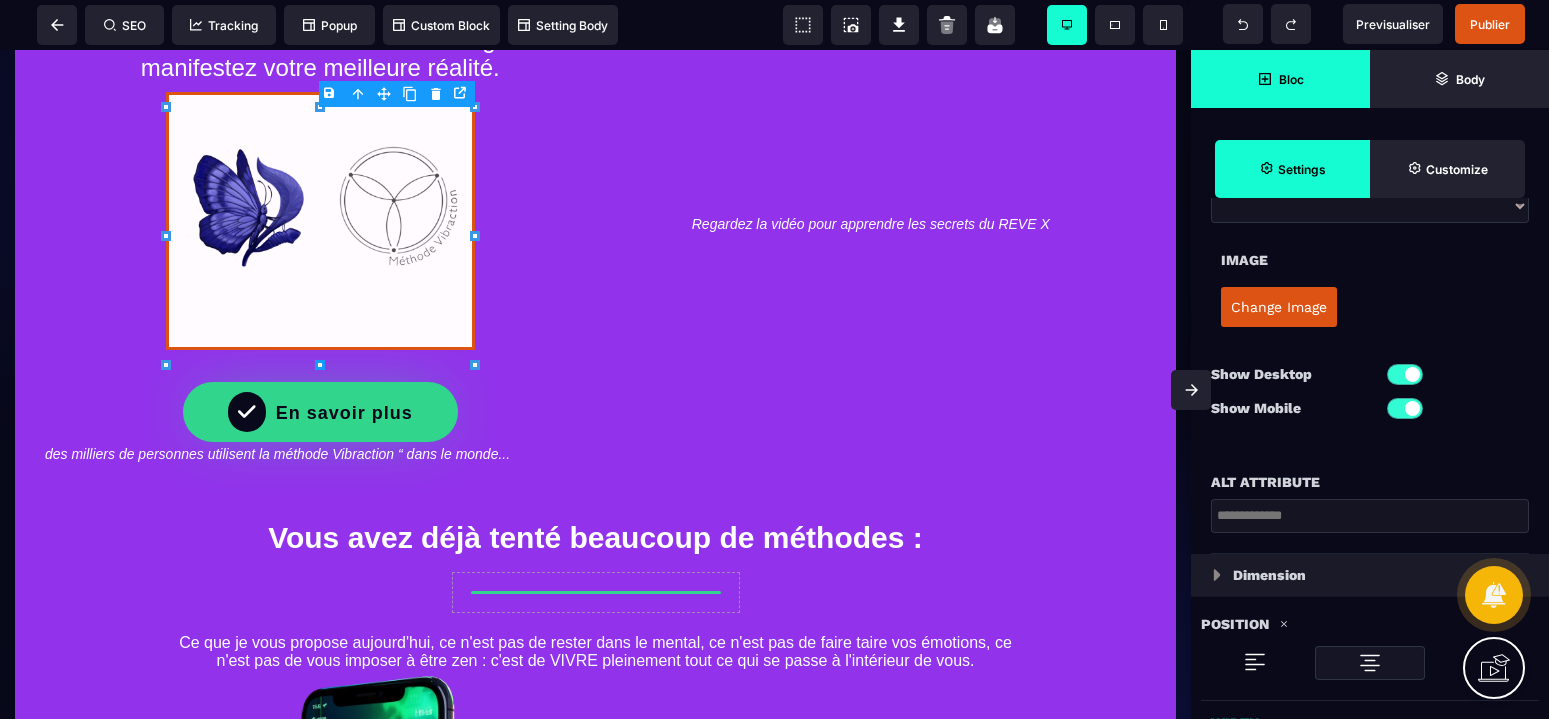 select 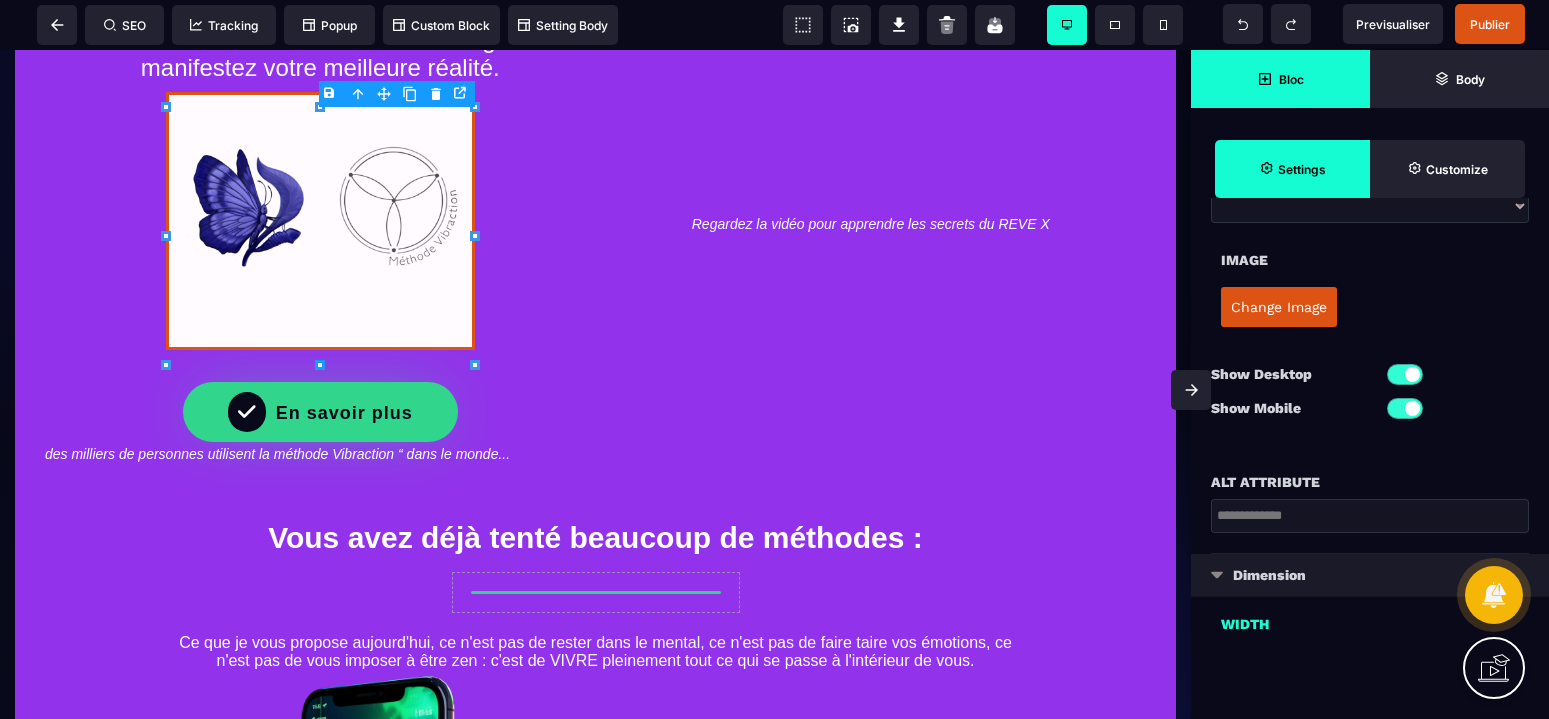 type on "***" 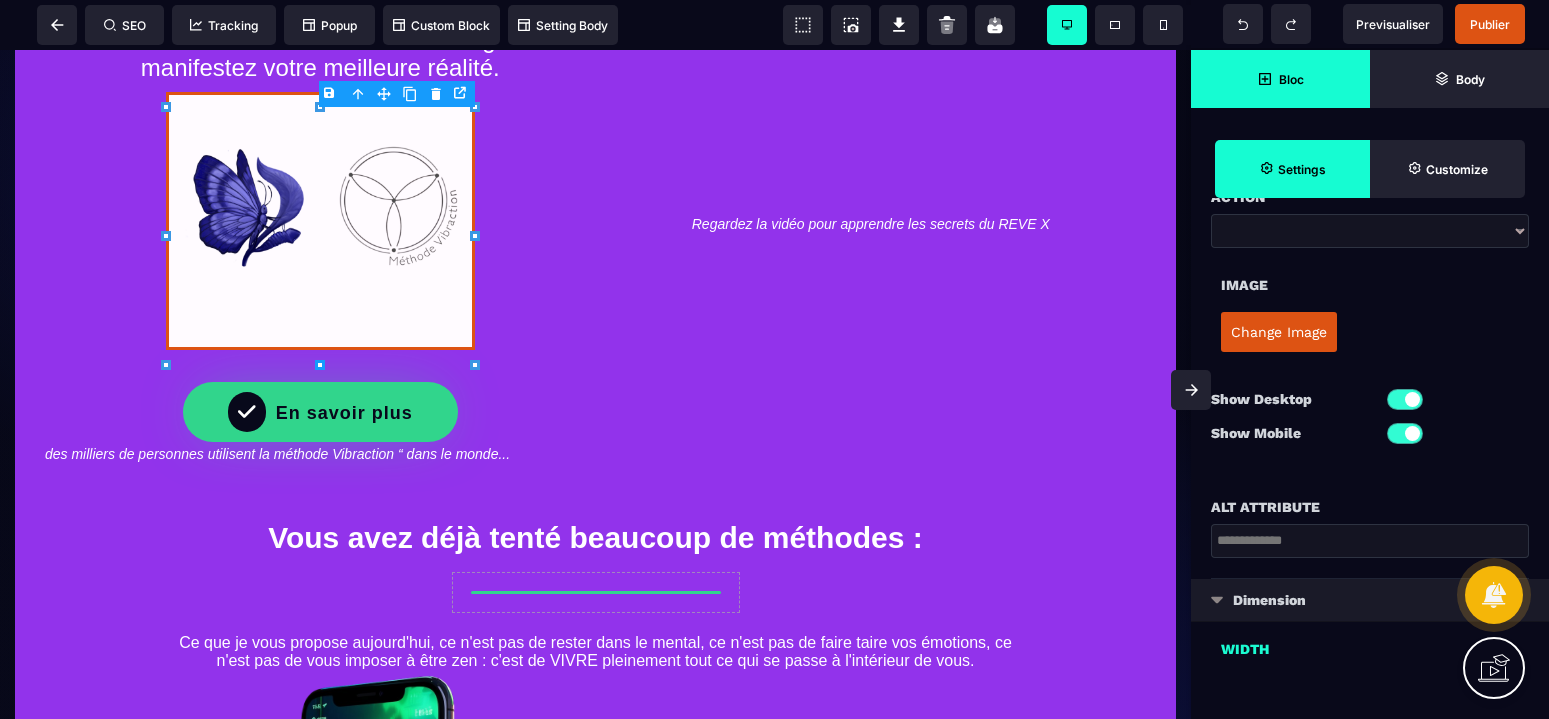 type on "*" 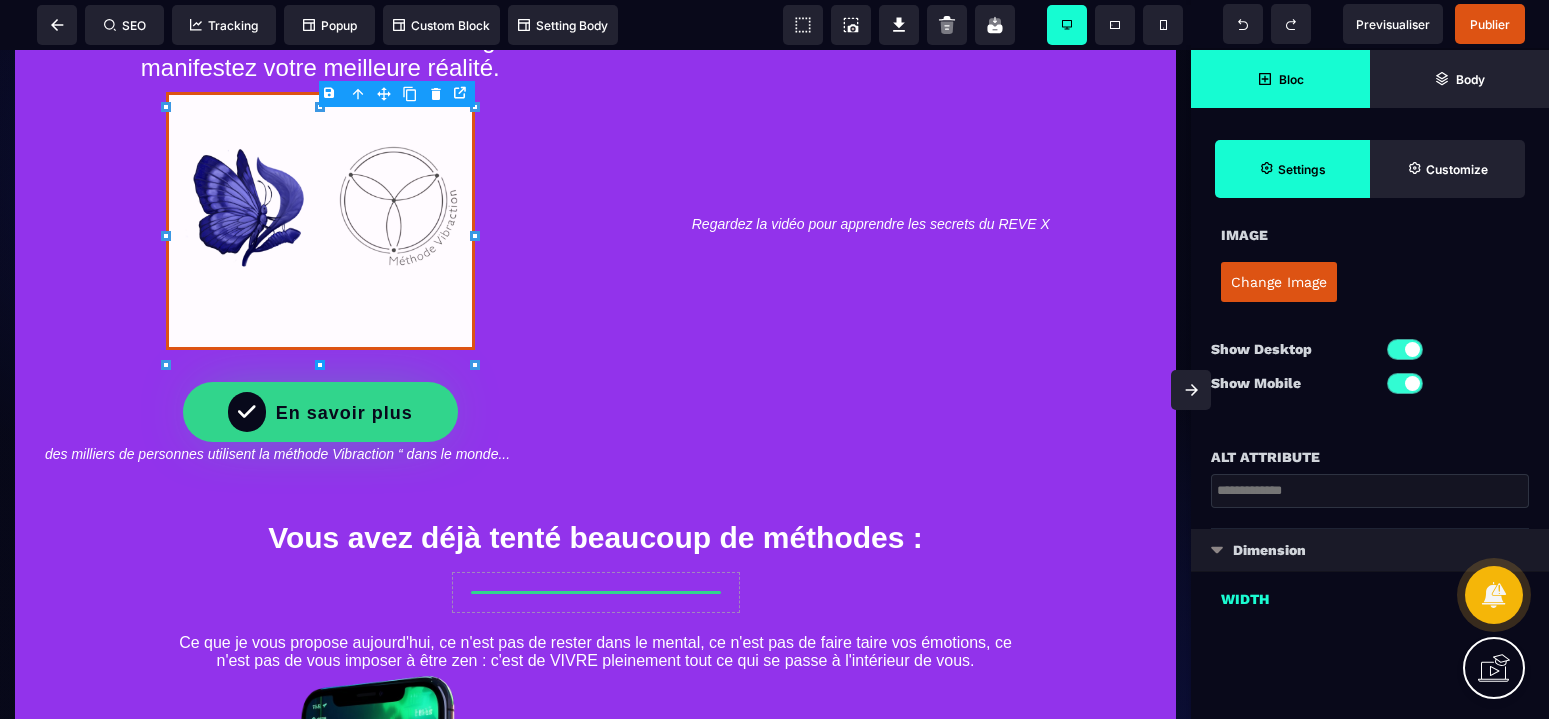 click on "Width" at bounding box center (1370, 594) 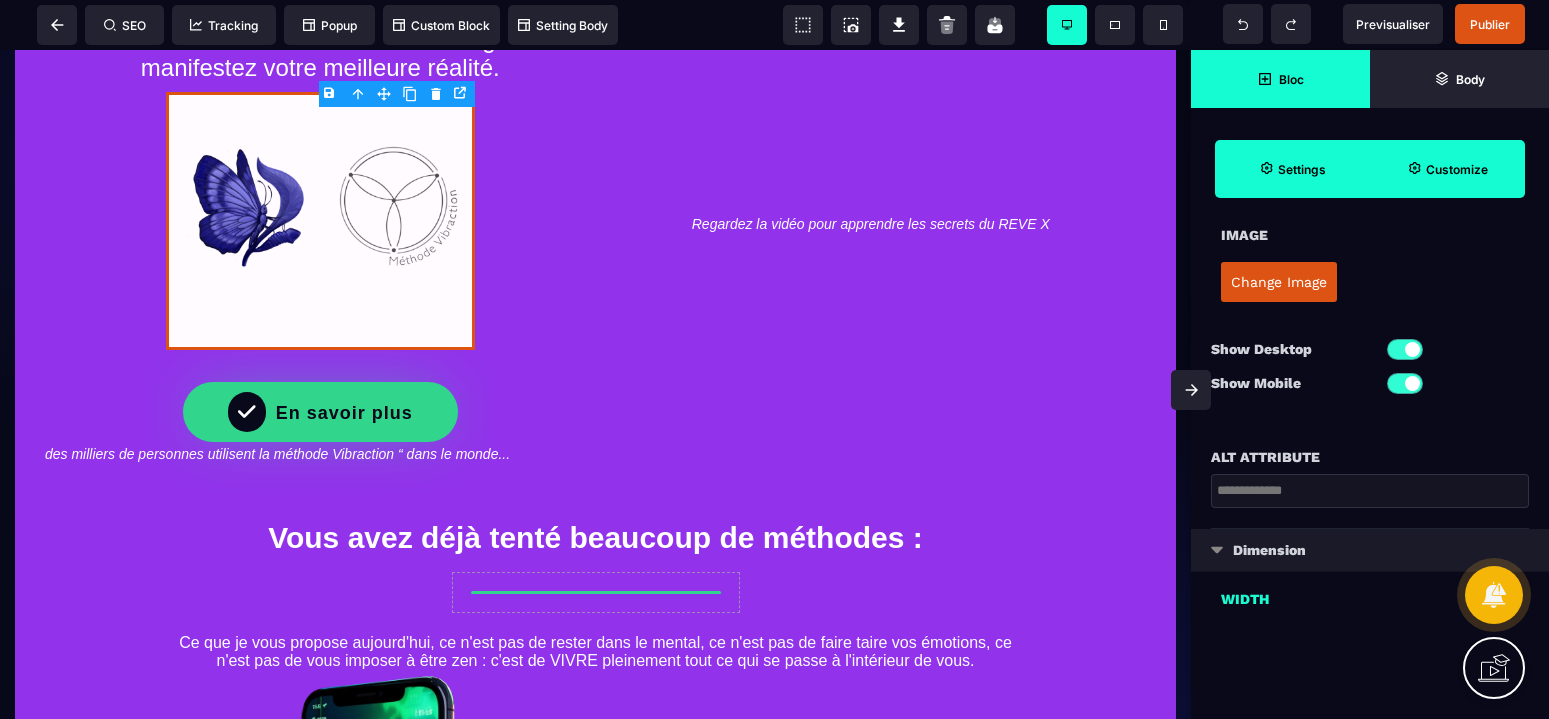click on "Customize" at bounding box center (1457, 169) 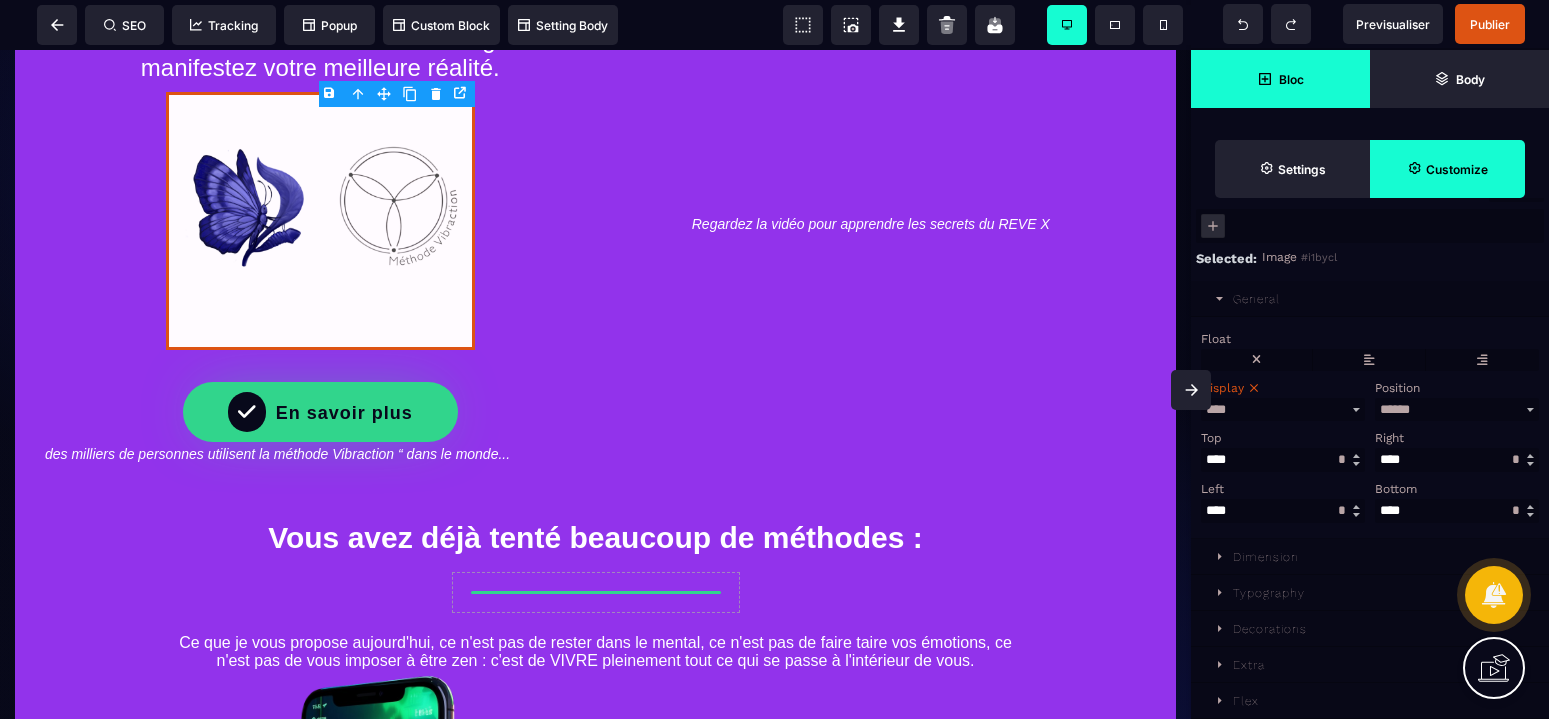scroll, scrollTop: 0, scrollLeft: 0, axis: both 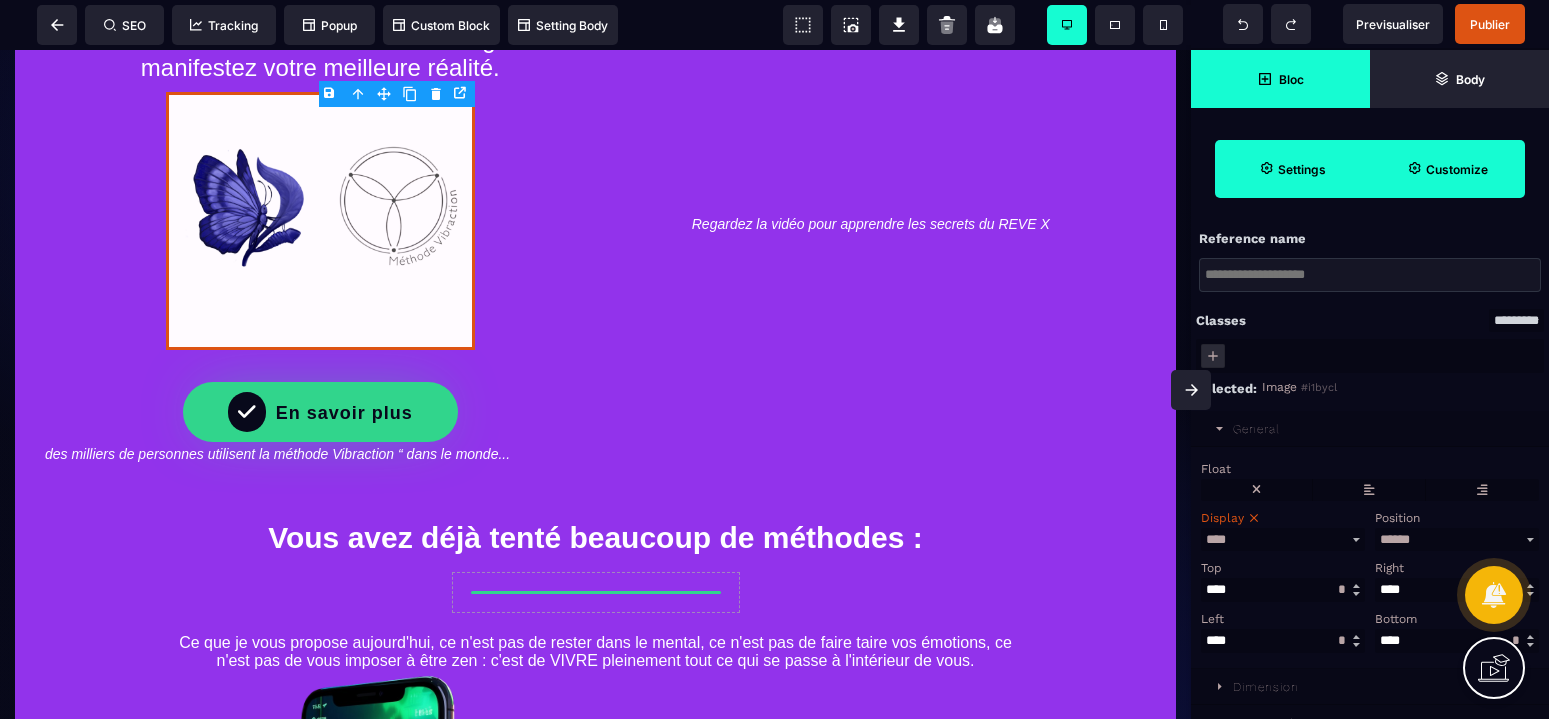 click on "Settings" at bounding box center [1292, 169] 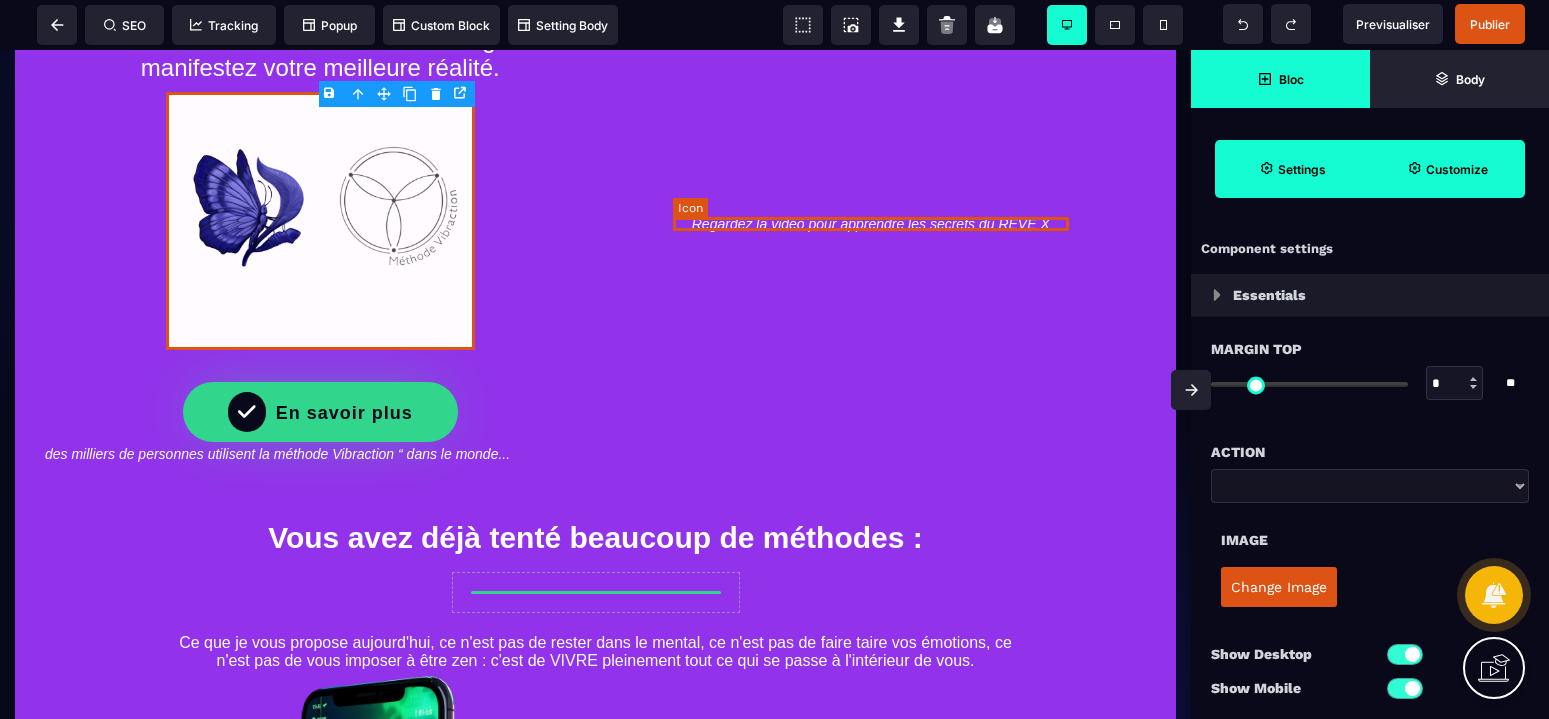 click on "Regardez la vidéo pour apprendre les secrets du REVE X" at bounding box center (871, 224) 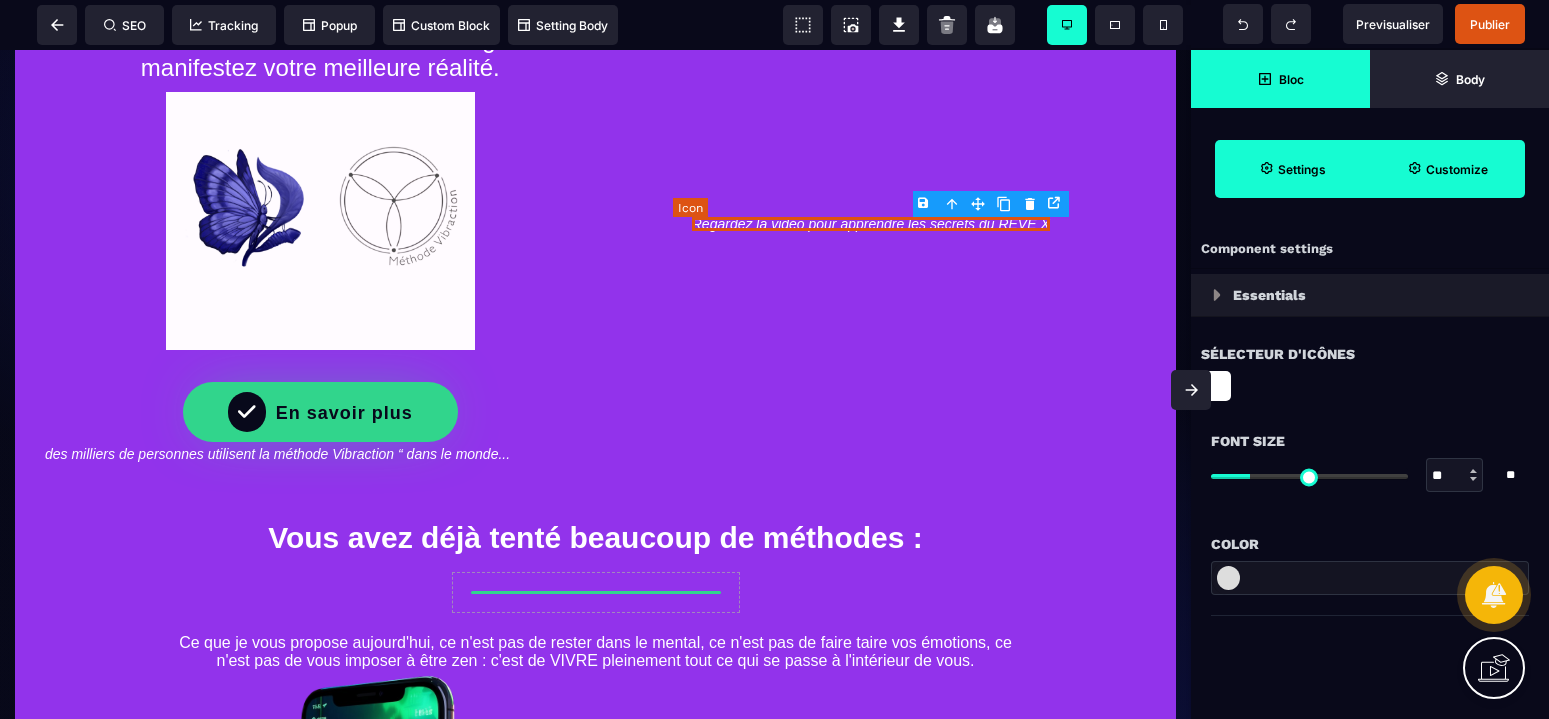 click on "Regardez la vidéo pour apprendre les secrets du REVE X" at bounding box center [871, 224] 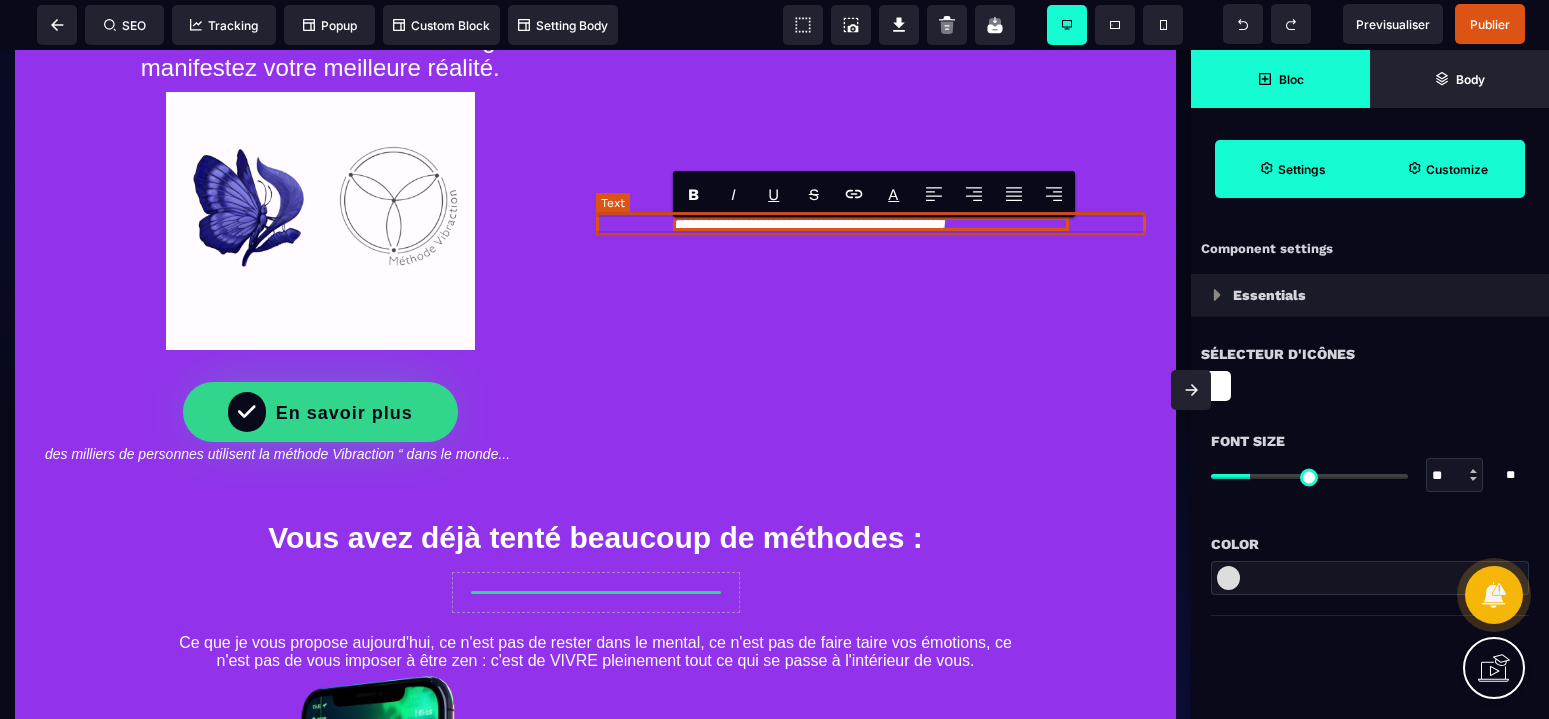 drag, startPoint x: 837, startPoint y: 225, endPoint x: 1069, endPoint y: 220, distance: 232.05388 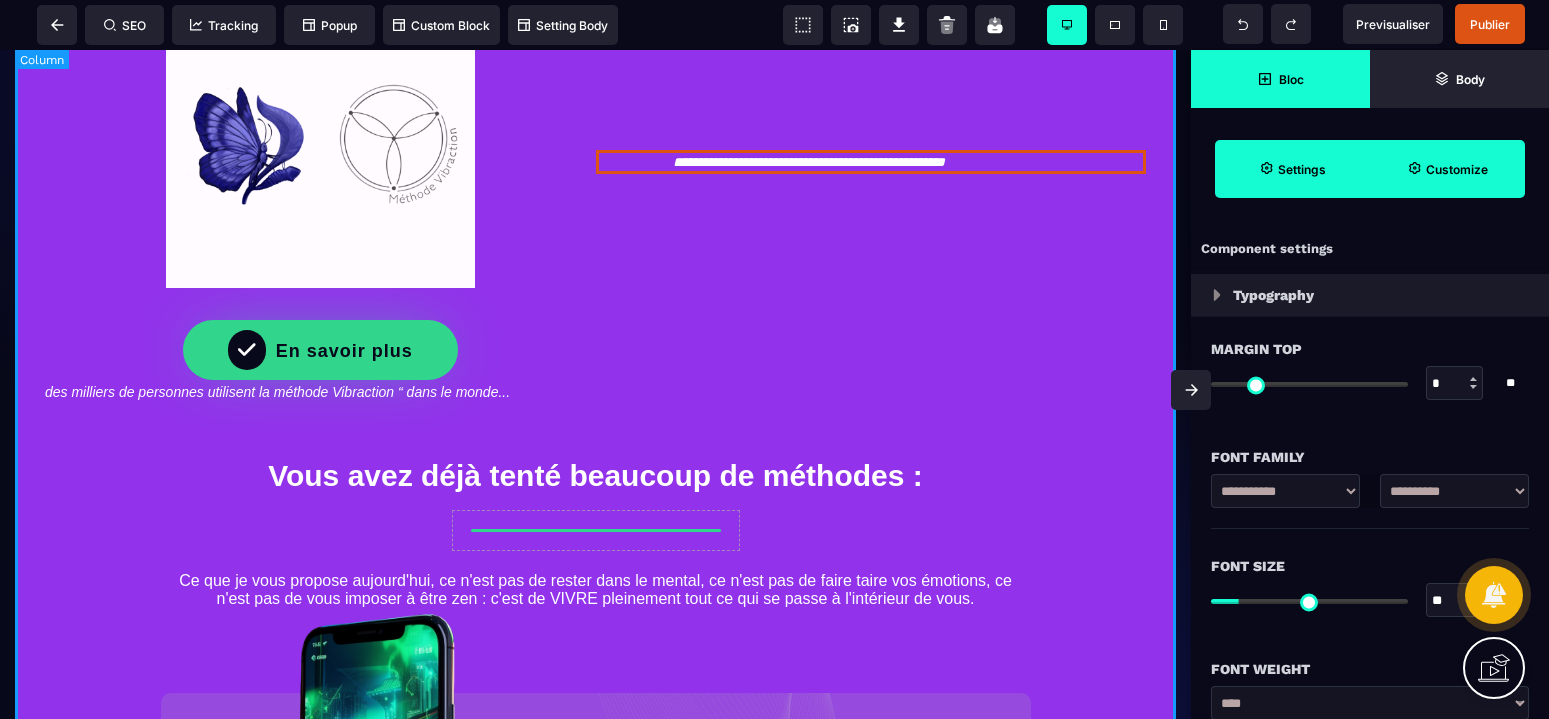 scroll, scrollTop: 431, scrollLeft: 0, axis: vertical 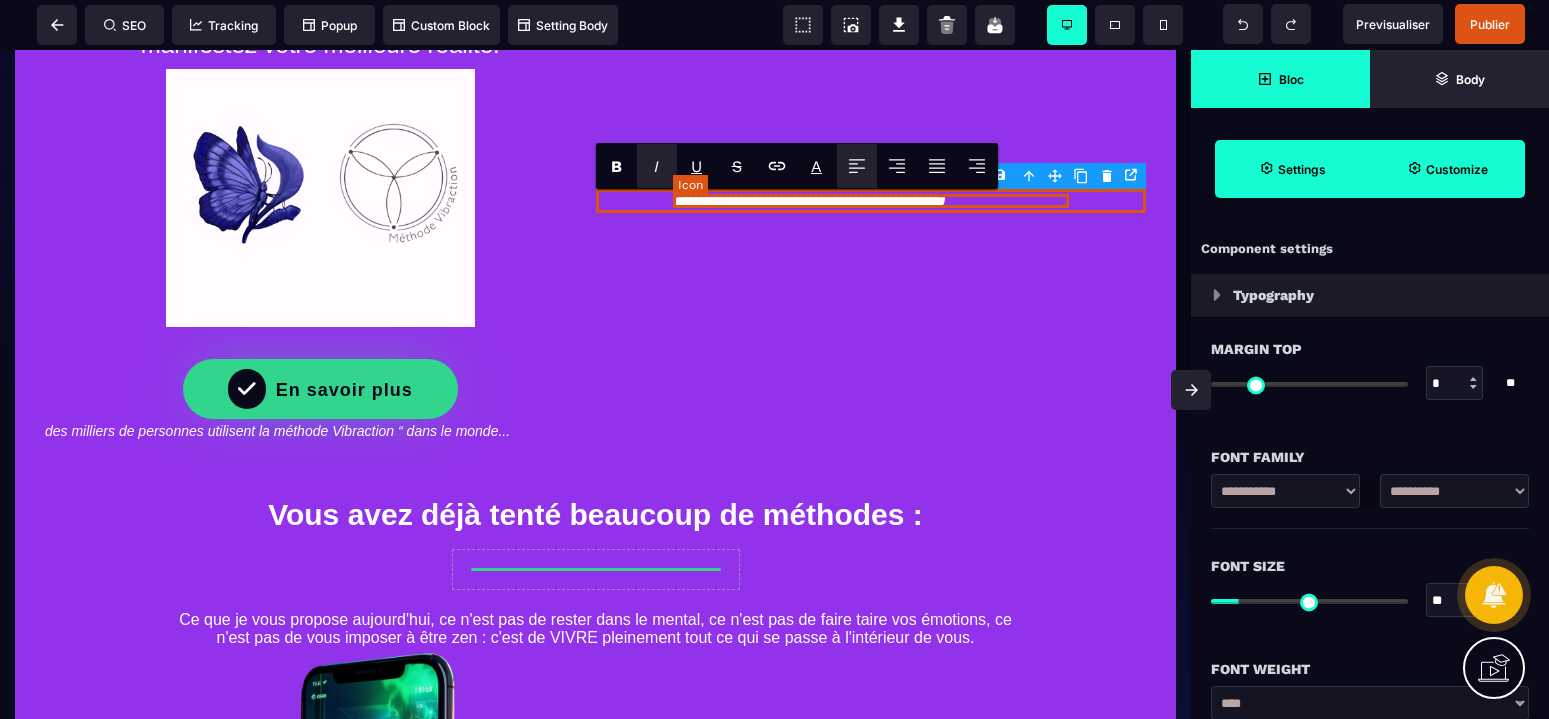 click on "**********" at bounding box center [871, 201] 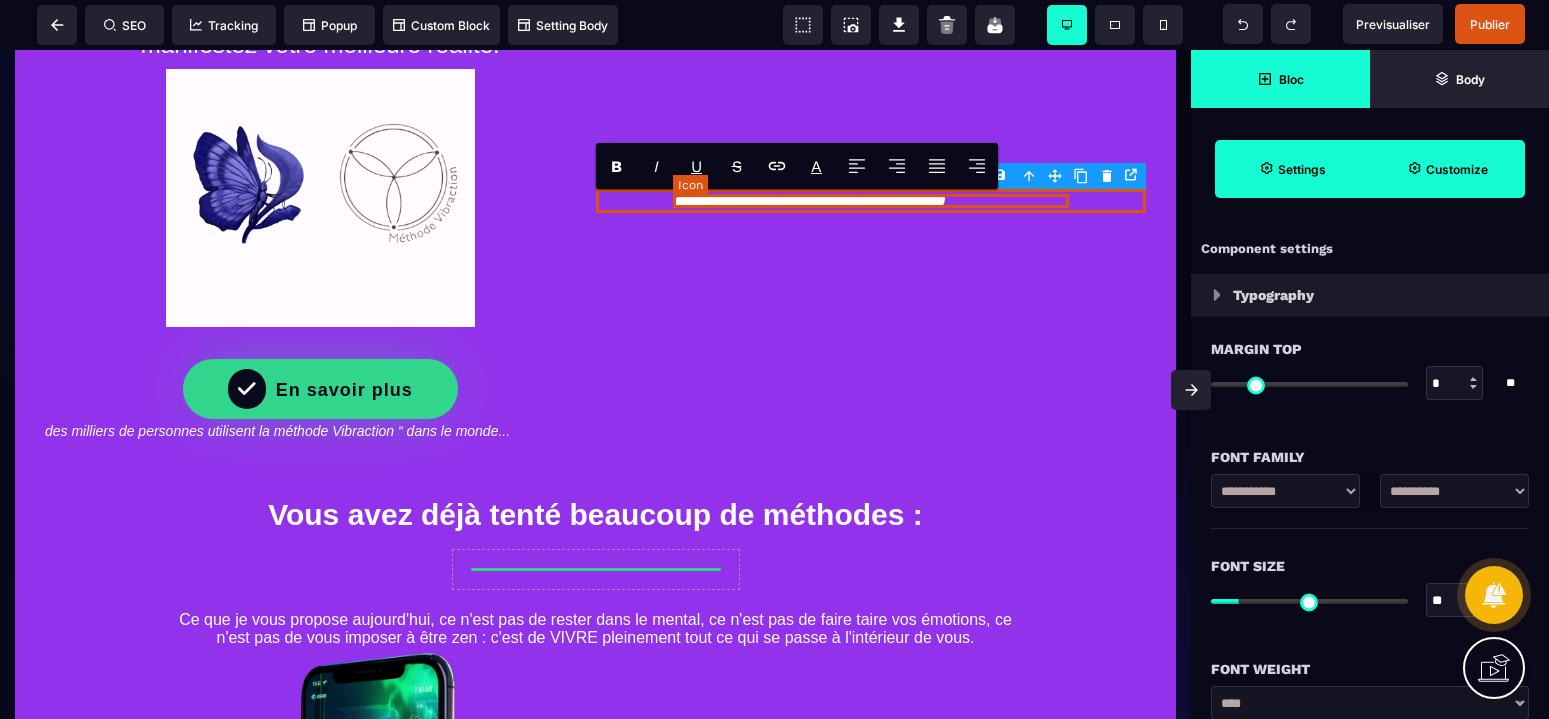 click on "**********" at bounding box center (871, 201) 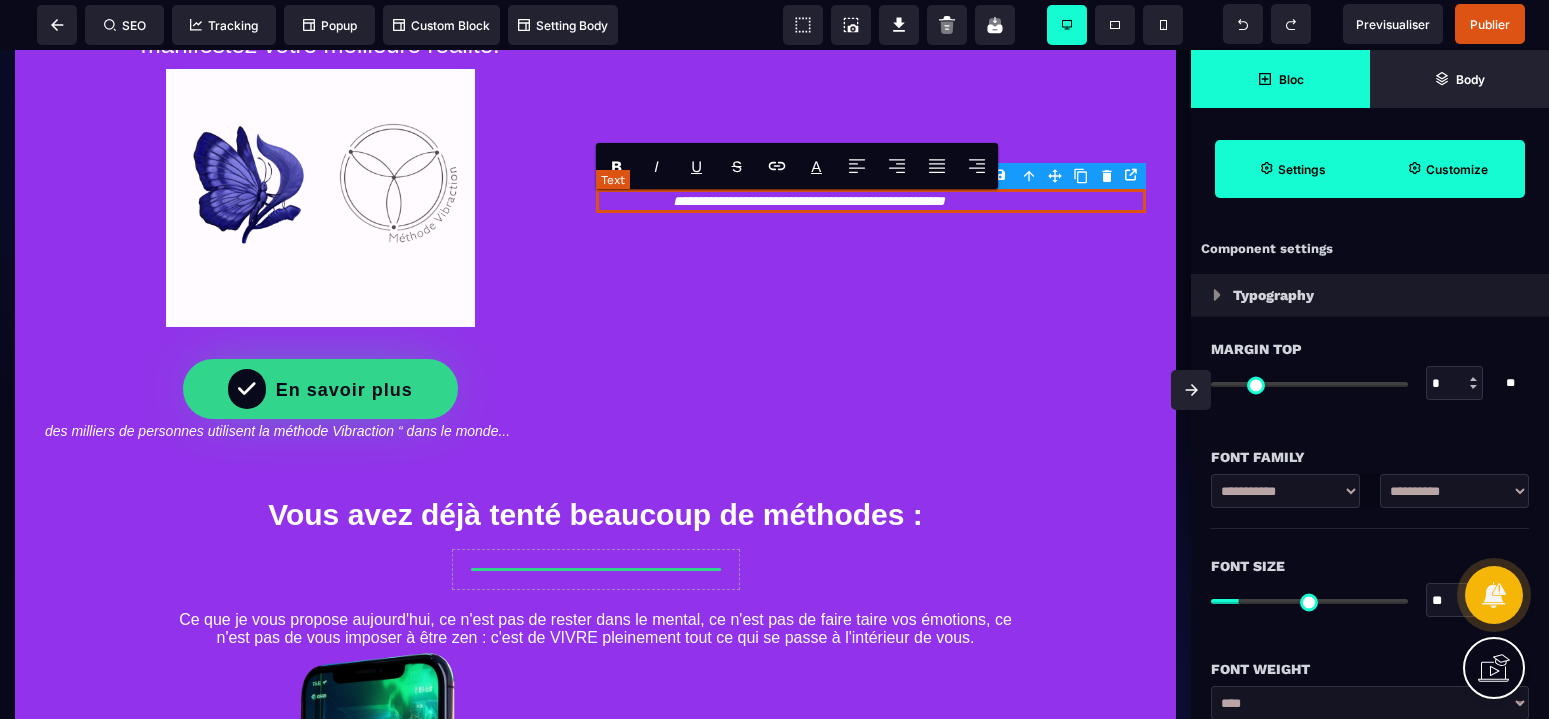 click on "**********" at bounding box center (871, 201) 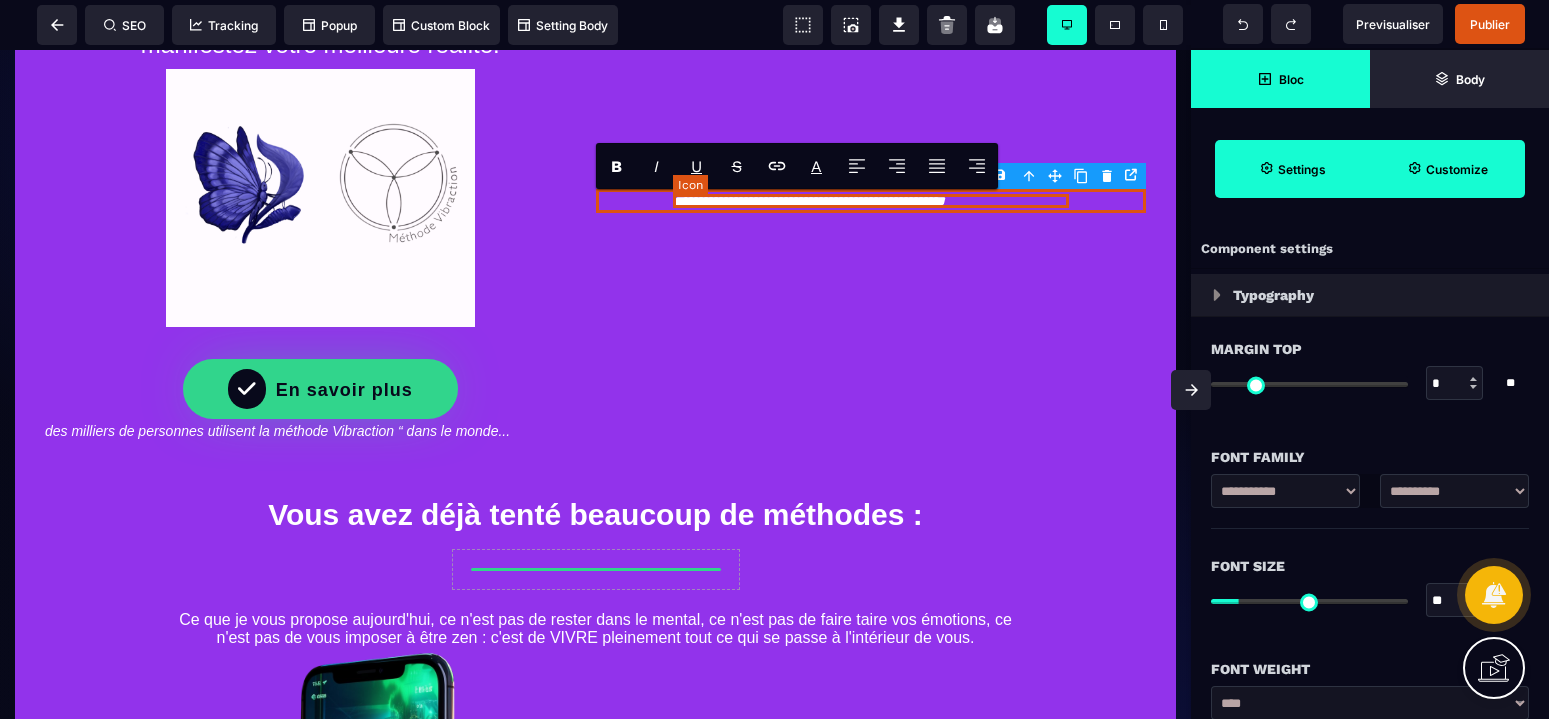 click on "**********" at bounding box center [871, 201] 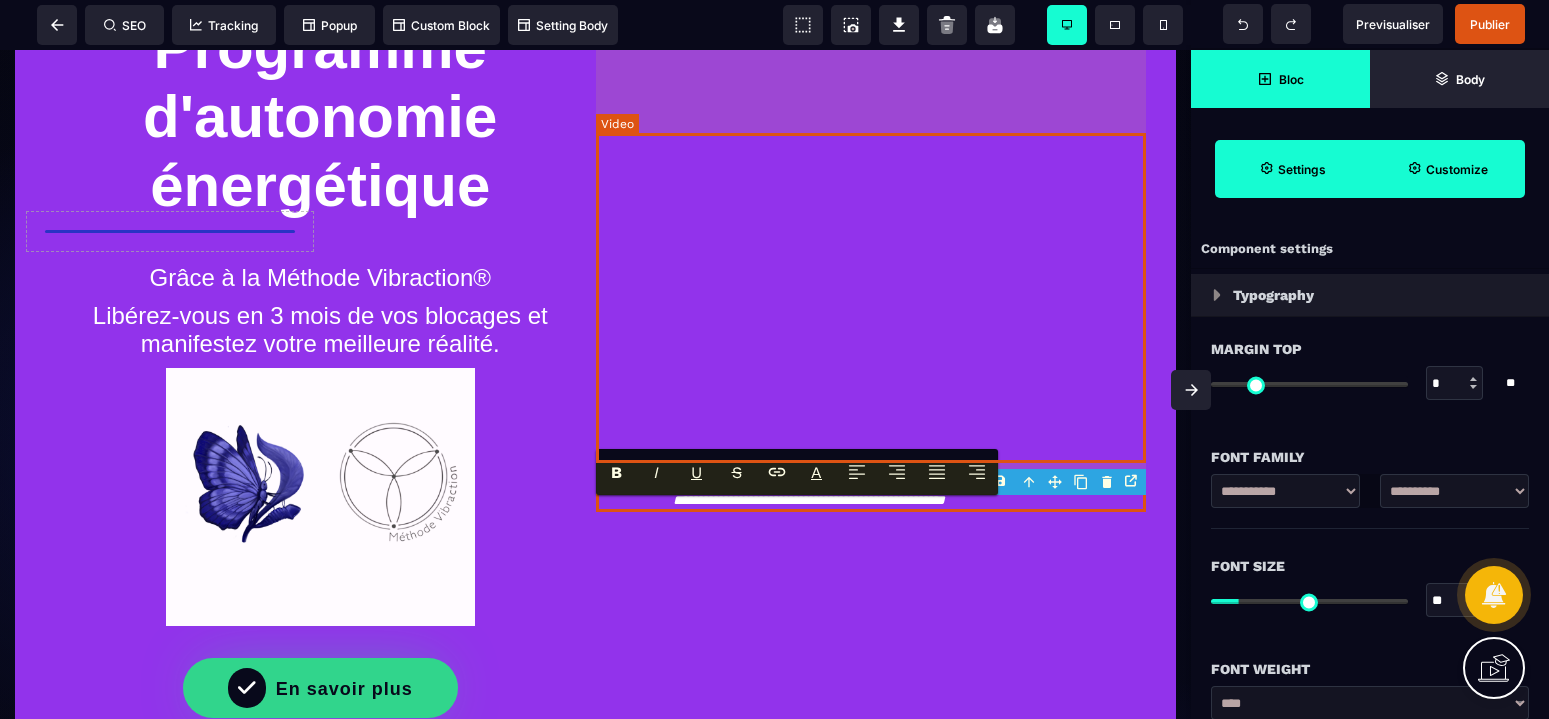 scroll, scrollTop: 125, scrollLeft: 0, axis: vertical 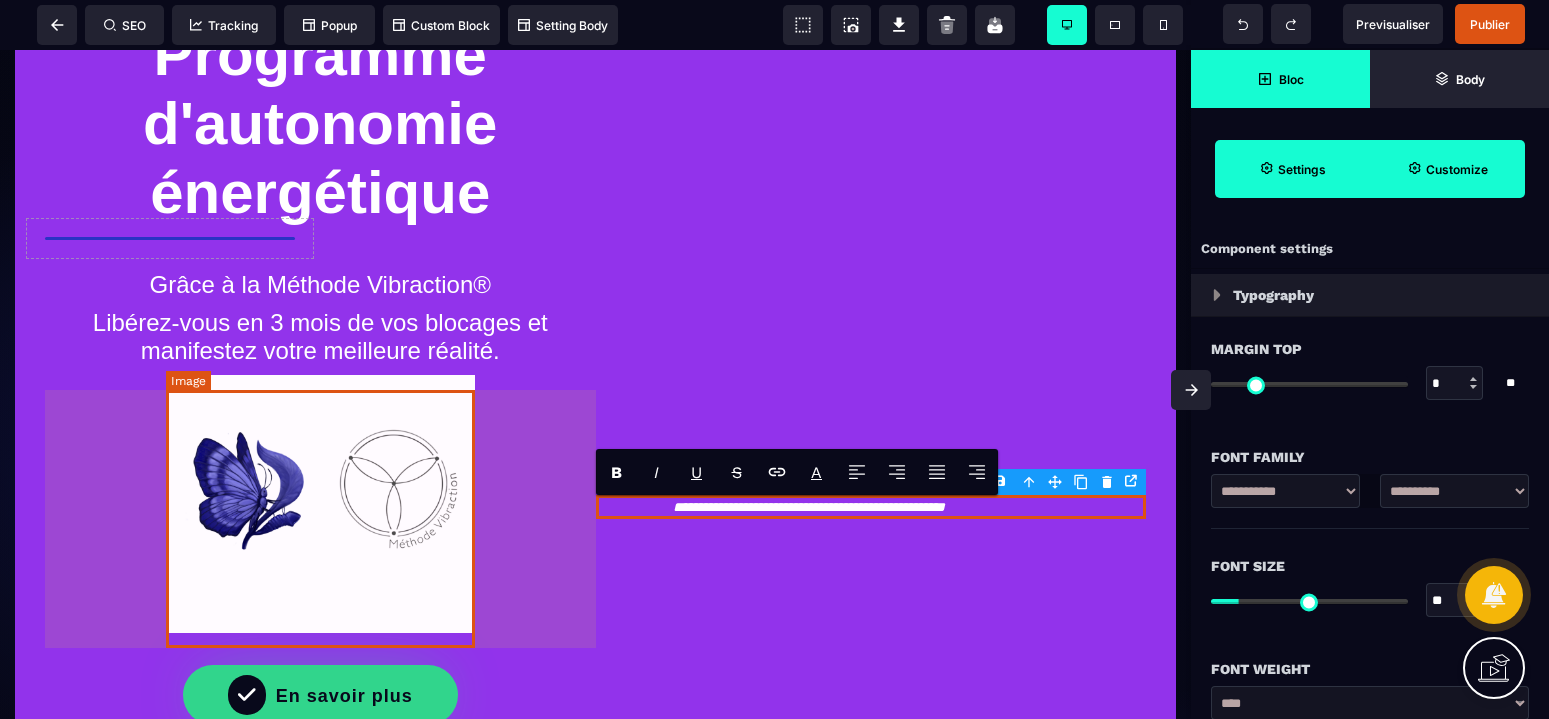 click at bounding box center [320, 504] 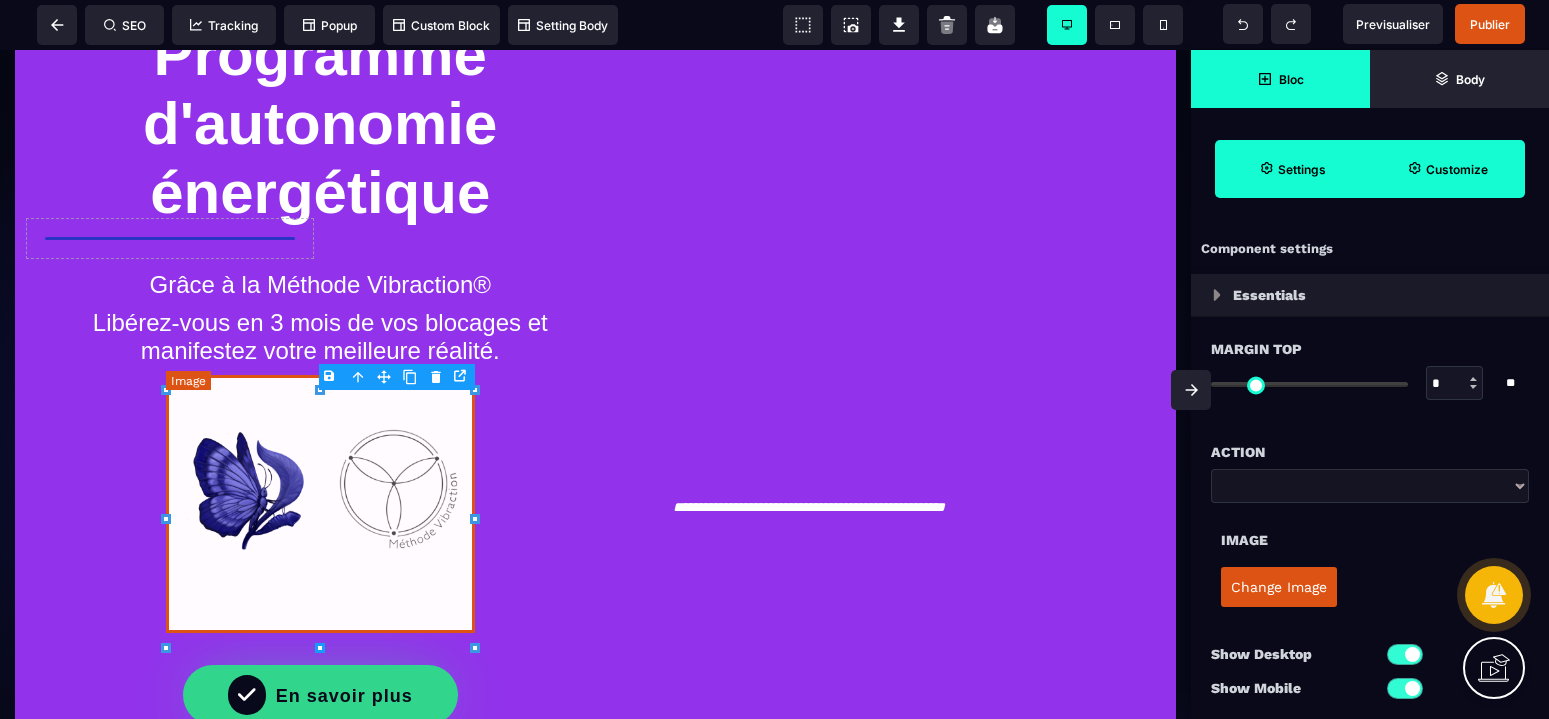 click at bounding box center [320, 504] 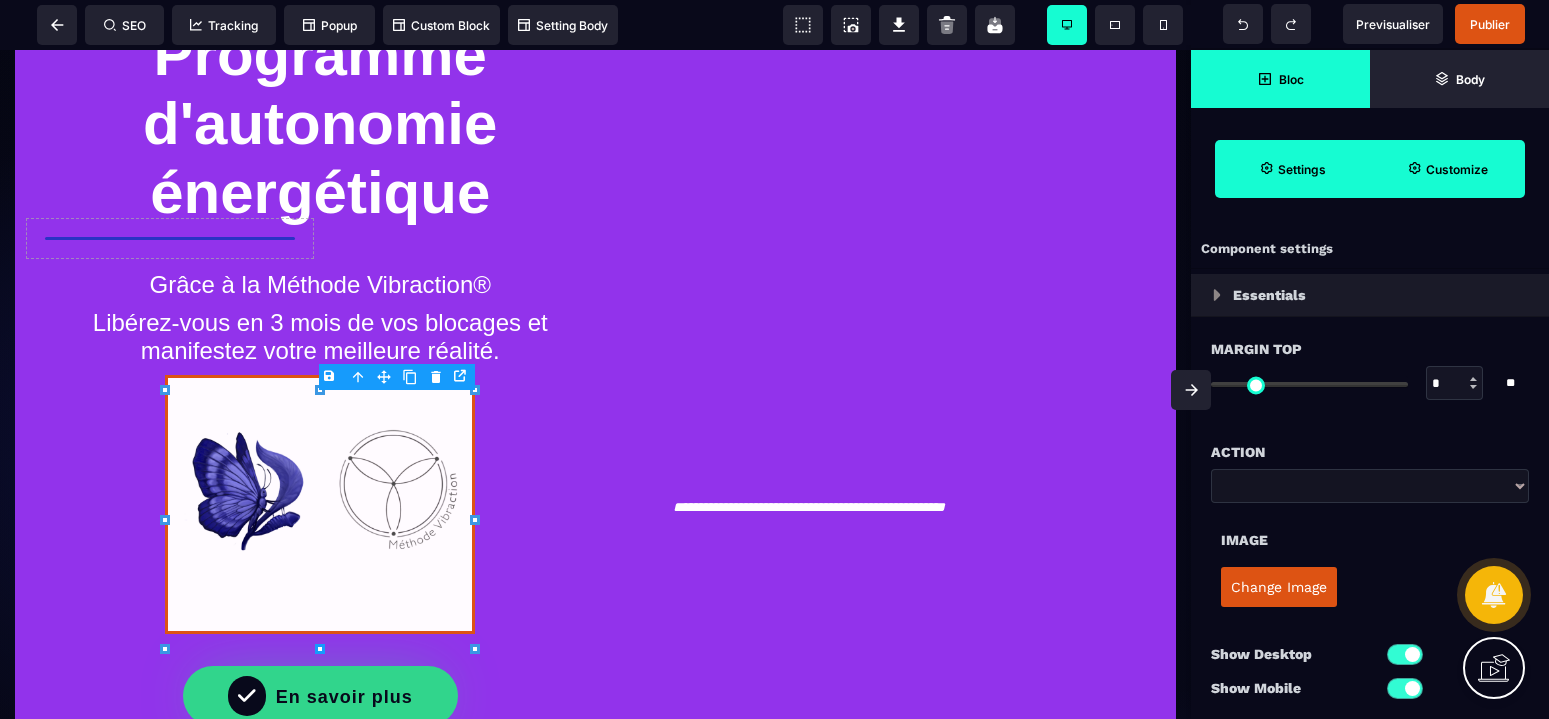 type on "***" 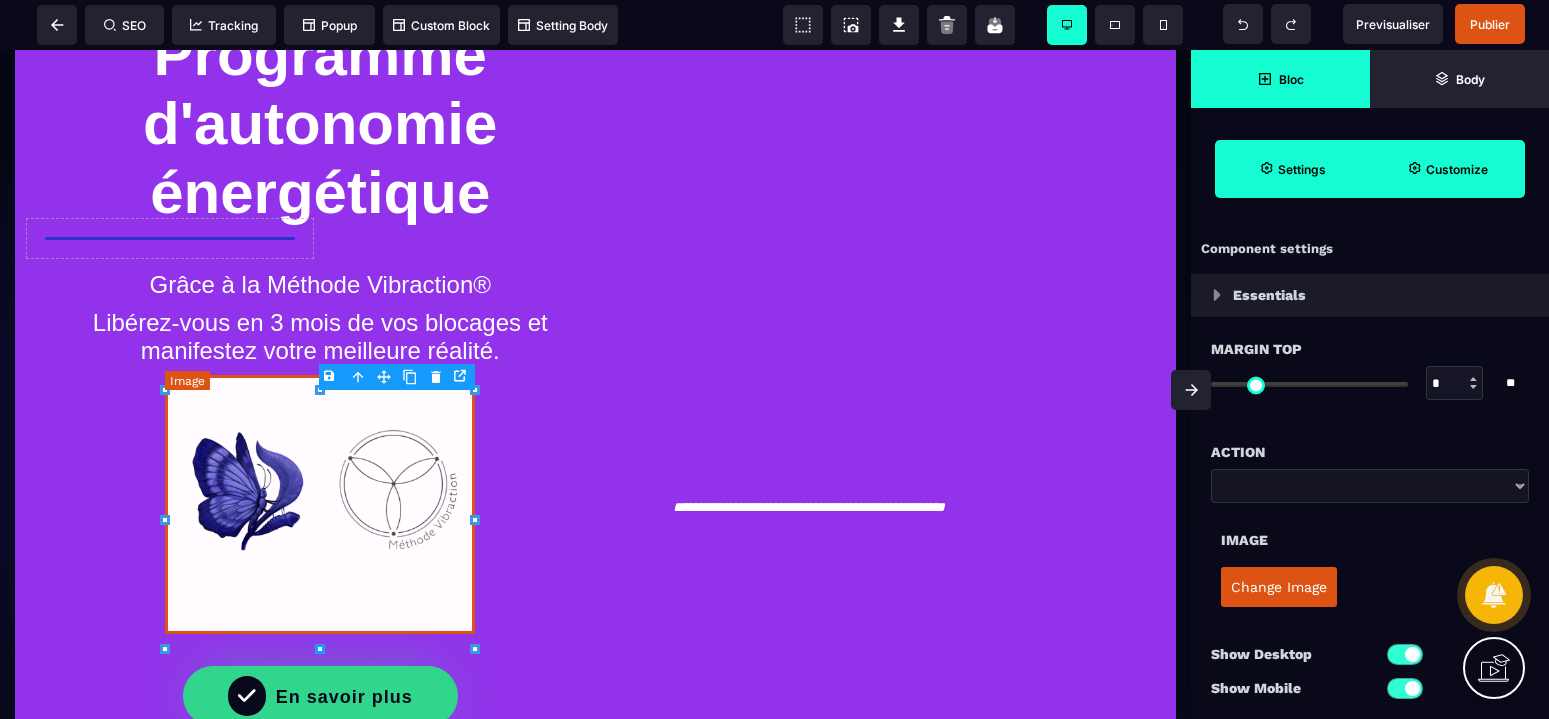 click at bounding box center [320, 504] 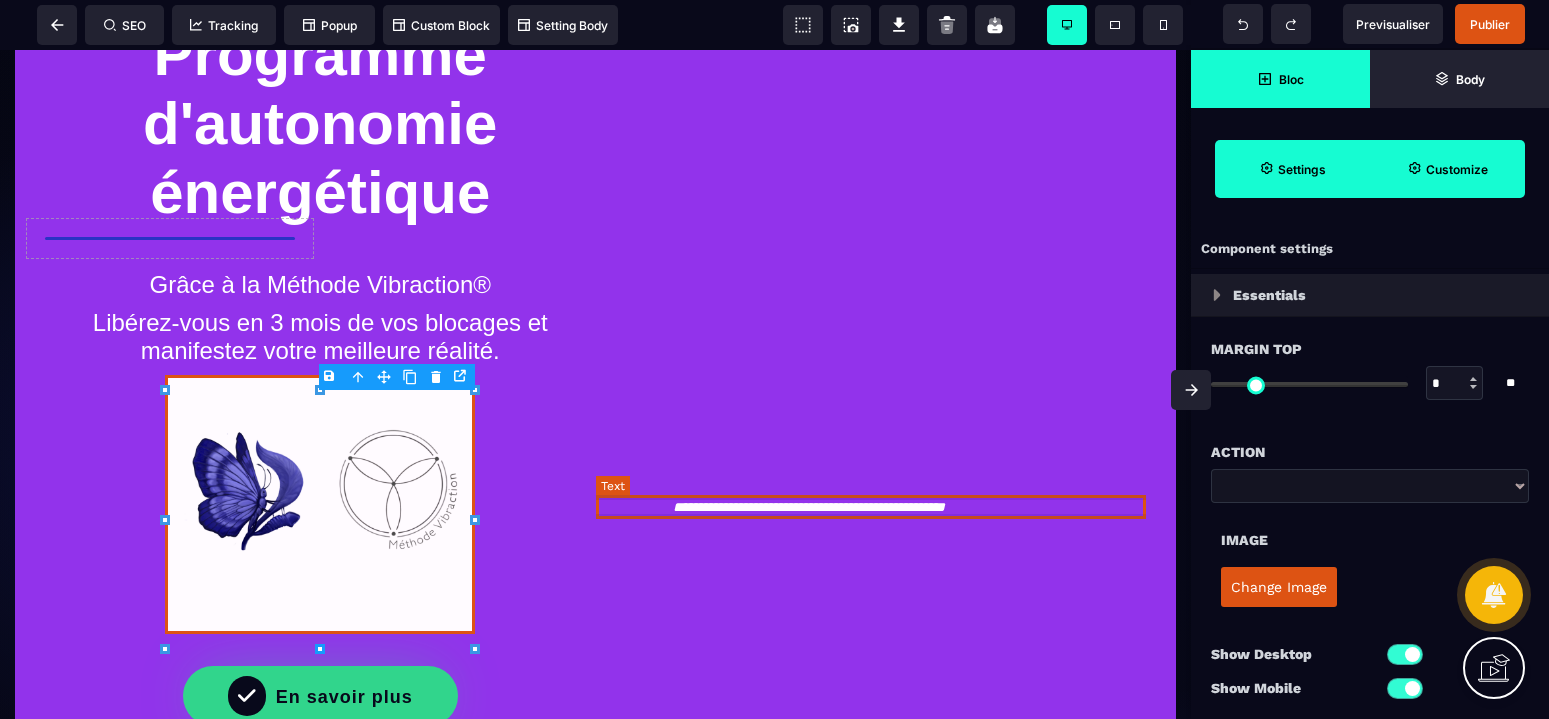 click on "**********" at bounding box center (871, 507) 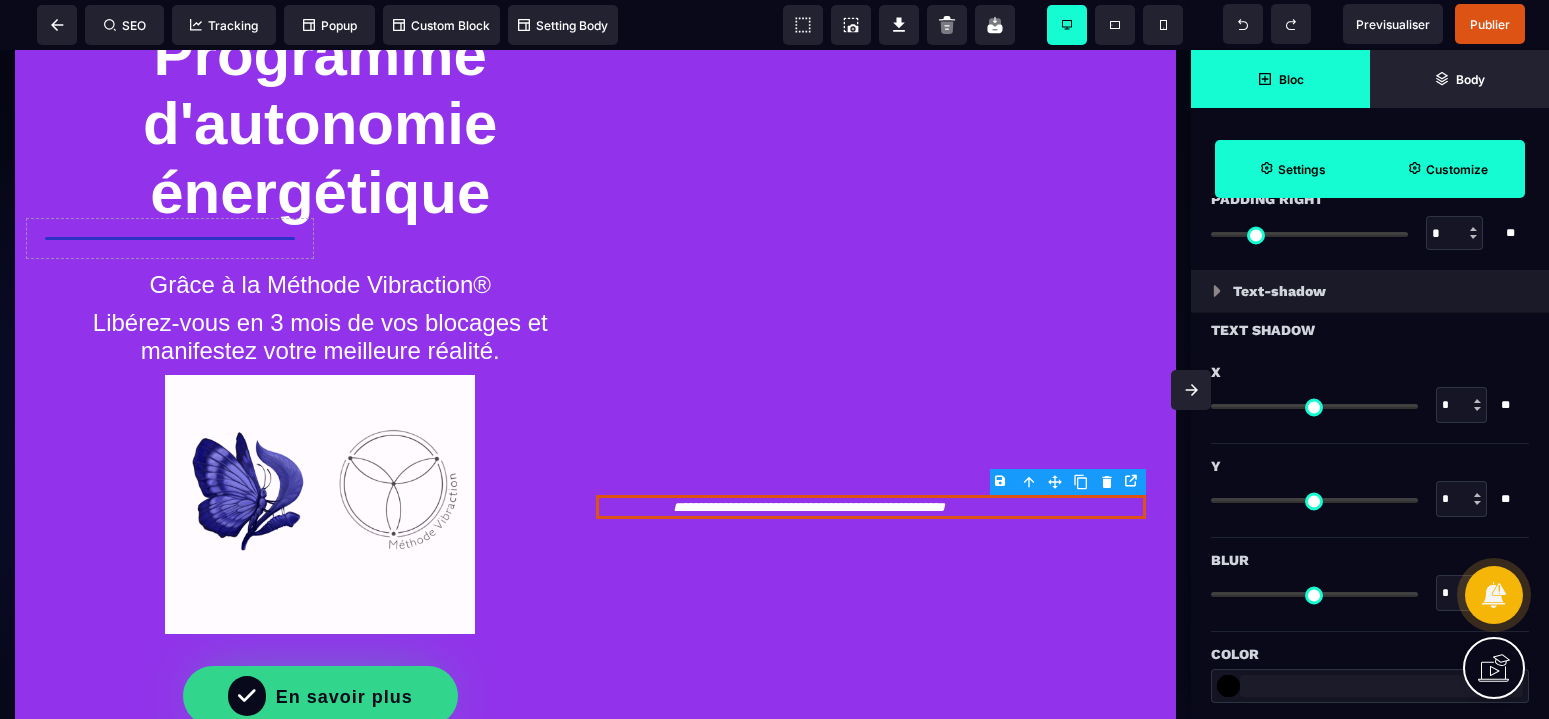 scroll, scrollTop: 2009, scrollLeft: 0, axis: vertical 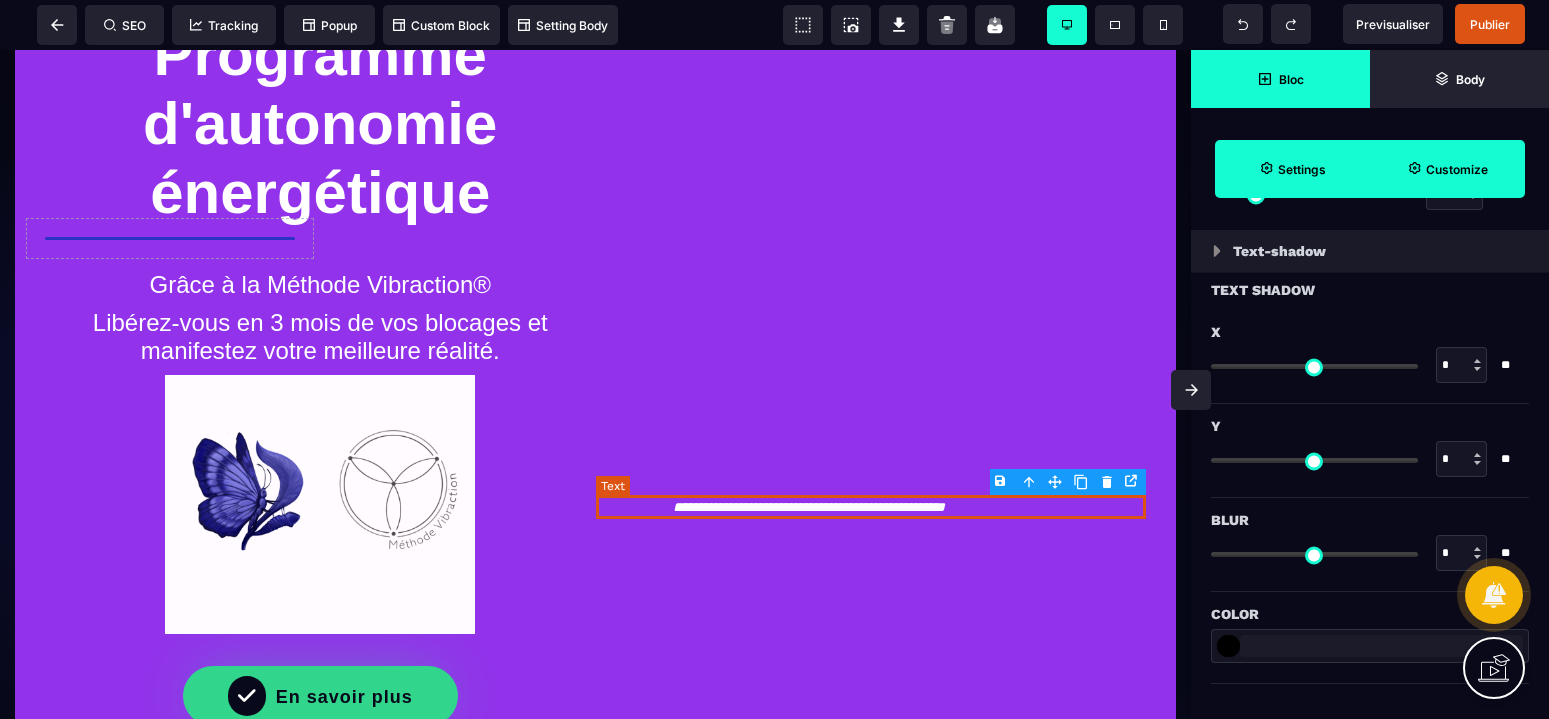 click on "**********" at bounding box center (871, 507) 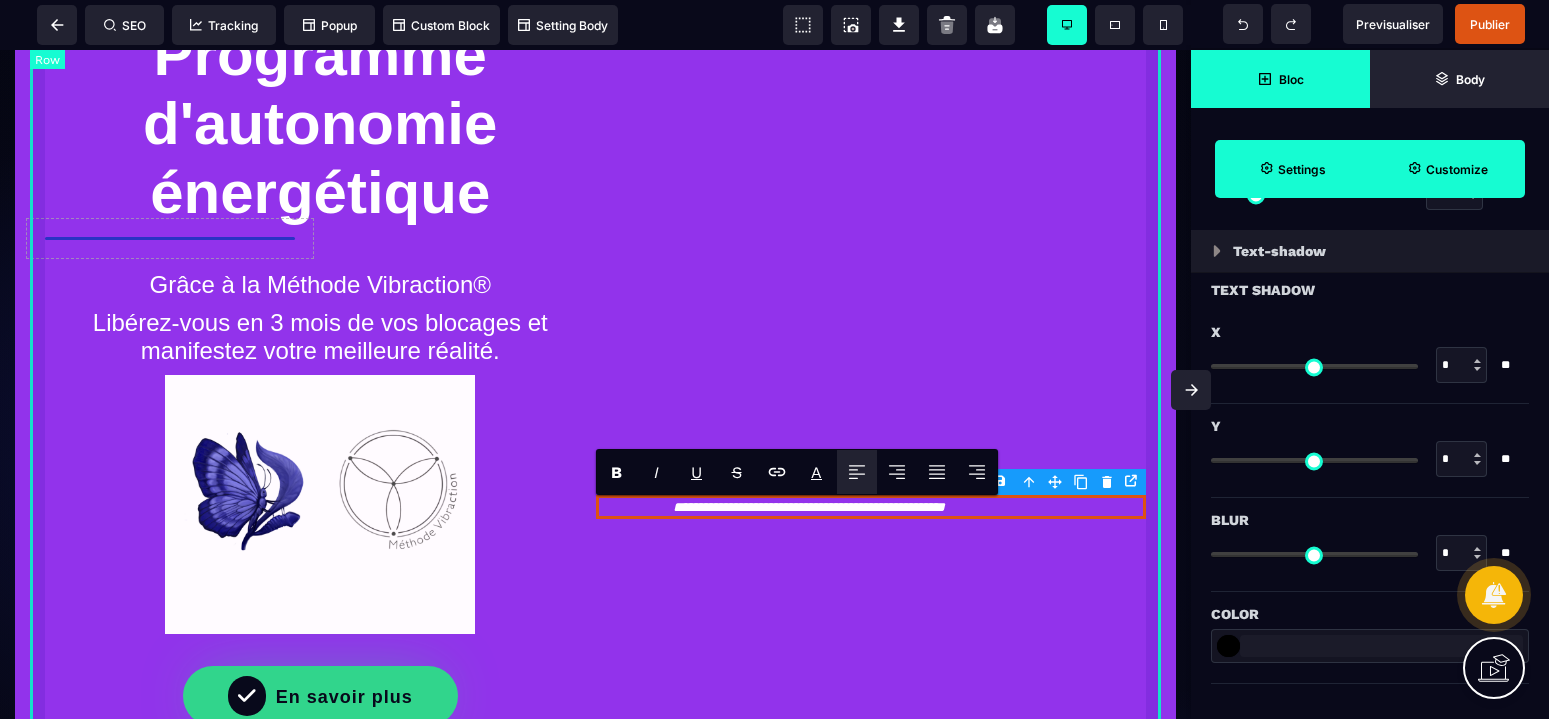 type 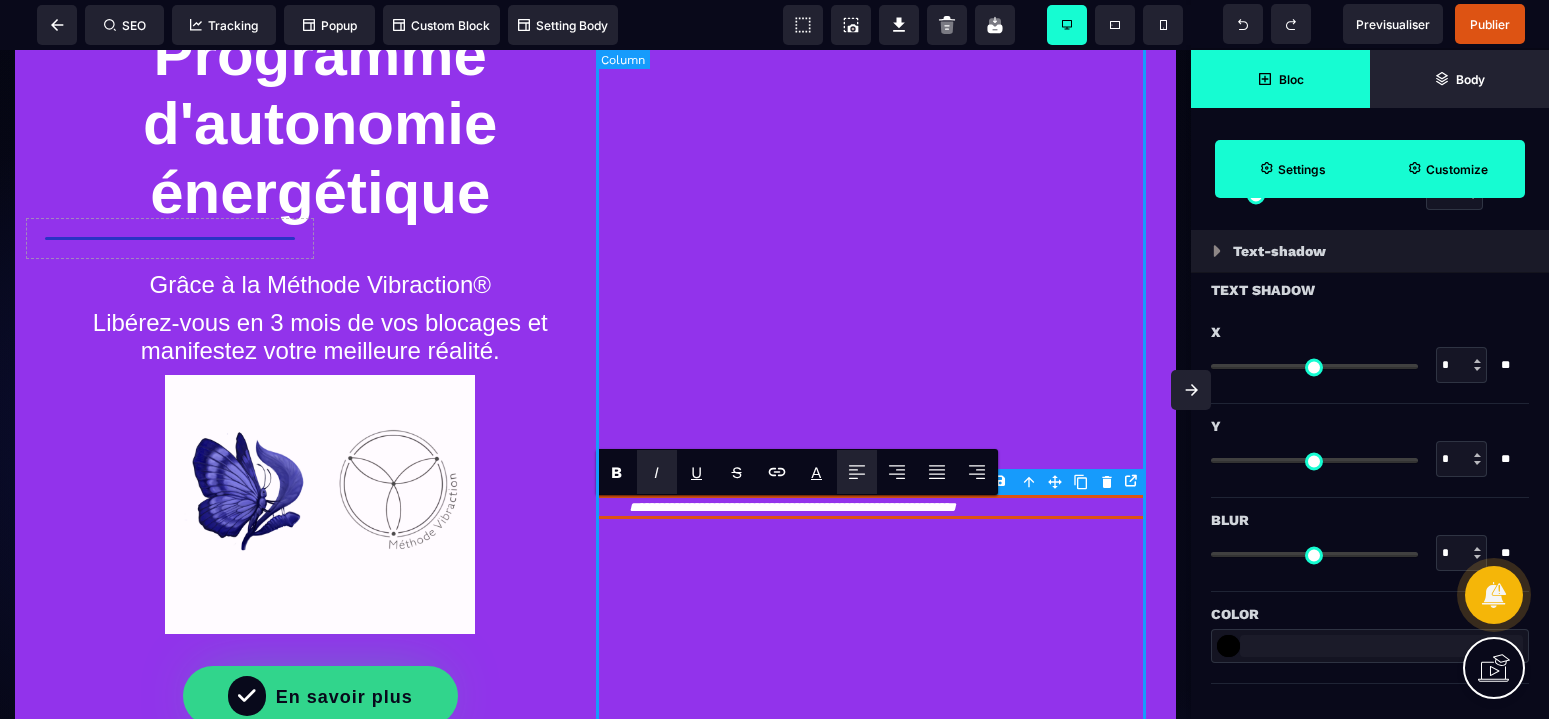 click on "**********" at bounding box center [871, 380] 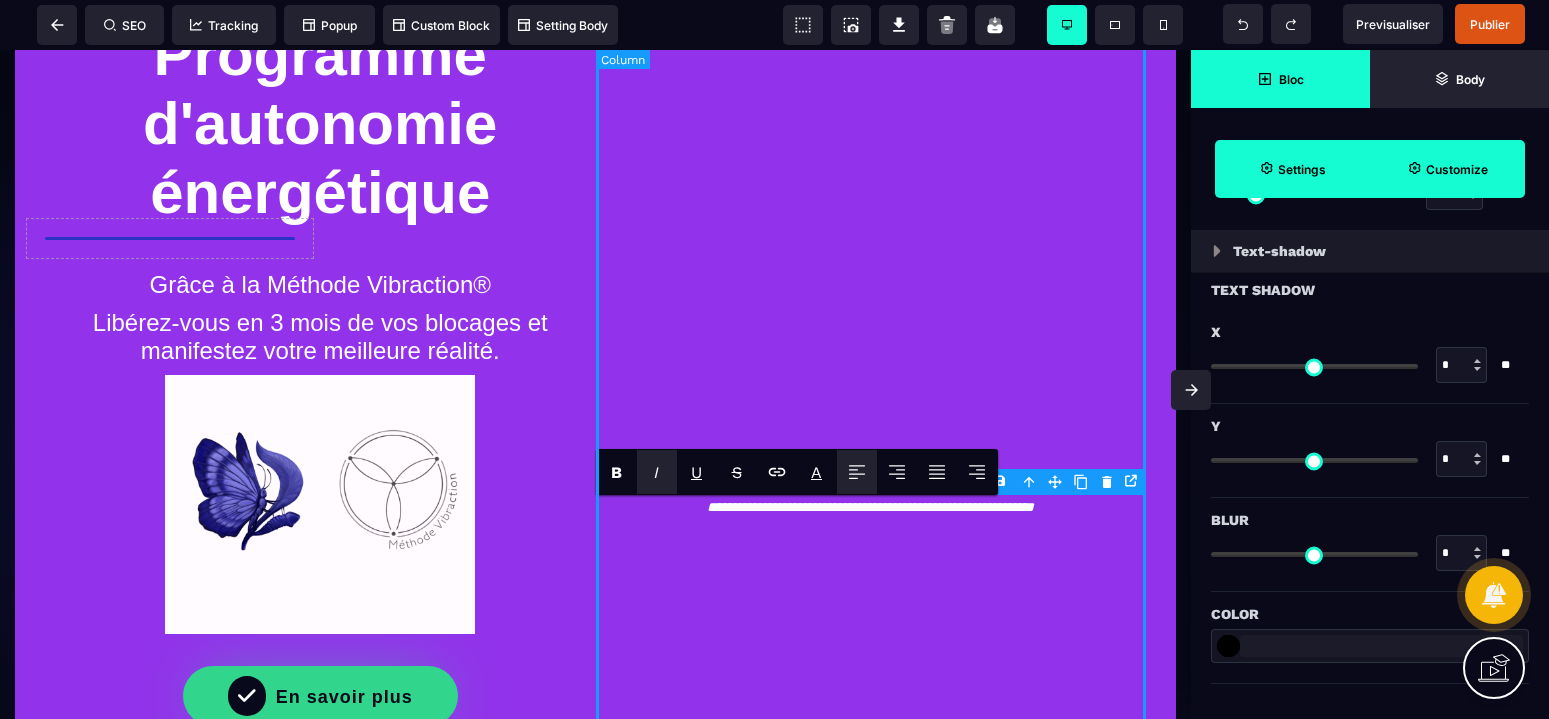select on "*" 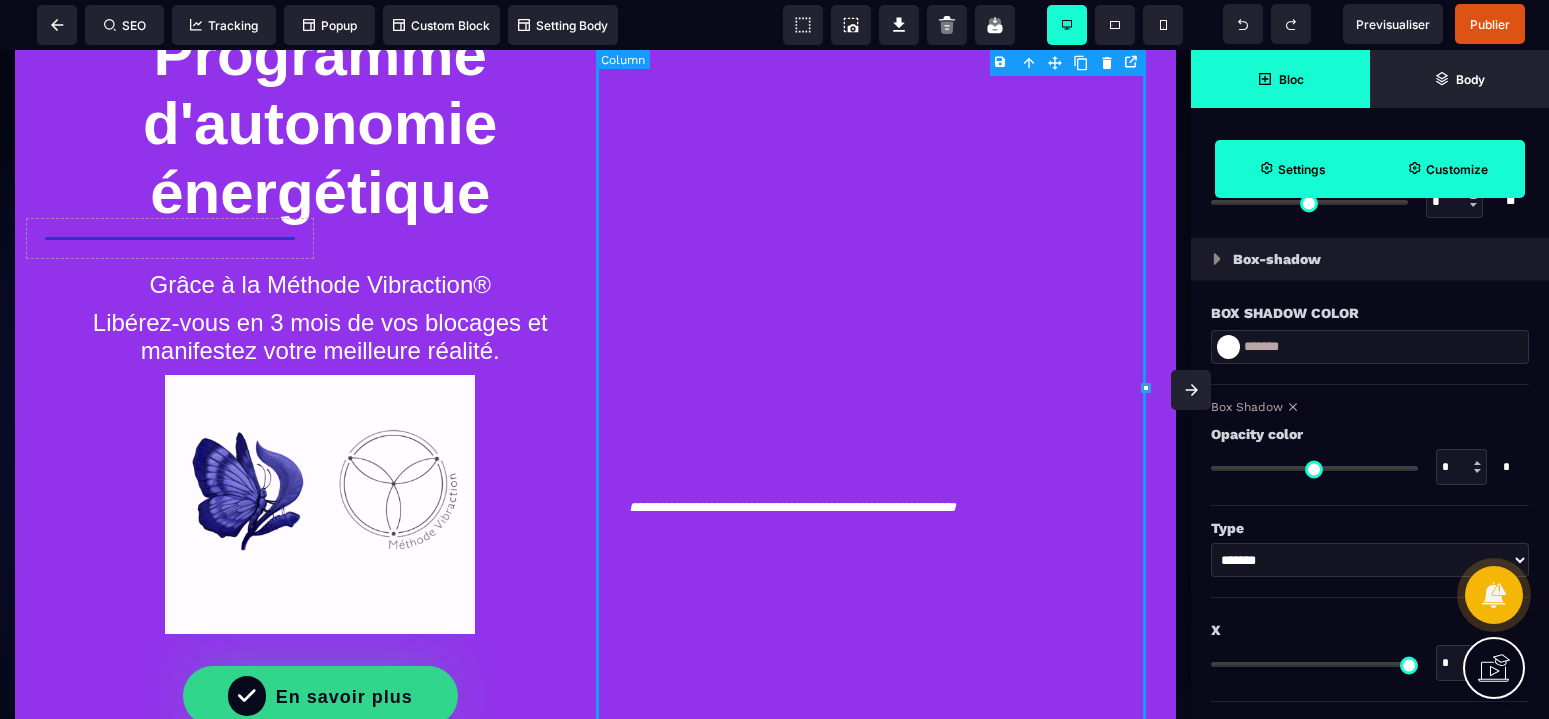 type on "*" 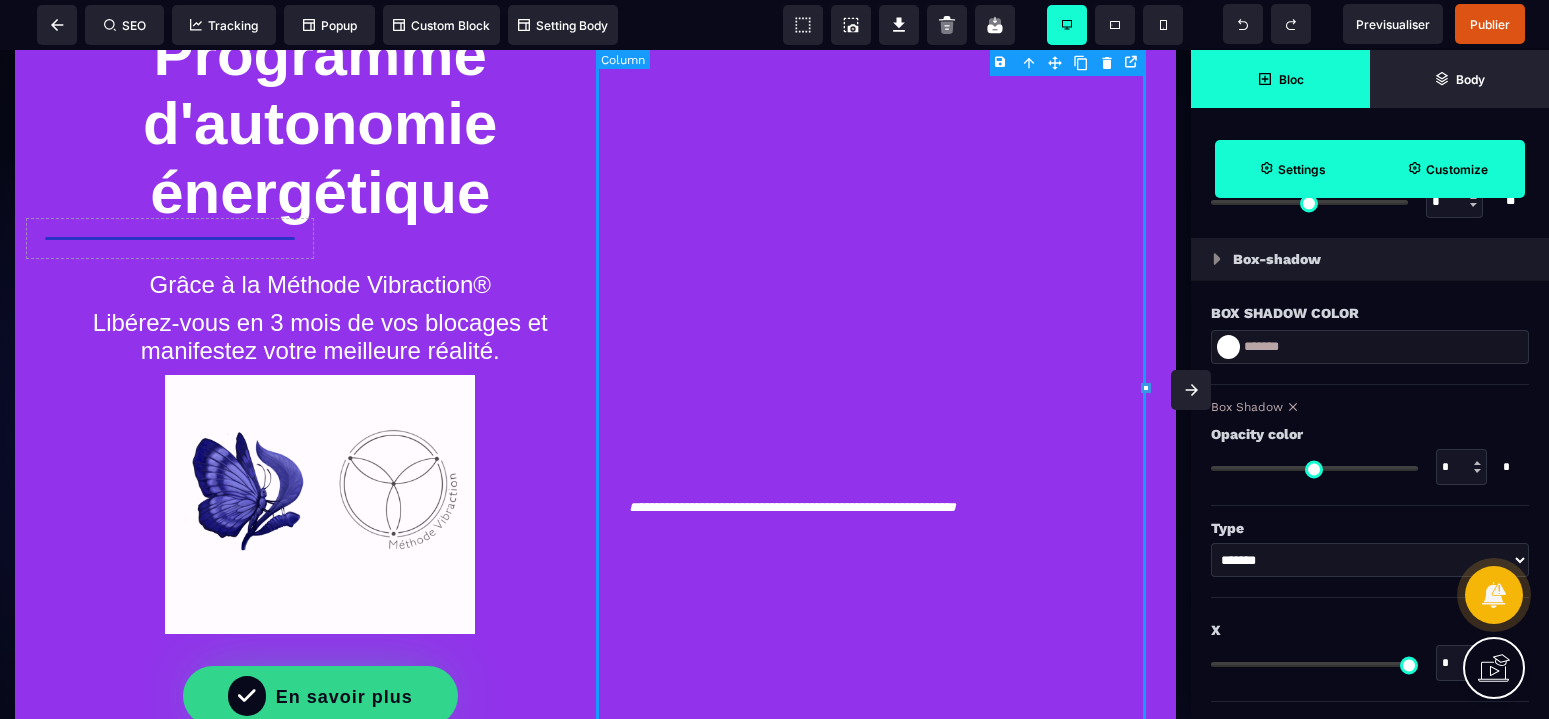 type on "*" 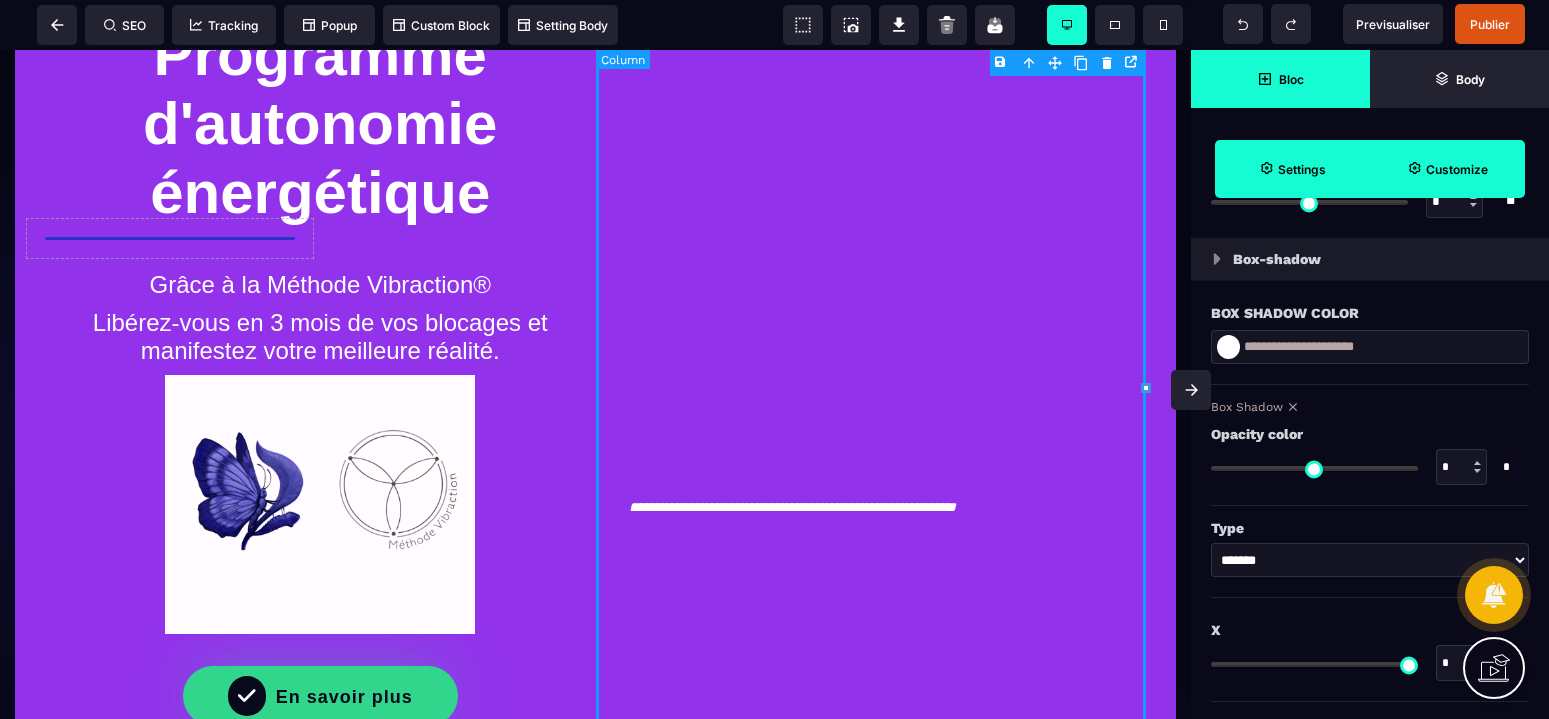 scroll, scrollTop: 0, scrollLeft: 0, axis: both 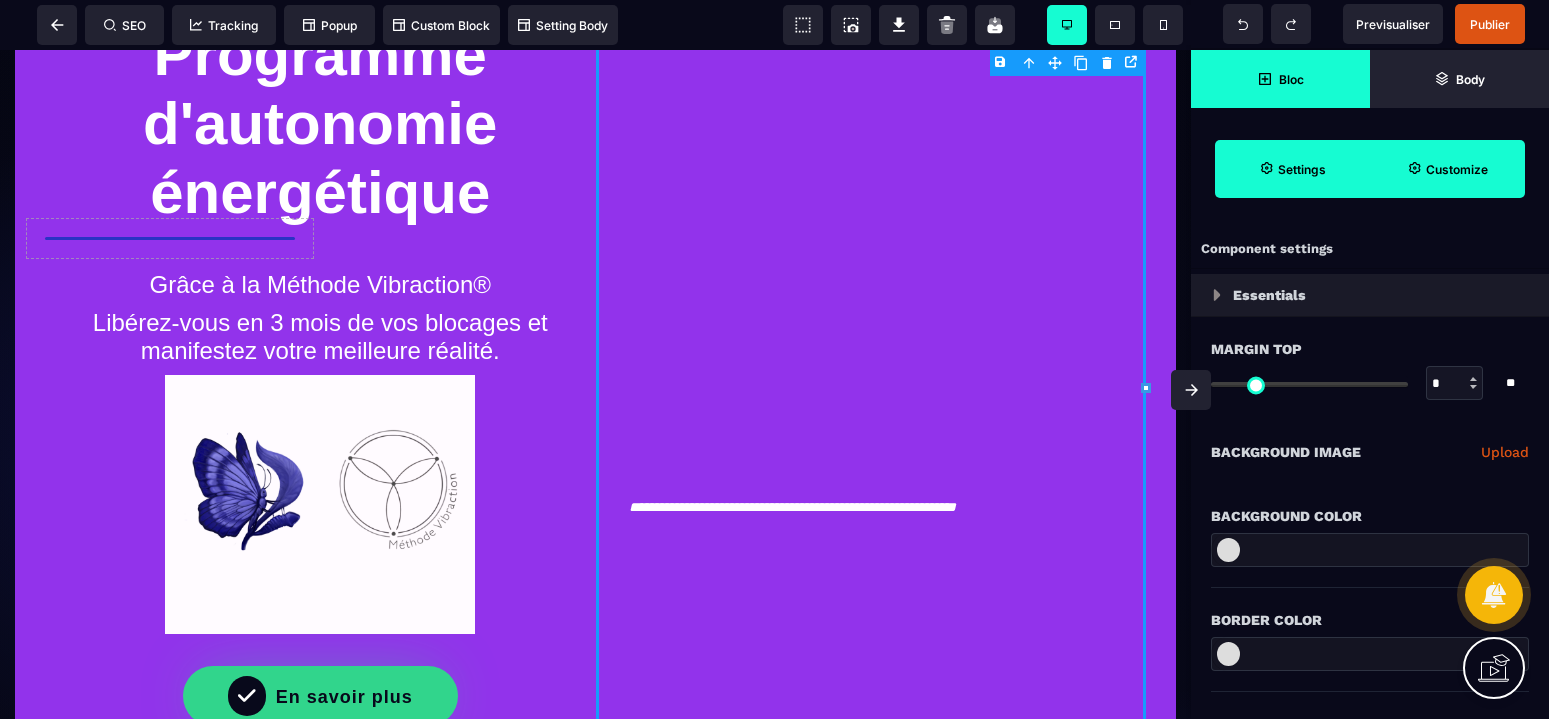 click at bounding box center [1309, 384] 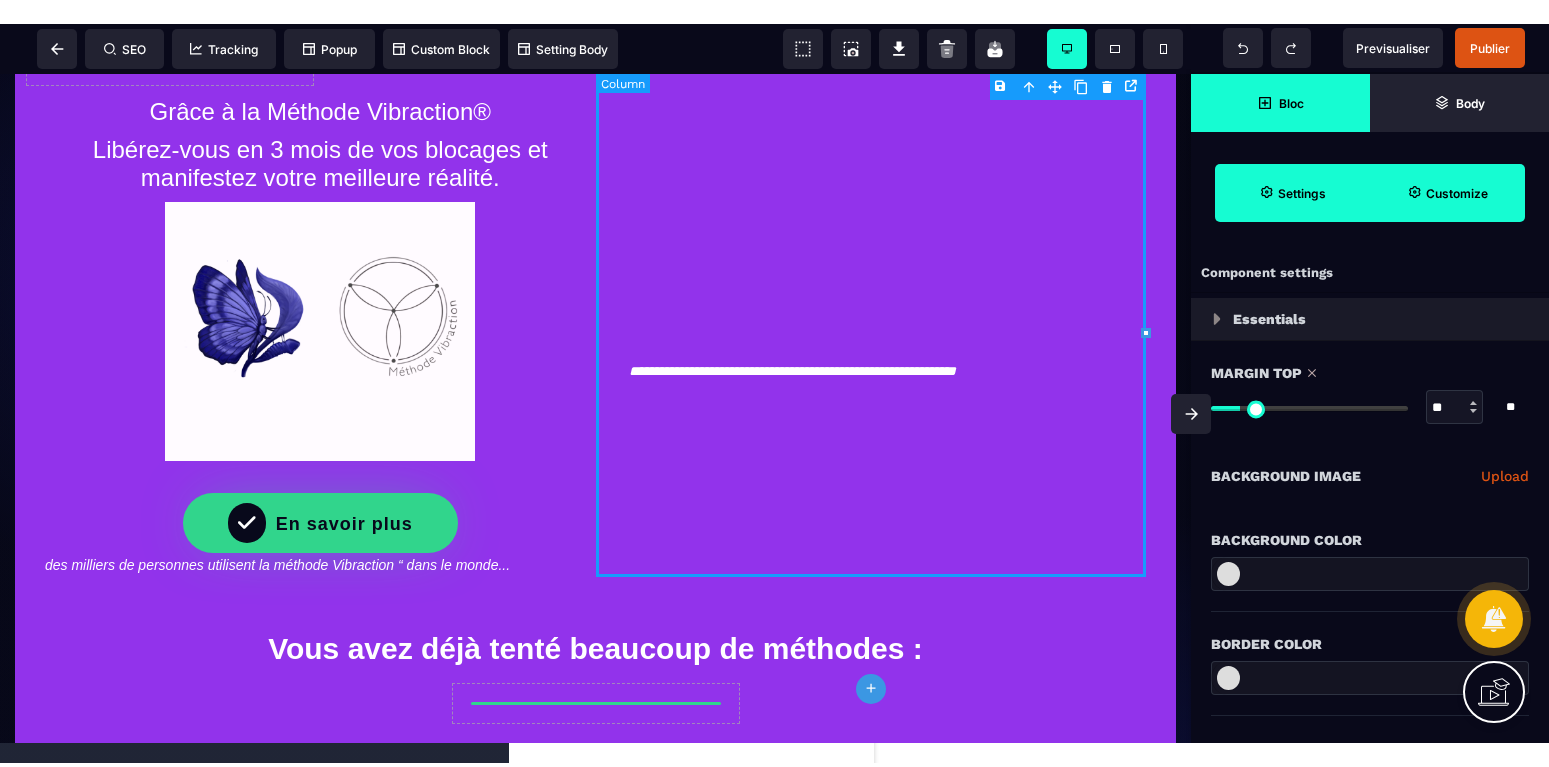 scroll, scrollTop: 408, scrollLeft: 0, axis: vertical 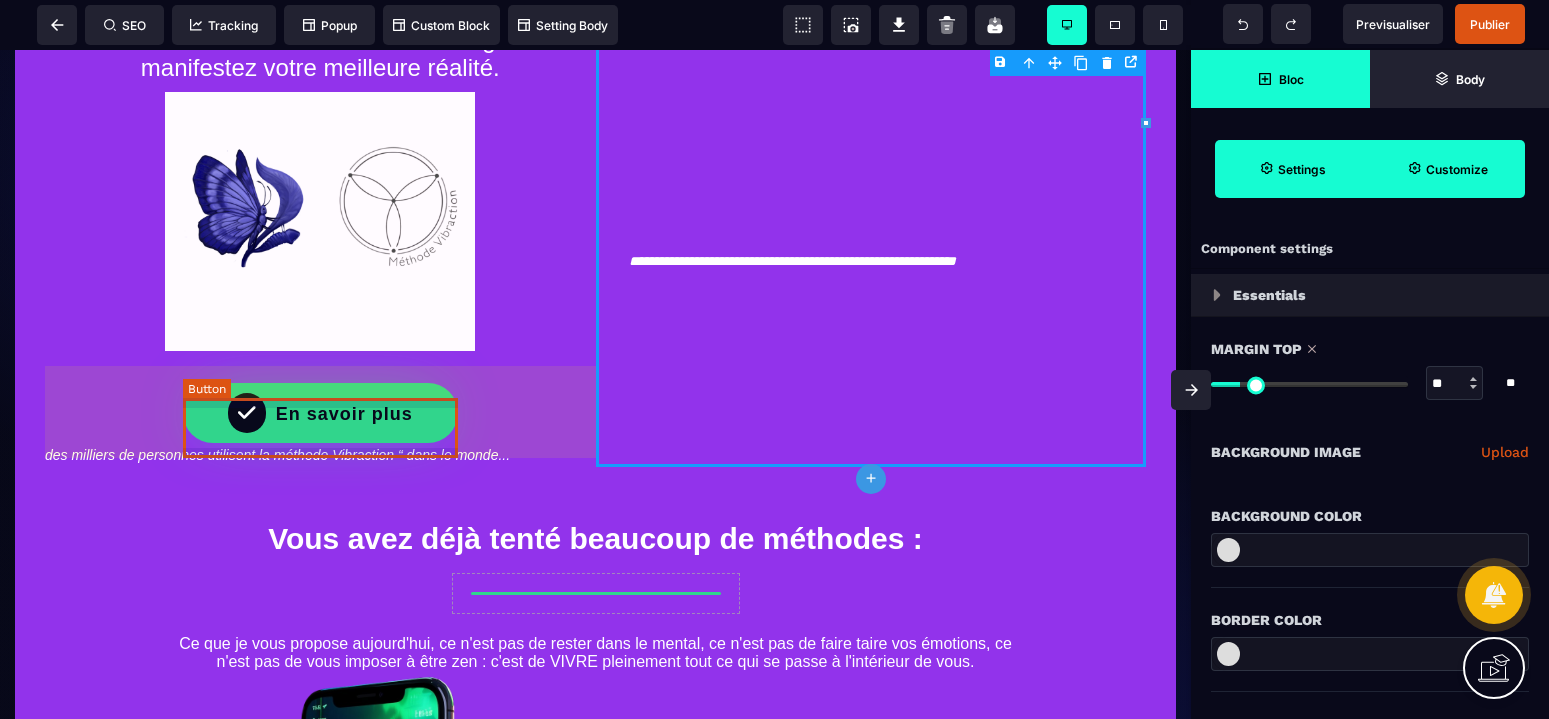 click on "En savoir plus" at bounding box center (344, 414) 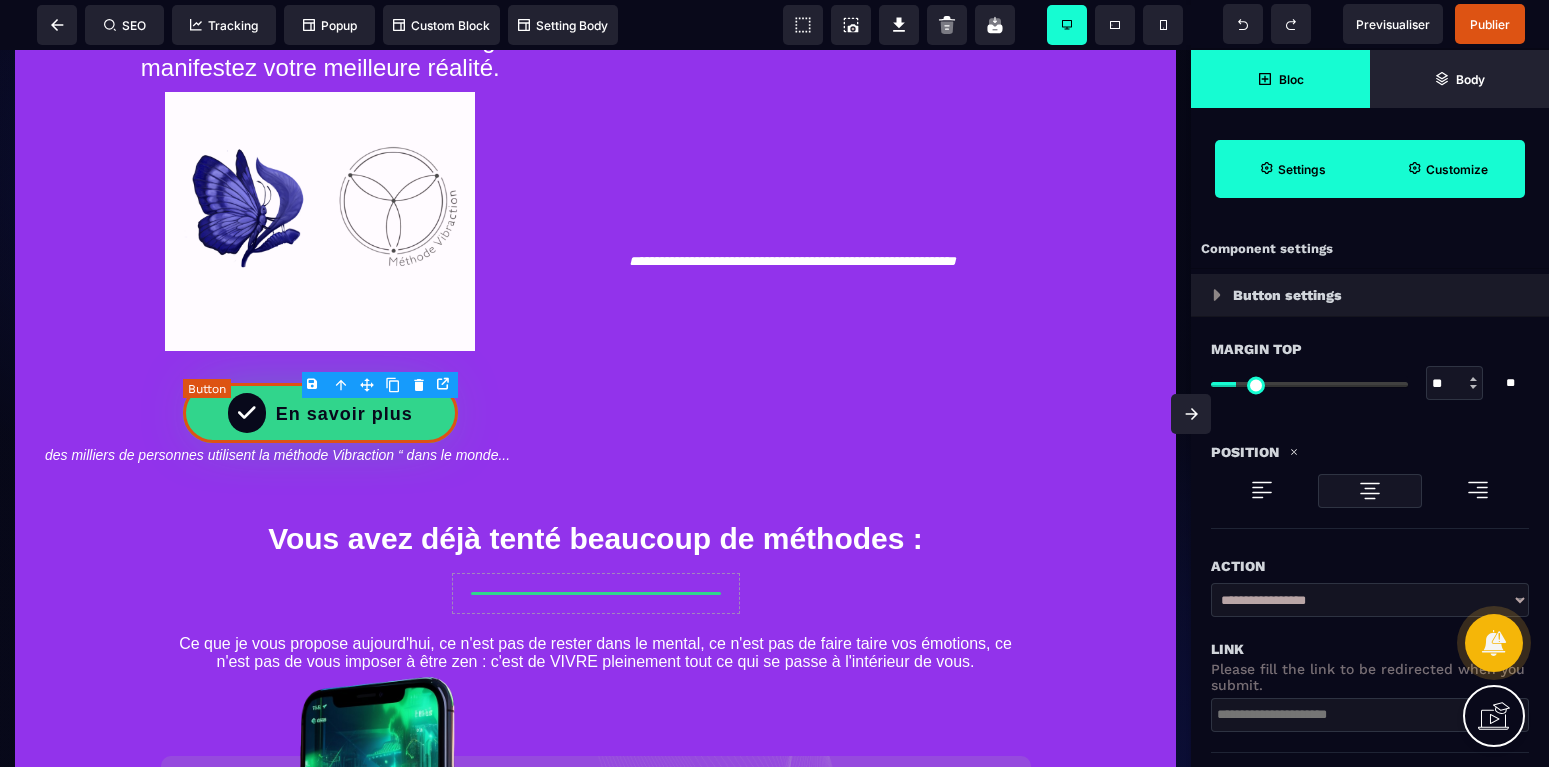 click on "En savoir plus" at bounding box center (344, 414) 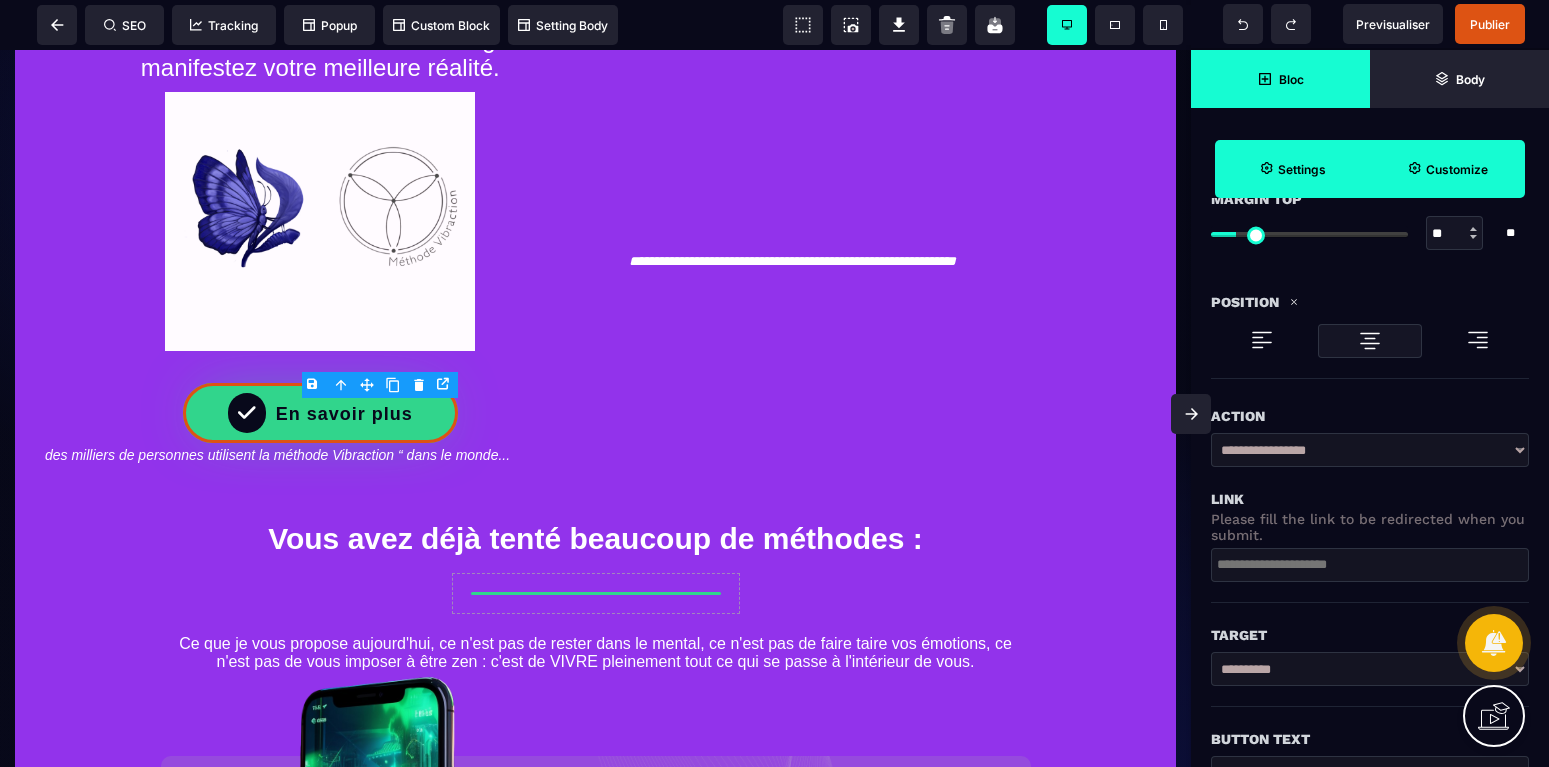 scroll, scrollTop: 168, scrollLeft: 0, axis: vertical 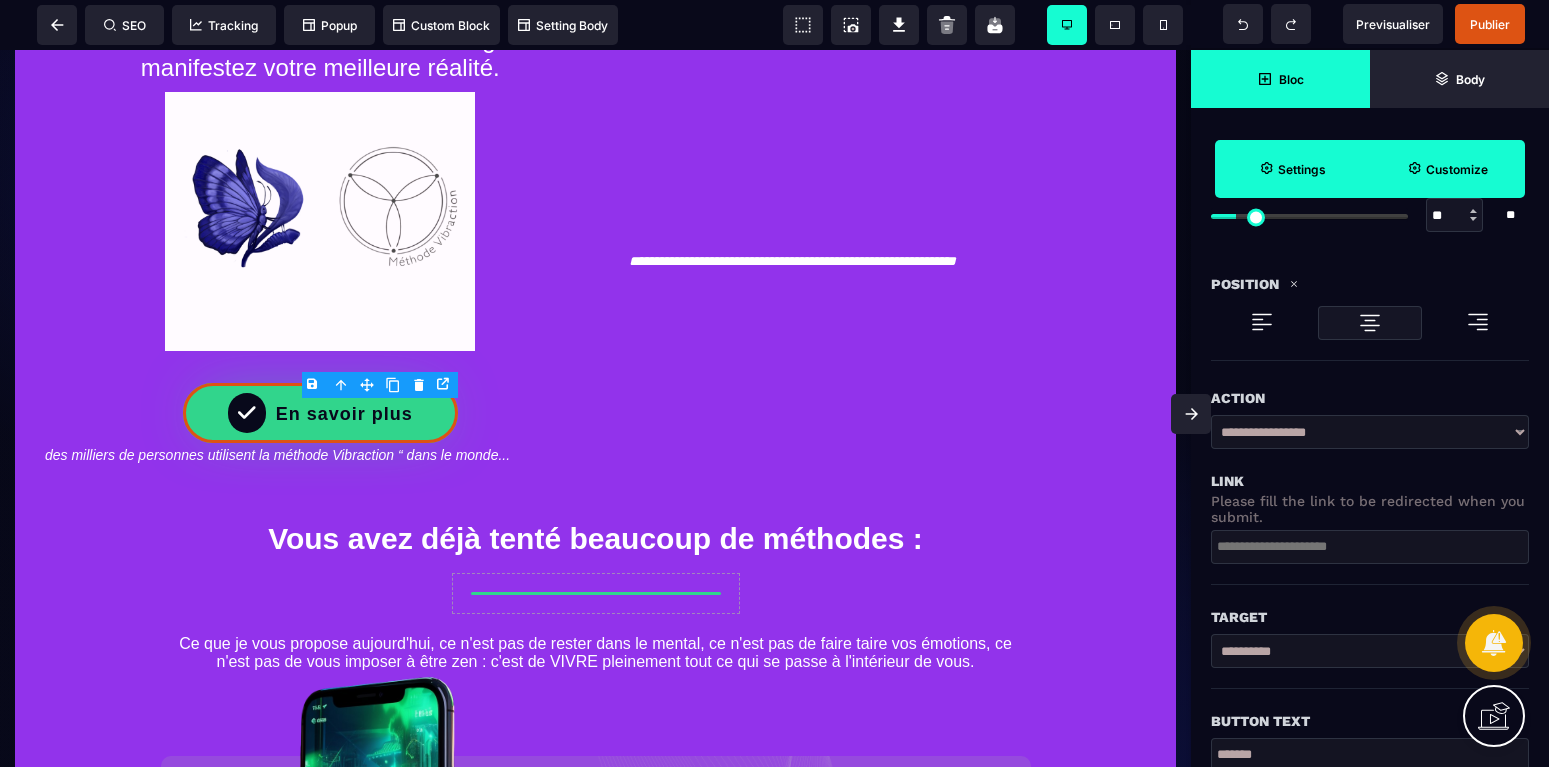 click on "**********" at bounding box center [1370, 432] 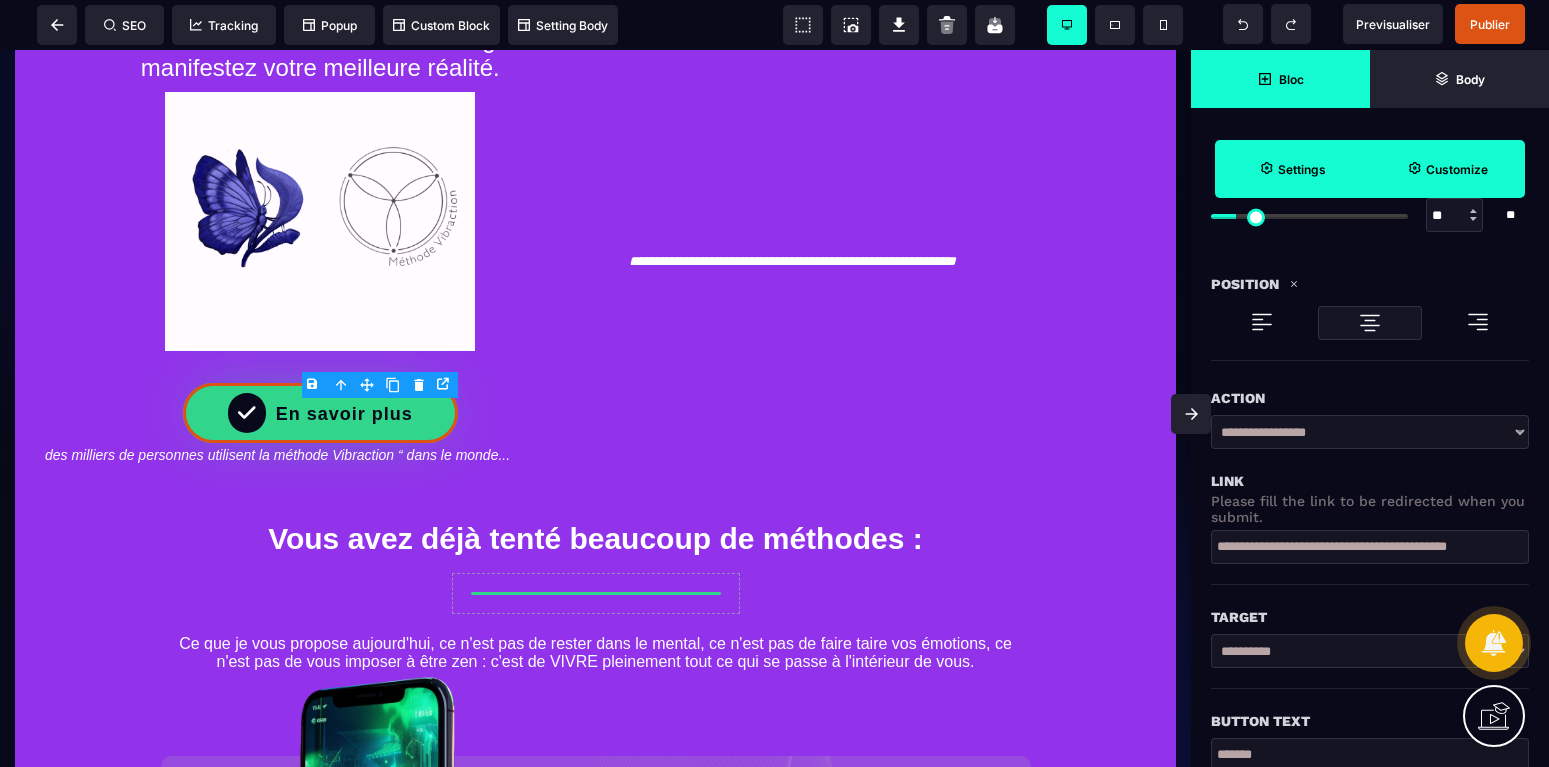scroll, scrollTop: 0, scrollLeft: 8, axis: horizontal 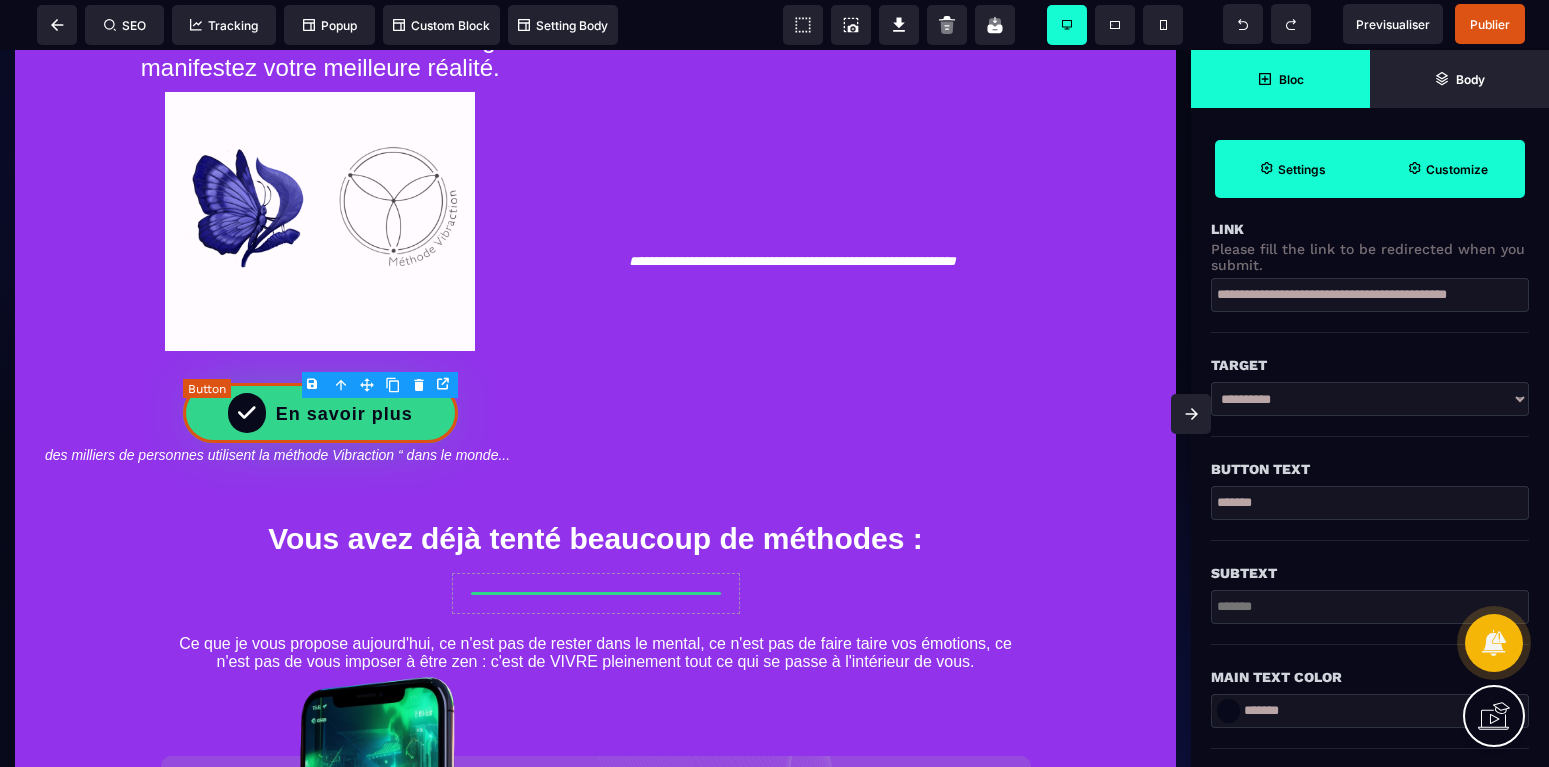 click on "En savoir plus" at bounding box center (344, 414) 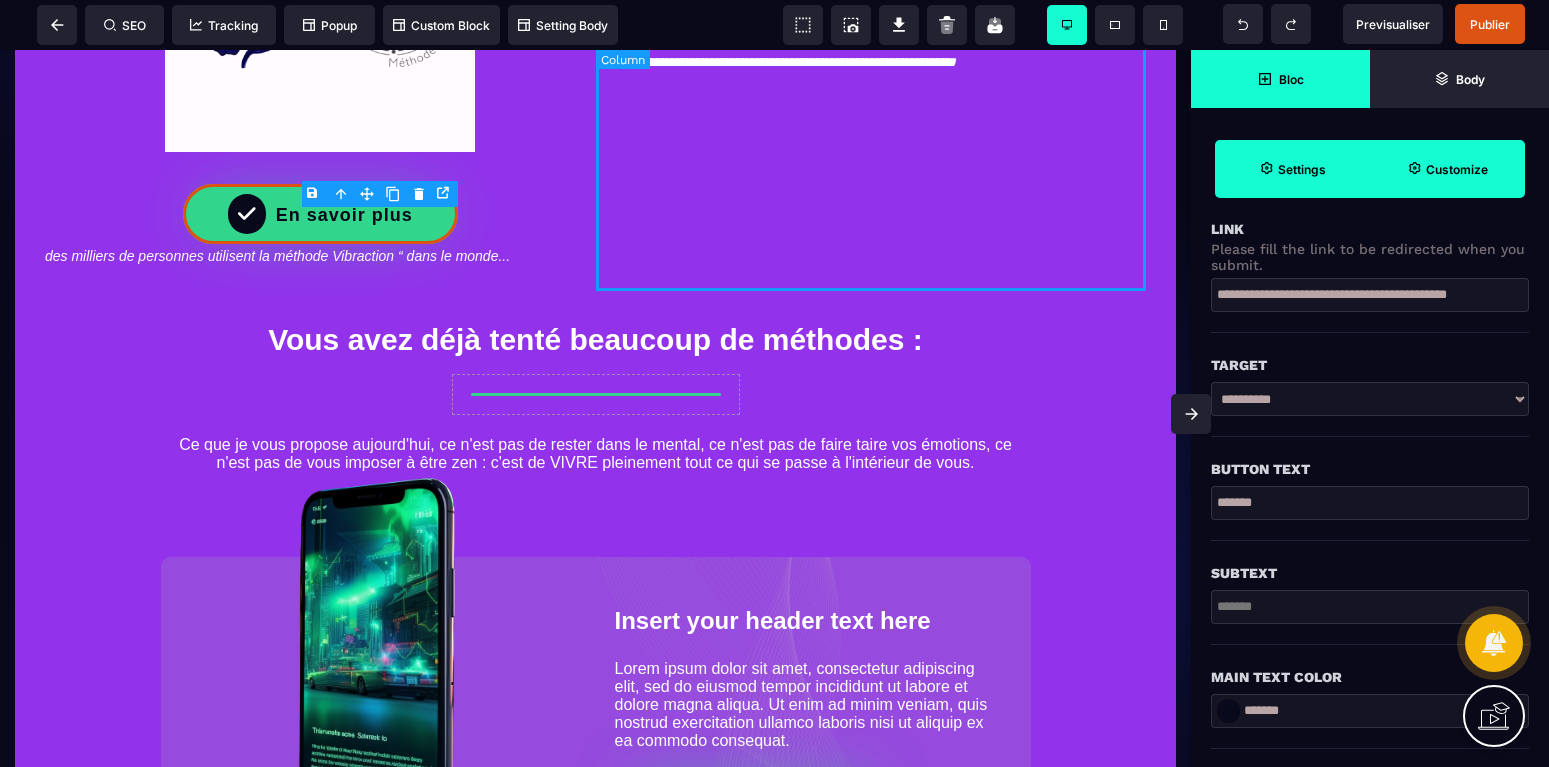 scroll, scrollTop: 612, scrollLeft: 0, axis: vertical 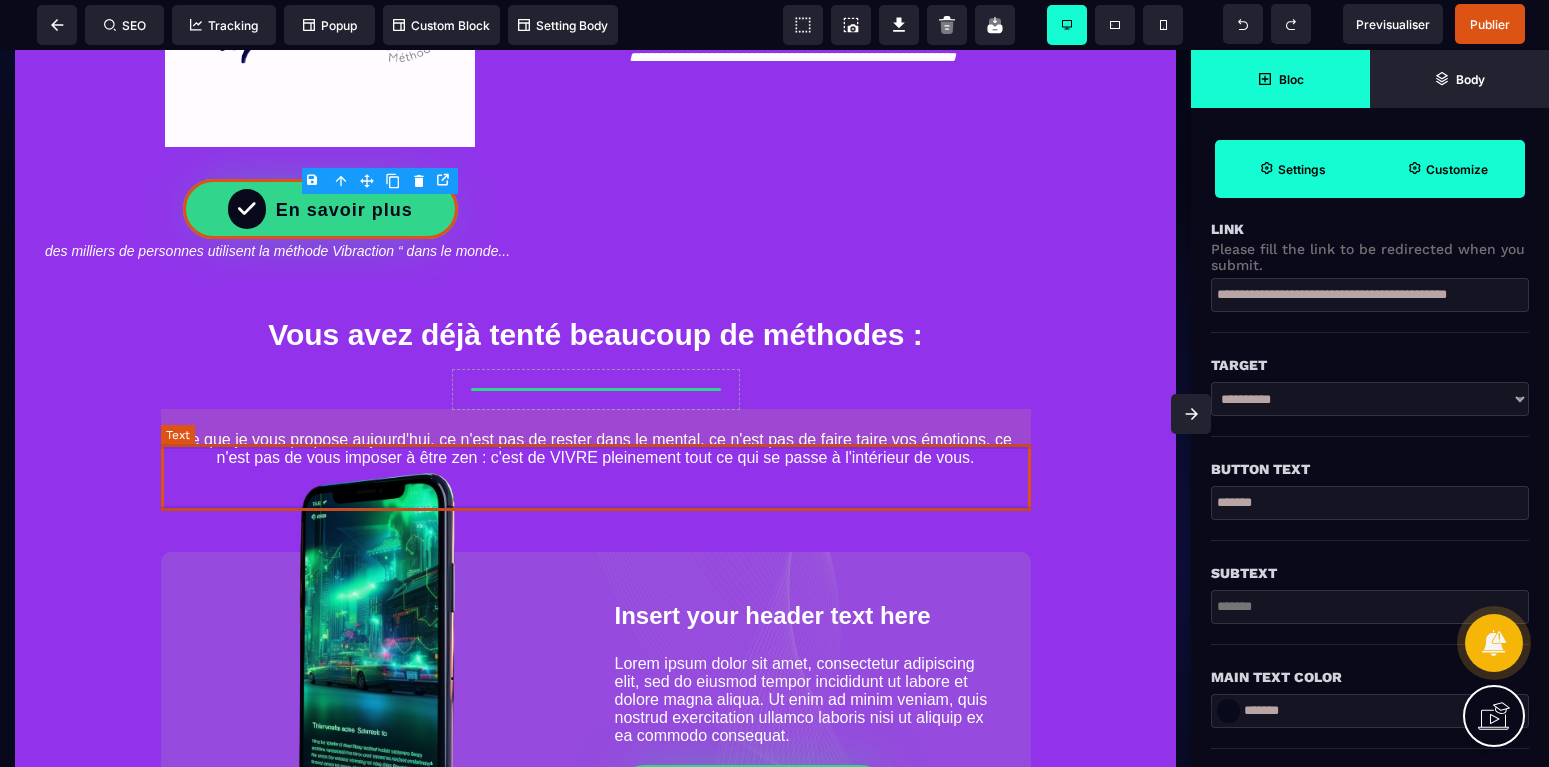 click on "Ce que je vous propose aujourd'hui, ce n'est pas de rester dans le mental, ce n'est pas de faire taire vos émotions, ce n'est pas de vous imposer à être zen : c'est de VIVRE pleinement tout ce qui se passe à l'intérieur de vous." at bounding box center (596, 449) 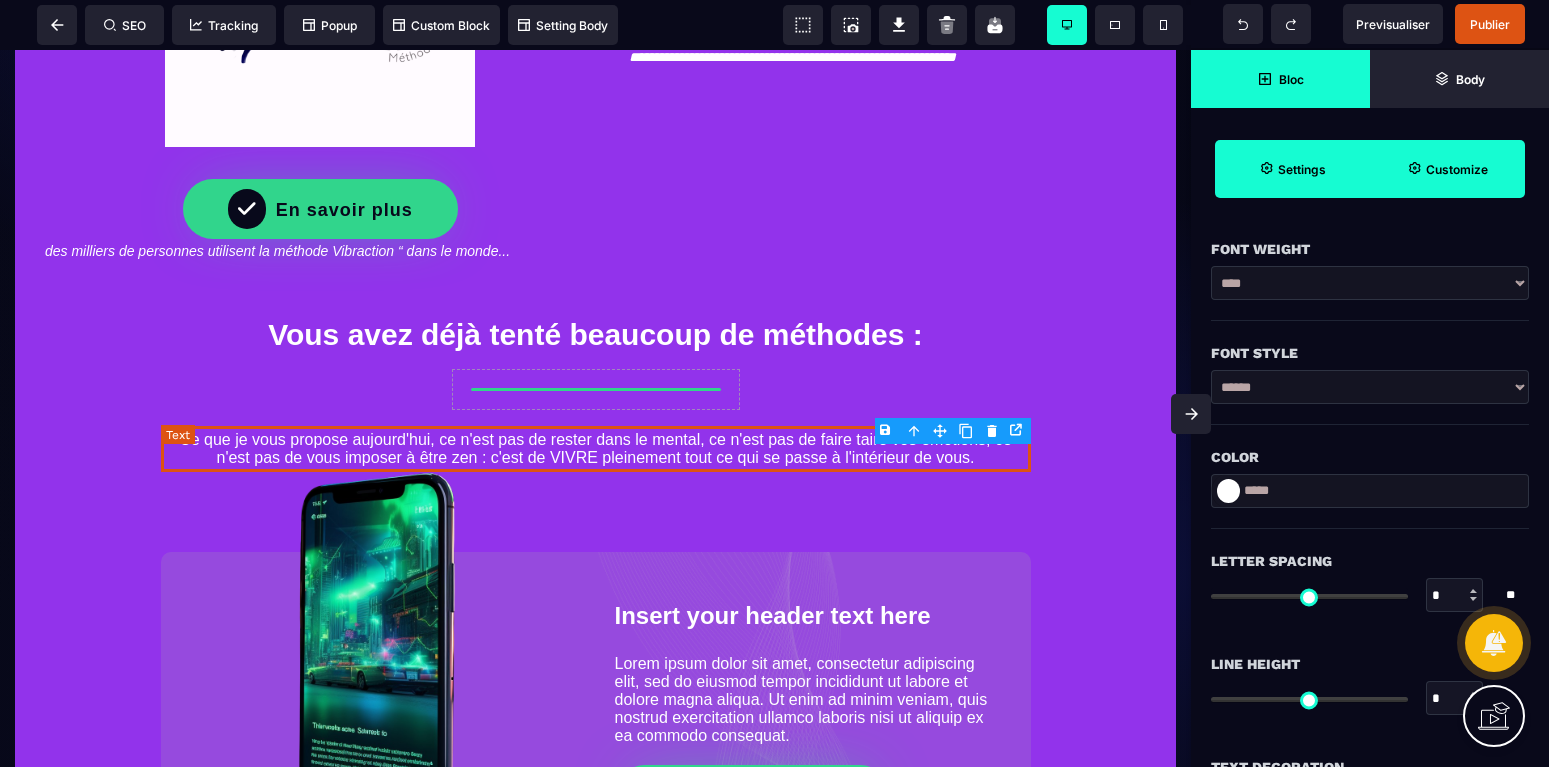scroll, scrollTop: 0, scrollLeft: 0, axis: both 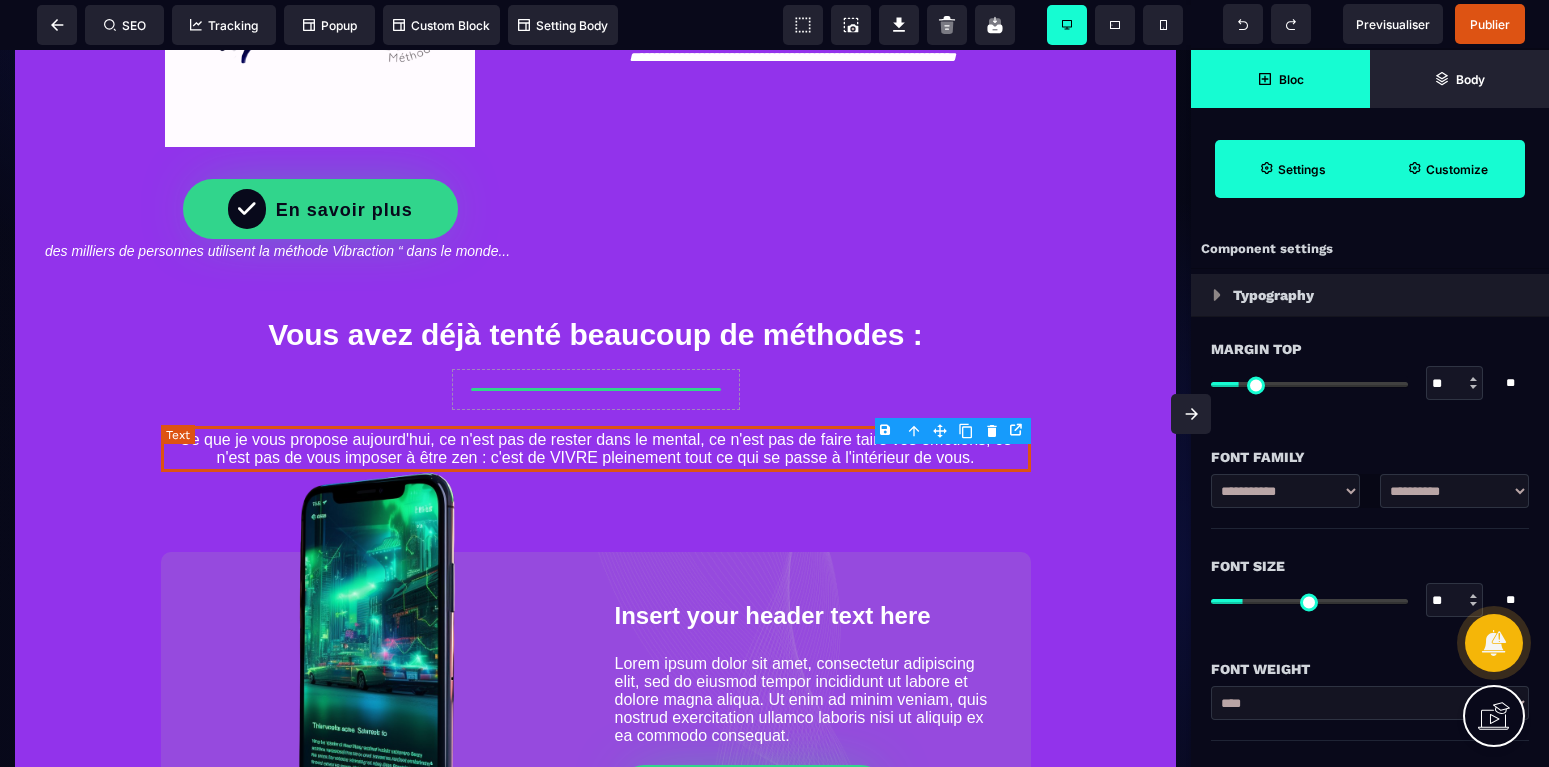 click on "Ce que je vous propose aujourd'hui, ce n'est pas de rester dans le mental, ce n'est pas de faire taire vos émotions, ce n'est pas de vous imposer à être zen : c'est de VIVRE pleinement tout ce qui se passe à l'intérieur de vous." at bounding box center (596, 449) 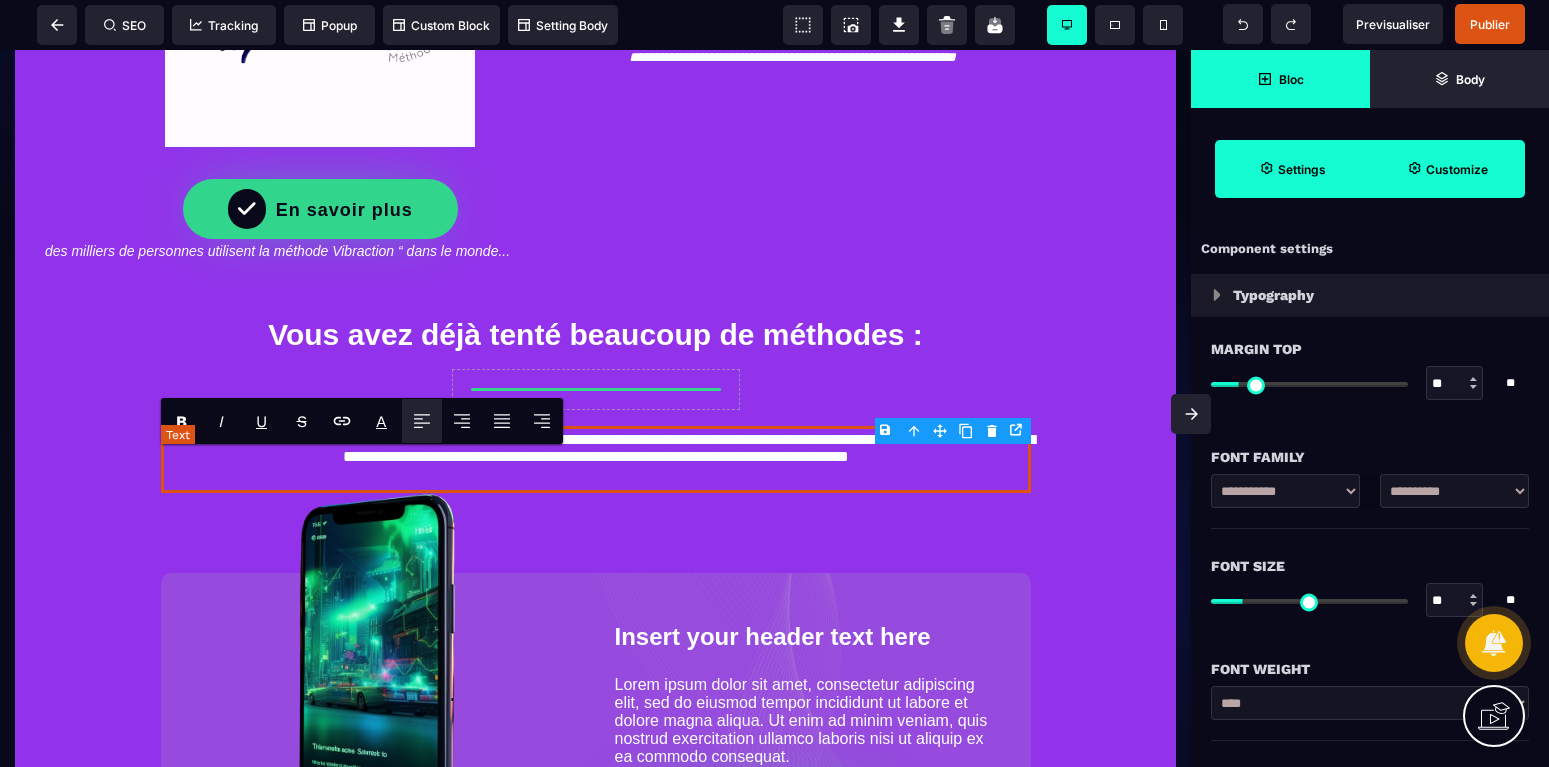 click on "**********" at bounding box center (596, 459) 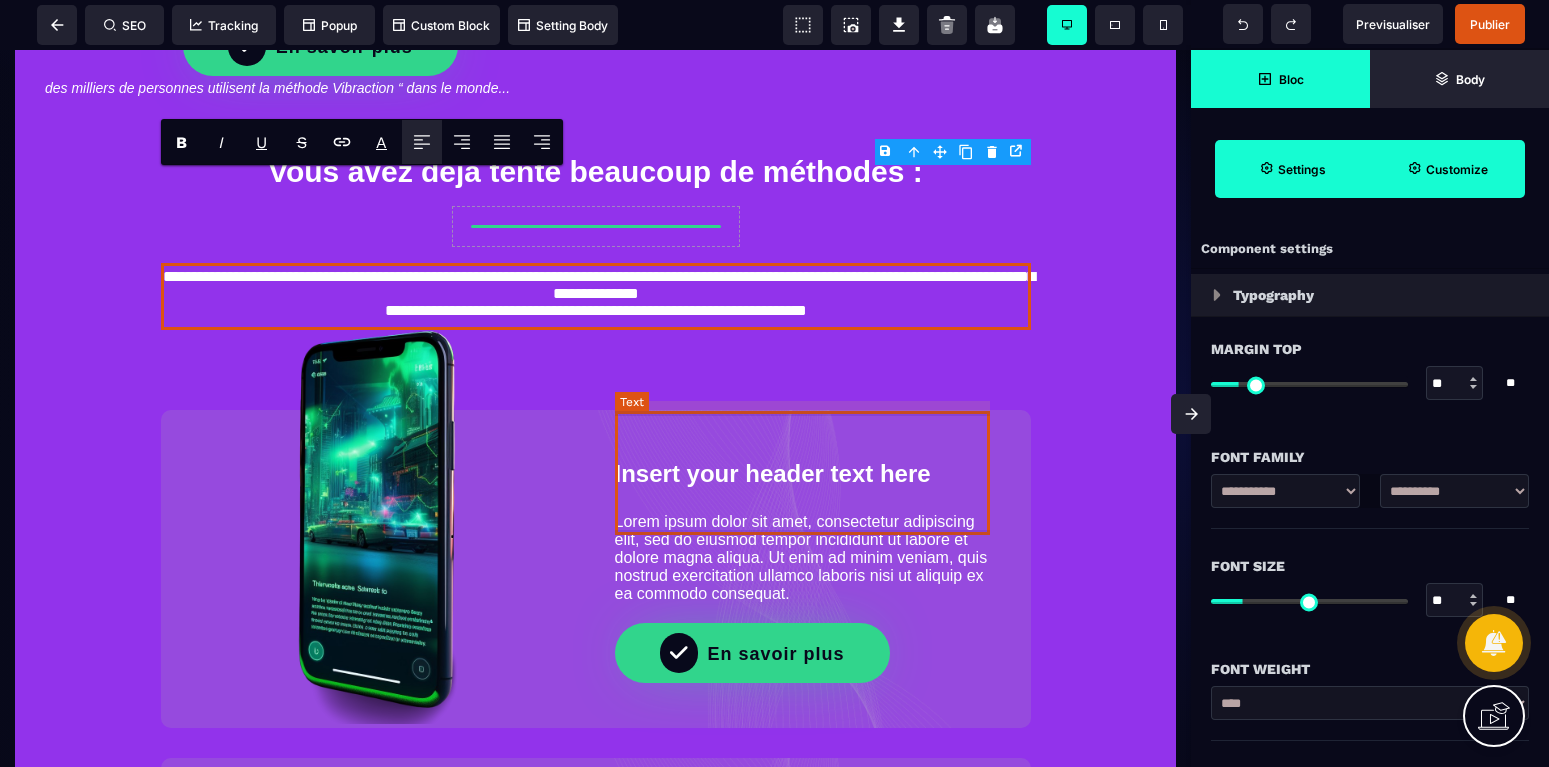 scroll, scrollTop: 918, scrollLeft: 0, axis: vertical 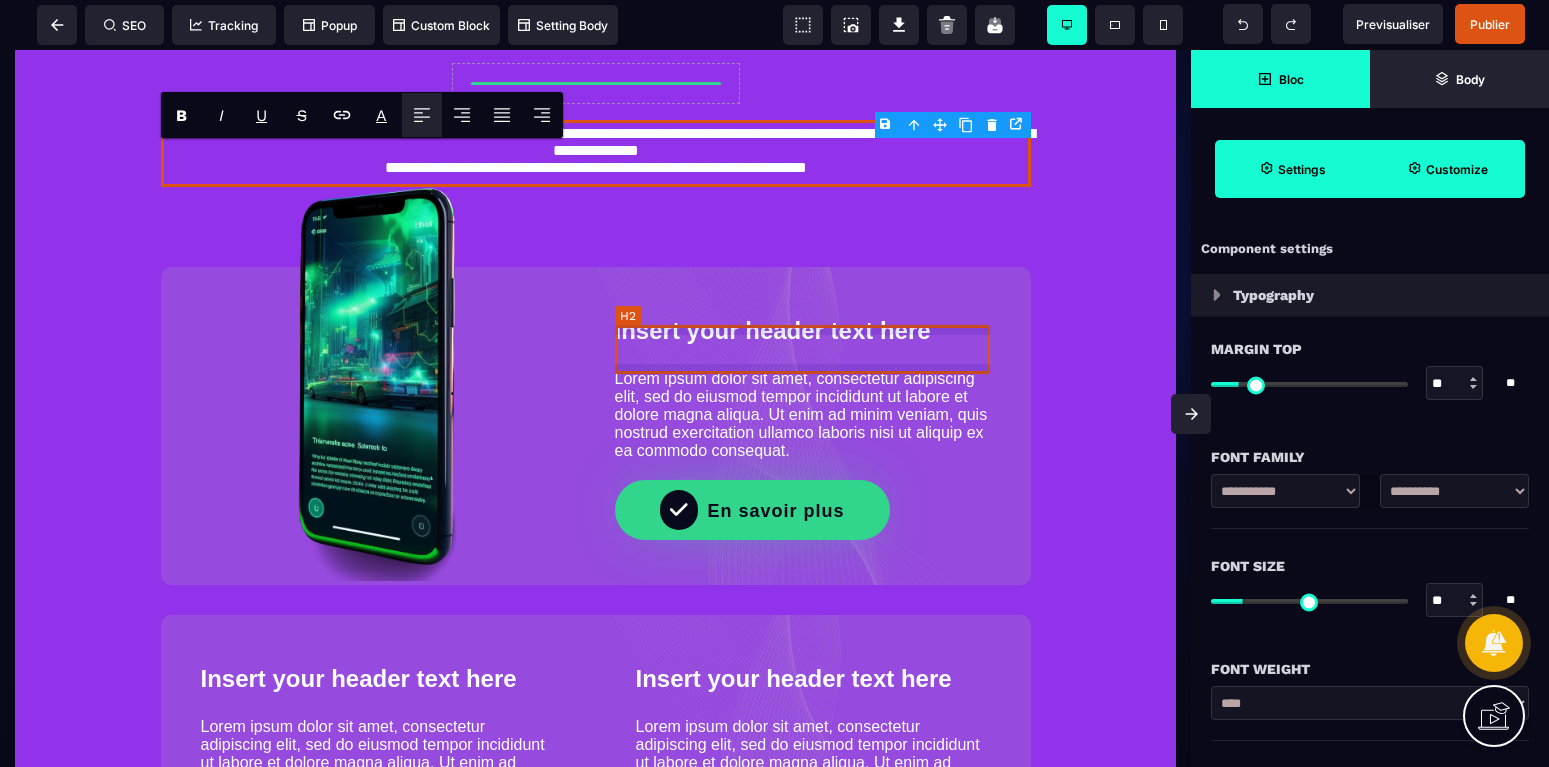 click on "Insert your header text here" at bounding box center [803, 331] 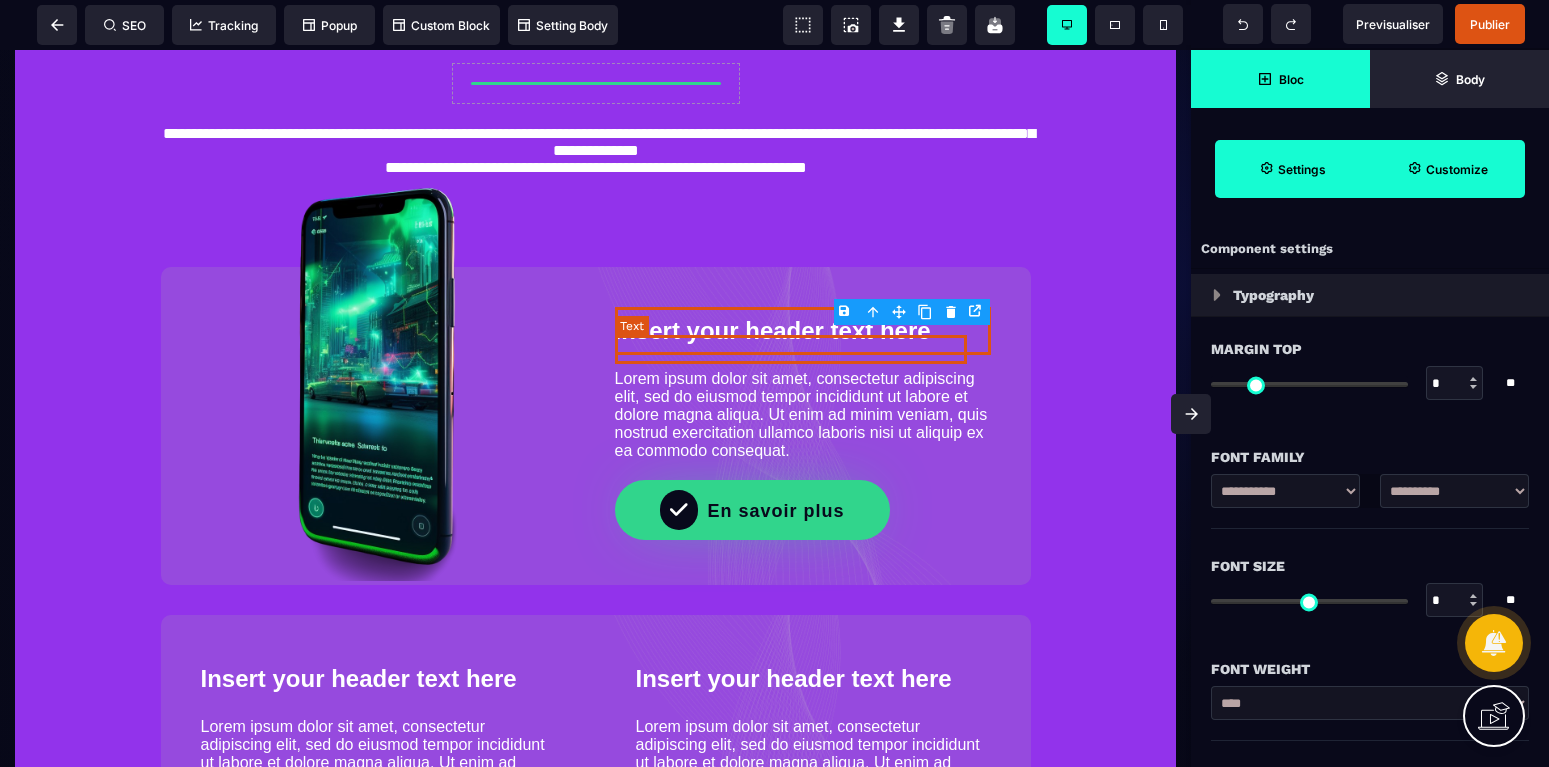 click on "Insert your header text here" at bounding box center [773, 330] 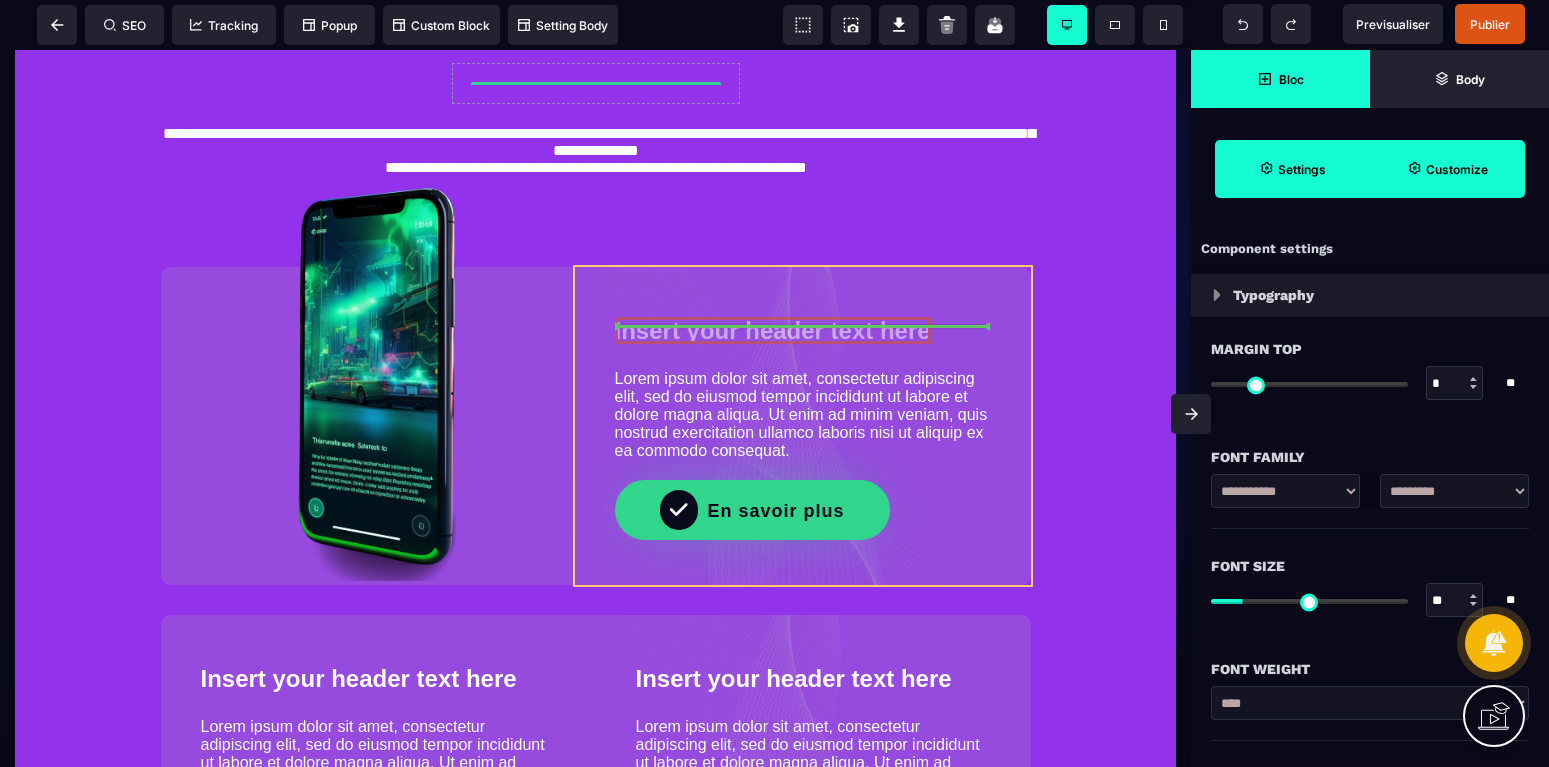 drag, startPoint x: 963, startPoint y: 344, endPoint x: 894, endPoint y: 344, distance: 69 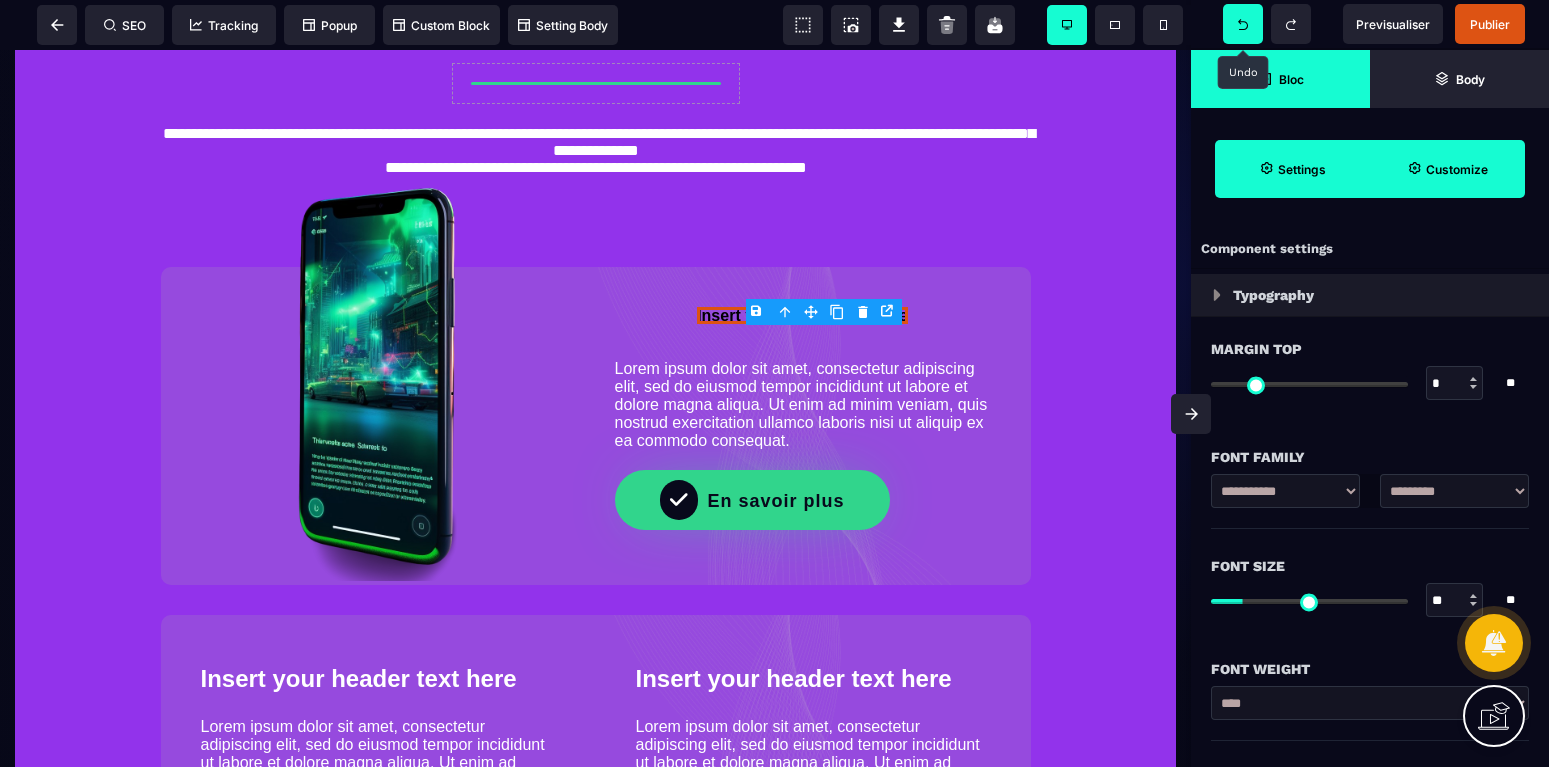 click 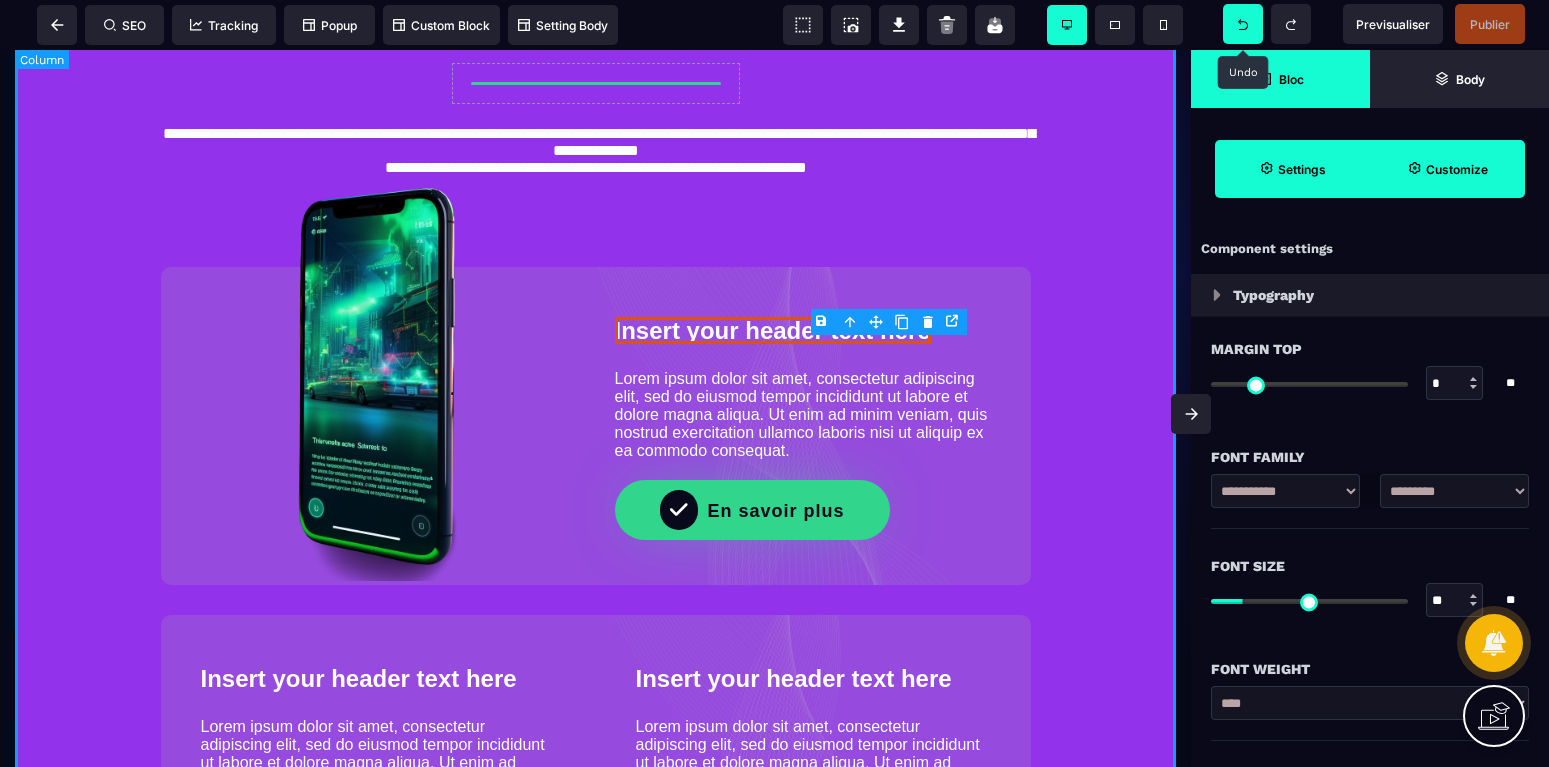 click on "**********" at bounding box center [595, 7] 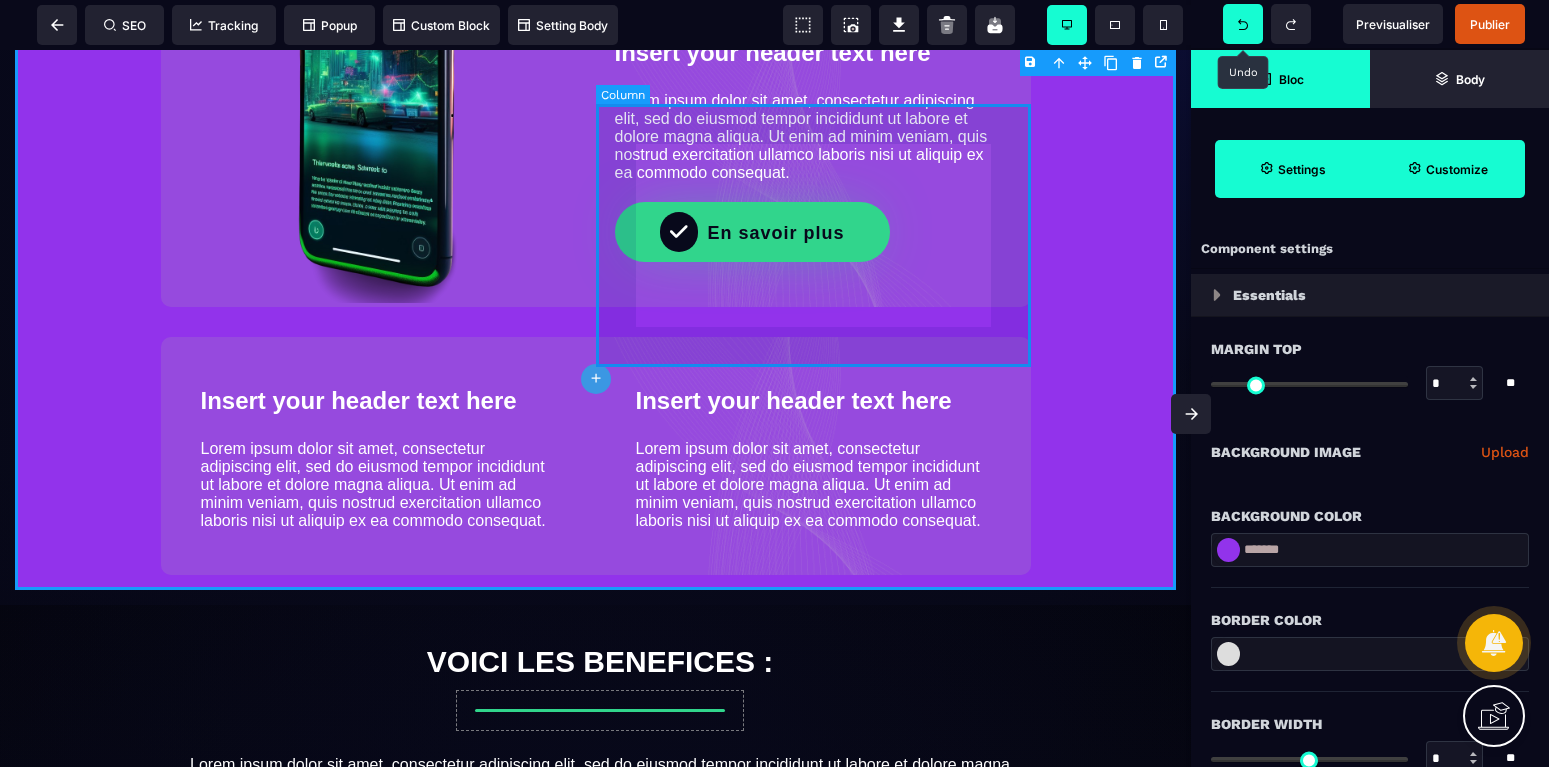 scroll, scrollTop: 1632, scrollLeft: 0, axis: vertical 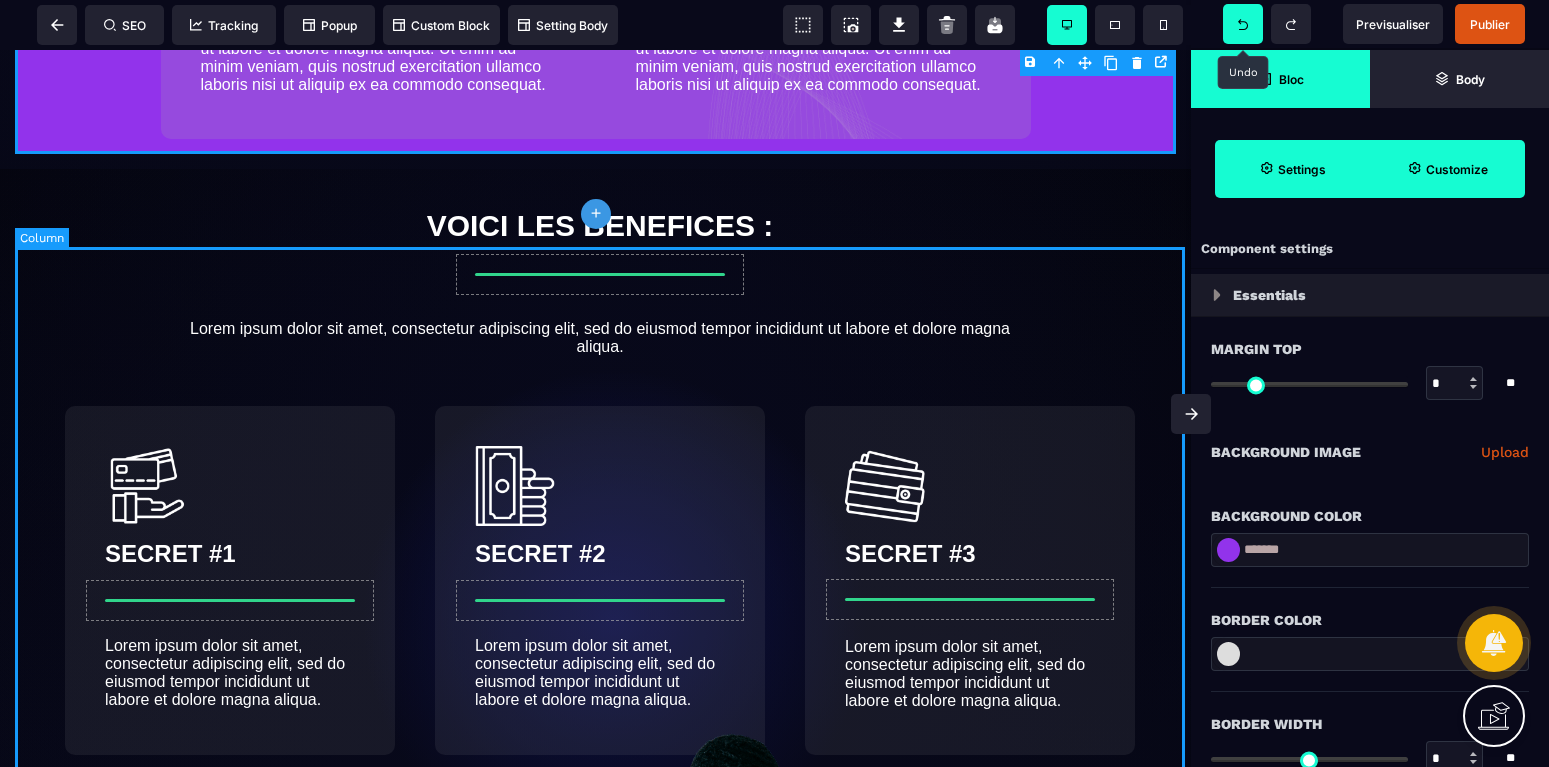 click on "VOICI LES BENEFICES : Lorem ipsum dolor sit amet, consectetur adipiscing elit, sed do eiusmod tempor incididunt ut labore et dolore magna aliqua. SECRET #1 Lorem ipsum dolor sit amet, consectetur adipiscing elit, sed do eiusmod tempor incididunt ut labore et dolore magna aliqua. SECRET #2 Lorem ipsum dolor sit amet, consectetur adipiscing elit, sed do eiusmod tempor incididunt ut labore et dolore magna aliqua. SECRET #3 Lorem ipsum dolor sit amet, consectetur adipiscing elit, sed do eiusmod tempor incididunt ut labore et dolore magna aliqua. QUI-SUIS-JE ? Lorem ipsum dolor sit amet, consectetur adipiscing elit, sed do eiusmod tempor incididunt ut labore et dolore magna aliqua. Ut enim ad minim veniam, quis nostrud exercitation ullamco laboris nisi ut aliquip ex ea commodo consequat. En savoir plus" at bounding box center (600, 853) 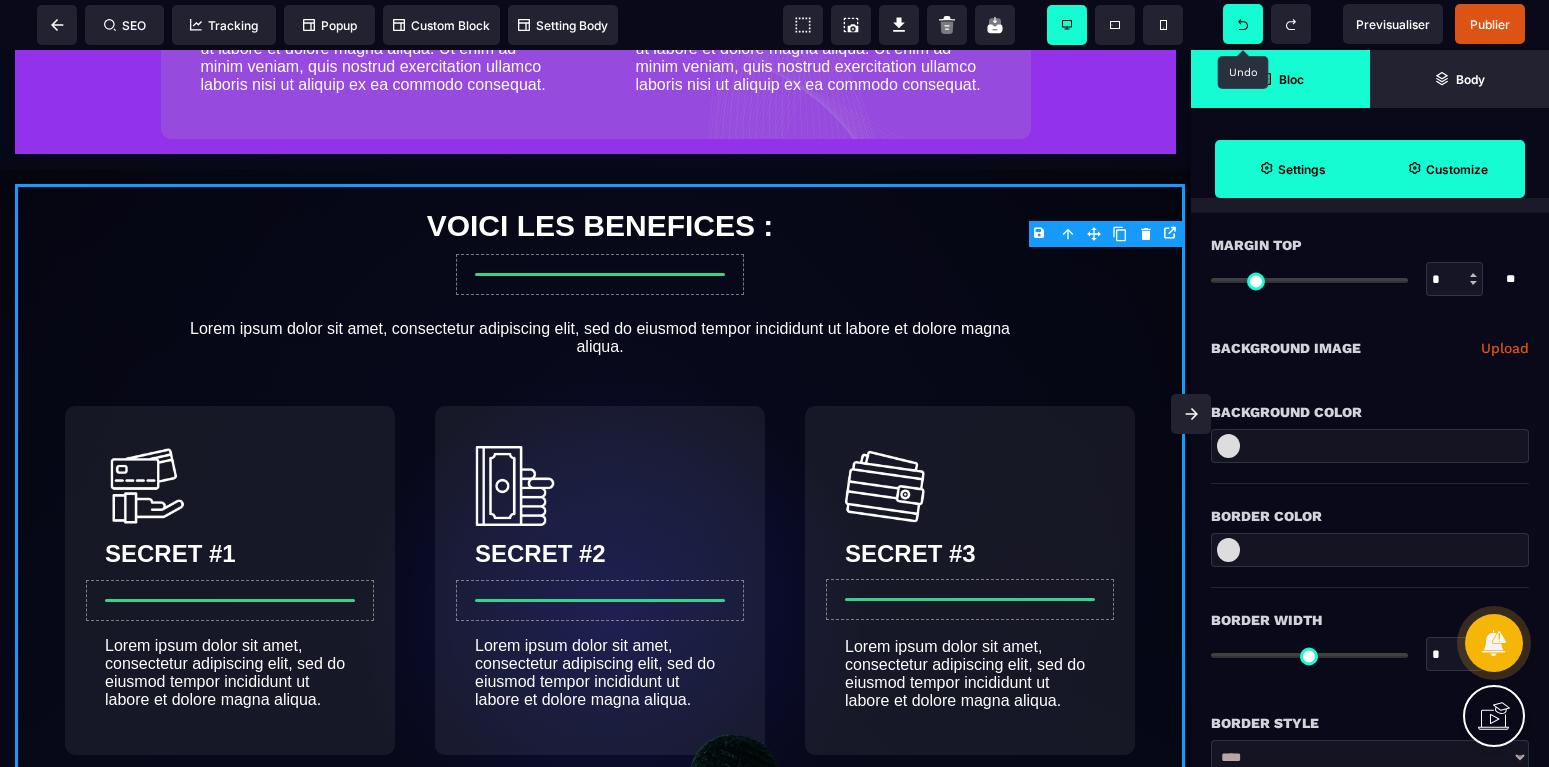 scroll, scrollTop: 84, scrollLeft: 0, axis: vertical 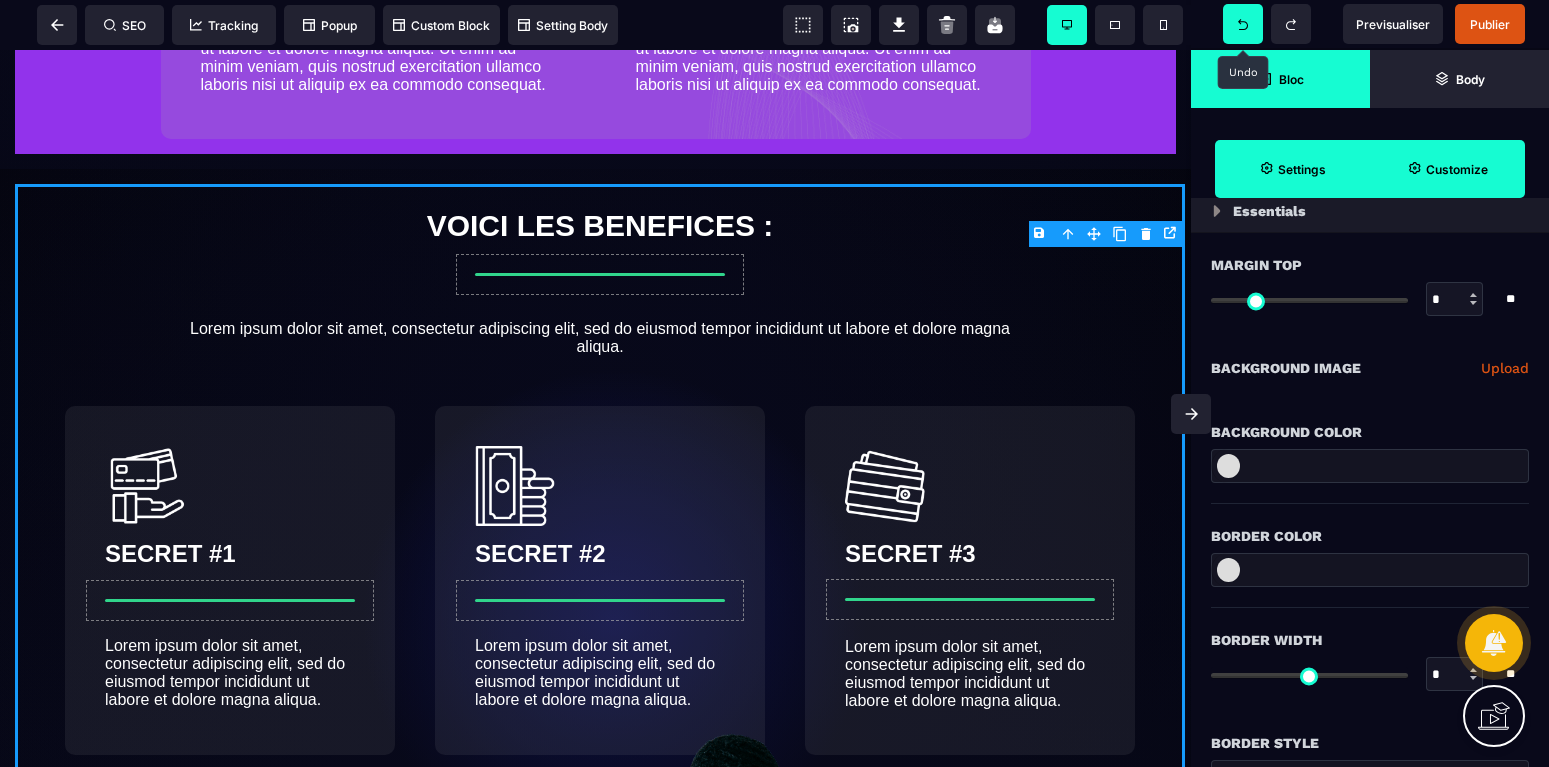 click on "Upload" at bounding box center (1505, 368) 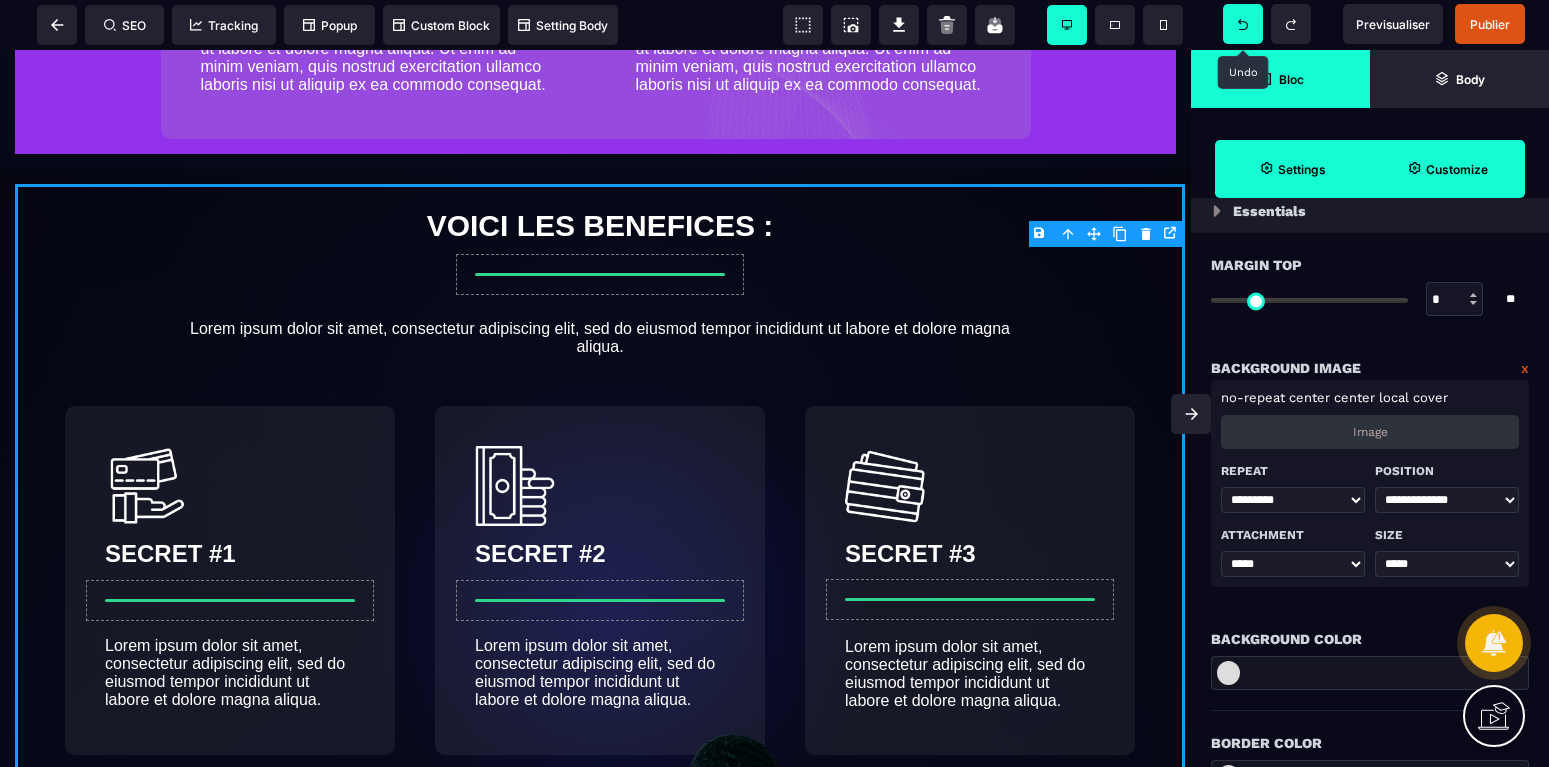 click on "Image" at bounding box center (1370, 432) 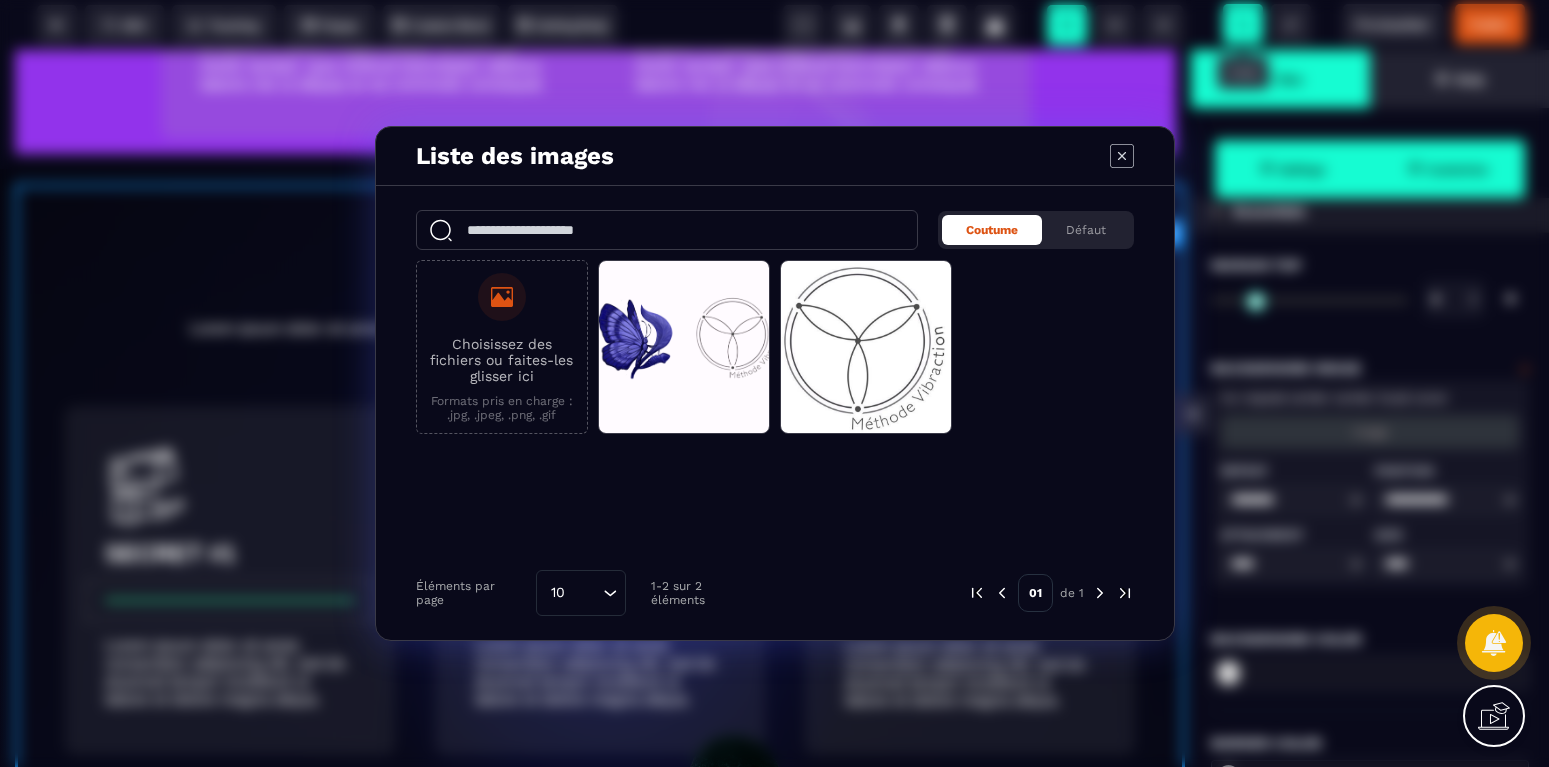 click on "Choisissez des fichiers ou faites-les glisser ici" at bounding box center [502, 360] 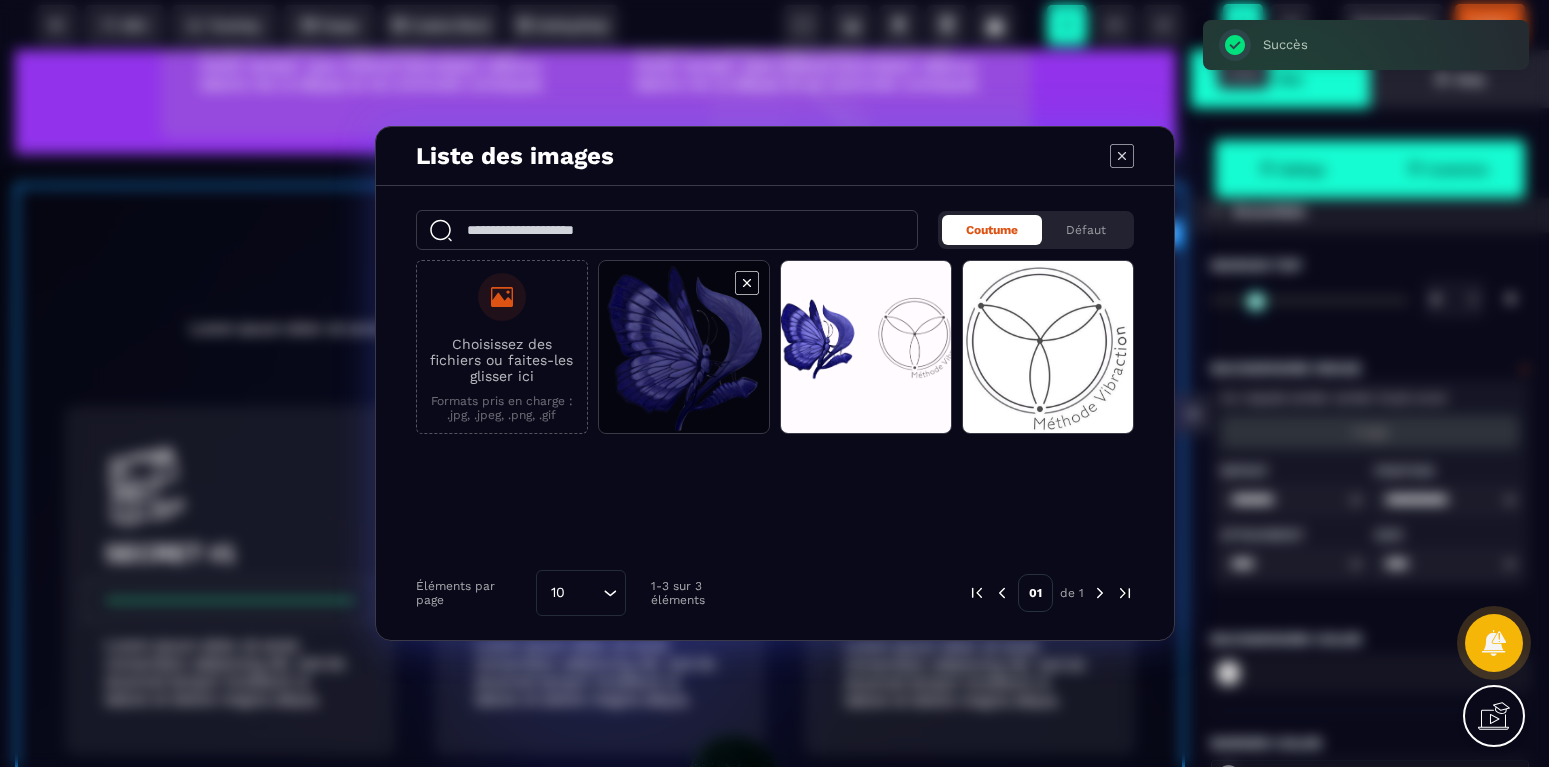 click at bounding box center [684, 348] 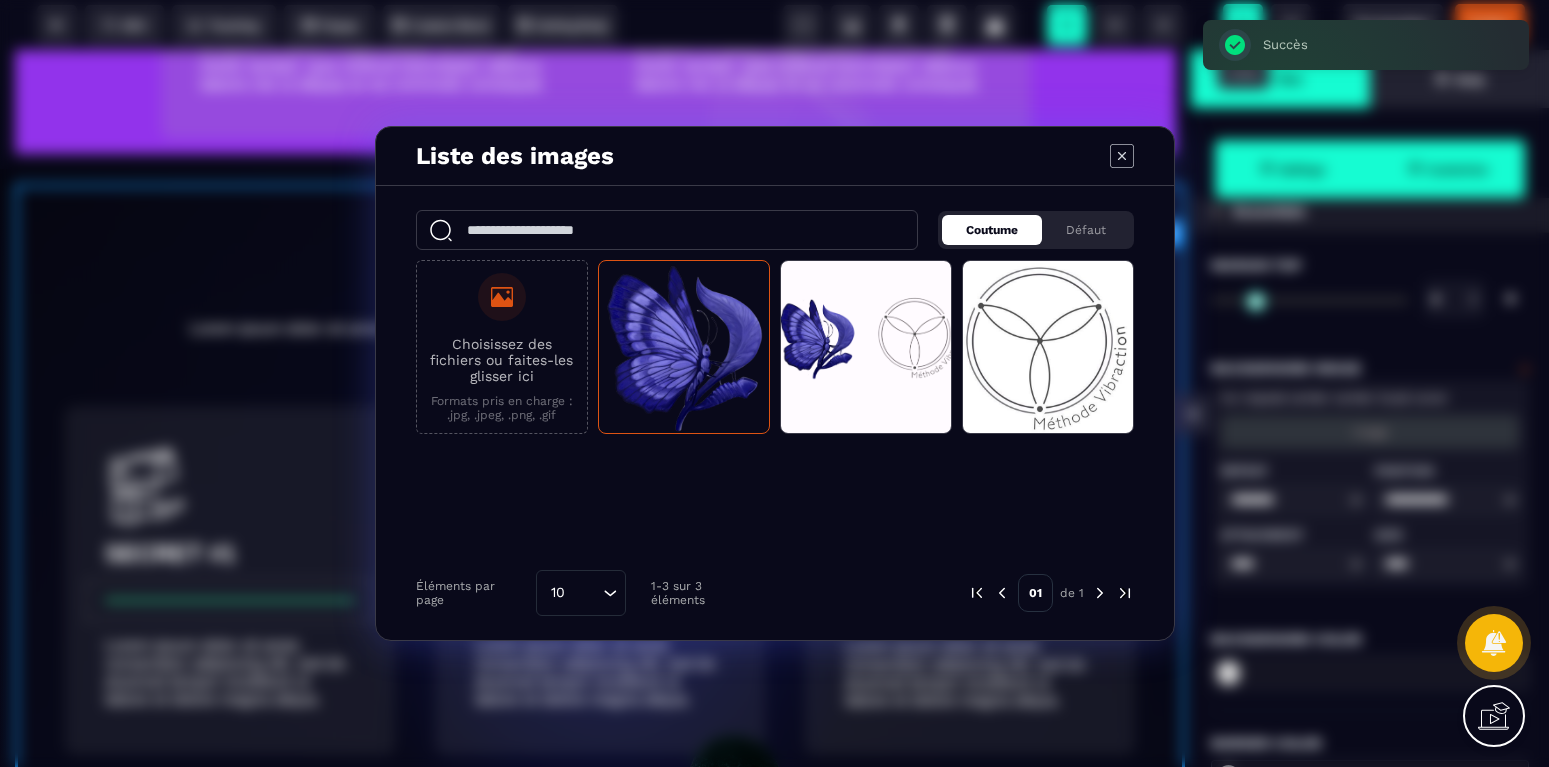 click on "Coutume" at bounding box center [992, 230] 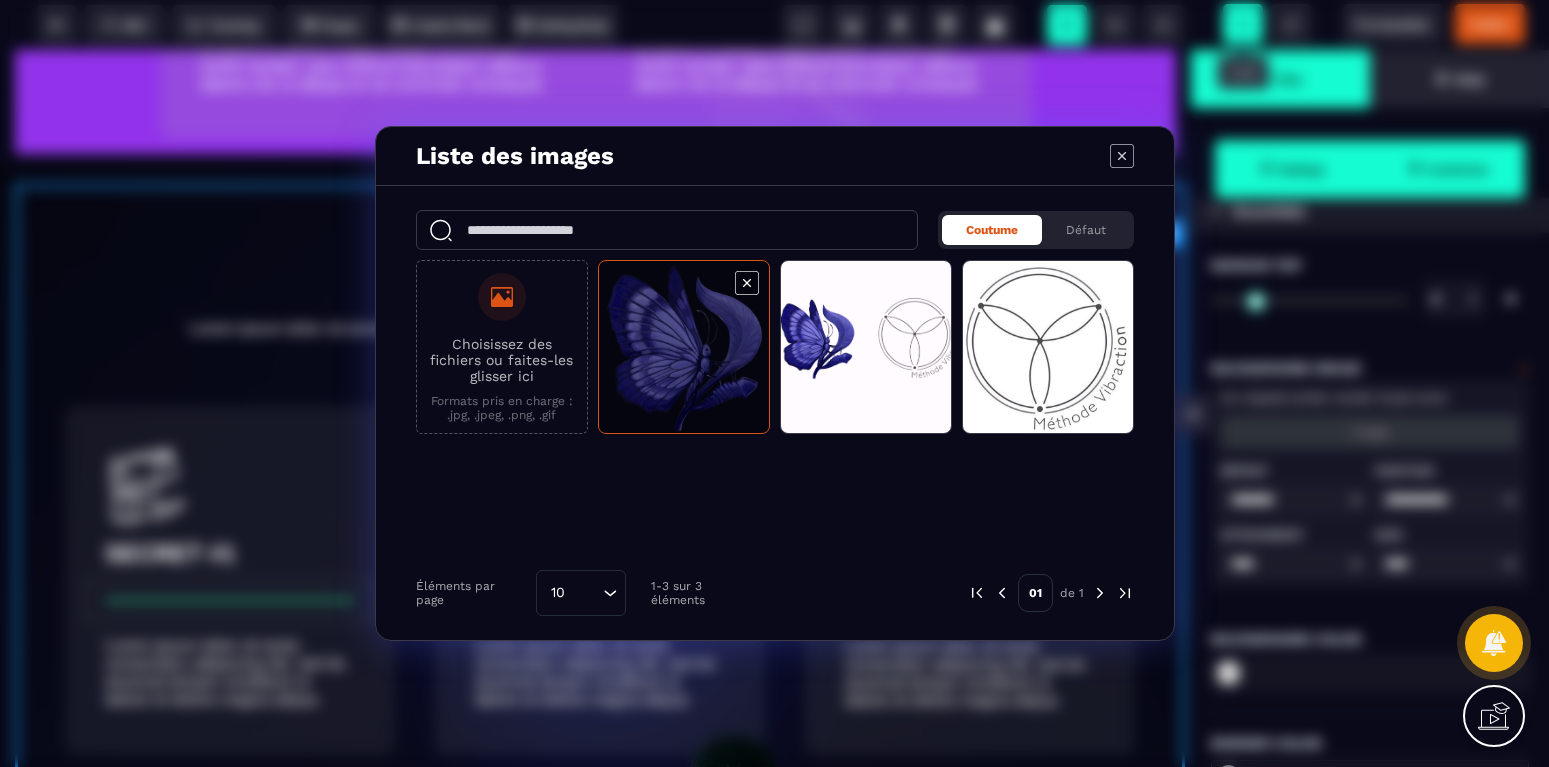 click at bounding box center [684, 348] 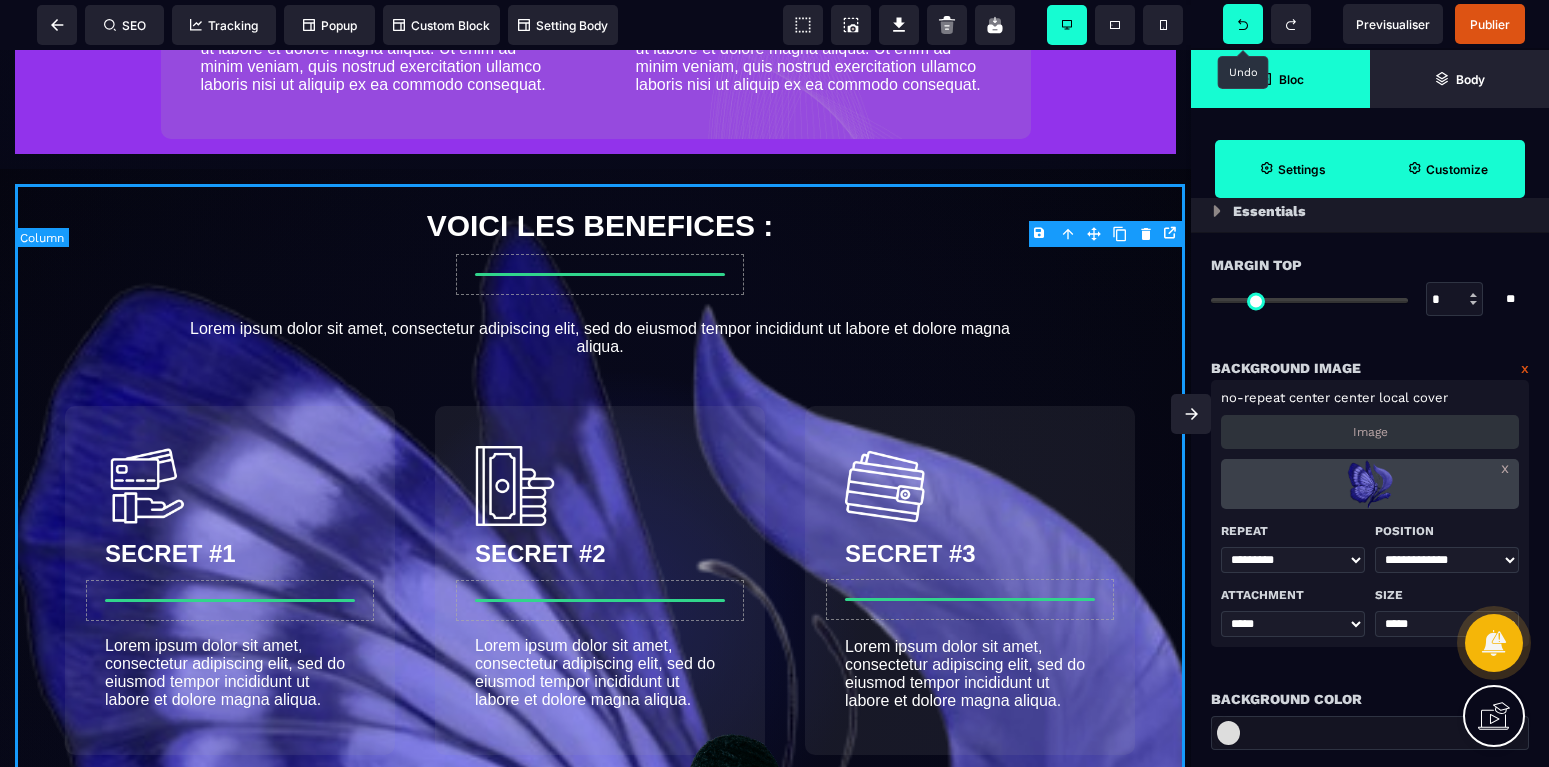 click on "VOICI LES BENEFICES : Lorem ipsum dolor sit amet, consectetur adipiscing elit, sed do eiusmod tempor incididunt ut labore et dolore magna aliqua. SECRET #1 Lorem ipsum dolor sit amet, consectetur adipiscing elit, sed do eiusmod tempor incididunt ut labore et dolore magna aliqua. SECRET #2 Lorem ipsum dolor sit amet, consectetur adipiscing elit, sed do eiusmod tempor incididunt ut labore et dolore magna aliqua. SECRET #3 Lorem ipsum dolor sit amet, consectetur adipiscing elit, sed do eiusmod tempor incididunt ut labore et dolore magna aliqua. QUI-SUIS-JE ? Lorem ipsum dolor sit amet, consectetur adipiscing elit, sed do eiusmod tempor incididunt ut labore et dolore magna aliqua. Ut enim ad minim veniam, quis nostrud exercitation ullamco laboris nisi ut aliquip ex ea commodo consequat. En savoir plus" at bounding box center (600, 853) 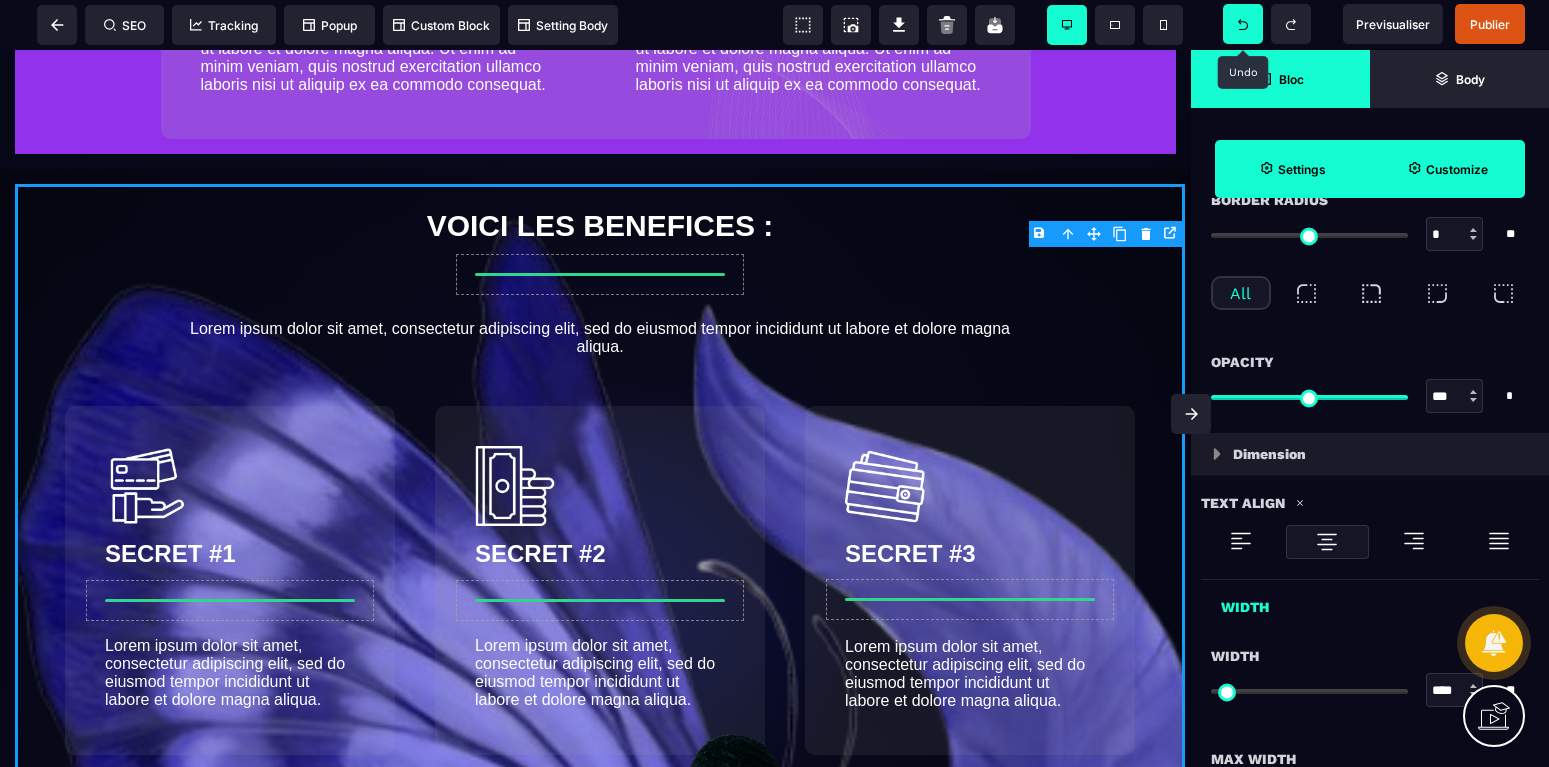 scroll, scrollTop: 1008, scrollLeft: 0, axis: vertical 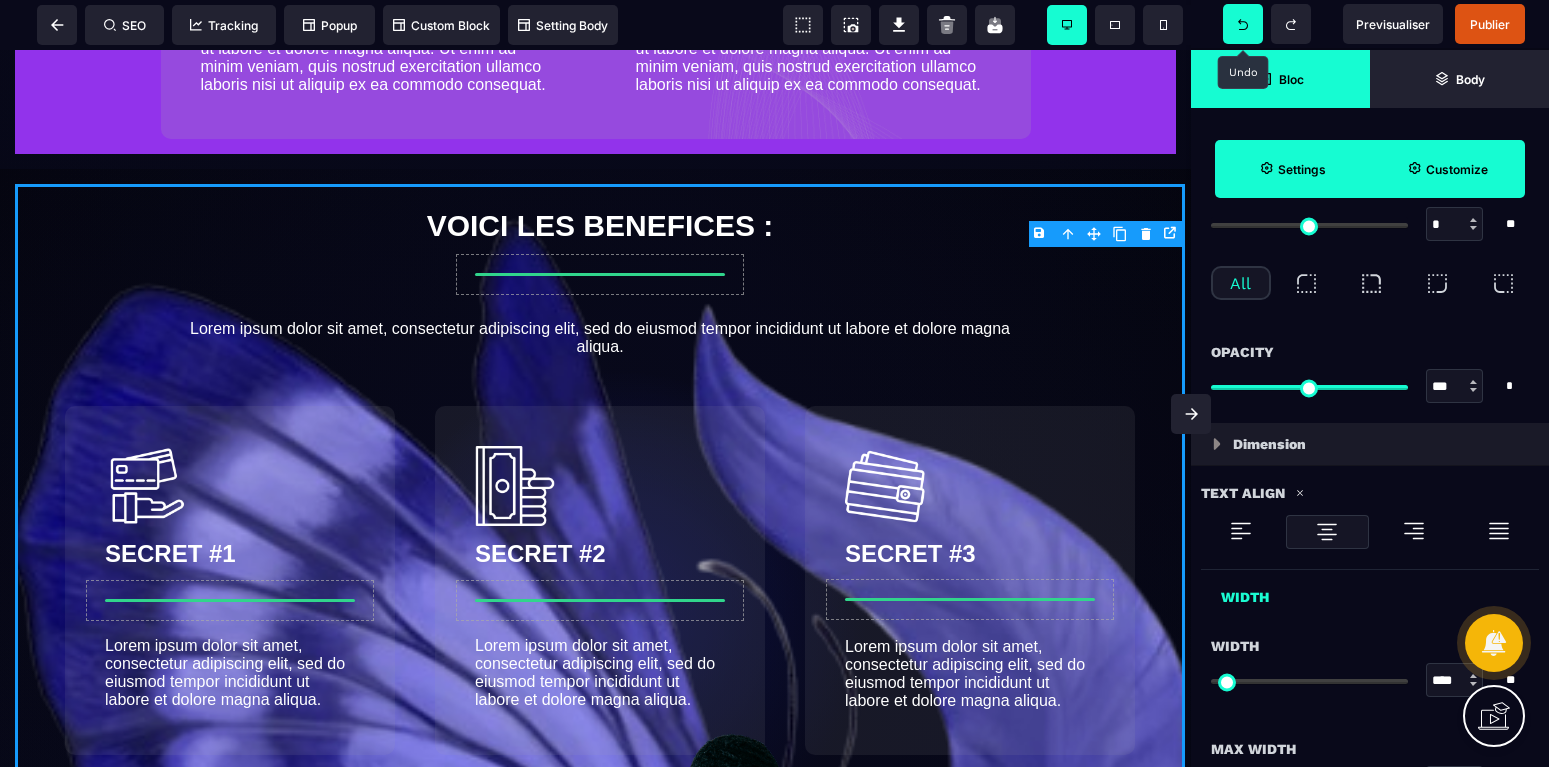 click at bounding box center (1309, 387) 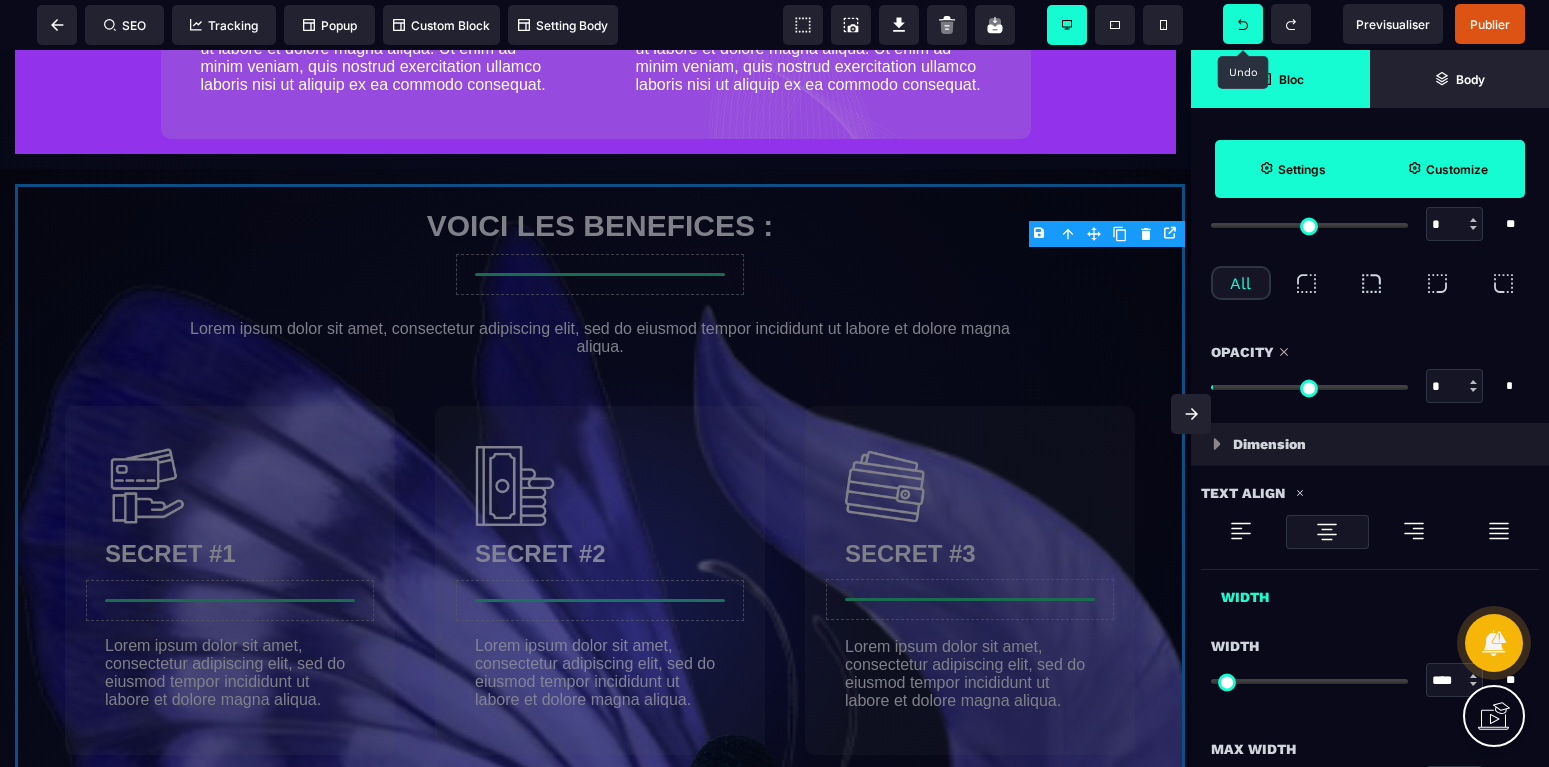 drag, startPoint x: 1217, startPoint y: 387, endPoint x: 1232, endPoint y: 387, distance: 15 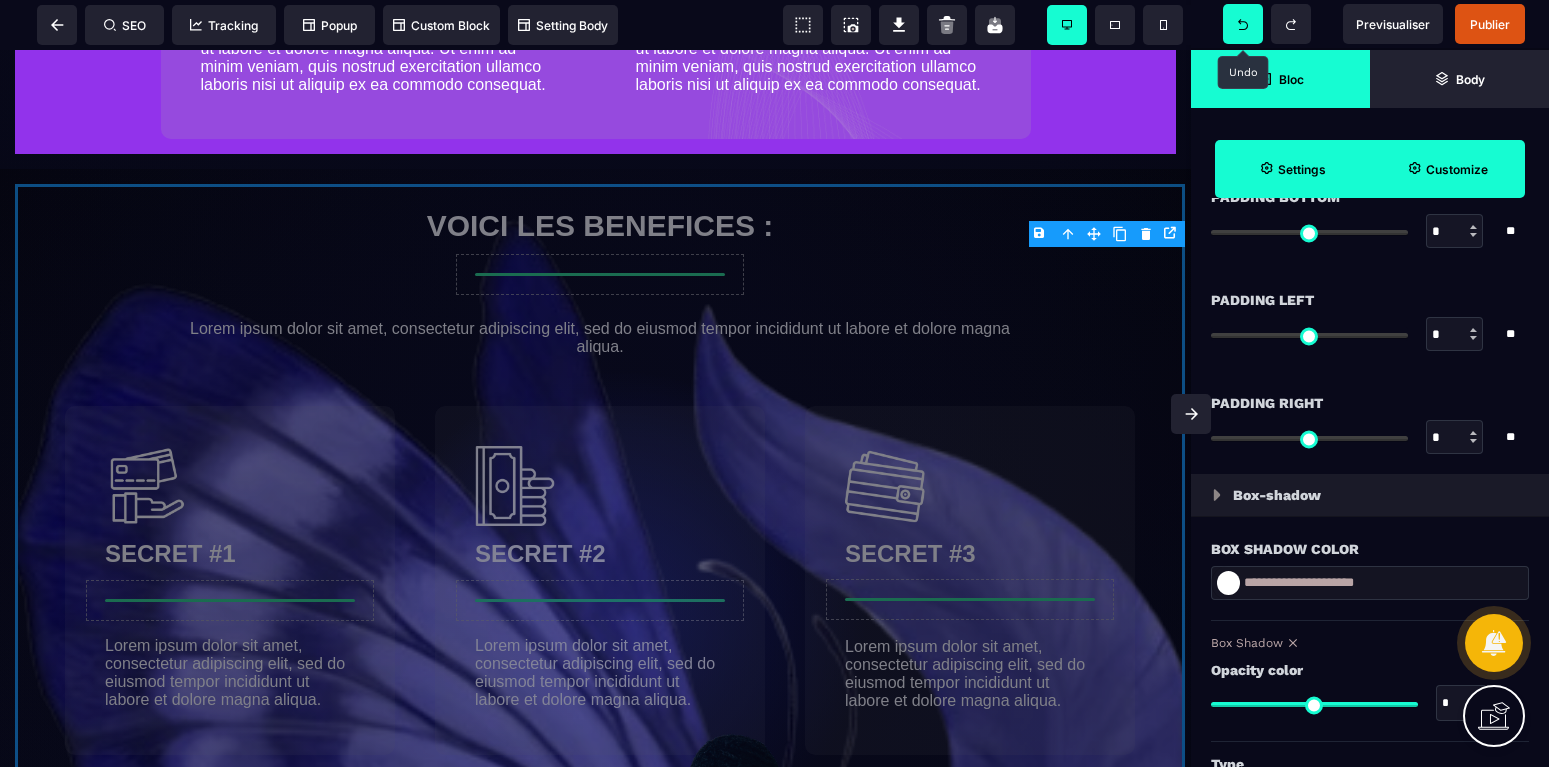 scroll, scrollTop: 2024, scrollLeft: 0, axis: vertical 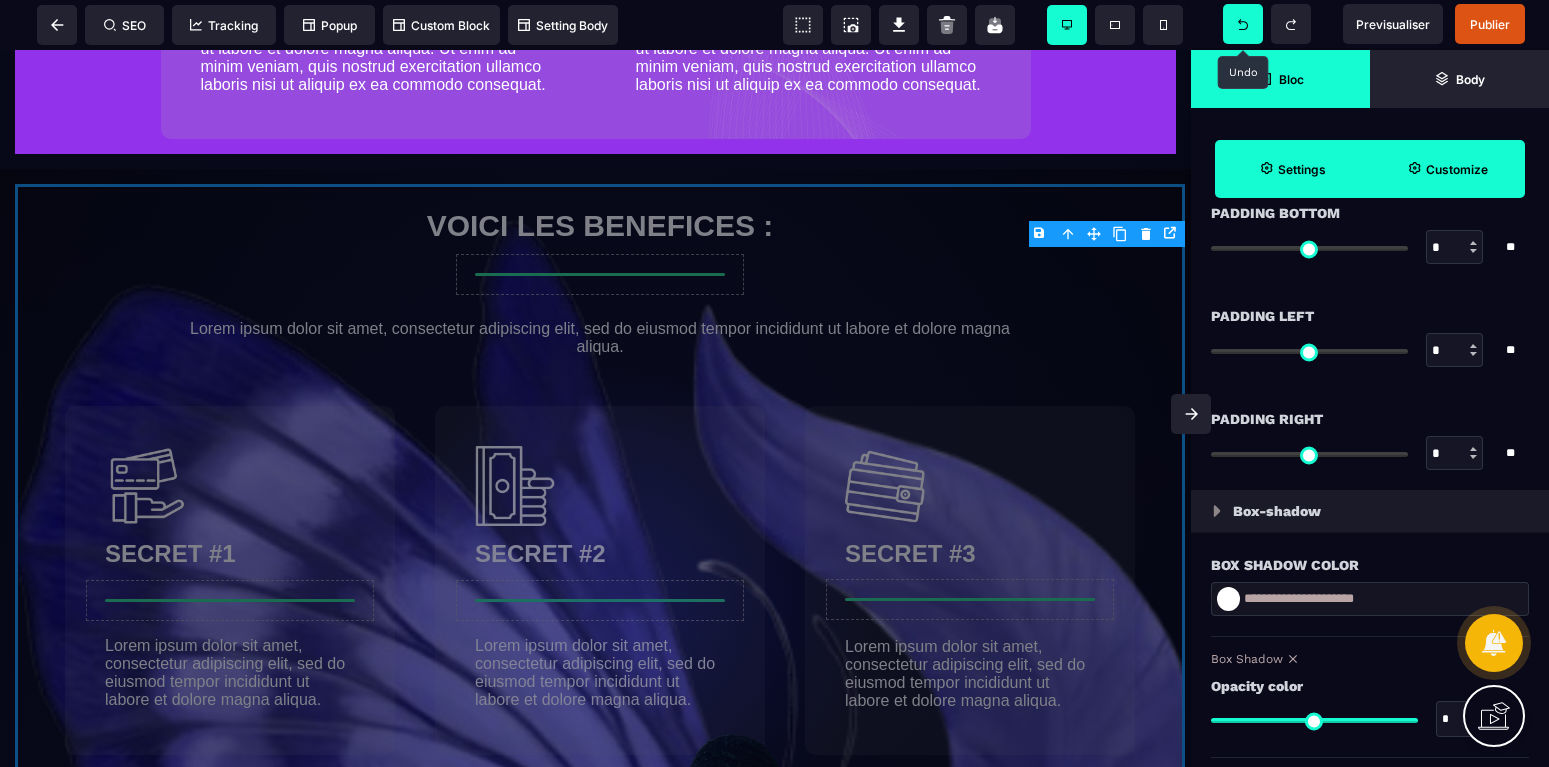 click on "Customize" at bounding box center [1447, 169] 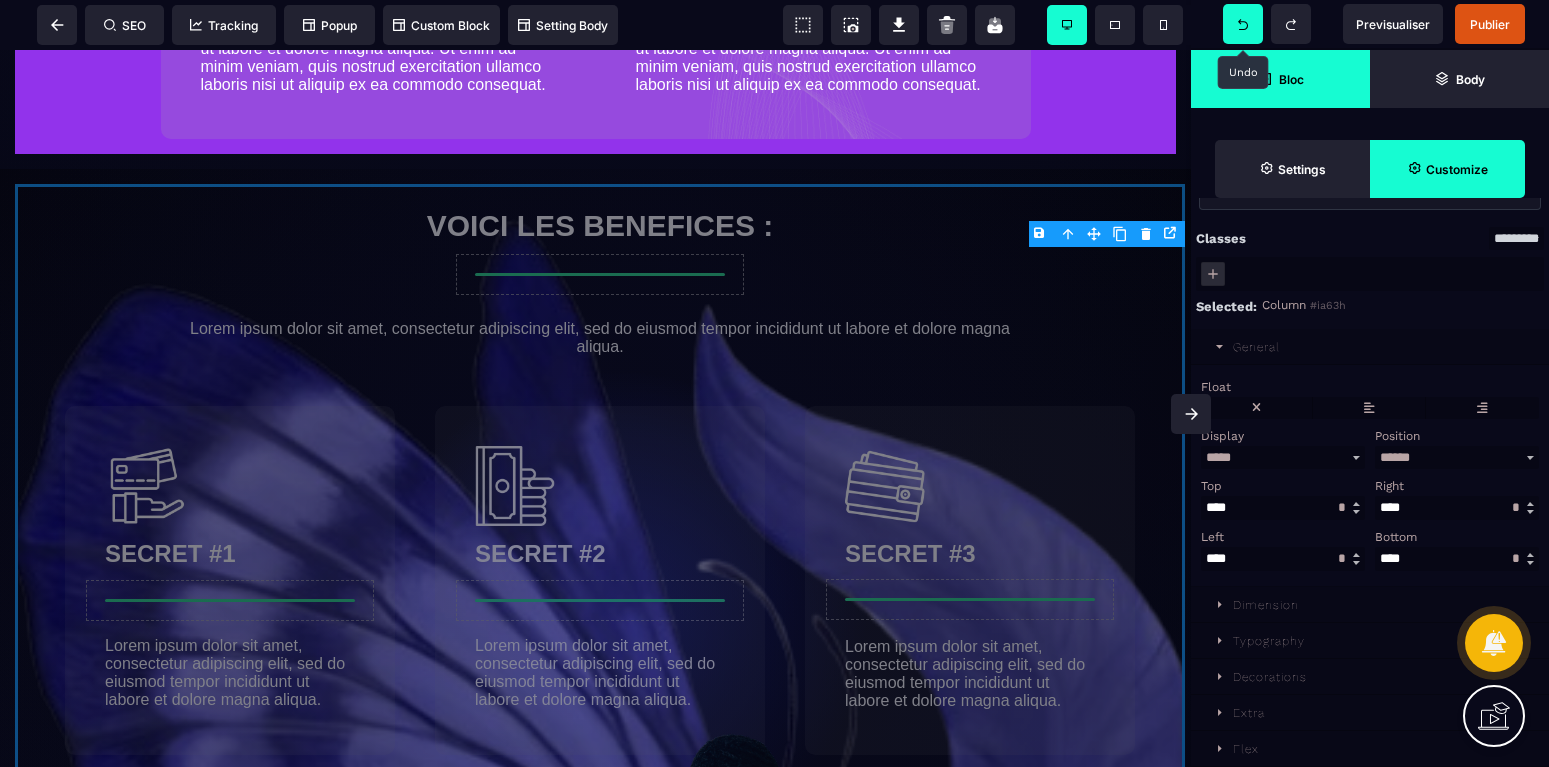 scroll, scrollTop: 90, scrollLeft: 0, axis: vertical 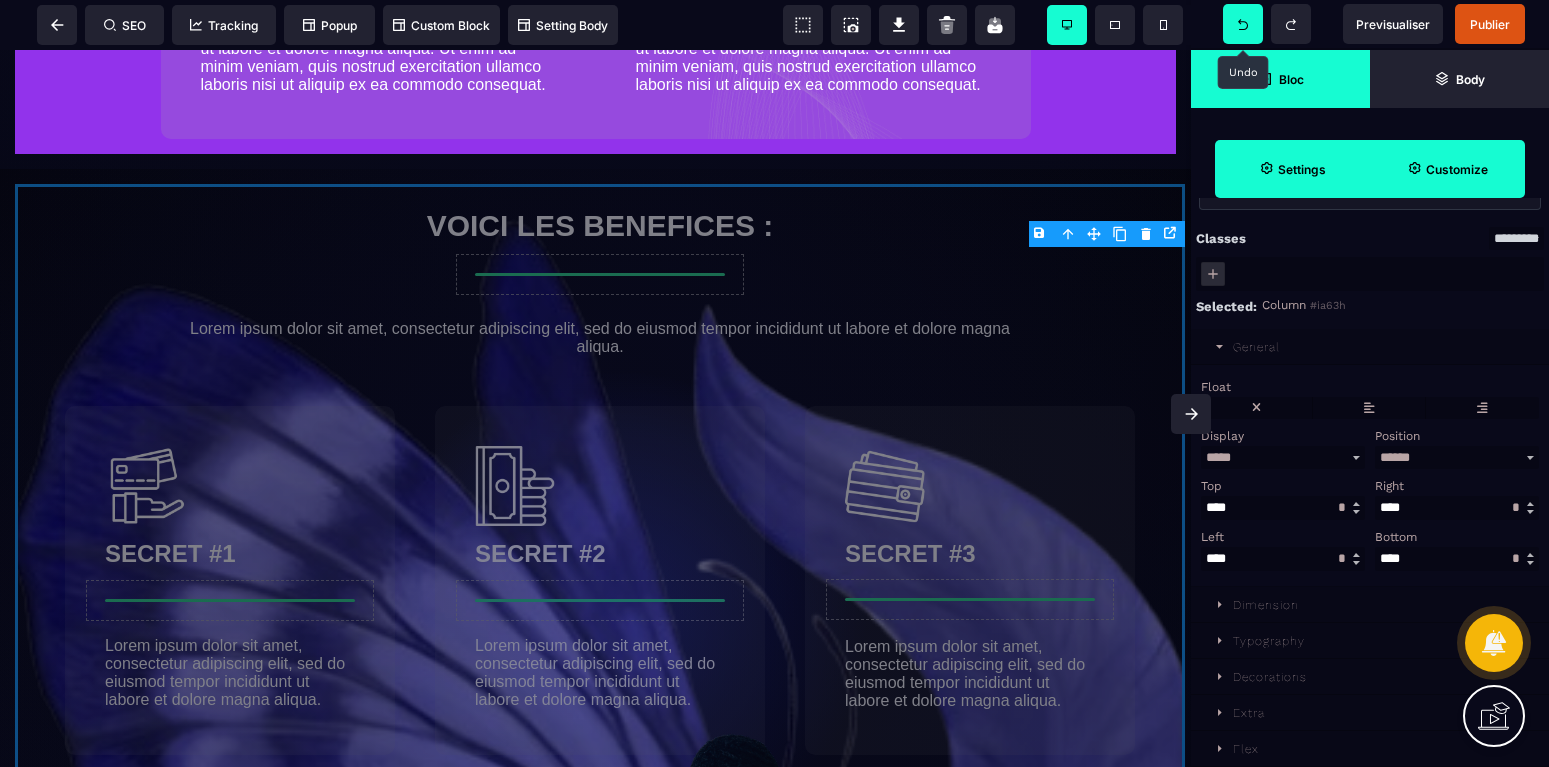 click on "Settings" at bounding box center [1302, 169] 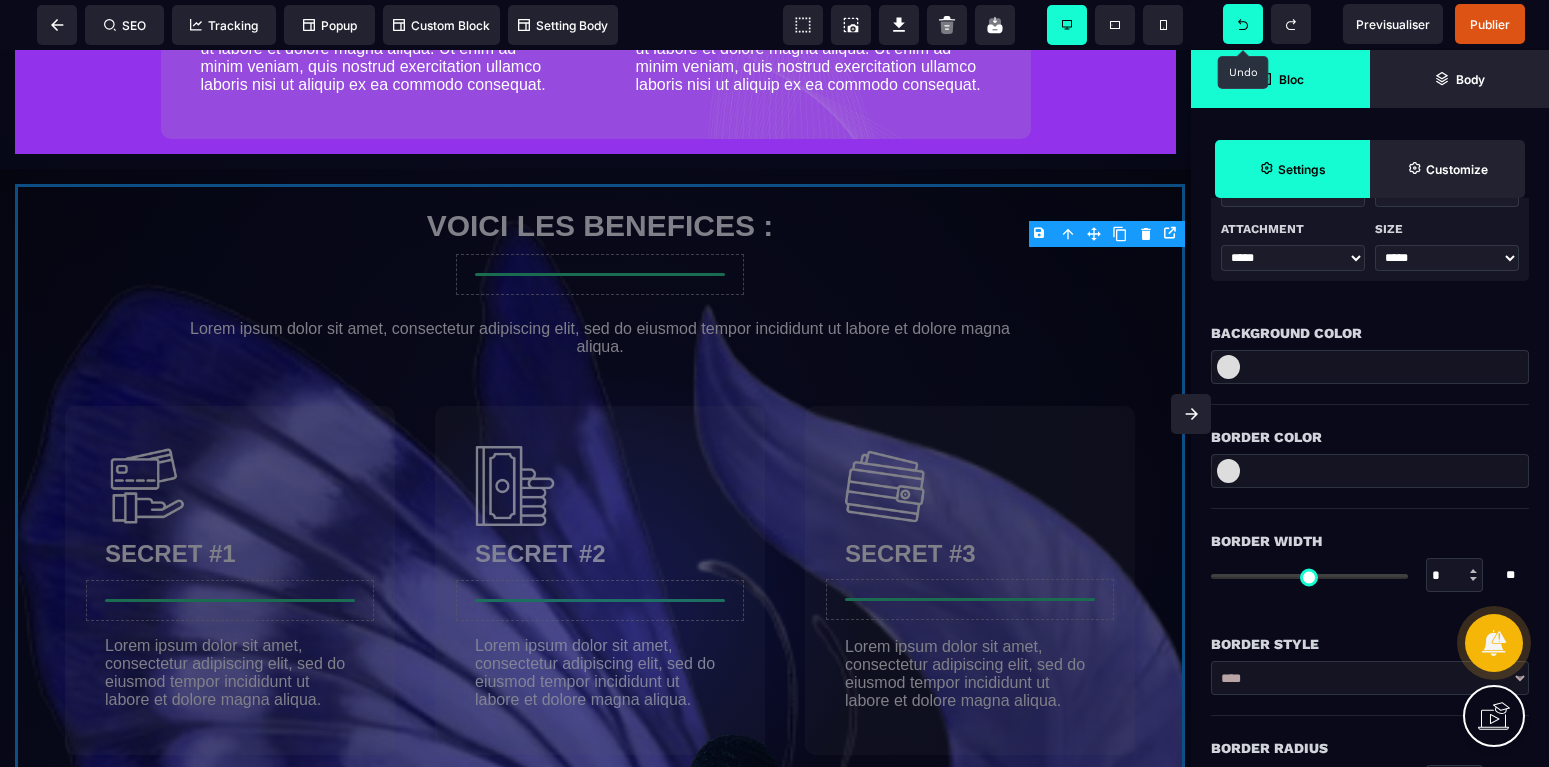 scroll, scrollTop: 448, scrollLeft: 0, axis: vertical 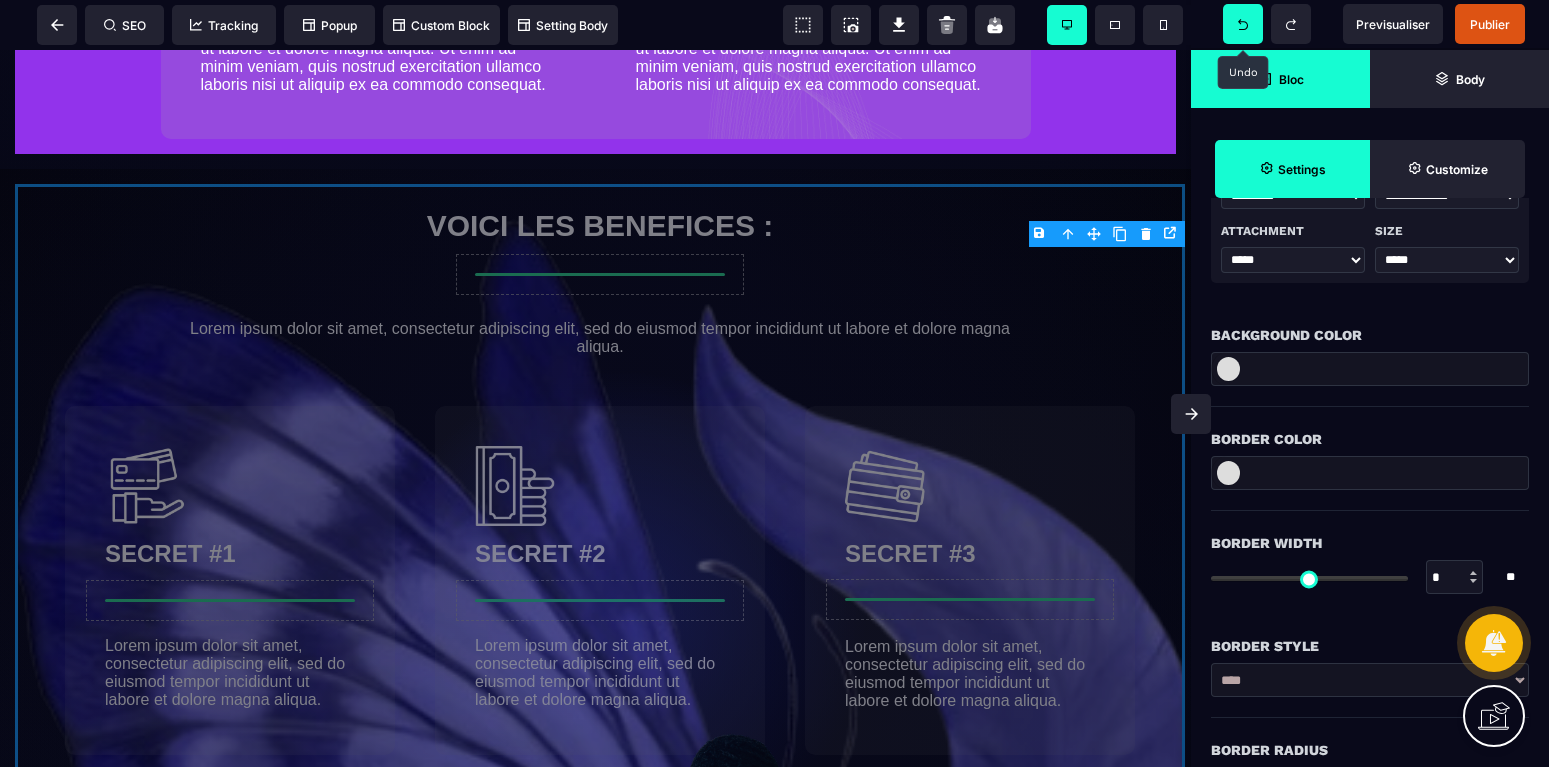 click at bounding box center [1370, 369] 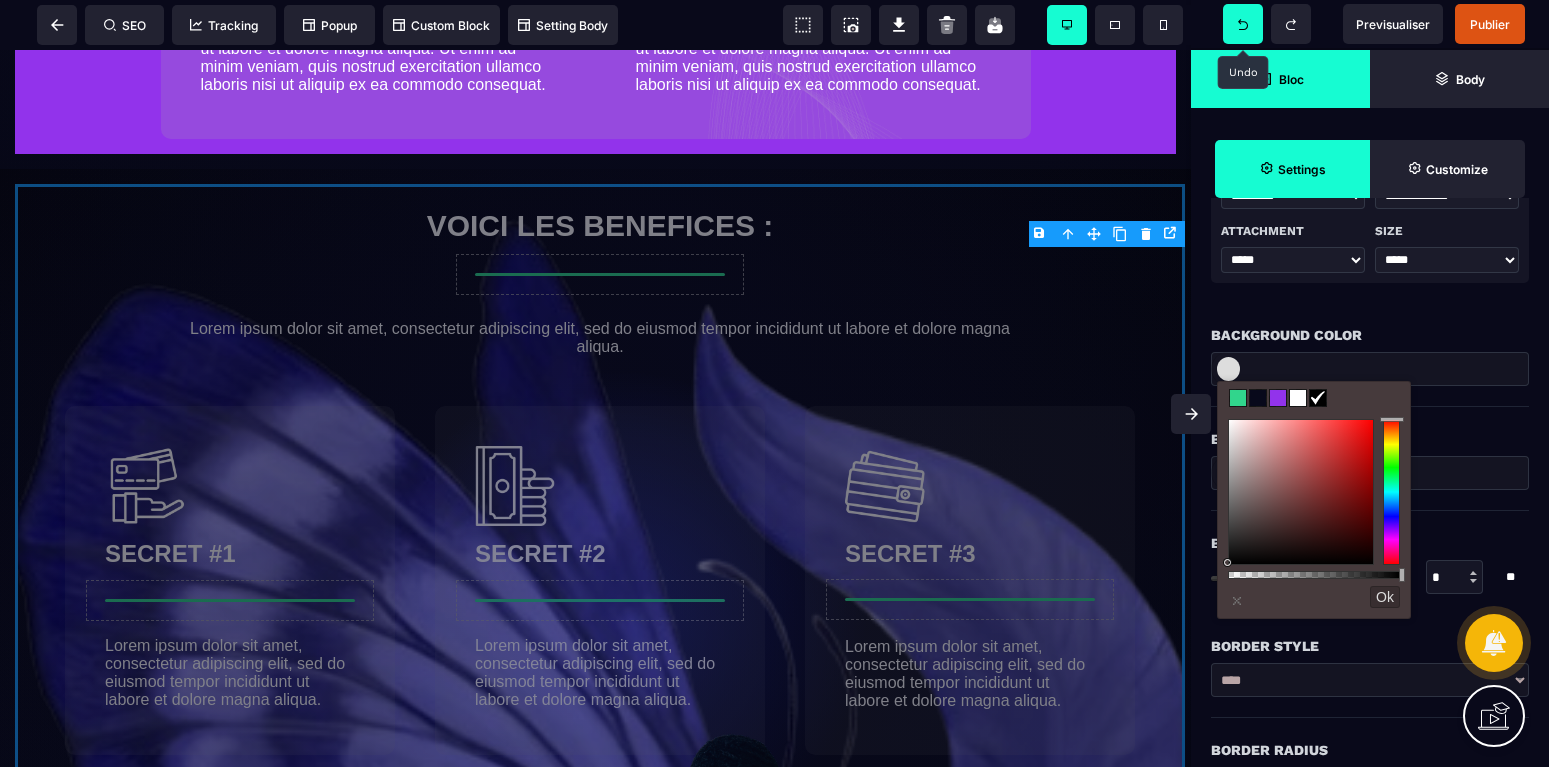click at bounding box center [1298, 398] 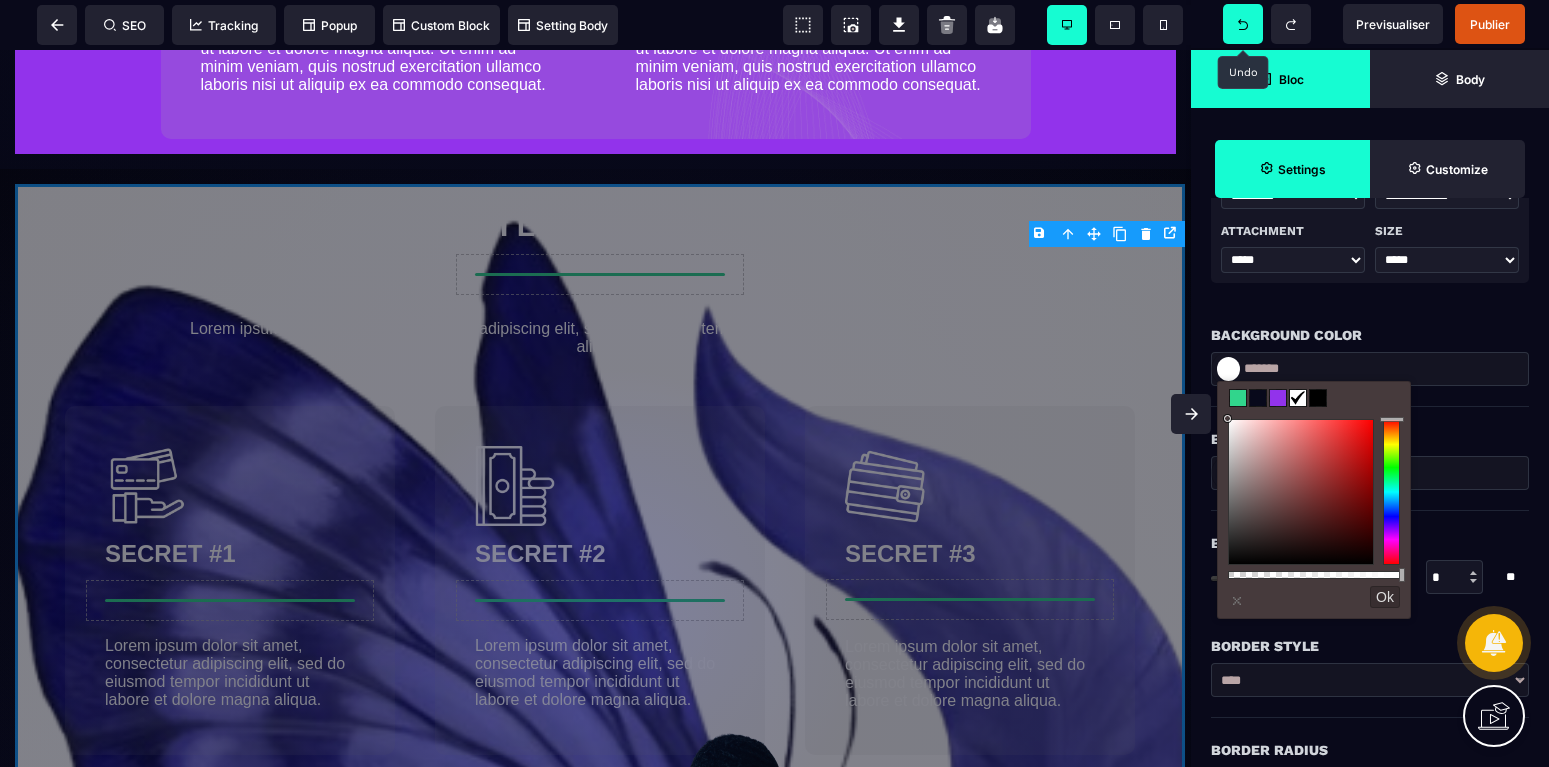 click on "Background Color" at bounding box center [1370, 325] 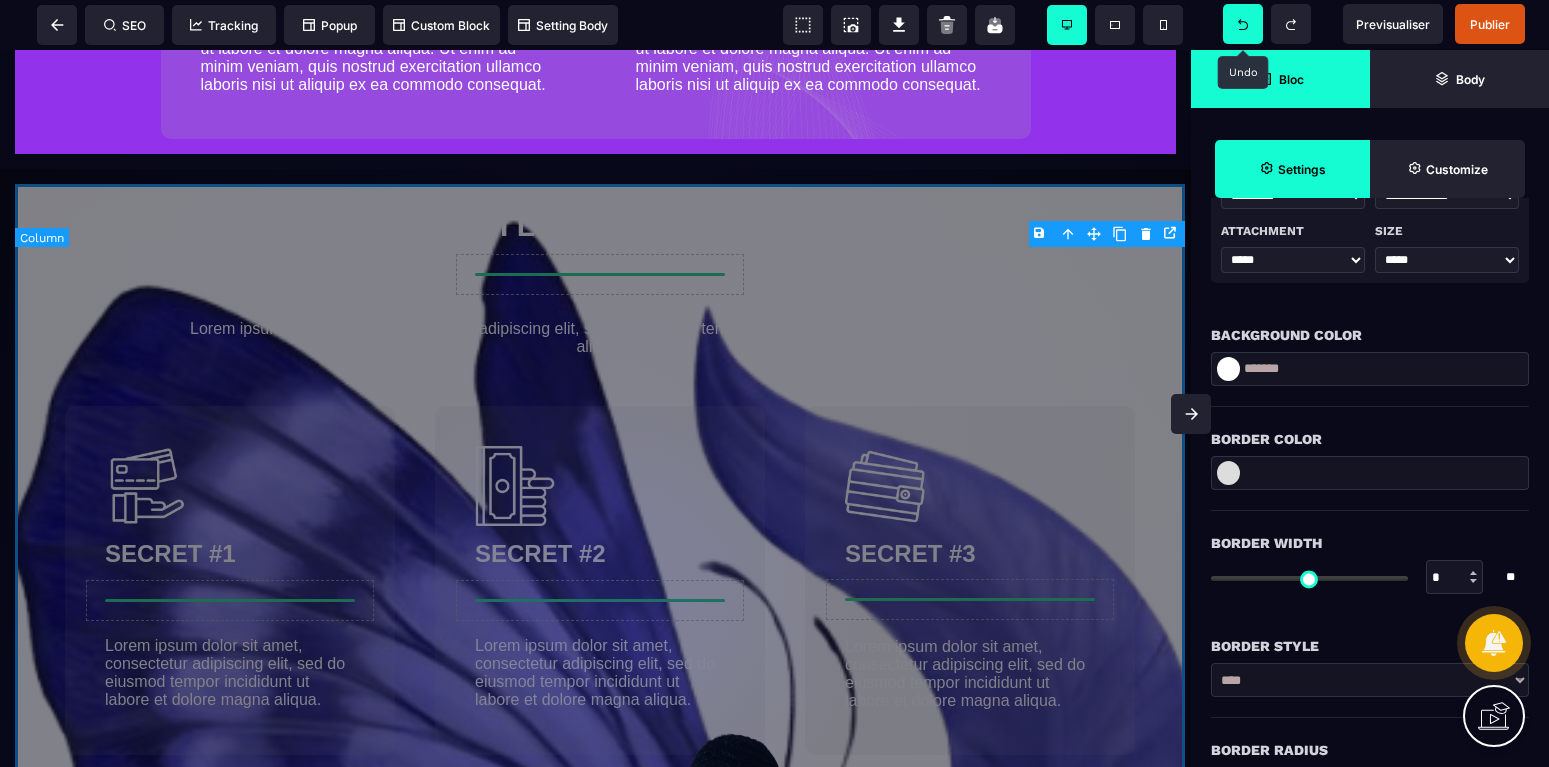 click on "VOICI LES BENEFICES : Lorem ipsum dolor sit amet, consectetur adipiscing elit, sed do eiusmod tempor incididunt ut labore et dolore magna aliqua. SECRET #1 Lorem ipsum dolor sit amet, consectetur adipiscing elit, sed do eiusmod tempor incididunt ut labore et dolore magna aliqua. SECRET #2 Lorem ipsum dolor sit amet, consectetur adipiscing elit, sed do eiusmod tempor incididunt ut labore et dolore magna aliqua. SECRET #3 Lorem ipsum dolor sit amet, consectetur adipiscing elit, sed do eiusmod tempor incididunt ut labore et dolore magna aliqua. QUI-SUIS-JE ? Lorem ipsum dolor sit amet, consectetur adipiscing elit, sed do eiusmod tempor incididunt ut labore et dolore magna aliqua. Ut enim ad minim veniam, quis nostrud exercitation ullamco laboris nisi ut aliquip ex ea commodo consequat. En savoir plus" at bounding box center (600, 853) 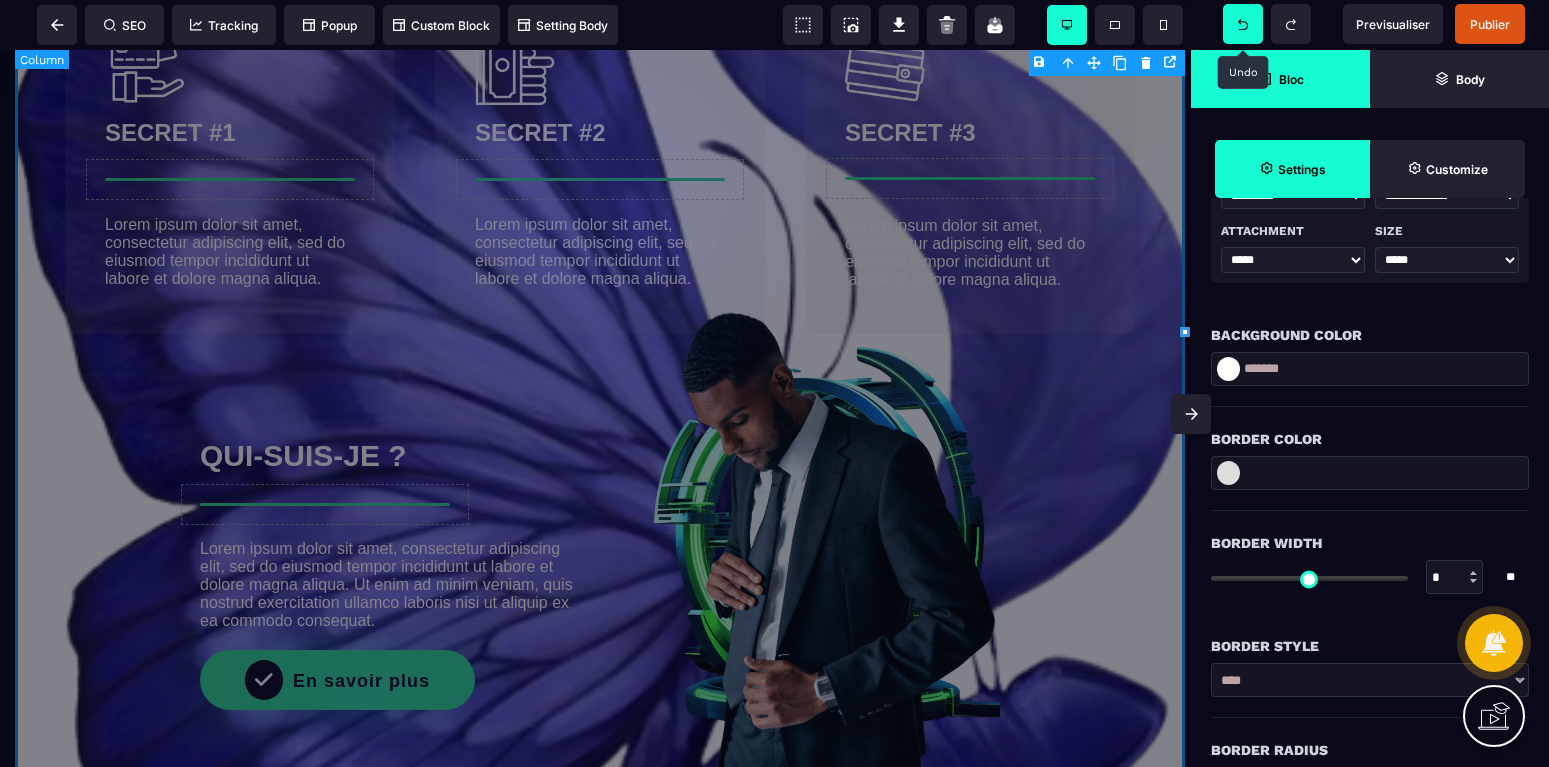 scroll, scrollTop: 1836, scrollLeft: 0, axis: vertical 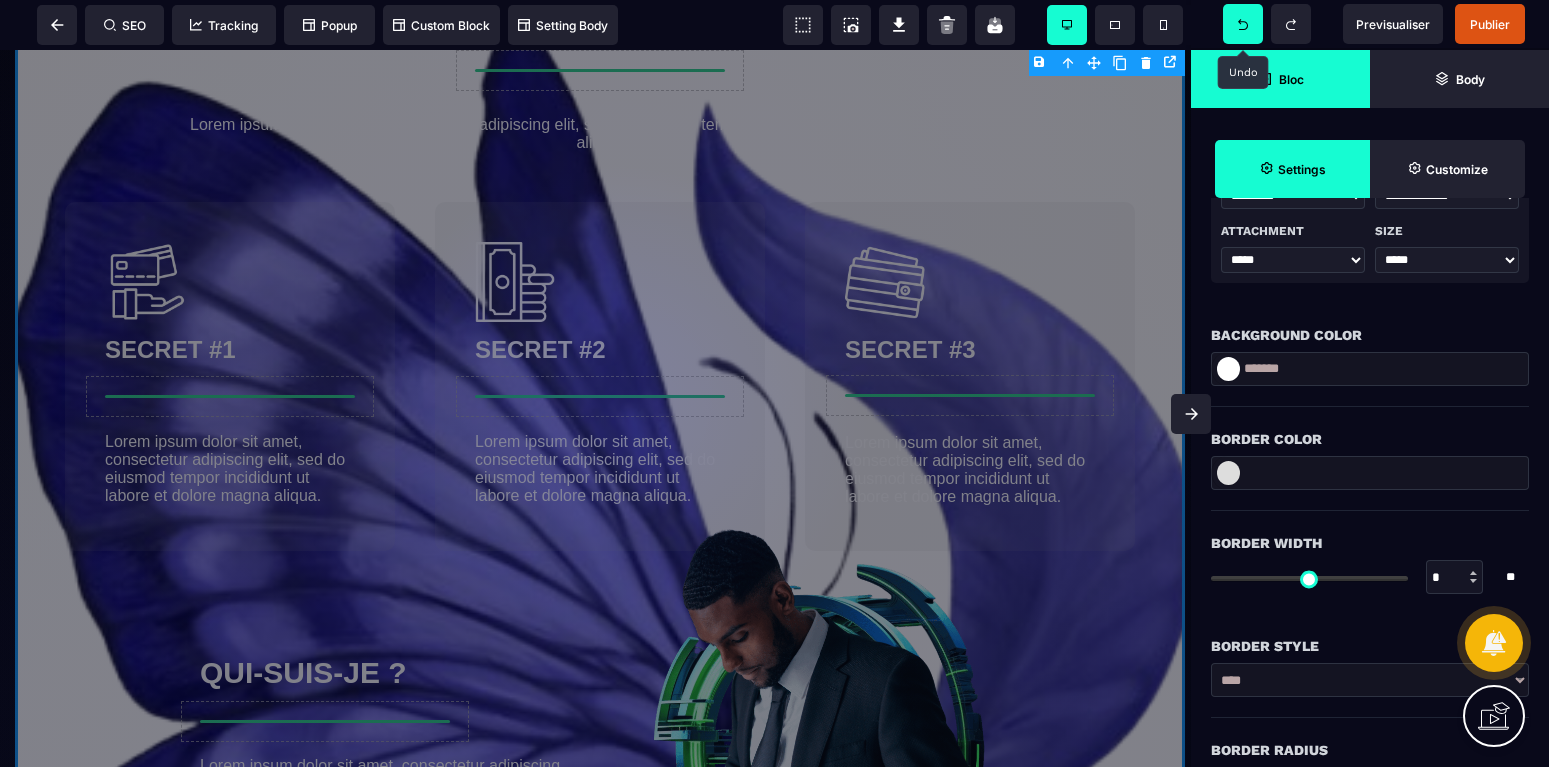 click at bounding box center (1228, 369) 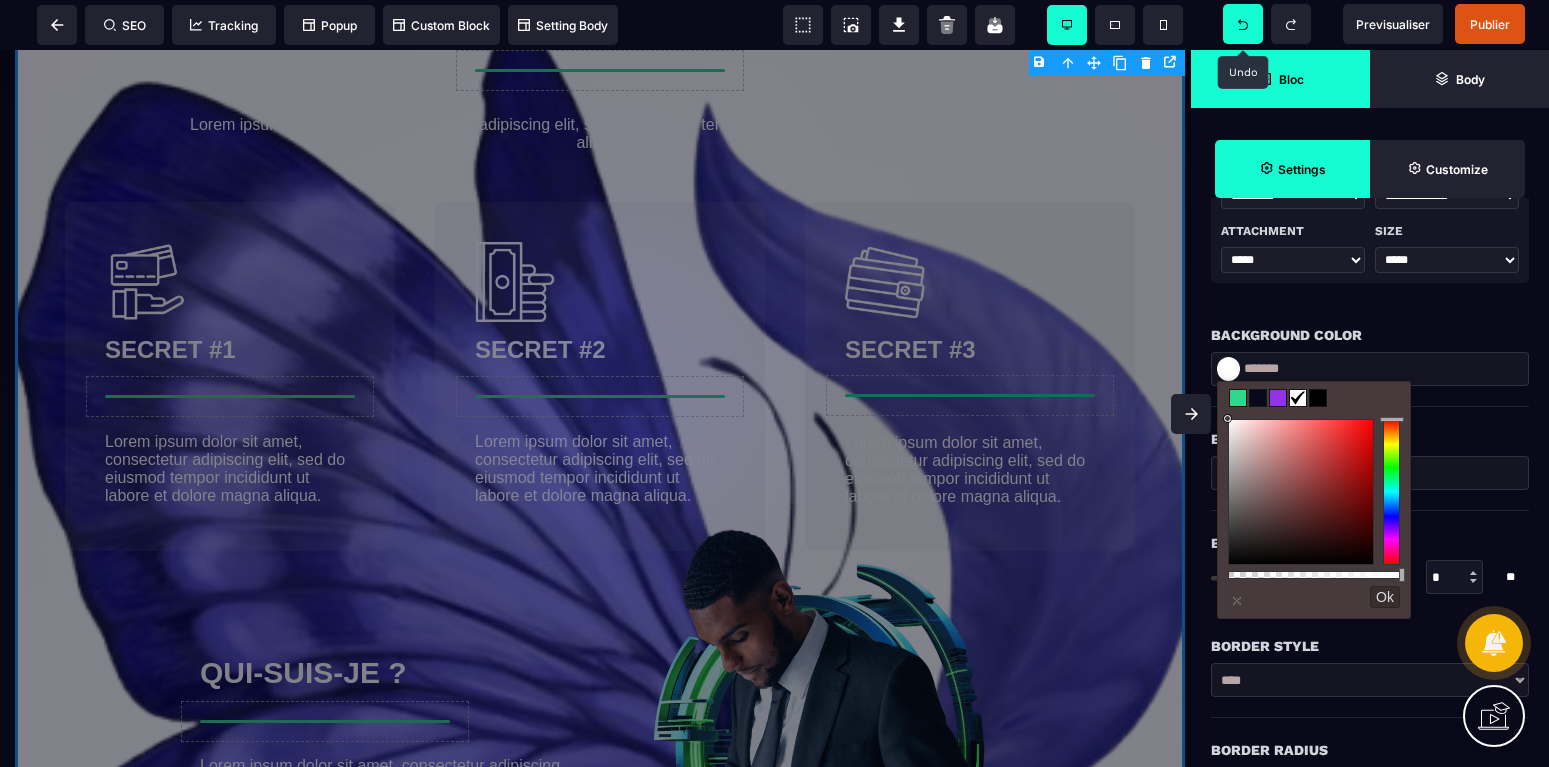 click at bounding box center [1301, 492] 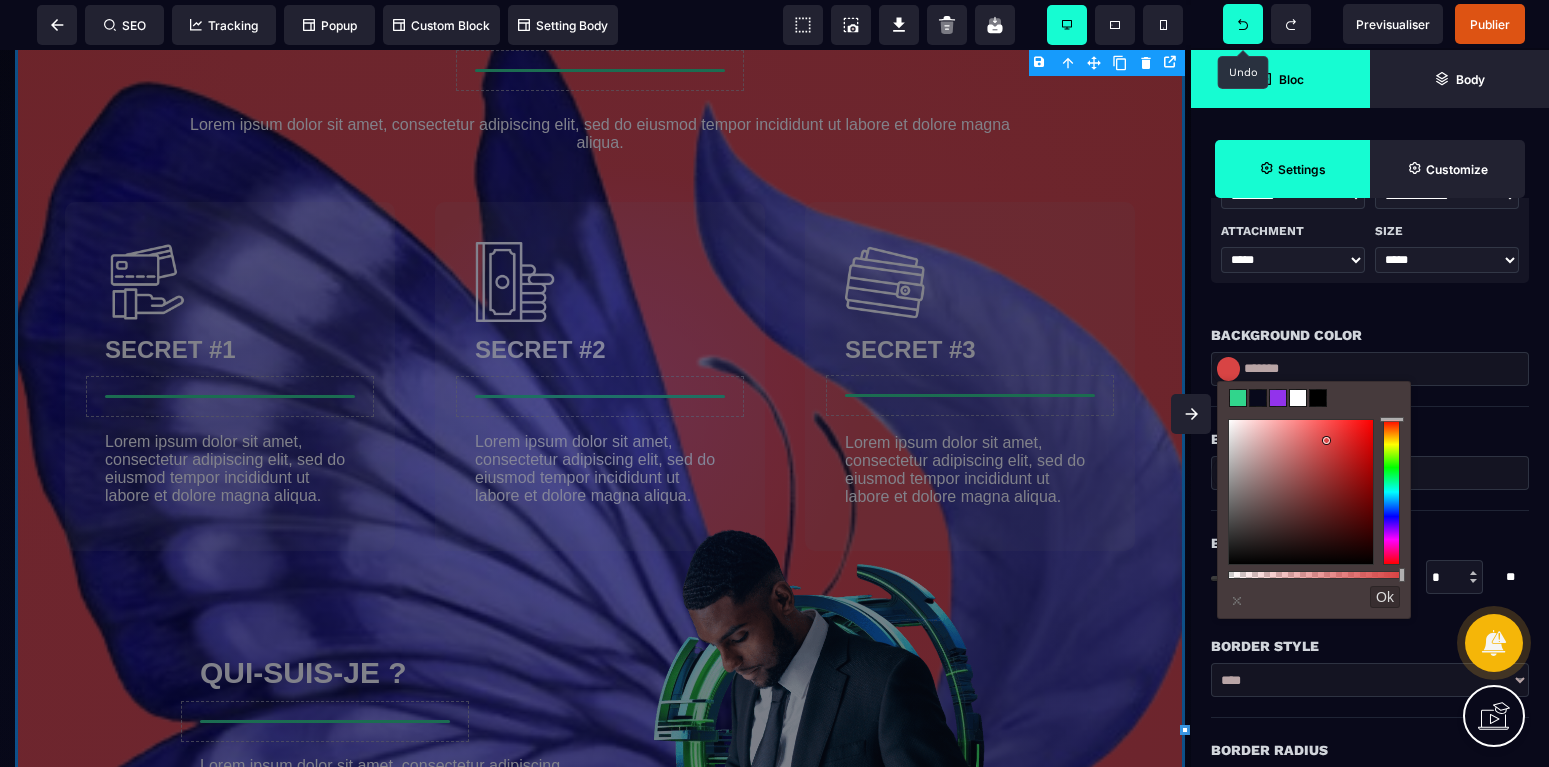 click at bounding box center [1301, 492] 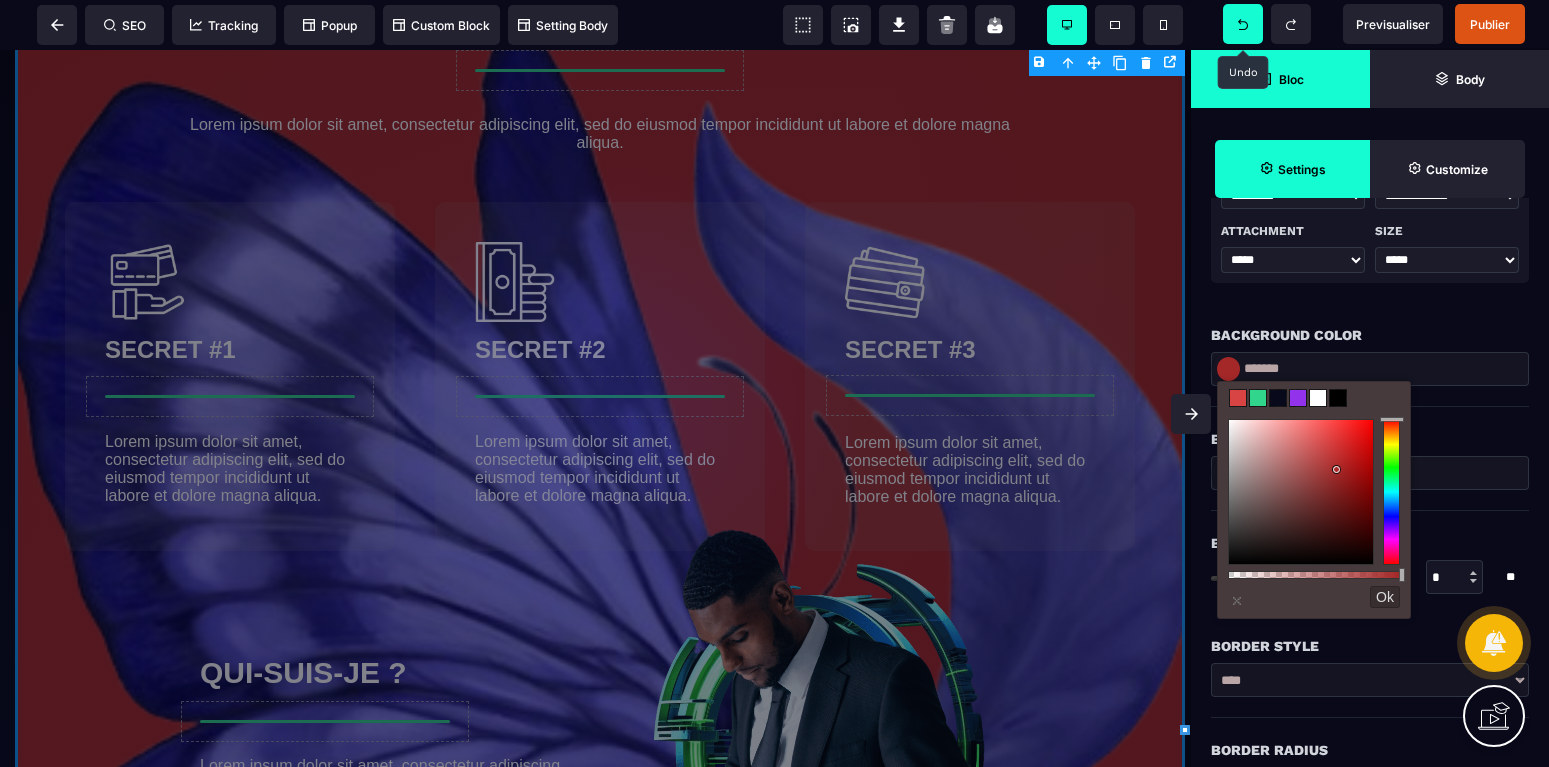 click at bounding box center (1391, 492) 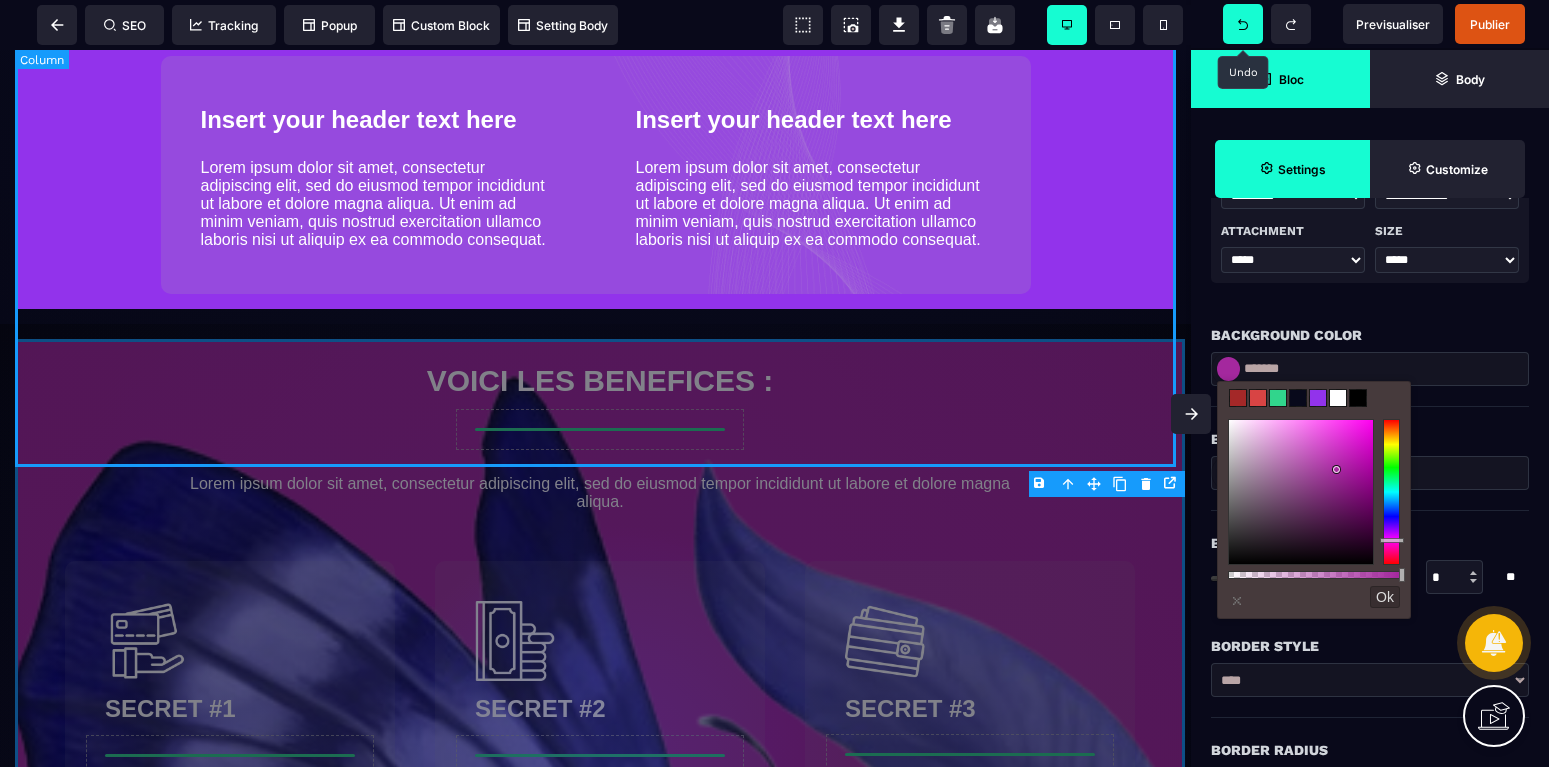 scroll, scrollTop: 1530, scrollLeft: 0, axis: vertical 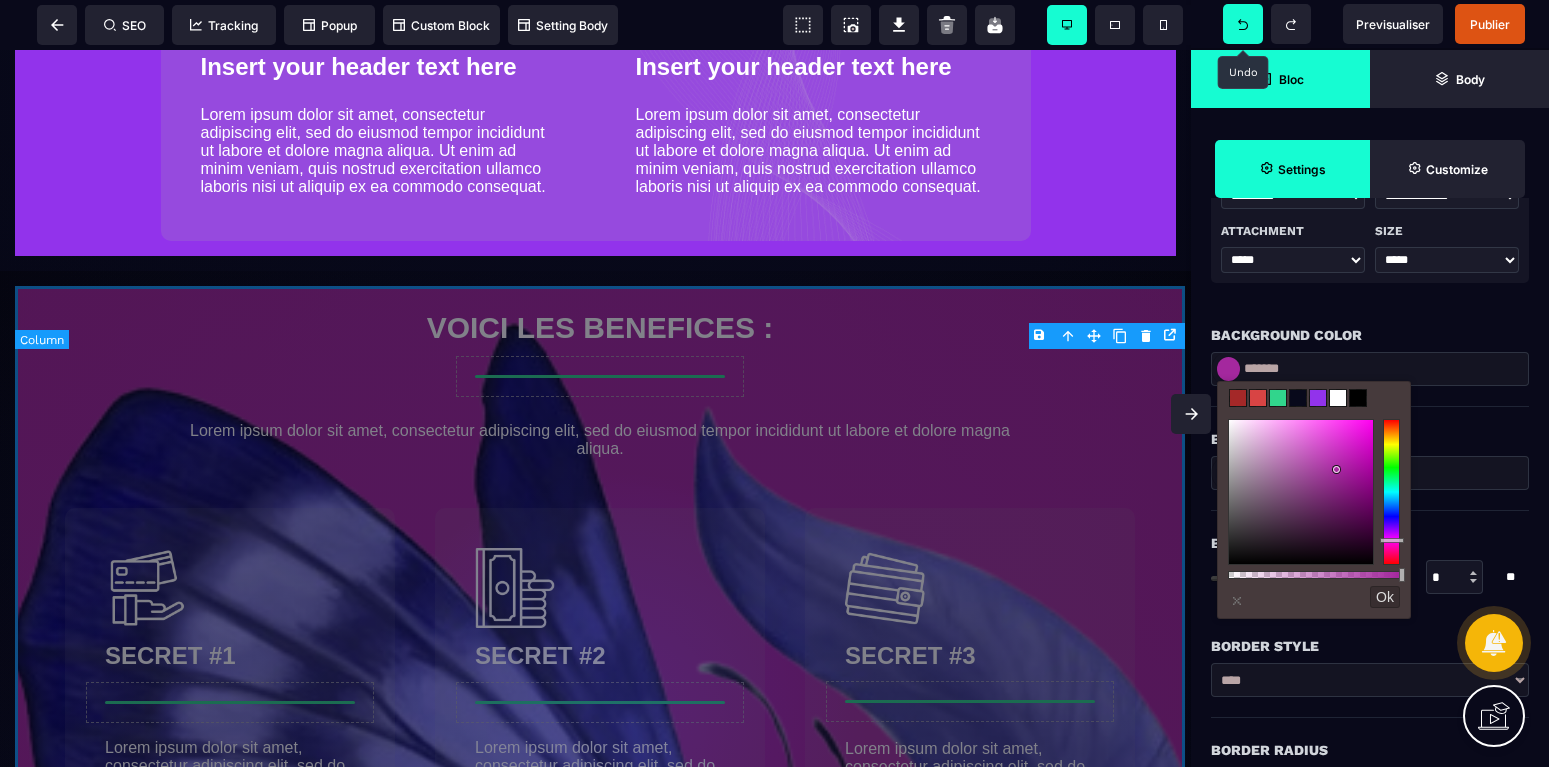 click on "VOICI LES BENEFICES : Lorem ipsum dolor sit amet, consectetur adipiscing elit, sed do eiusmod tempor incididunt ut labore et dolore magna aliqua. SECRET #1 Lorem ipsum dolor sit amet, consectetur adipiscing elit, sed do eiusmod tempor incididunt ut labore et dolore magna aliqua. SECRET #2 Lorem ipsum dolor sit amet, consectetur adipiscing elit, sed do eiusmod tempor incididunt ut labore et dolore magna aliqua. SECRET #3 Lorem ipsum dolor sit amet, consectetur adipiscing elit, sed do eiusmod tempor incididunt ut labore et dolore magna aliqua. QUI-SUIS-JE ? Lorem ipsum dolor sit amet, consectetur adipiscing elit, sed do eiusmod tempor incididunt ut labore et dolore magna aliqua. Ut enim ad minim veniam, quis nostrud exercitation ullamco laboris nisi ut aliquip ex ea commodo consequat. En savoir plus" at bounding box center [600, 955] 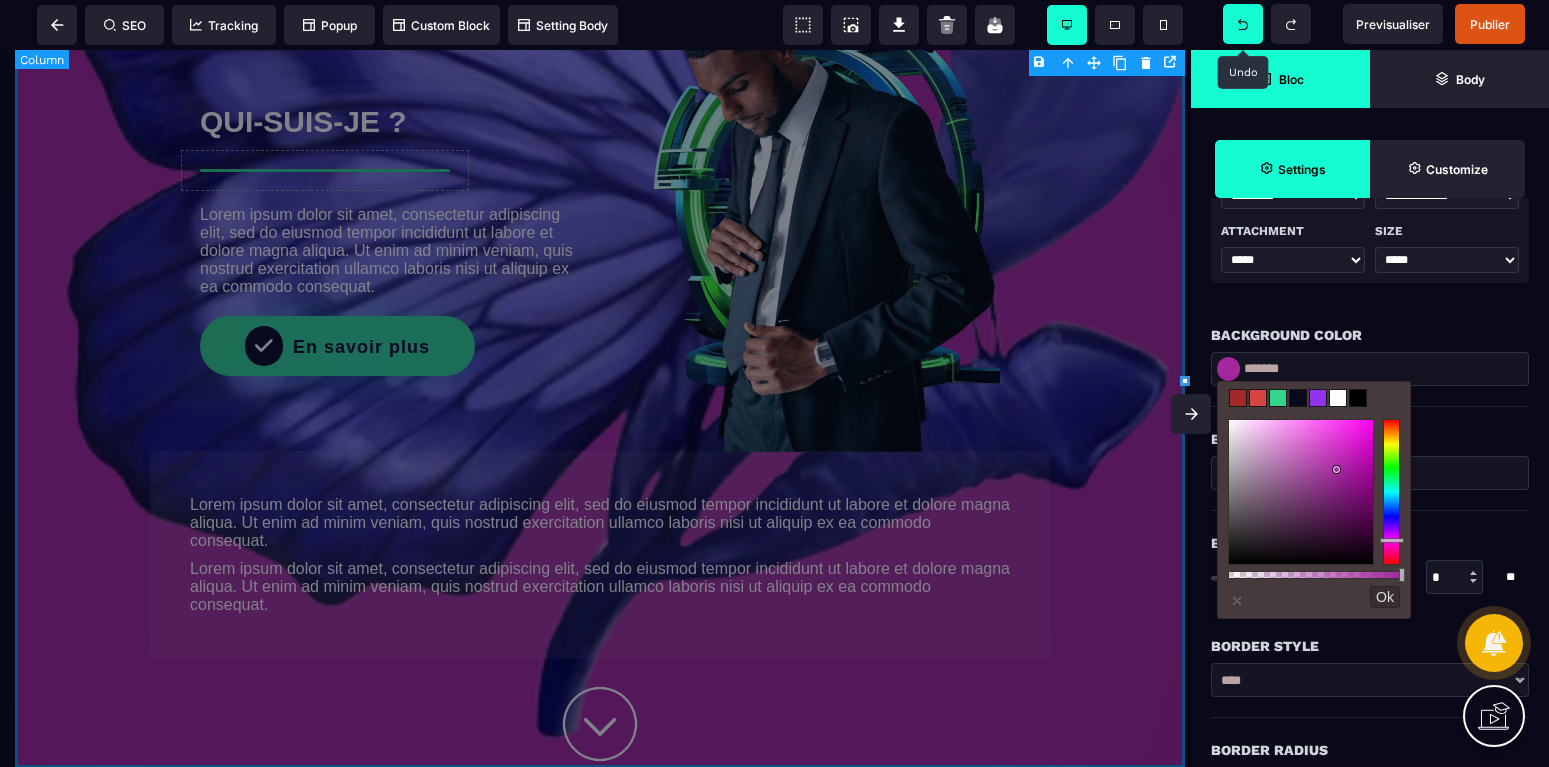 scroll, scrollTop: 2550, scrollLeft: 0, axis: vertical 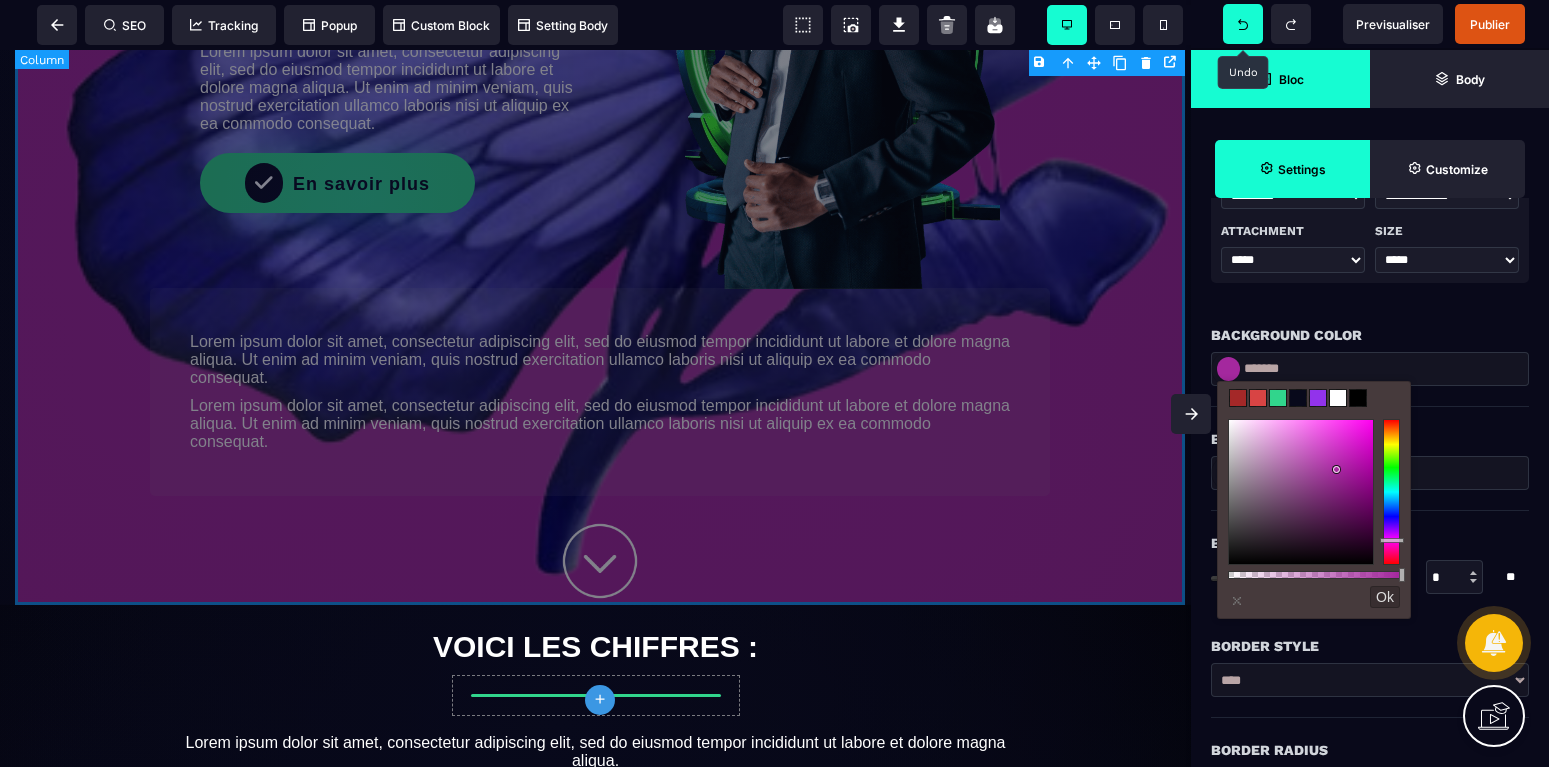 click on "VOICI LES BENEFICES : Lorem ipsum dolor sit amet, consectetur adipiscing elit, sed do eiusmod tempor incididunt ut labore et dolore magna aliqua. SECRET #1 Lorem ipsum dolor sit amet, consectetur adipiscing elit, sed do eiusmod tempor incididunt ut labore et dolore magna aliqua. SECRET #2 Lorem ipsum dolor sit amet, consectetur adipiscing elit, sed do eiusmod tempor incididunt ut labore et dolore magna aliqua. SECRET #3 Lorem ipsum dolor sit amet, consectetur adipiscing elit, sed do eiusmod tempor incididunt ut labore et dolore magna aliqua. QUI-SUIS-JE ? Lorem ipsum dolor sit amet, consectetur adipiscing elit, sed do eiusmod tempor incididunt ut labore et dolore magna aliqua. Ut enim ad minim veniam, quis nostrud exercitation ullamco laboris nisi ut aliquip ex ea commodo consequat. En savoir plus" at bounding box center [600, -65] 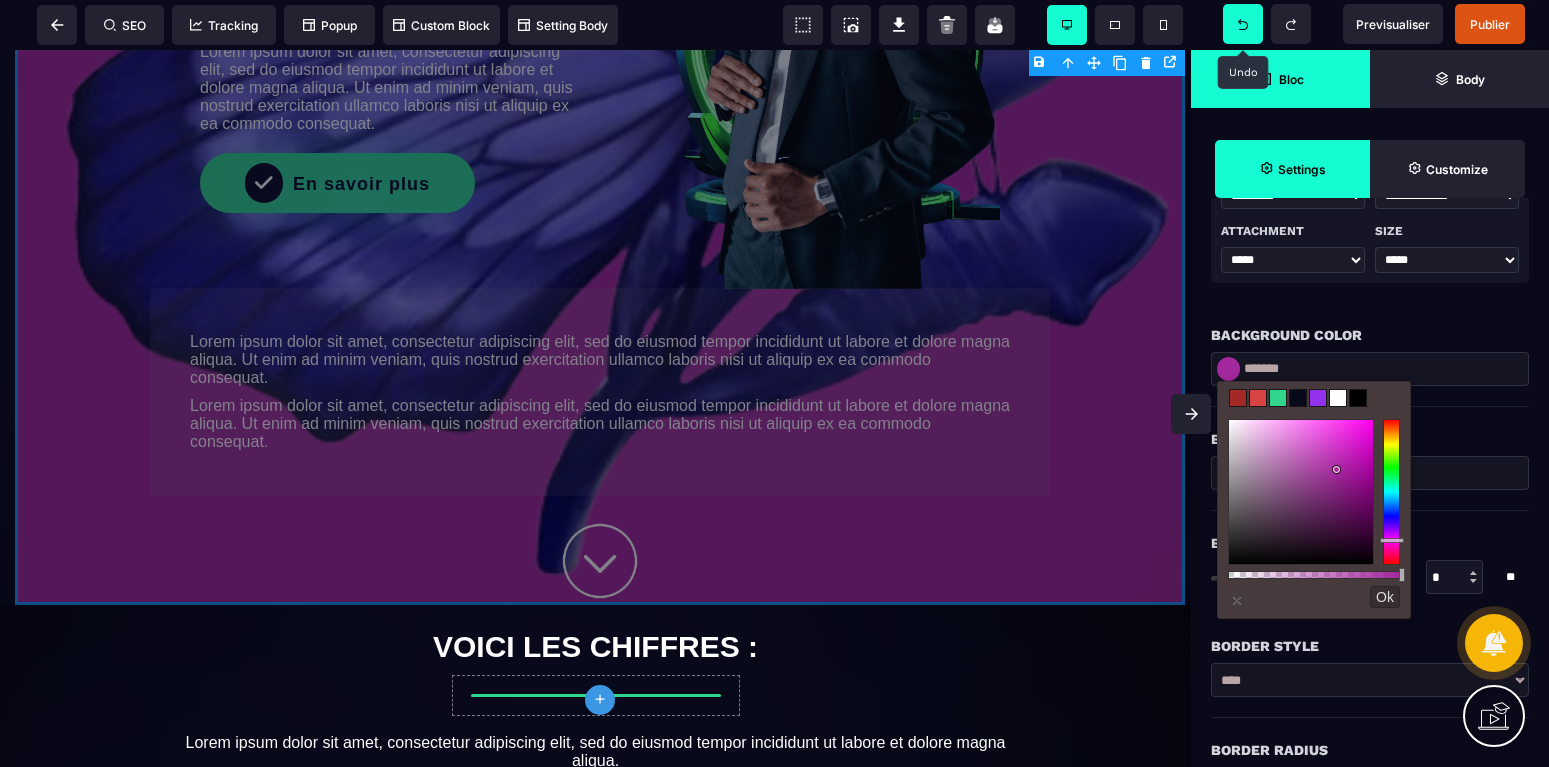 click at bounding box center [1314, 575] 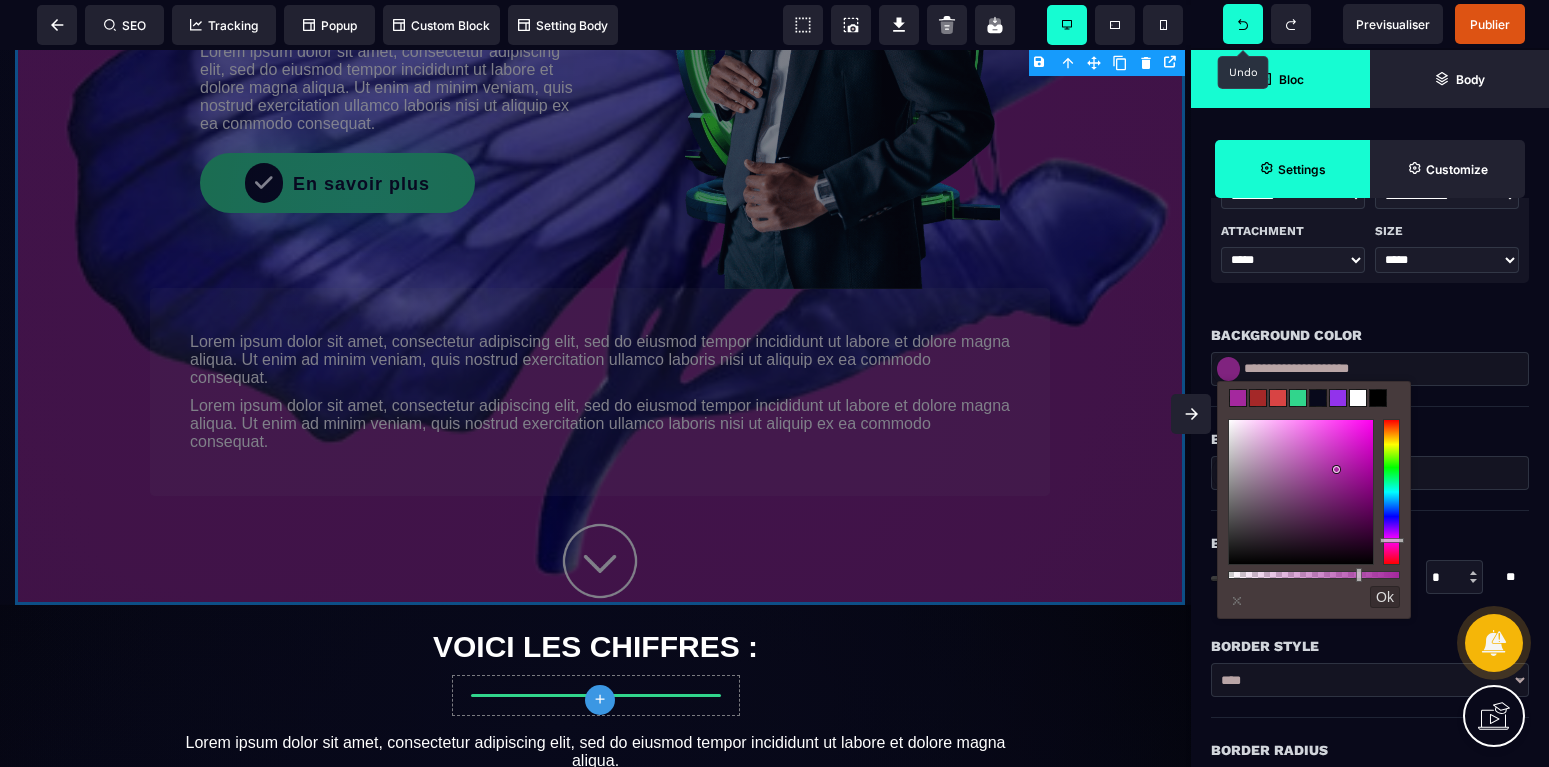 click at bounding box center (1314, 575) 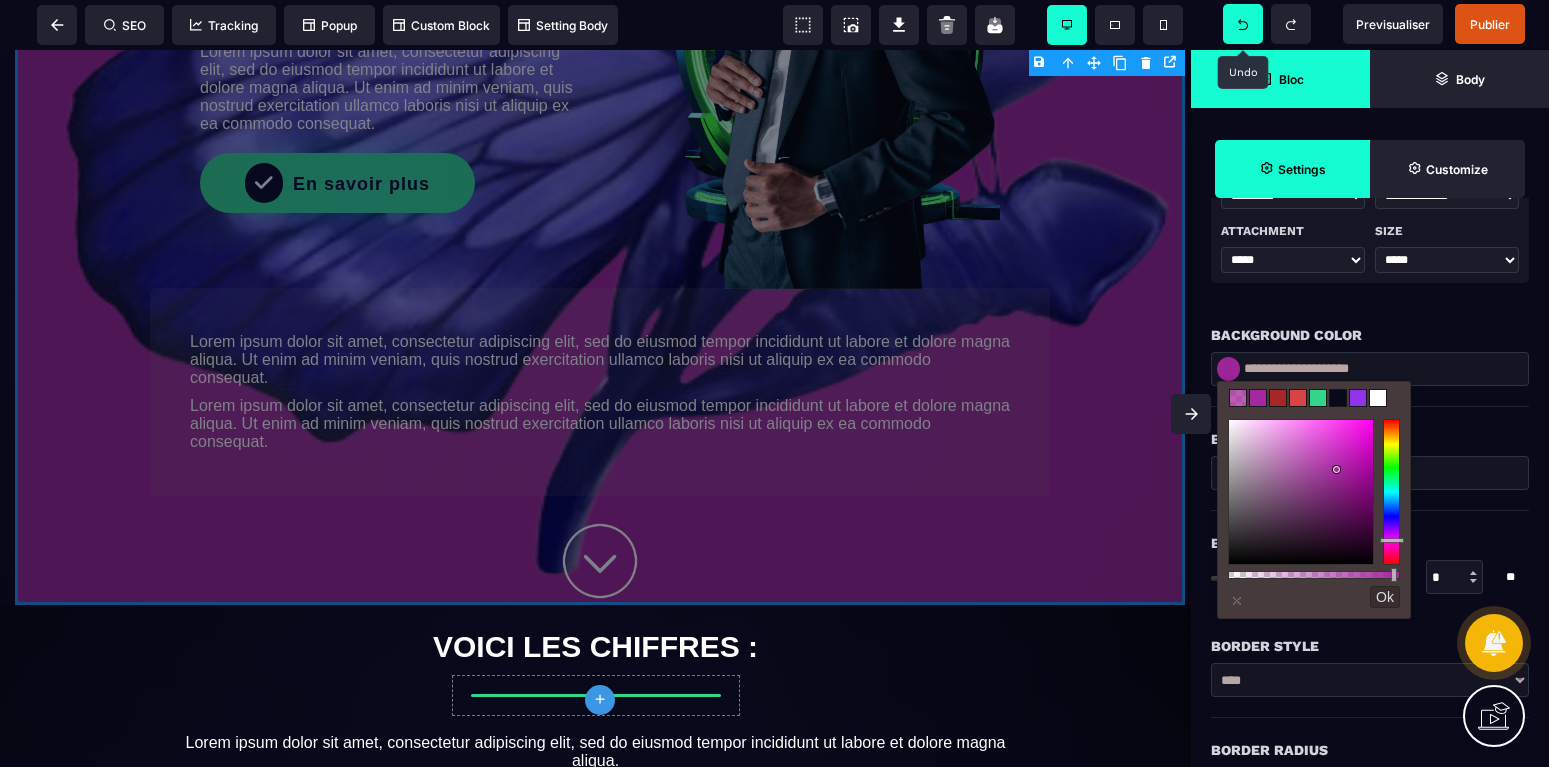 click at bounding box center (1301, 492) 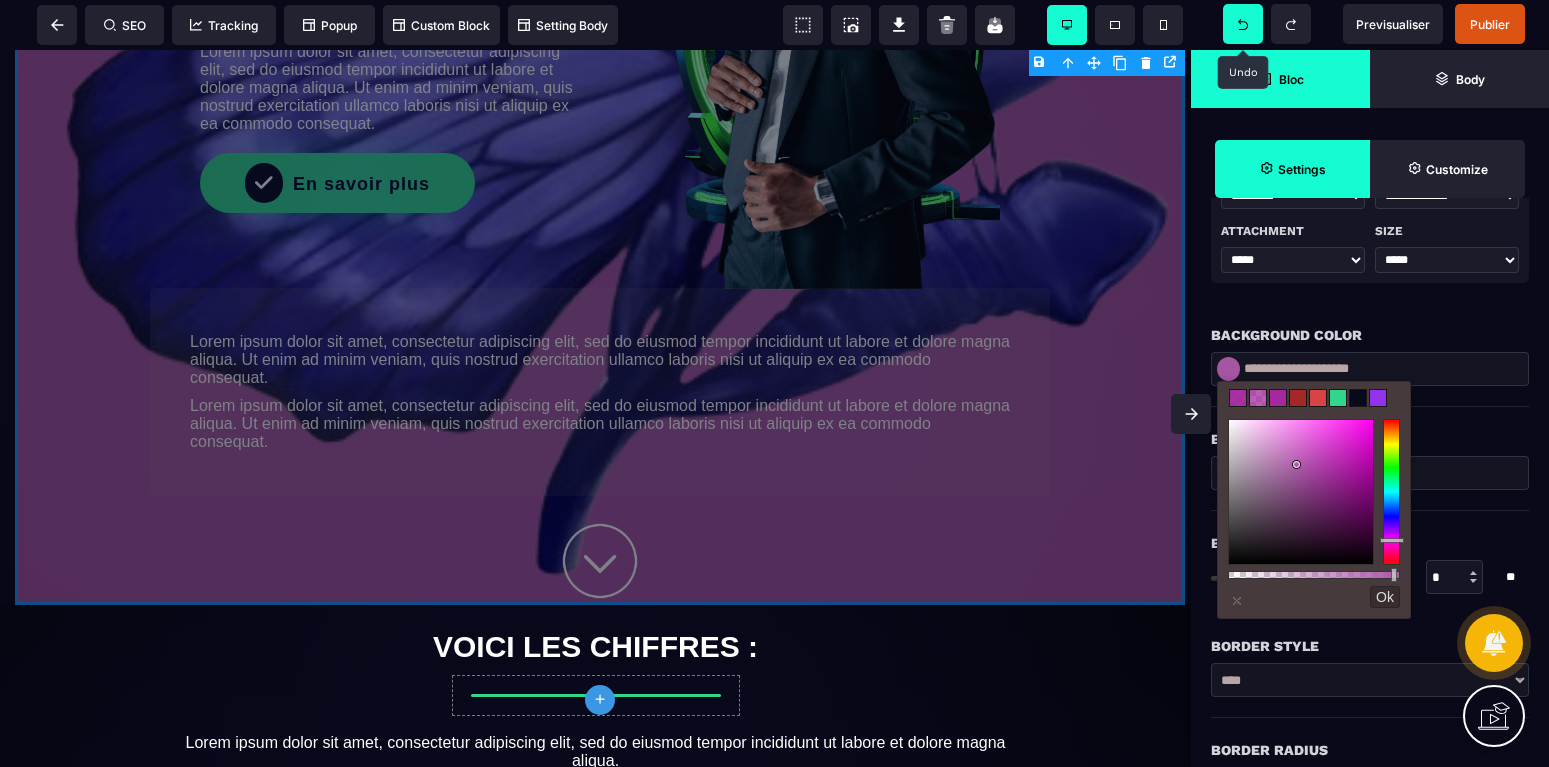 click at bounding box center [1301, 492] 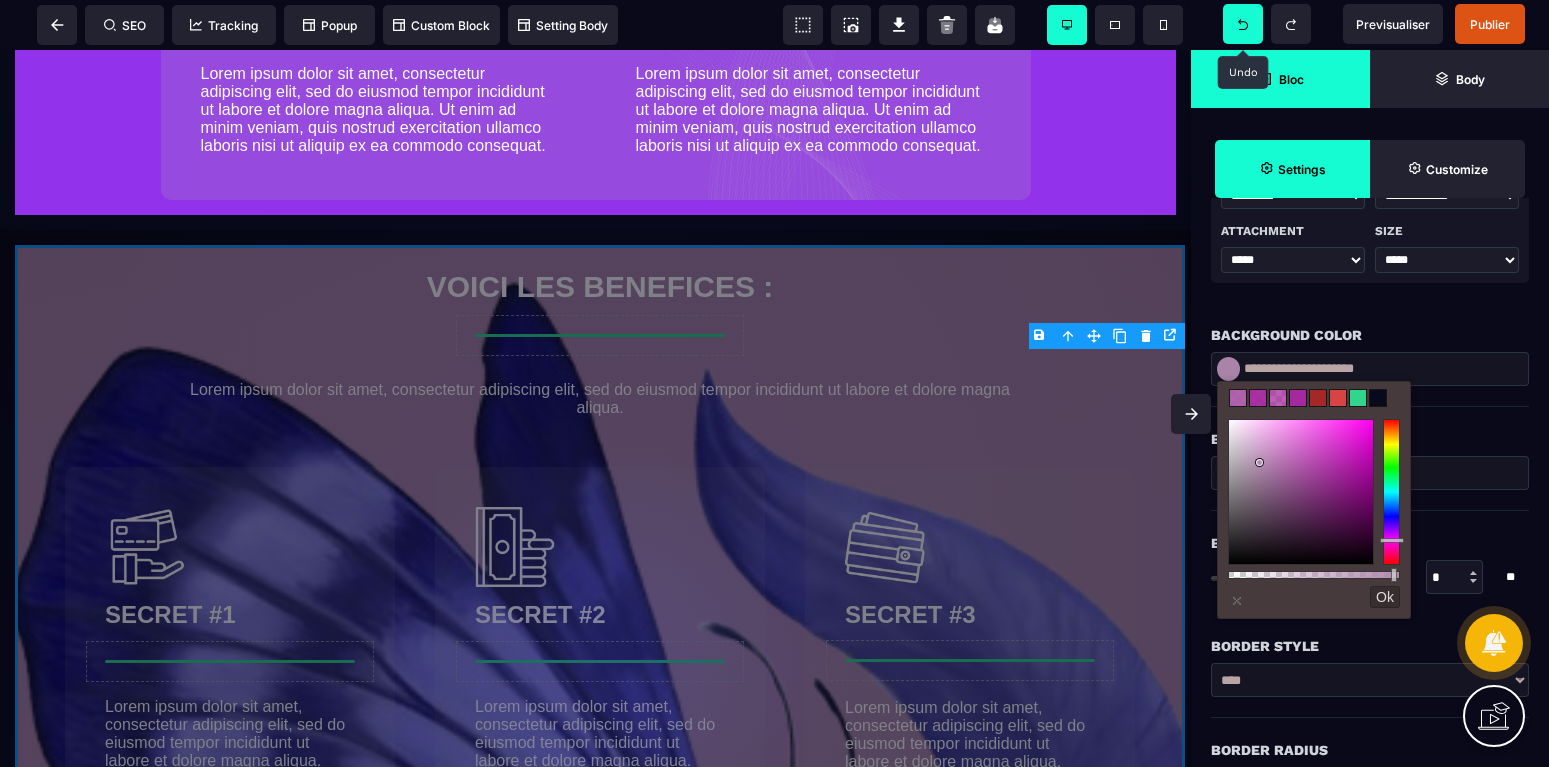 scroll, scrollTop: 1530, scrollLeft: 0, axis: vertical 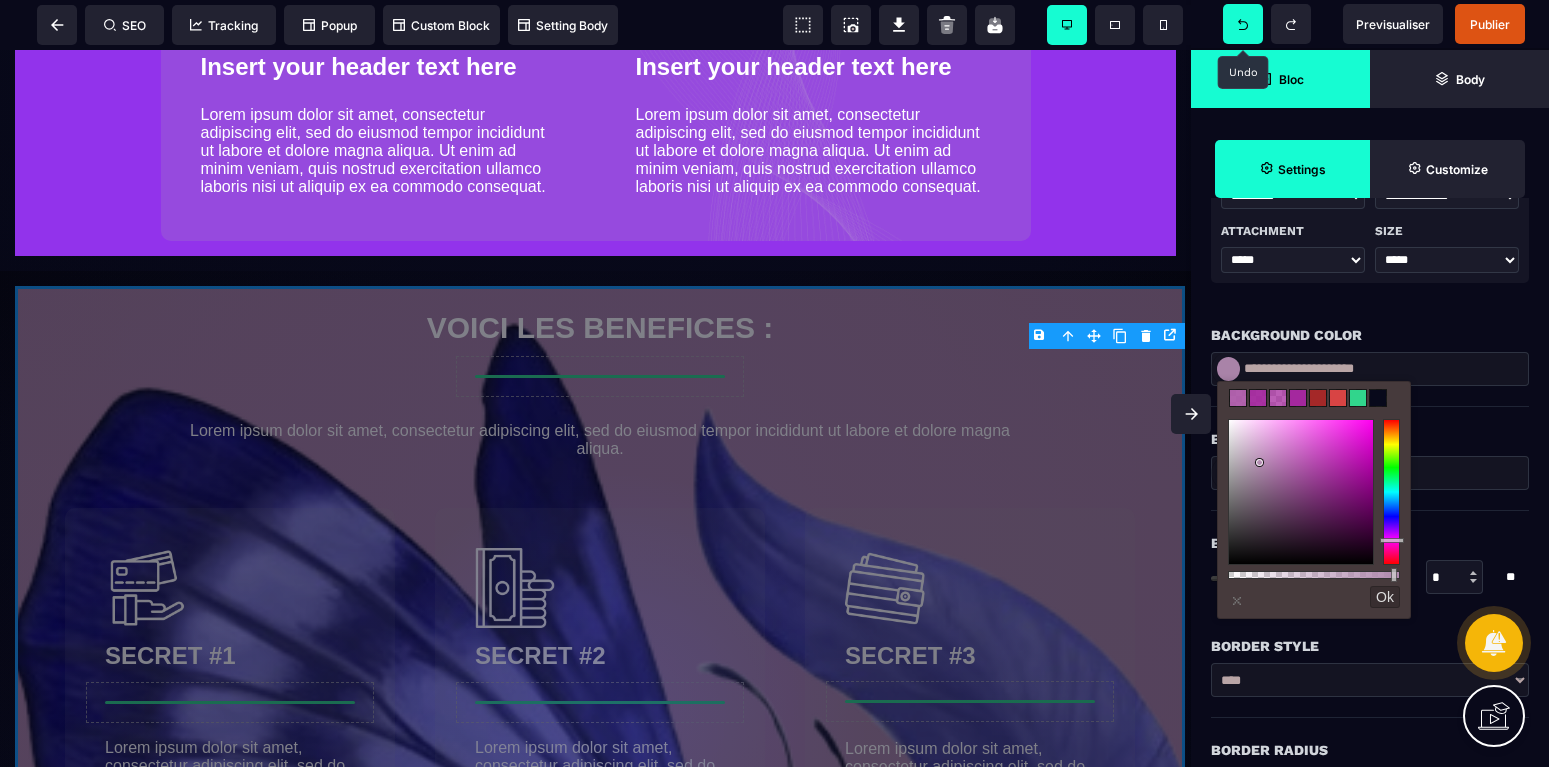 click at bounding box center [1301, 492] 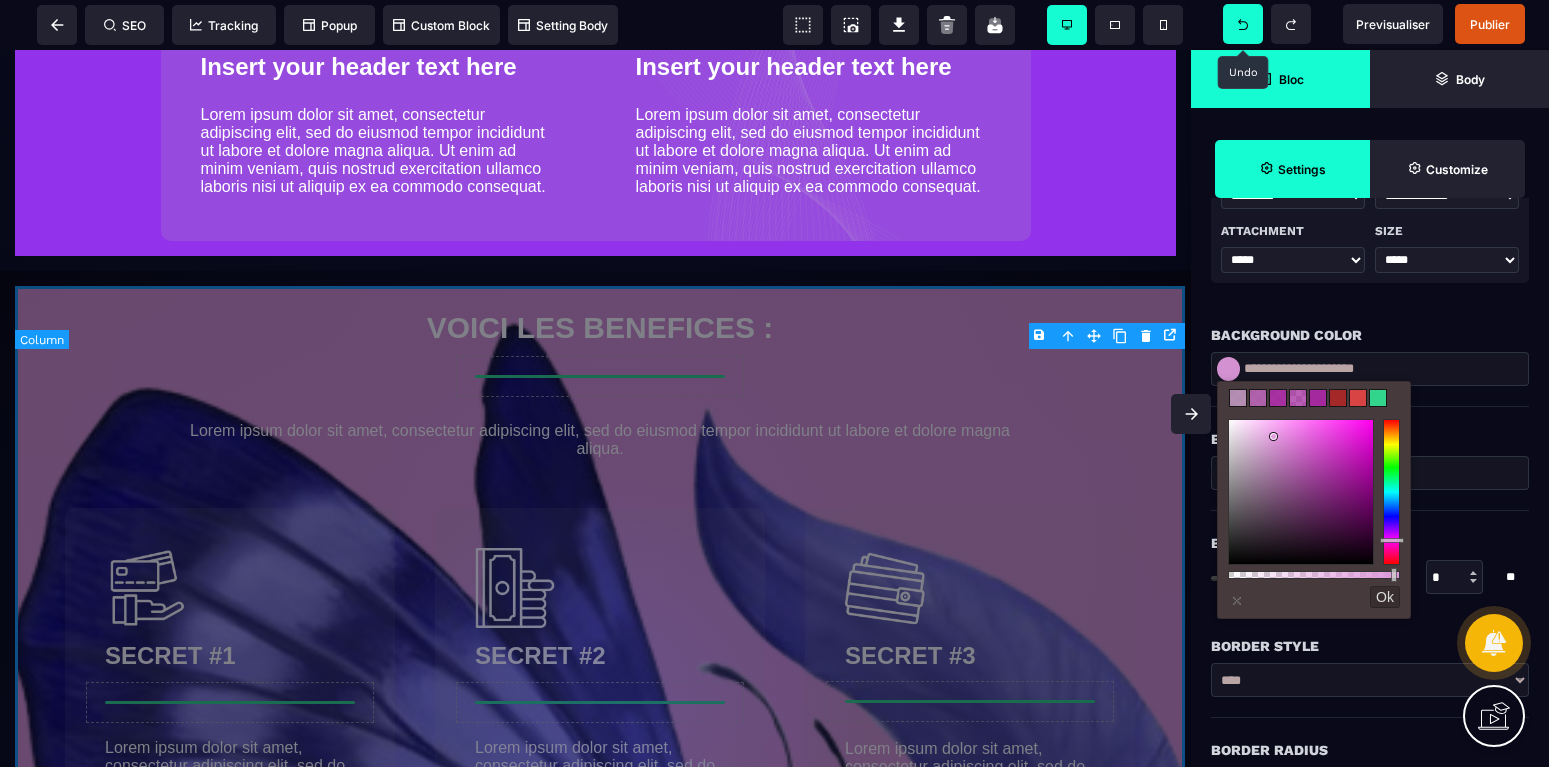 click on "VOICI LES BENEFICES : Lorem ipsum dolor sit amet, consectetur adipiscing elit, sed do eiusmod tempor incididunt ut labore et dolore magna aliqua. SECRET #1 Lorem ipsum dolor sit amet, consectetur adipiscing elit, sed do eiusmod tempor incididunt ut labore et dolore magna aliqua. SECRET #2 Lorem ipsum dolor sit amet, consectetur adipiscing elit, sed do eiusmod tempor incididunt ut labore et dolore magna aliqua. SECRET #3 Lorem ipsum dolor sit amet, consectetur adipiscing elit, sed do eiusmod tempor incididunt ut labore et dolore magna aliqua. QUI-SUIS-JE ? Lorem ipsum dolor sit amet, consectetur adipiscing elit, sed do eiusmod tempor incididunt ut labore et dolore magna aliqua. Ut enim ad minim veniam, quis nostrud exercitation ullamco laboris nisi ut aliquip ex ea commodo consequat. En savoir plus" at bounding box center (600, 955) 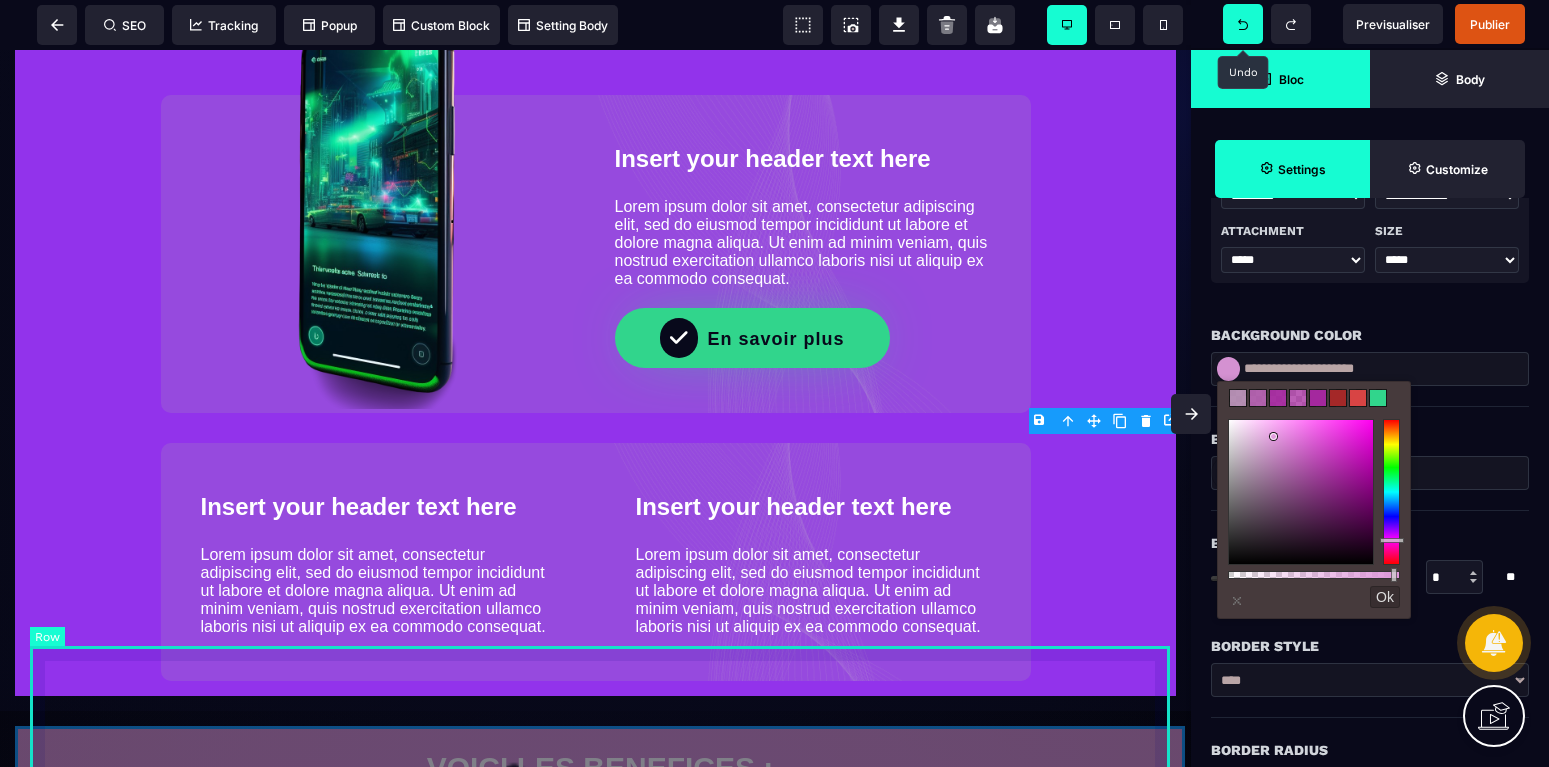 scroll, scrollTop: 1020, scrollLeft: 0, axis: vertical 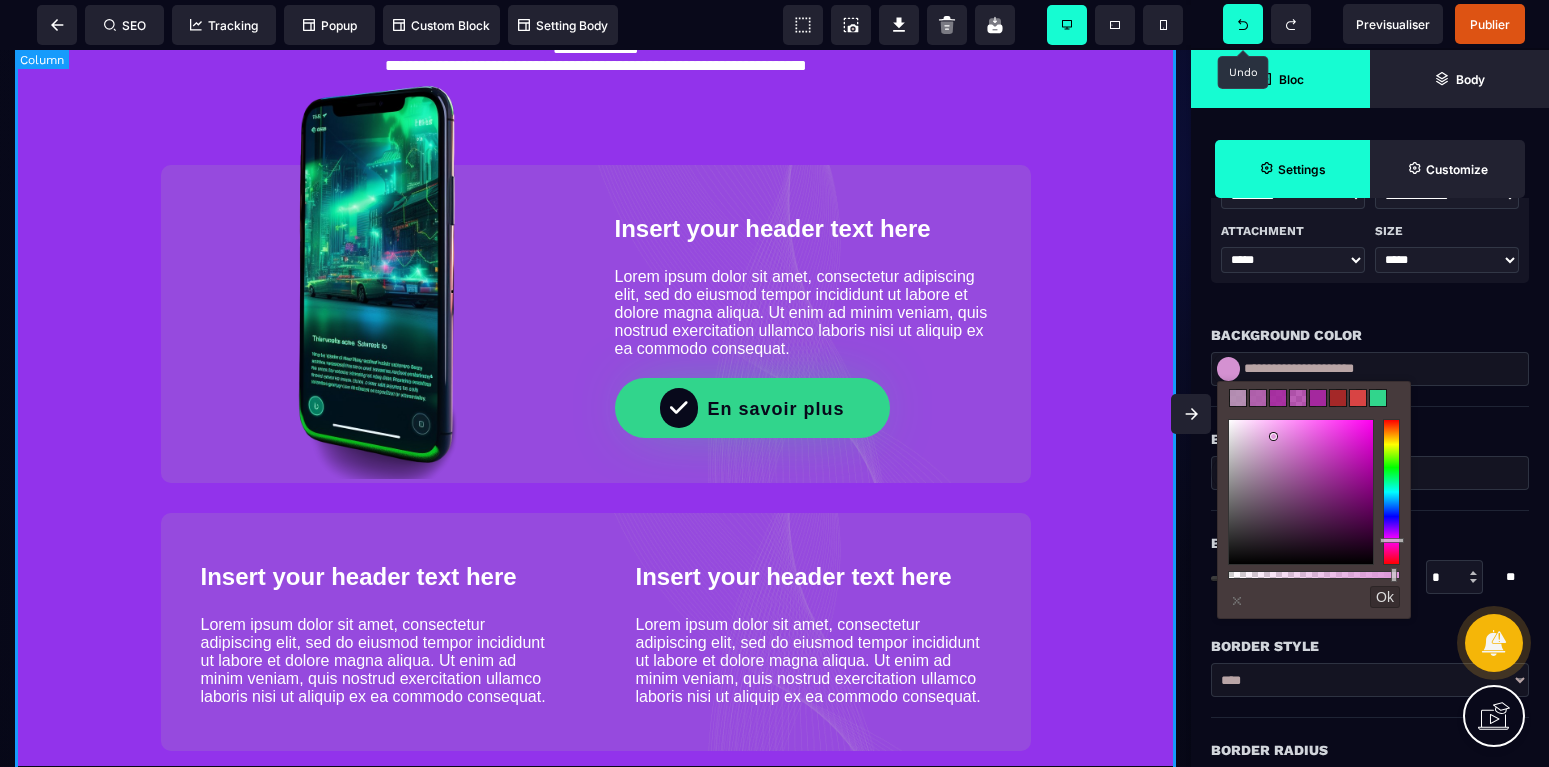 click on "**********" at bounding box center (595, -95) 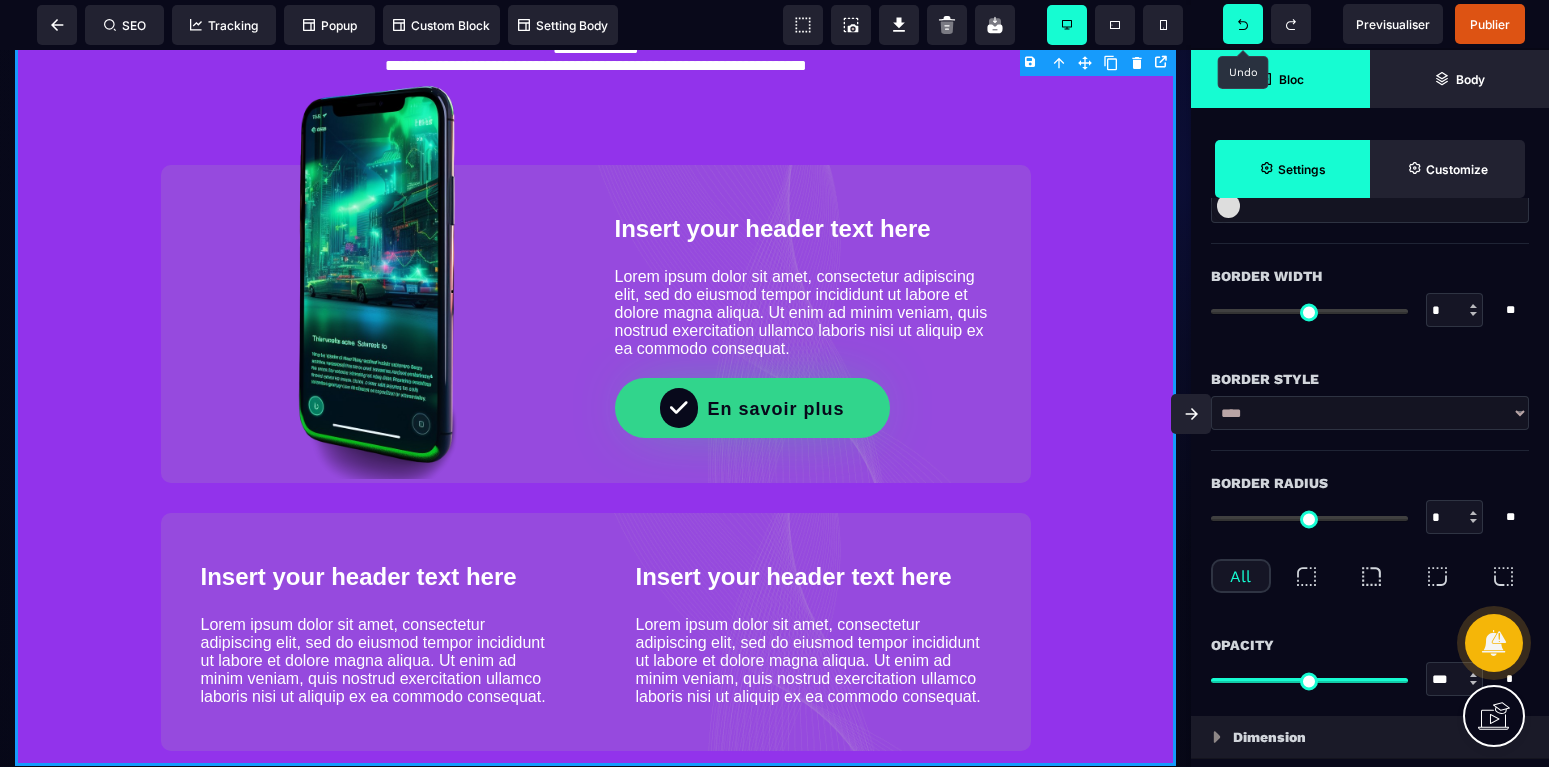 scroll, scrollTop: 0, scrollLeft: 0, axis: both 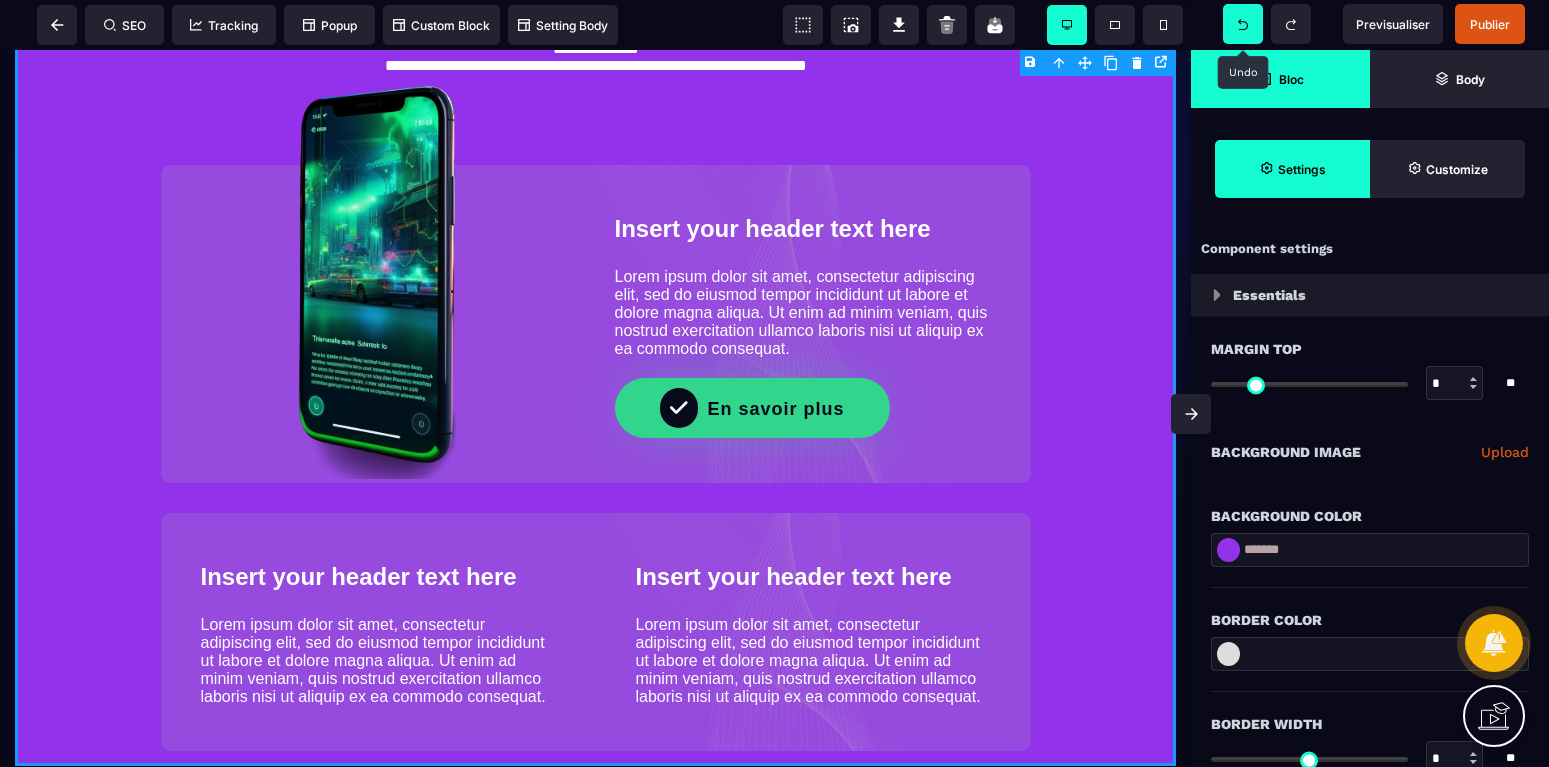 click on "Bloc" at bounding box center [1280, 79] 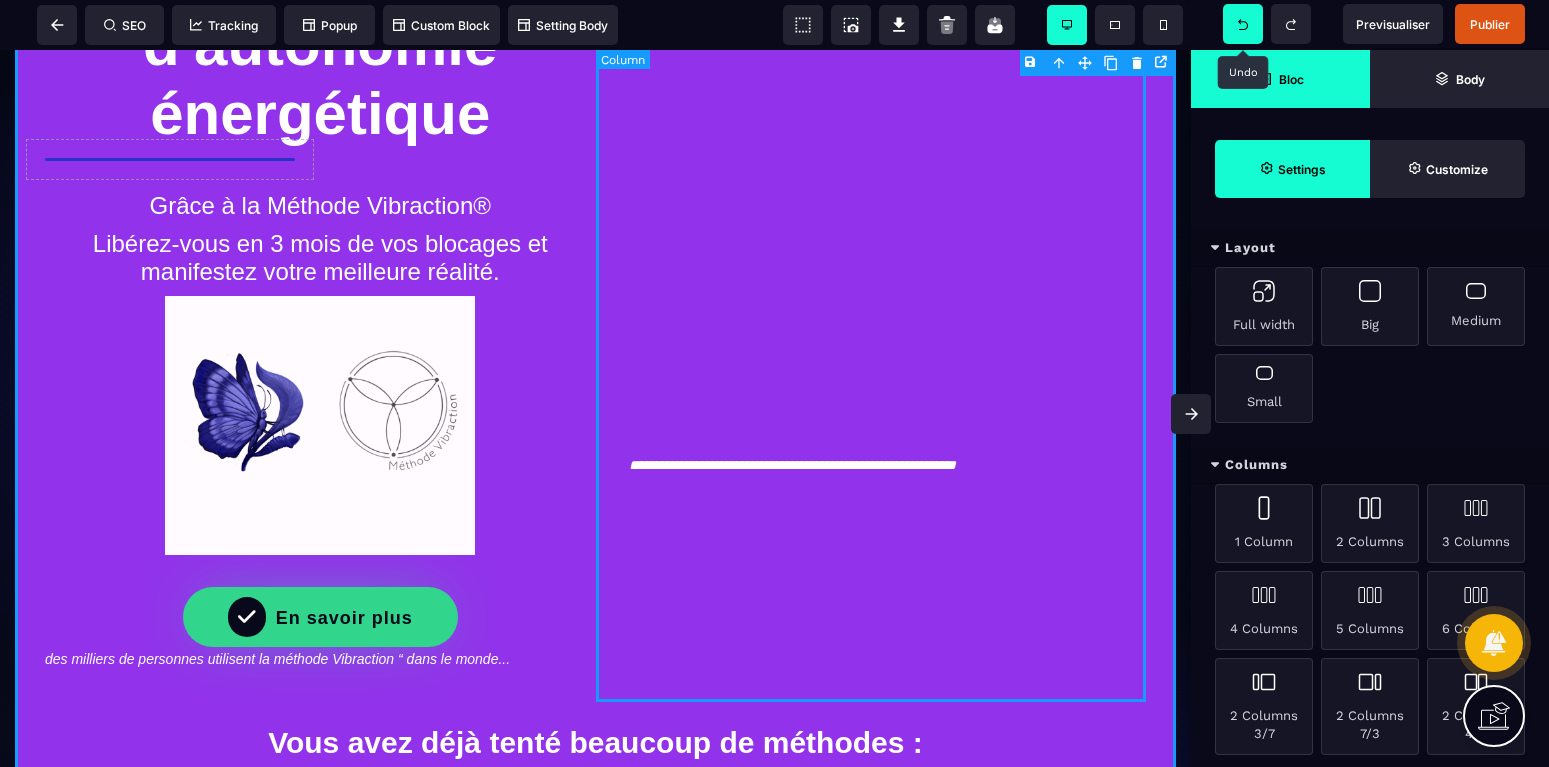 scroll, scrollTop: 0, scrollLeft: 0, axis: both 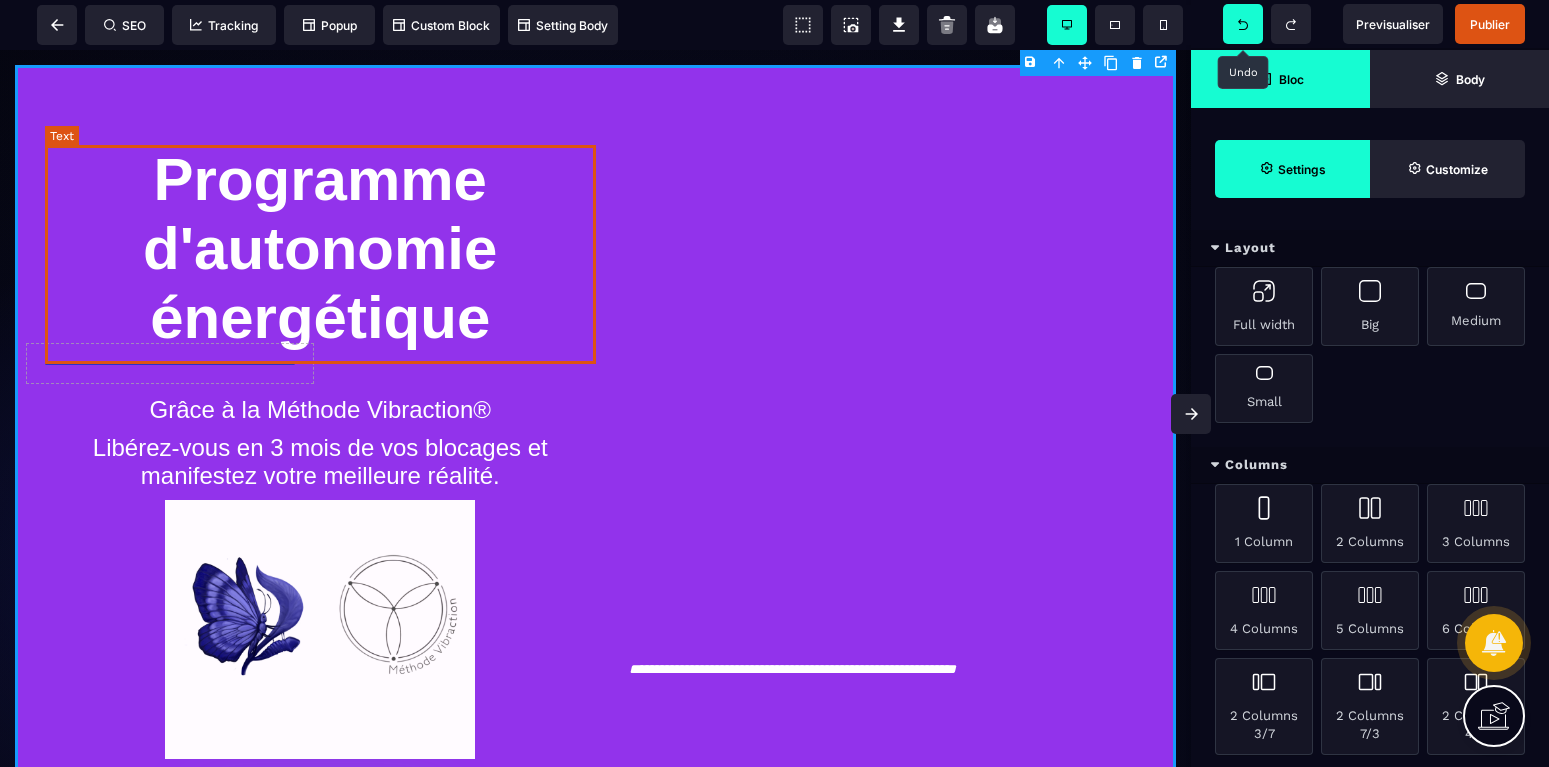 click on "Programme d'autonomie énergétique" at bounding box center (320, 248) 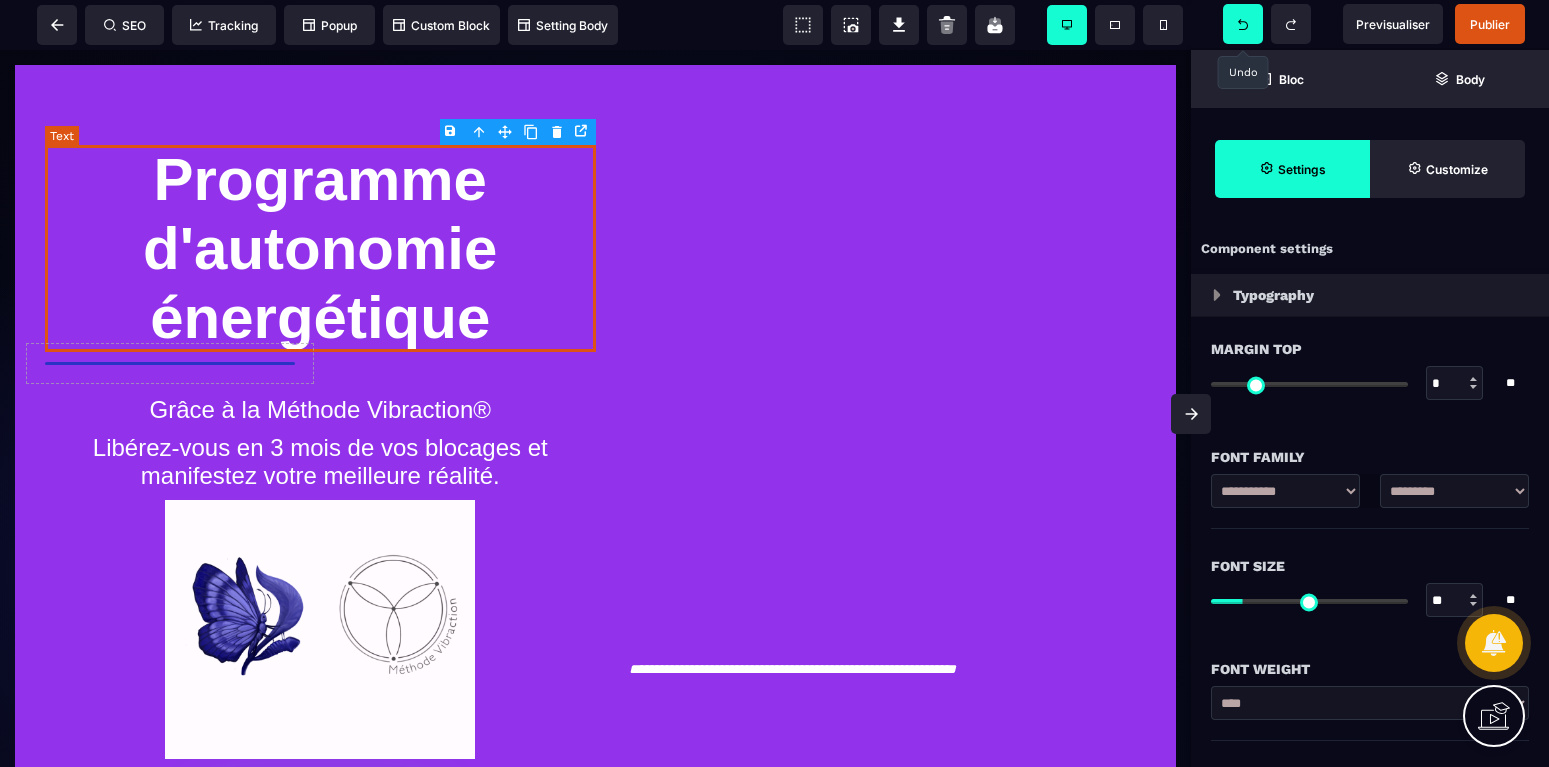 click on "Programme d'autonomie énergétique" at bounding box center [320, 248] 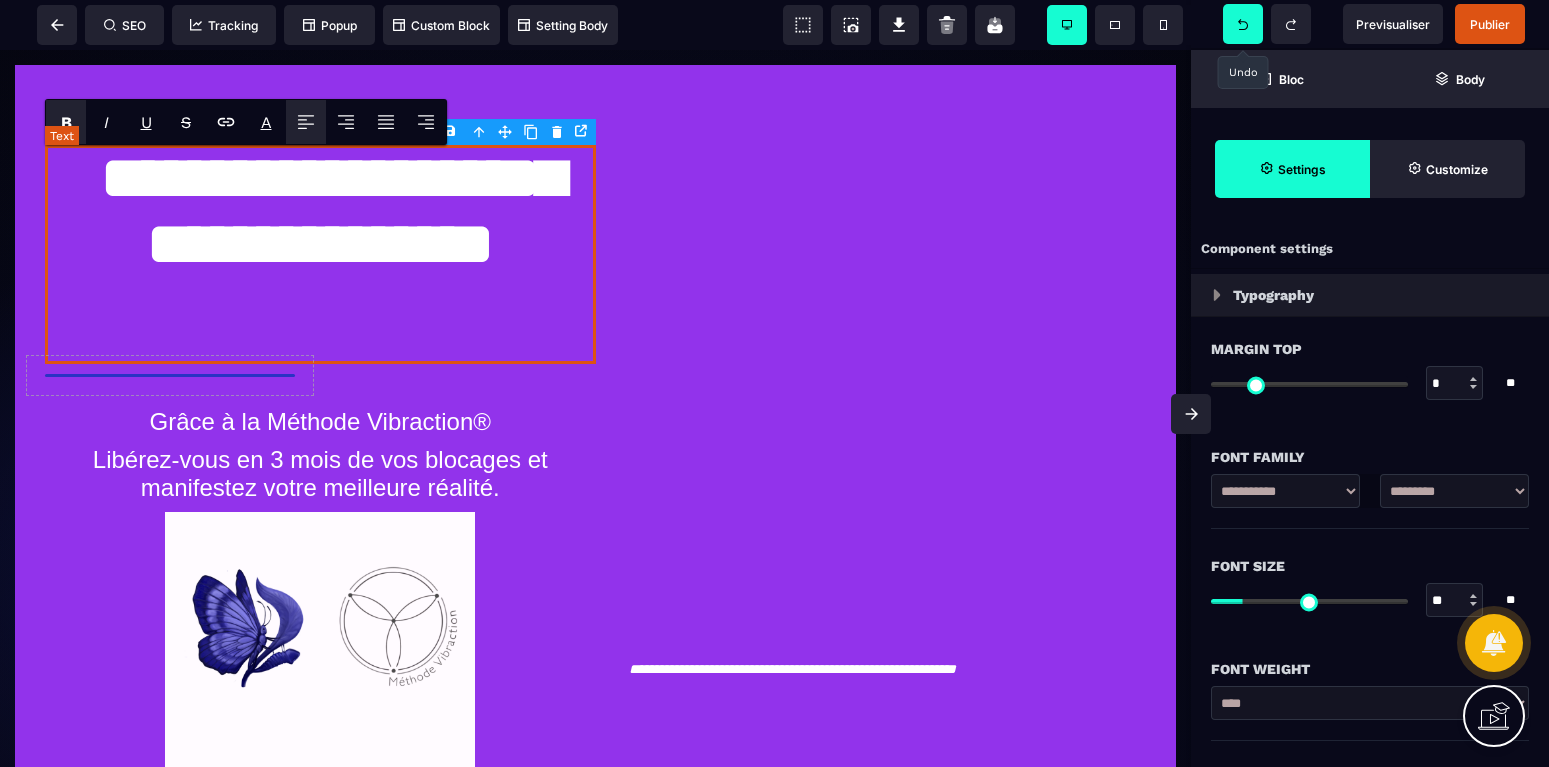 click on "**********" at bounding box center (320, 254) 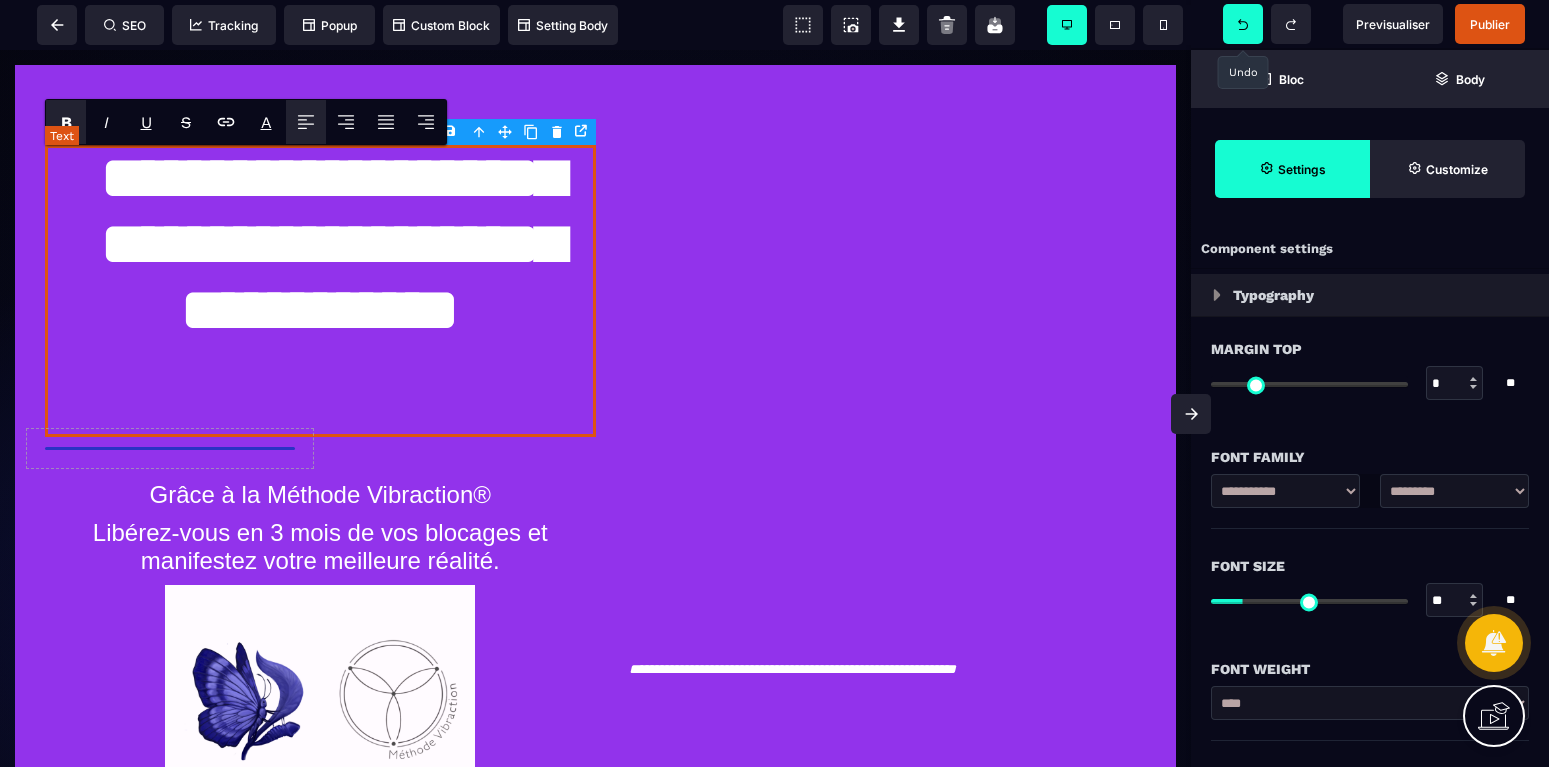 click on "**********" at bounding box center [320, 291] 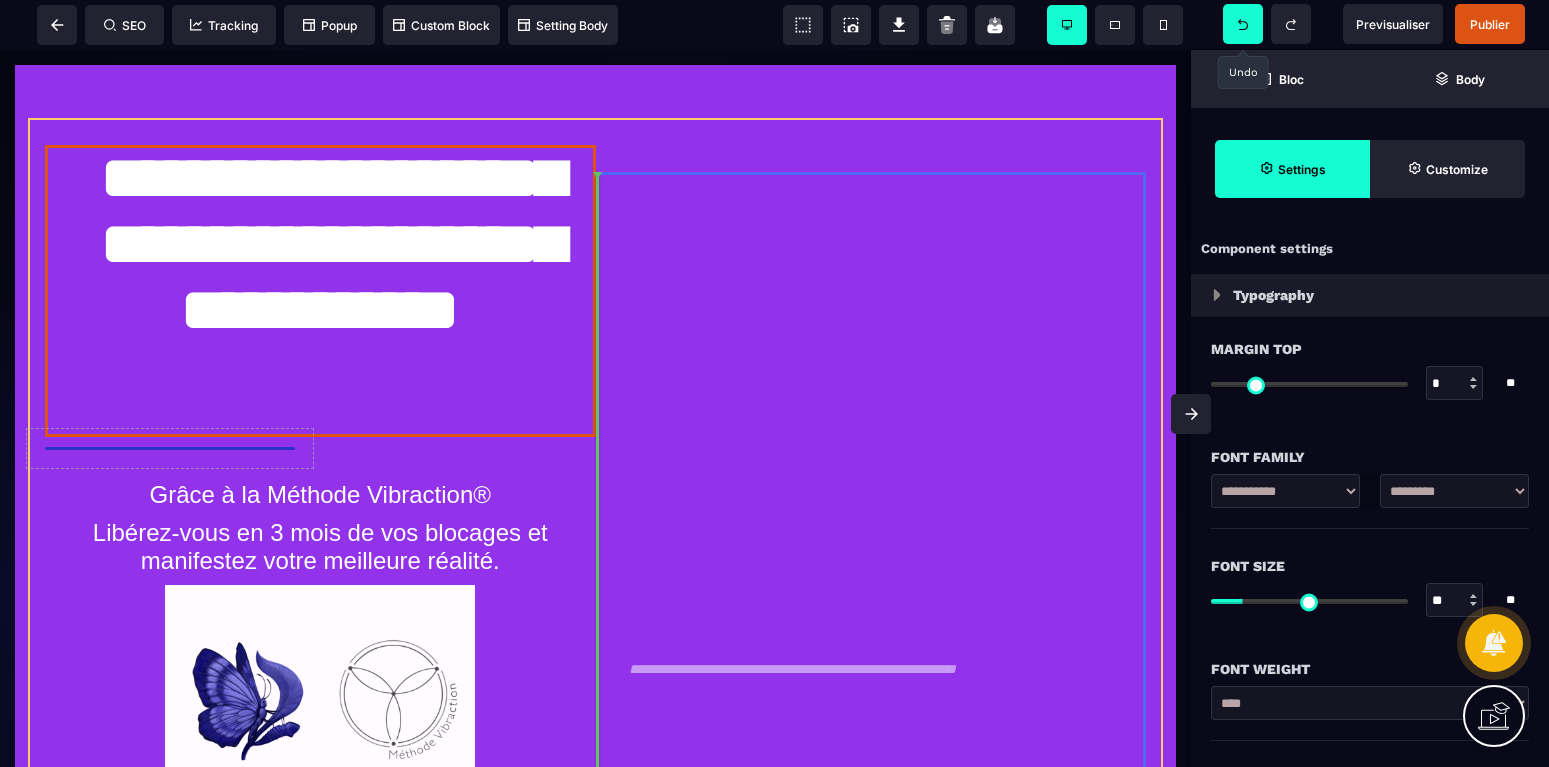 drag, startPoint x: 703, startPoint y: 218, endPoint x: 715, endPoint y: 275, distance: 58.249462 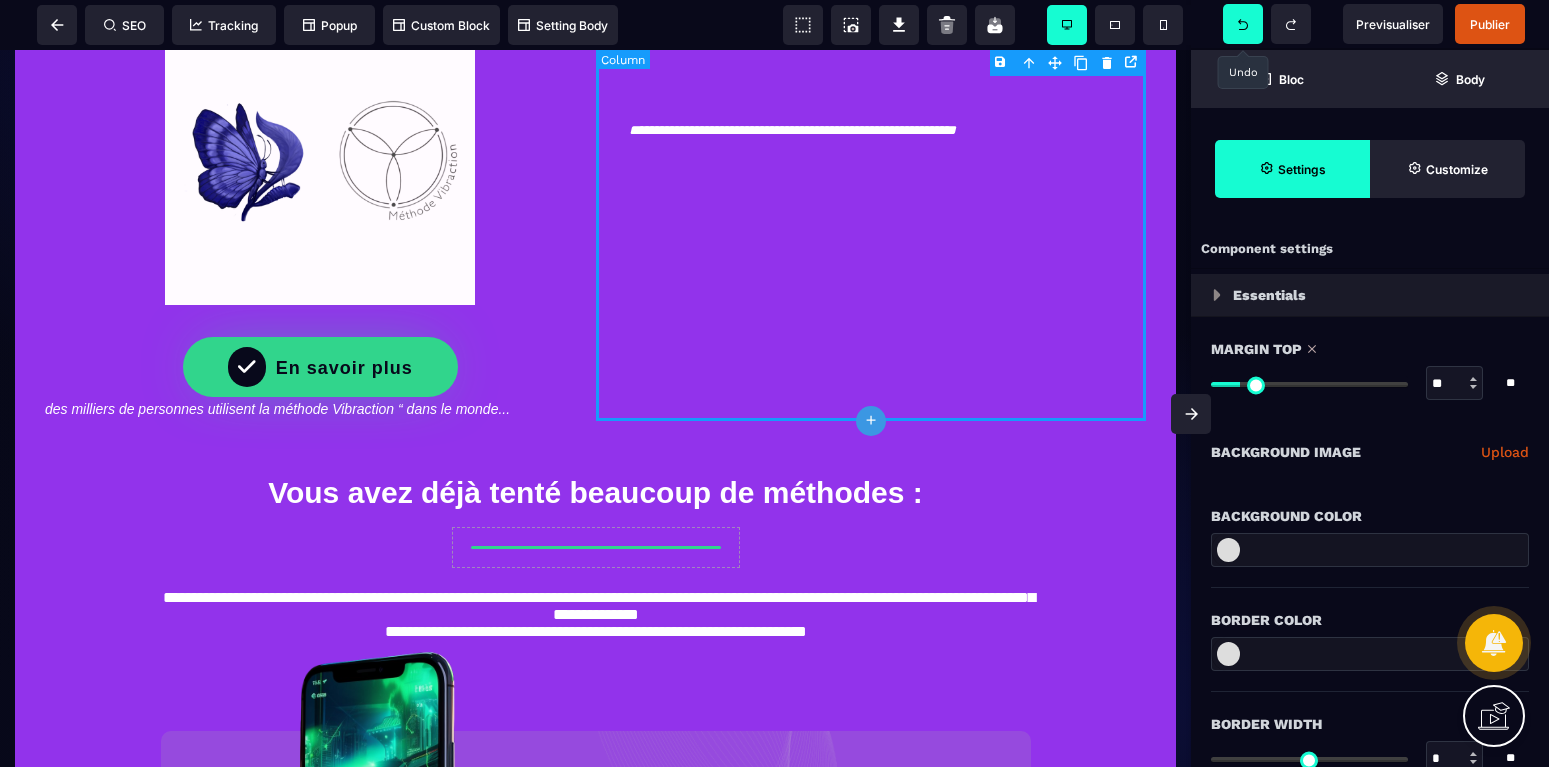 scroll, scrollTop: 816, scrollLeft: 0, axis: vertical 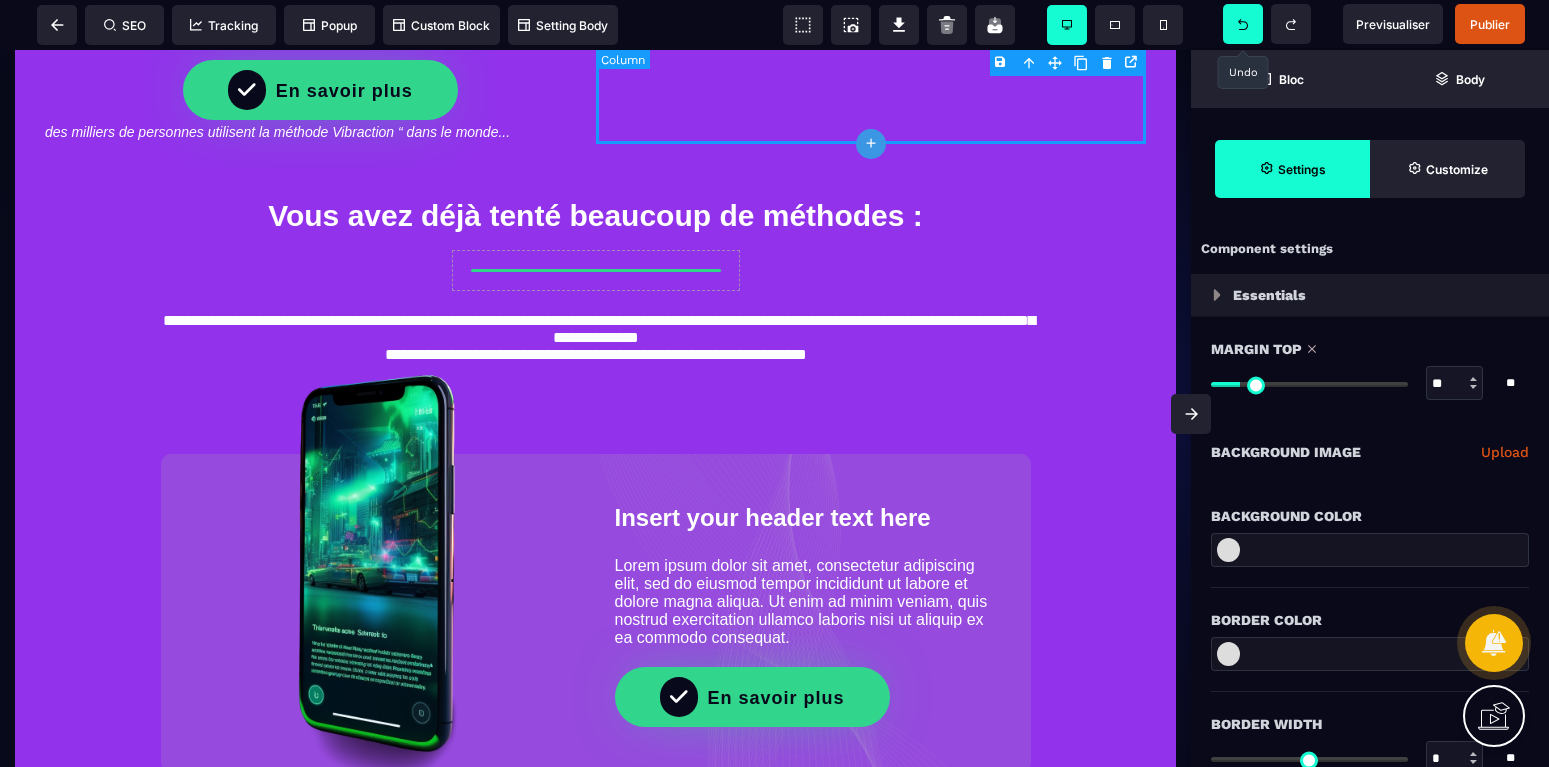 click on "**********" at bounding box center (871, -250) 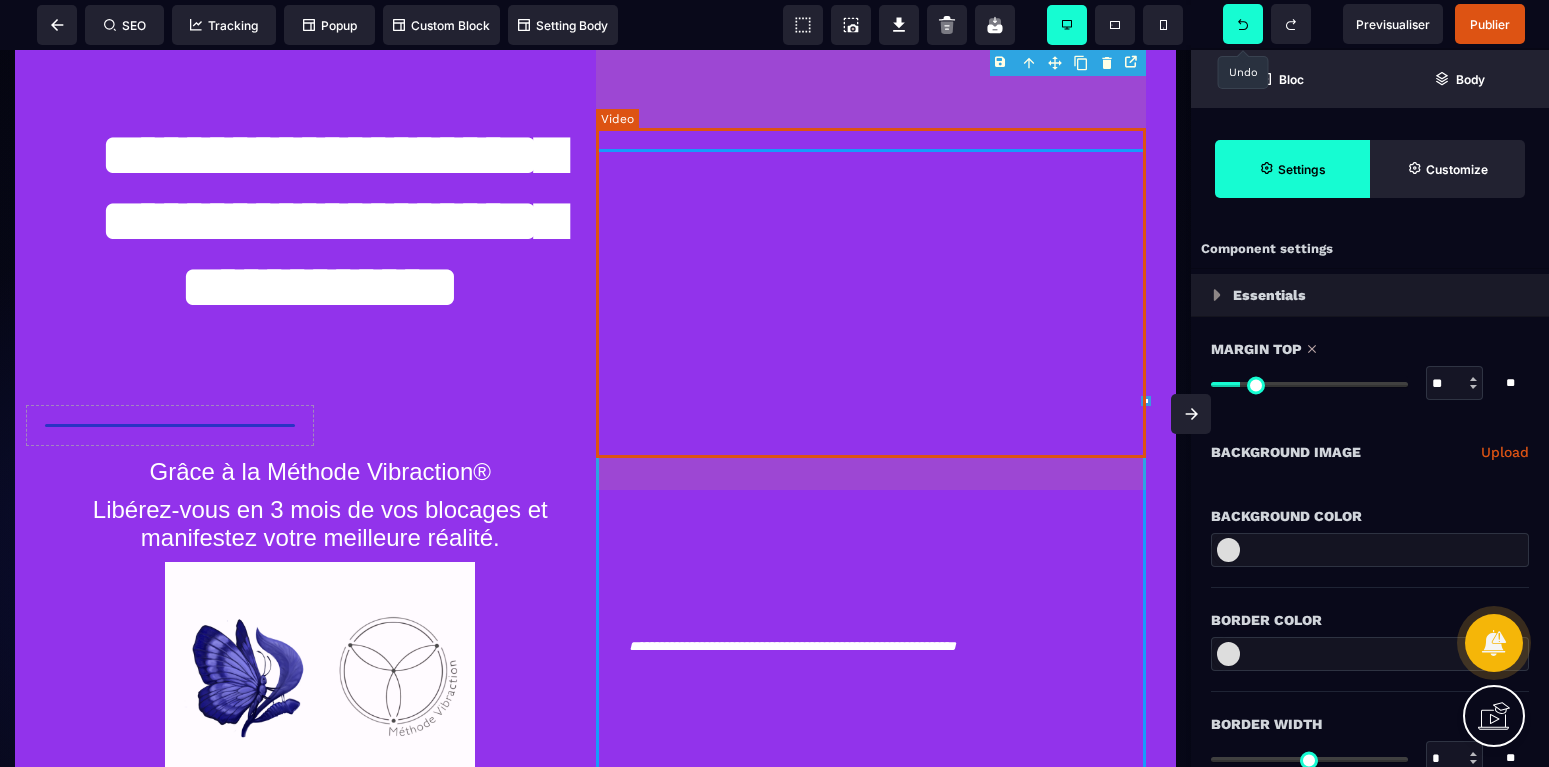 scroll, scrollTop: 0, scrollLeft: 0, axis: both 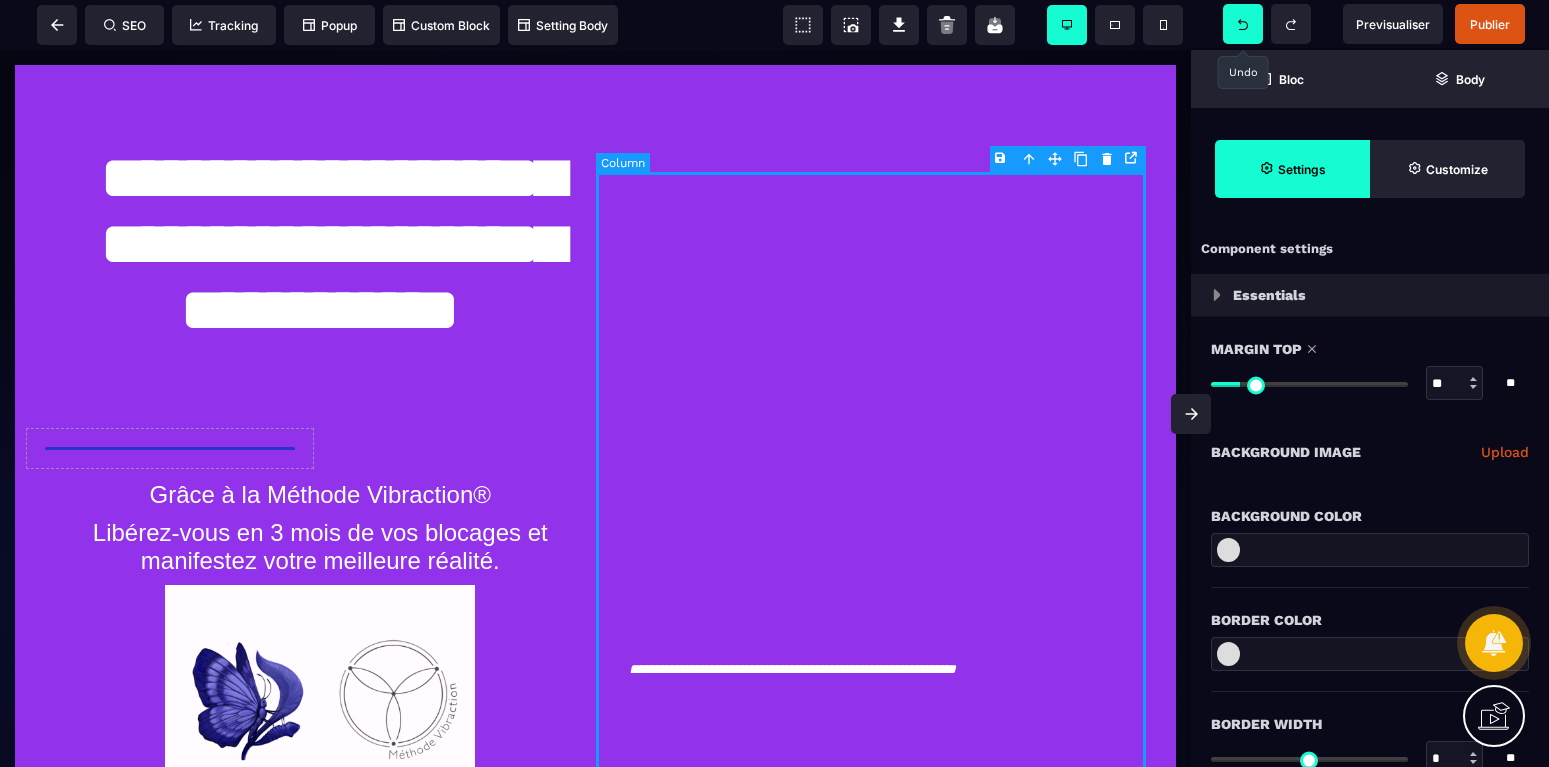 click on "**********" at bounding box center (871, 566) 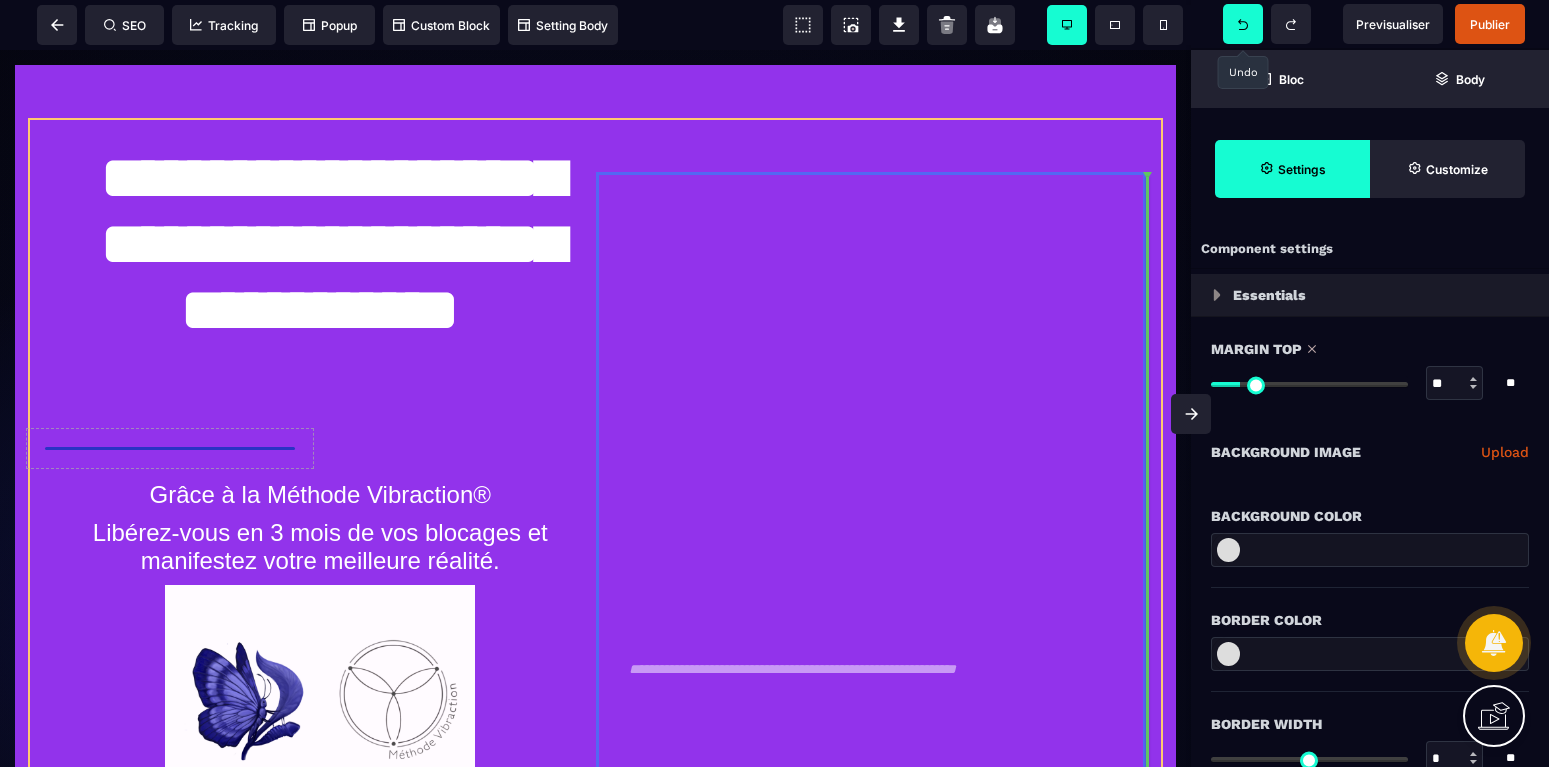 drag, startPoint x: 1053, startPoint y: 210, endPoint x: 1058, endPoint y: 229, distance: 19.646883 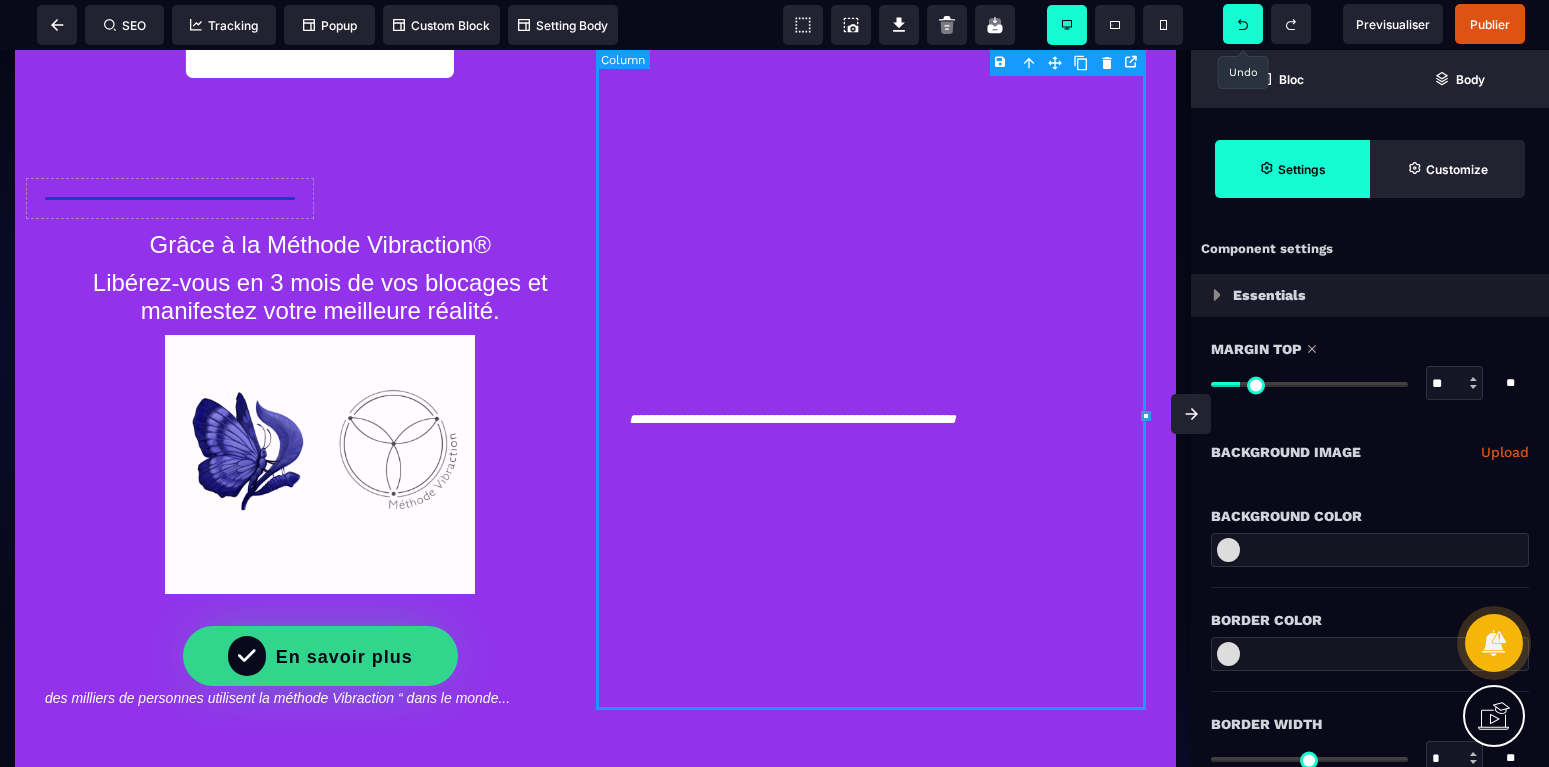 scroll, scrollTop: 102, scrollLeft: 0, axis: vertical 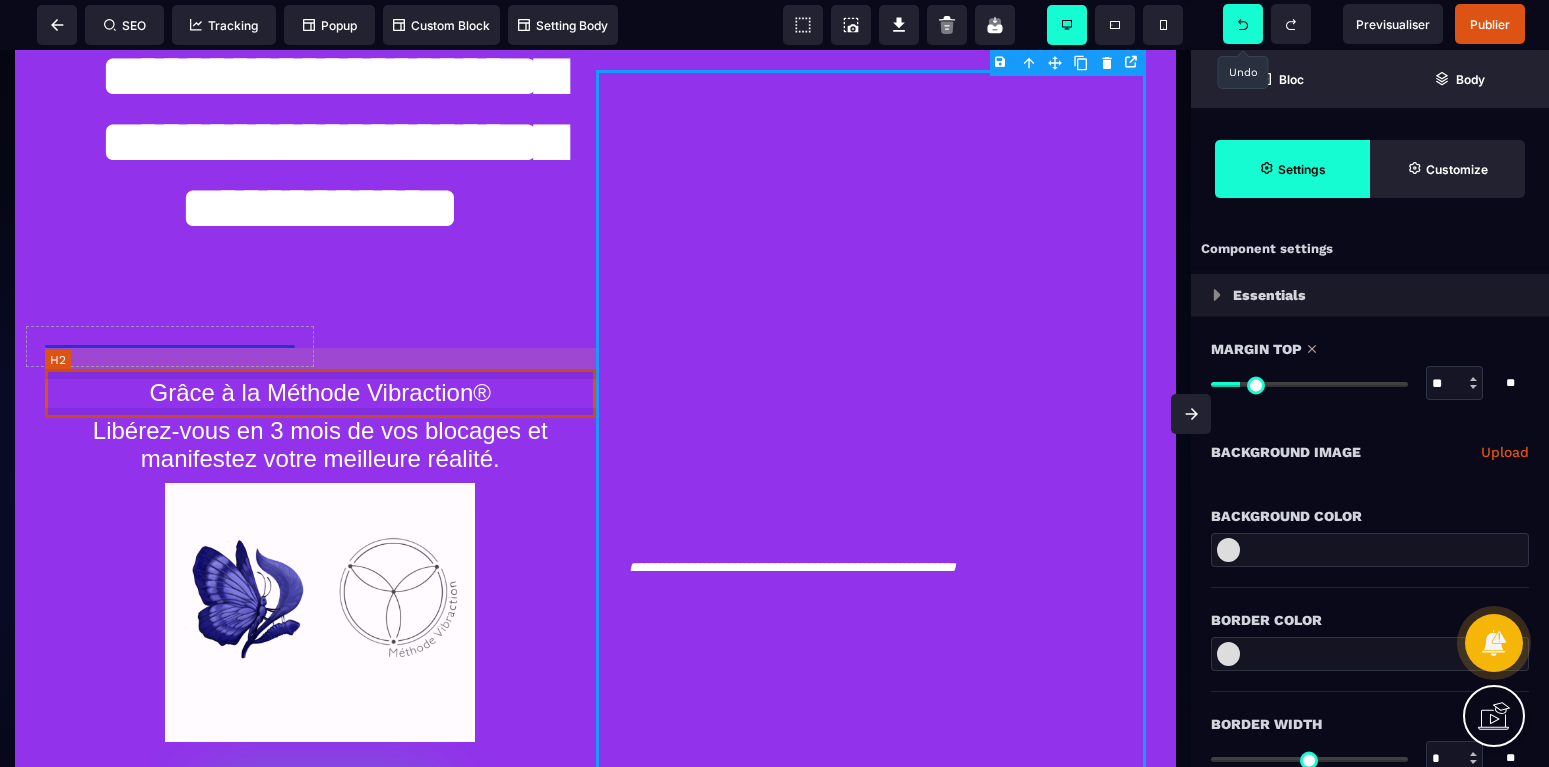 click on "Grâce à la Méthode Vibraction®" at bounding box center [320, 393] 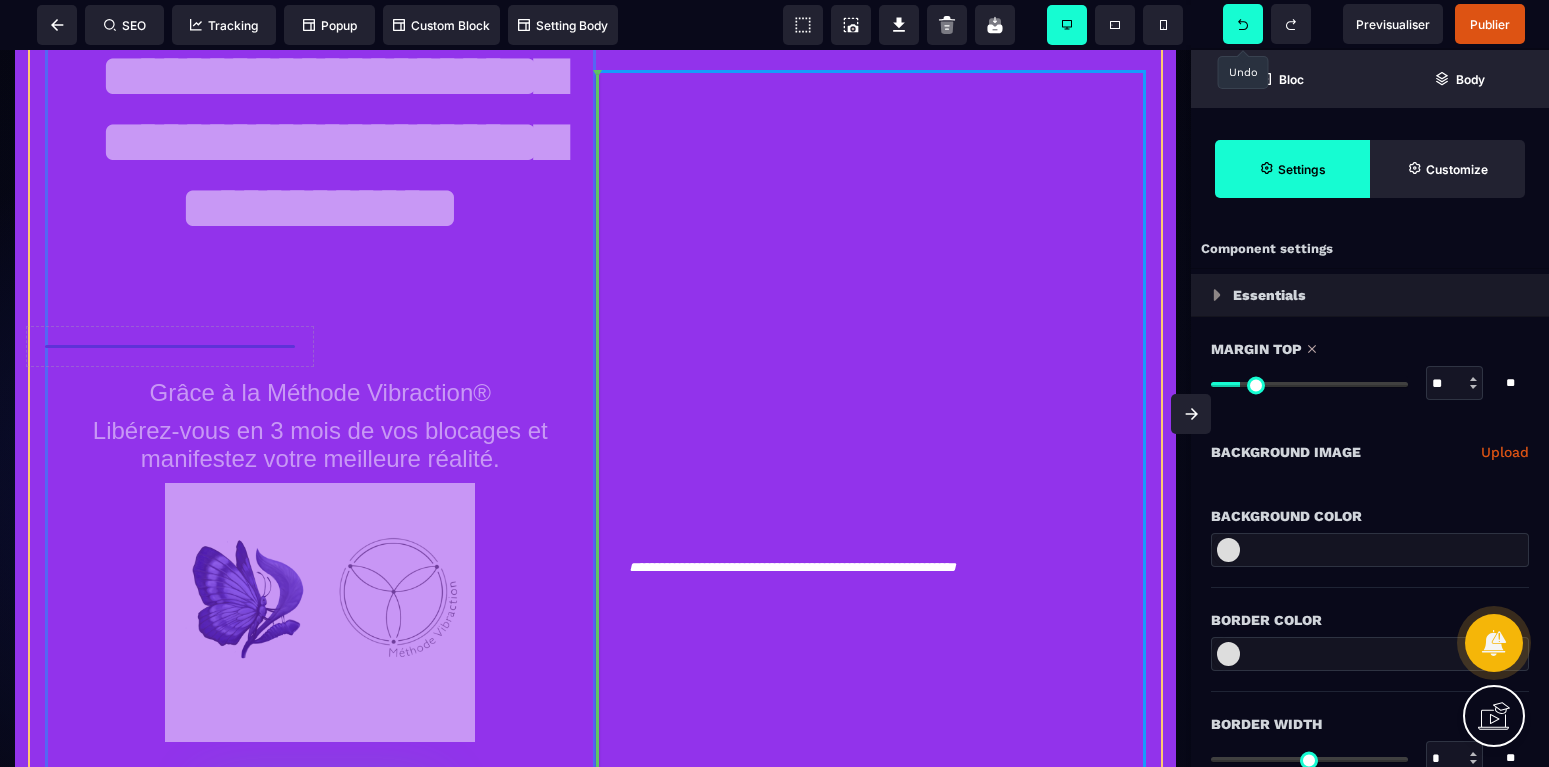 drag, startPoint x: 254, startPoint y: 394, endPoint x: 439, endPoint y: 397, distance: 185.02432 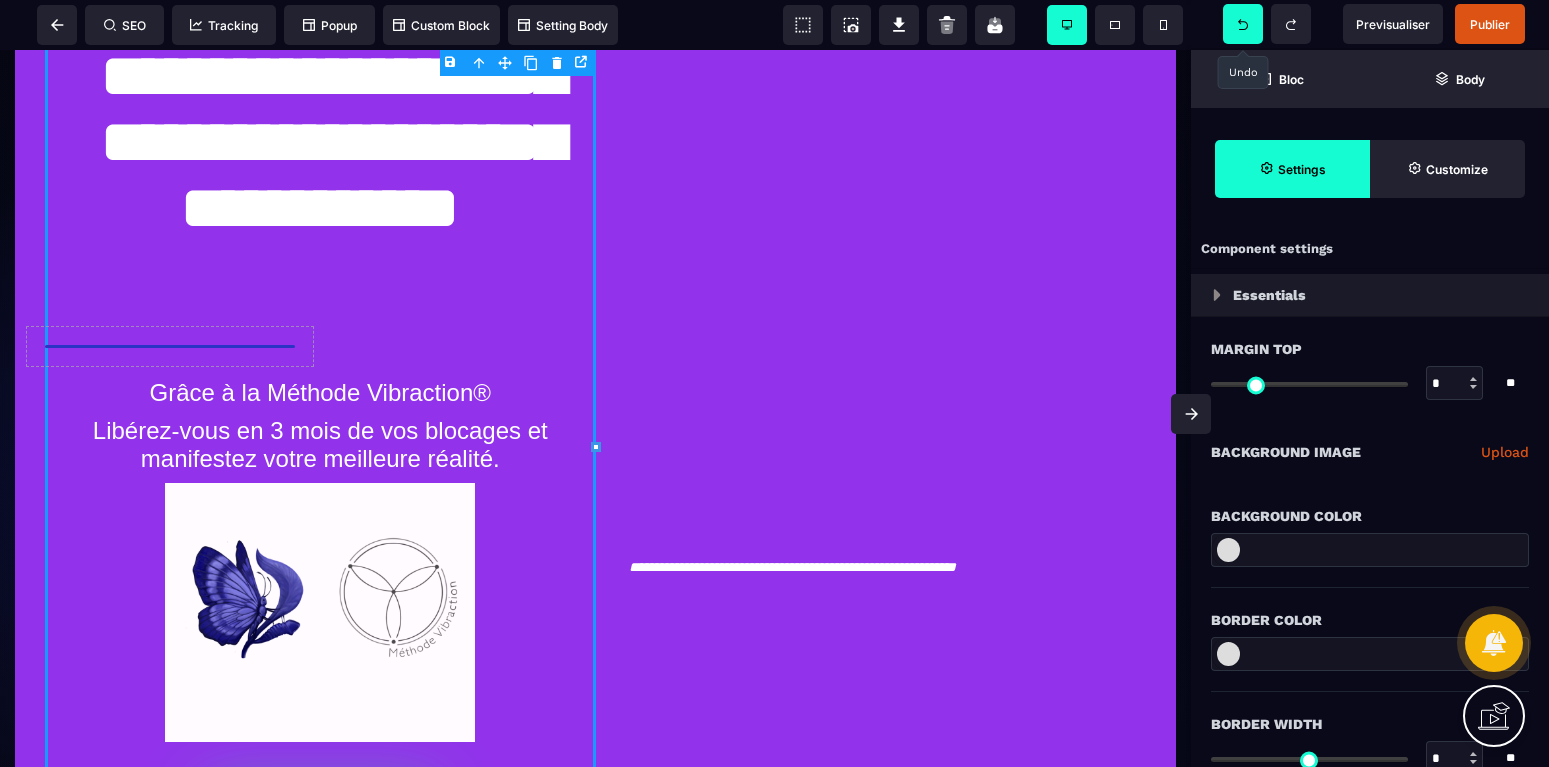 click on "Grâce à la Méthode Vibraction®" at bounding box center [320, 393] 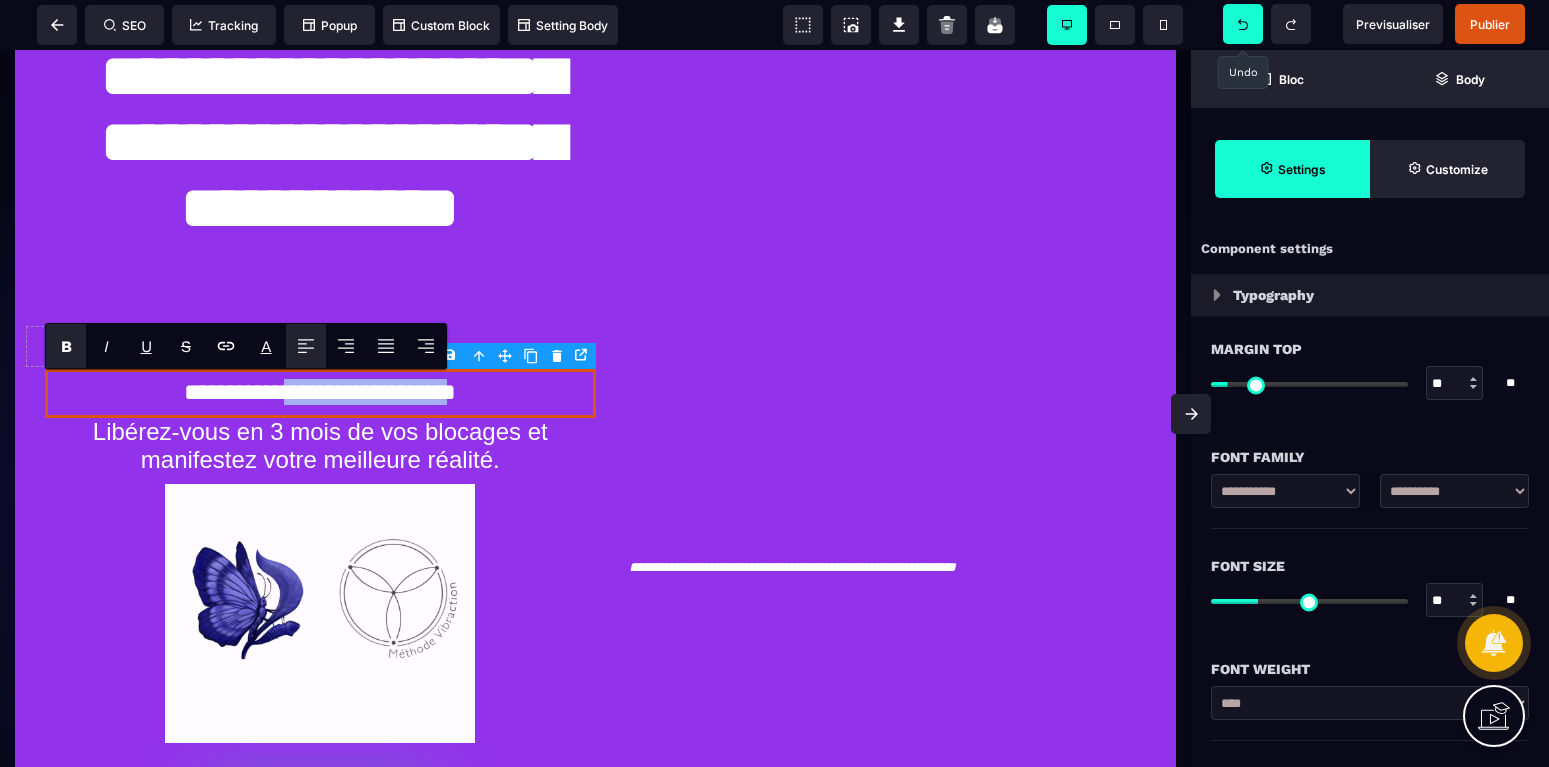 drag, startPoint x: 490, startPoint y: 397, endPoint x: 261, endPoint y: 390, distance: 229.10696 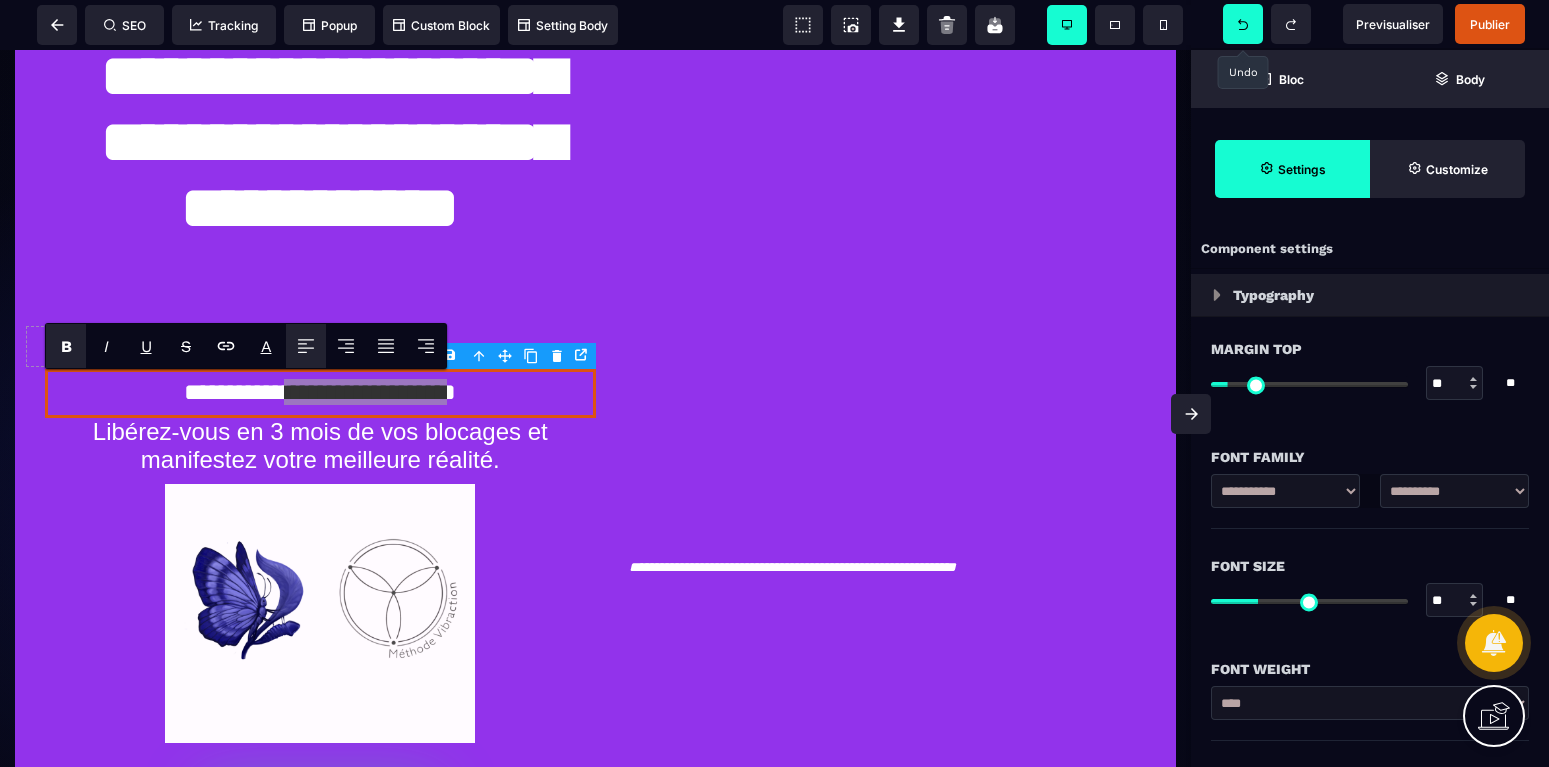 click on "B" at bounding box center (66, 346) 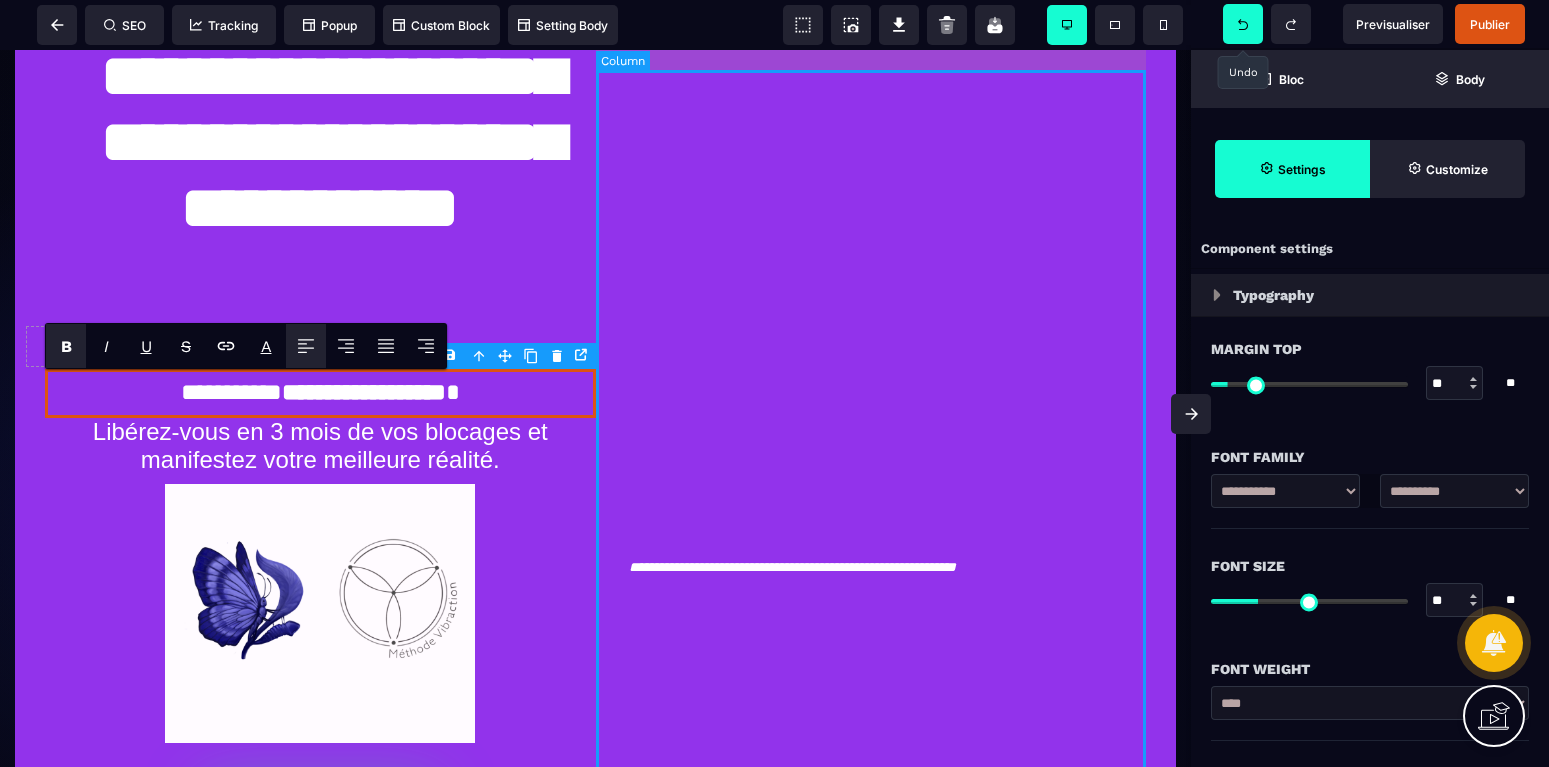 click on "**********" at bounding box center [871, 464] 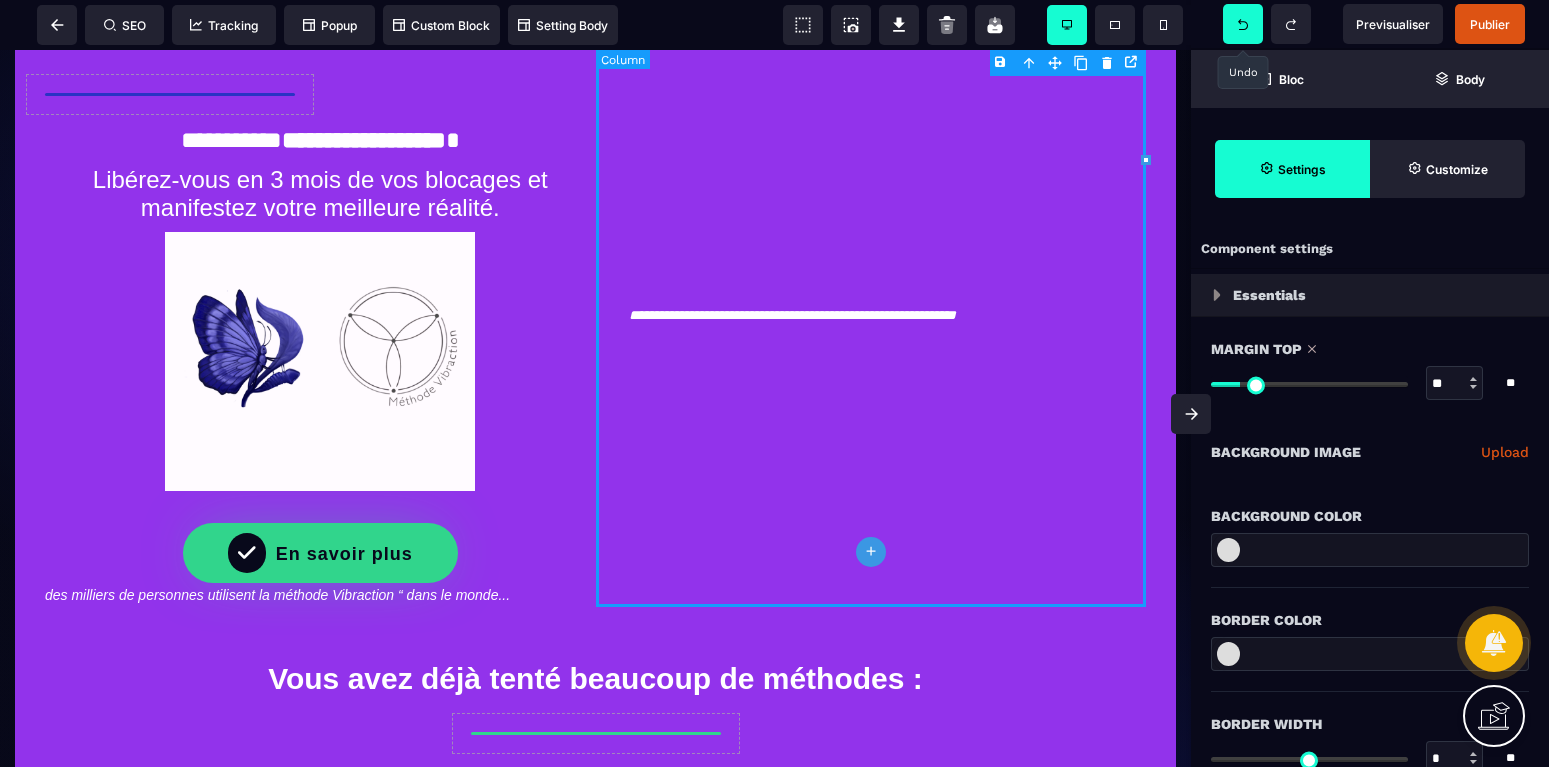 scroll, scrollTop: 408, scrollLeft: 0, axis: vertical 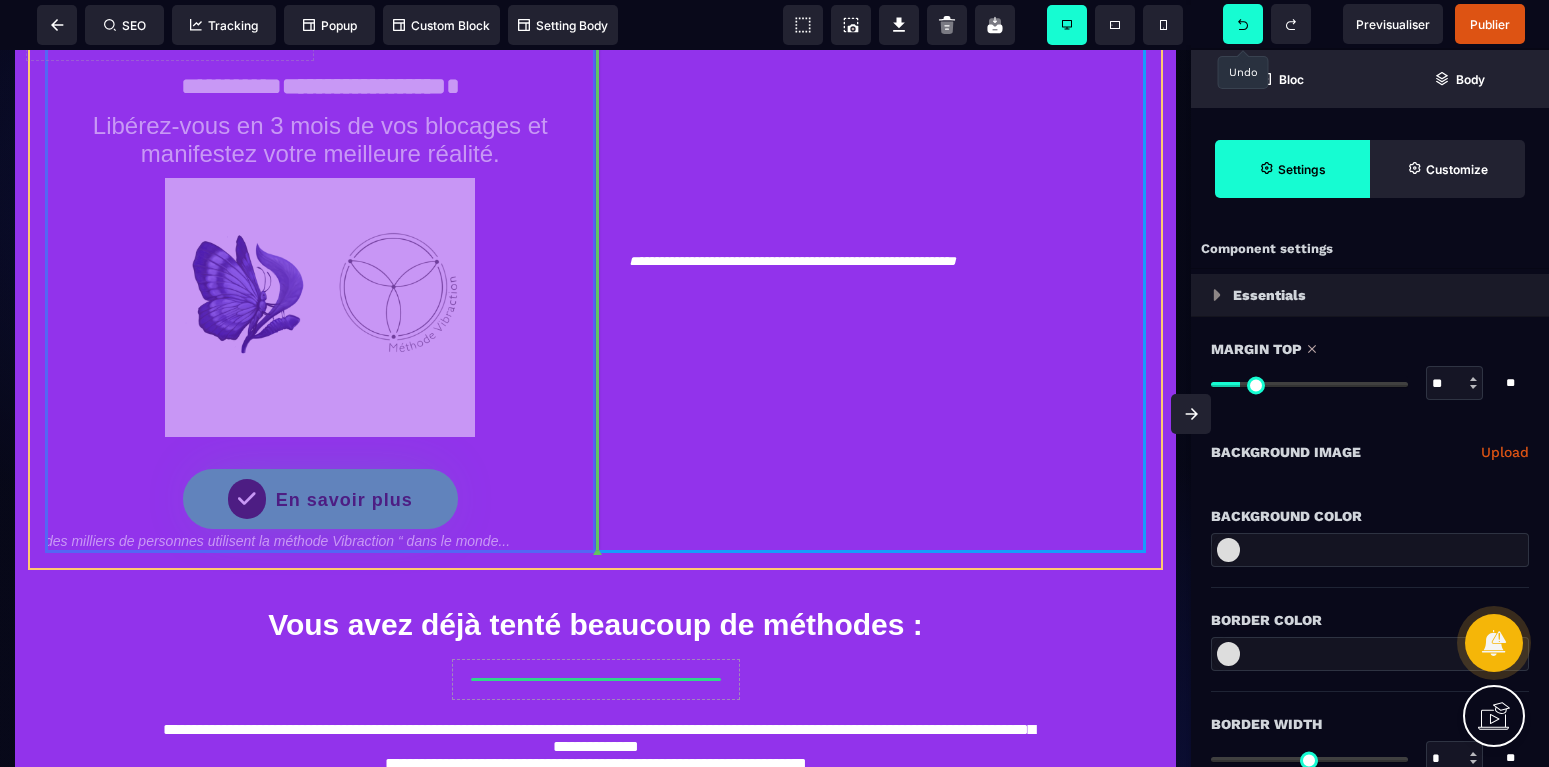 drag, startPoint x: 334, startPoint y: 356, endPoint x: 824, endPoint y: 350, distance: 490.03674 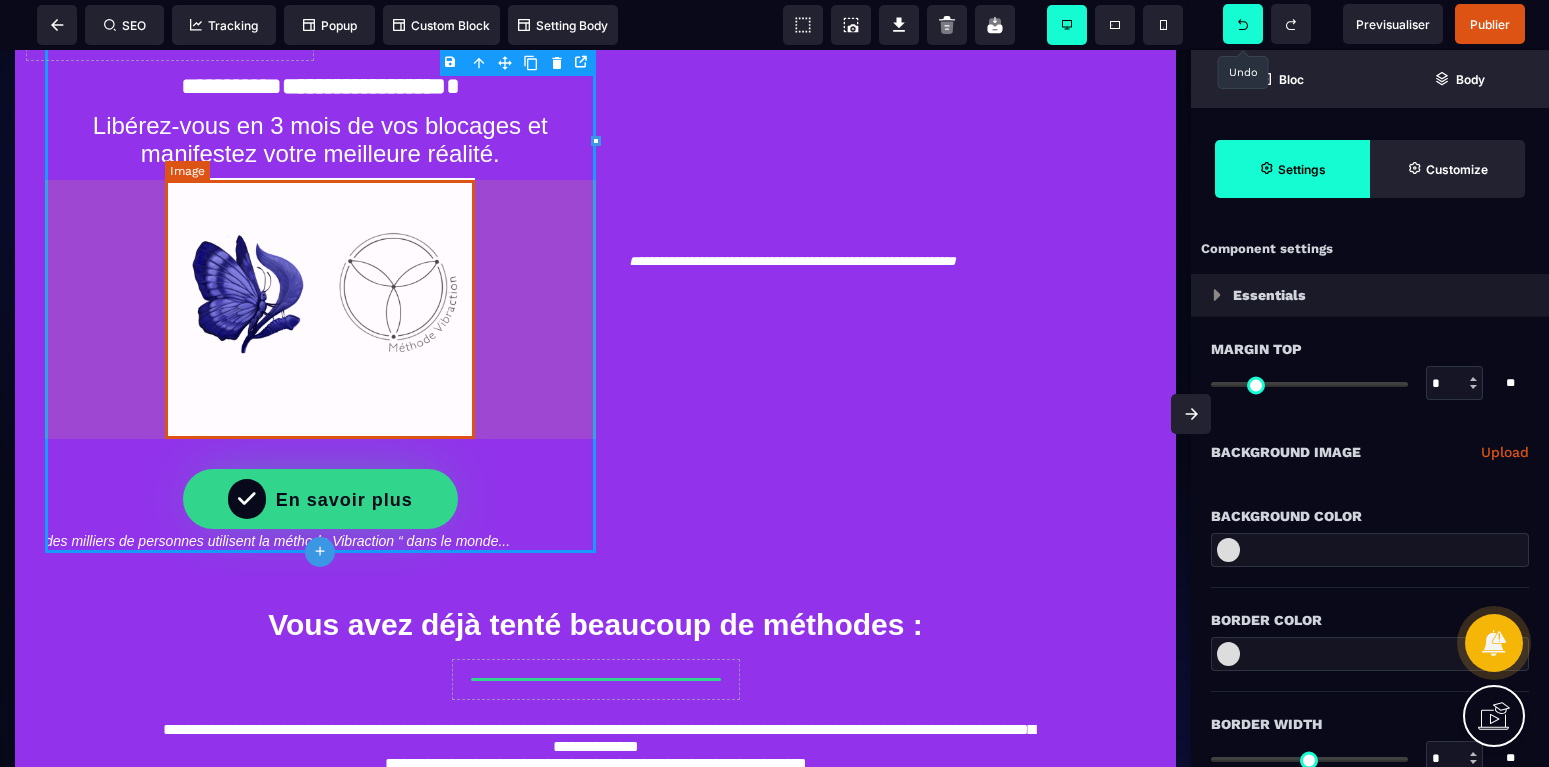 click at bounding box center [320, 307] 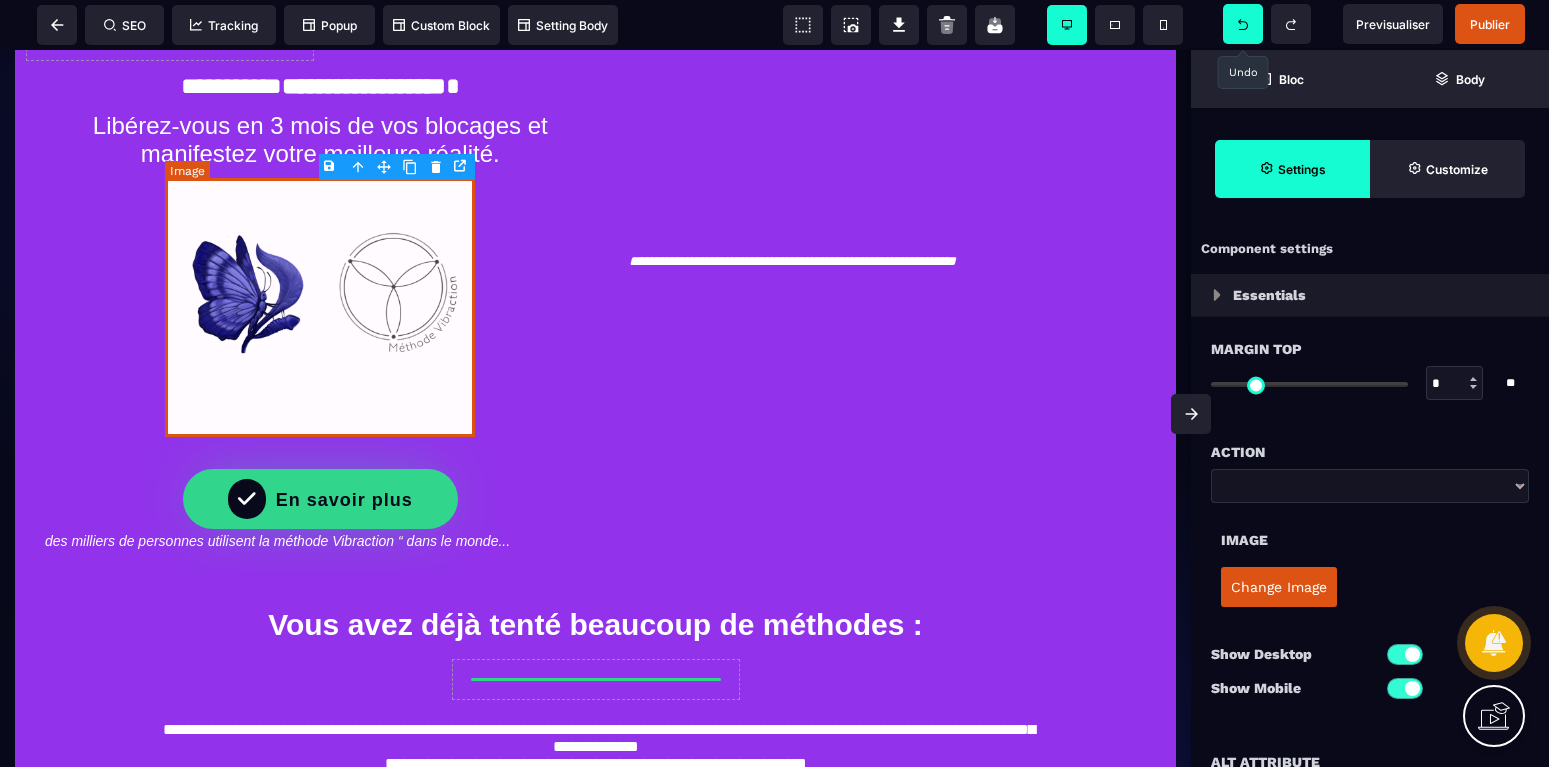 click at bounding box center [320, 307] 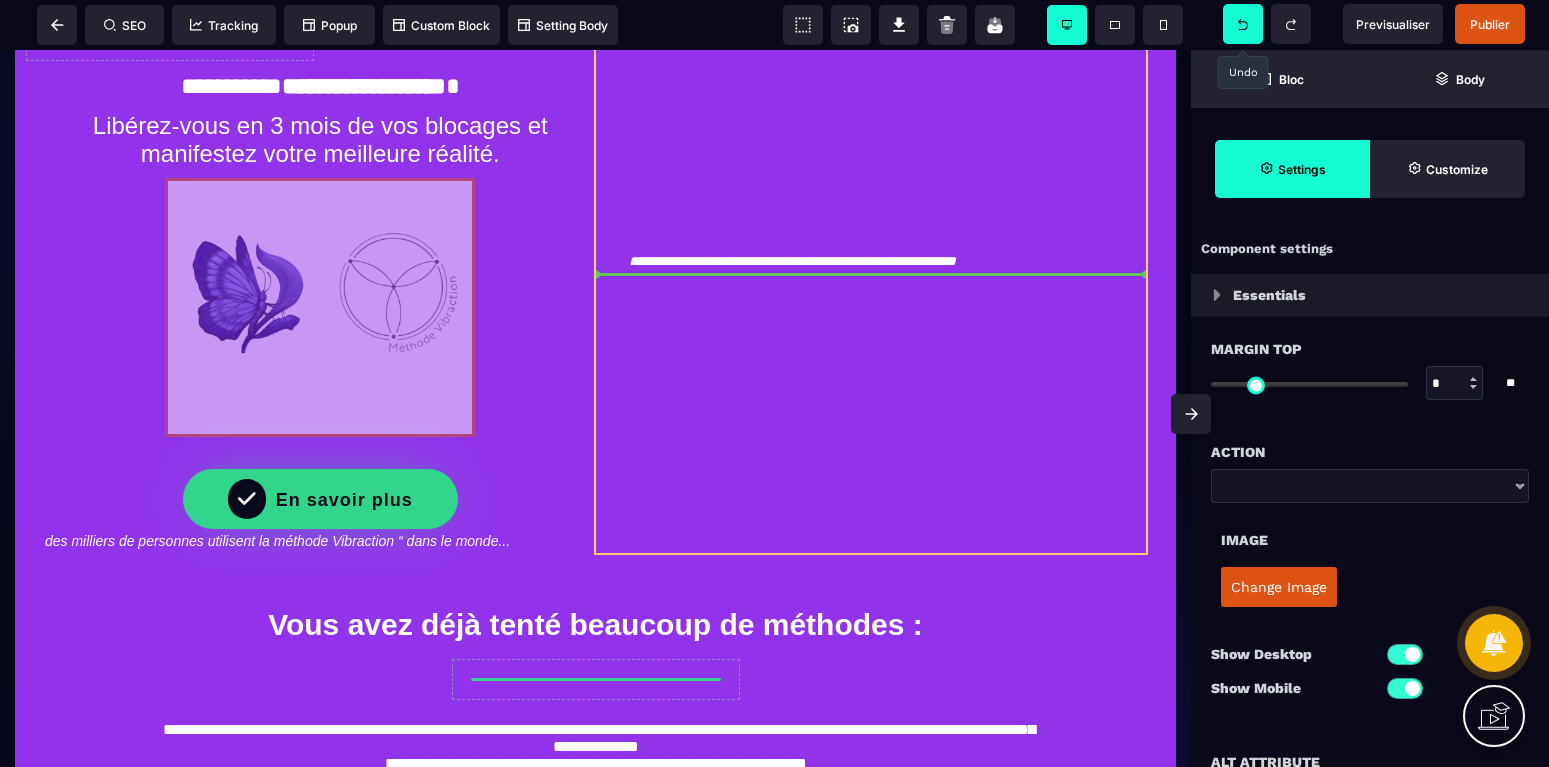 drag, startPoint x: 387, startPoint y: 215, endPoint x: 777, endPoint y: 354, distance: 414.03018 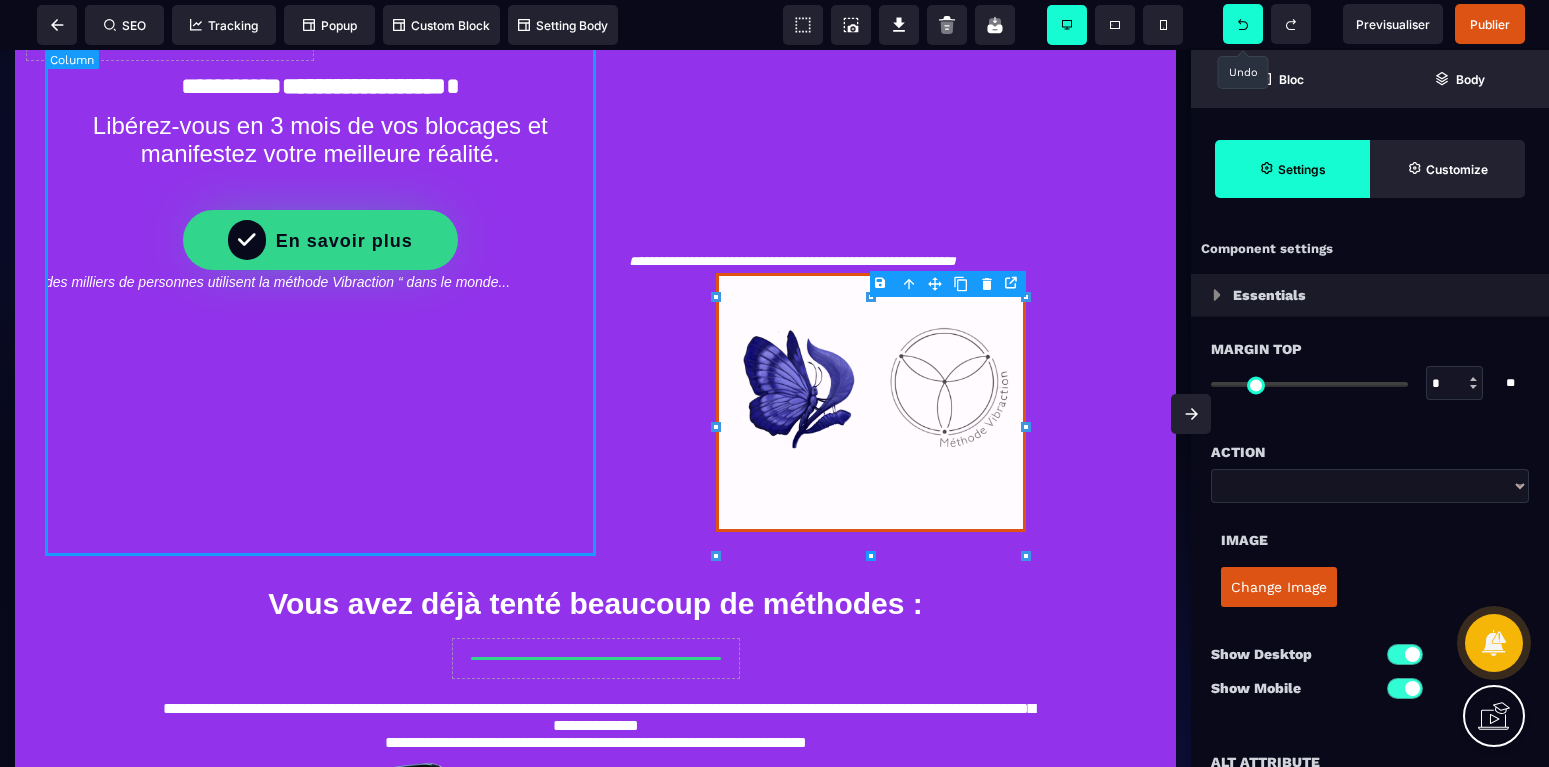 scroll, scrollTop: 0, scrollLeft: 0, axis: both 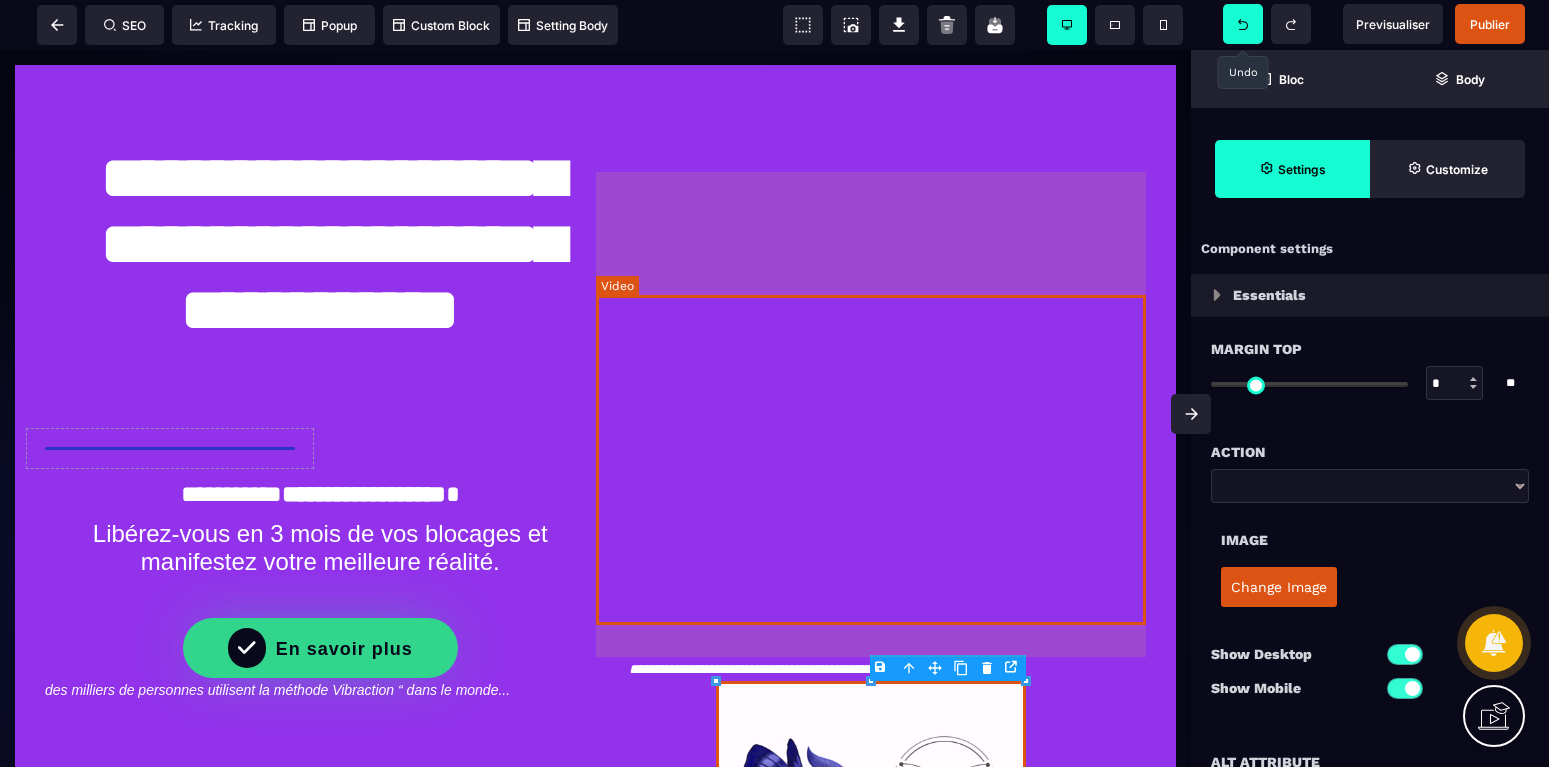 click at bounding box center [871, 460] 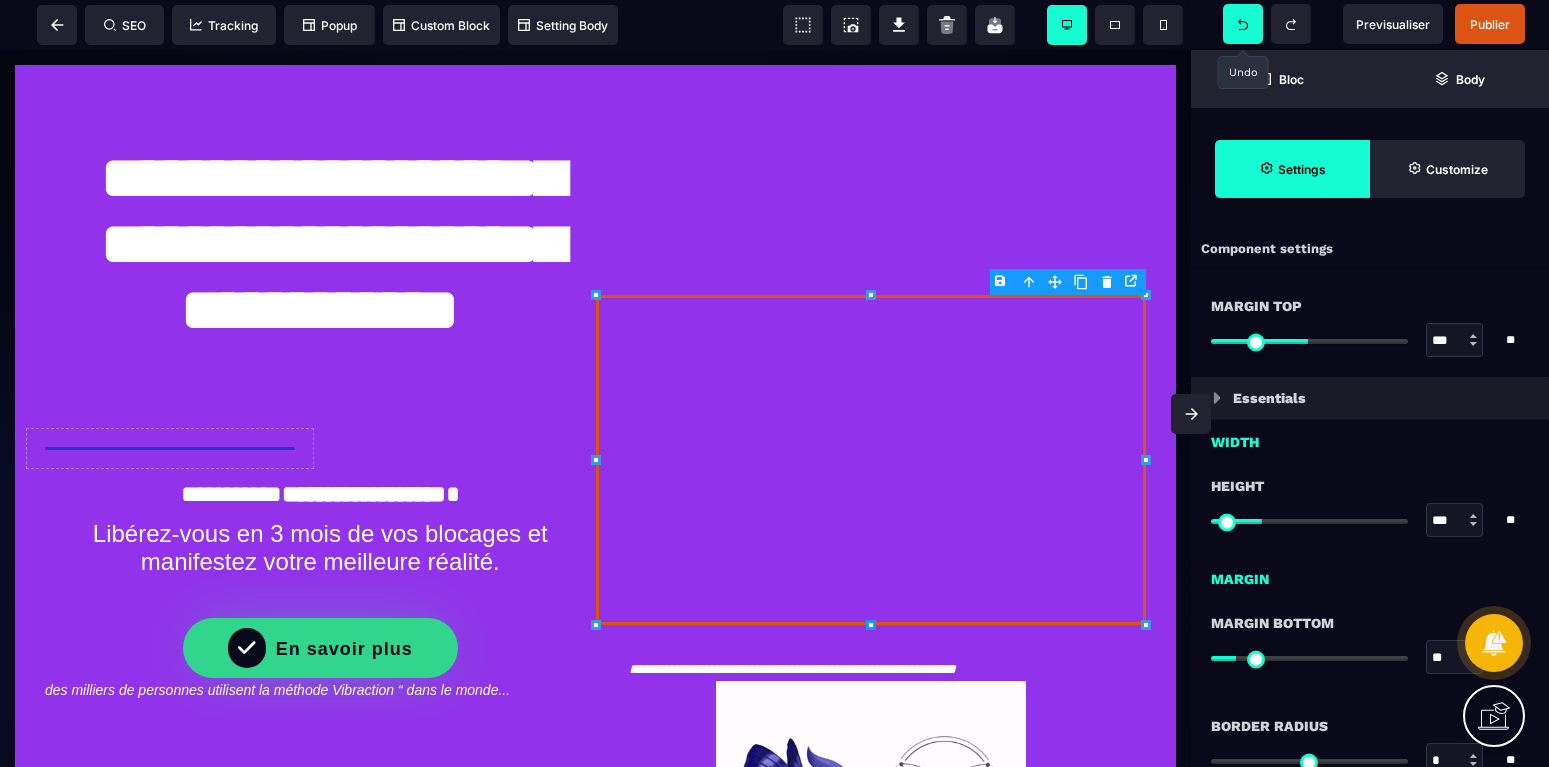 drag, startPoint x: 1049, startPoint y: 329, endPoint x: 1050, endPoint y: 279, distance: 50.01 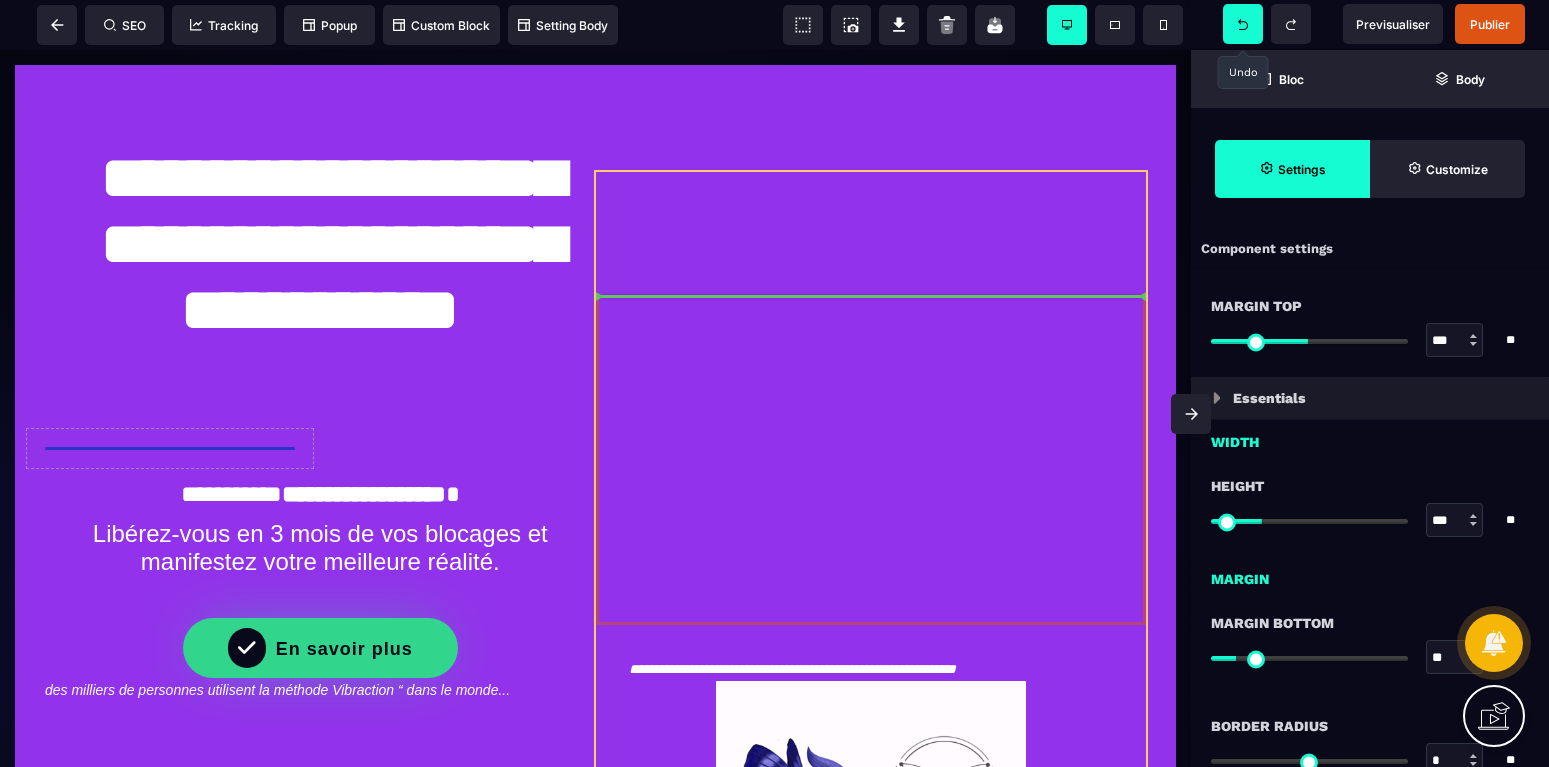 drag, startPoint x: 1051, startPoint y: 283, endPoint x: 1058, endPoint y: 240, distance: 43.56604 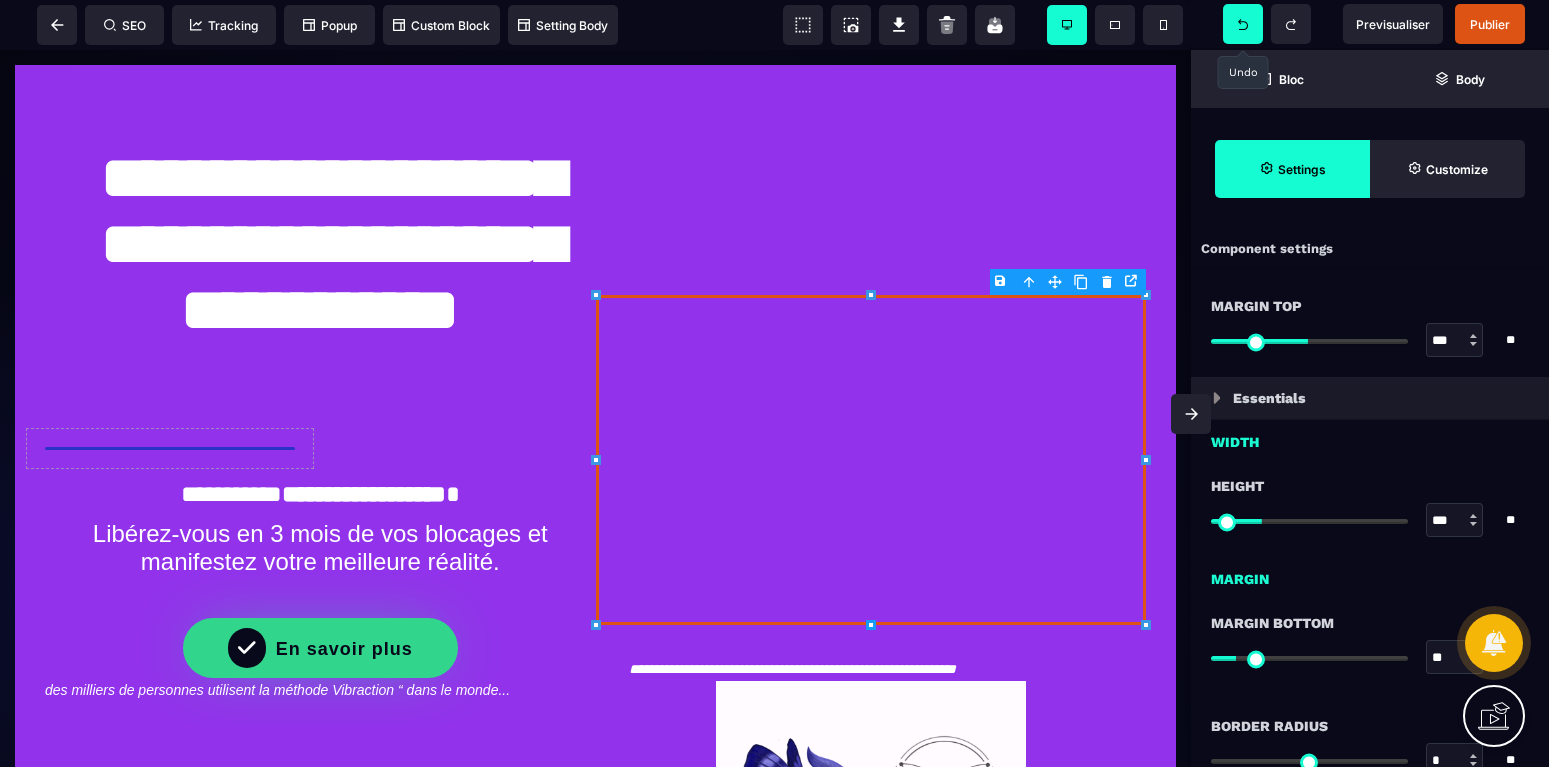click at bounding box center (1309, 340) 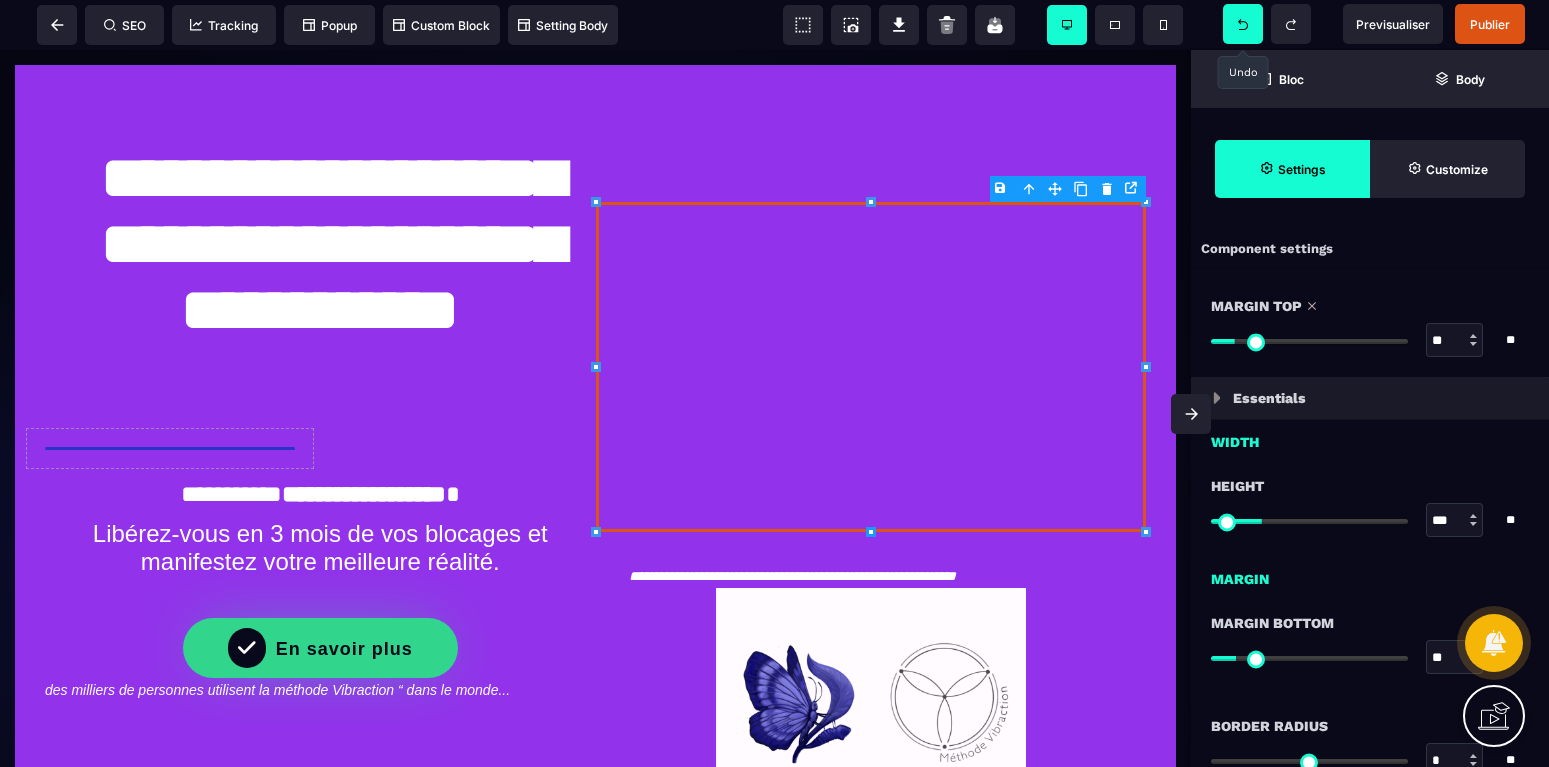 drag, startPoint x: 1305, startPoint y: 338, endPoint x: 1239, endPoint y: 344, distance: 66.27216 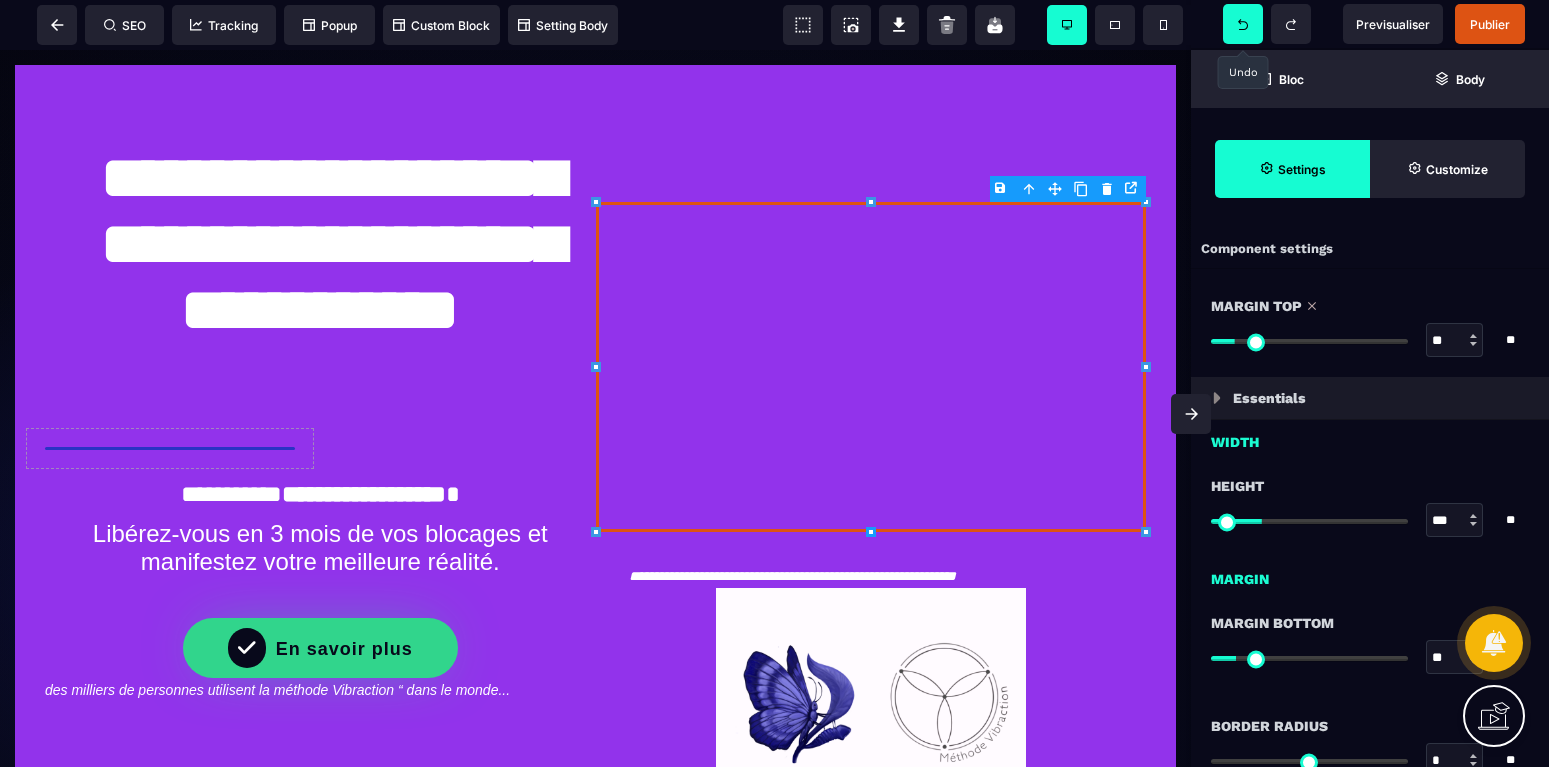 click at bounding box center (1309, 341) 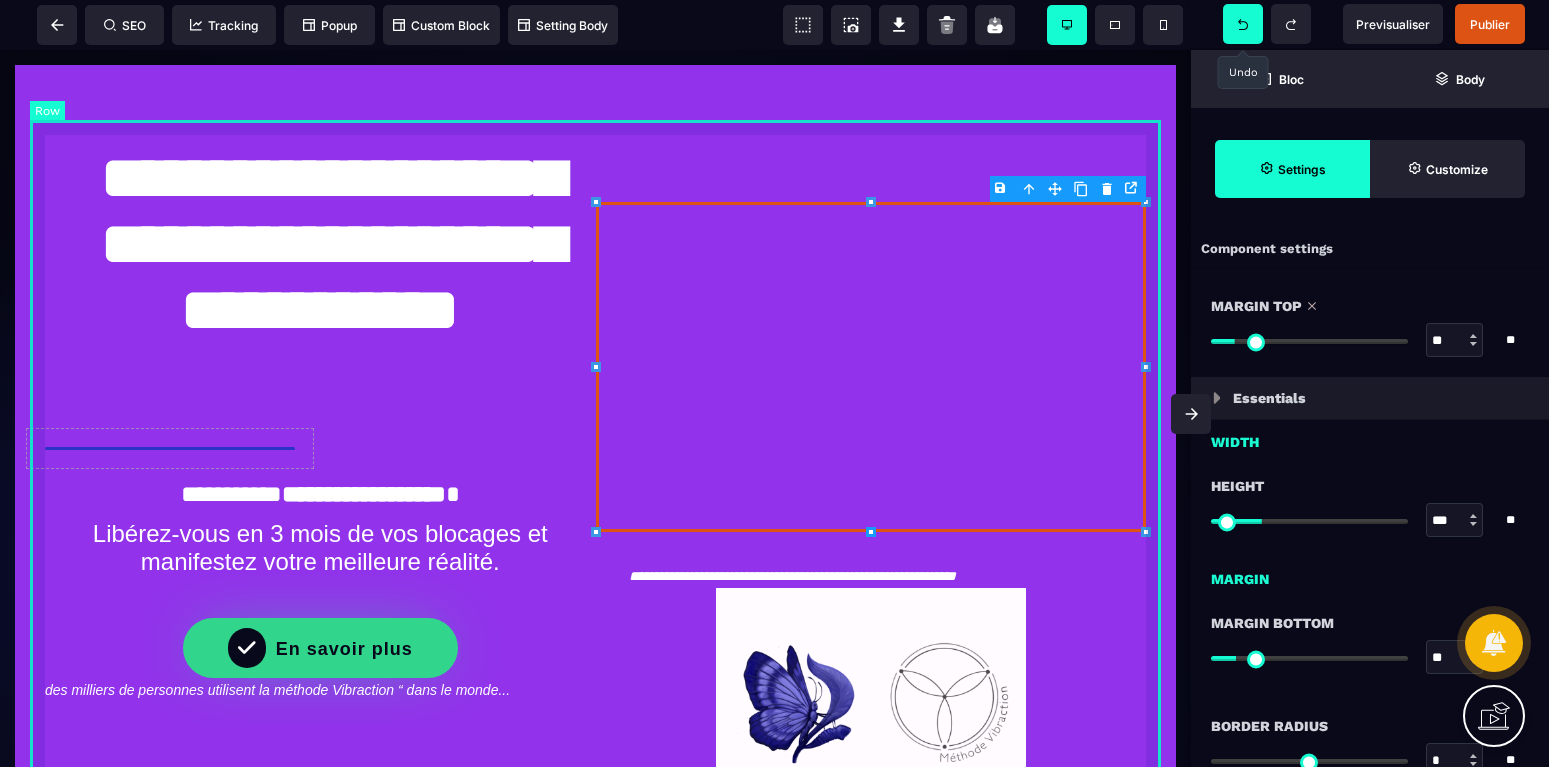click on "**********" at bounding box center [595, 491] 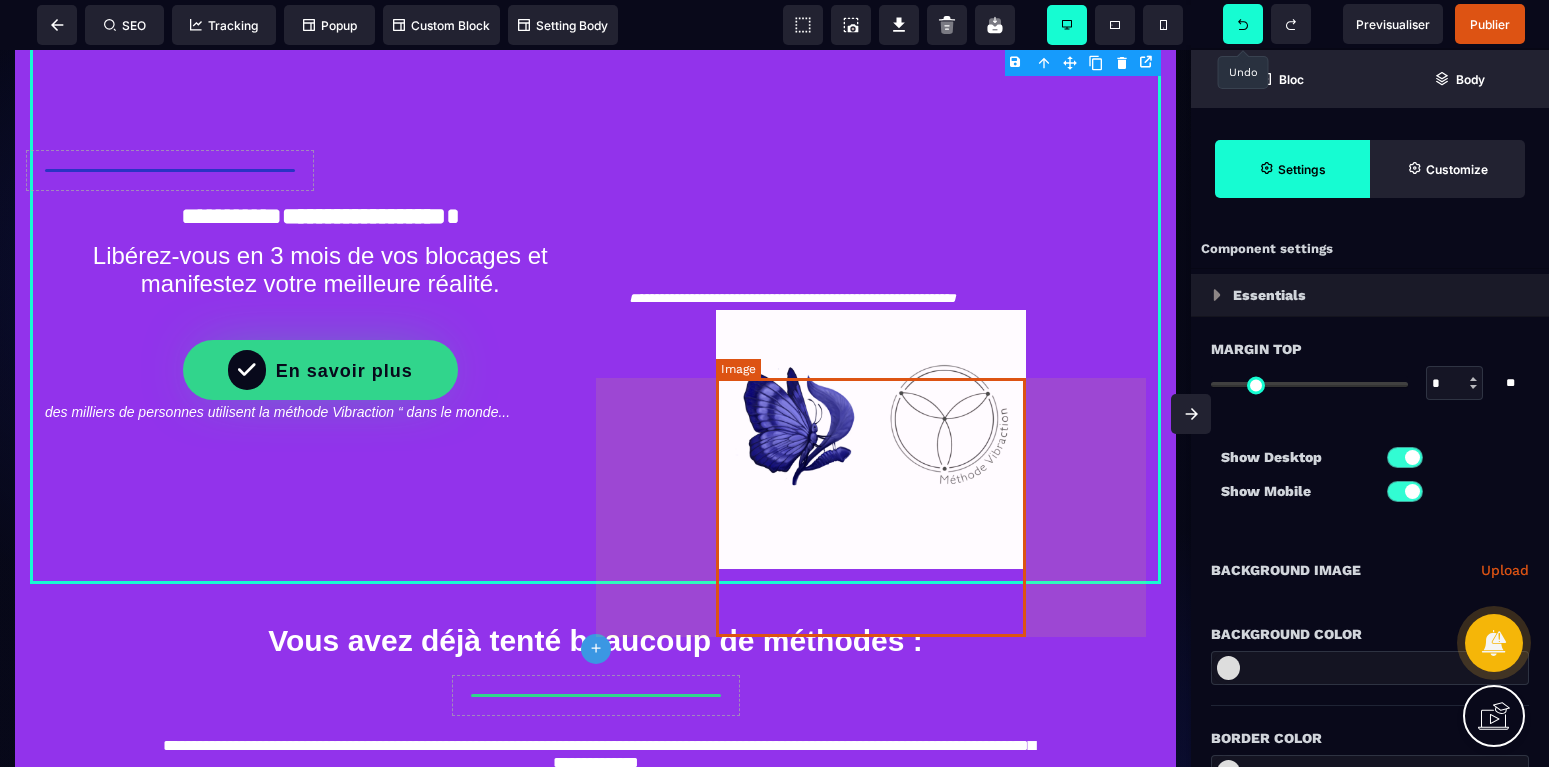 scroll, scrollTop: 306, scrollLeft: 0, axis: vertical 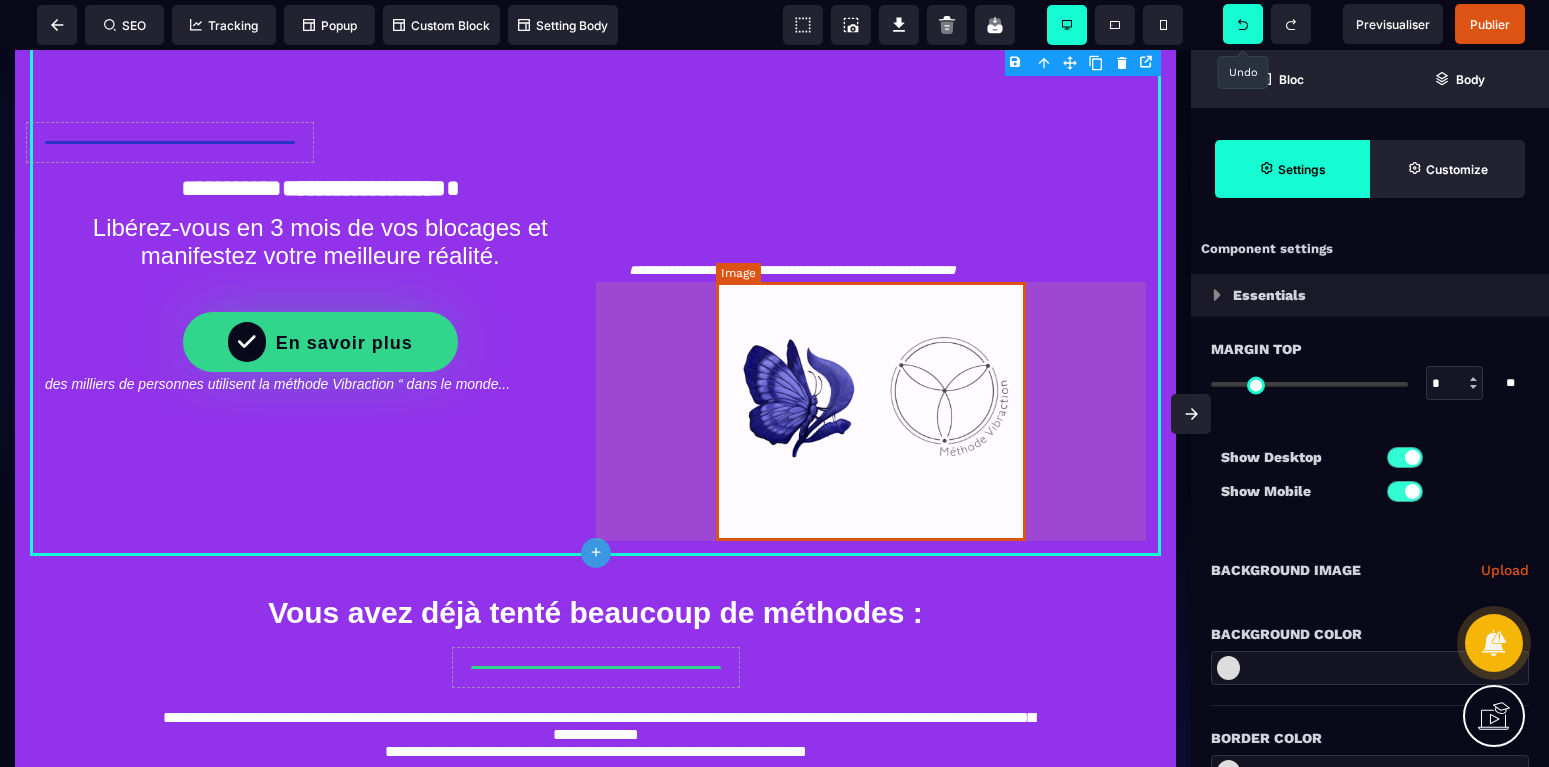 click at bounding box center [871, 411] 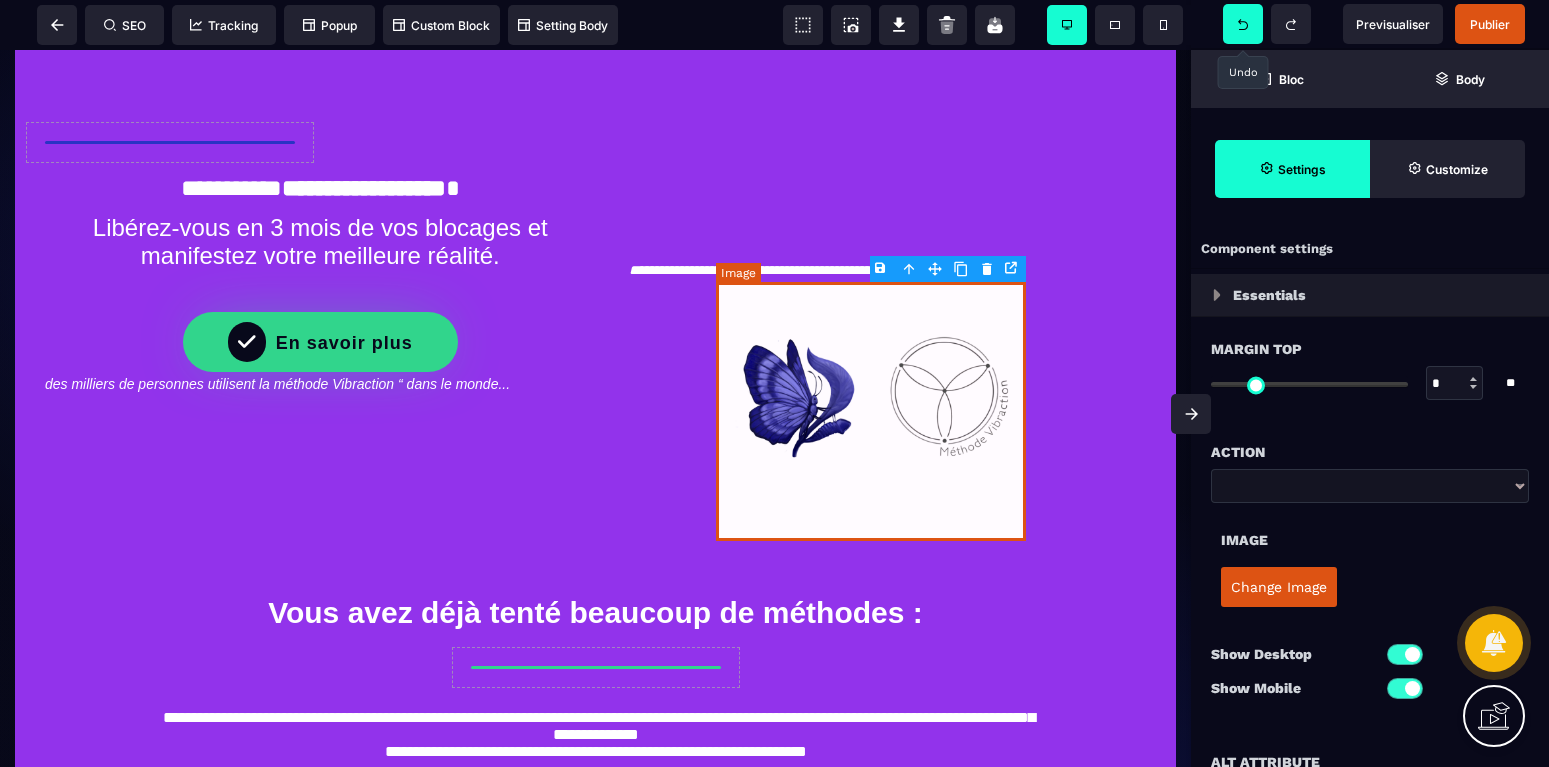 click at bounding box center [871, 411] 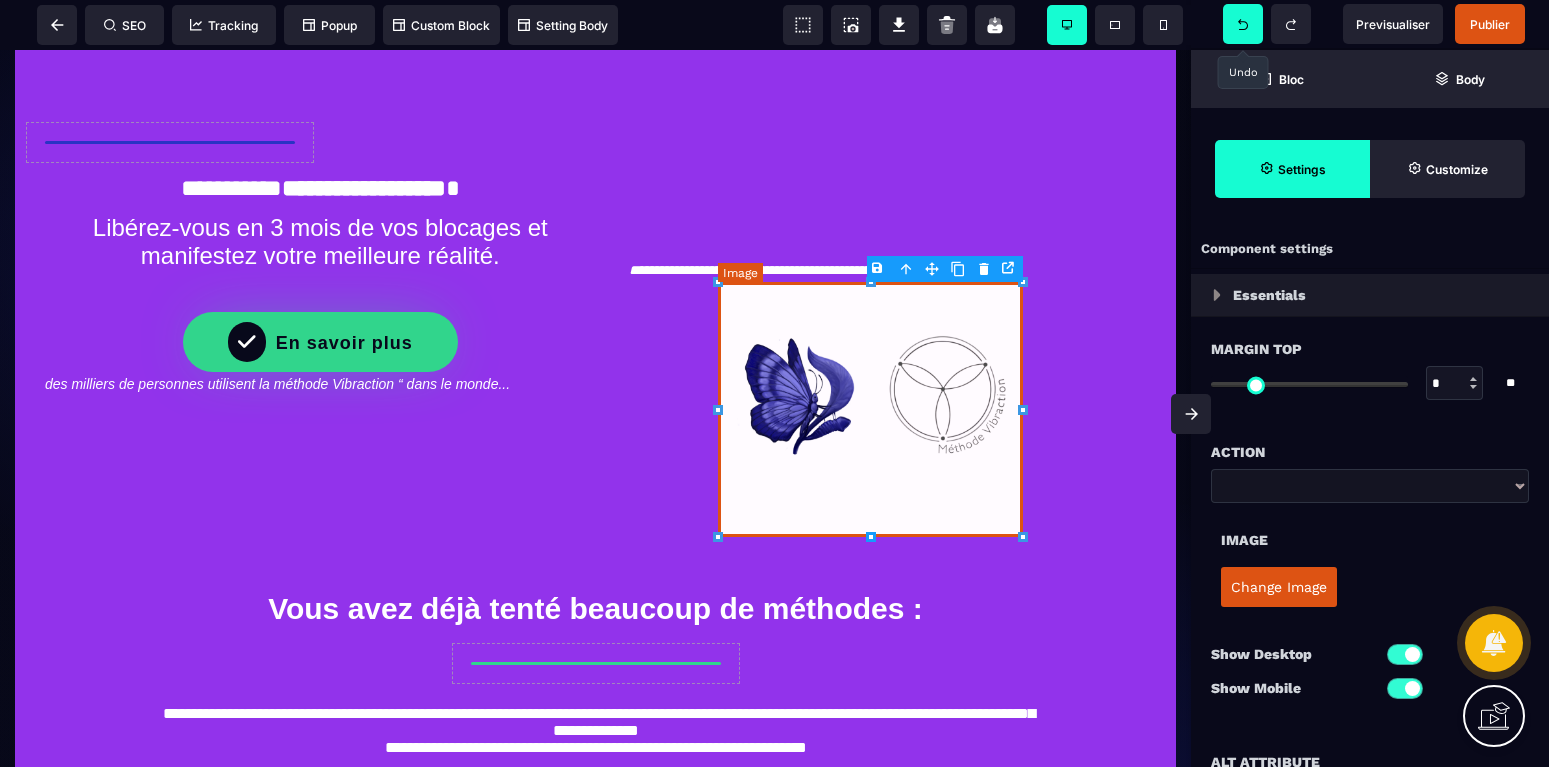 click at bounding box center (870, 409) 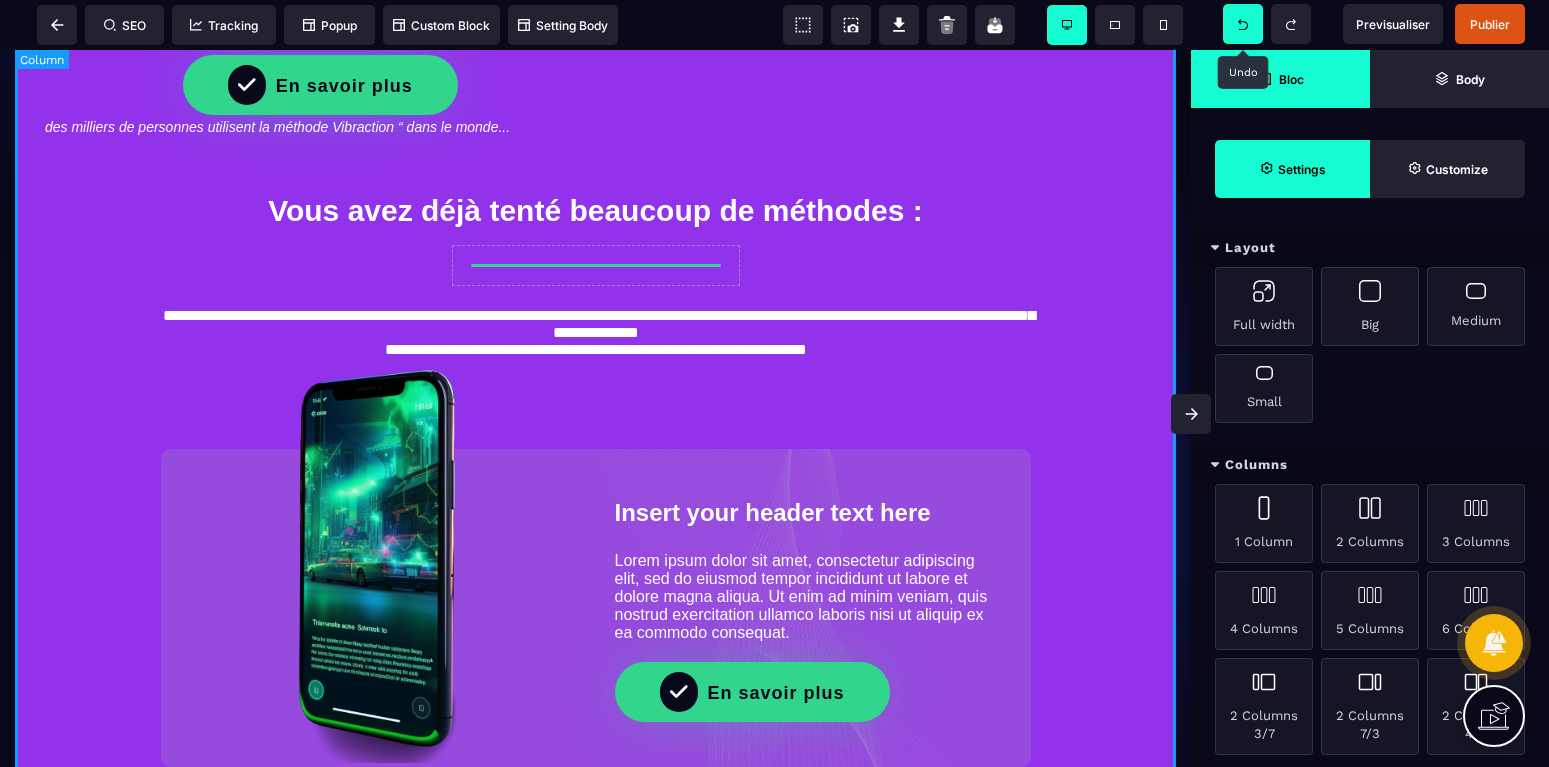 scroll, scrollTop: 612, scrollLeft: 0, axis: vertical 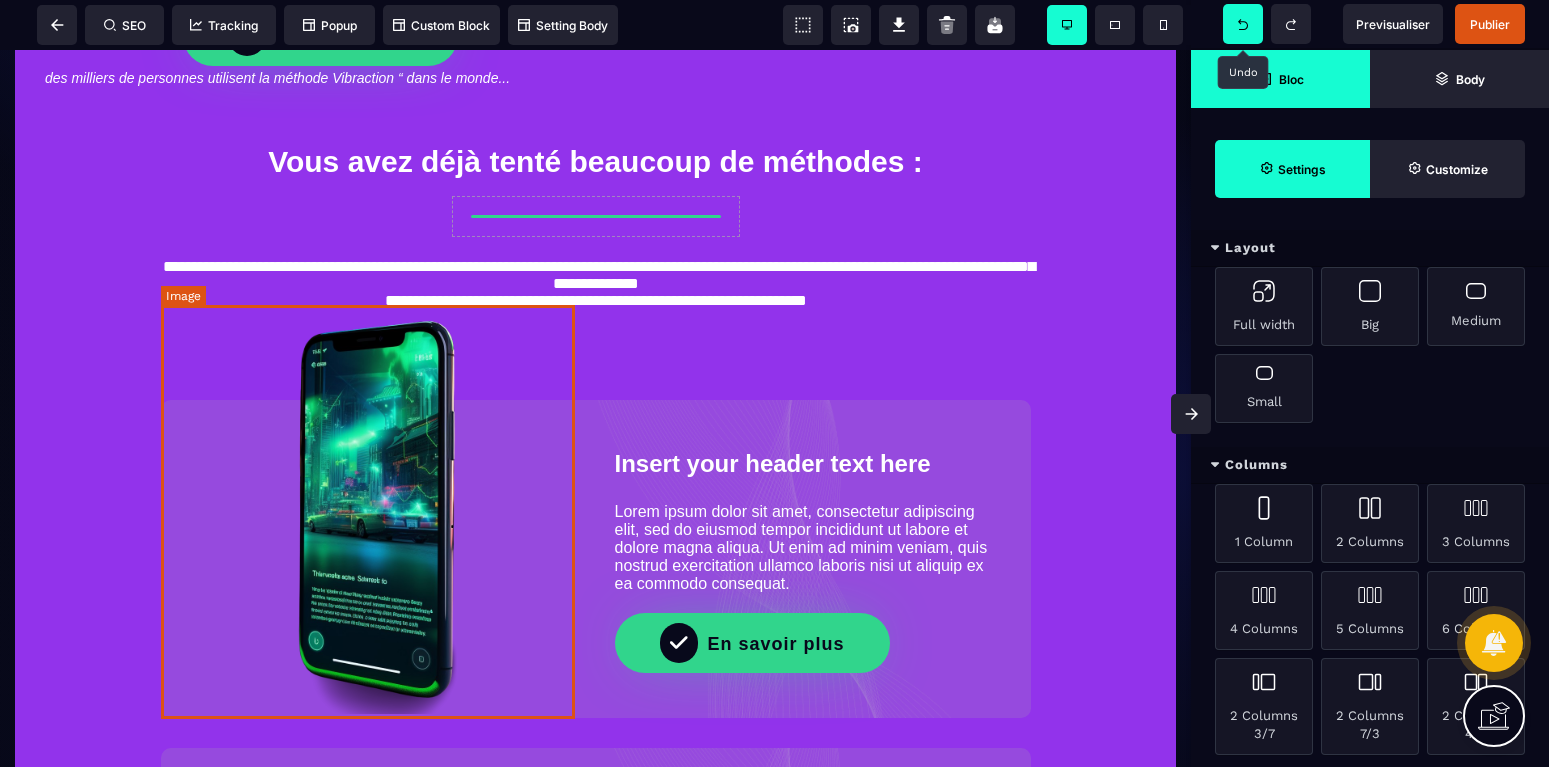 click at bounding box center [368, 507] 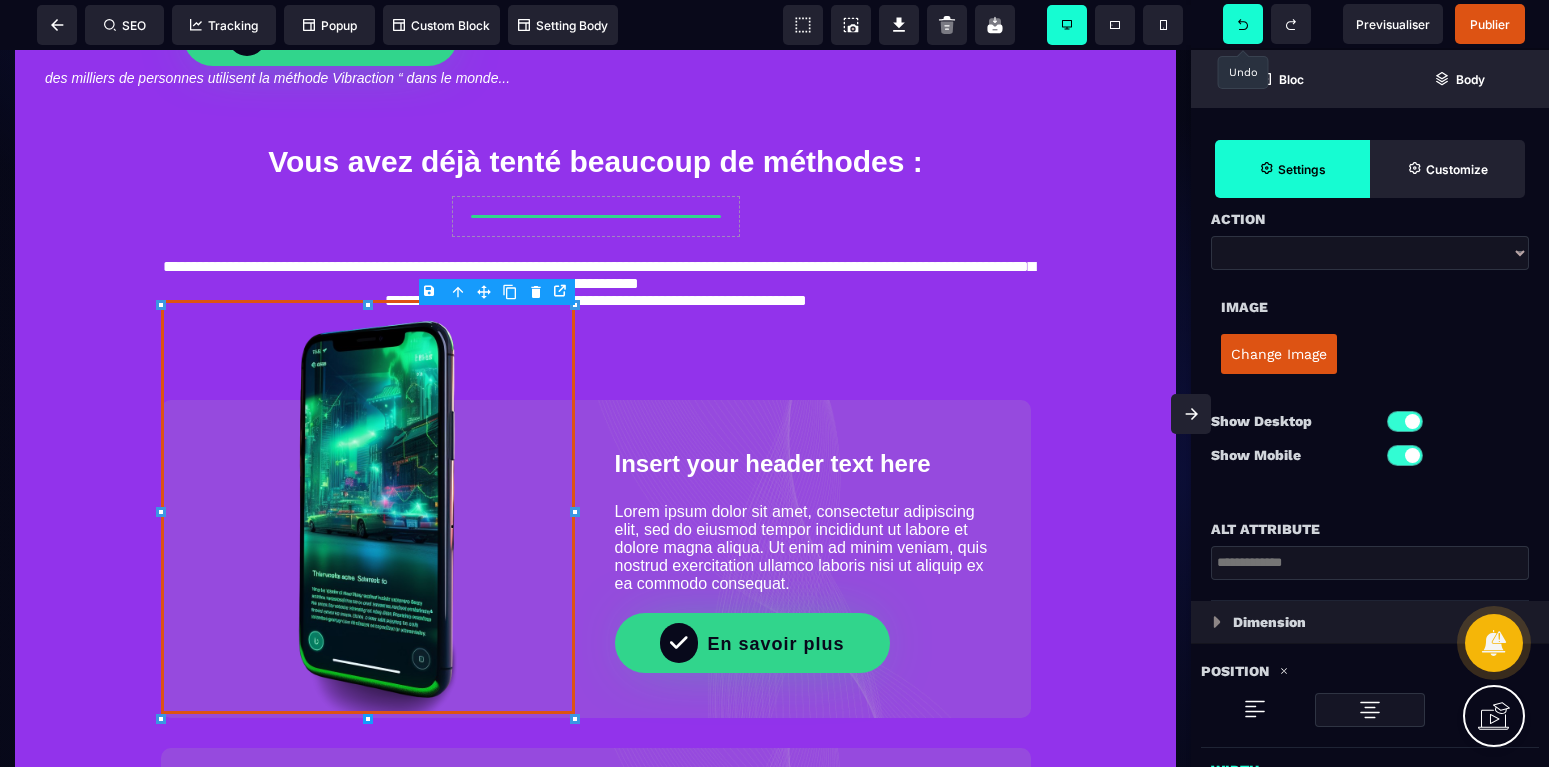 scroll, scrollTop: 252, scrollLeft: 0, axis: vertical 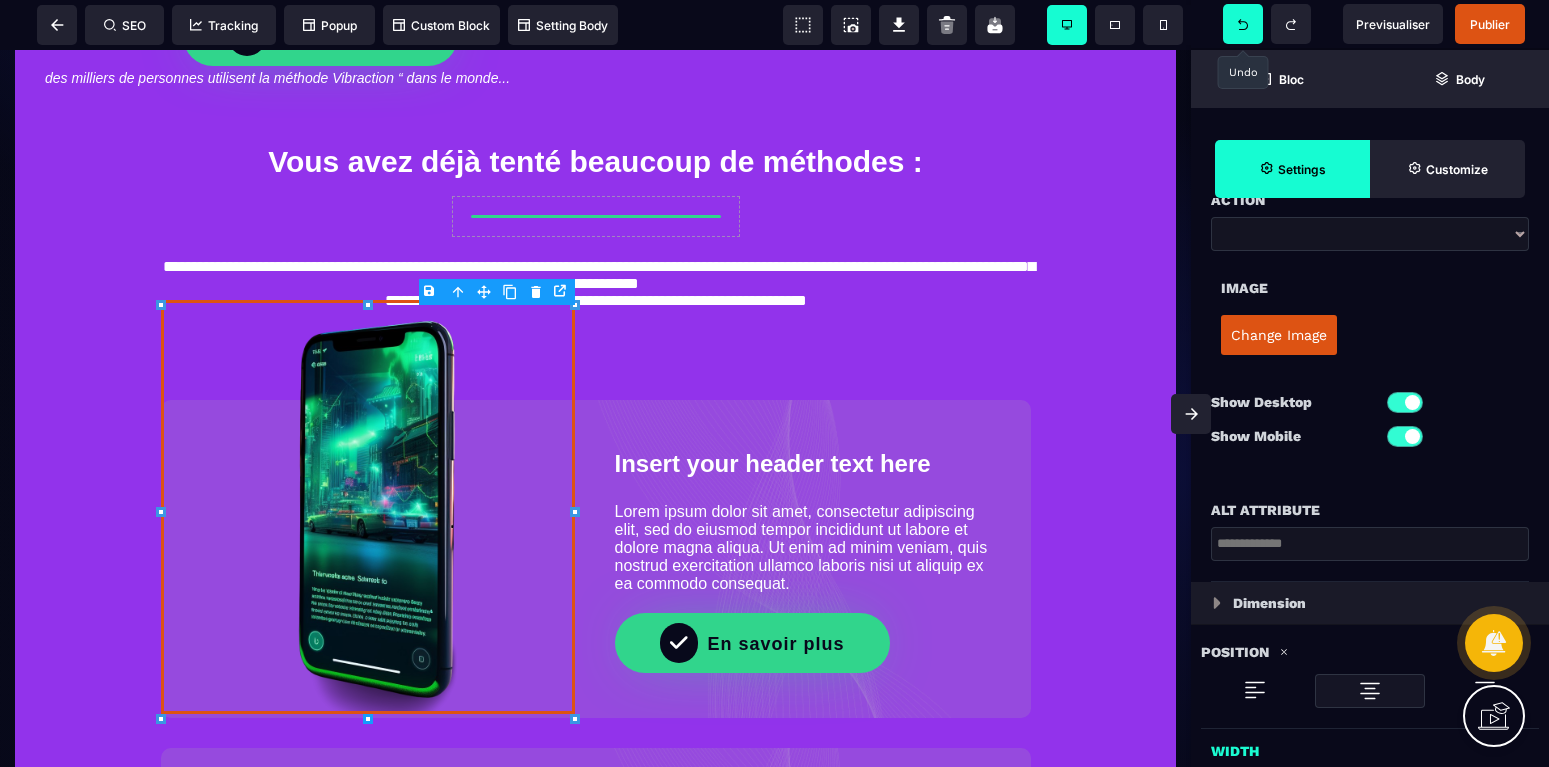 click on "Change Image" at bounding box center [1279, 335] 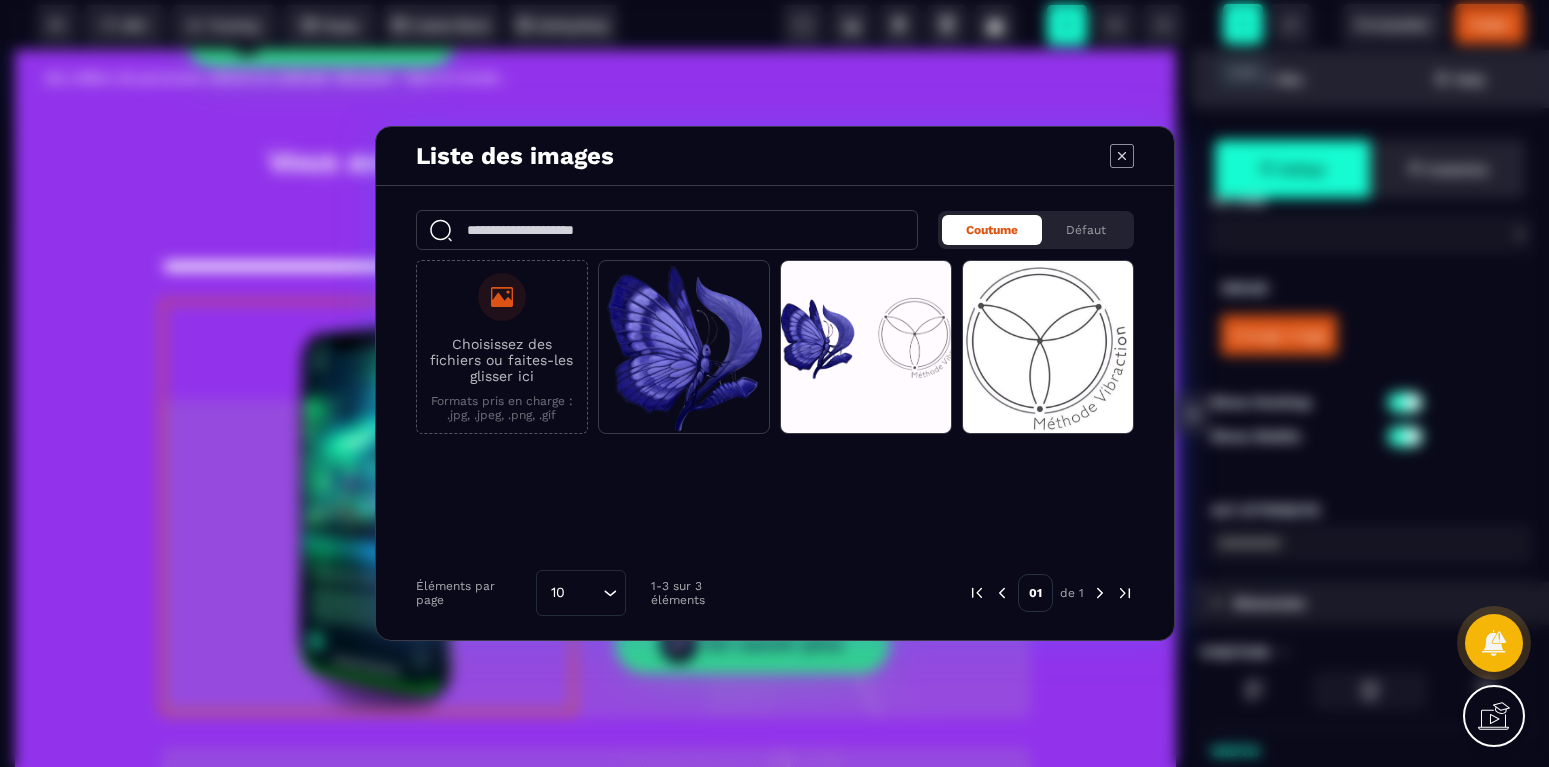 click on "Choisissez des fichiers ou faites-les glisser ici Formats pris en charge : .jpg, .jpeg, .png, .gif" at bounding box center [502, 347] 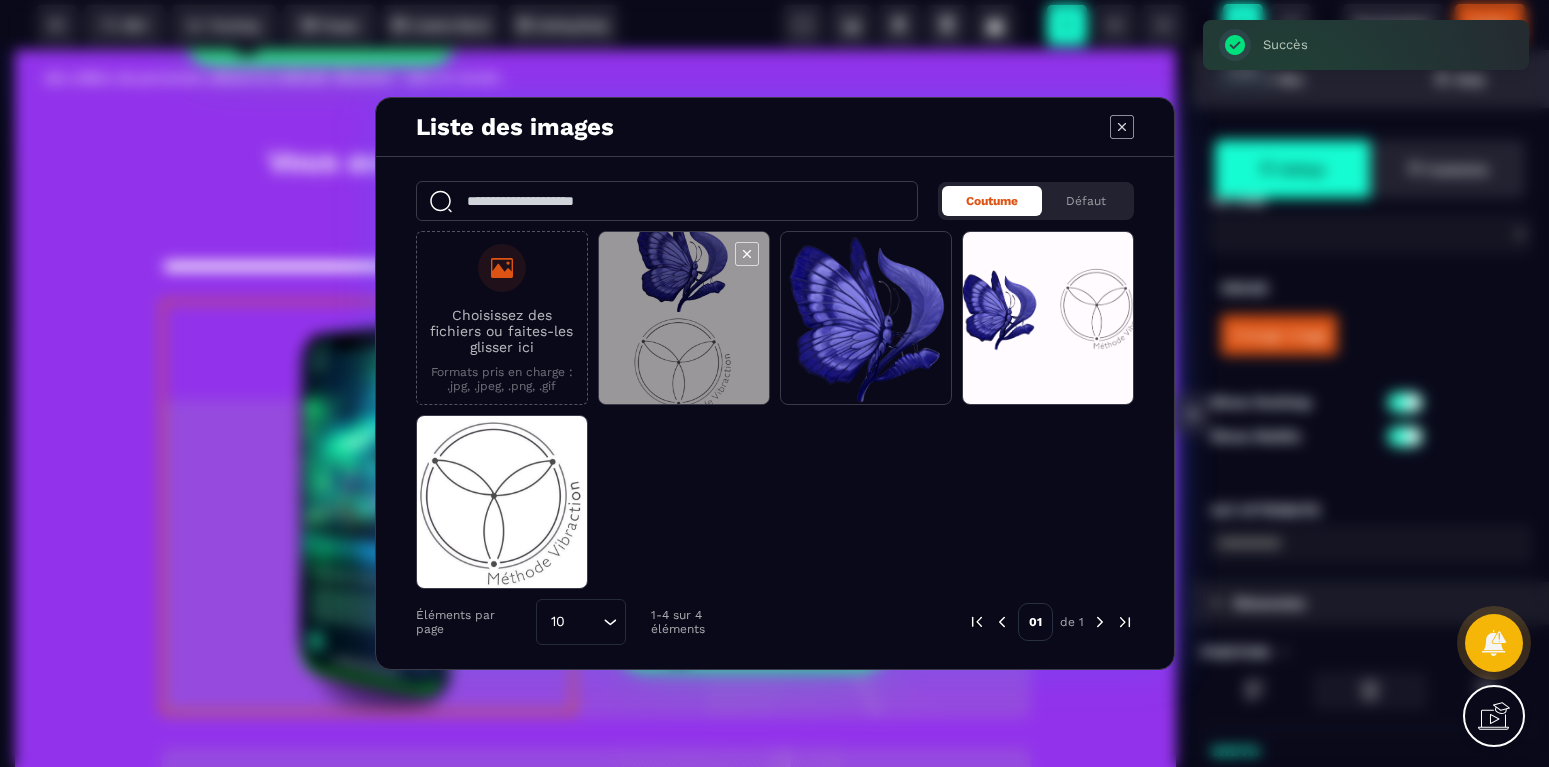 click at bounding box center [684, 319] 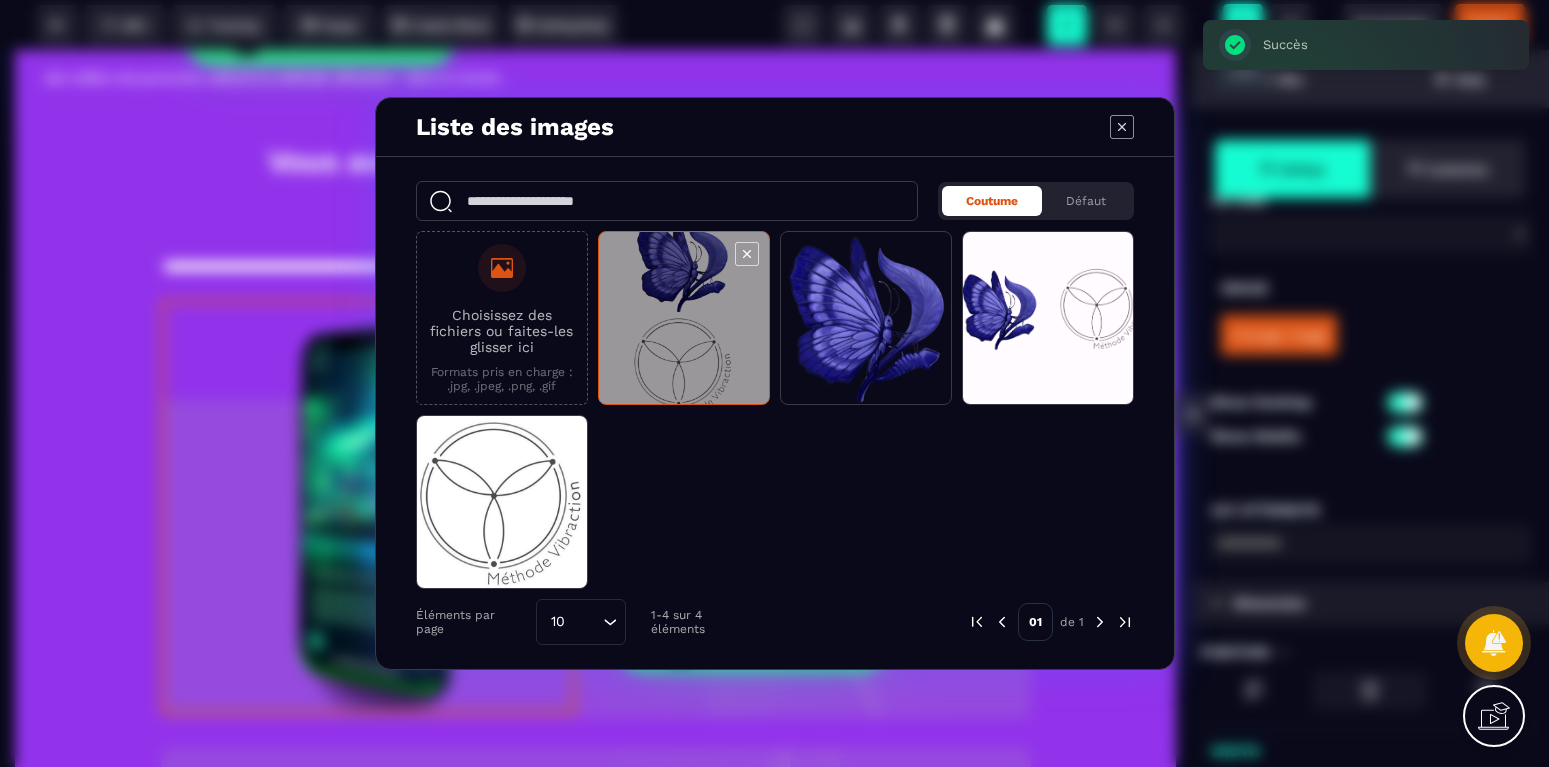 click at bounding box center (684, 319) 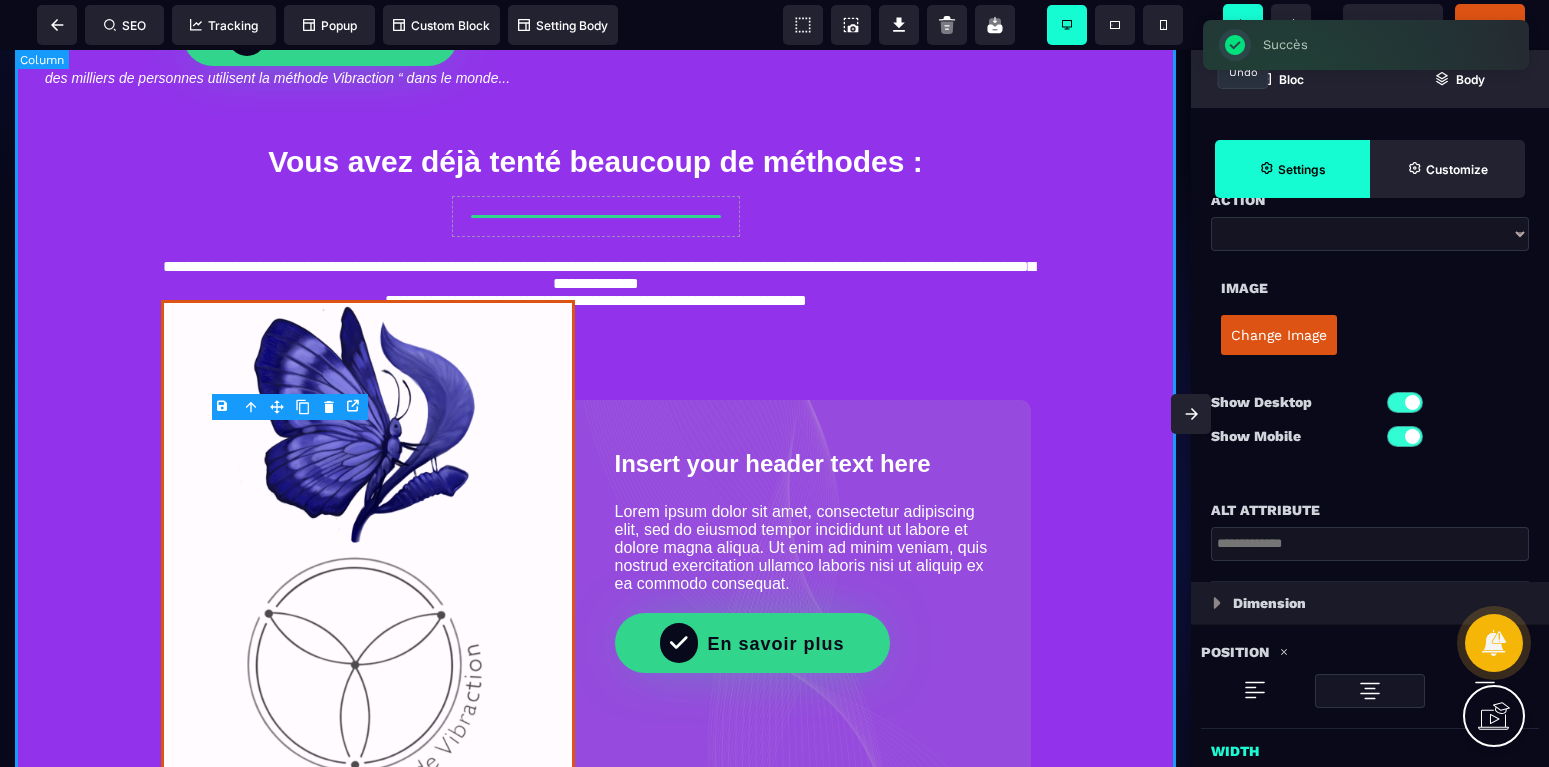 click on "**********" at bounding box center (595, 279) 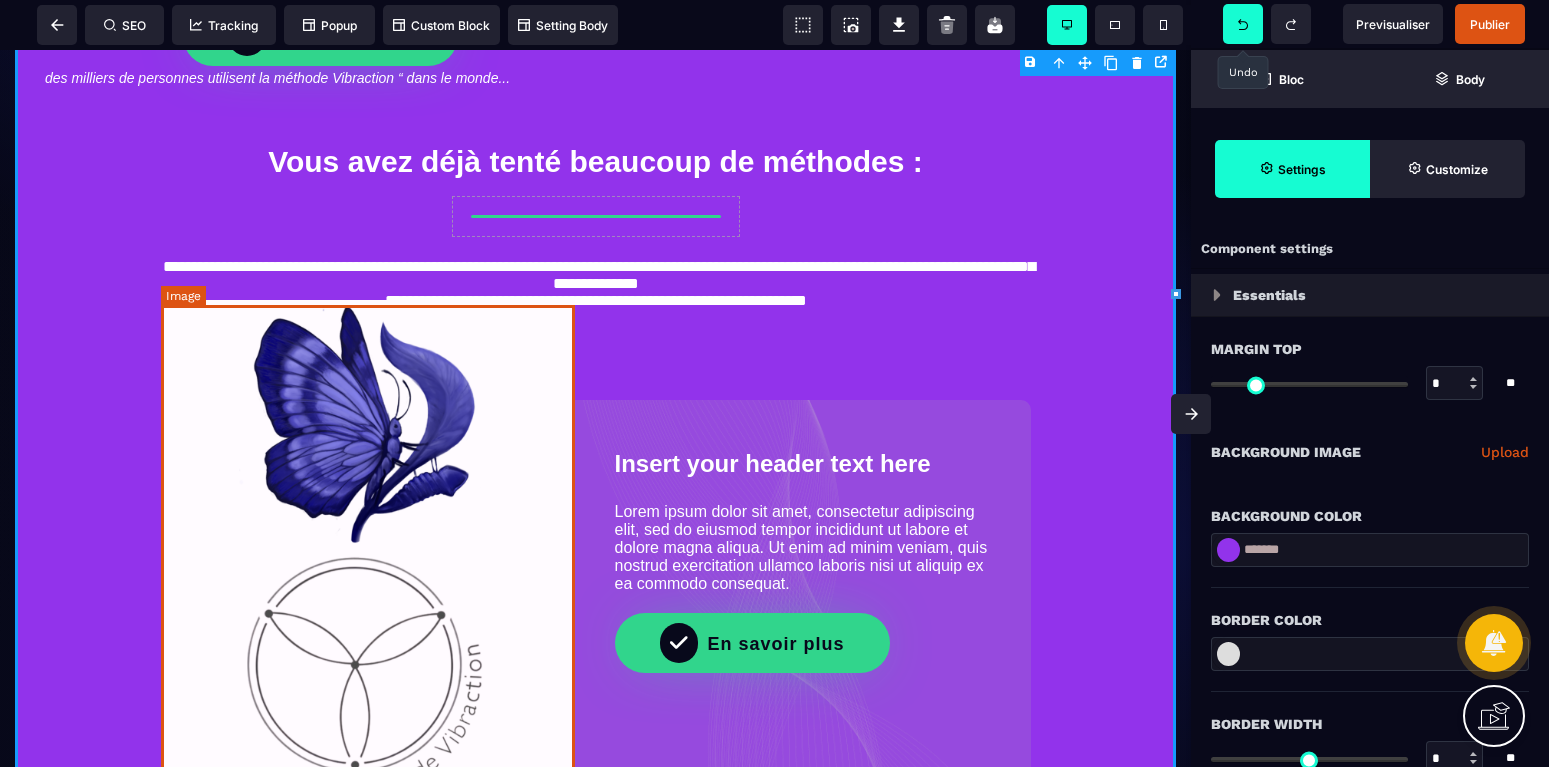 click at bounding box center (368, 559) 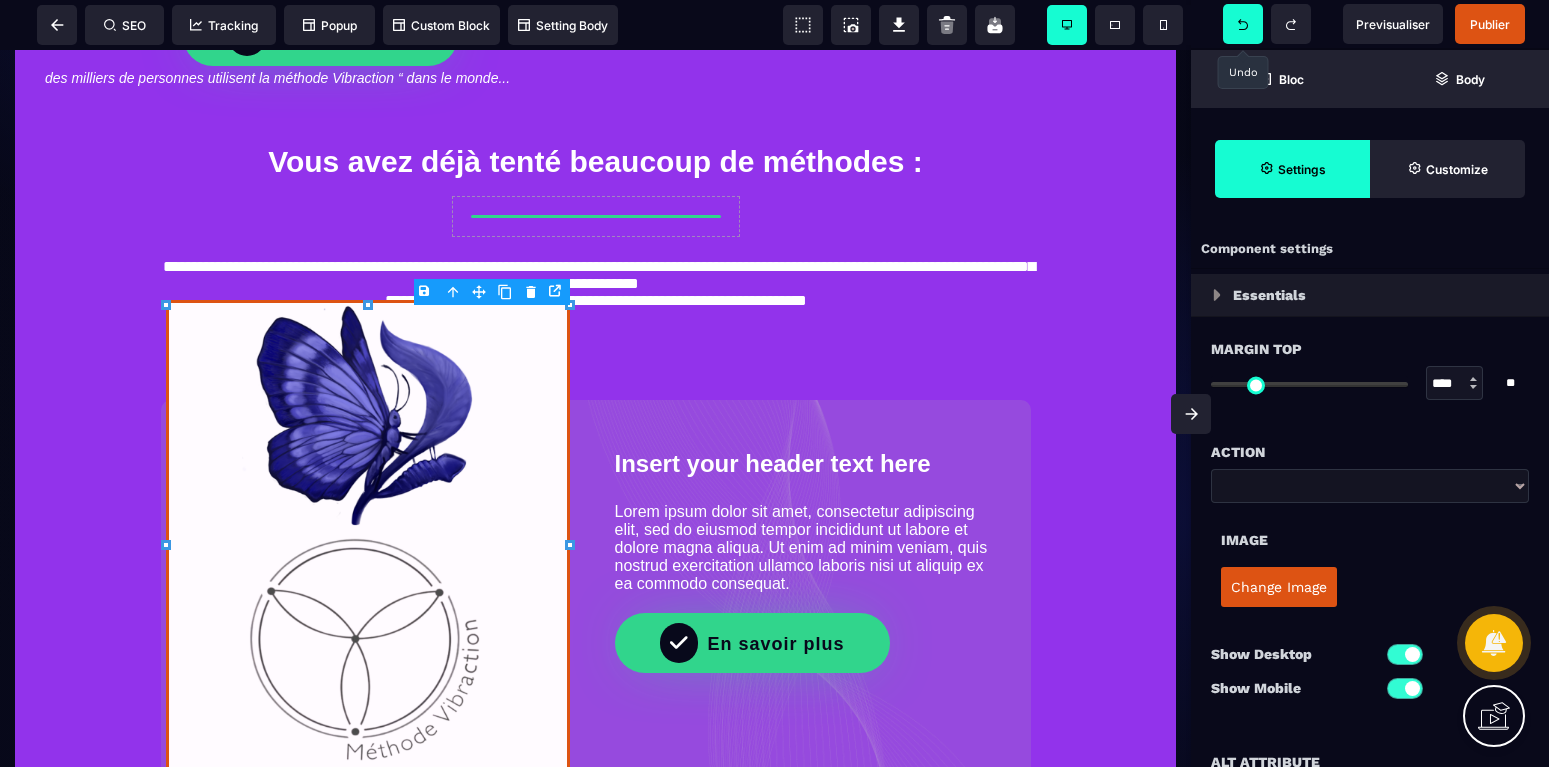 click on "B I U S
A *******
Text" at bounding box center (595, 408) 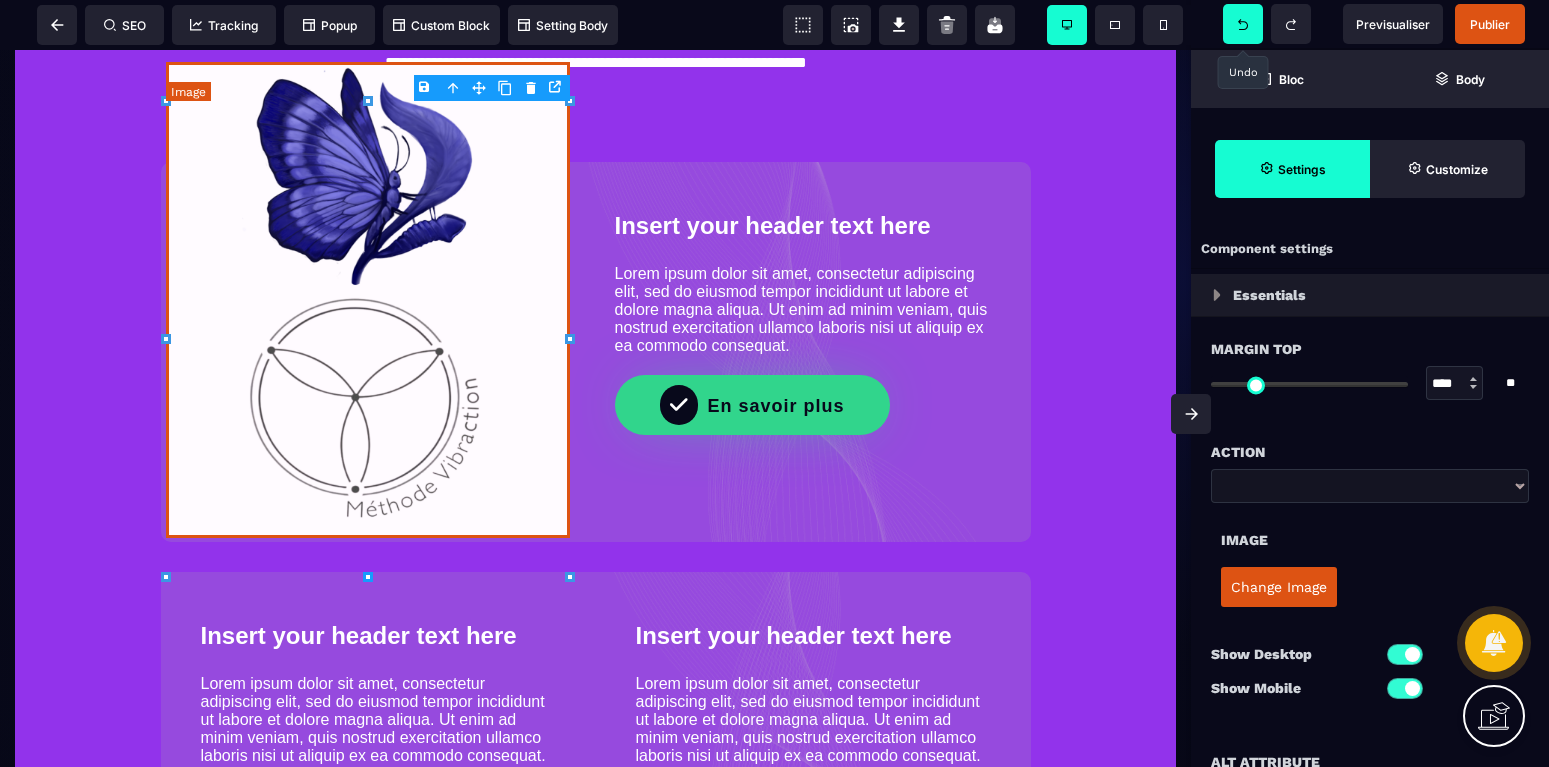 scroll, scrollTop: 816, scrollLeft: 0, axis: vertical 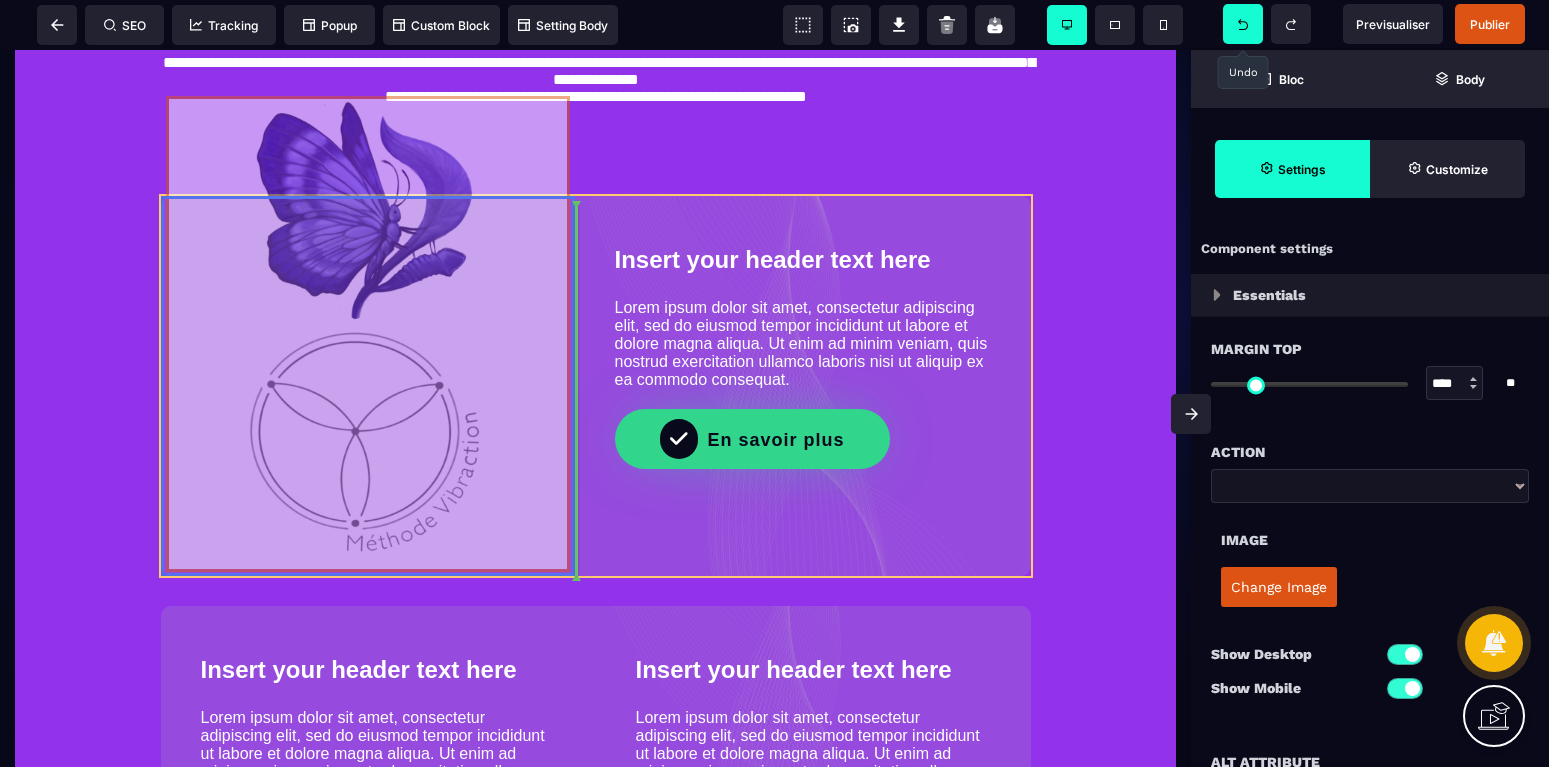 drag, startPoint x: 506, startPoint y: 352, endPoint x: 506, endPoint y: 392, distance: 40 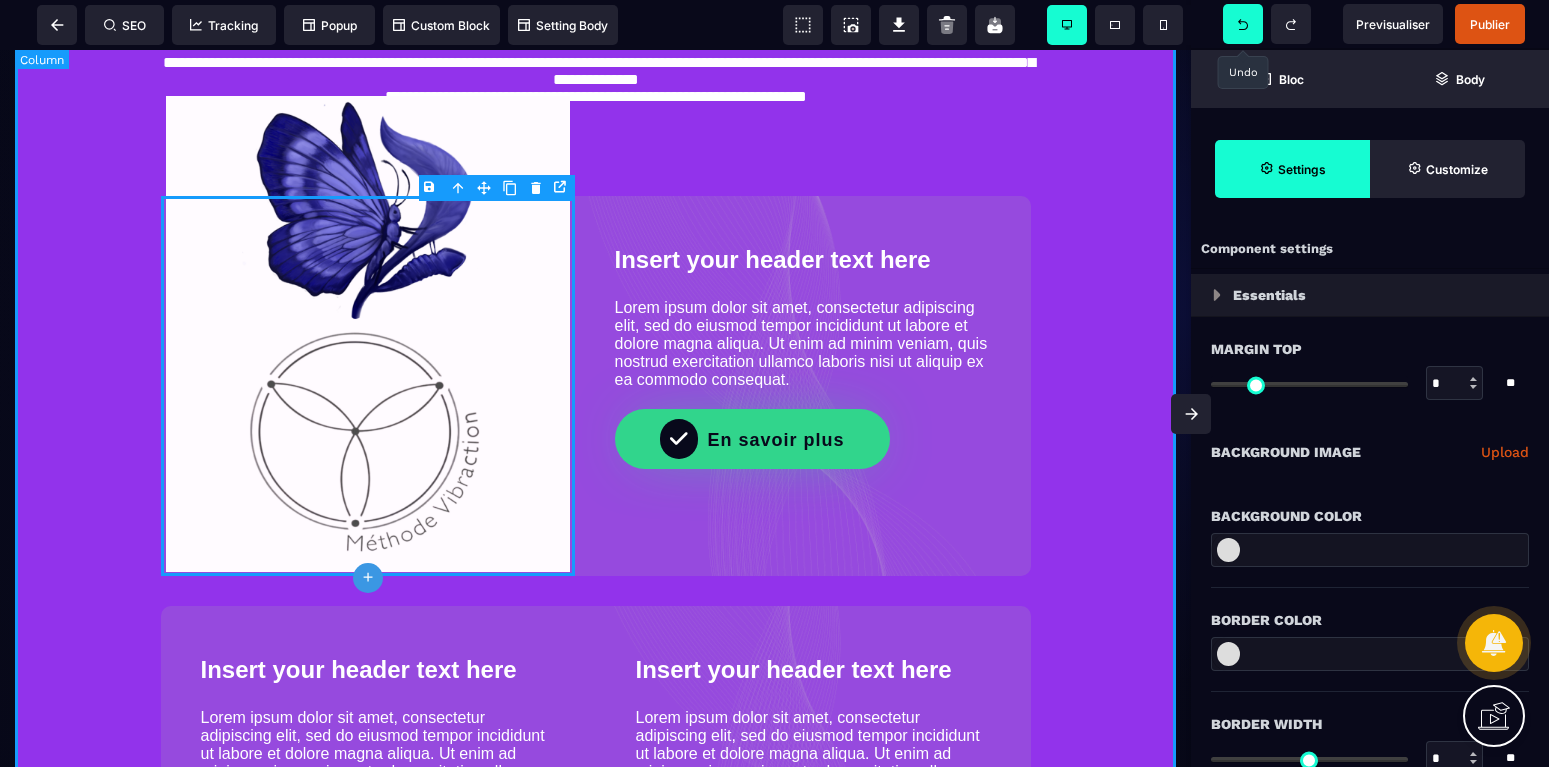click on "**********" at bounding box center [595, 54] 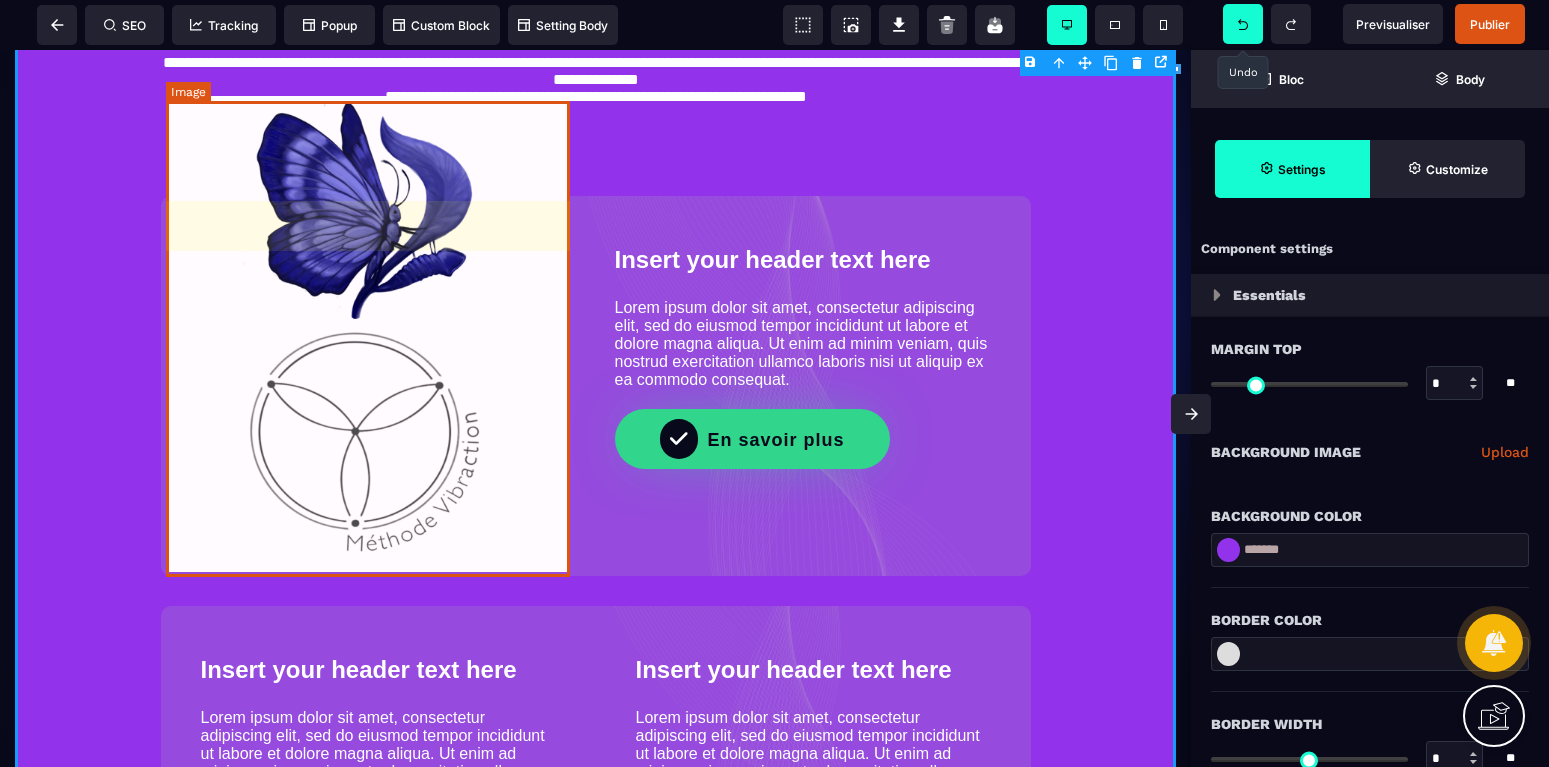 click at bounding box center [368, 334] 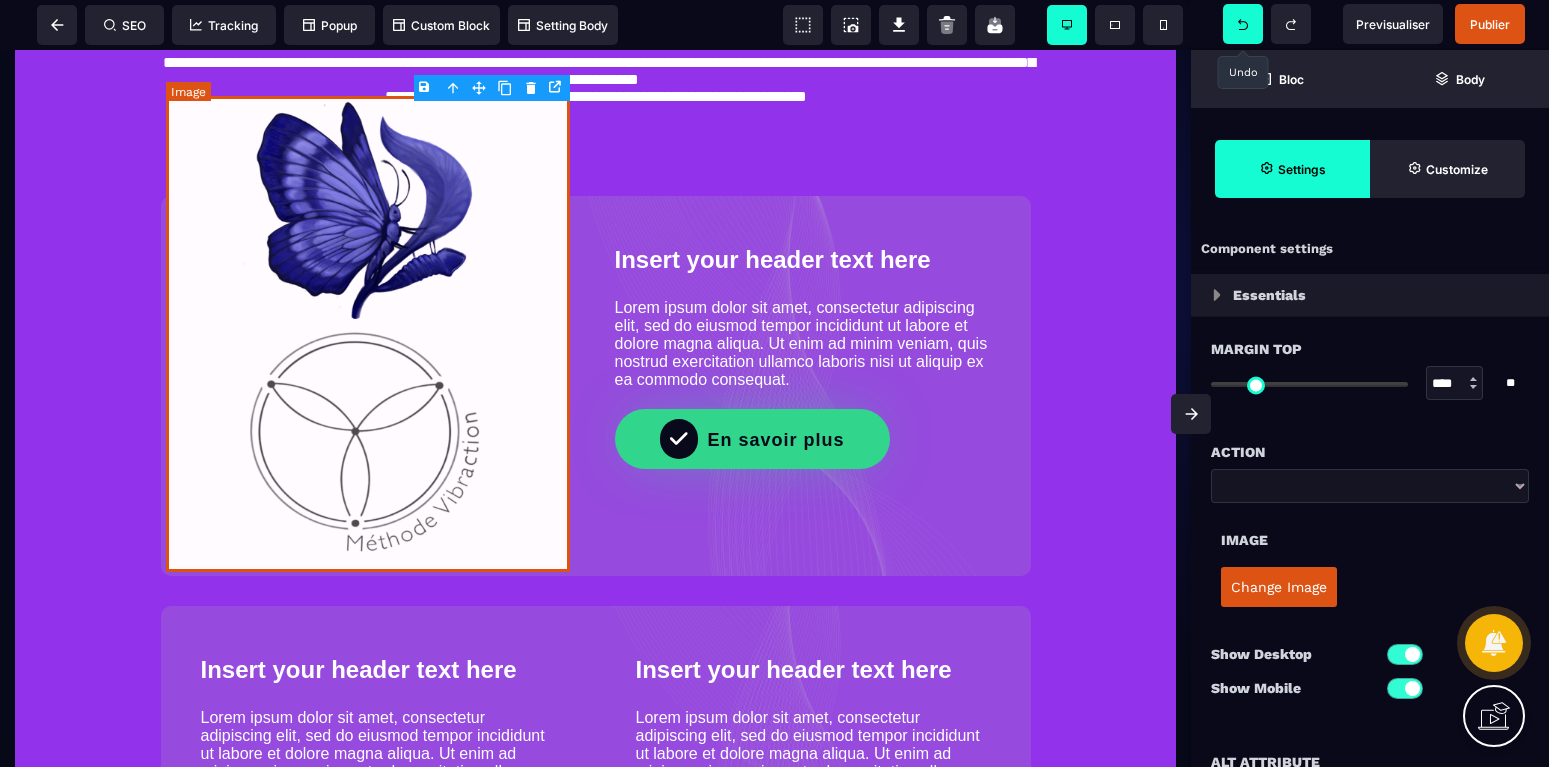 click at bounding box center (368, 334) 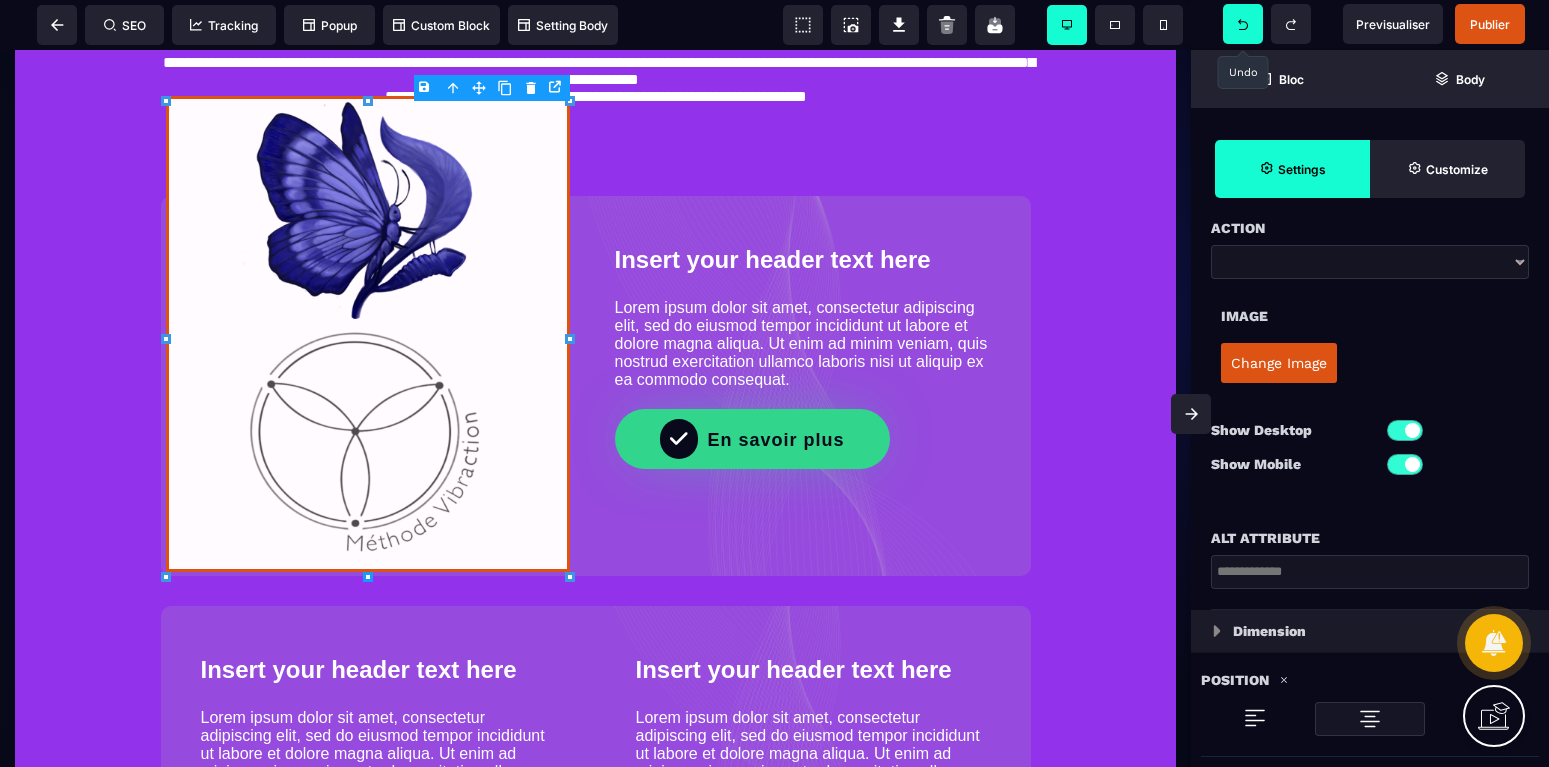 scroll, scrollTop: 252, scrollLeft: 0, axis: vertical 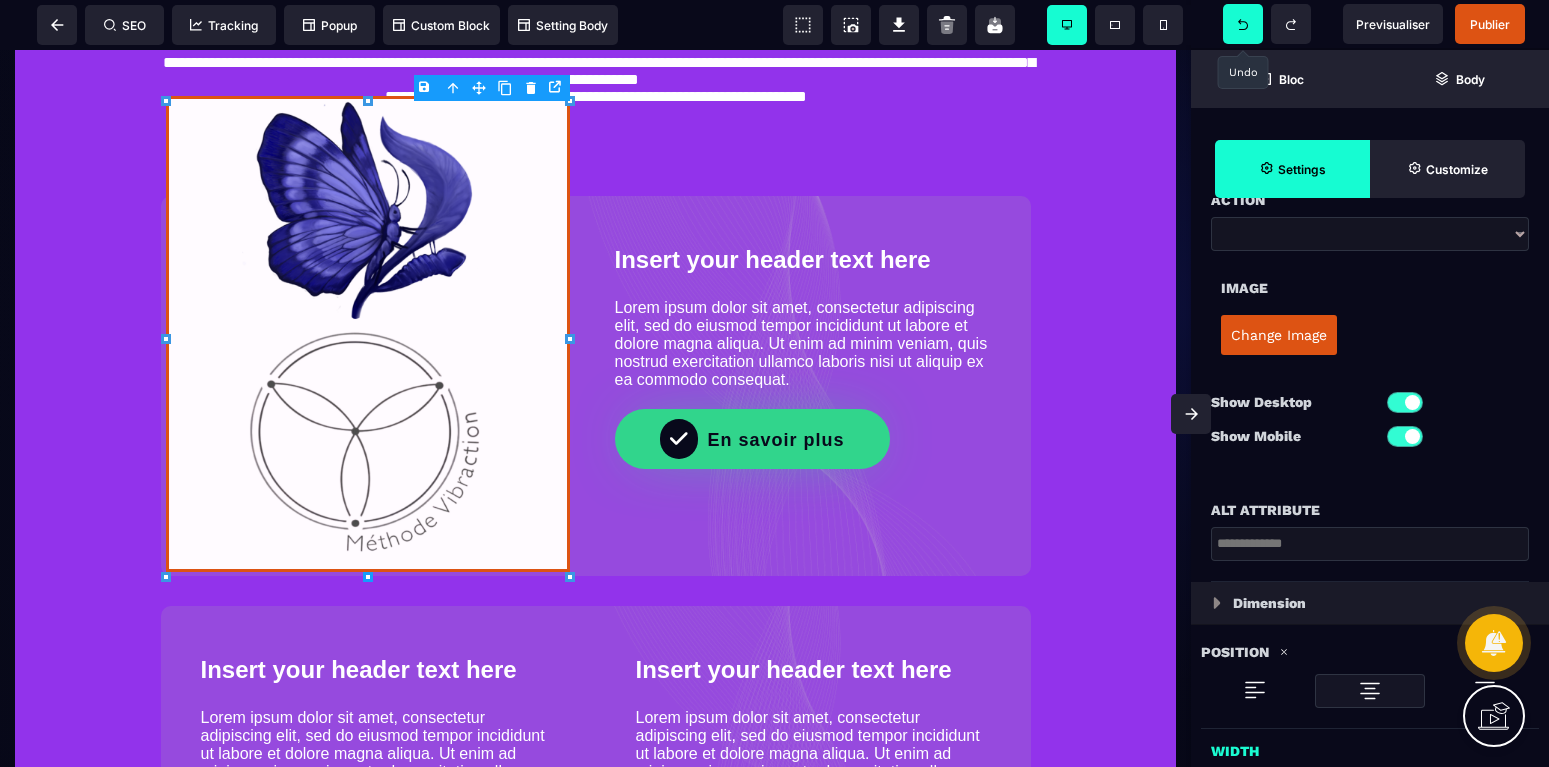 click at bounding box center [1405, 402] 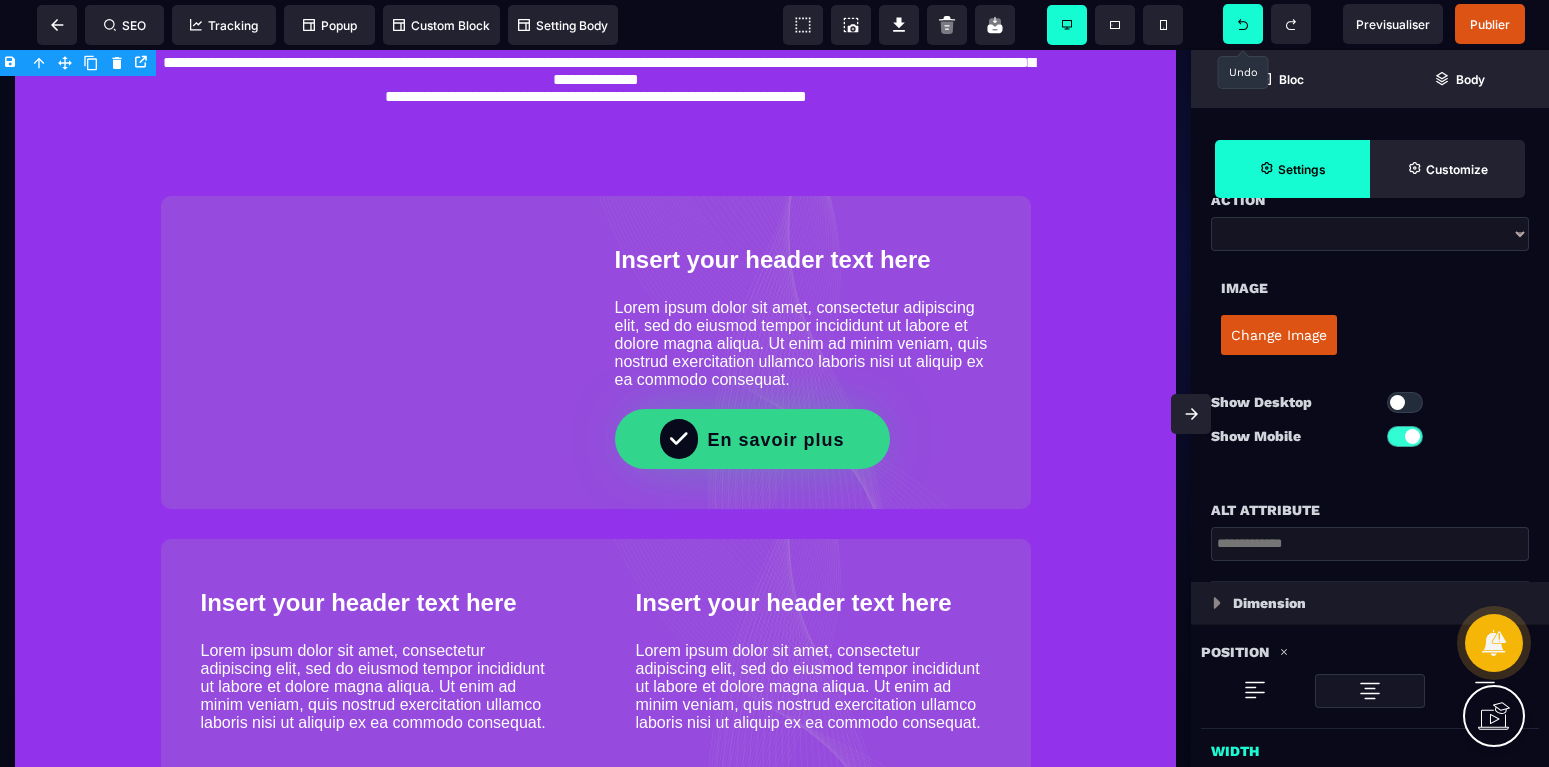 click at bounding box center [1405, 402] 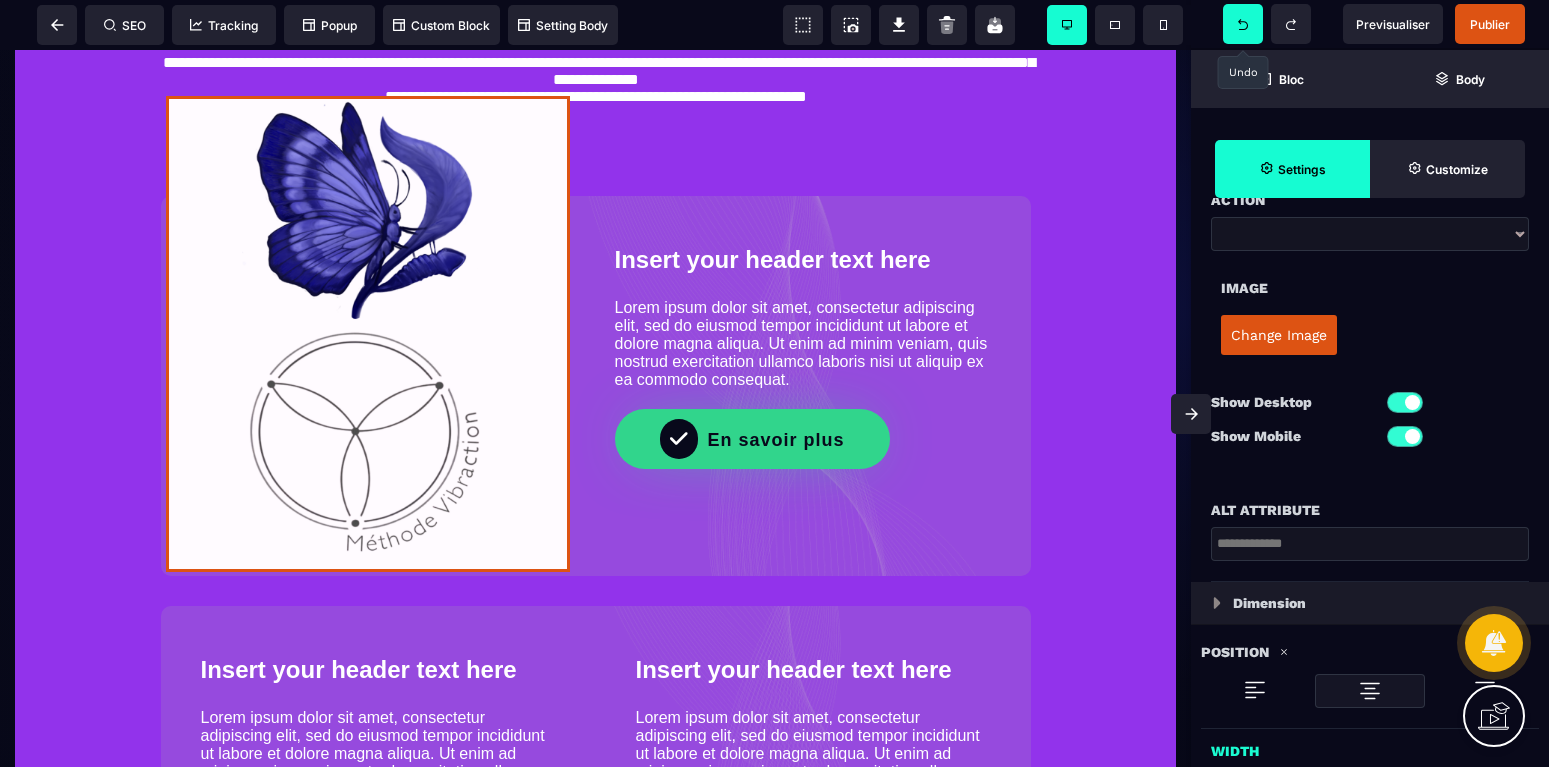 click at bounding box center (1405, 436) 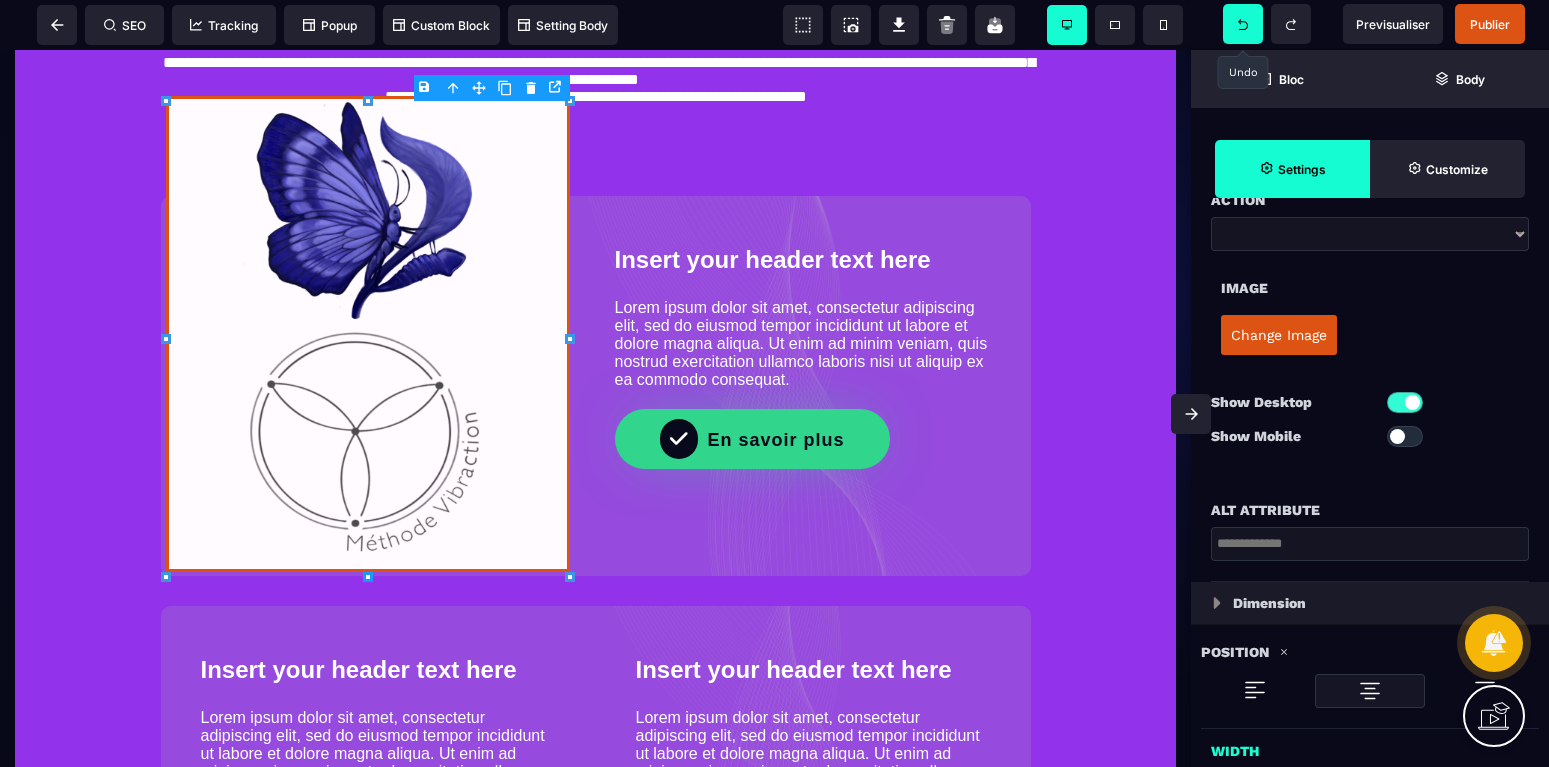 click at bounding box center [1405, 436] 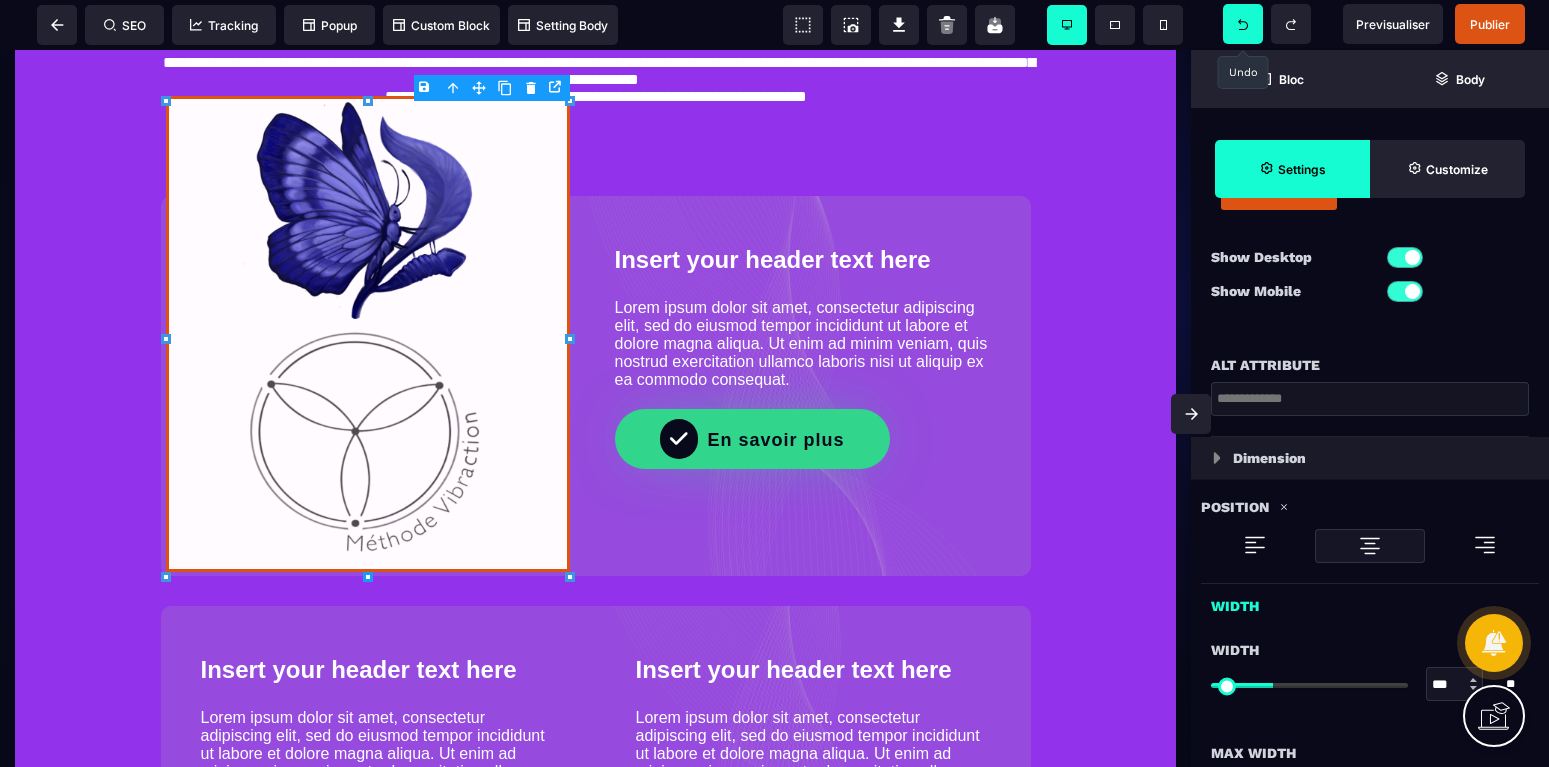 scroll, scrollTop: 420, scrollLeft: 0, axis: vertical 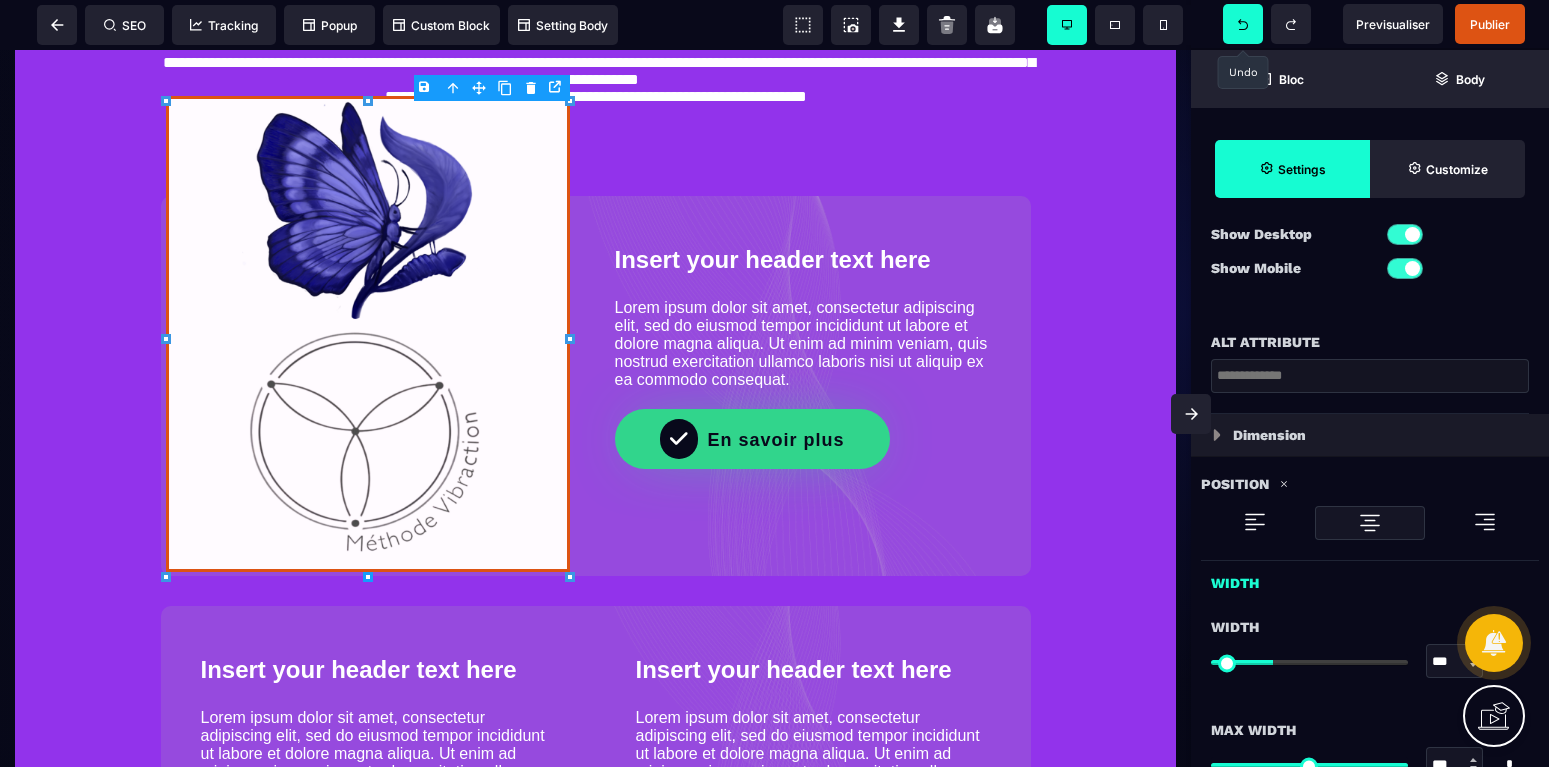click on "Dimension" at bounding box center [1370, 435] 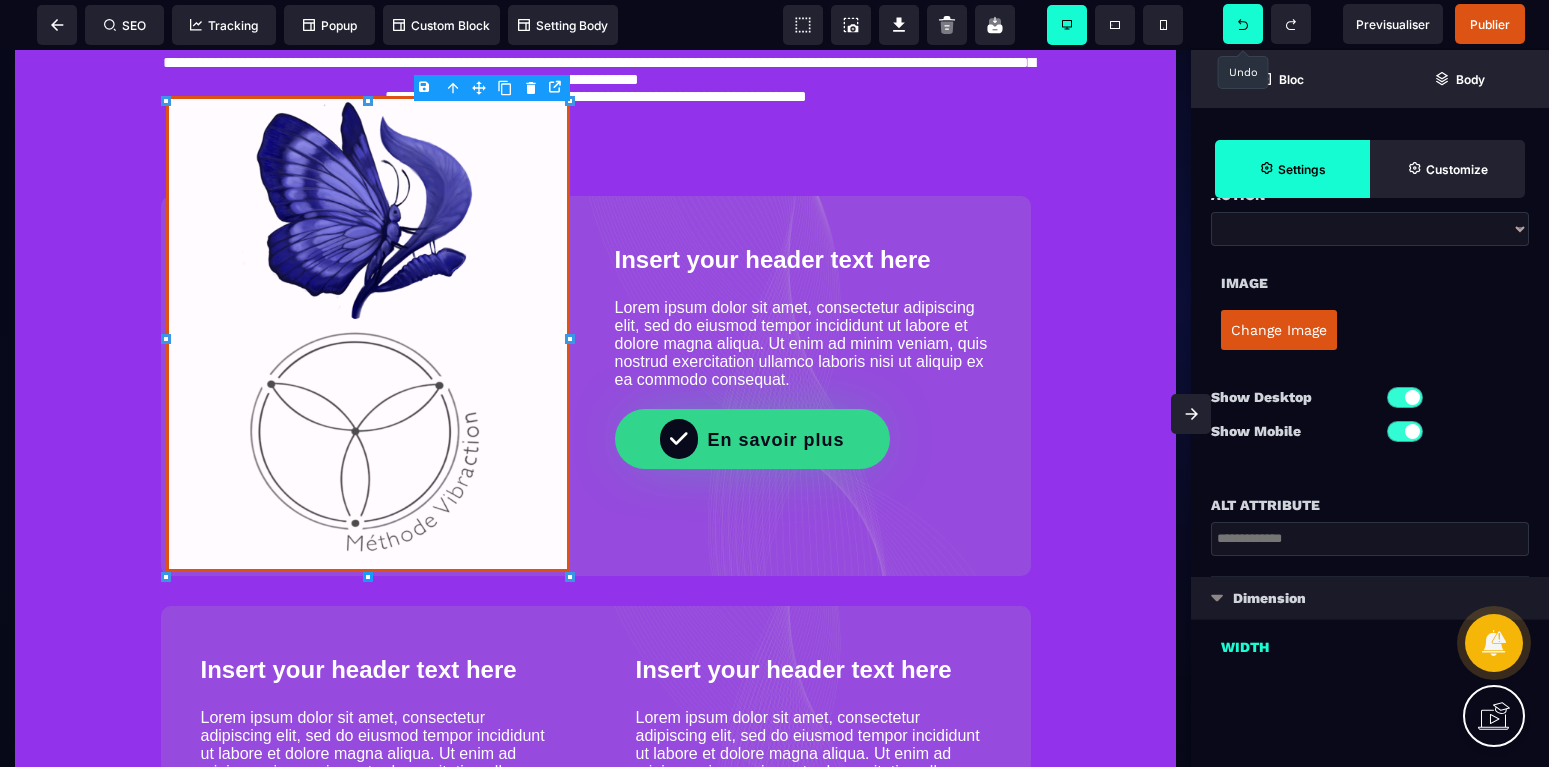 scroll, scrollTop: 257, scrollLeft: 0, axis: vertical 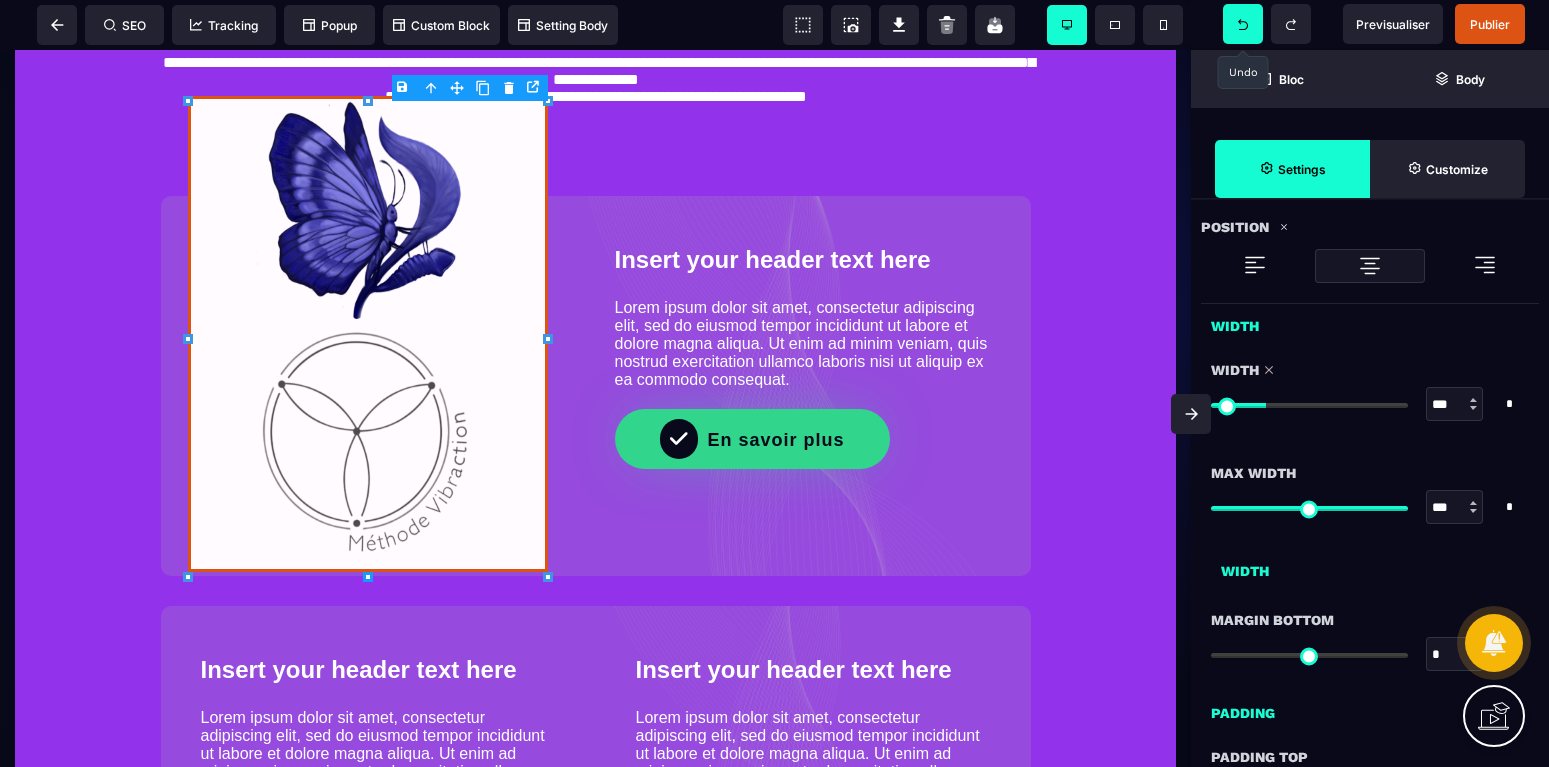click at bounding box center [1309, 405] 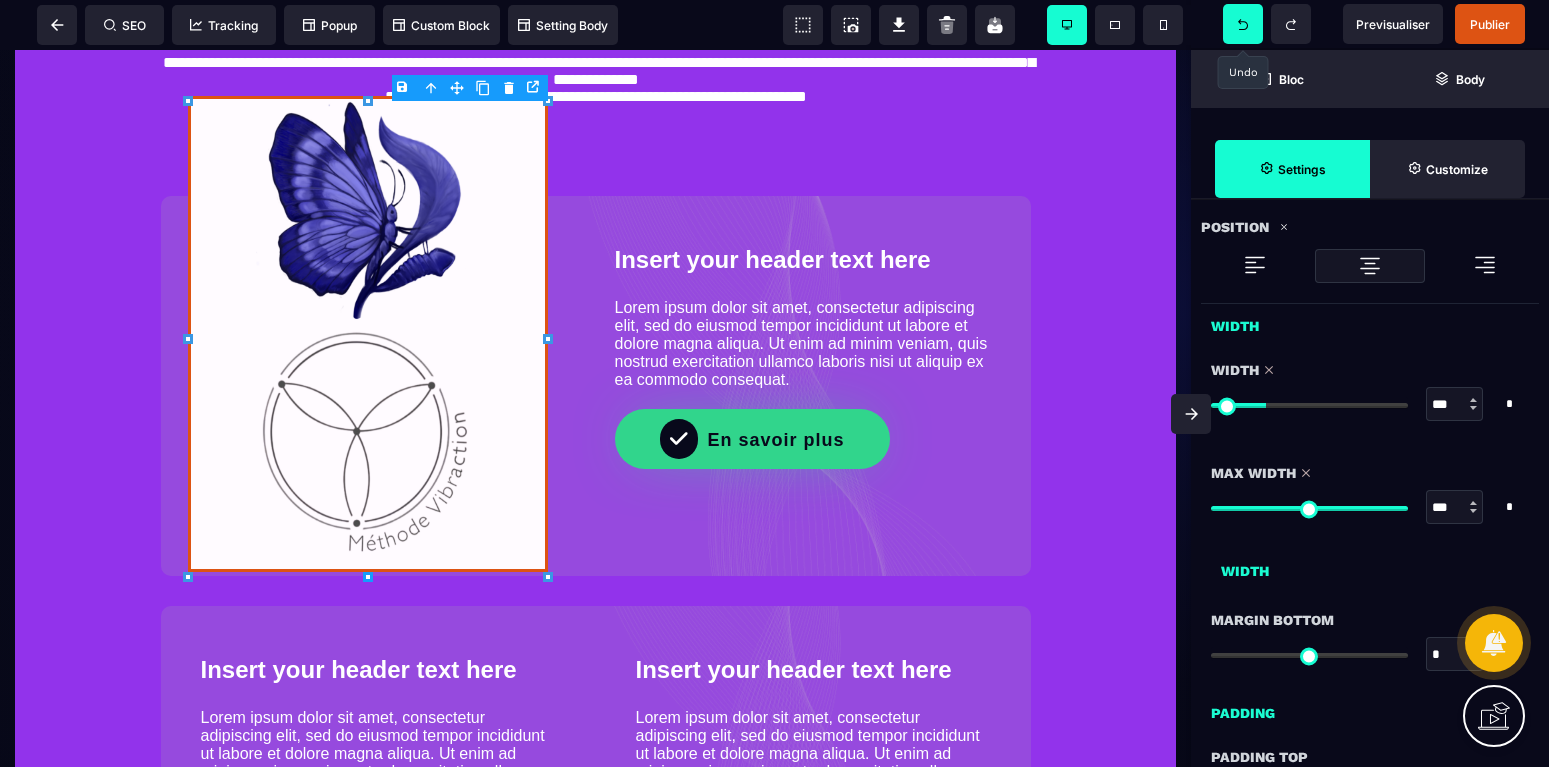 click at bounding box center (1309, 508) 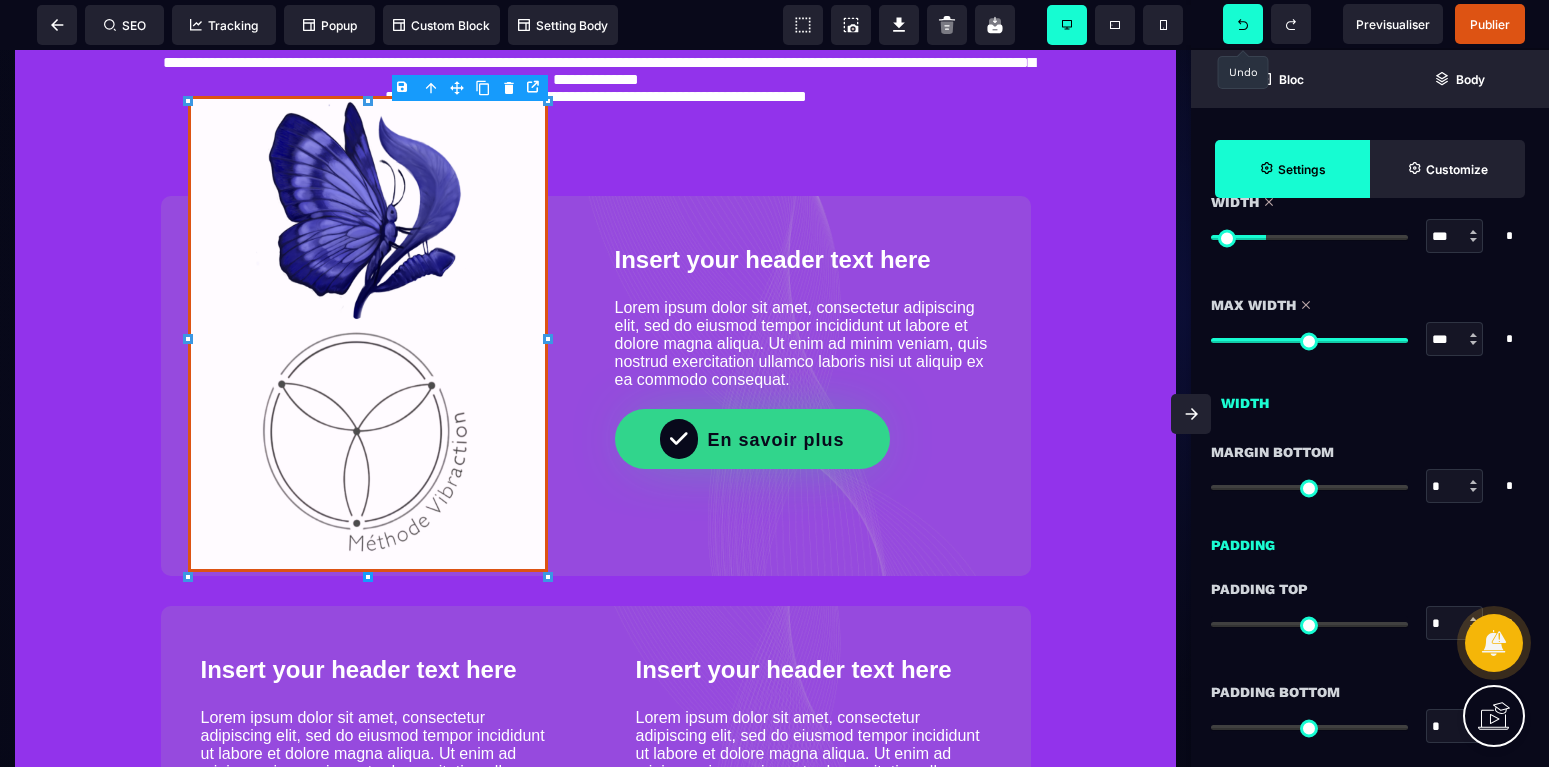 scroll, scrollTop: 1067, scrollLeft: 0, axis: vertical 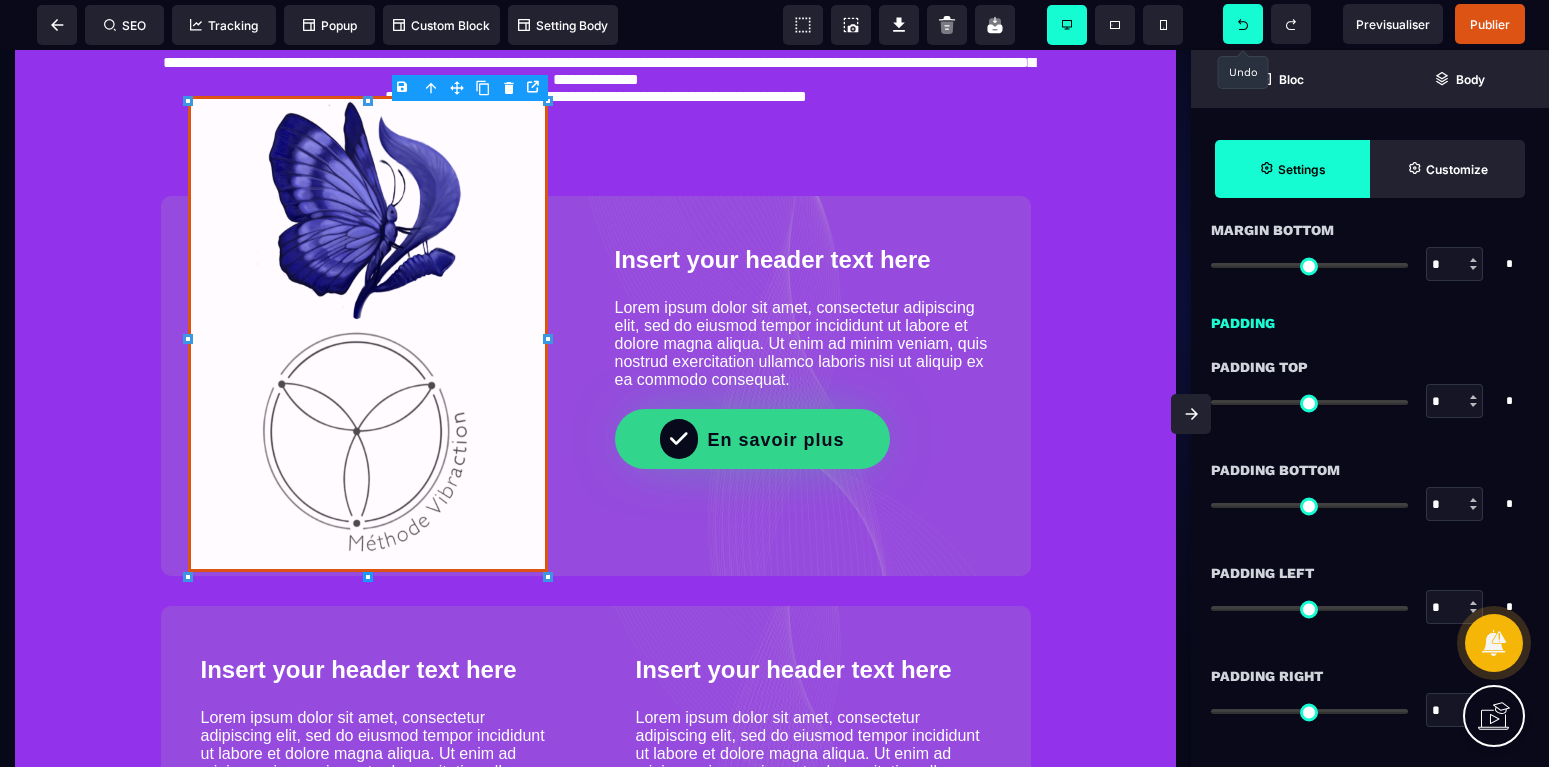 click 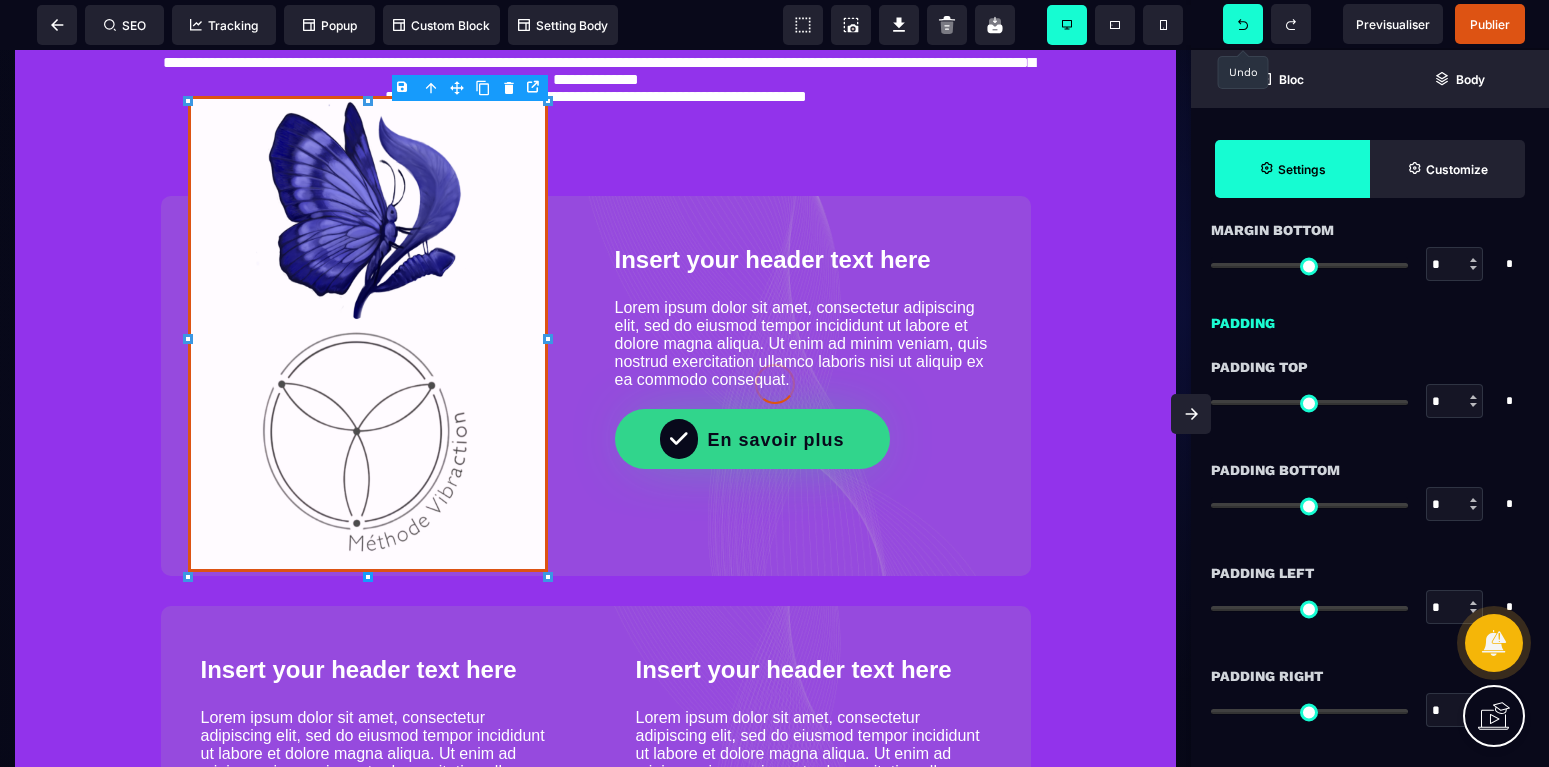 click 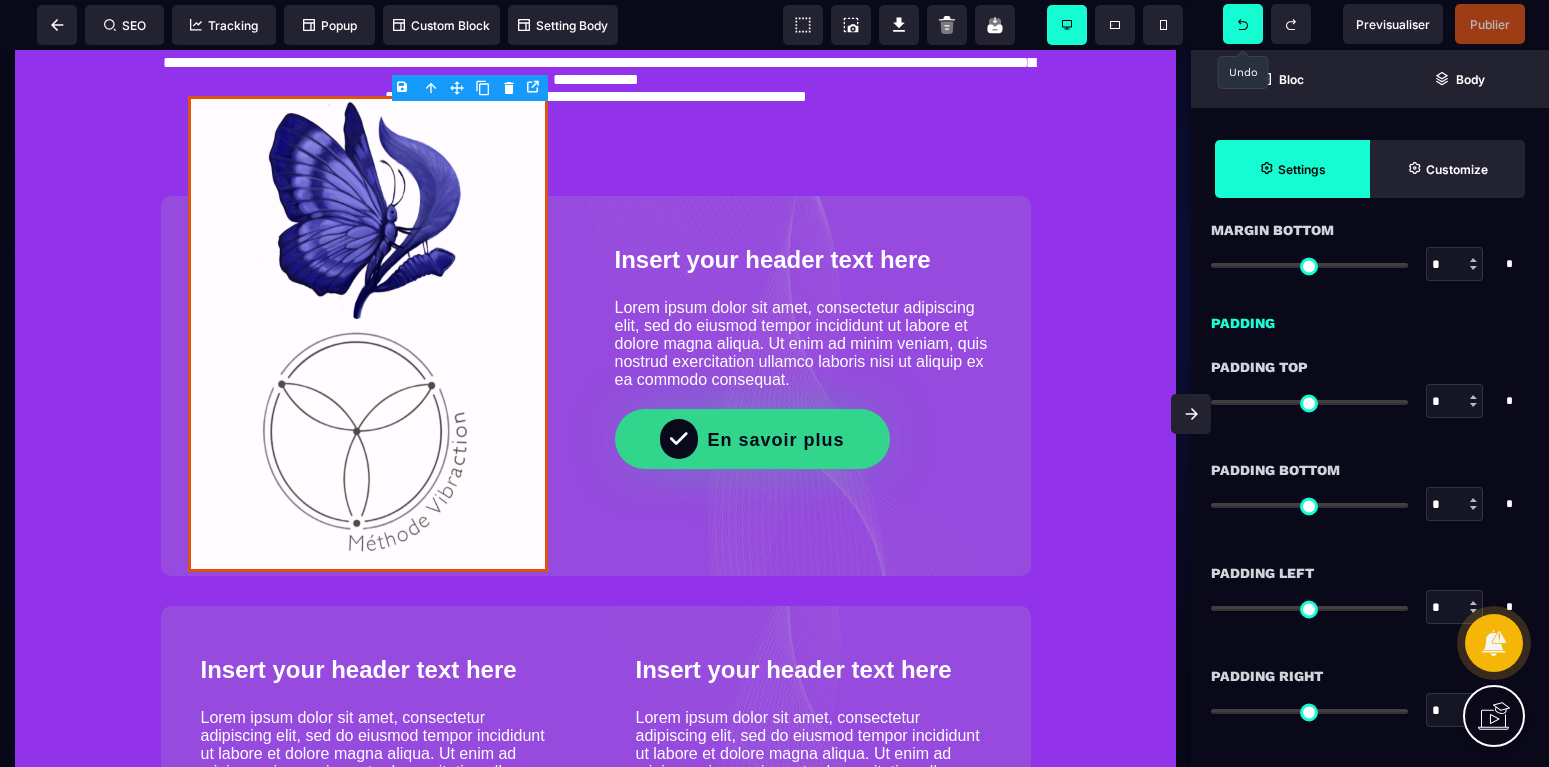 click 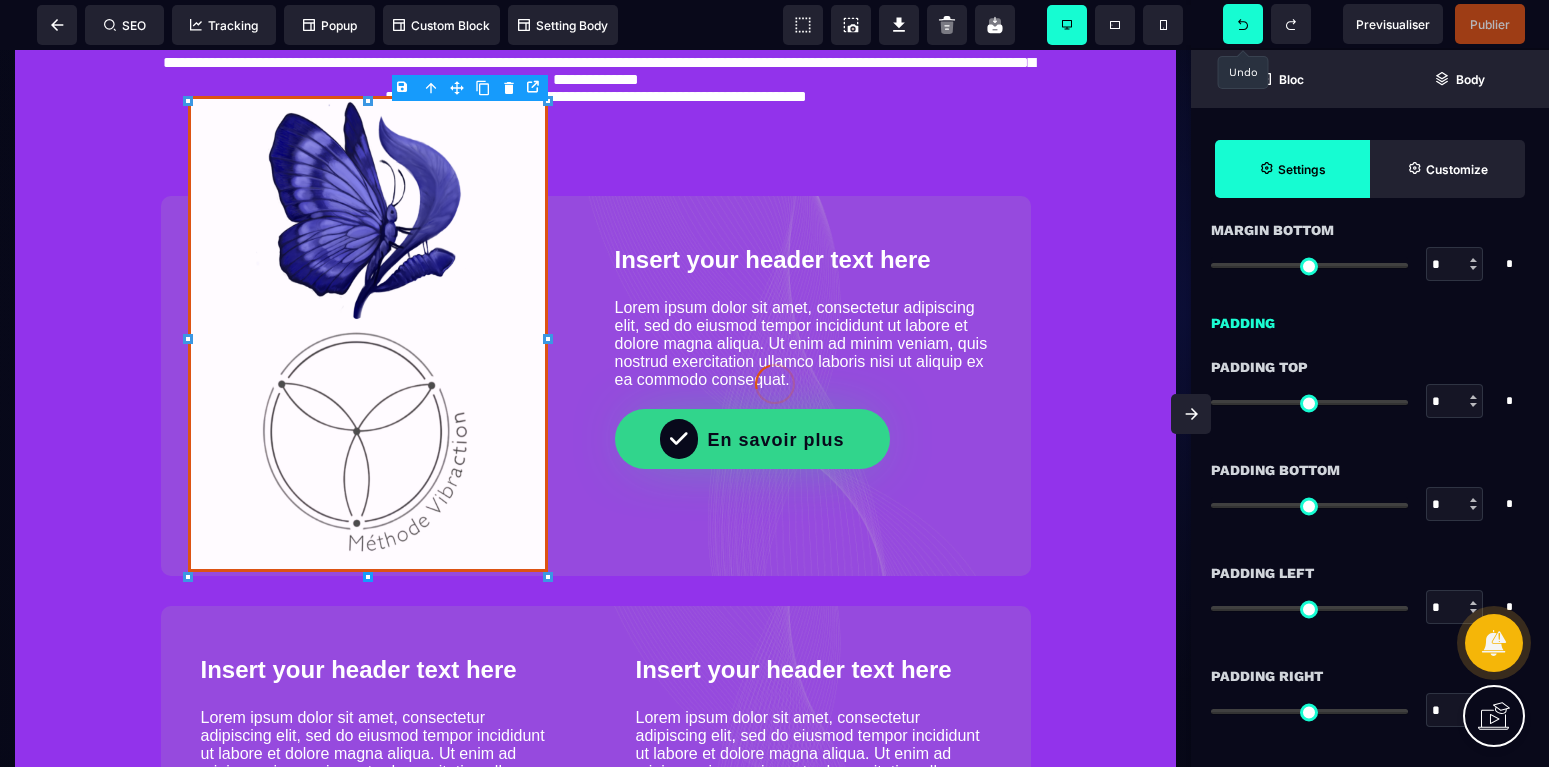 click 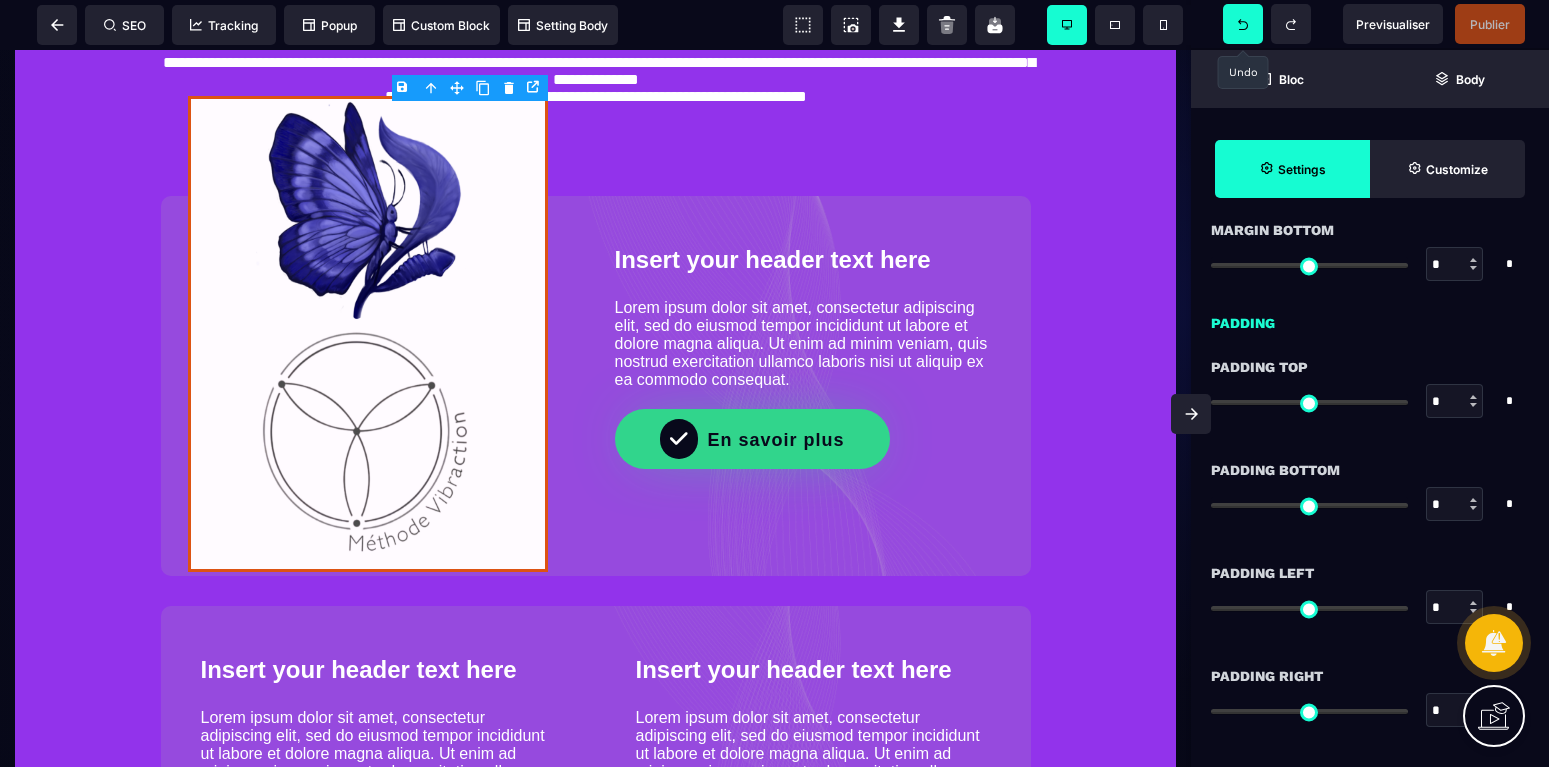 click 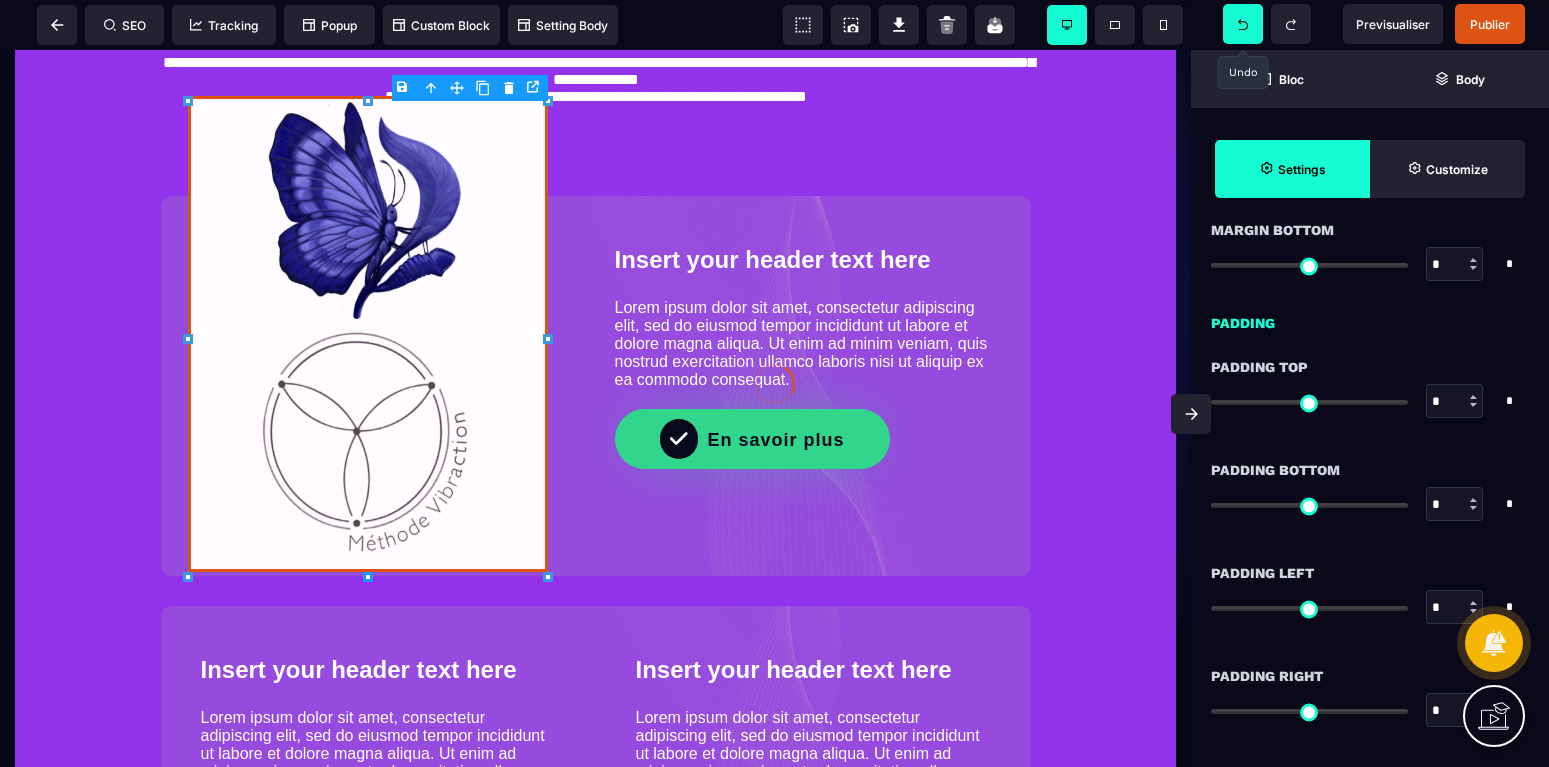 click 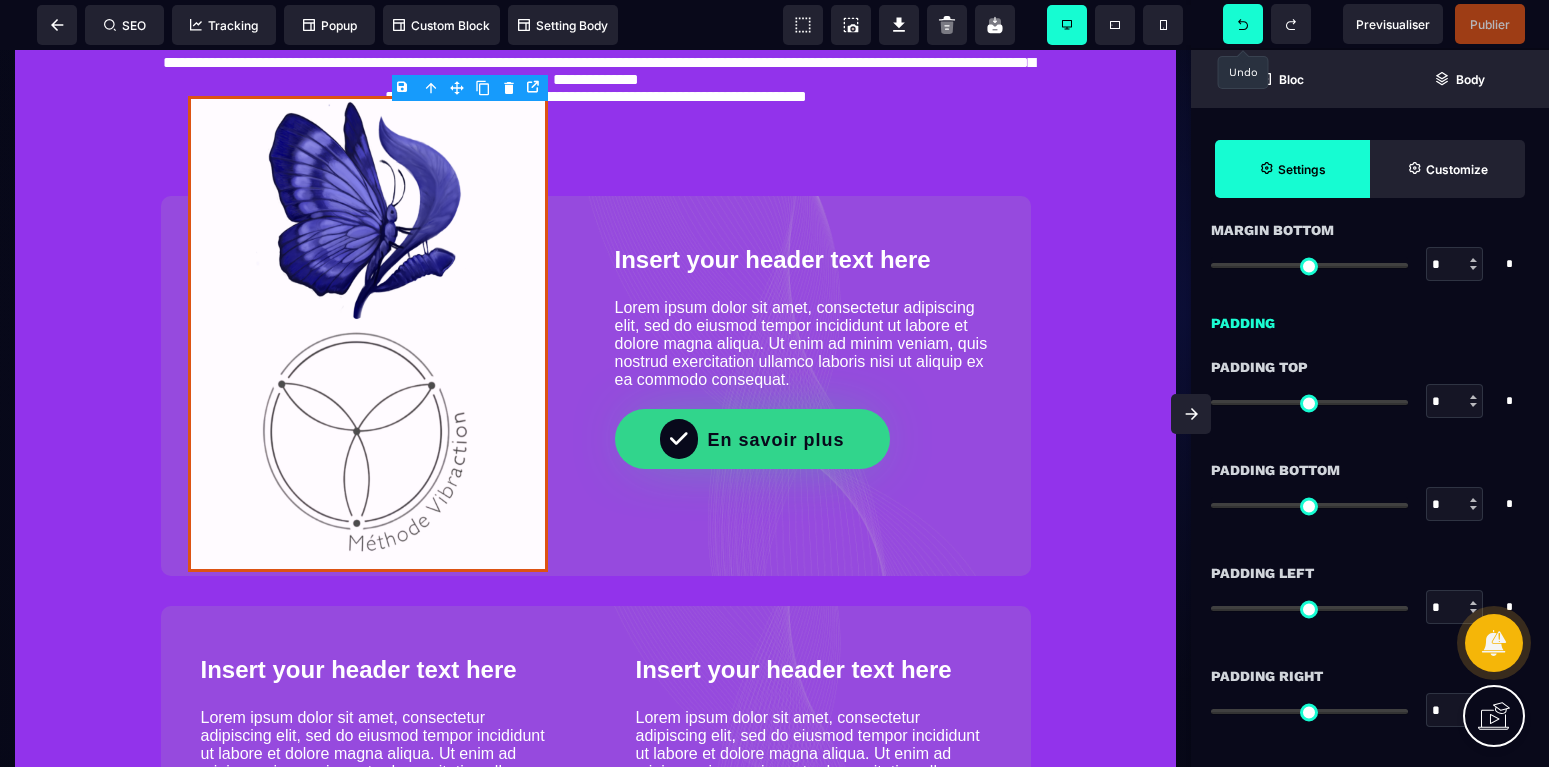 click 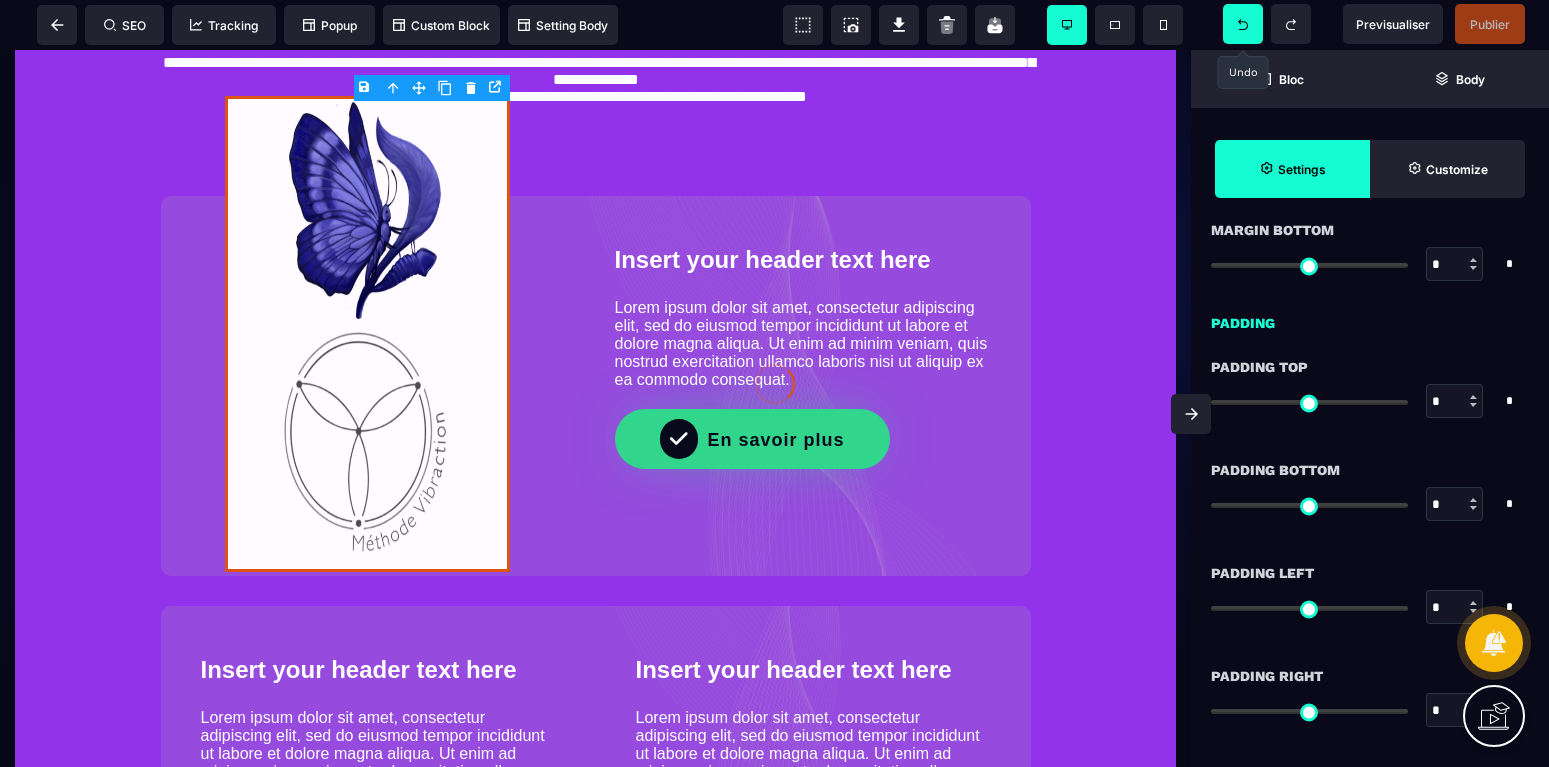 click 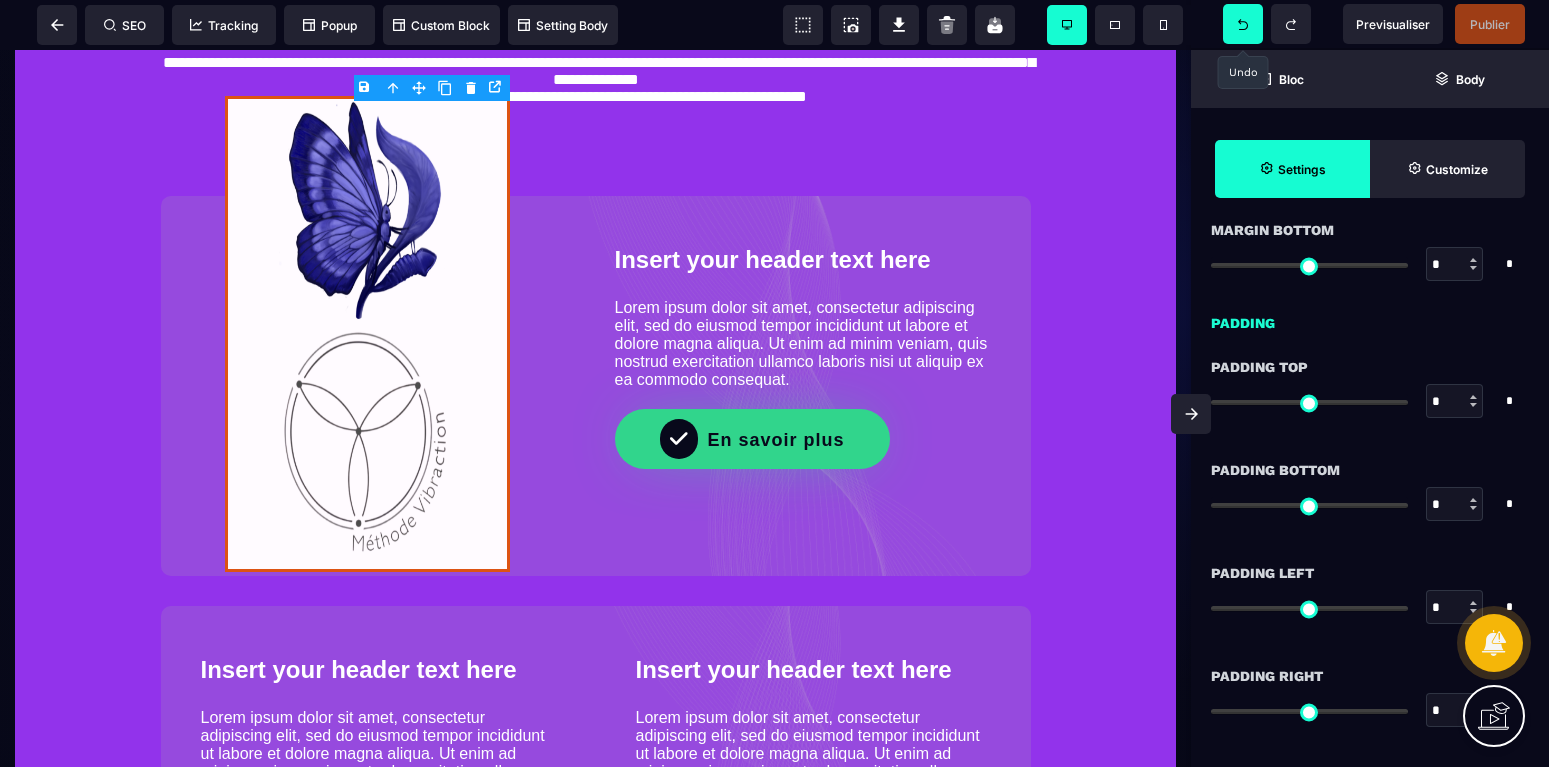 click 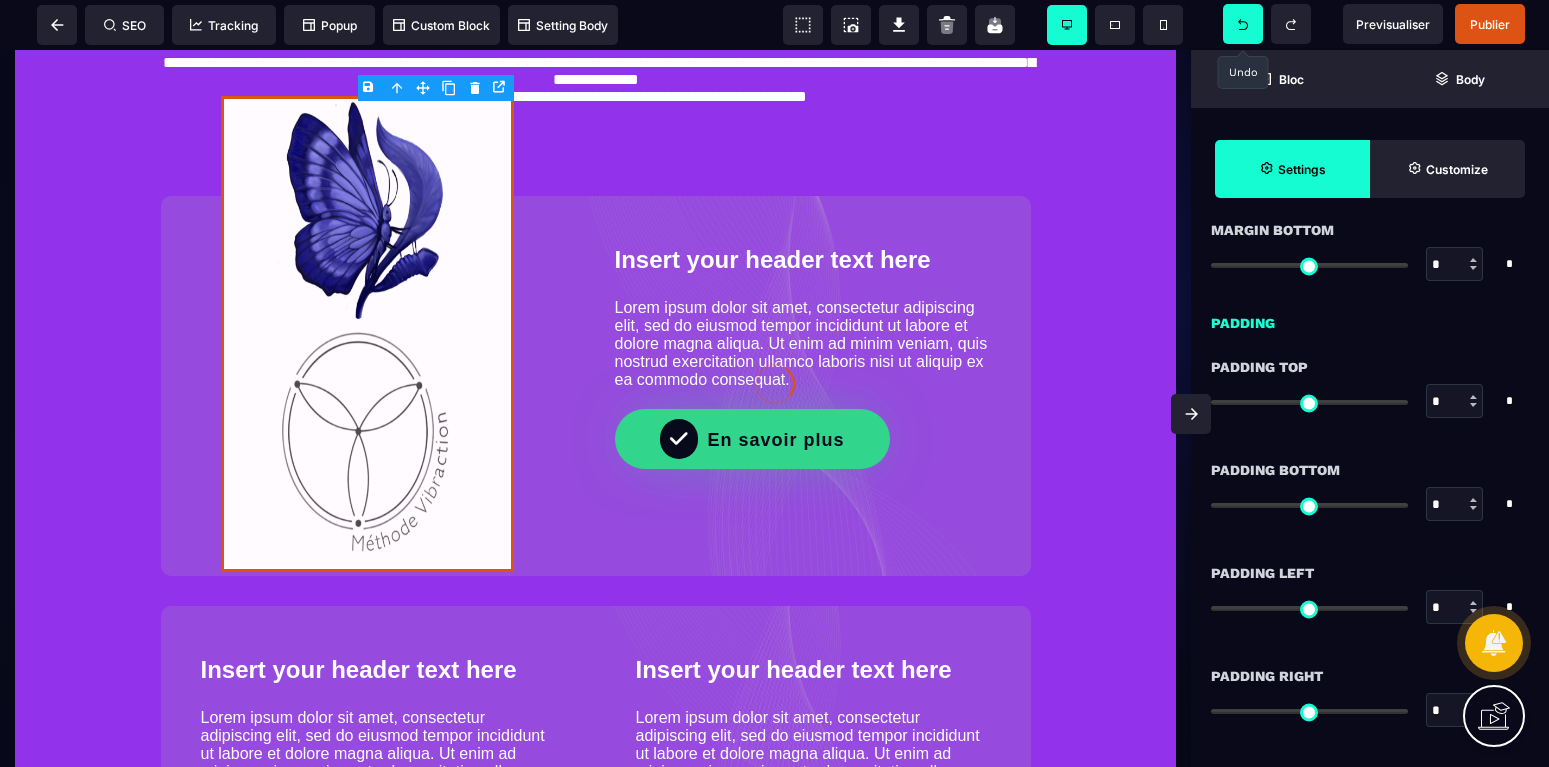 click 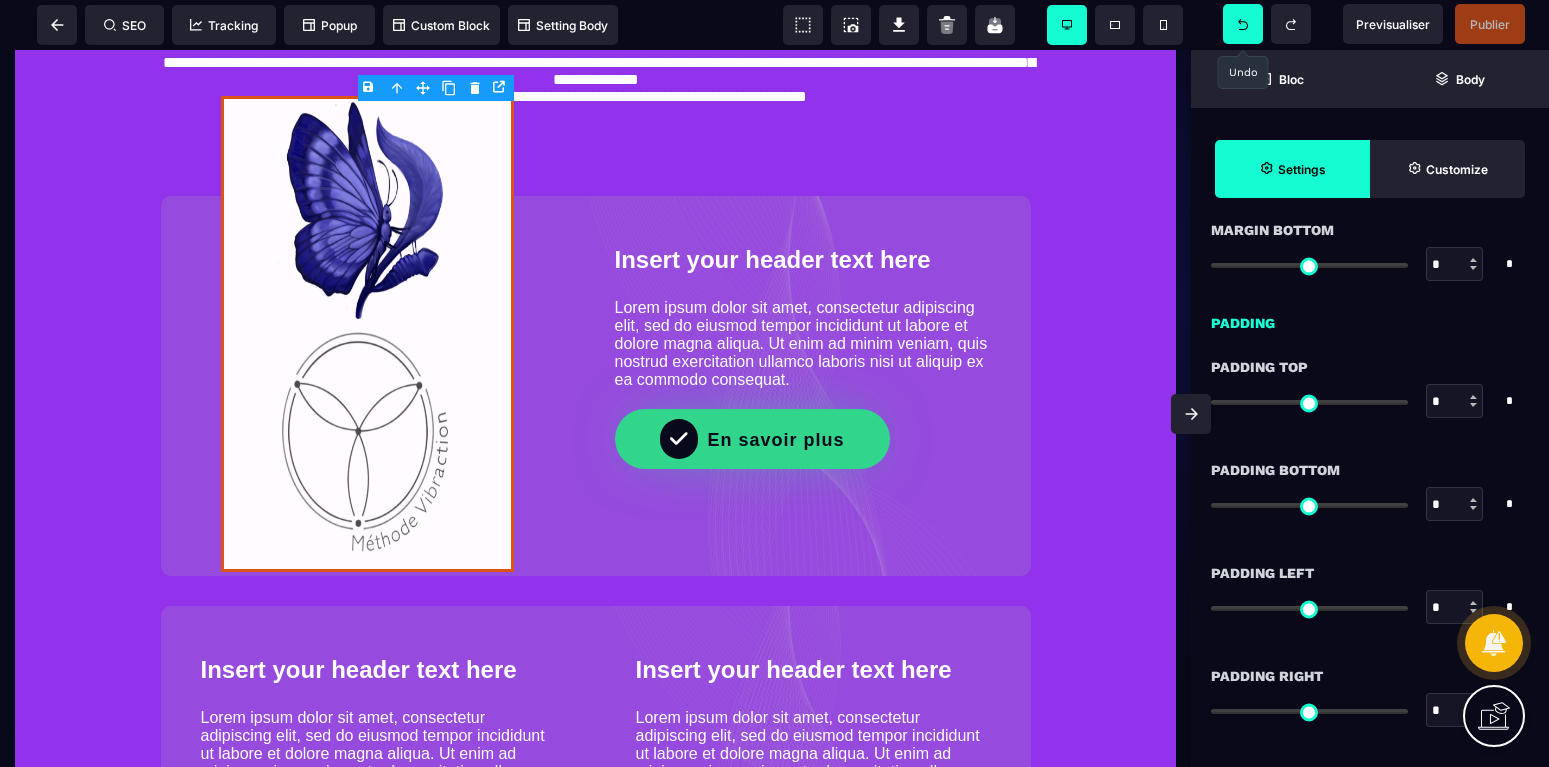 click 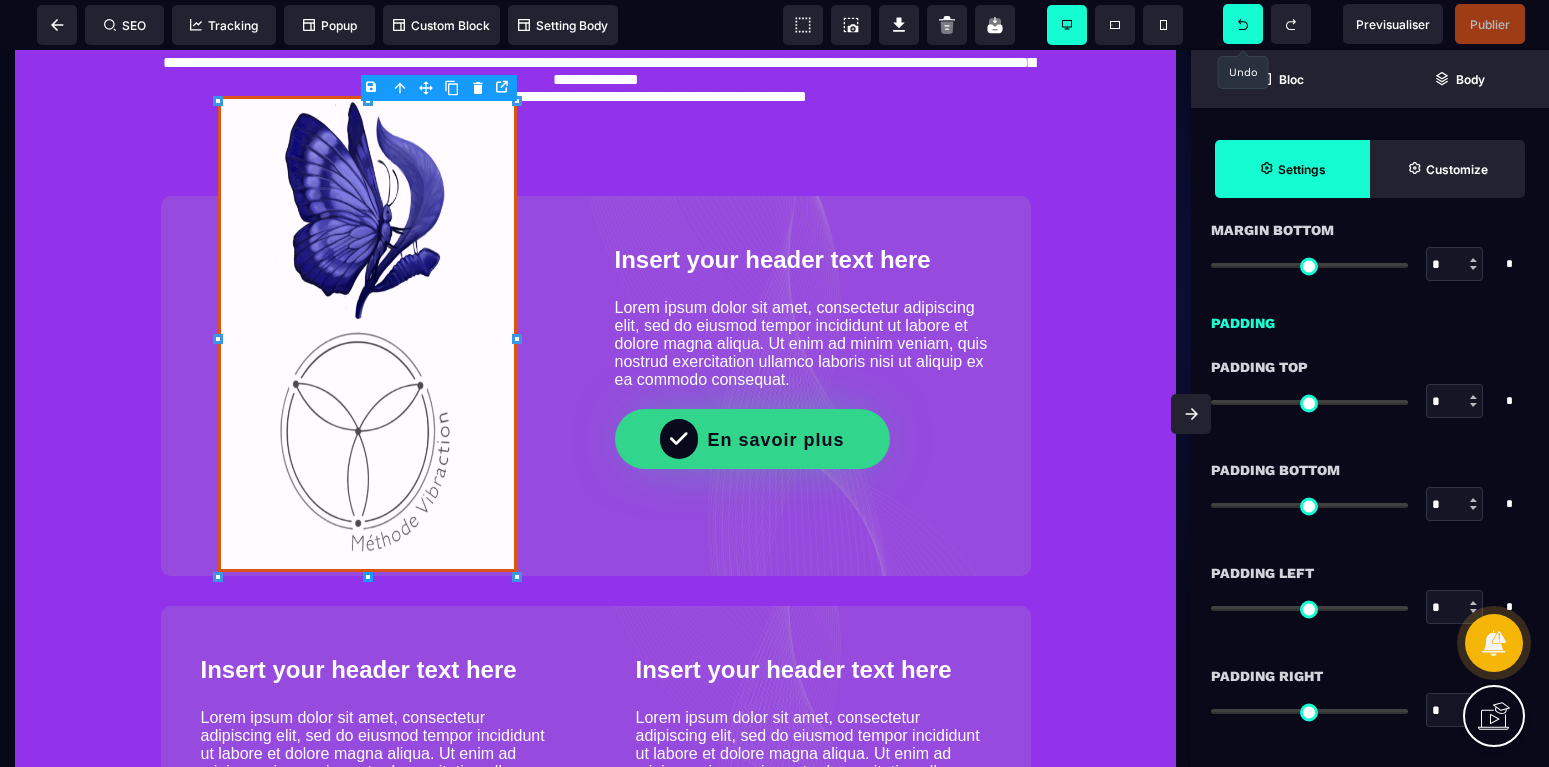 click 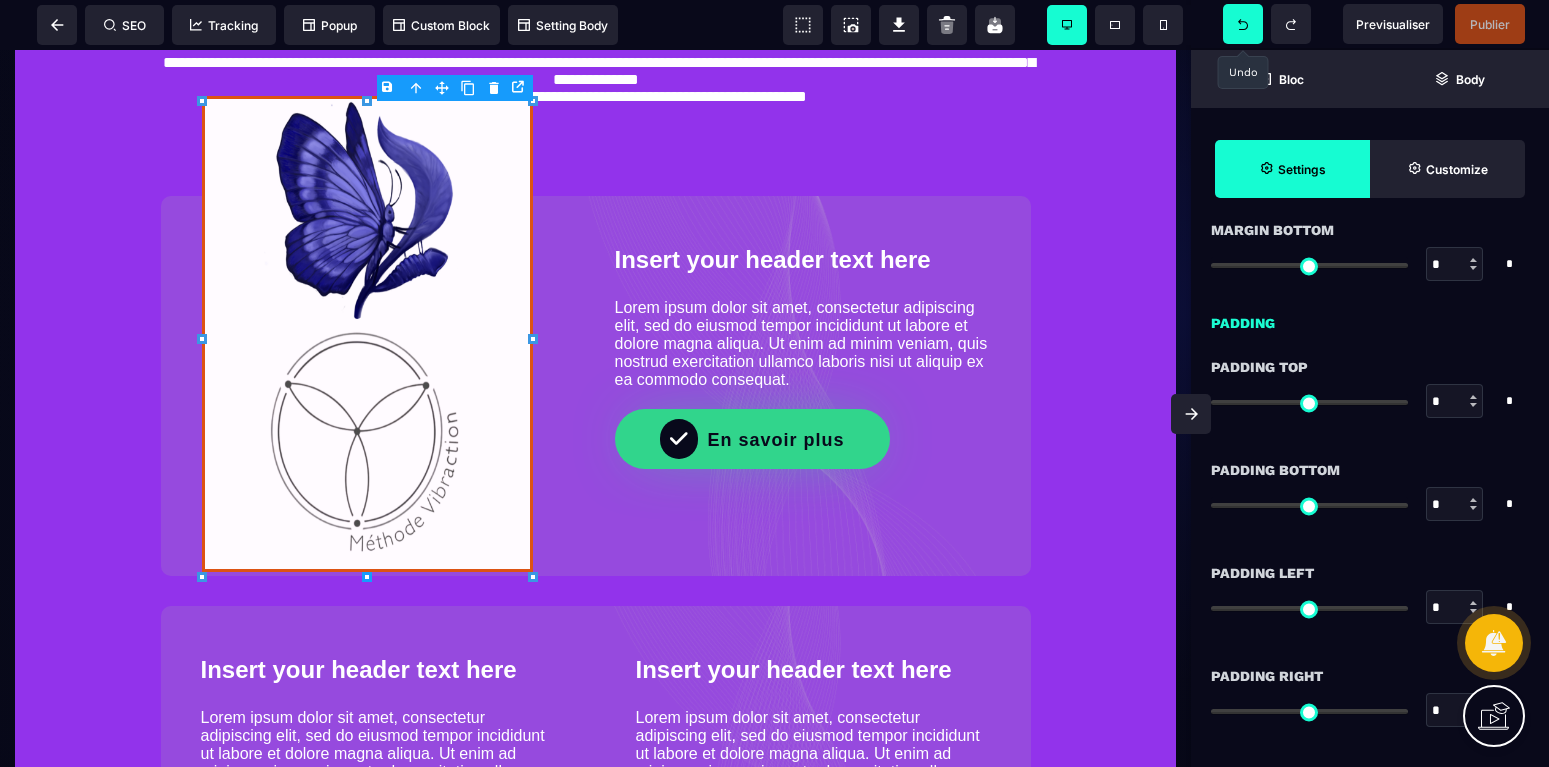 click 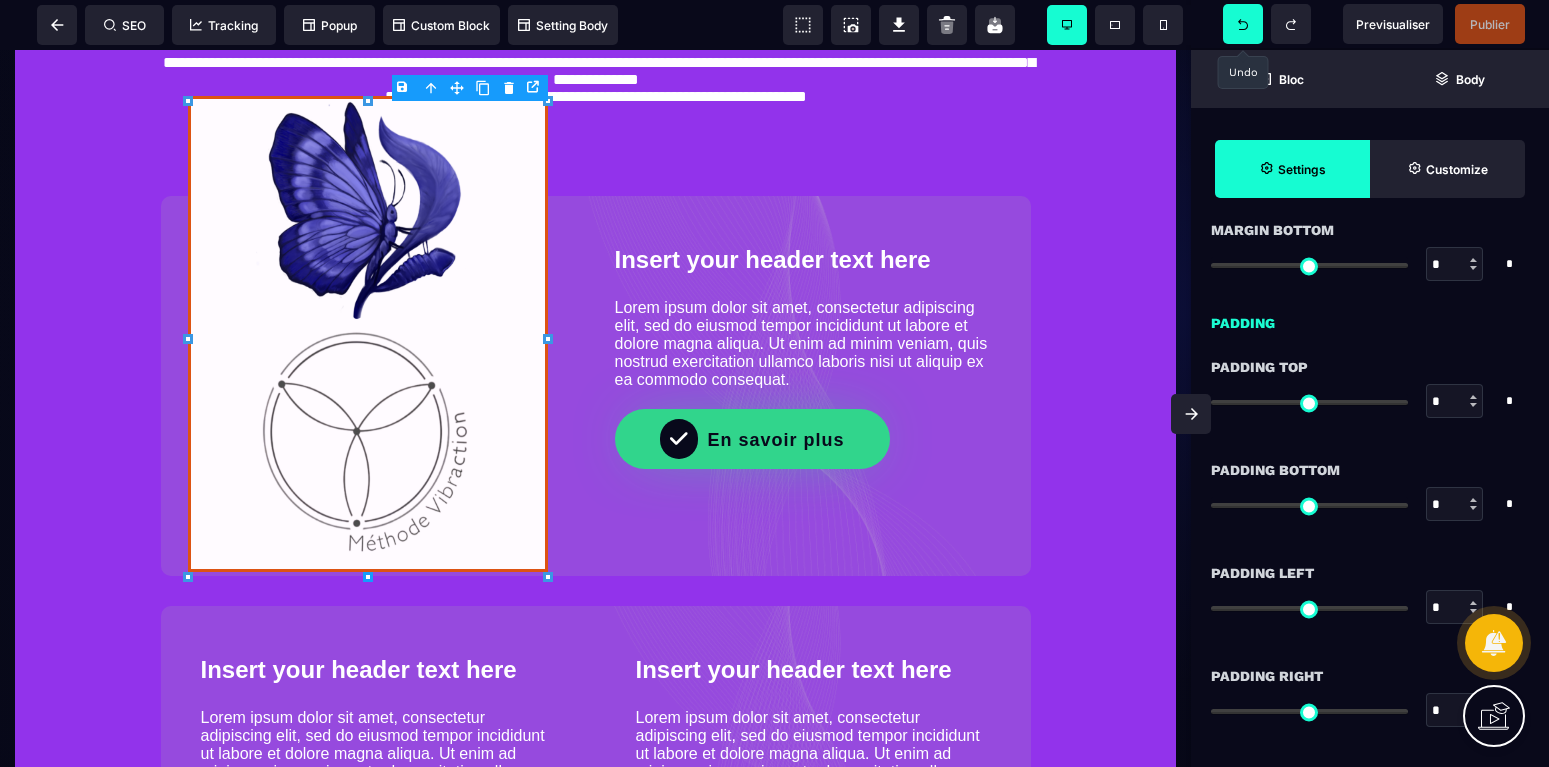 click 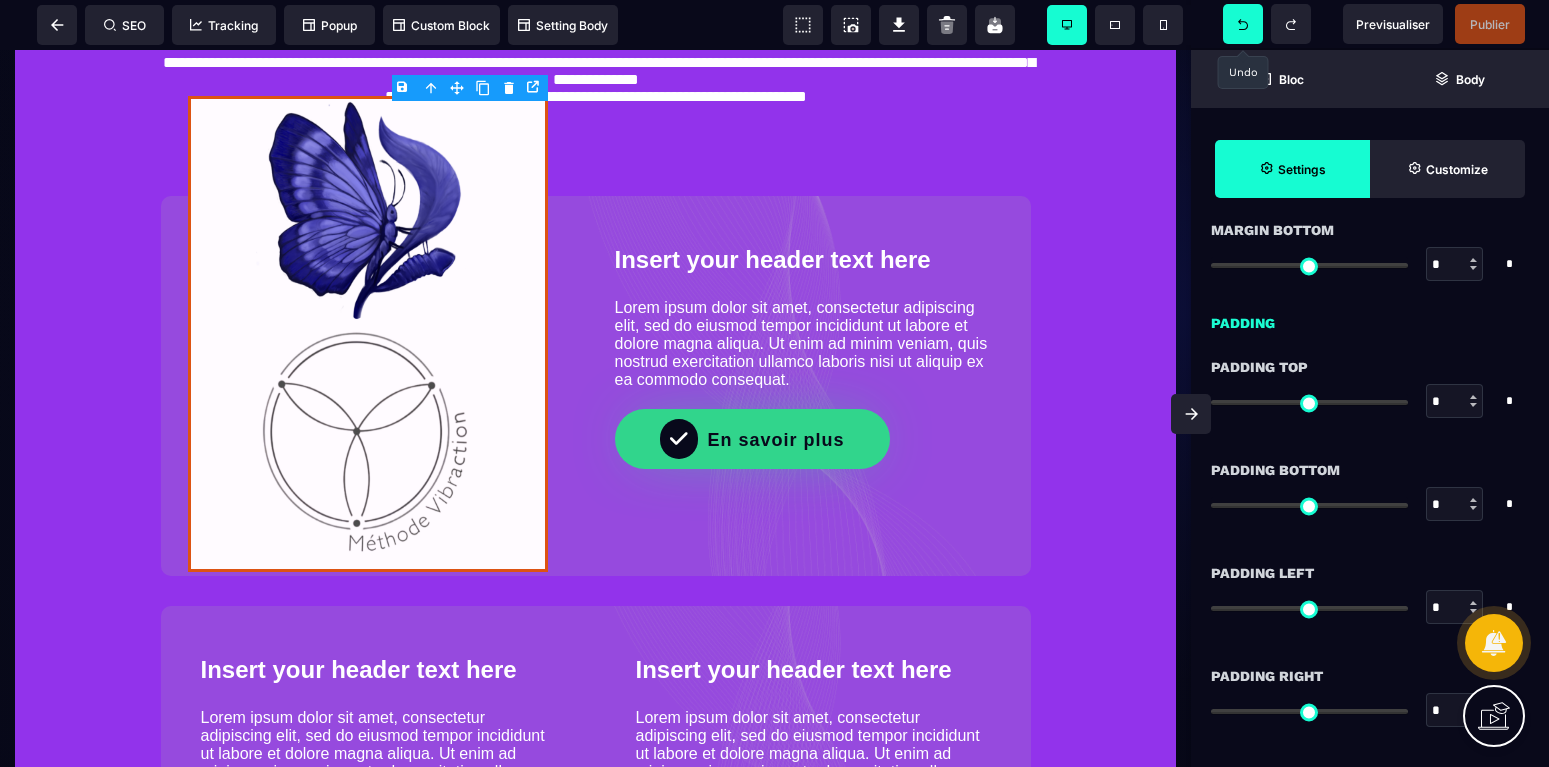 click 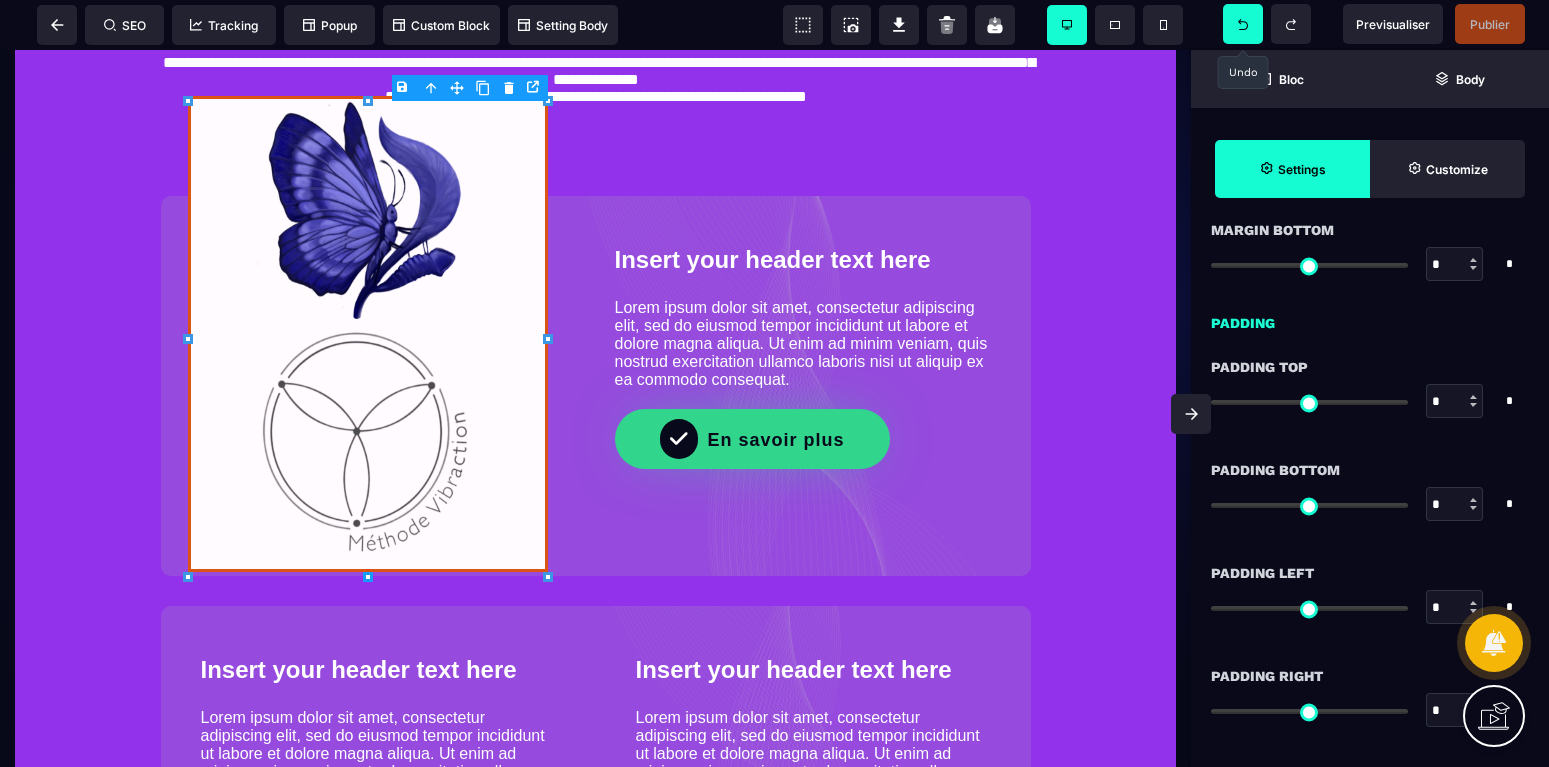 click 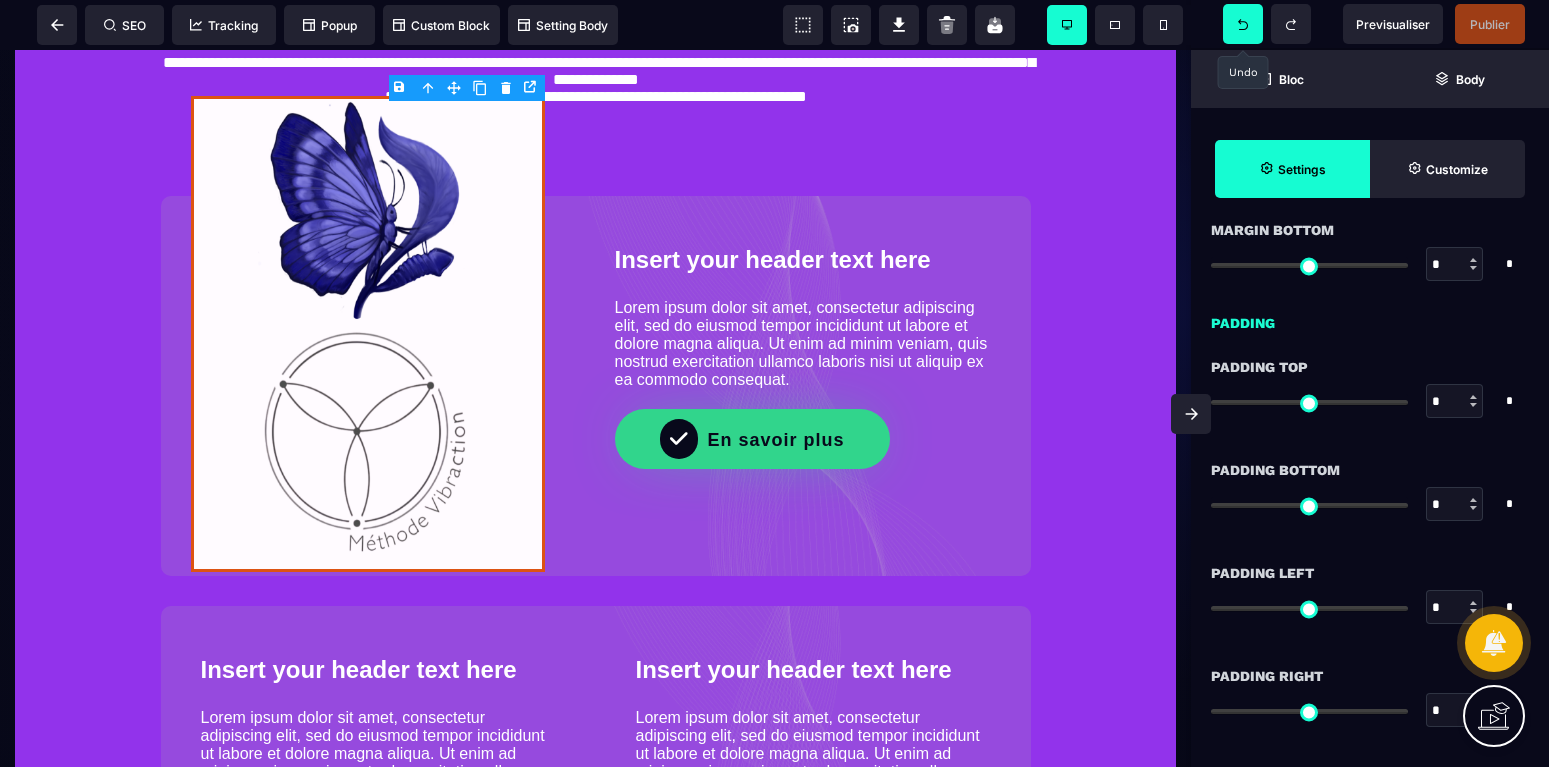 click 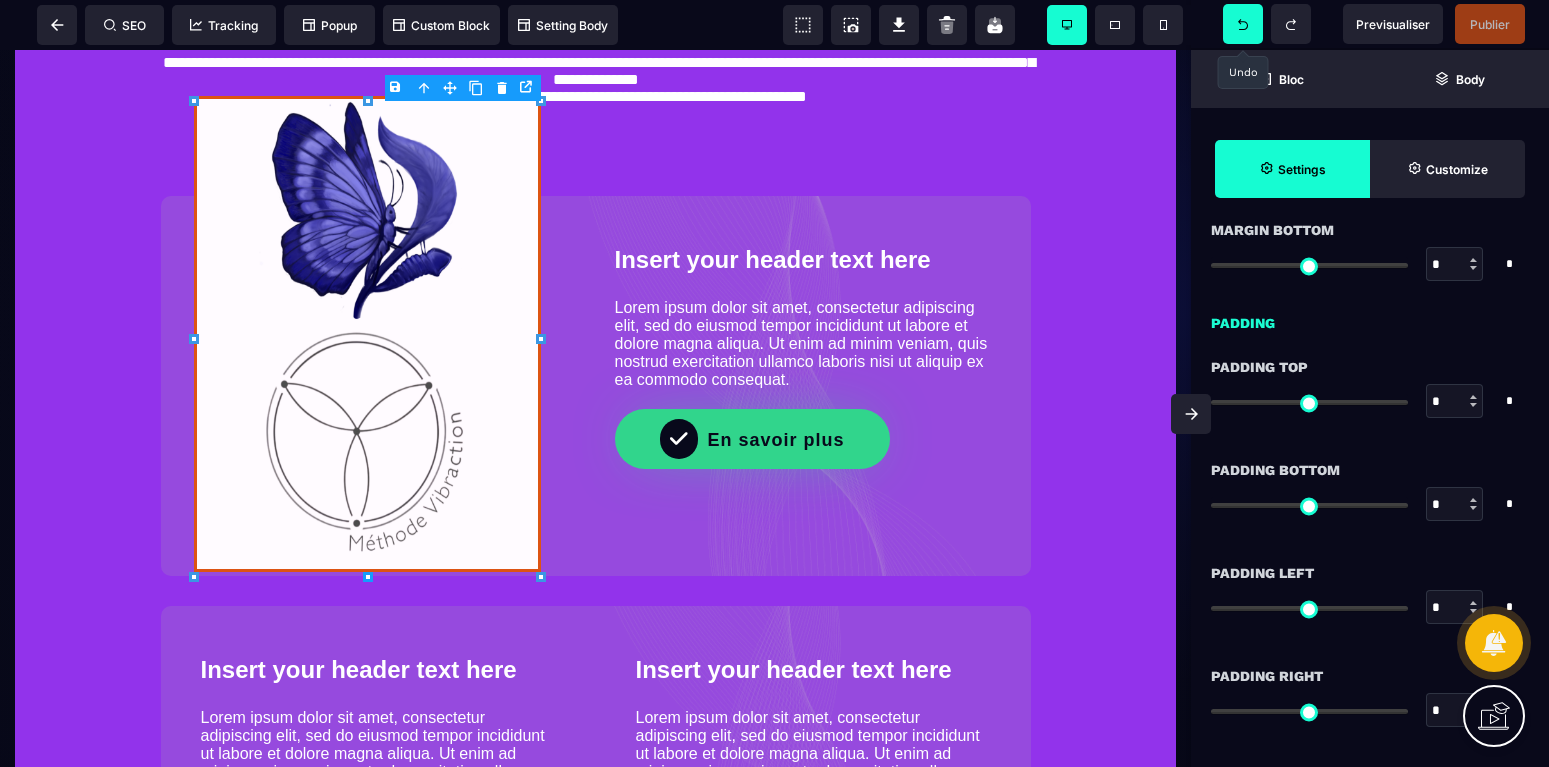 click 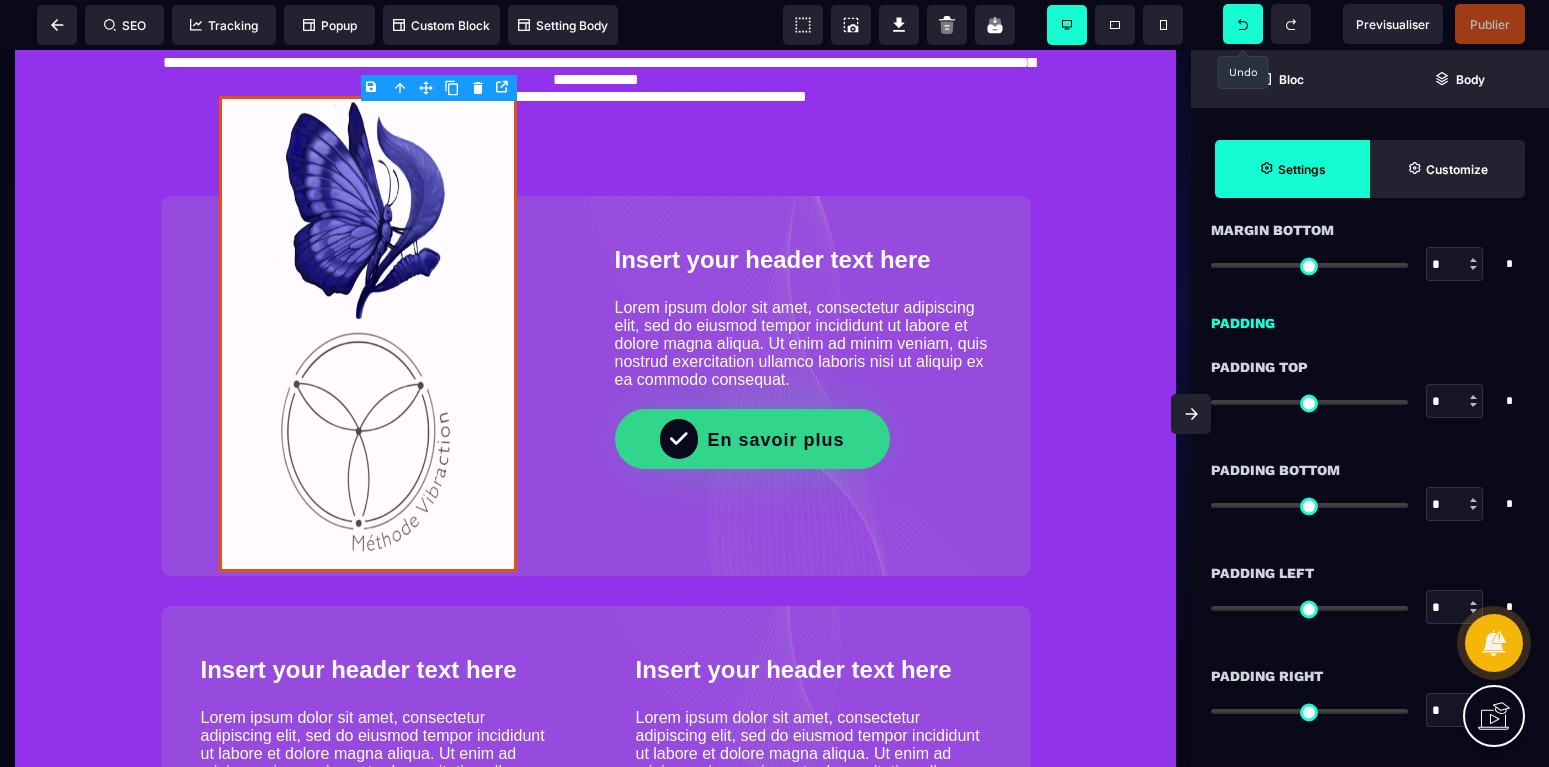 click 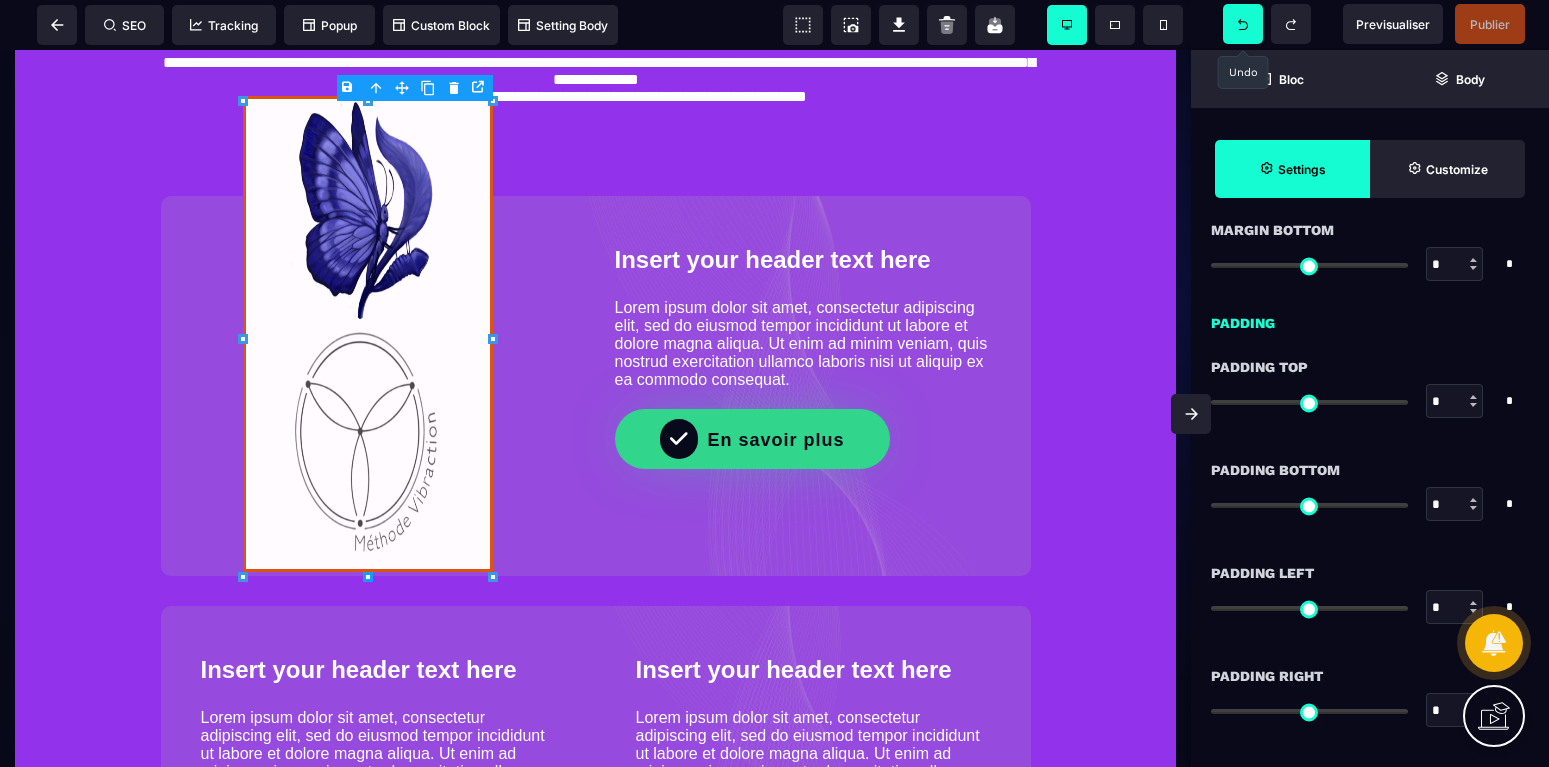 click 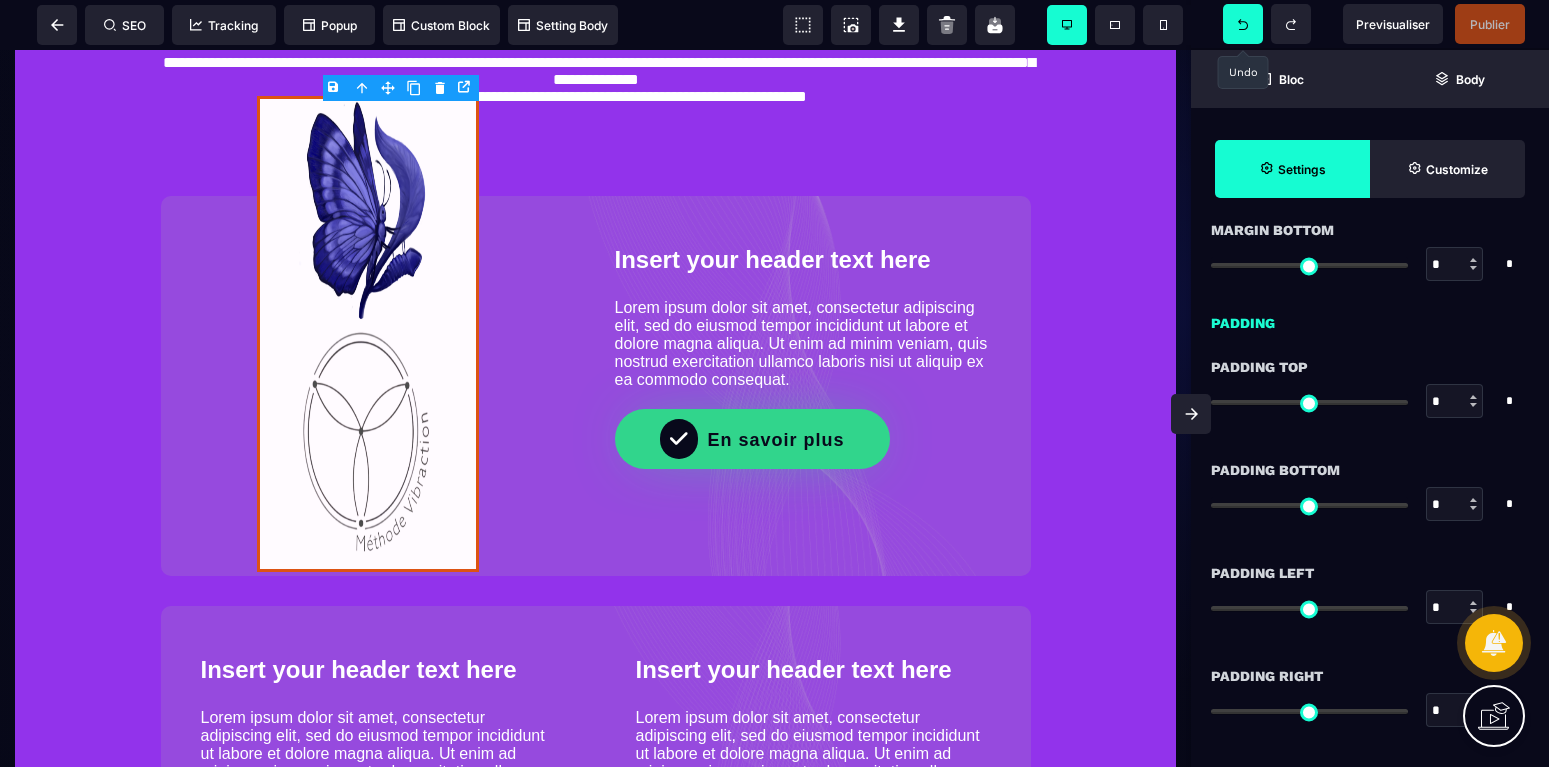 click 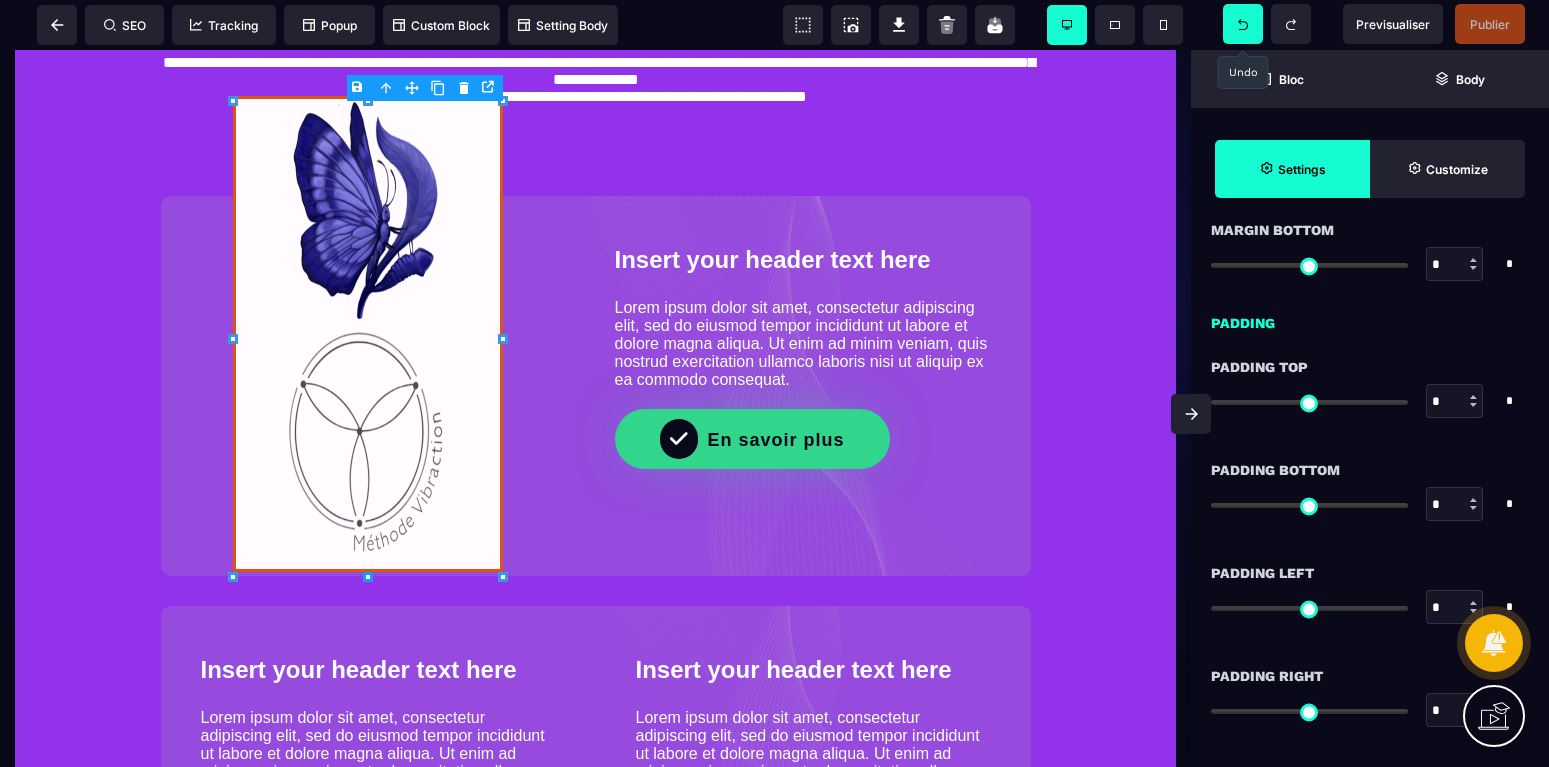 click 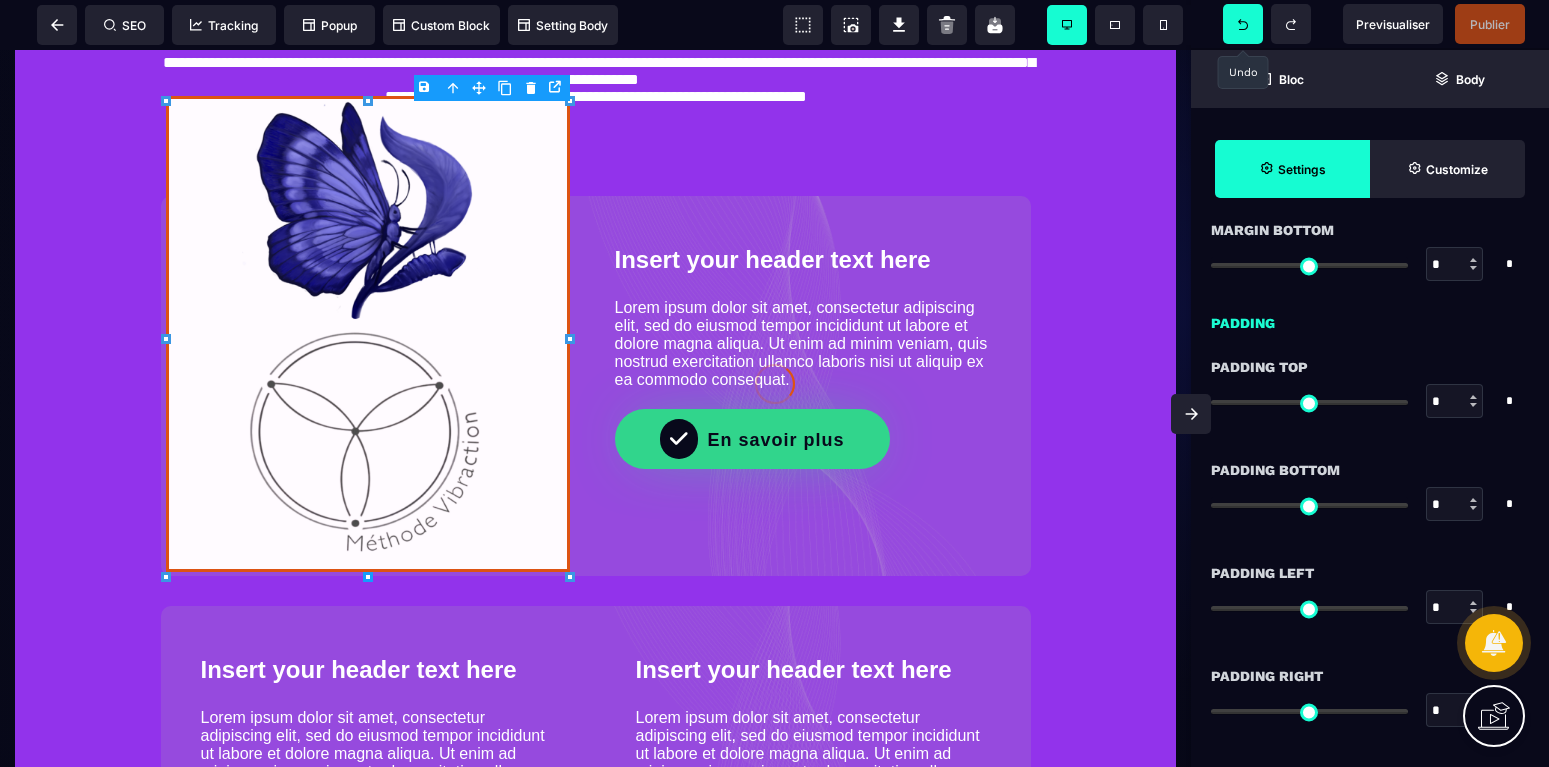 click 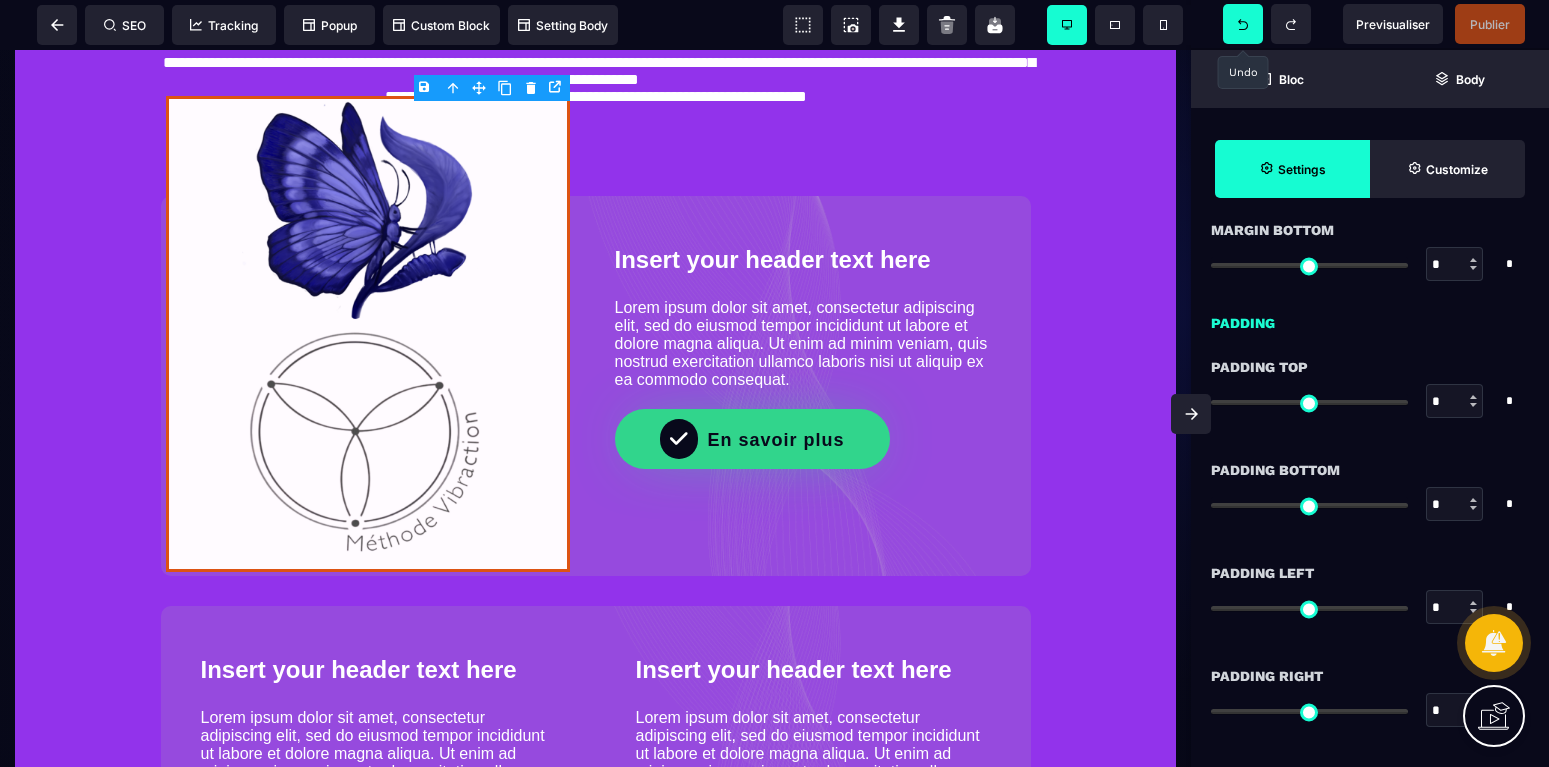 click 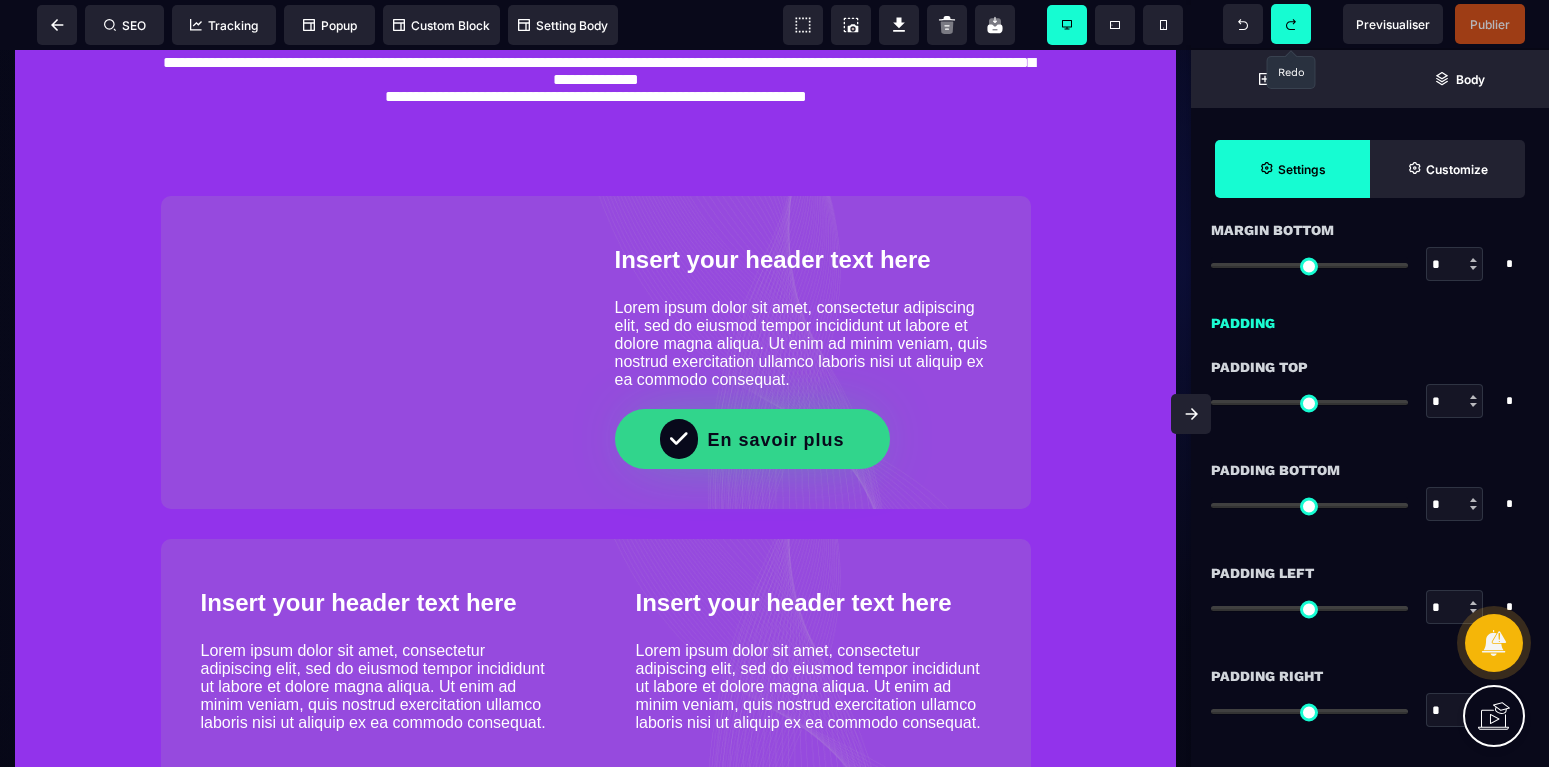 click at bounding box center (1291, 24) 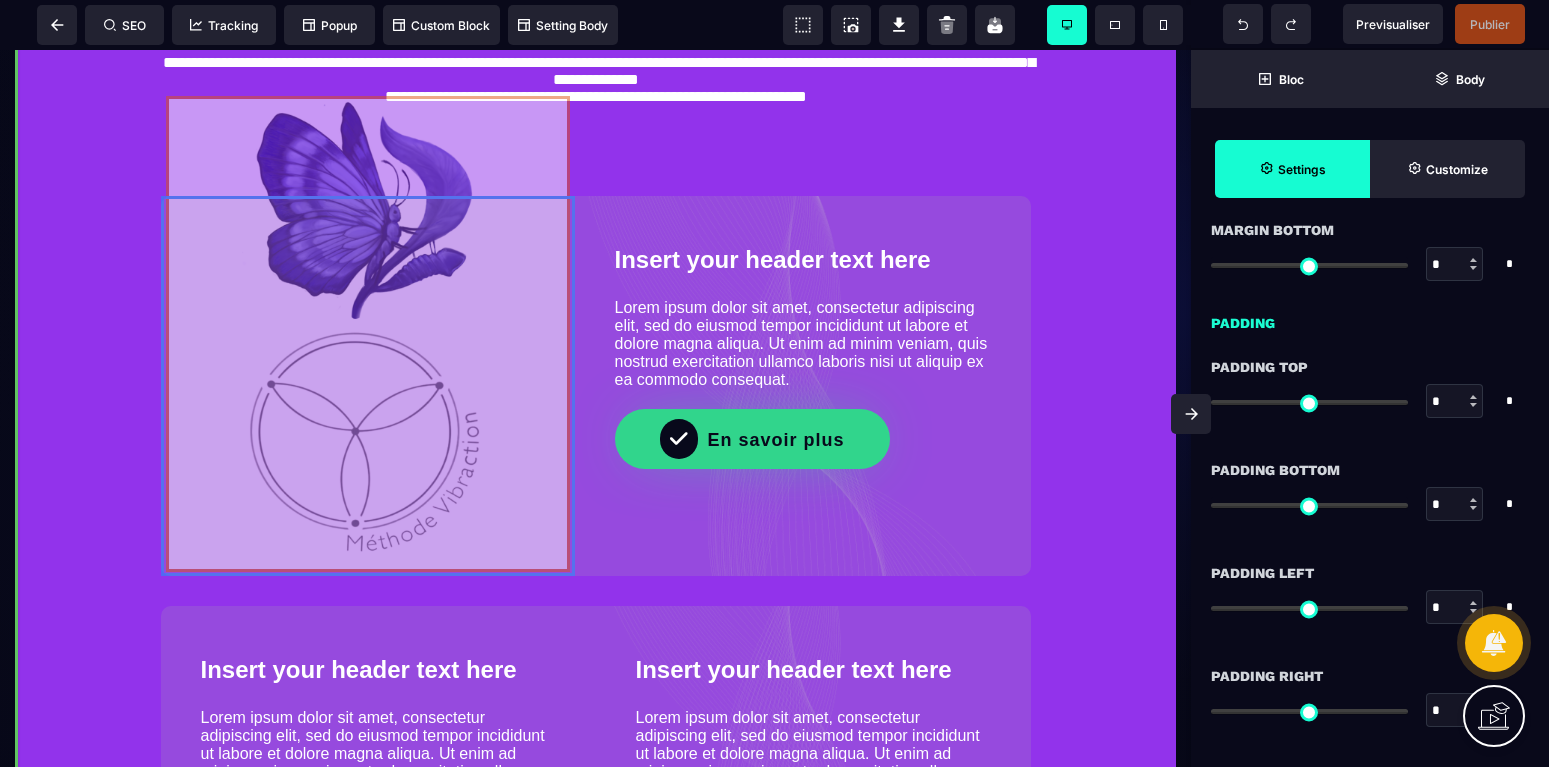 drag, startPoint x: 465, startPoint y: 138, endPoint x: 460, endPoint y: 159, distance: 21.587032 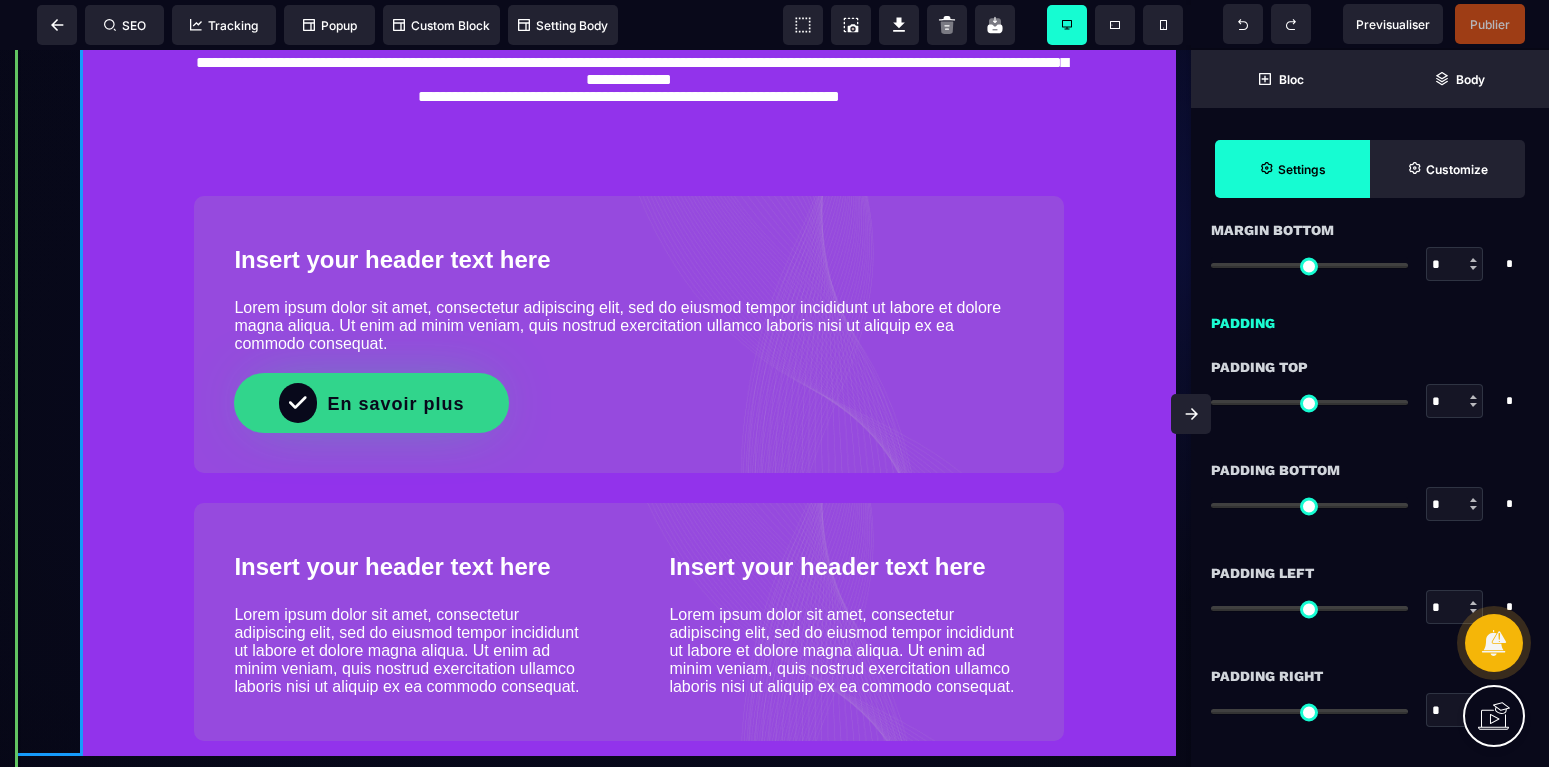 scroll, scrollTop: 969, scrollLeft: 0, axis: vertical 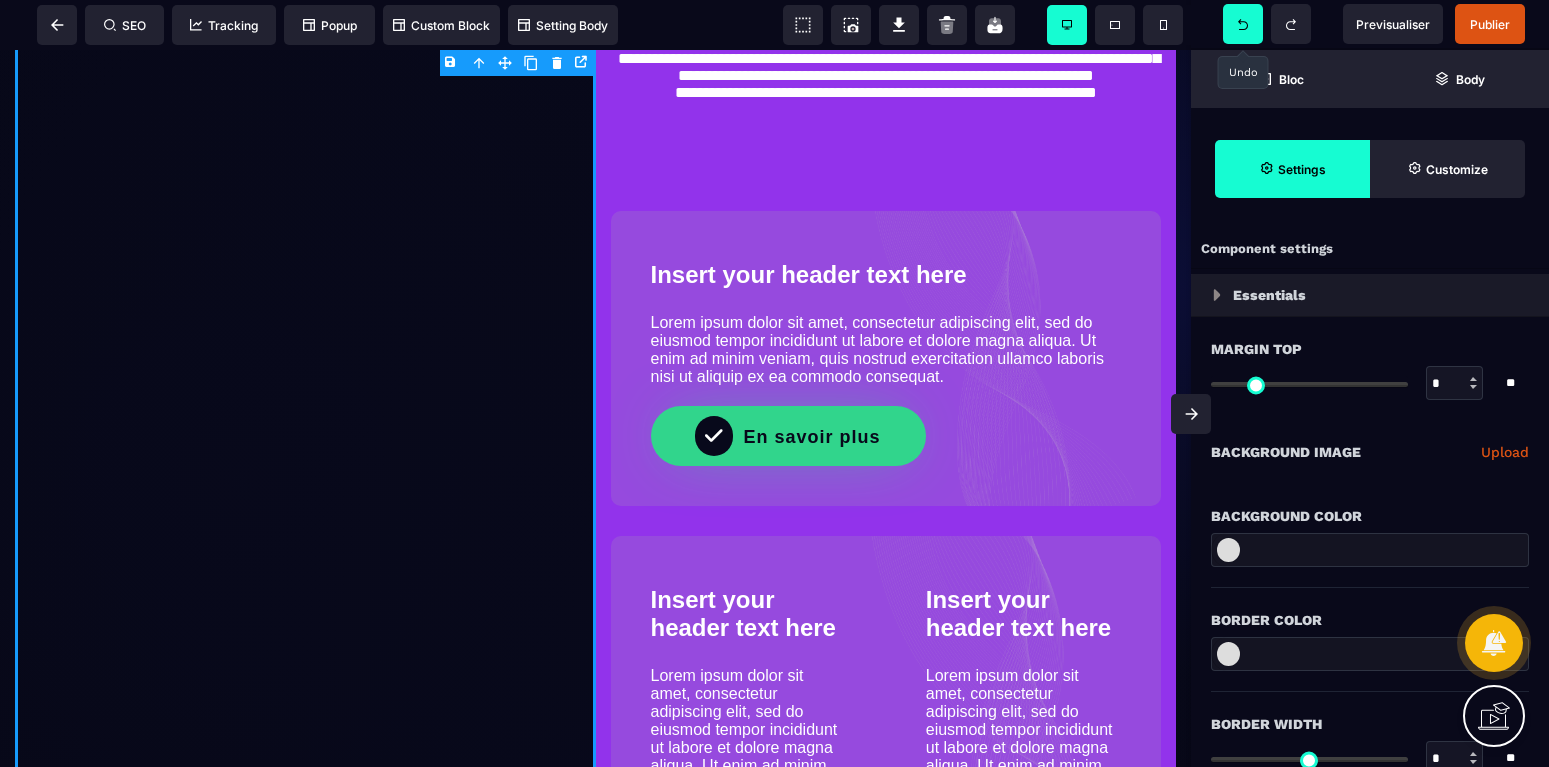 click at bounding box center (1243, 24) 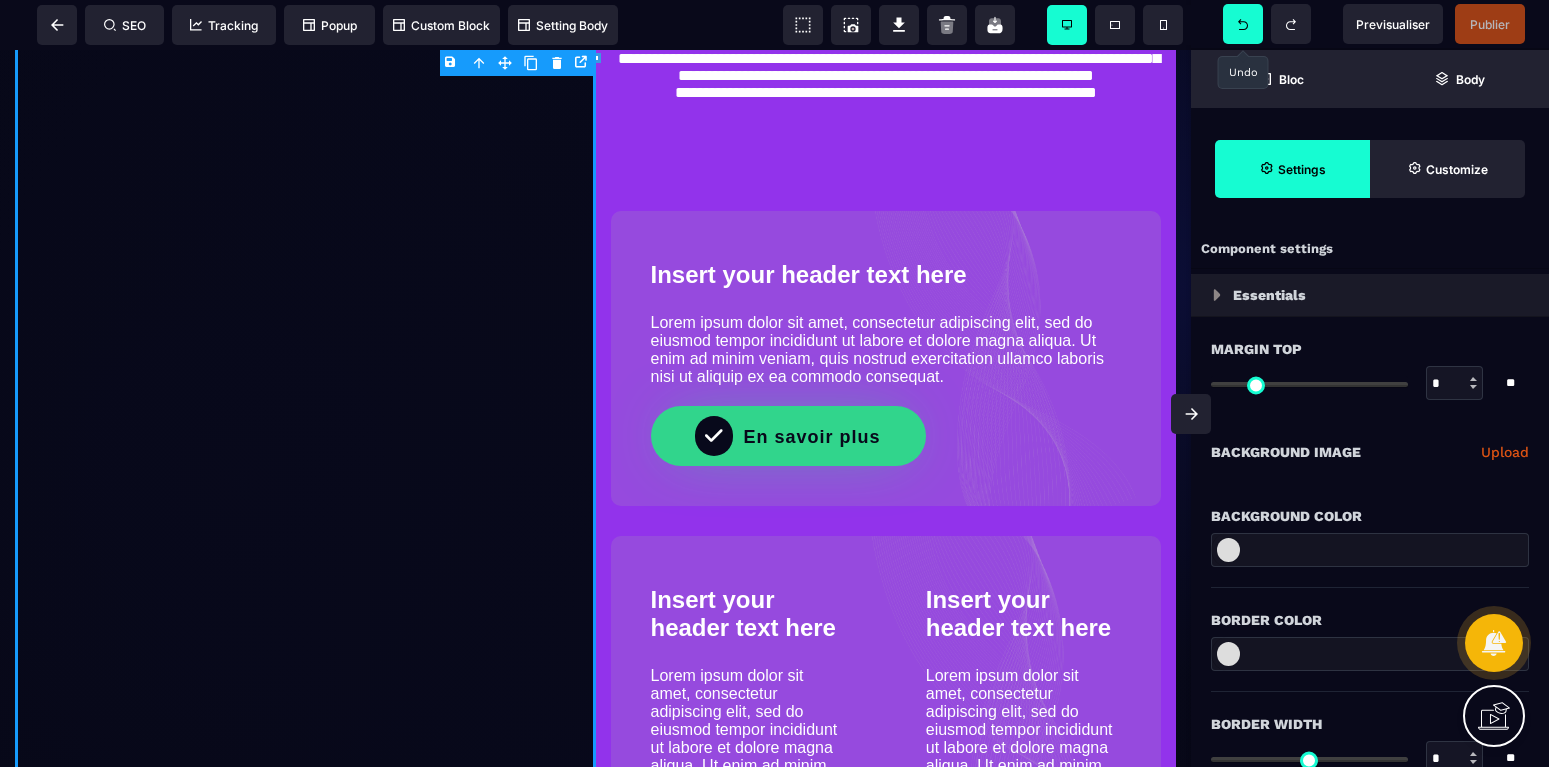 click 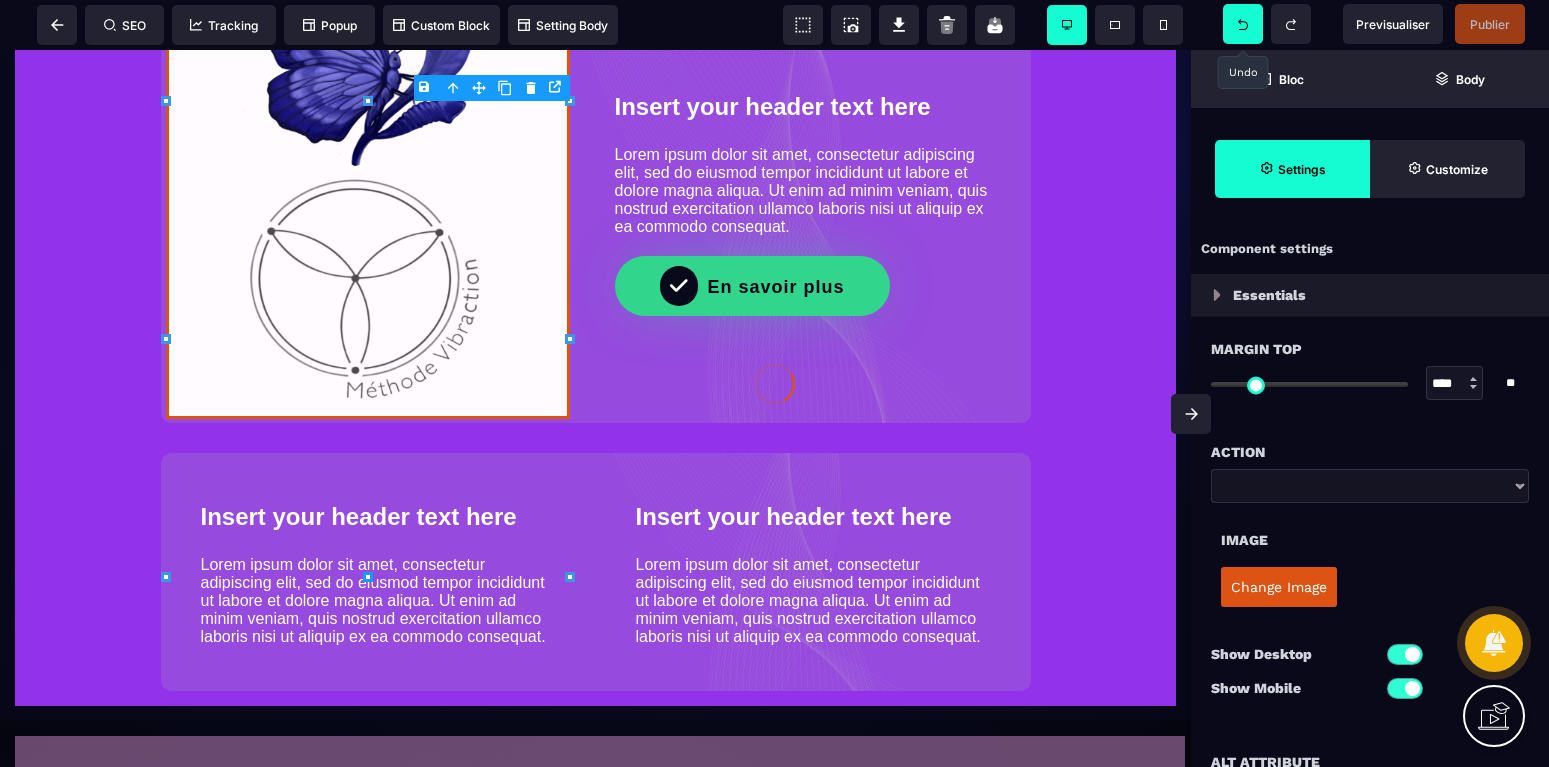 scroll, scrollTop: 816, scrollLeft: 0, axis: vertical 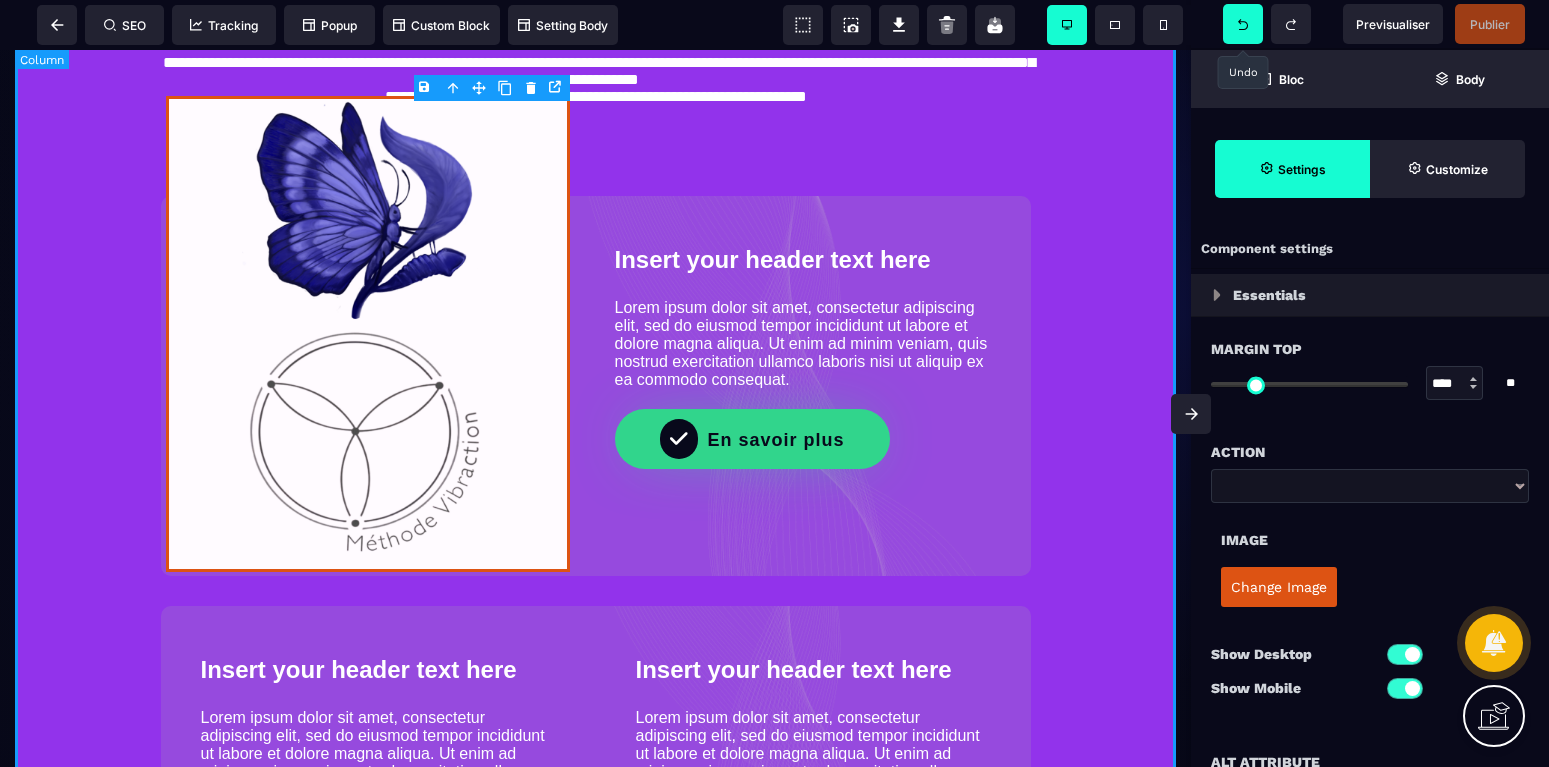 click on "**********" at bounding box center (595, 54) 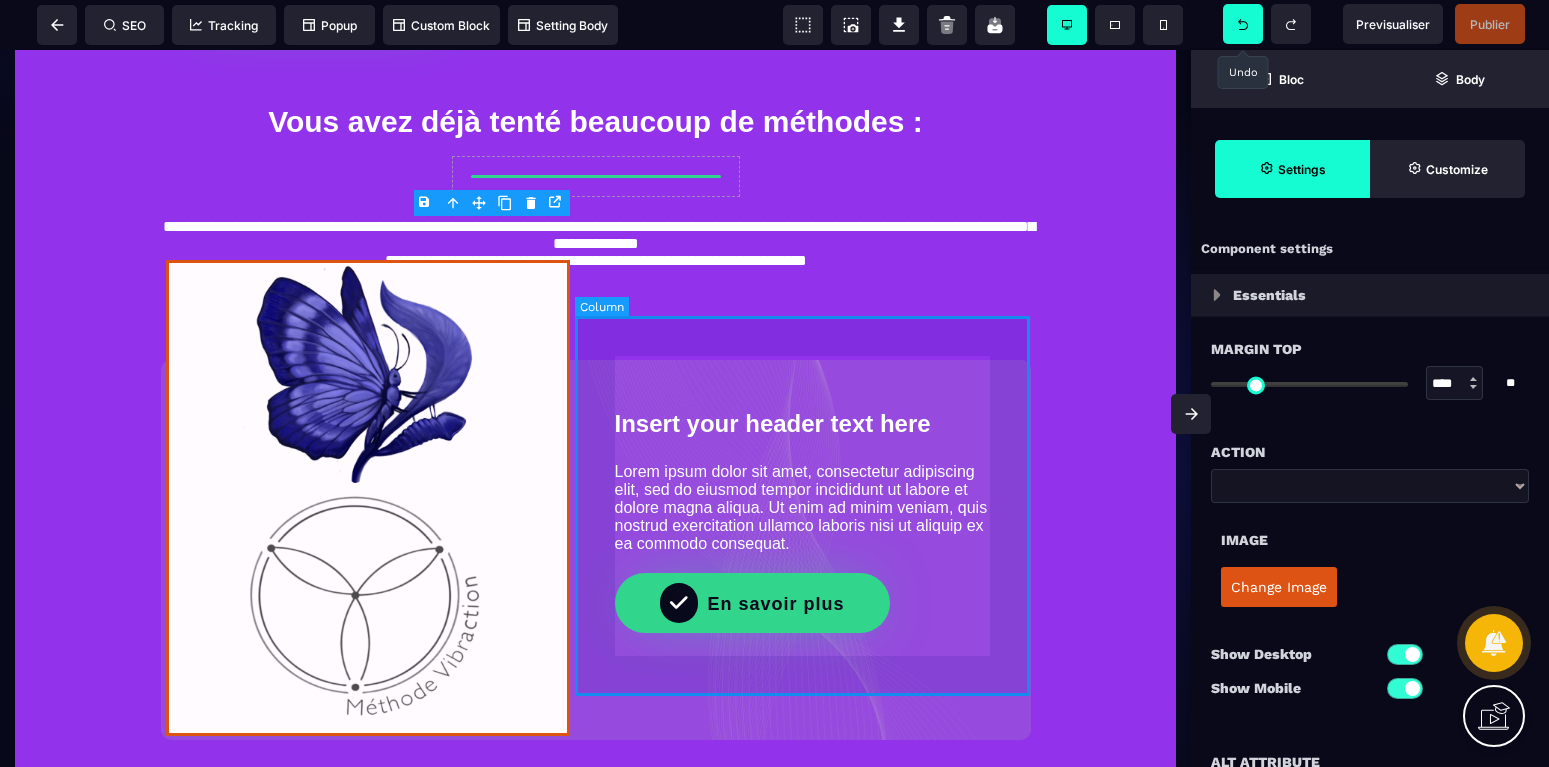 scroll, scrollTop: 612, scrollLeft: 0, axis: vertical 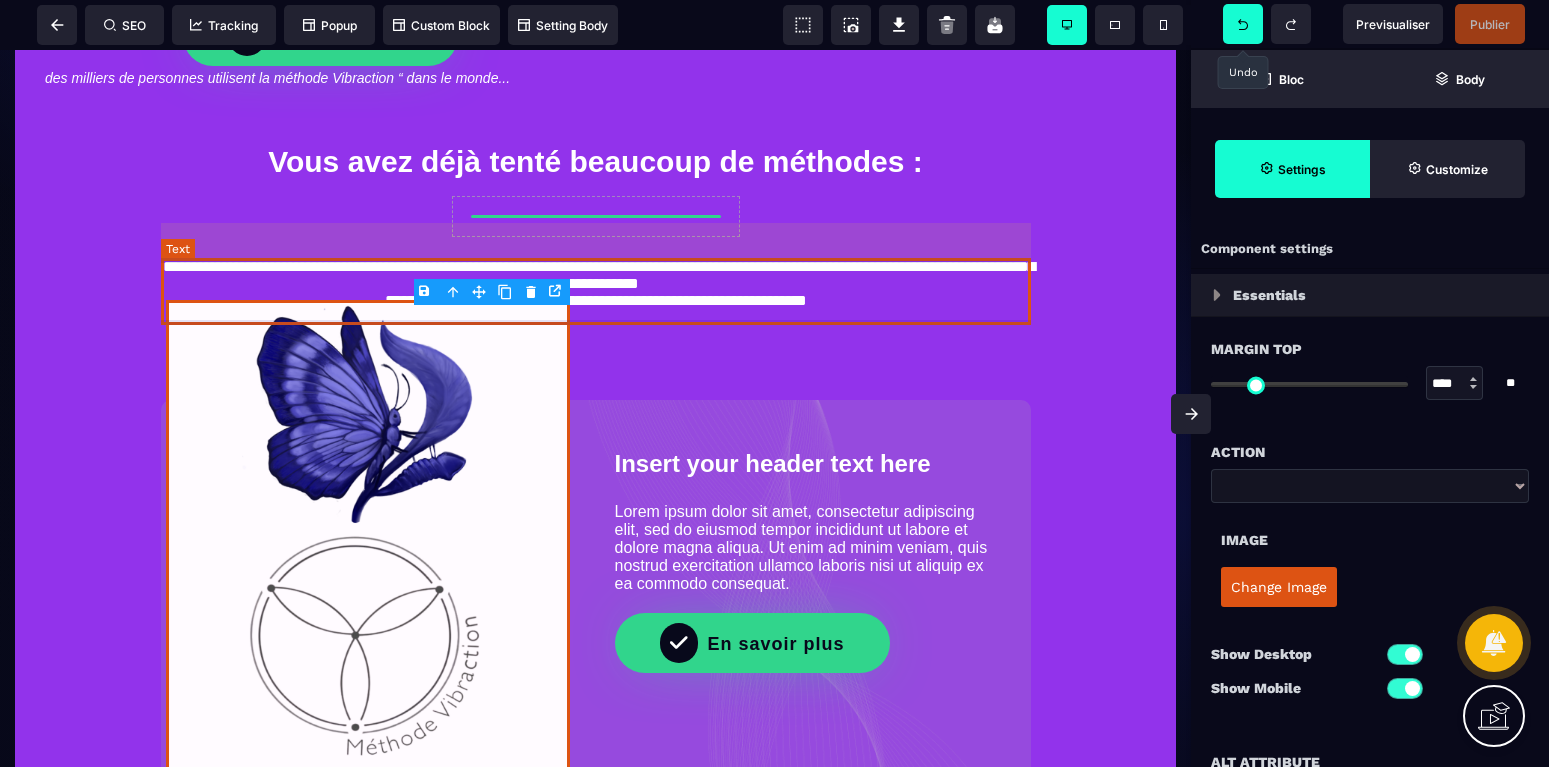 click on "**********" at bounding box center (596, 286) 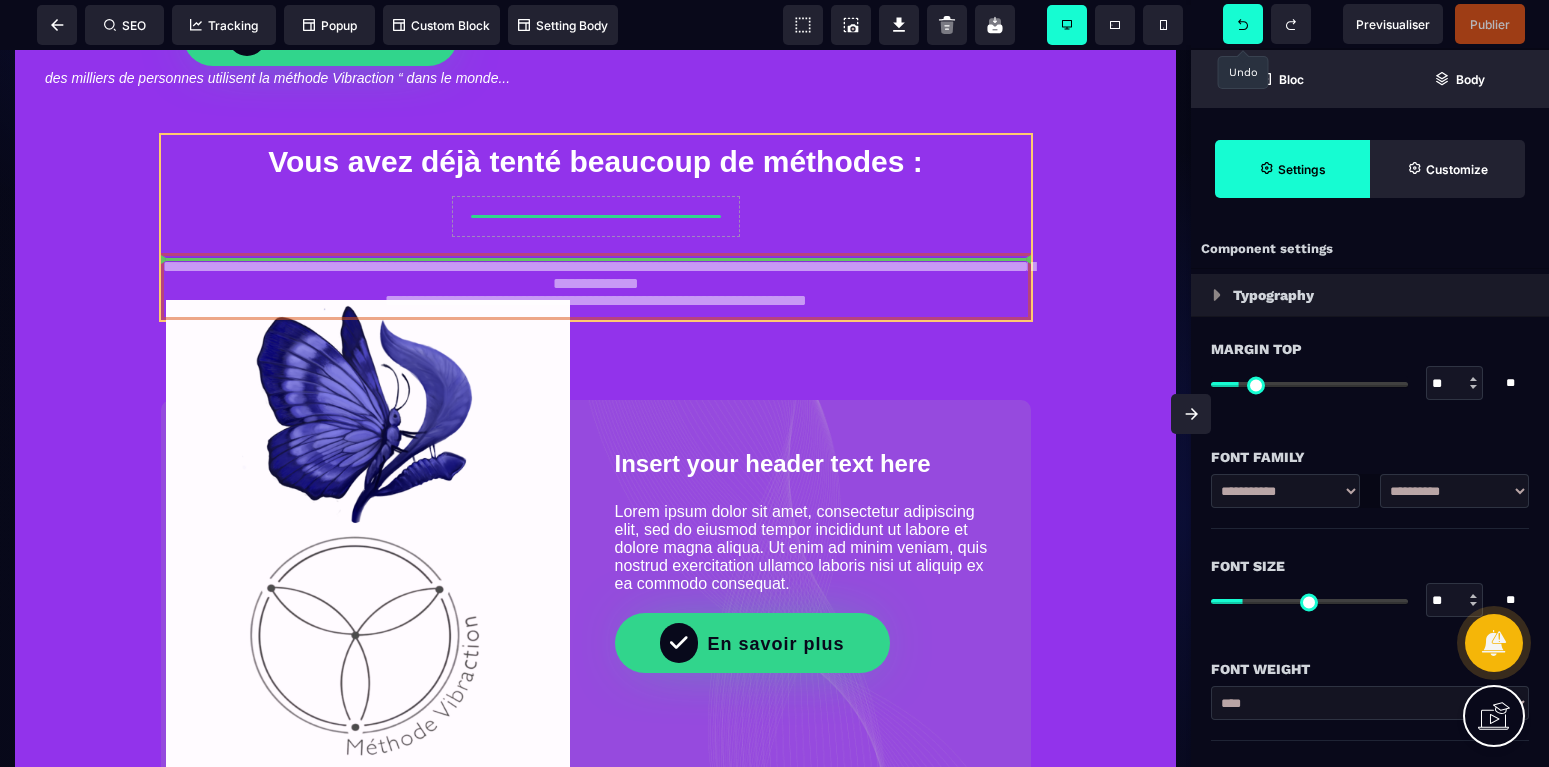 drag, startPoint x: 937, startPoint y: 291, endPoint x: 936, endPoint y: 222, distance: 69.00725 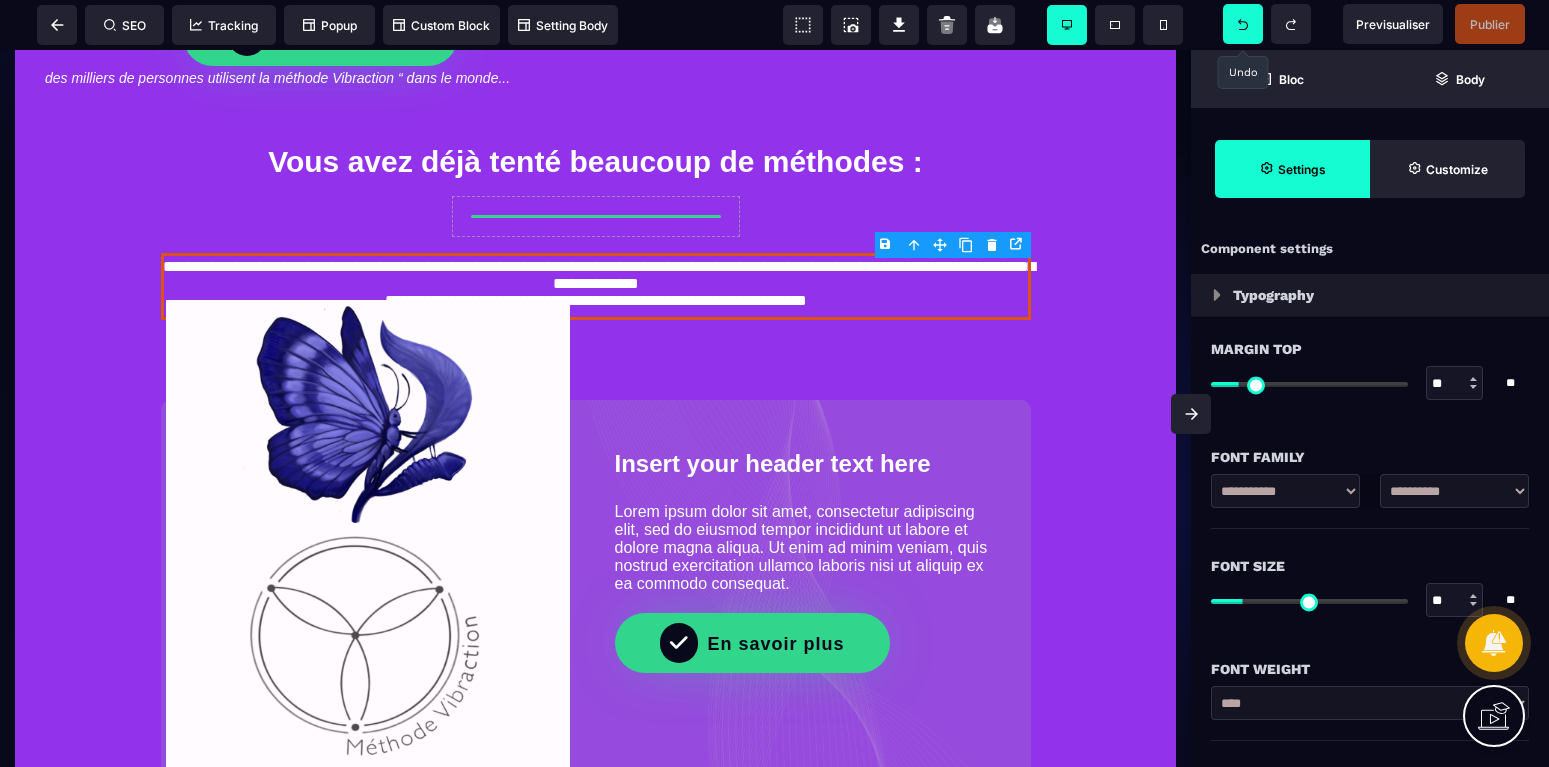 click at bounding box center [1309, 383] 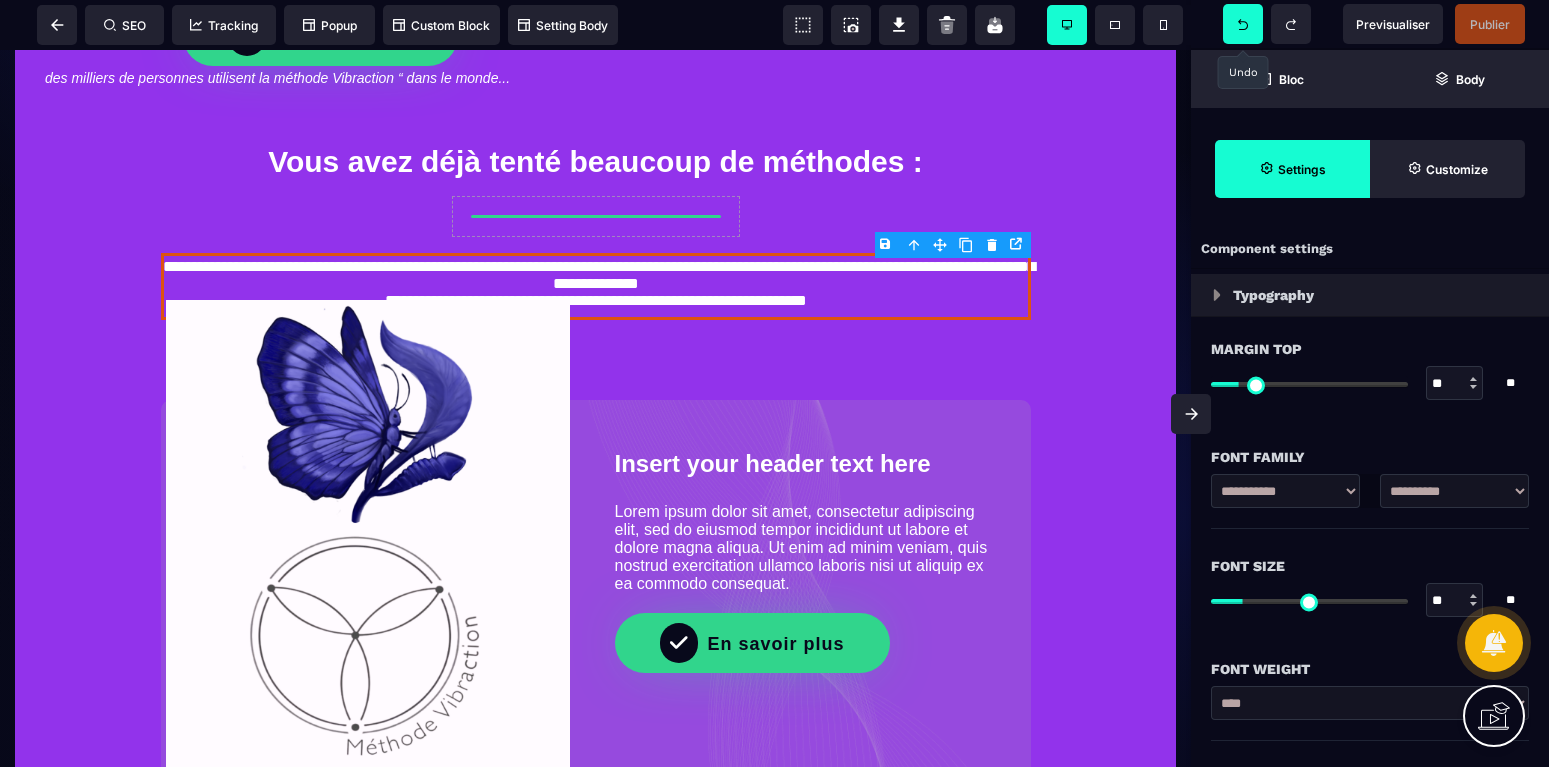click at bounding box center (1309, 384) 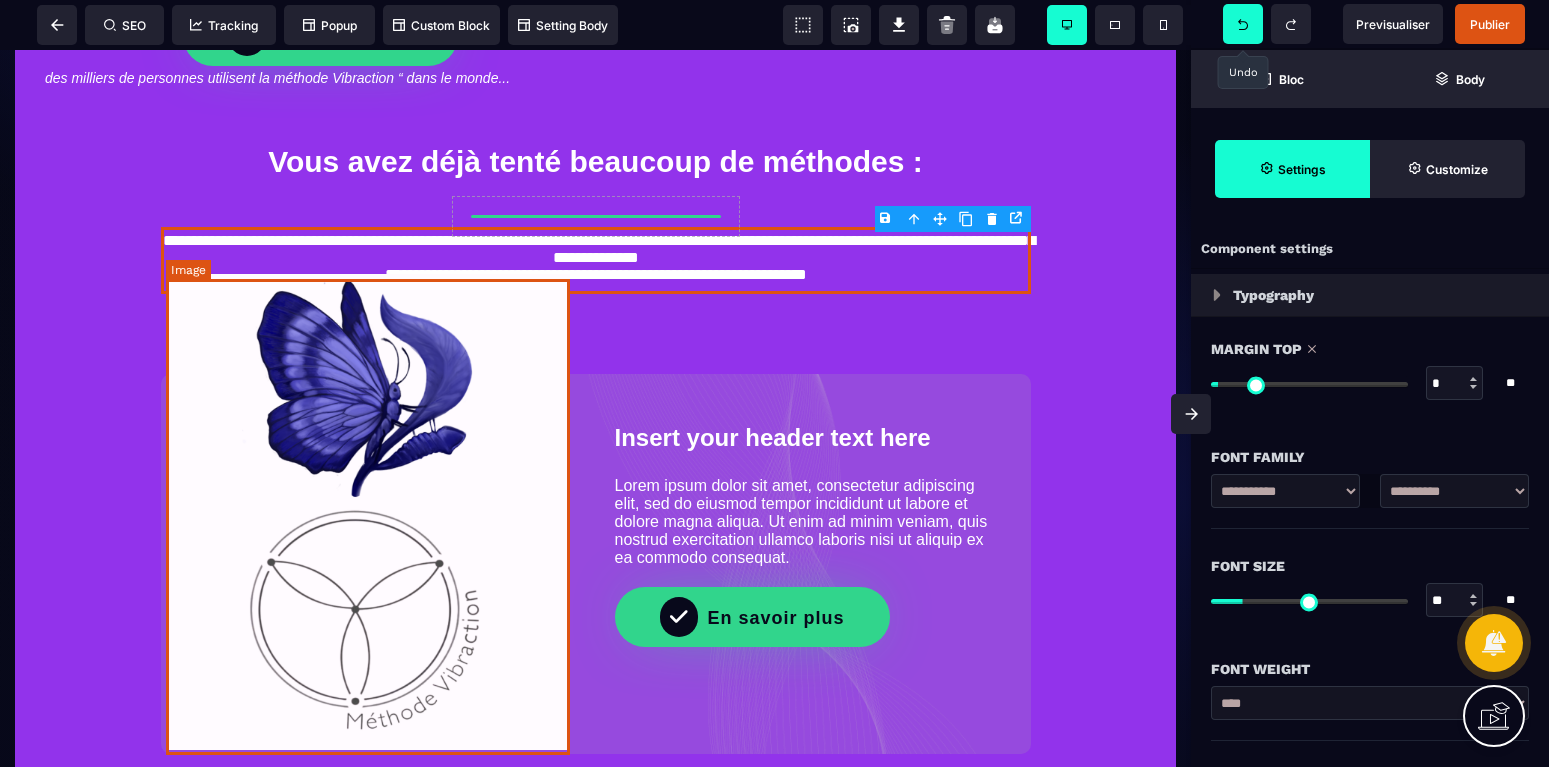 click at bounding box center (368, 512) 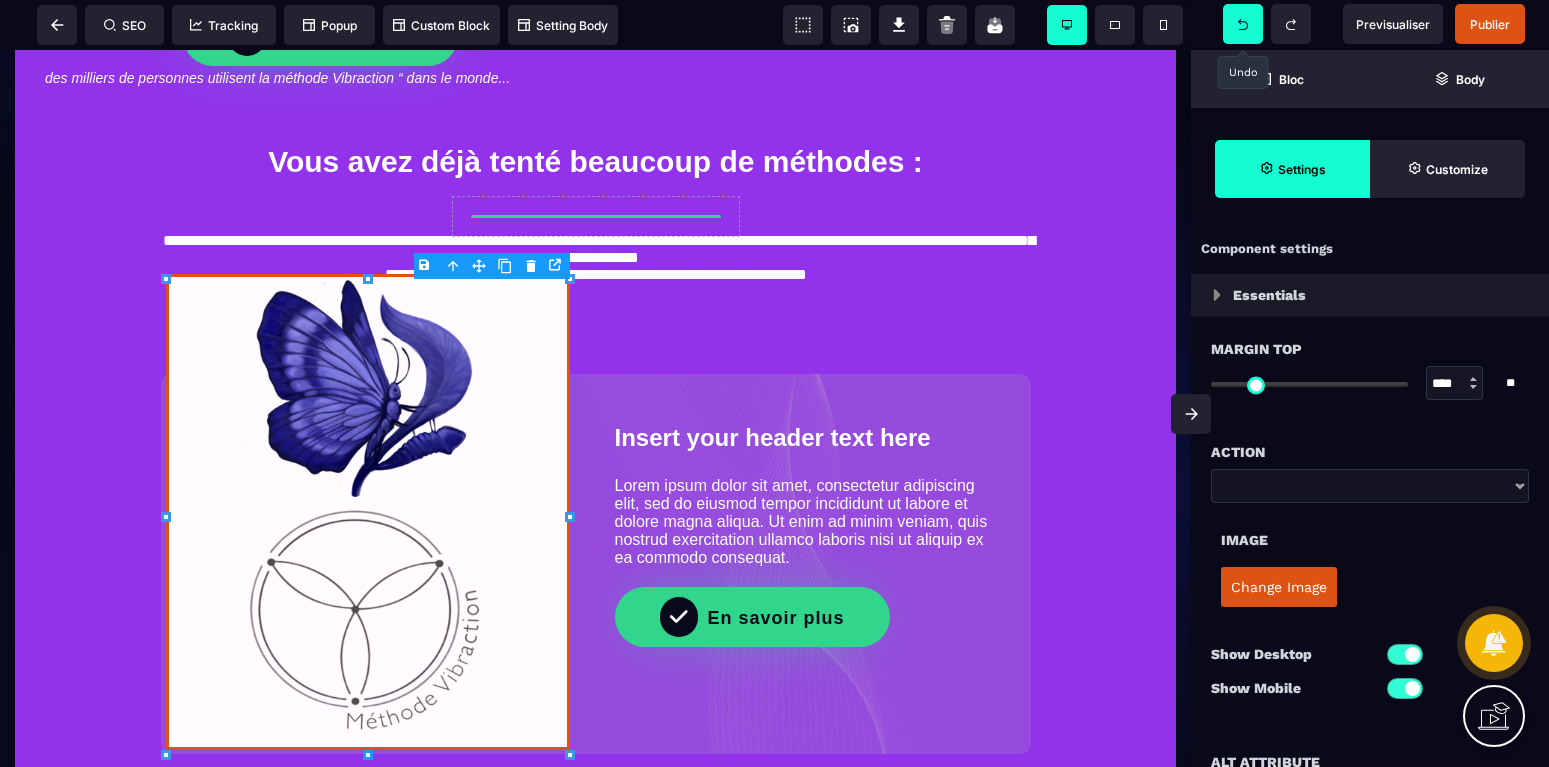 click on "B I U S
A *******
Image
SEO
Tracking
Popup" at bounding box center (774, 383) 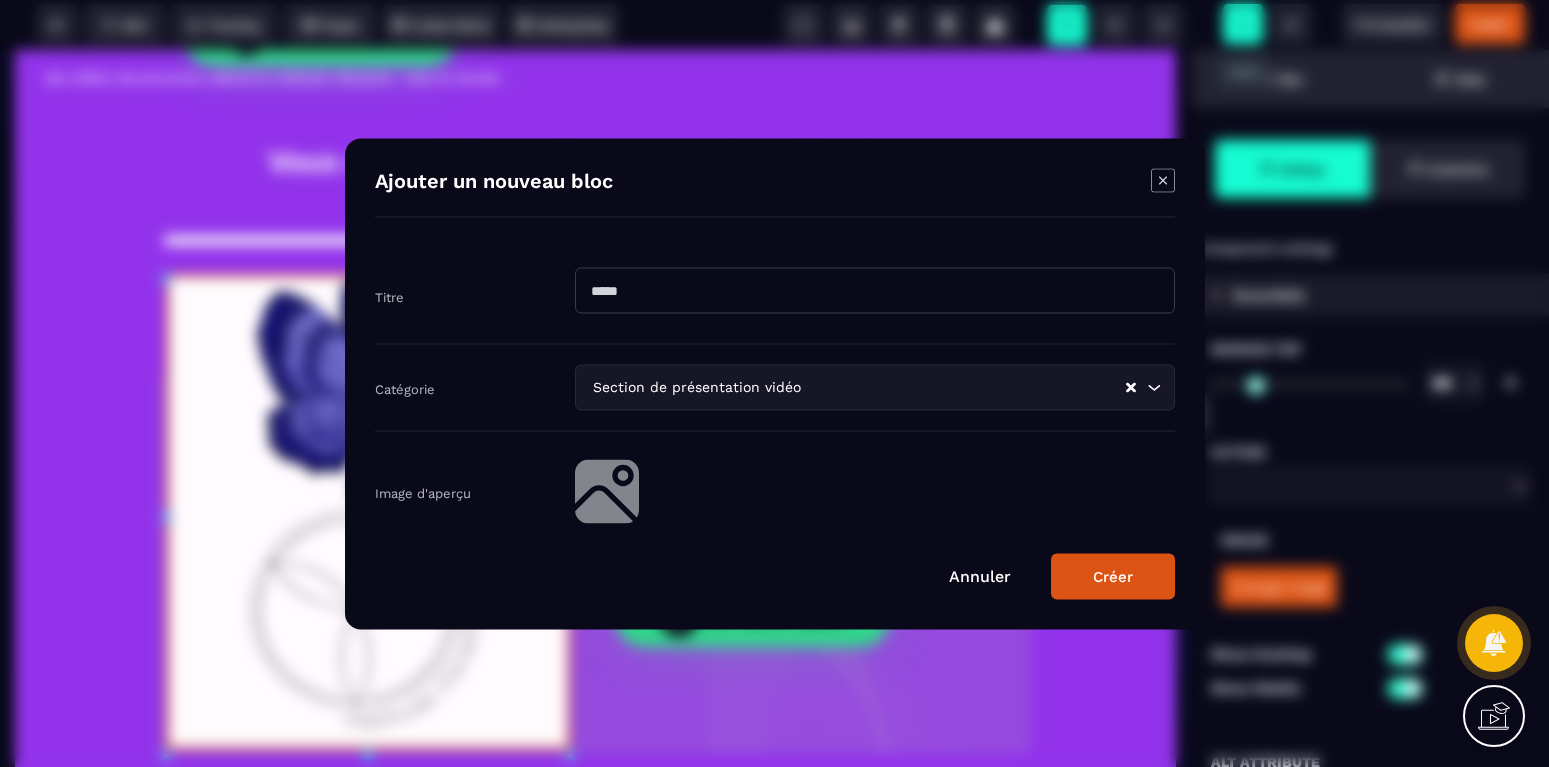 click on "Annuler" at bounding box center [980, 575] 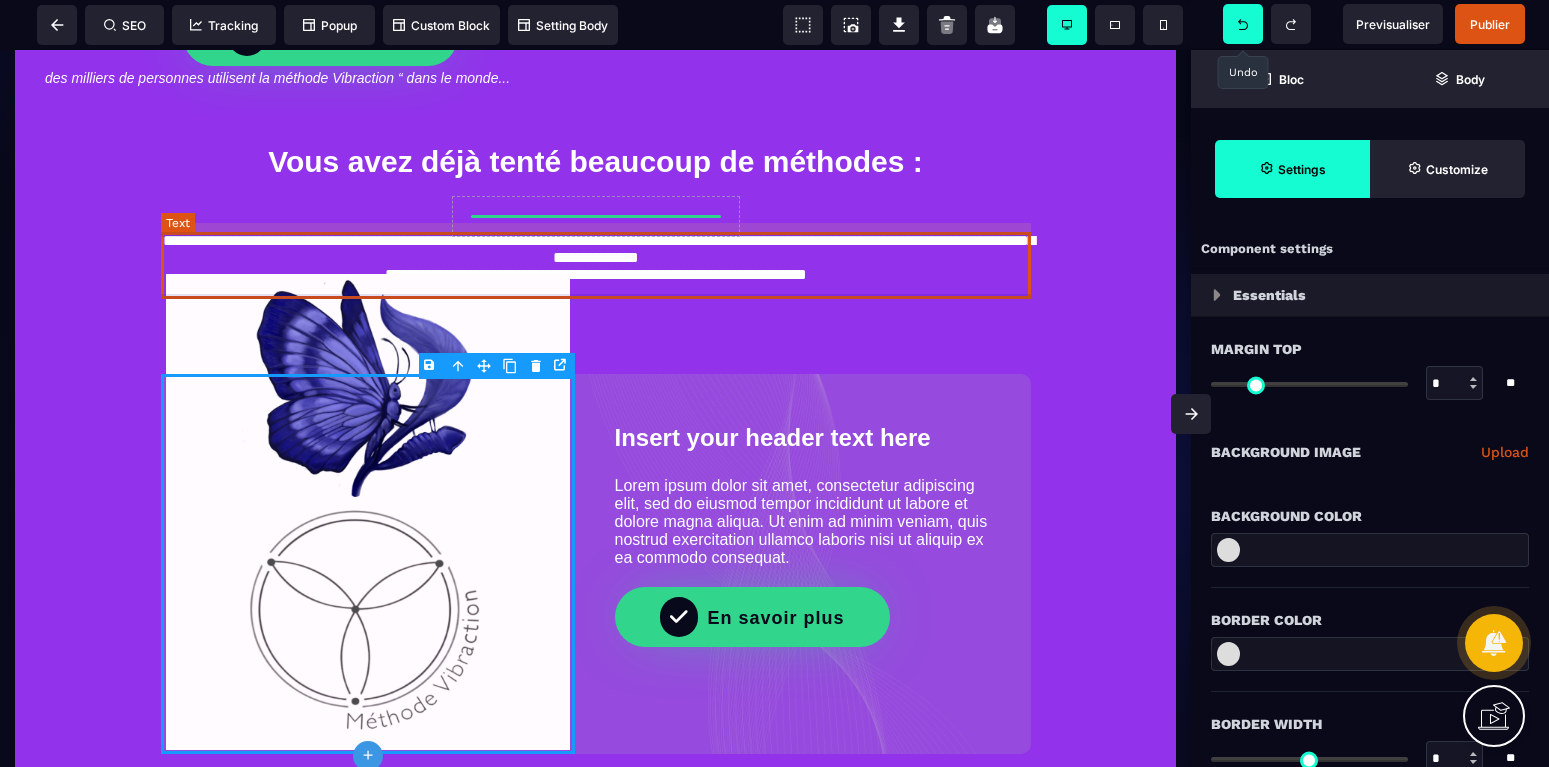 click on "**********" at bounding box center (596, 260) 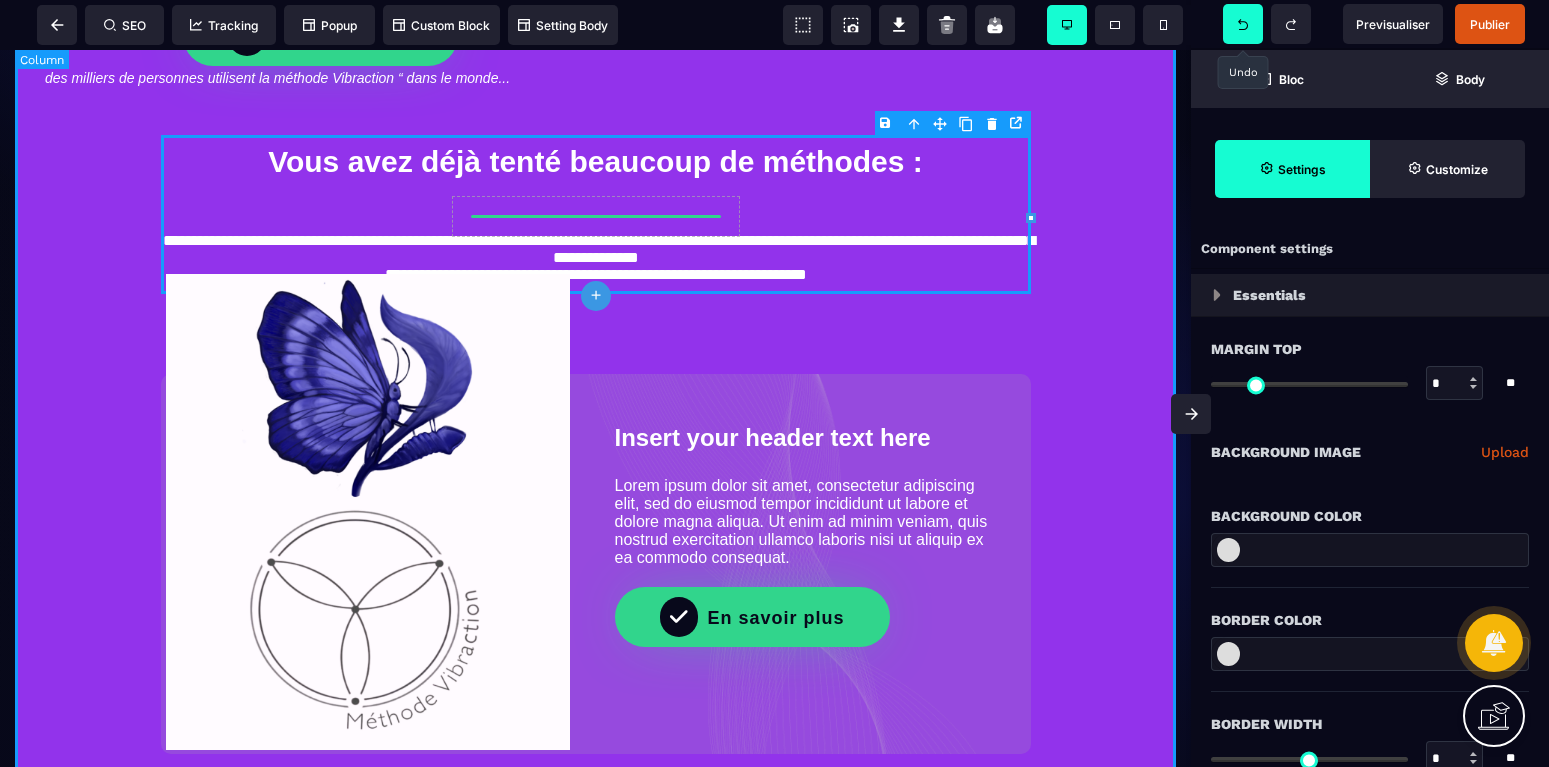click on "**********" at bounding box center [595, 245] 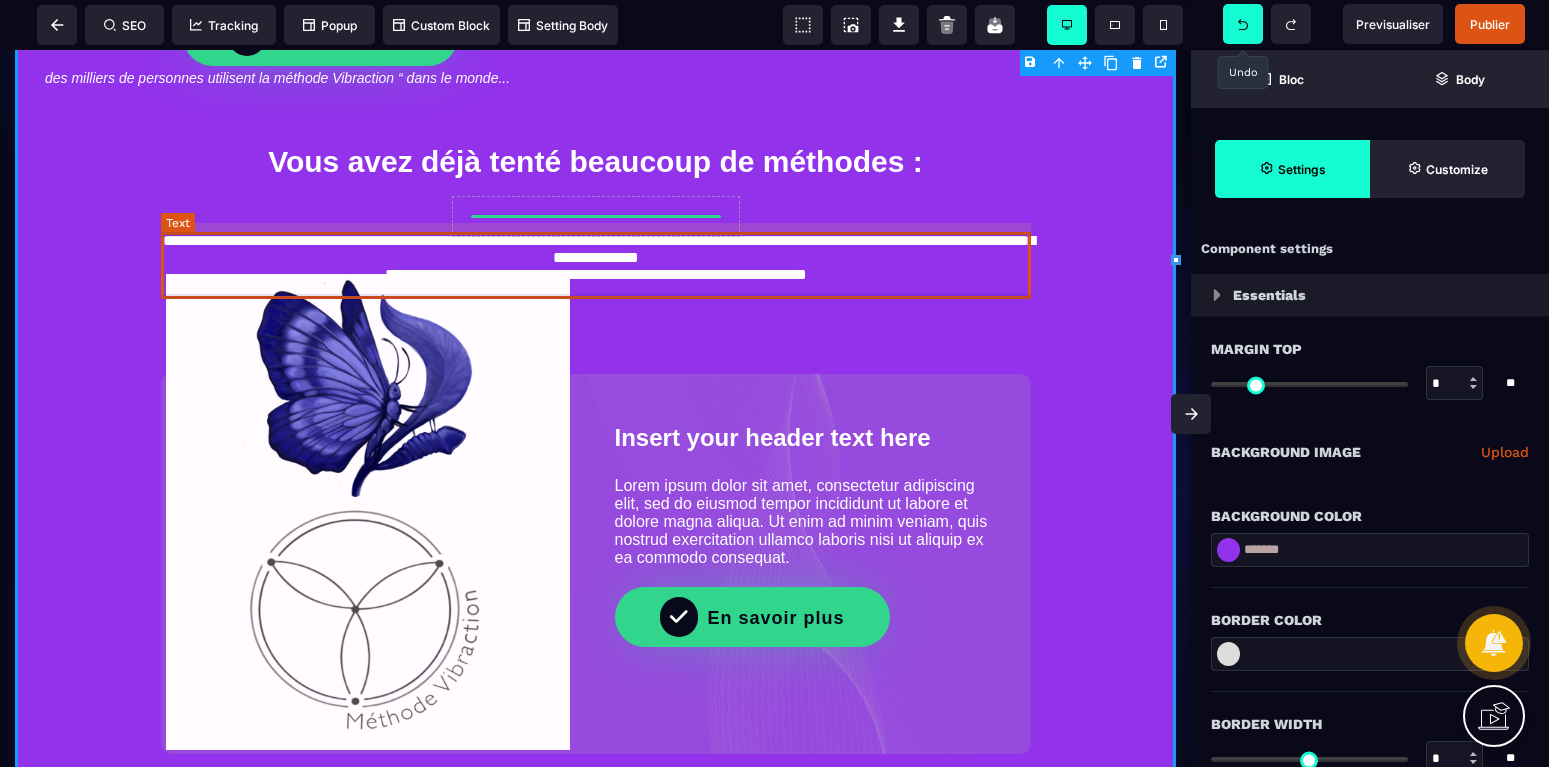click on "**********" at bounding box center (596, 260) 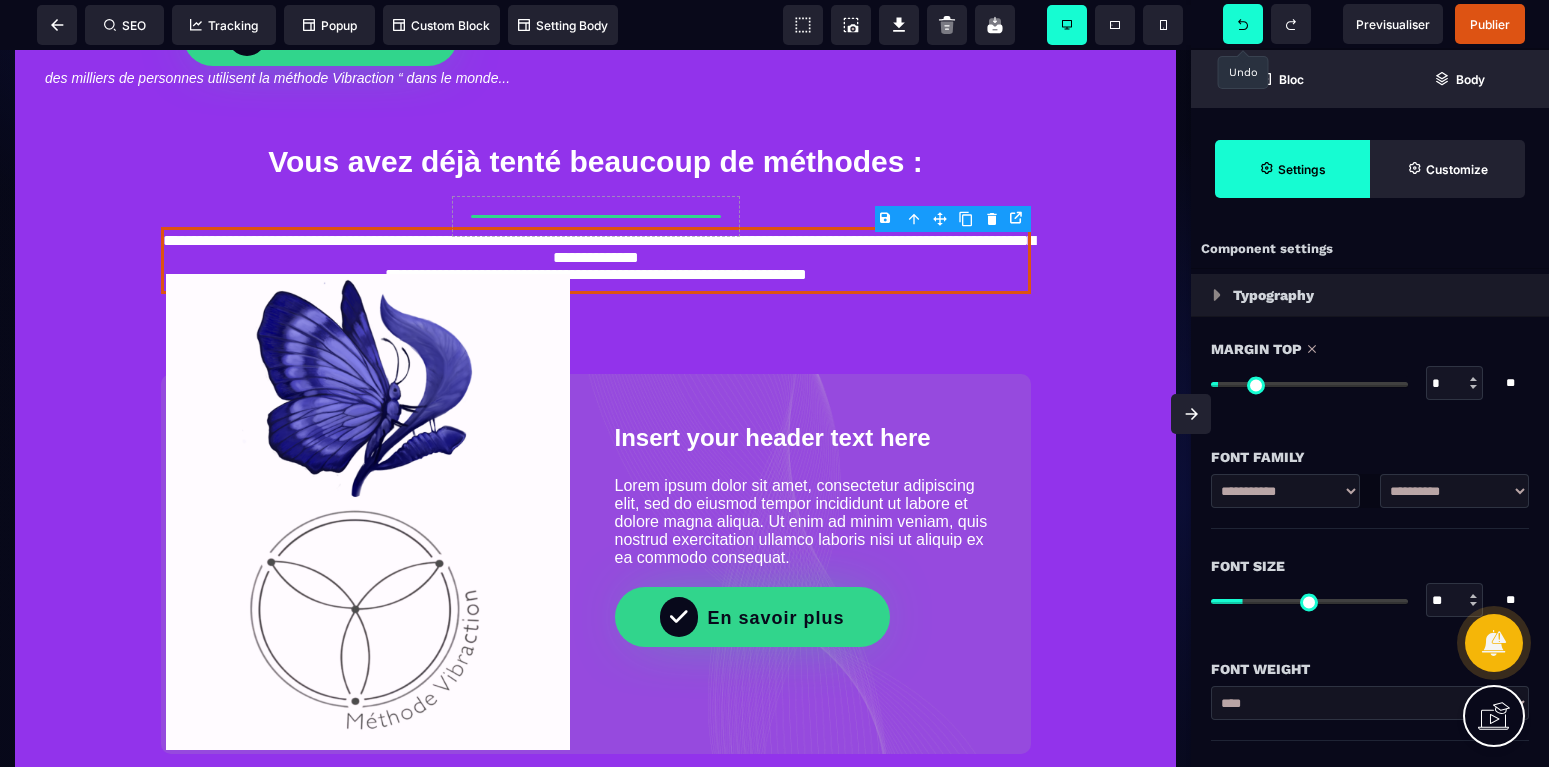 click at bounding box center [1243, 24] 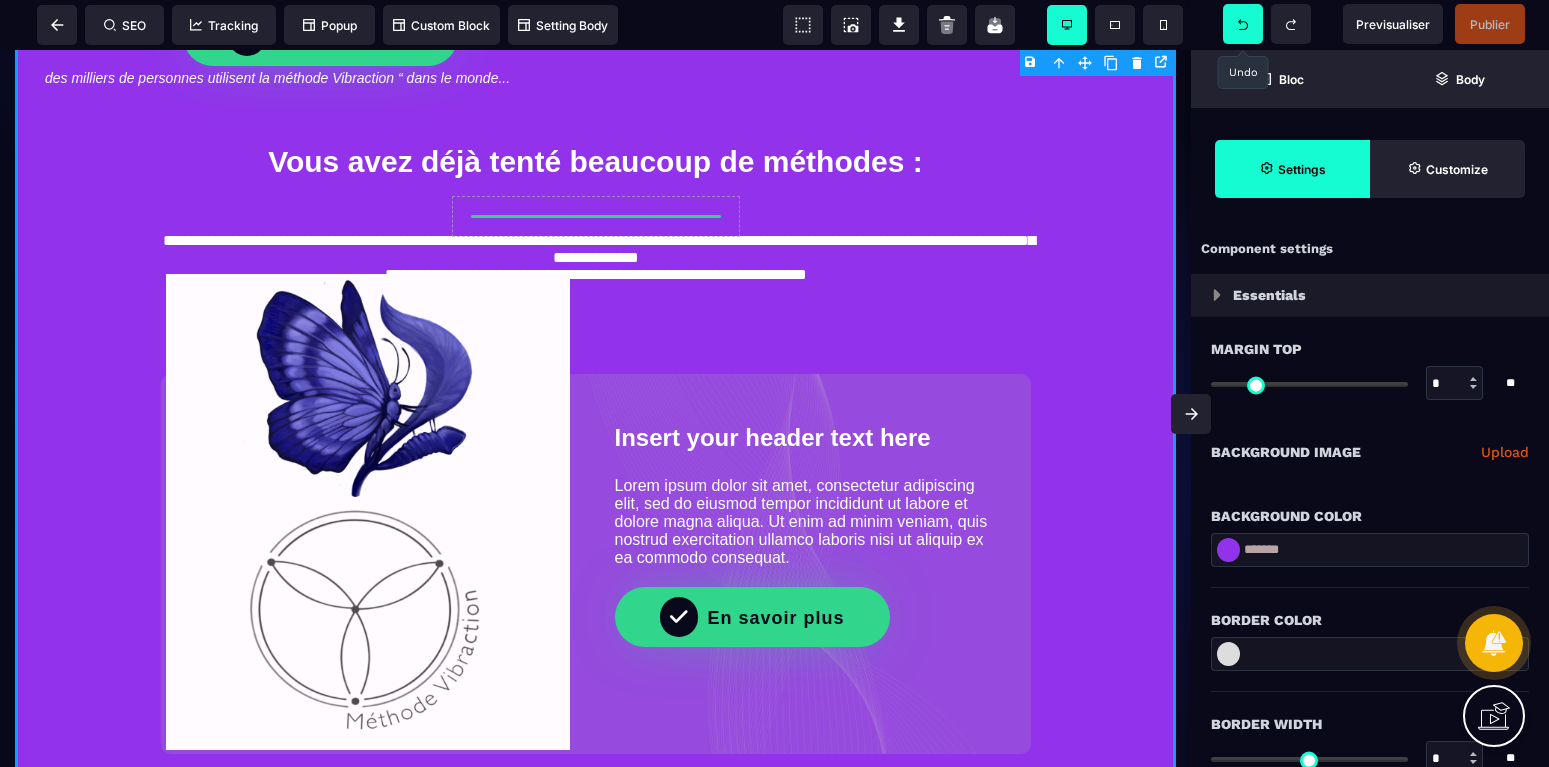 click at bounding box center (1243, 24) 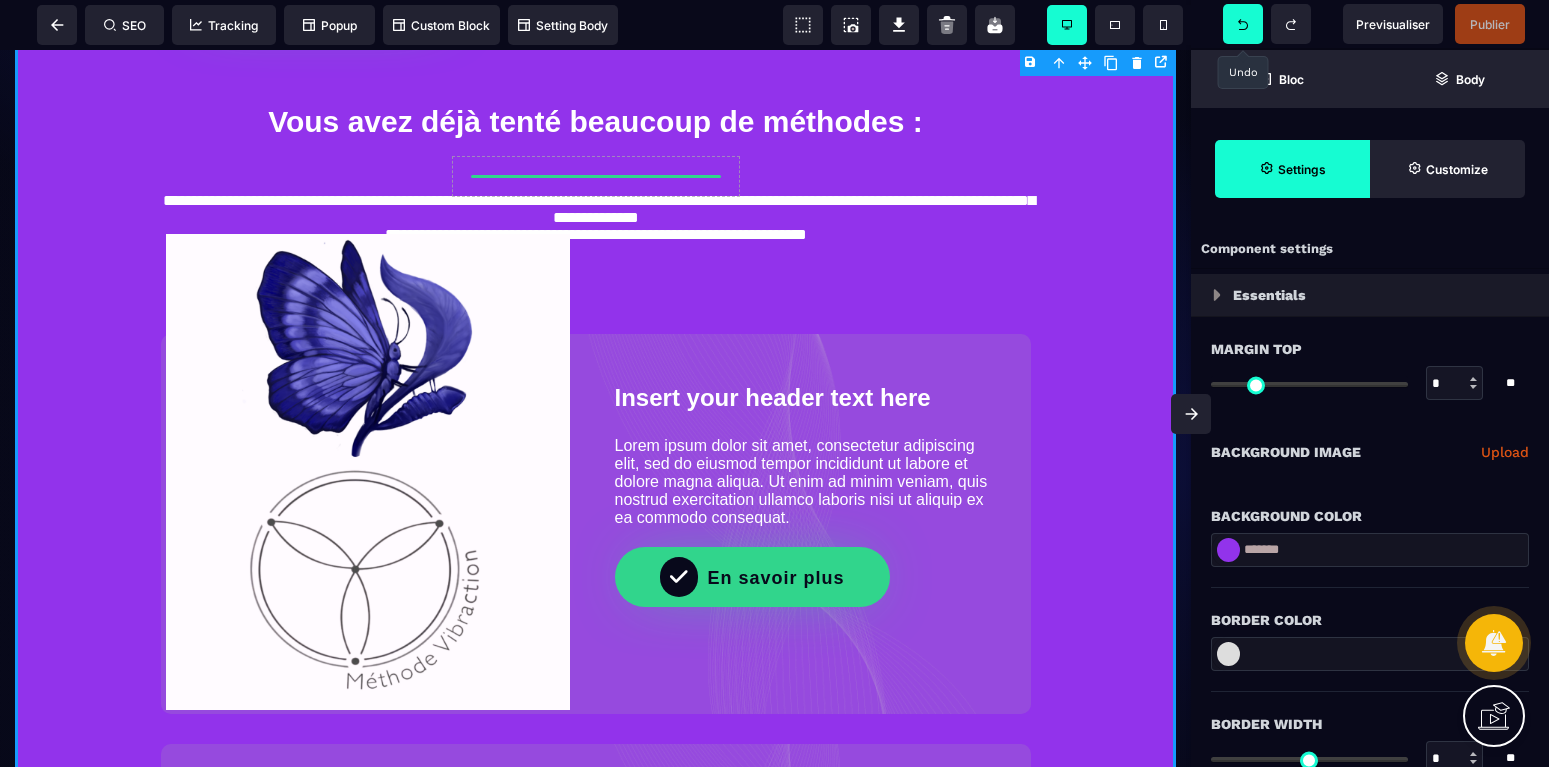 click at bounding box center (1243, 24) 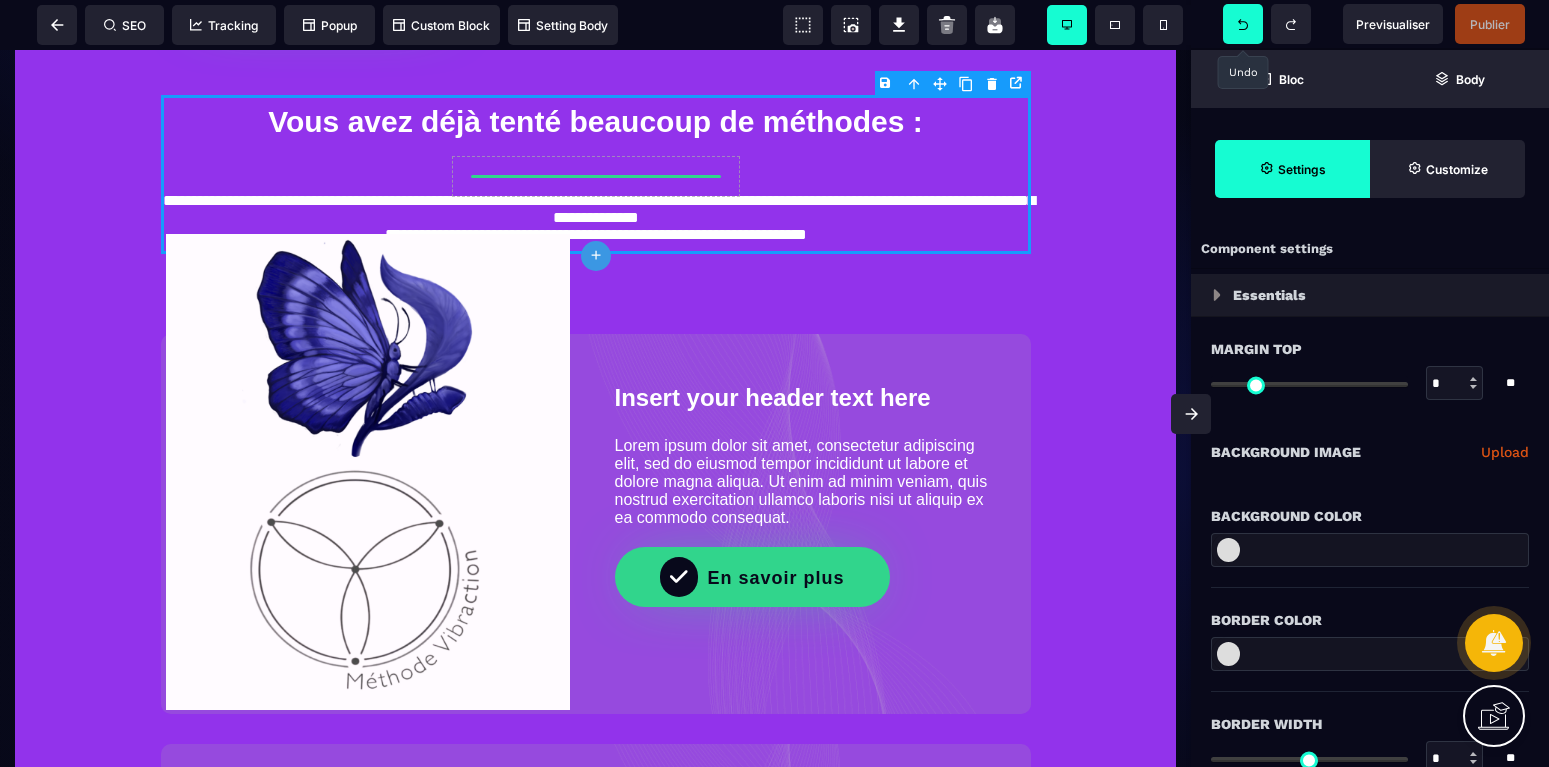 click at bounding box center (1243, 24) 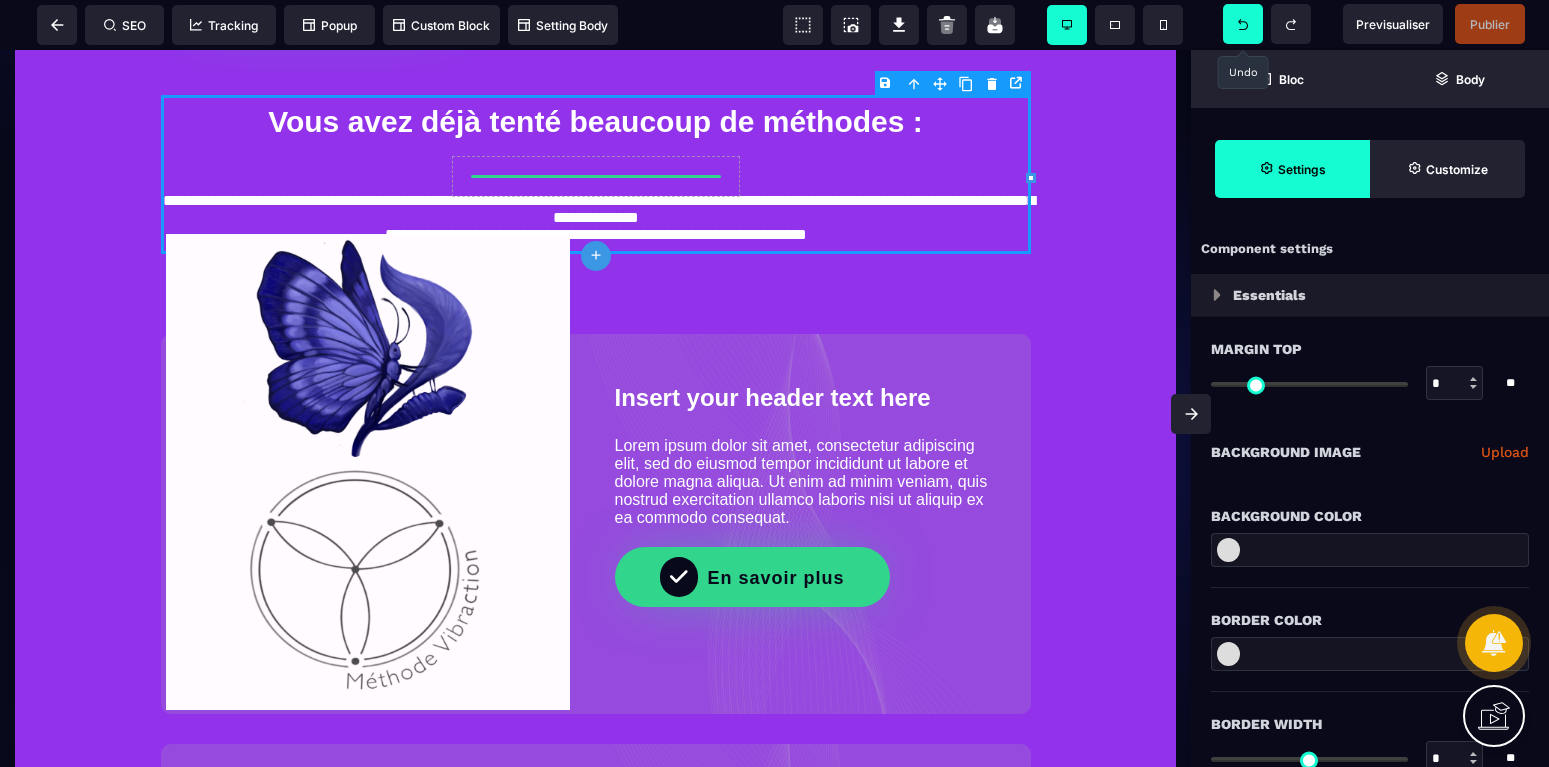 click at bounding box center [1243, 24] 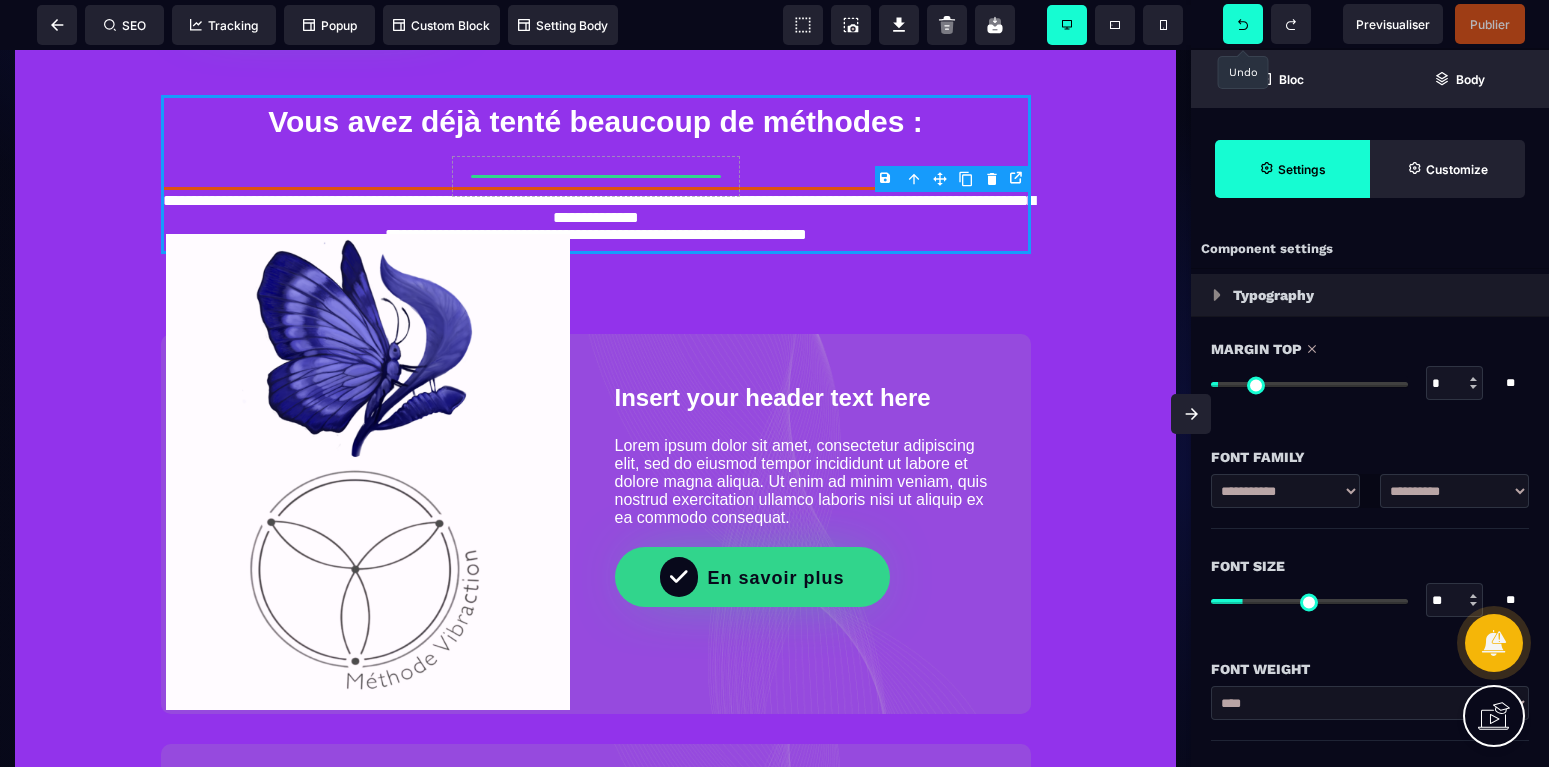 click at bounding box center [1243, 24] 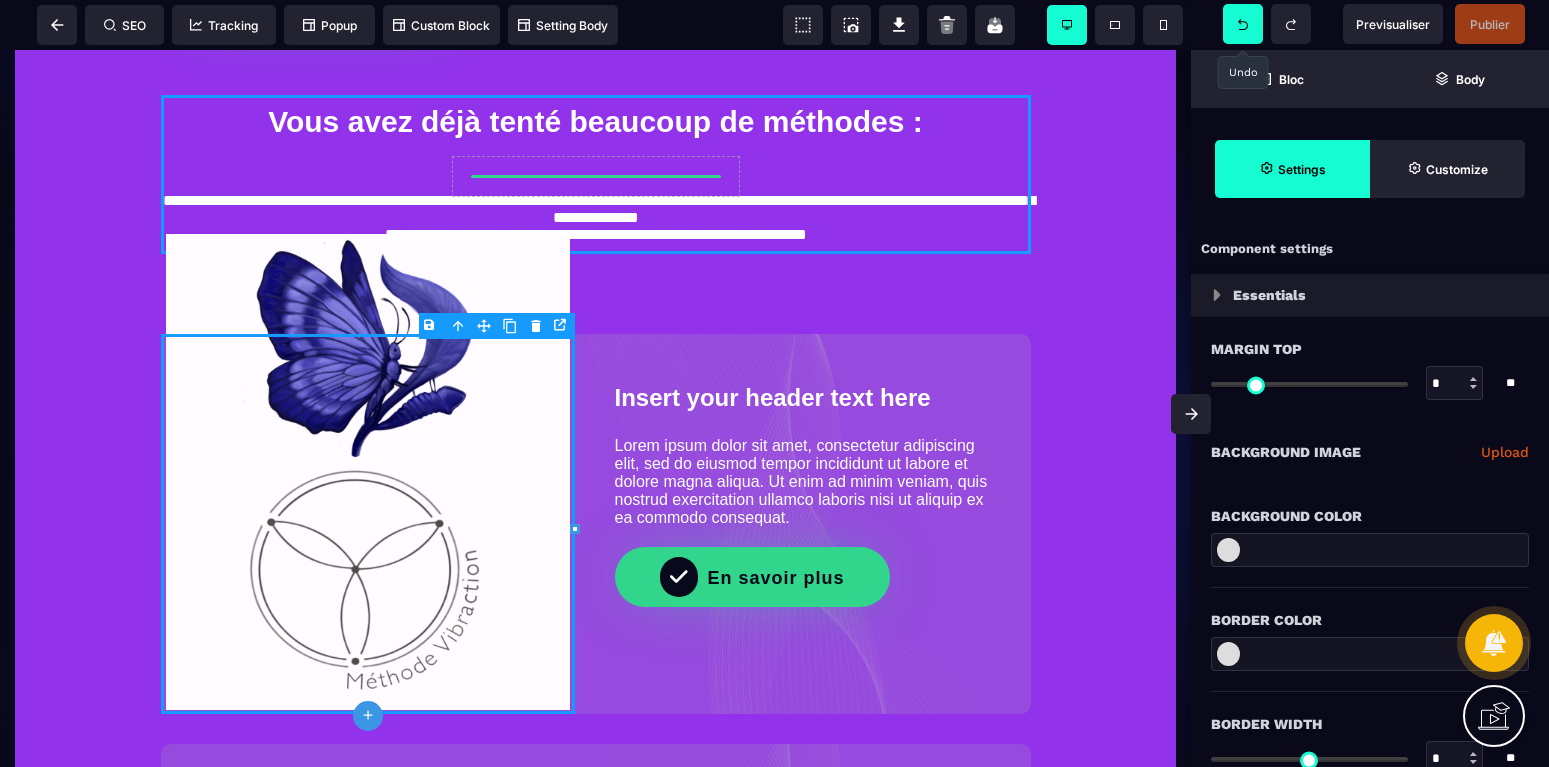 click at bounding box center (1243, 24) 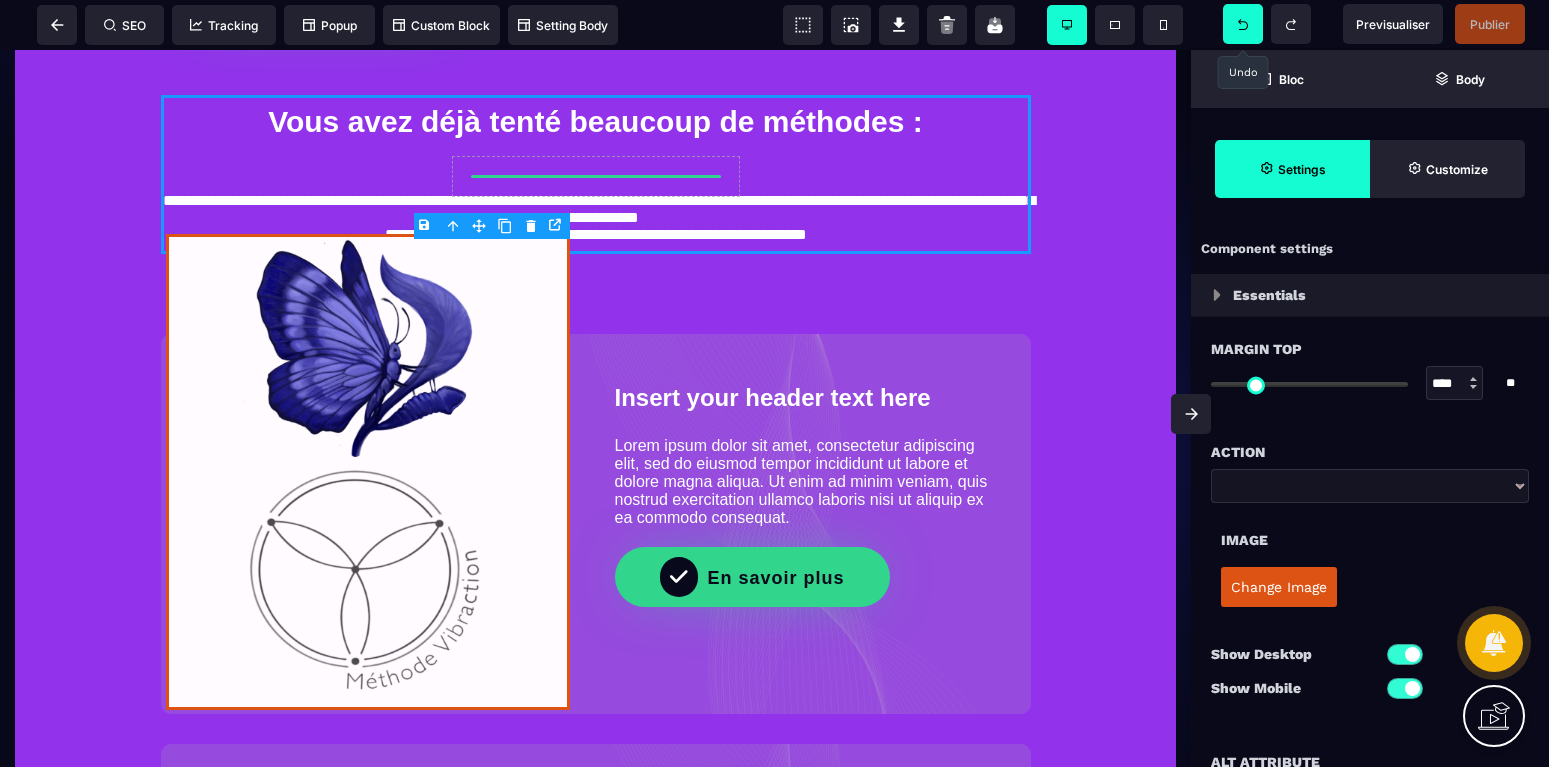 click at bounding box center [1243, 24] 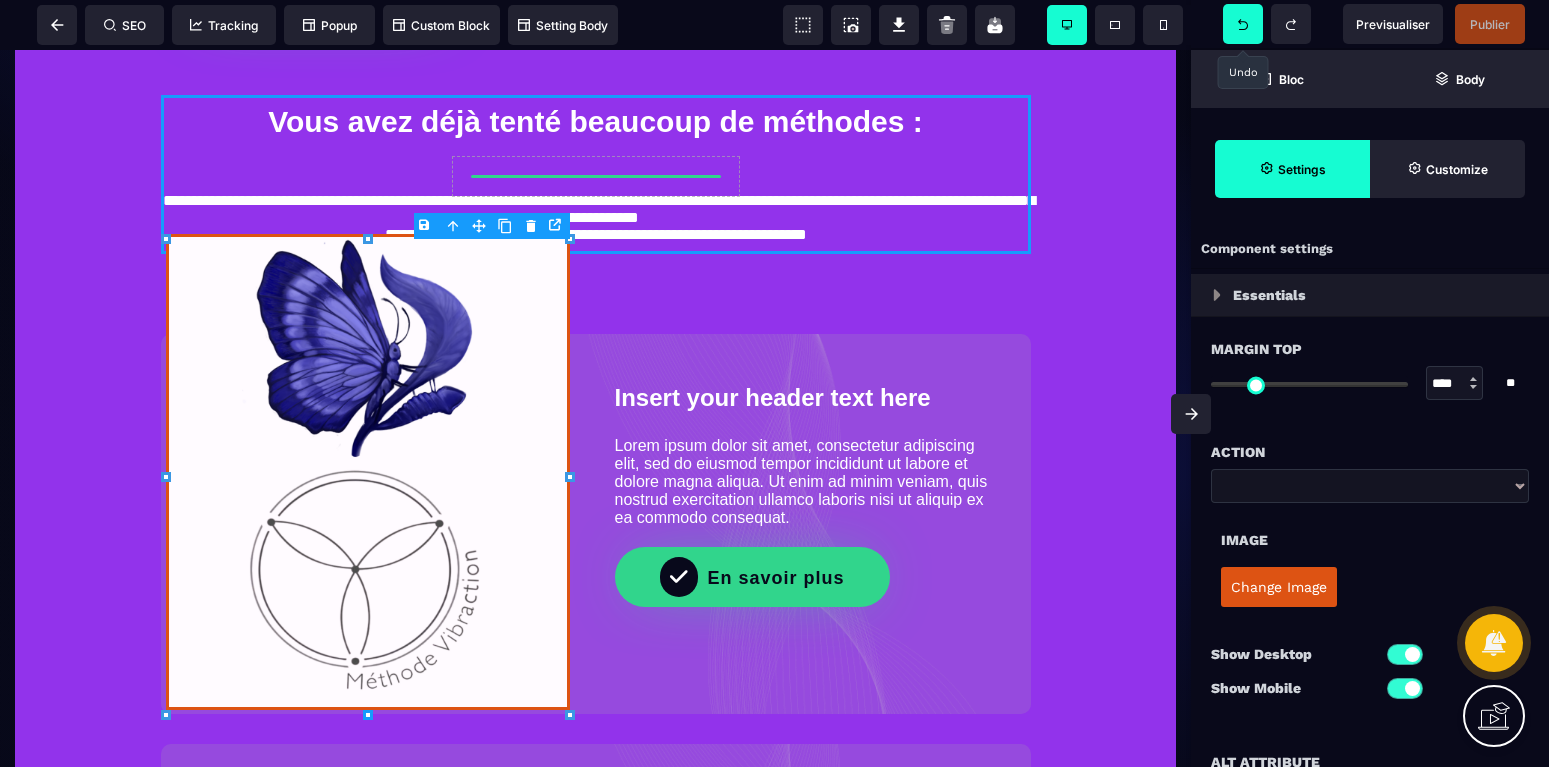 click at bounding box center (1243, 24) 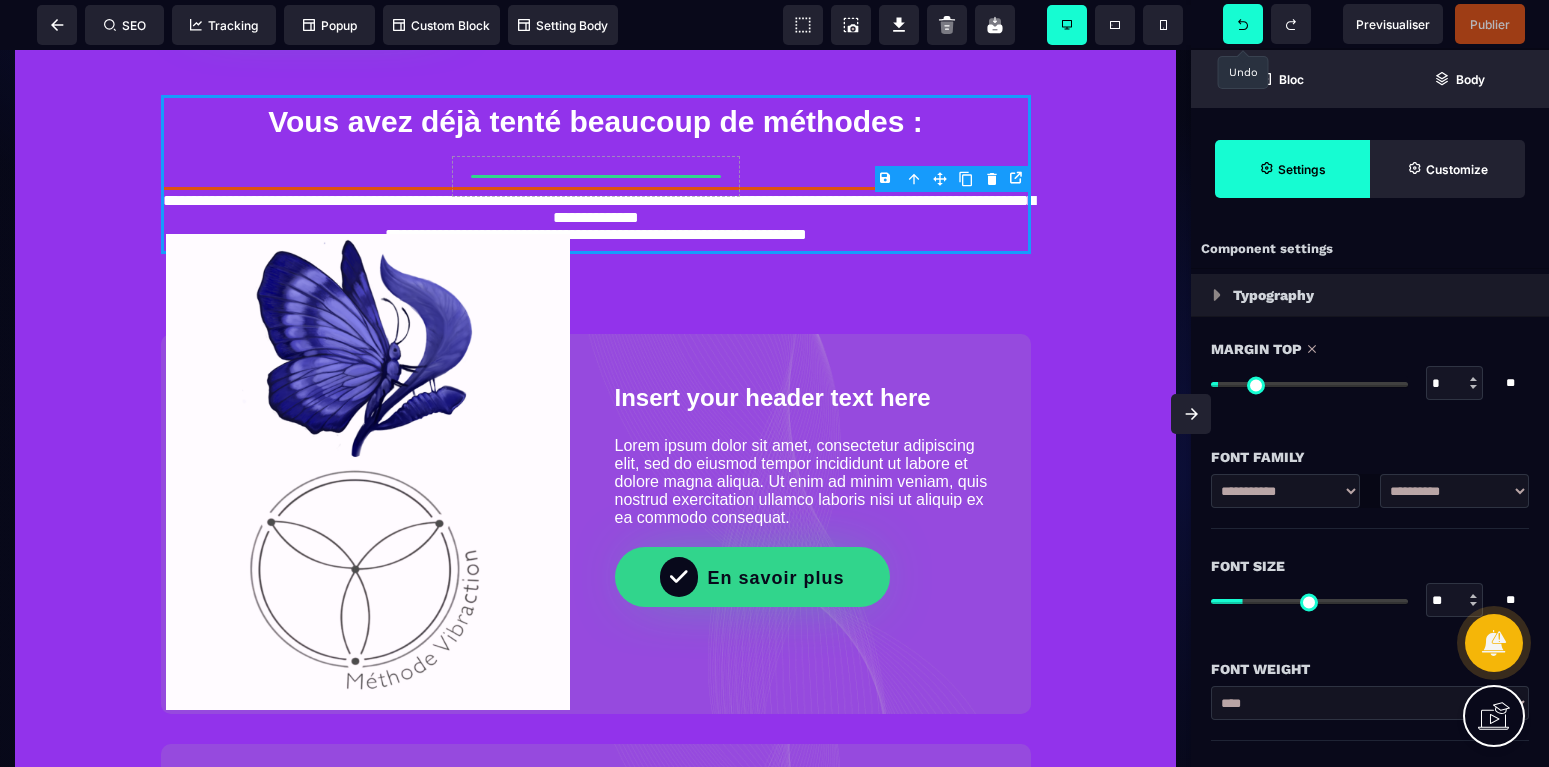 click at bounding box center (1243, 24) 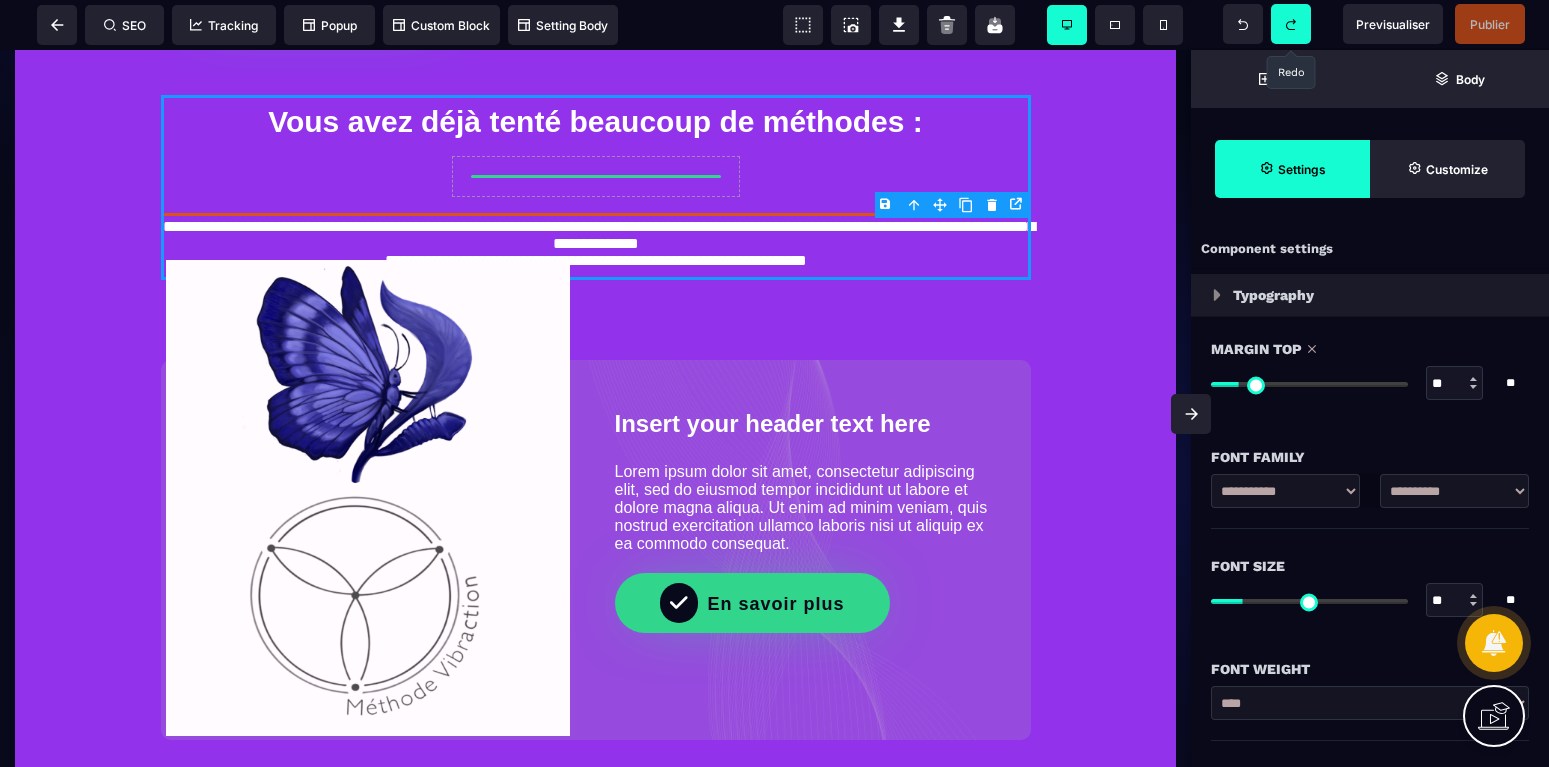click at bounding box center (1291, 24) 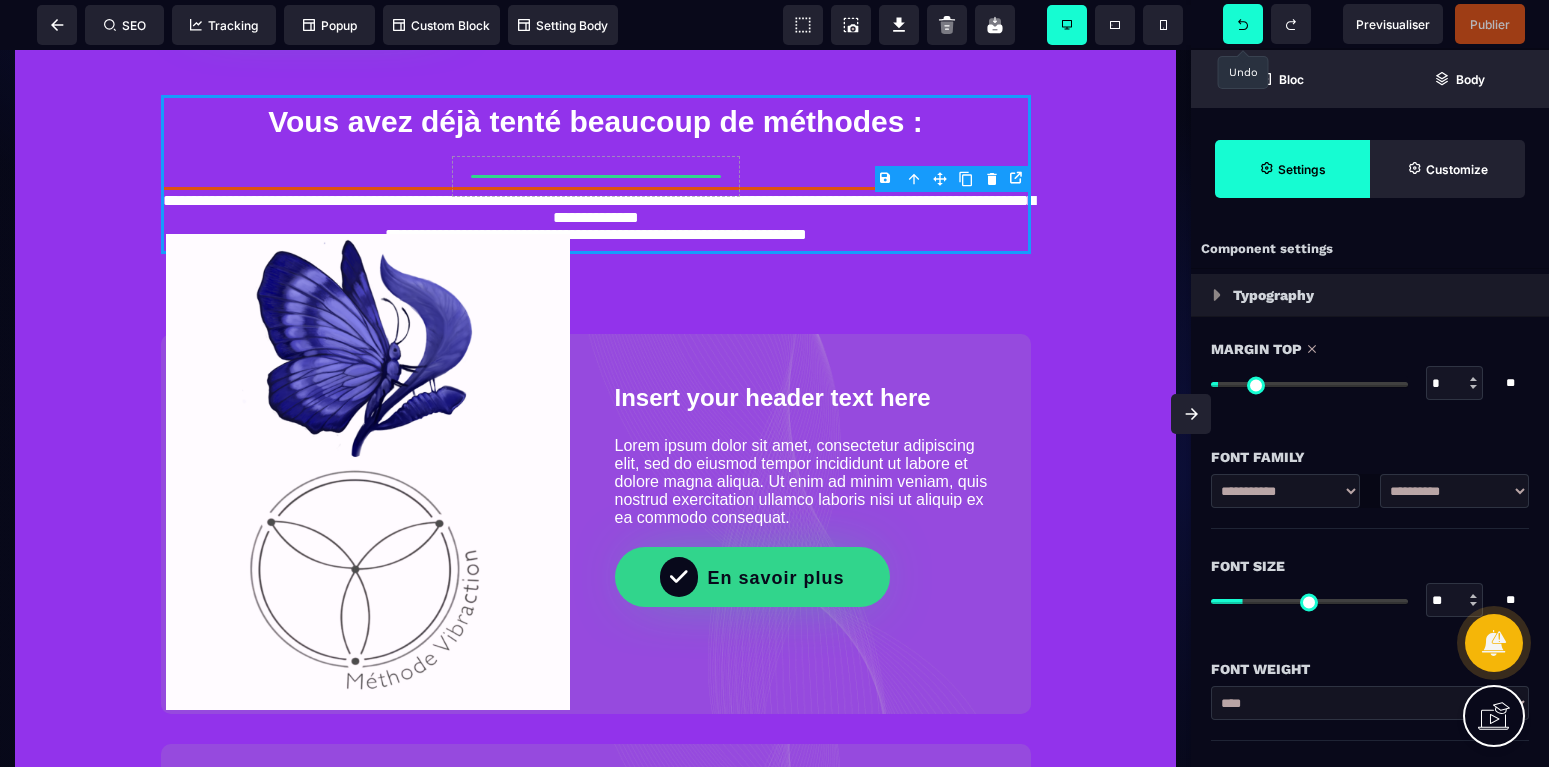 click at bounding box center (1243, 24) 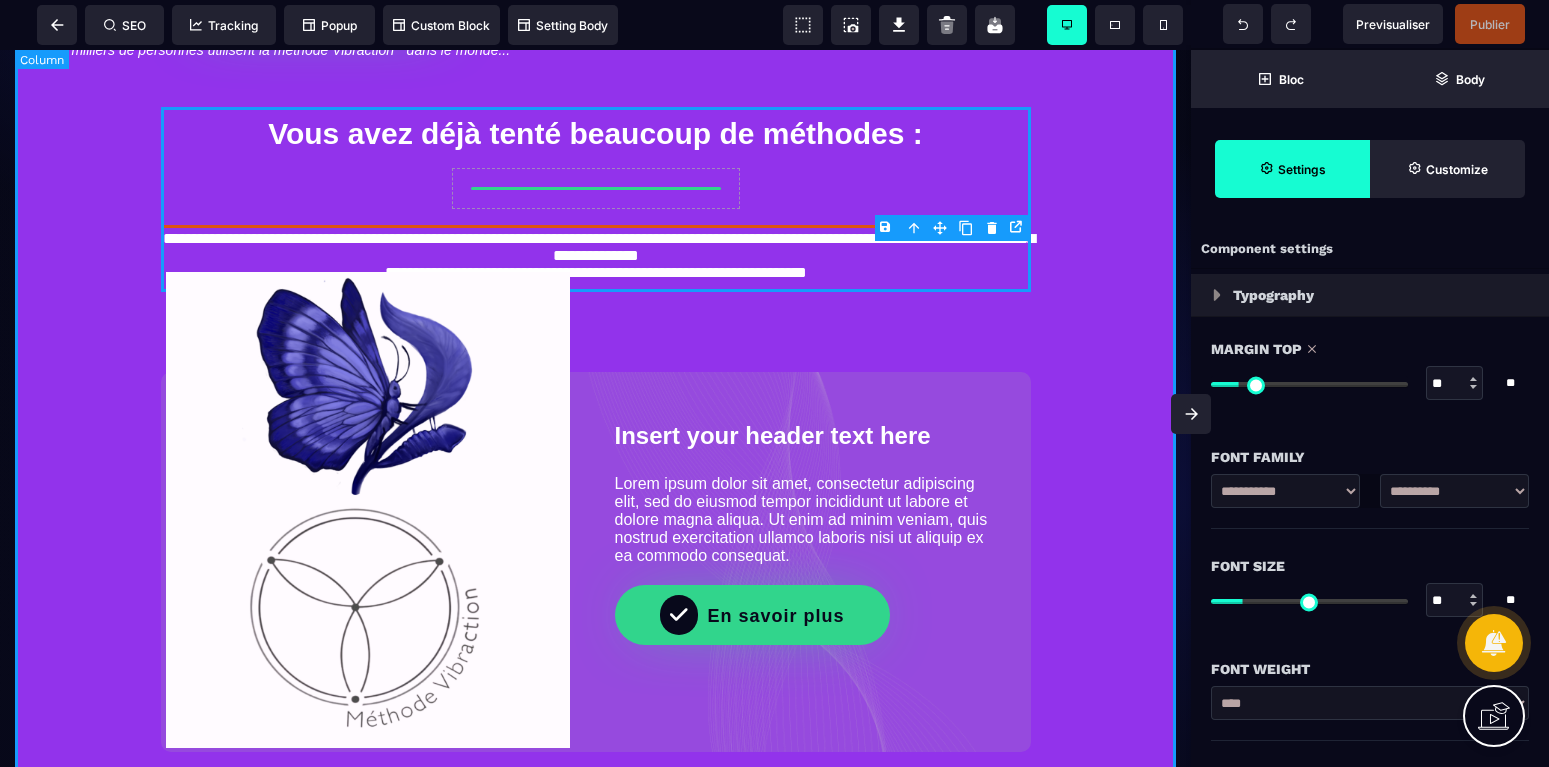 scroll, scrollTop: 612, scrollLeft: 0, axis: vertical 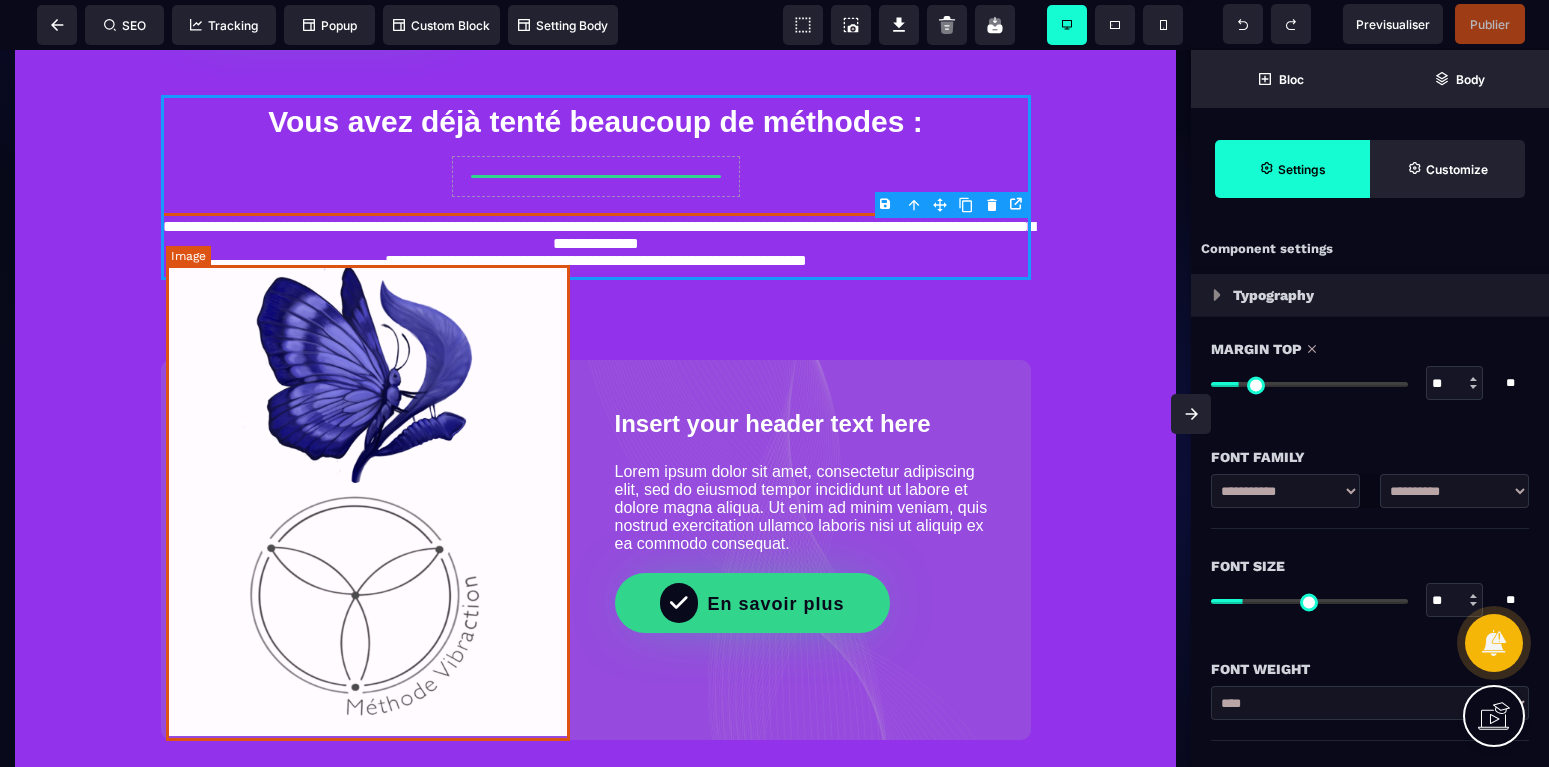 click at bounding box center (368, 498) 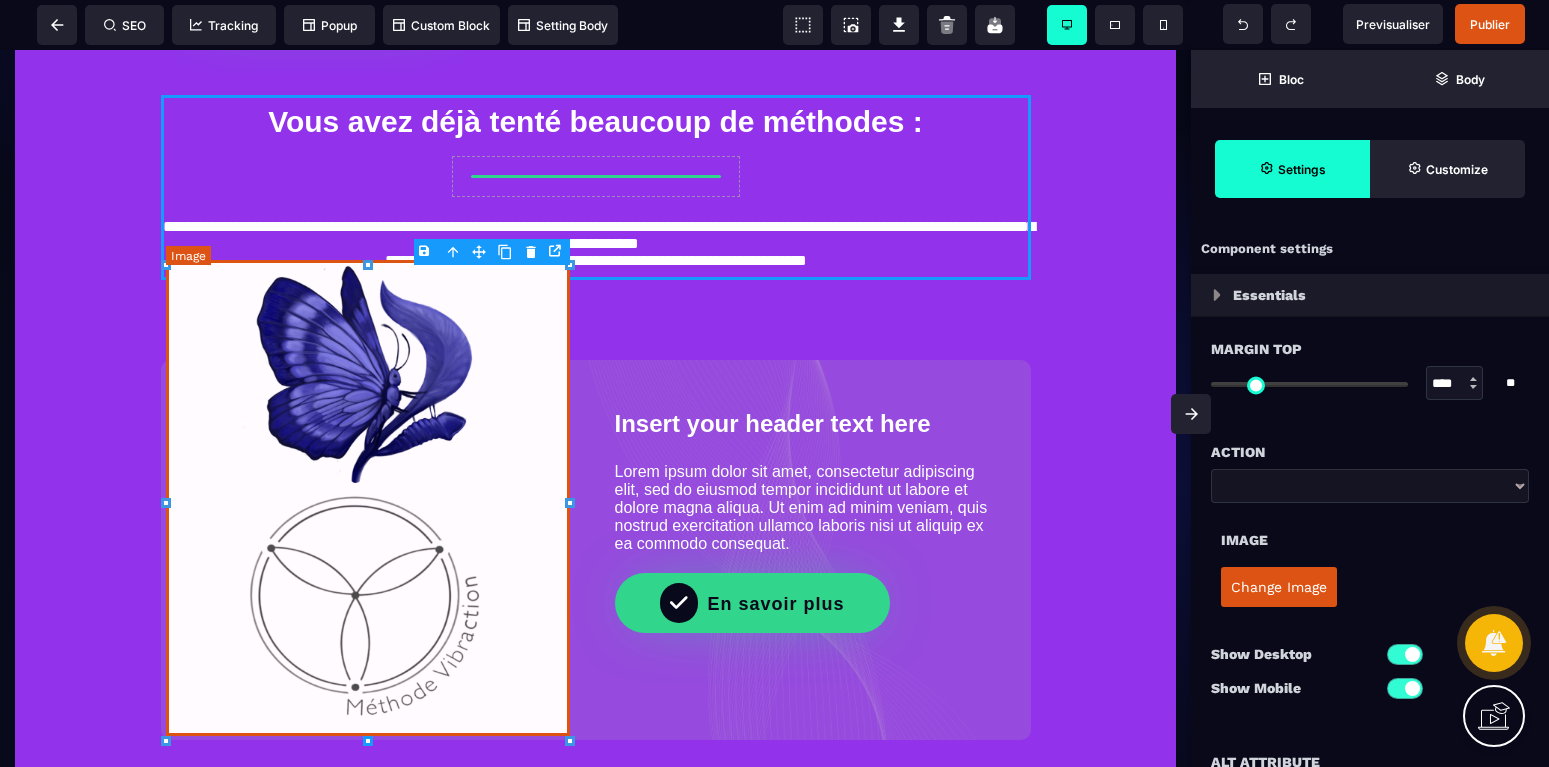 click at bounding box center [368, 498] 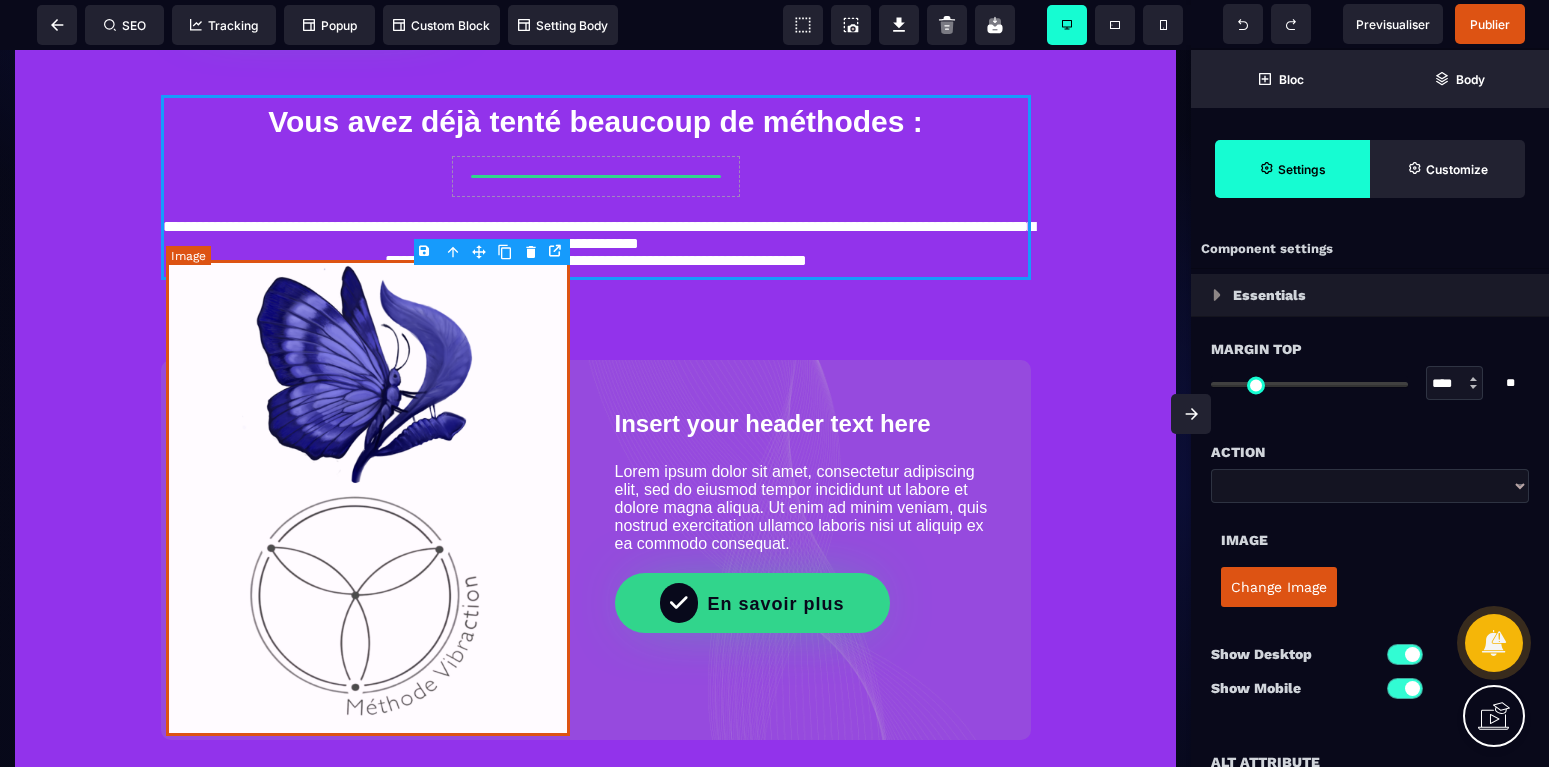 click at bounding box center [368, 498] 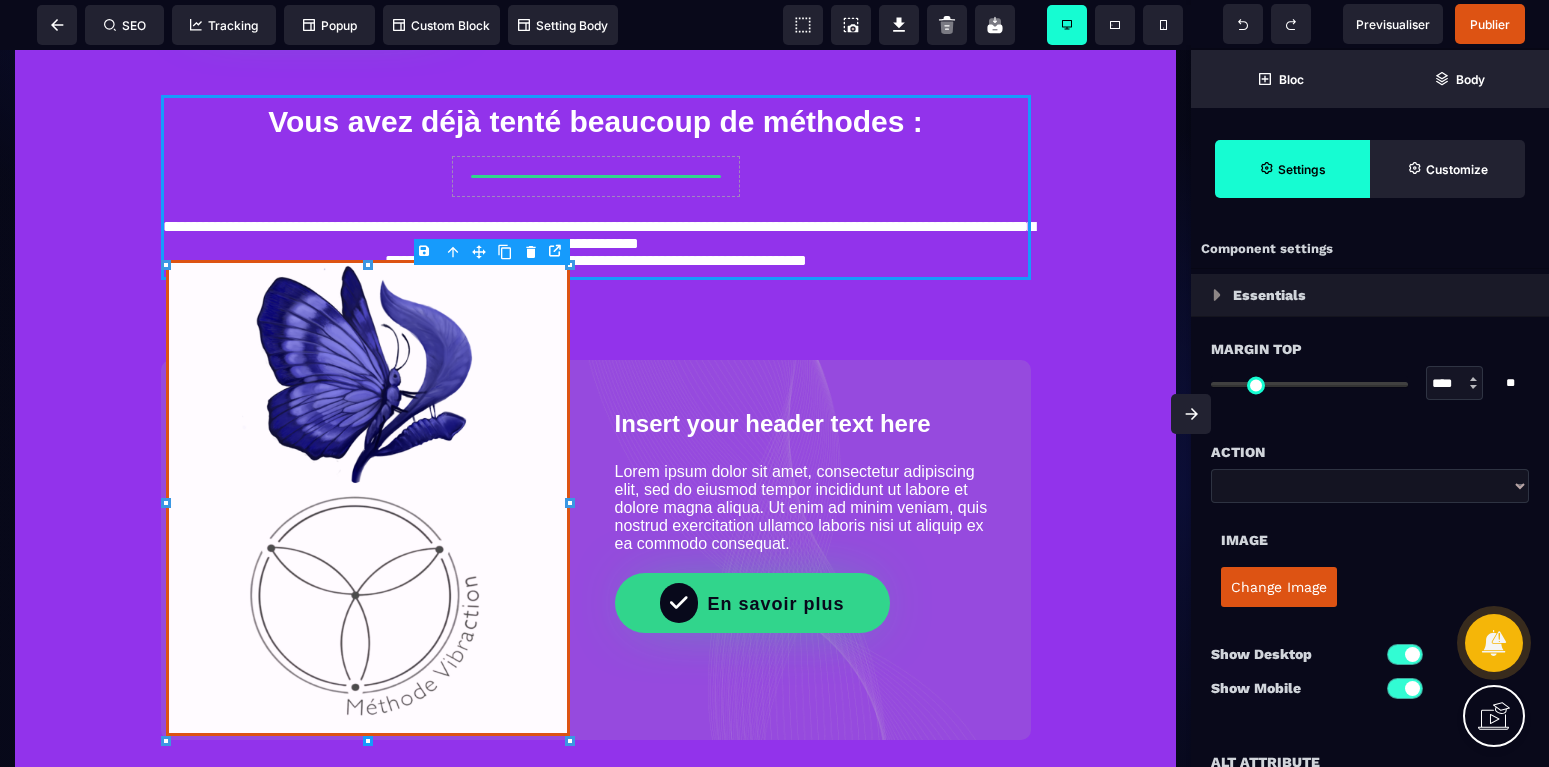 click at bounding box center (1309, 384) 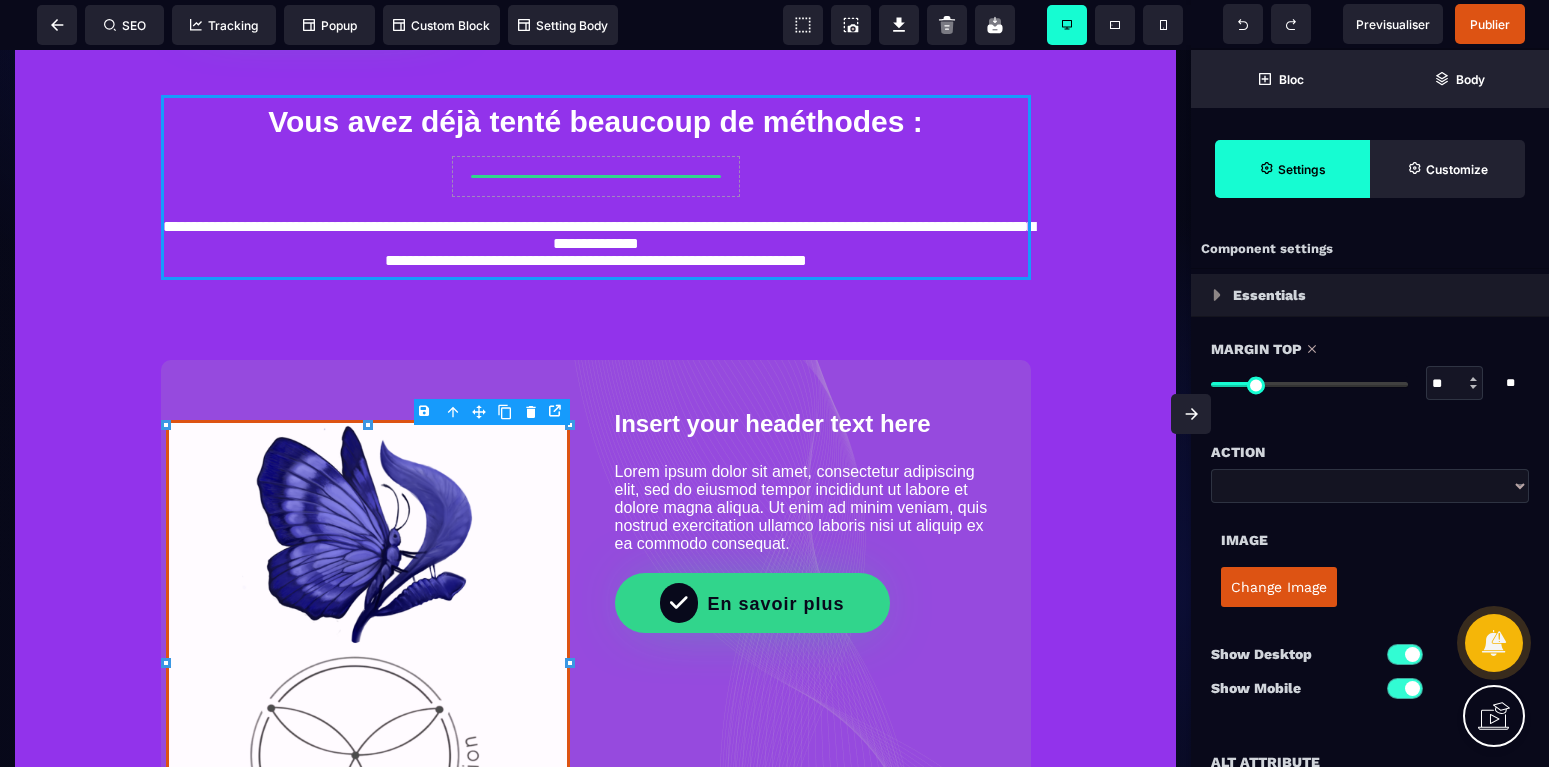 click at bounding box center [1309, 384] 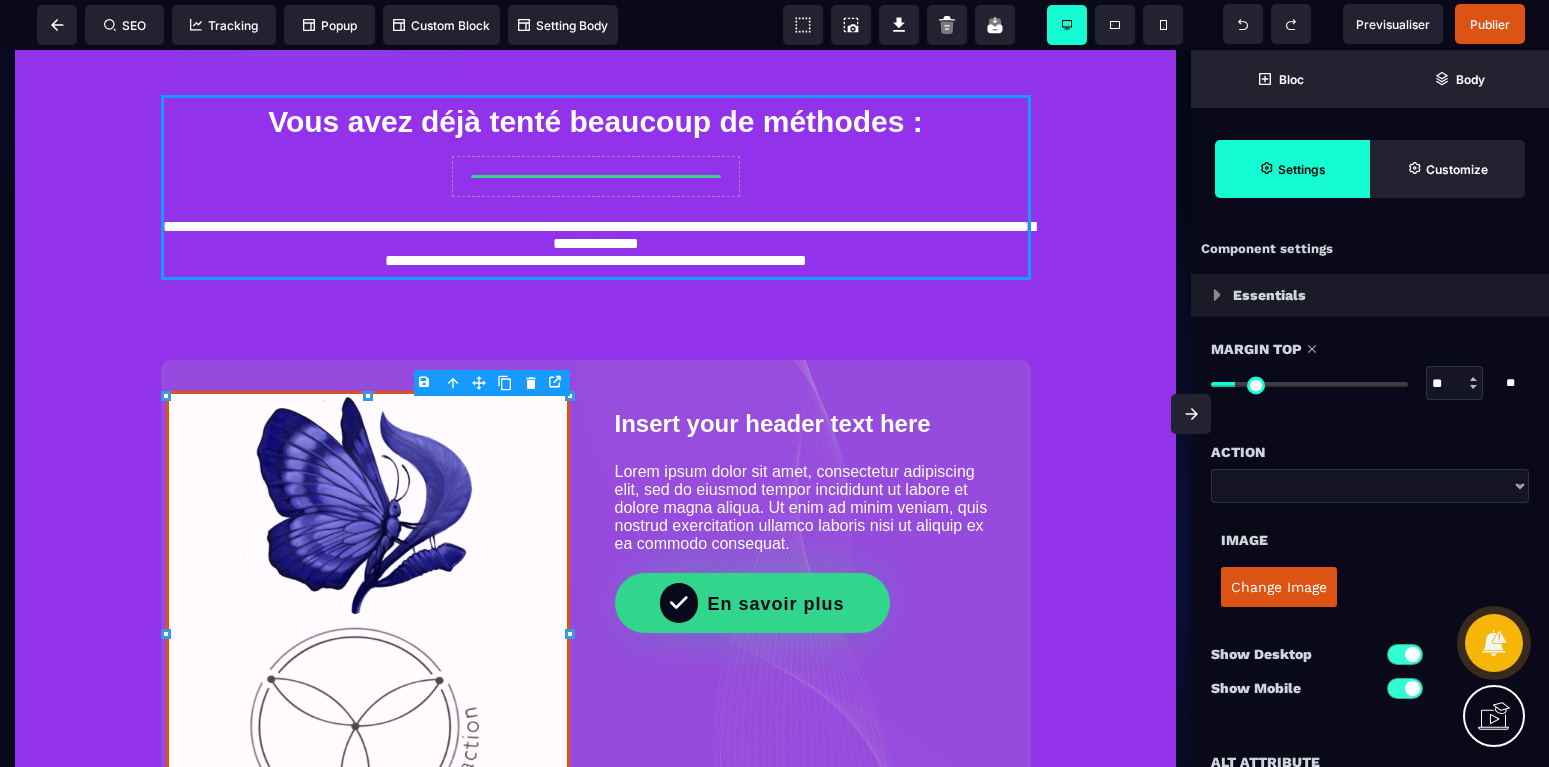 click at bounding box center (1309, 384) 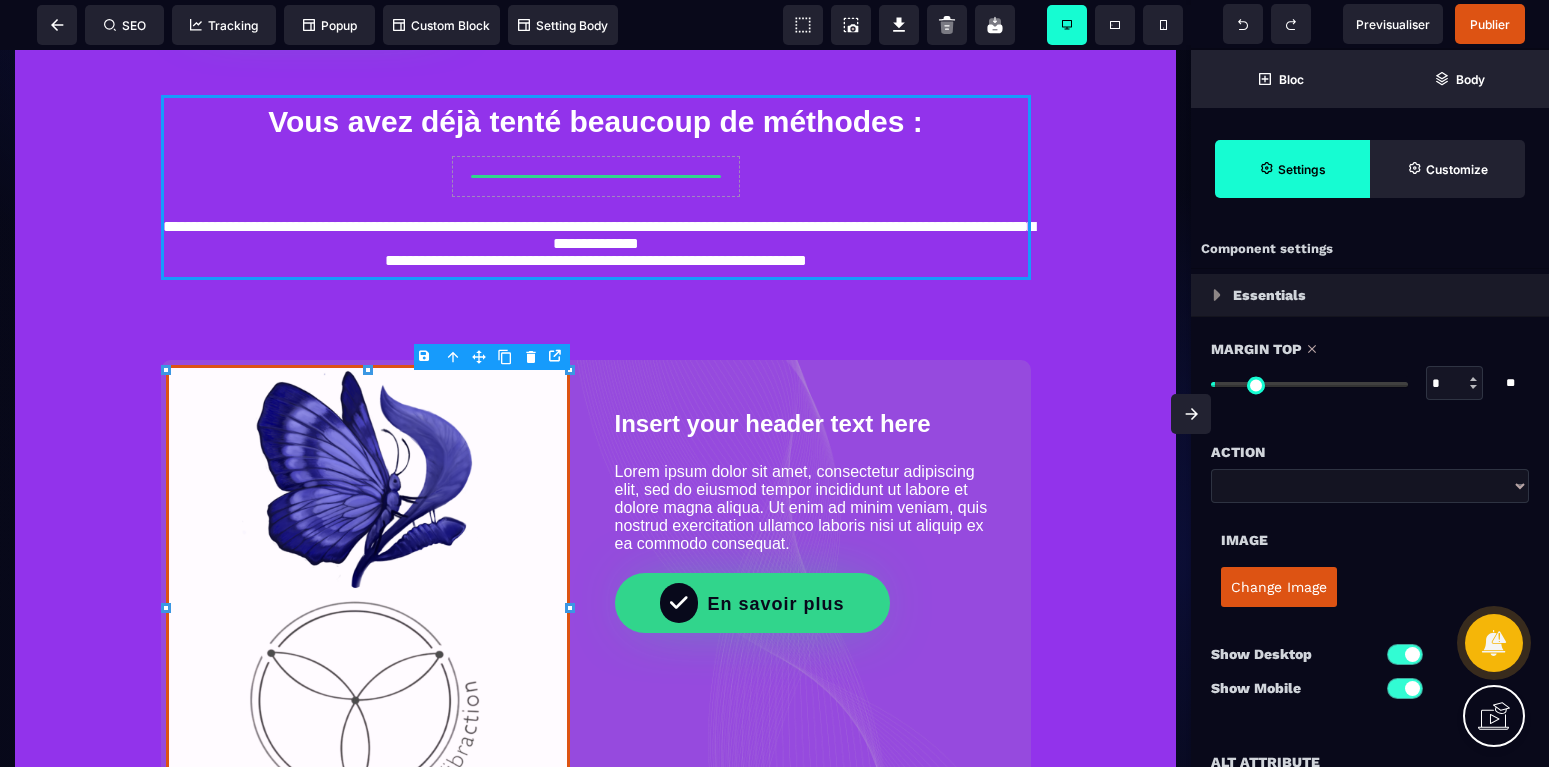 click at bounding box center [1206, 384] 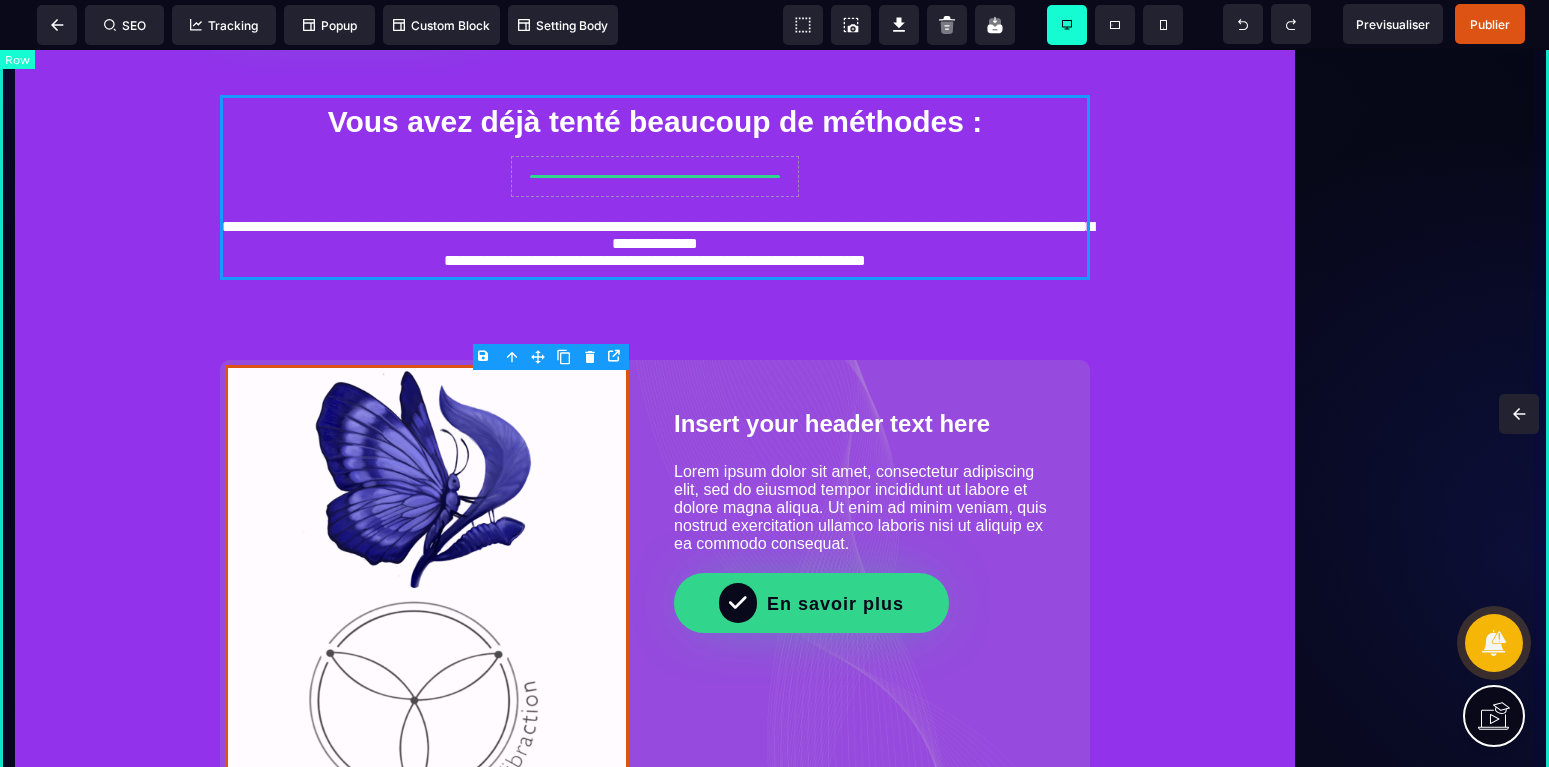 click on "**********" at bounding box center [774, 290] 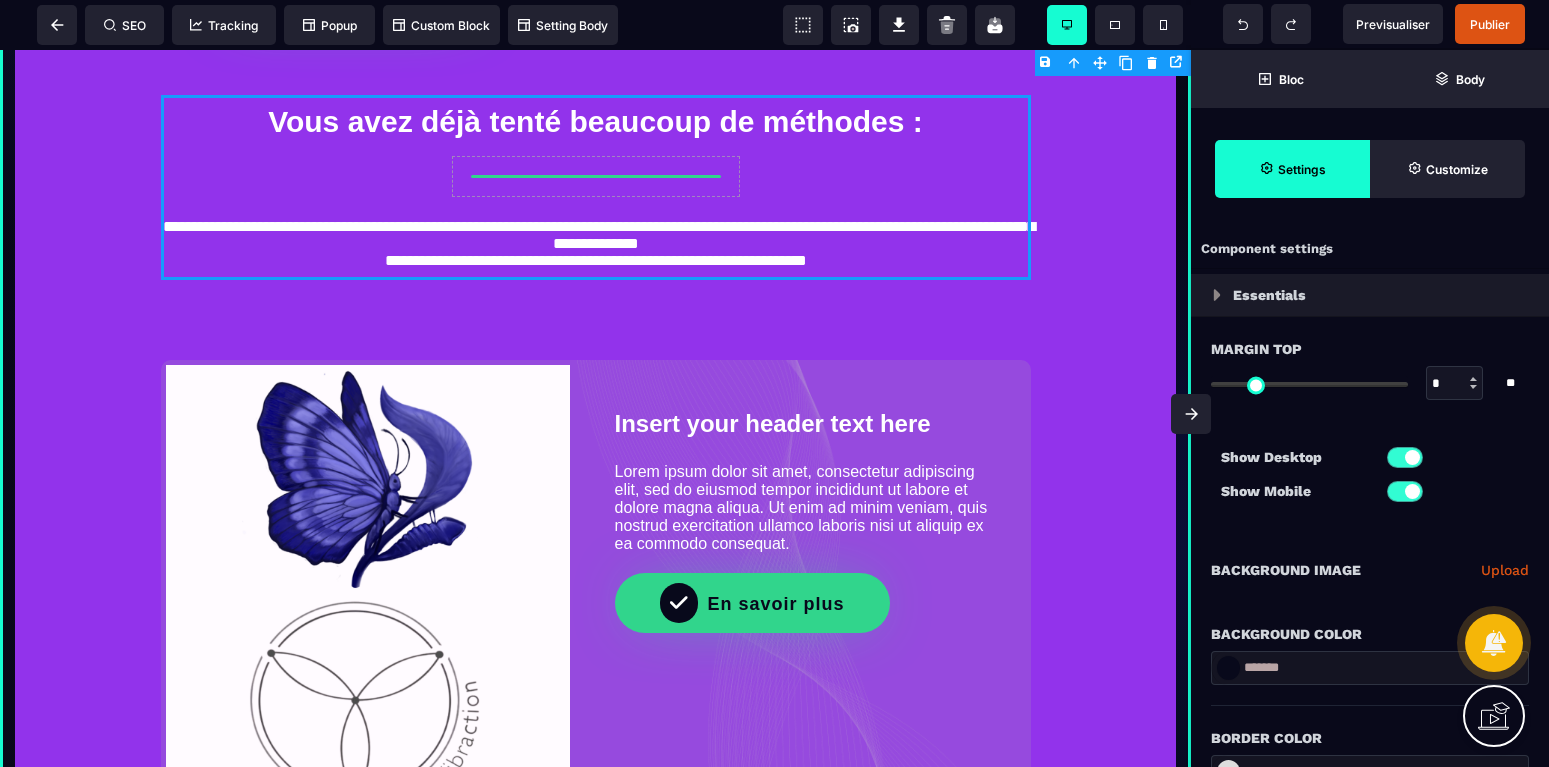 click on "Margin Top
*
*
**
All" at bounding box center (1370, 378) 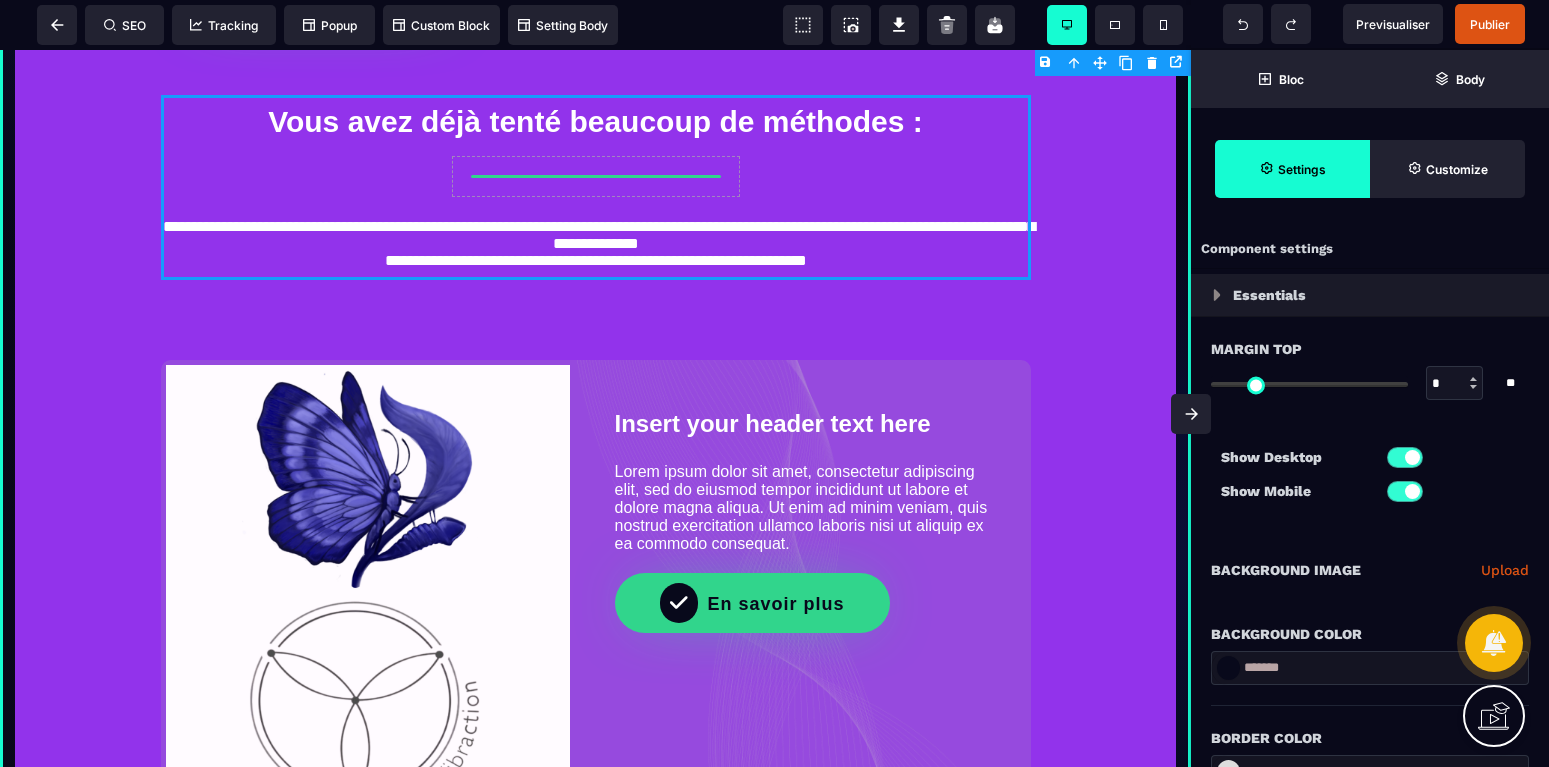 drag, startPoint x: 1219, startPoint y: 385, endPoint x: 1206, endPoint y: 385, distance: 13 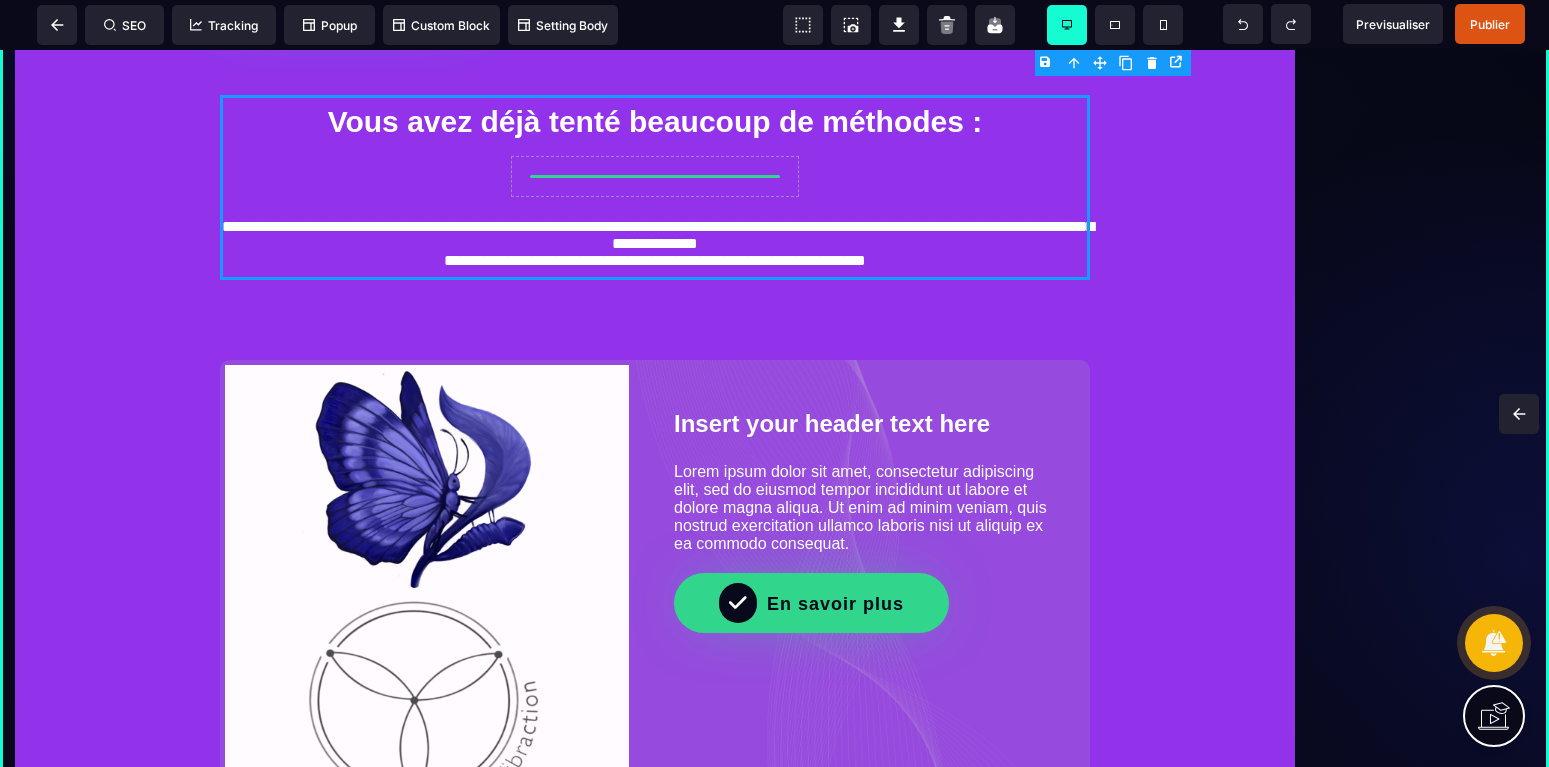 click at bounding box center [1519, 414] 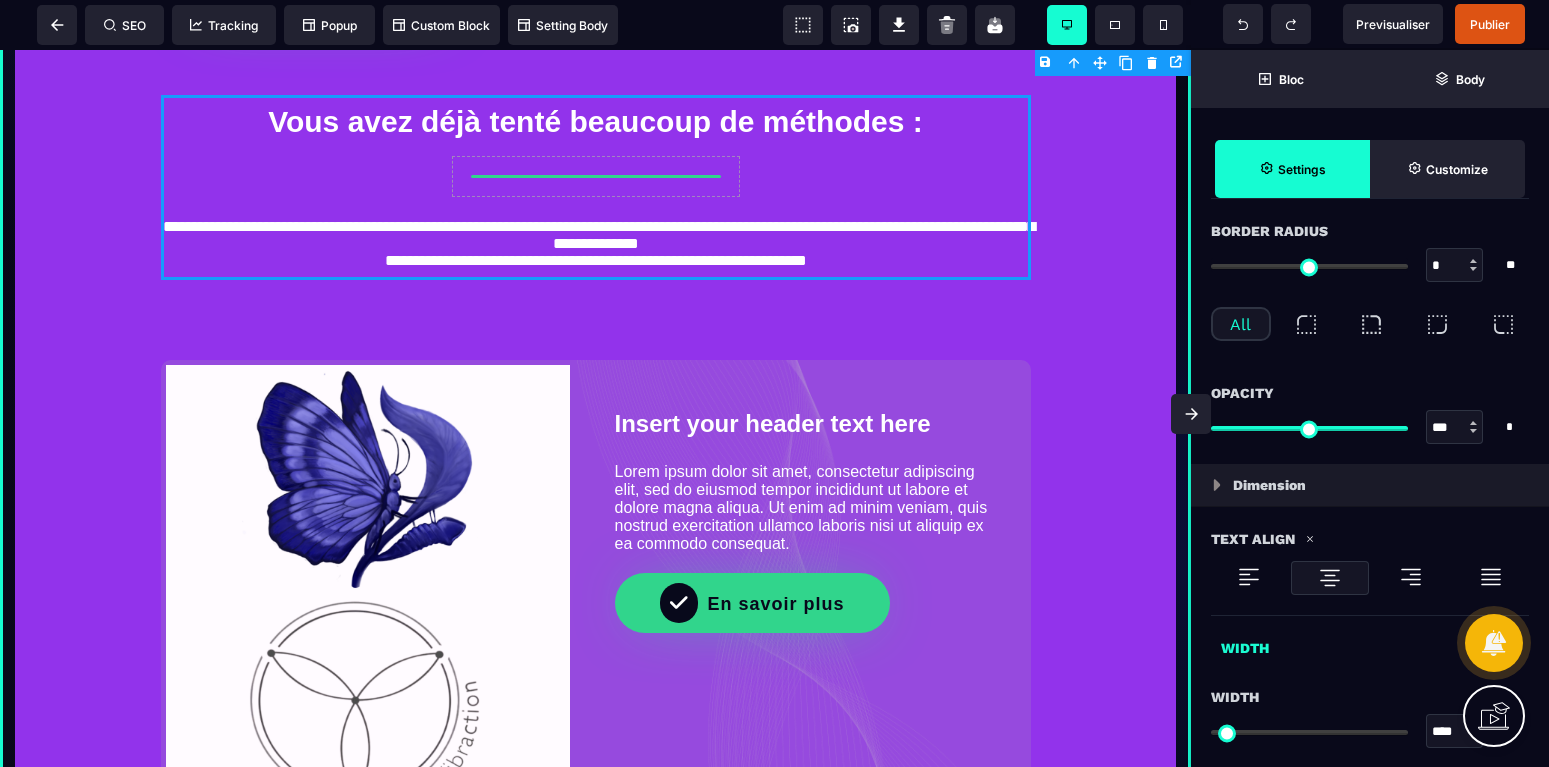 scroll, scrollTop: 840, scrollLeft: 0, axis: vertical 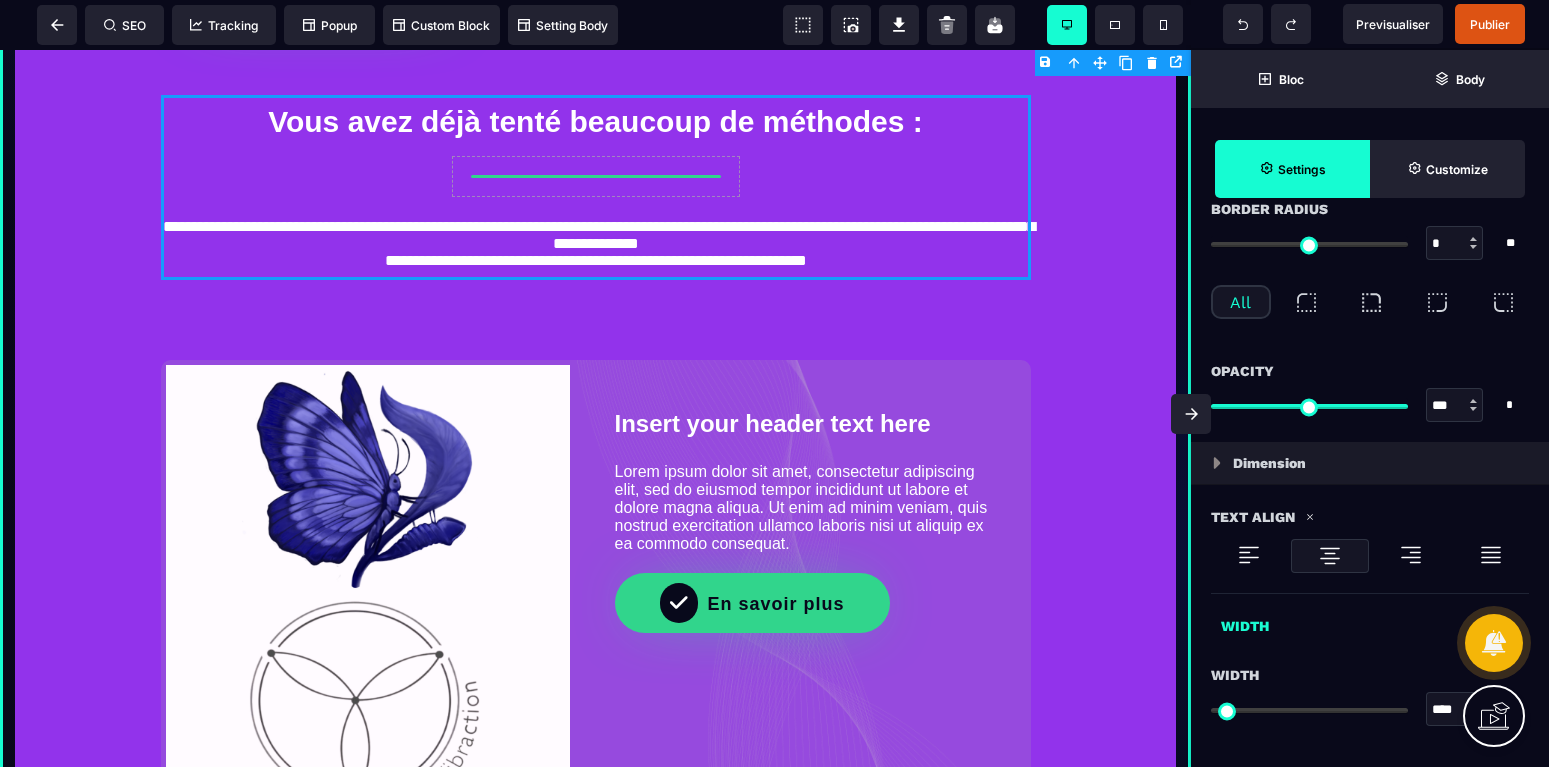 click at bounding box center [1309, 406] 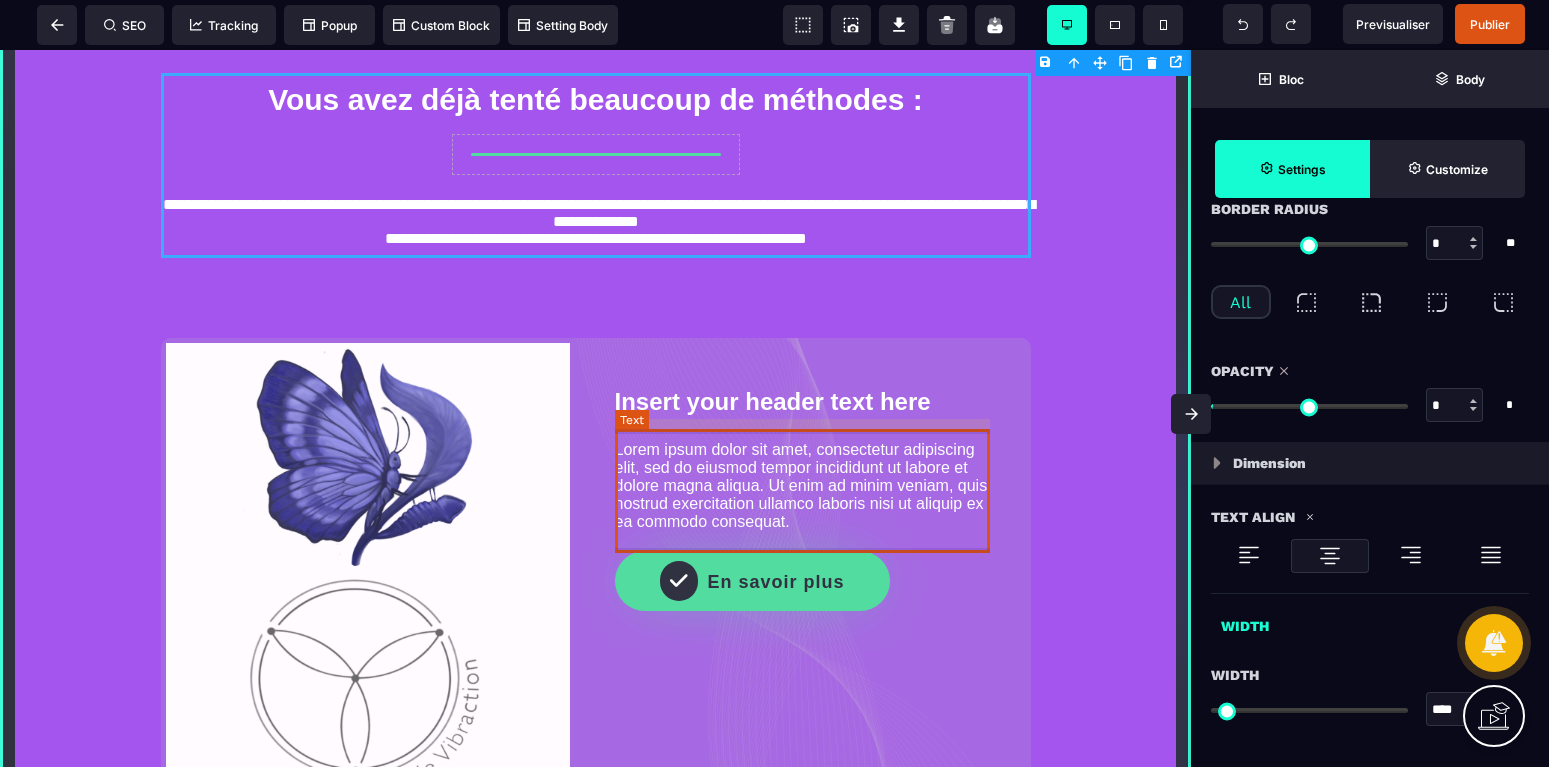 scroll, scrollTop: 612, scrollLeft: 0, axis: vertical 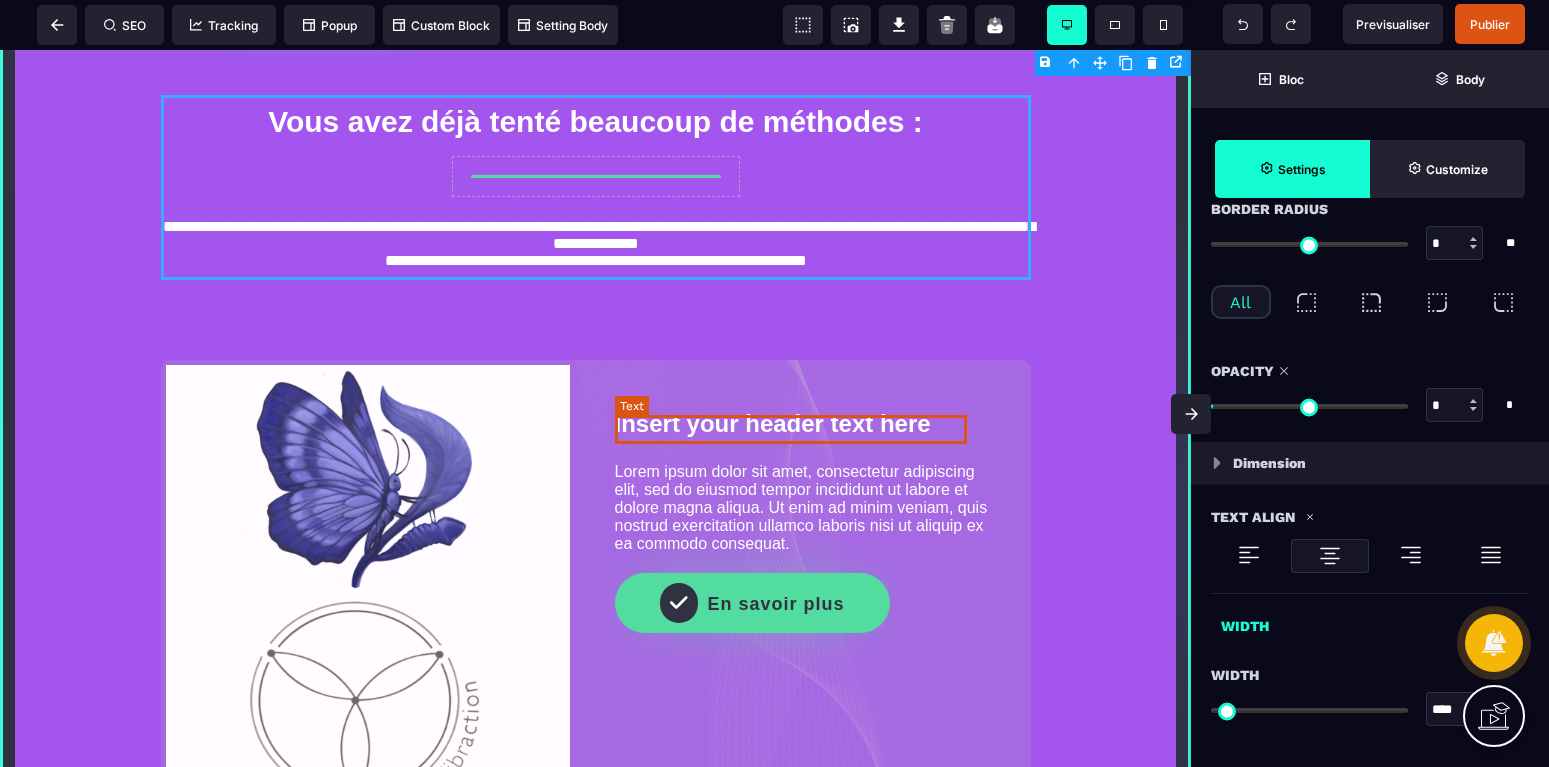 drag, startPoint x: 814, startPoint y: 421, endPoint x: 828, endPoint y: 425, distance: 14.56022 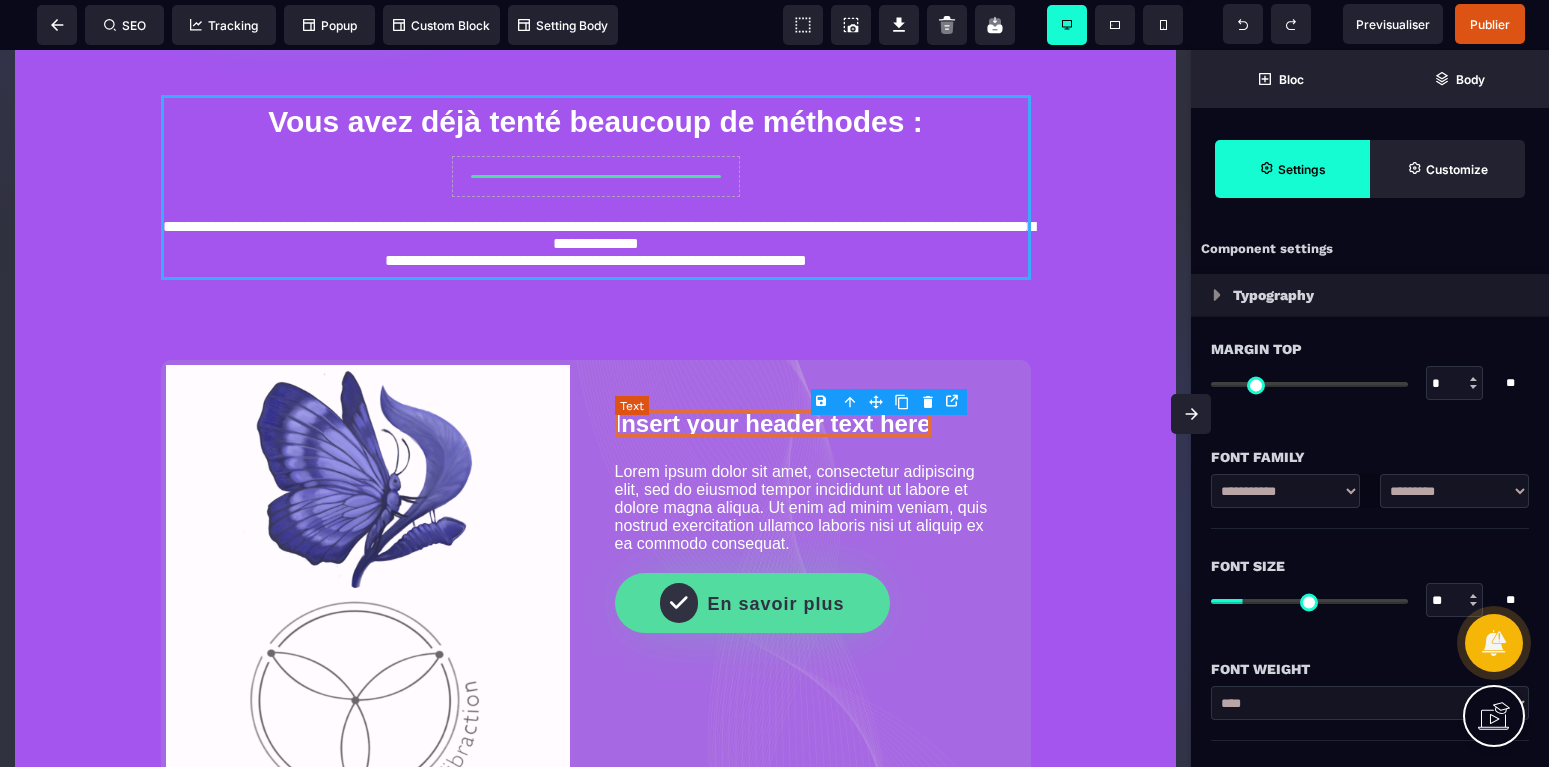 click on "Insert your header text here" at bounding box center (773, 423) 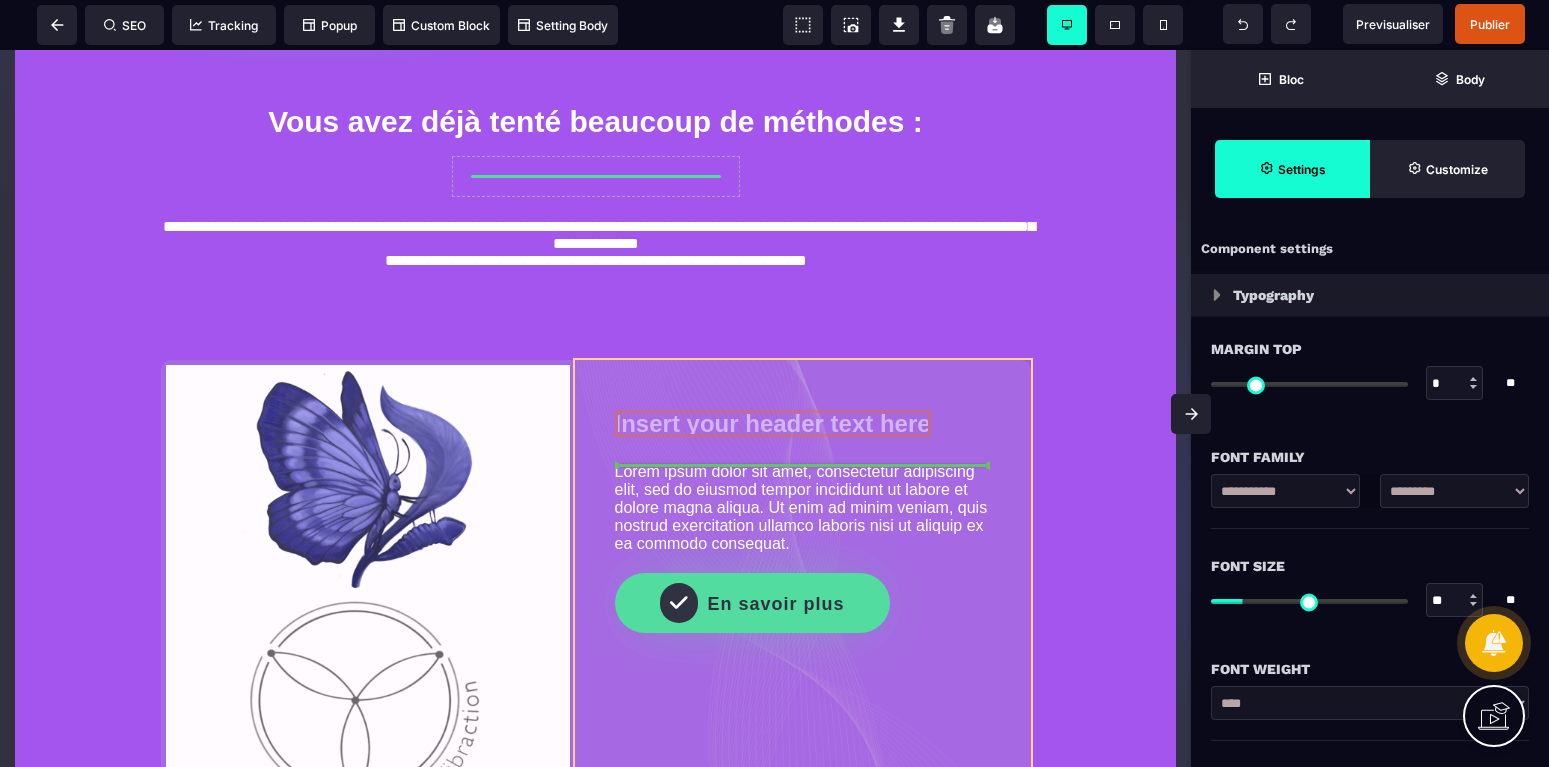 drag, startPoint x: 708, startPoint y: 429, endPoint x: 869, endPoint y: 430, distance: 161.00311 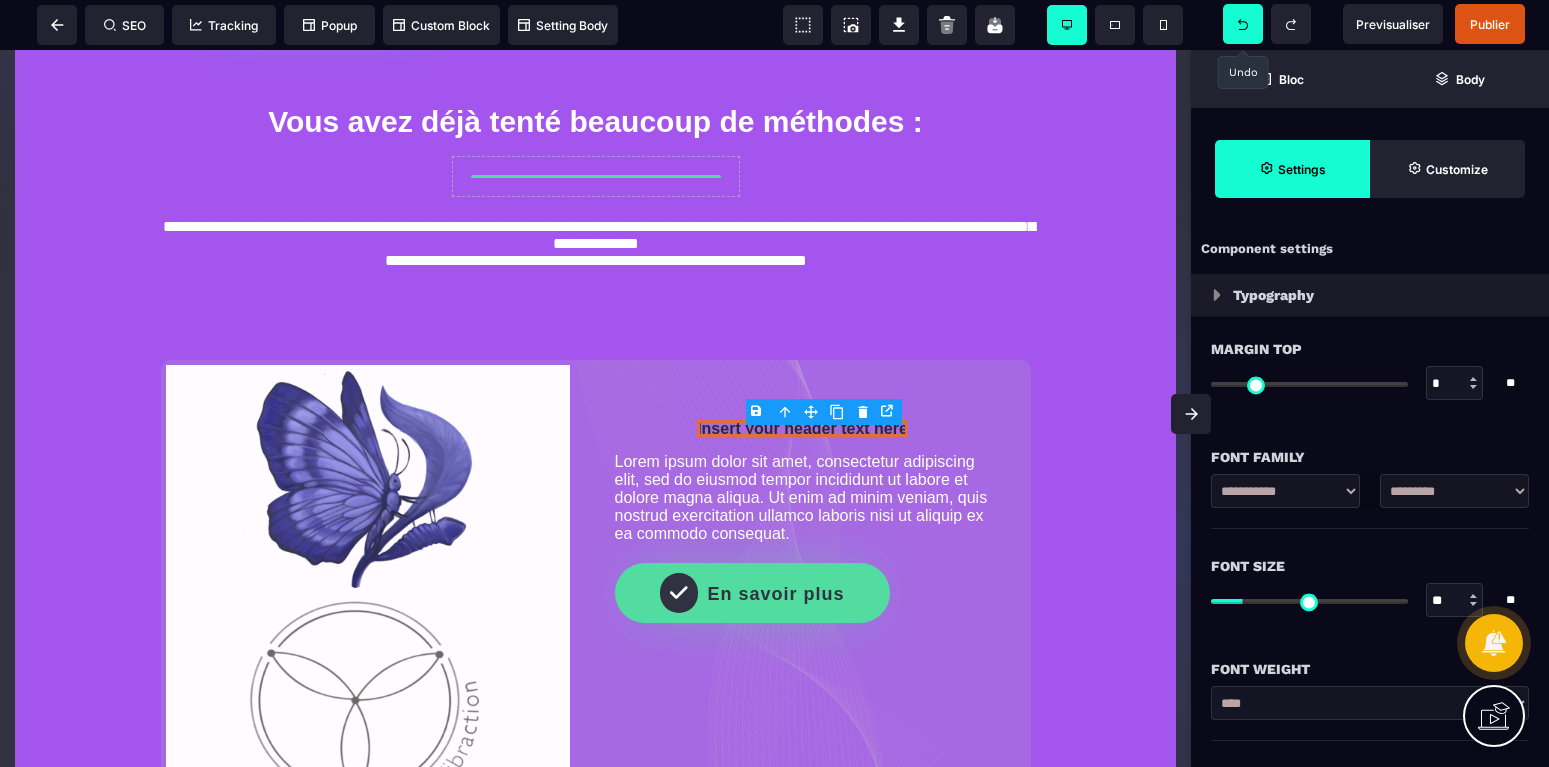 click at bounding box center (1243, 24) 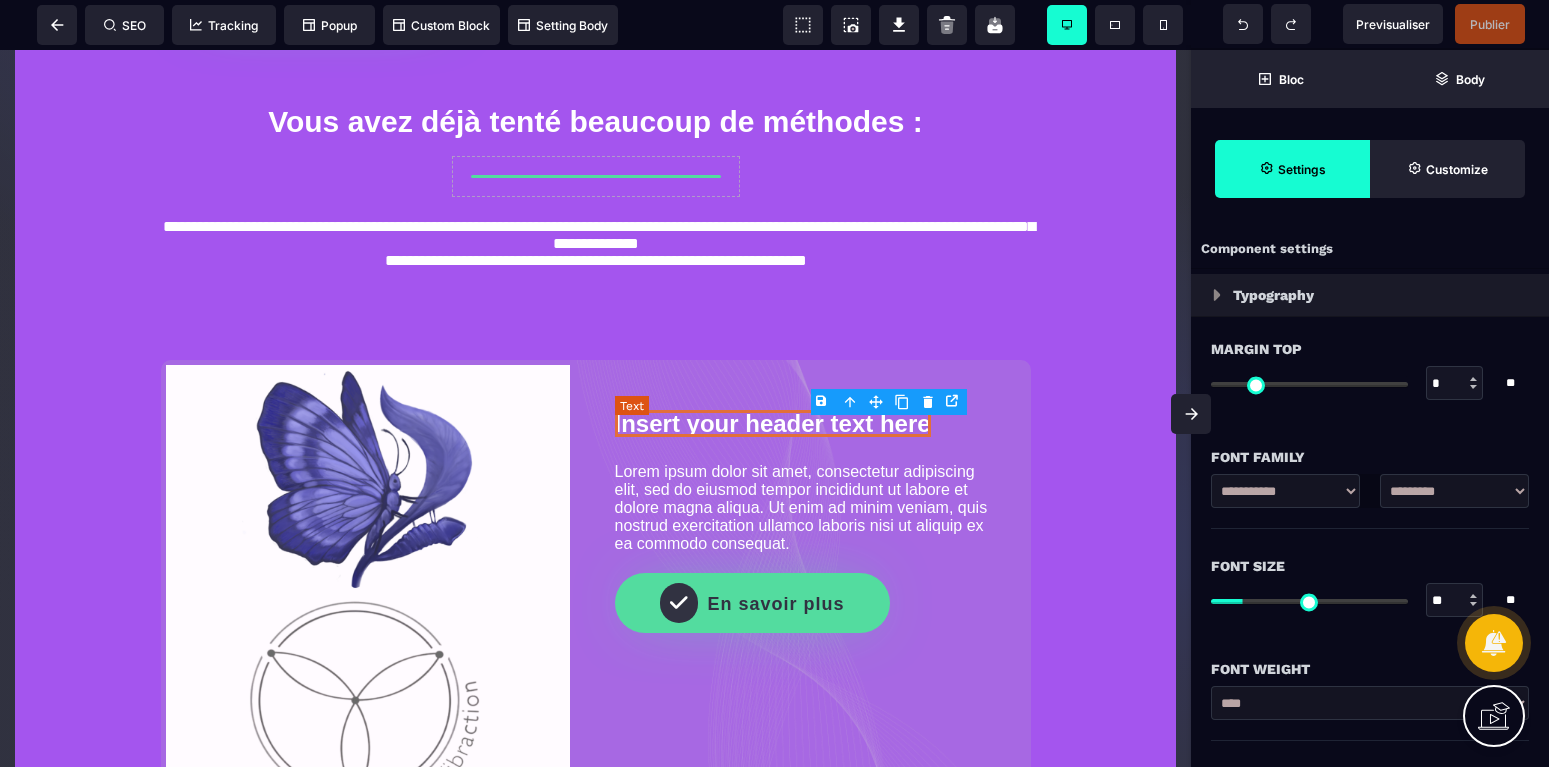 click on "Insert your header text here" at bounding box center [773, 423] 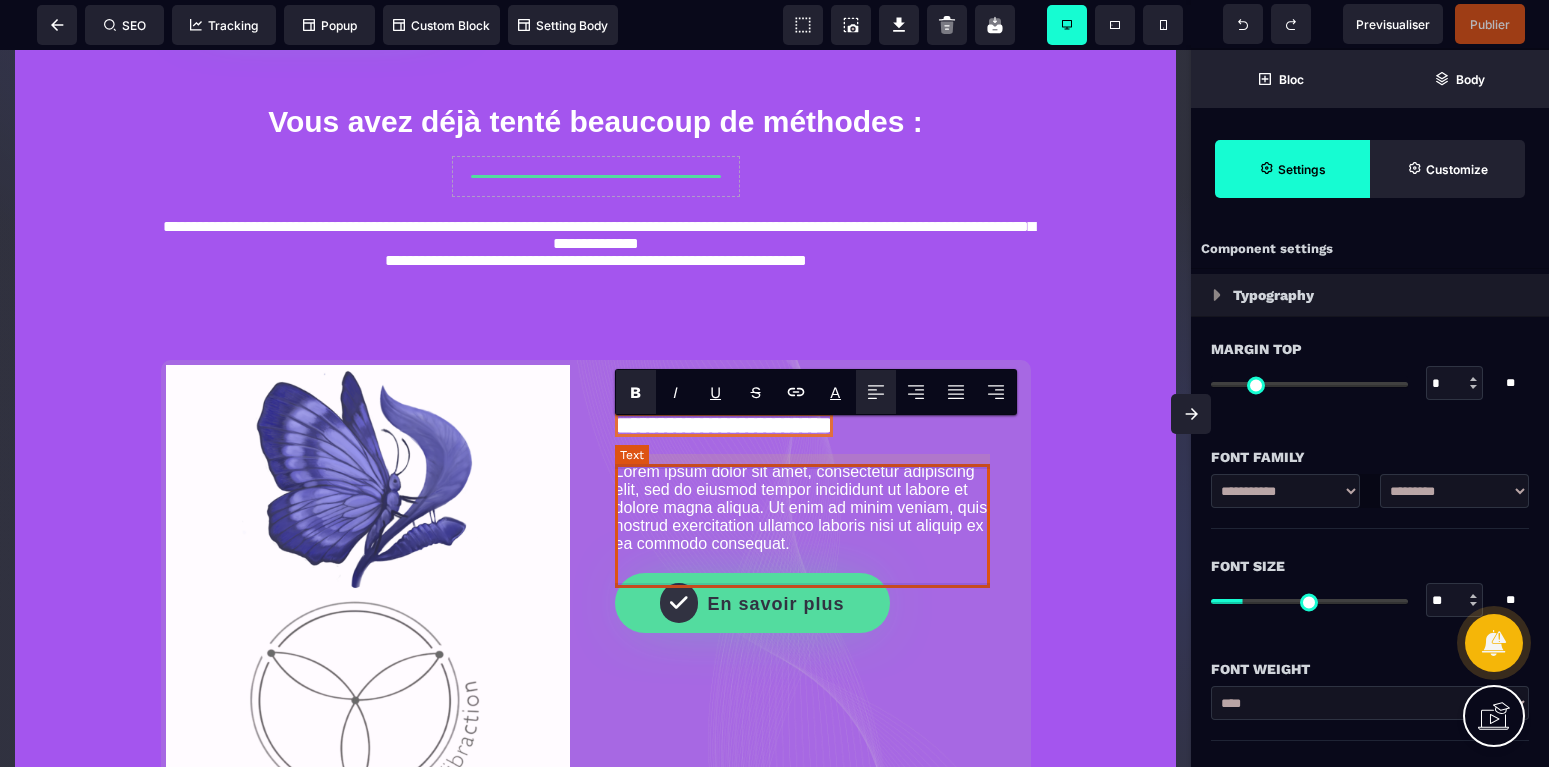 click on "Lorem ipsum dolor sit amet, consectetur adipiscing elit, sed do eiusmod tempor incididunt ut labore et dolore magna aliqua. Ut enim ad minim veniam, quis nostrud exercitation ullamco laboris nisi ut aliquip ex ea commodo consequat." at bounding box center (803, 508) 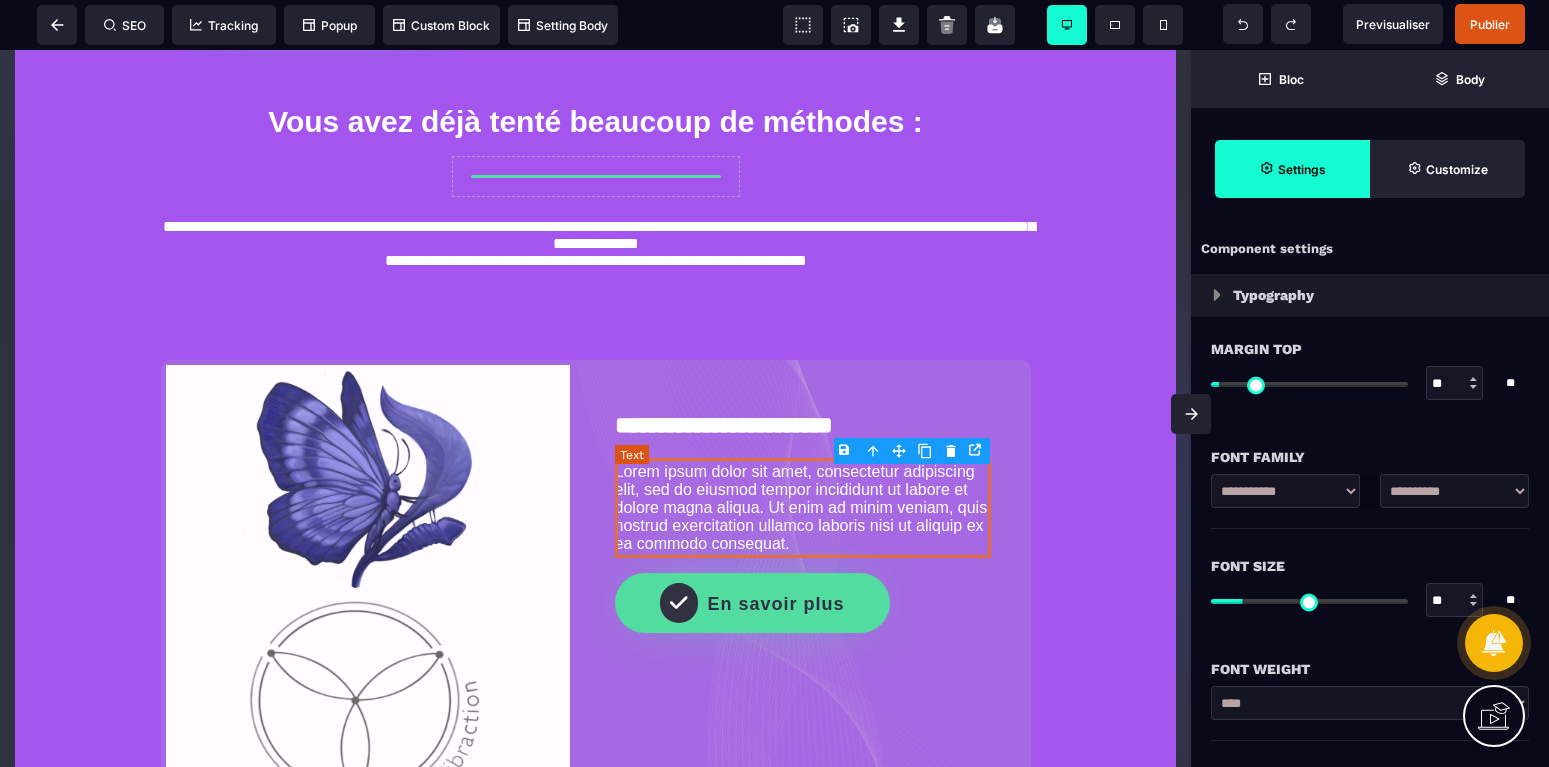 click on "Lorem ipsum dolor sit amet, consectetur adipiscing elit, sed do eiusmod tempor incididunt ut labore et dolore magna aliqua. Ut enim ad minim veniam, quis nostrud exercitation ullamco laboris nisi ut aliquip ex ea commodo consequat." at bounding box center (803, 508) 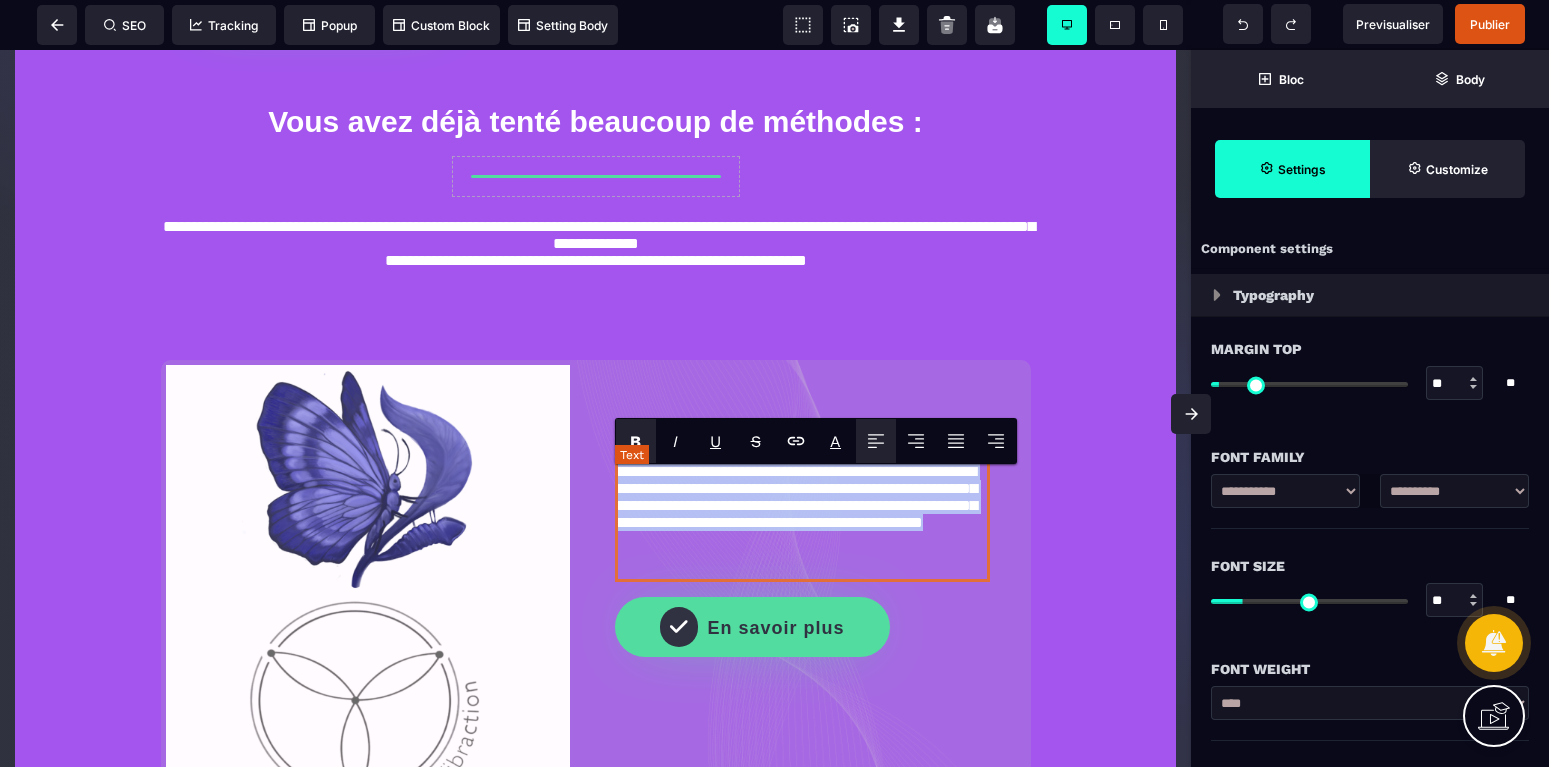 drag, startPoint x: 816, startPoint y: 575, endPoint x: 618, endPoint y: 481, distance: 219.1803 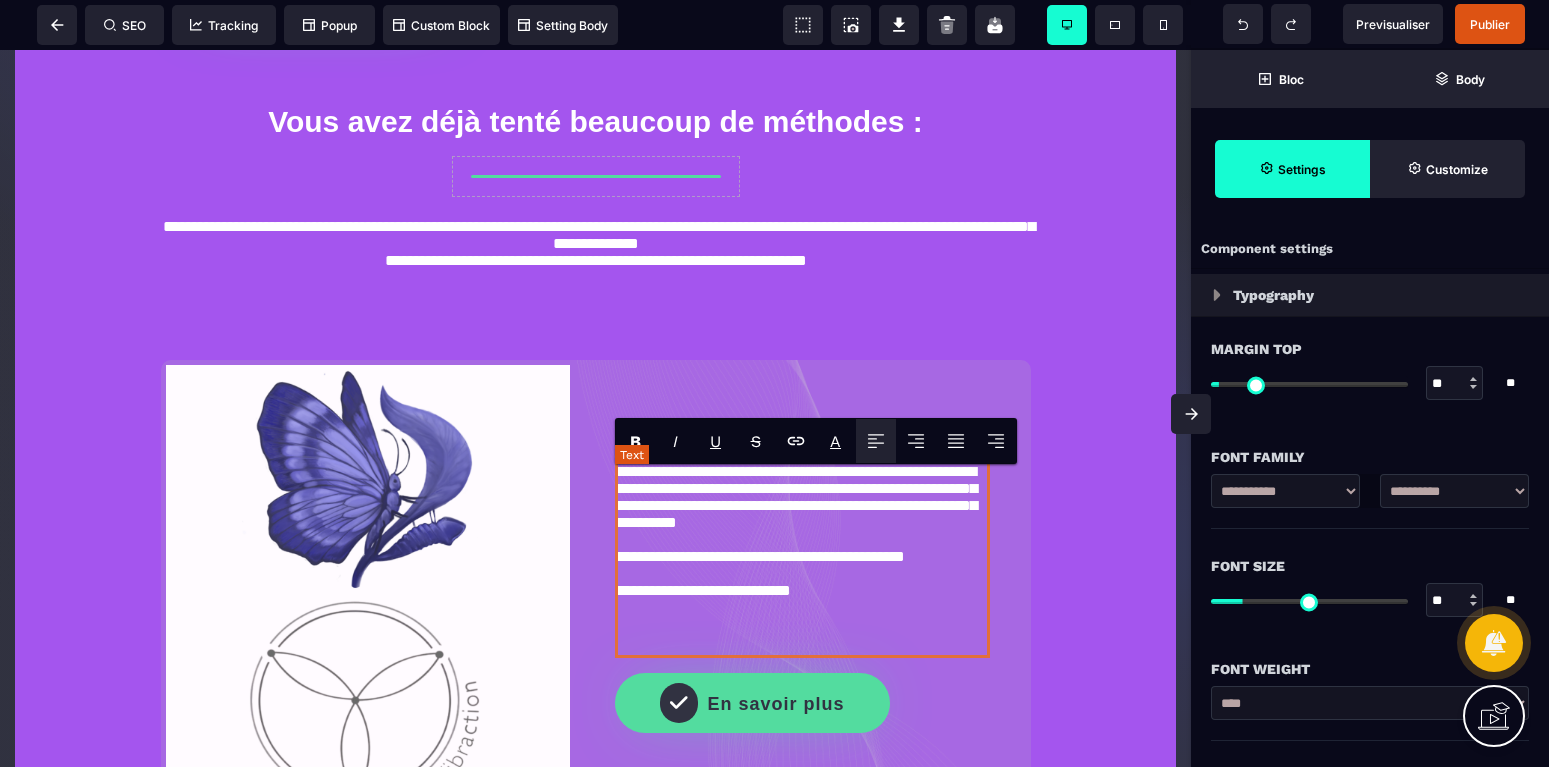 click on "**********" at bounding box center [803, 558] 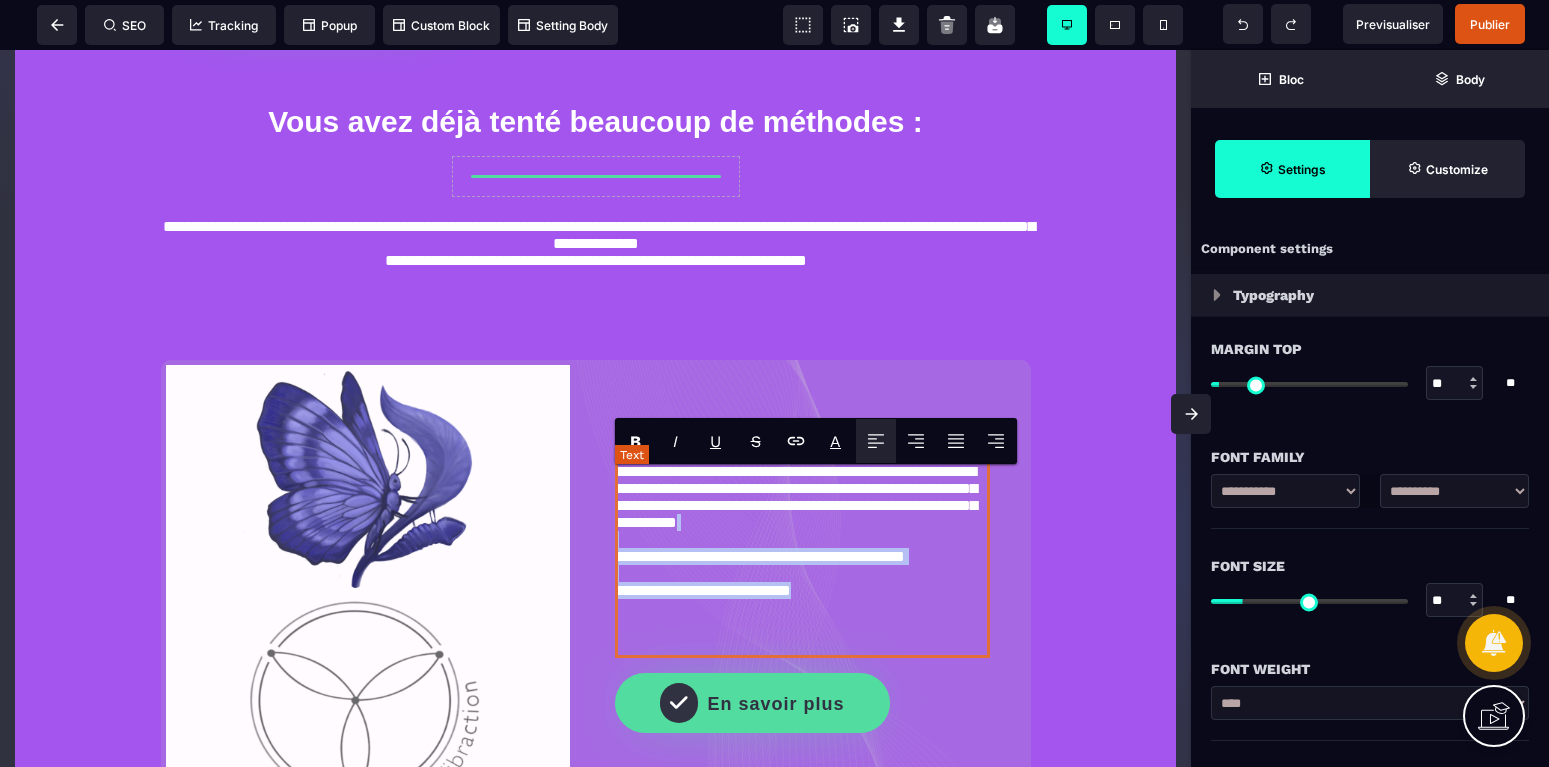 drag, startPoint x: 836, startPoint y: 646, endPoint x: 620, endPoint y: 577, distance: 226.75317 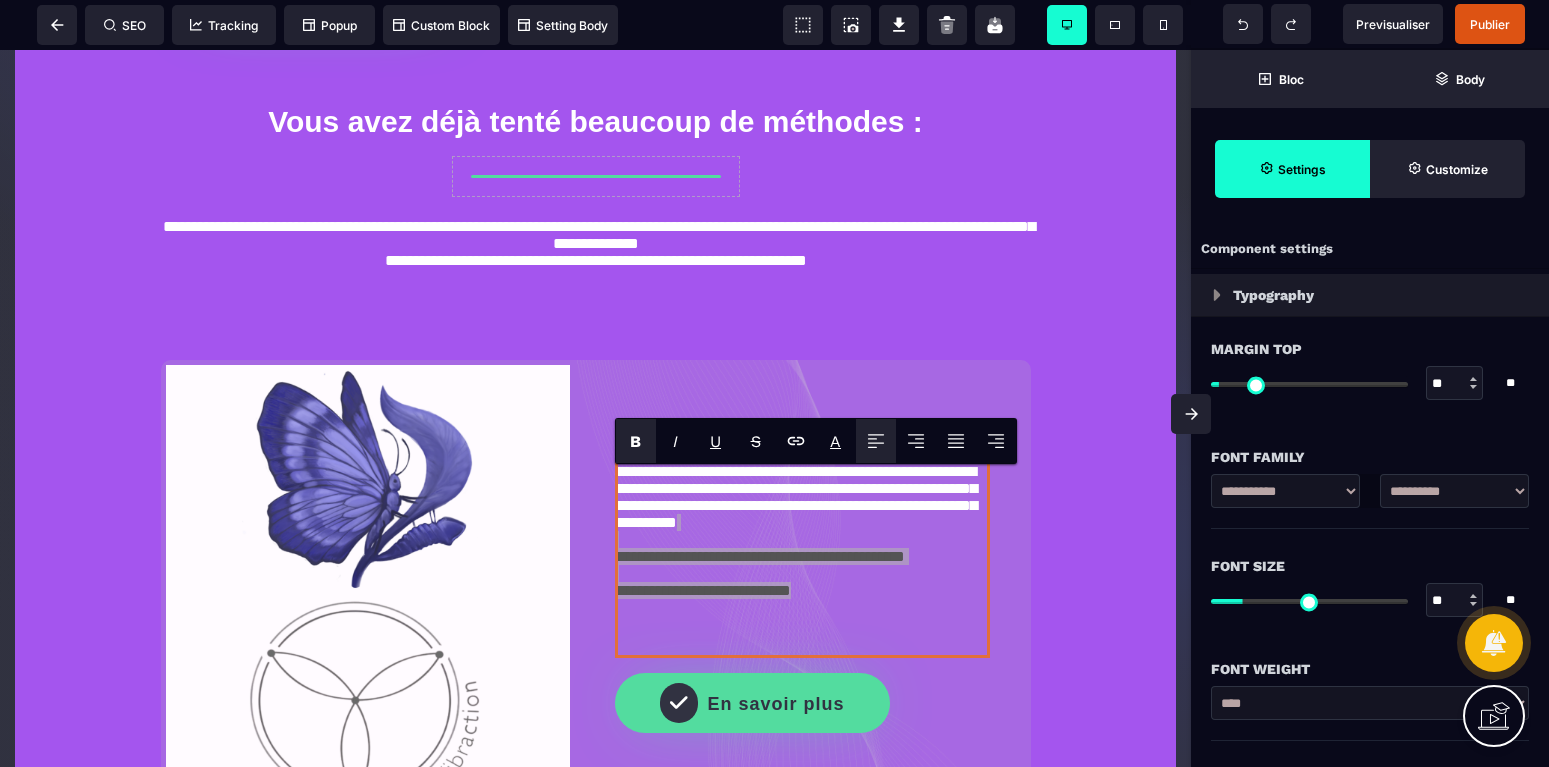 click on "B" at bounding box center [636, 441] 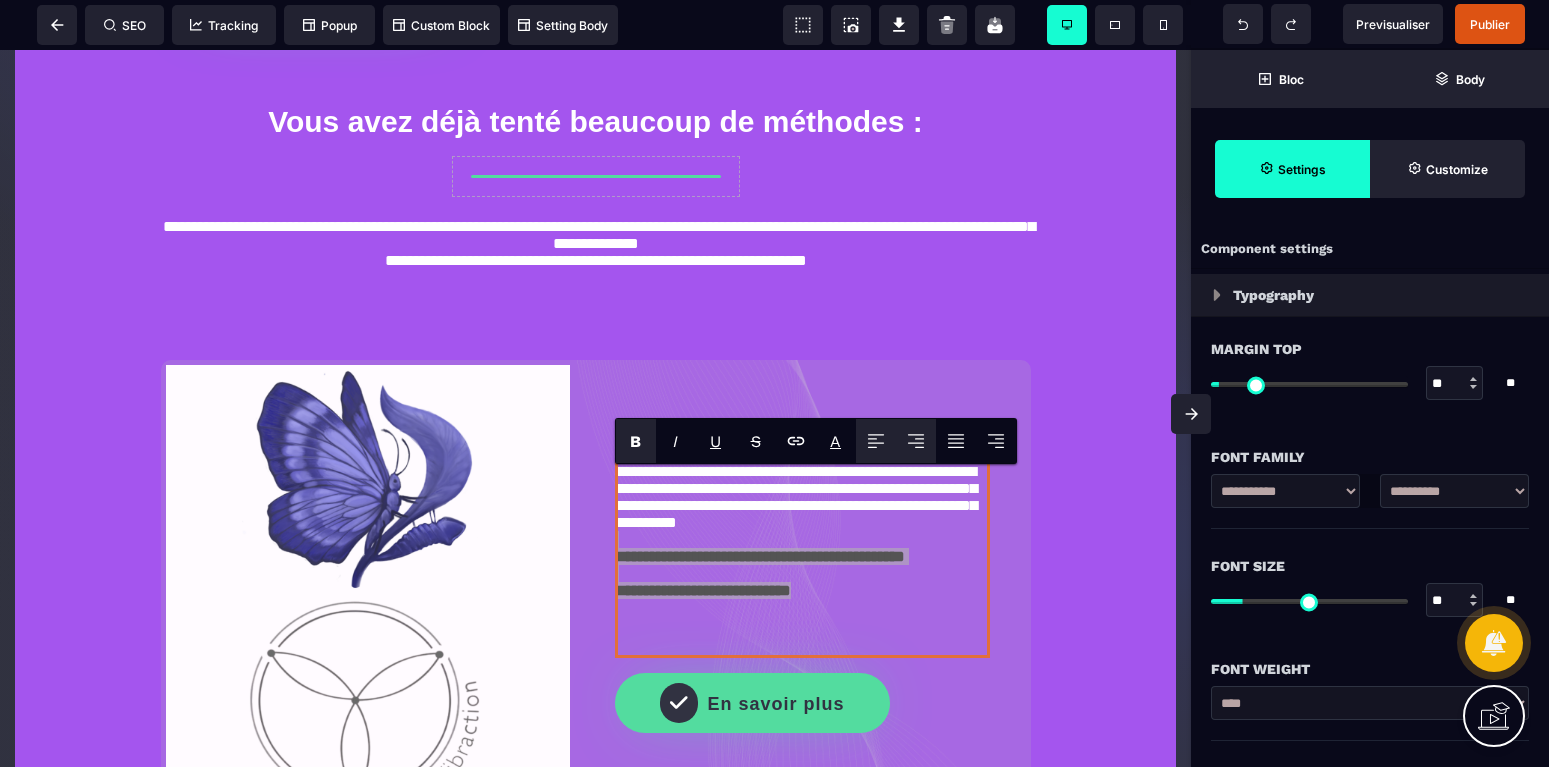 click 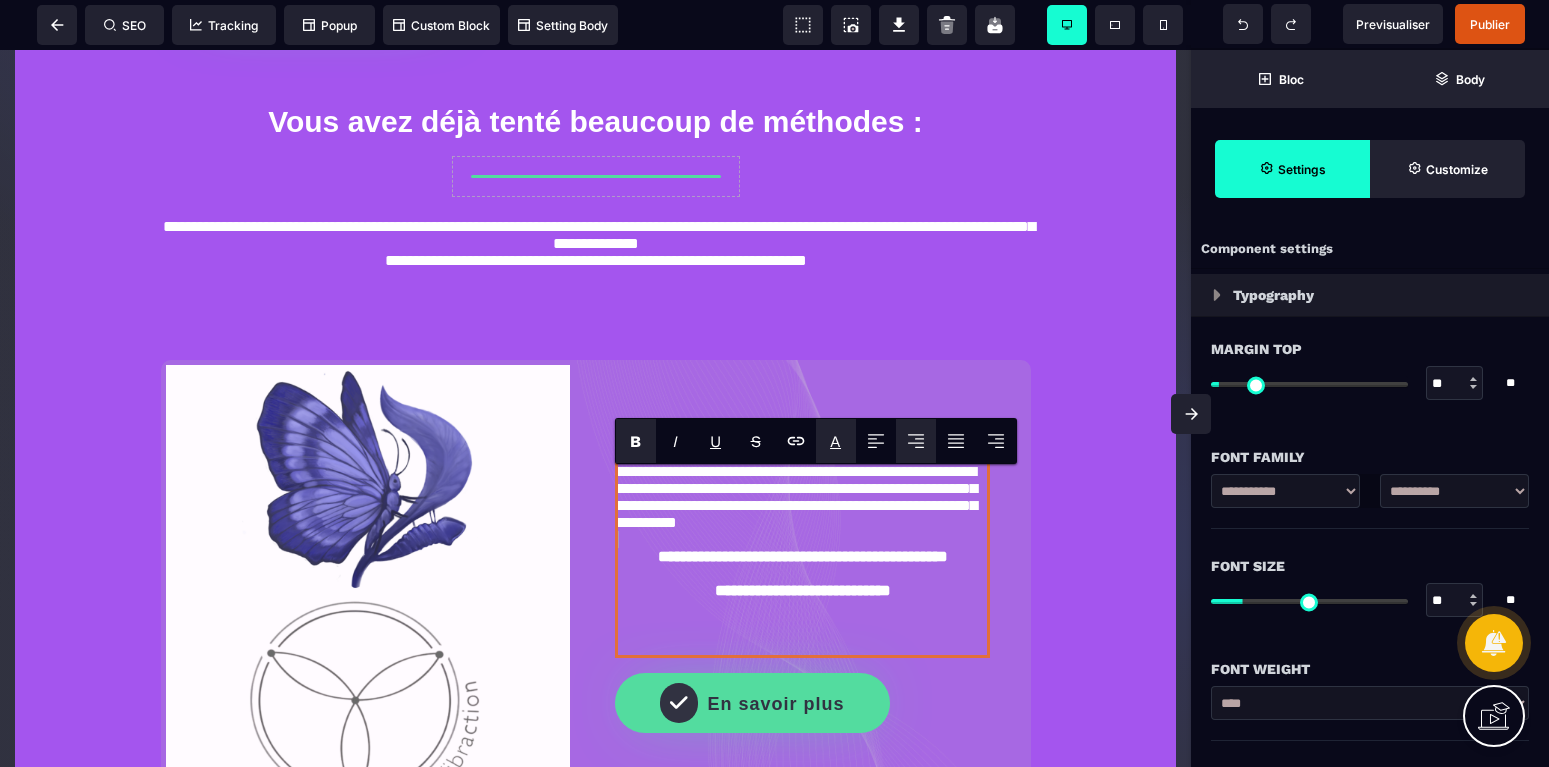 click on "A *******" at bounding box center (836, 441) 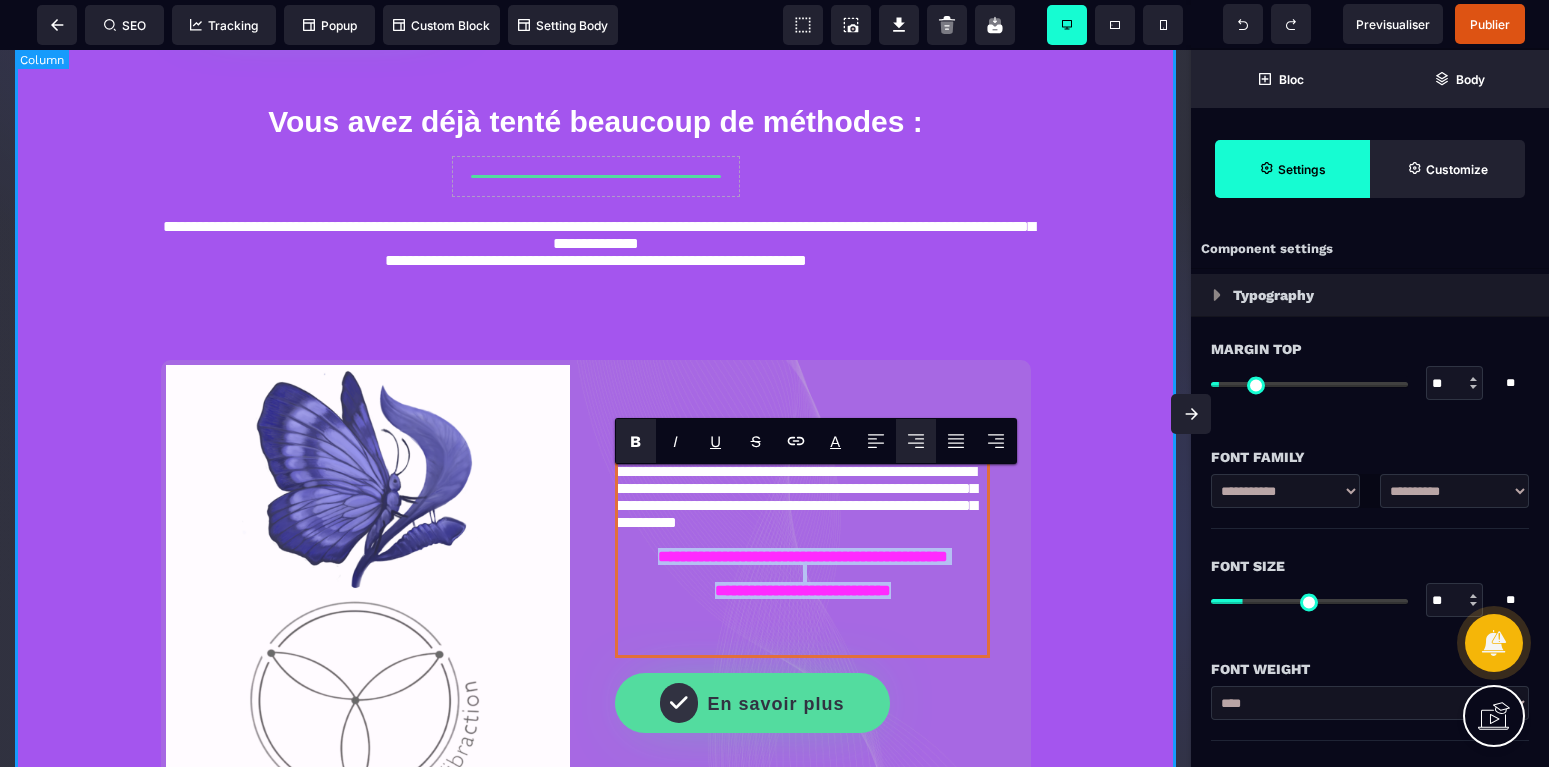 click on "**********" at bounding box center [595, 290] 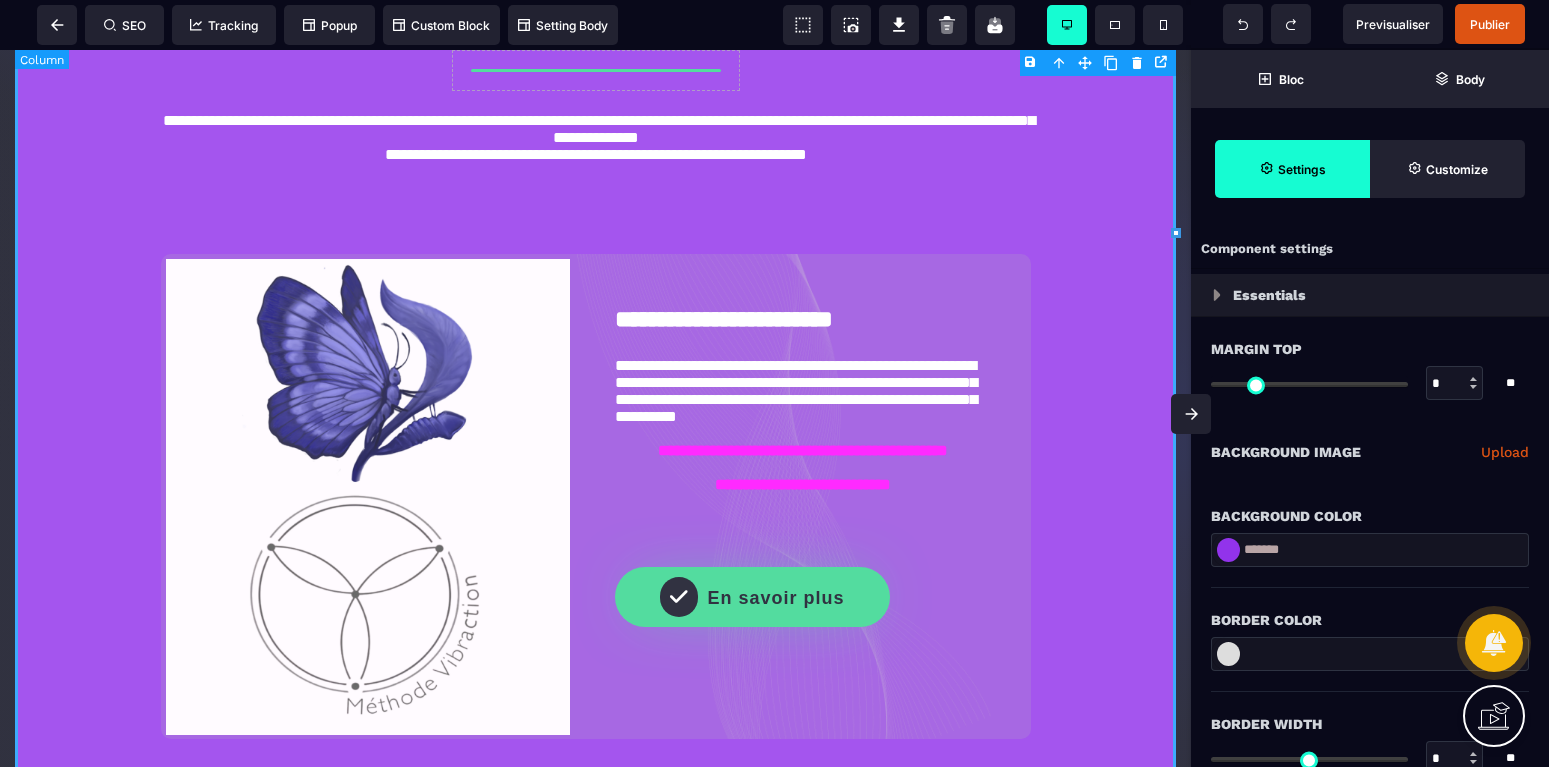 scroll, scrollTop: 918, scrollLeft: 0, axis: vertical 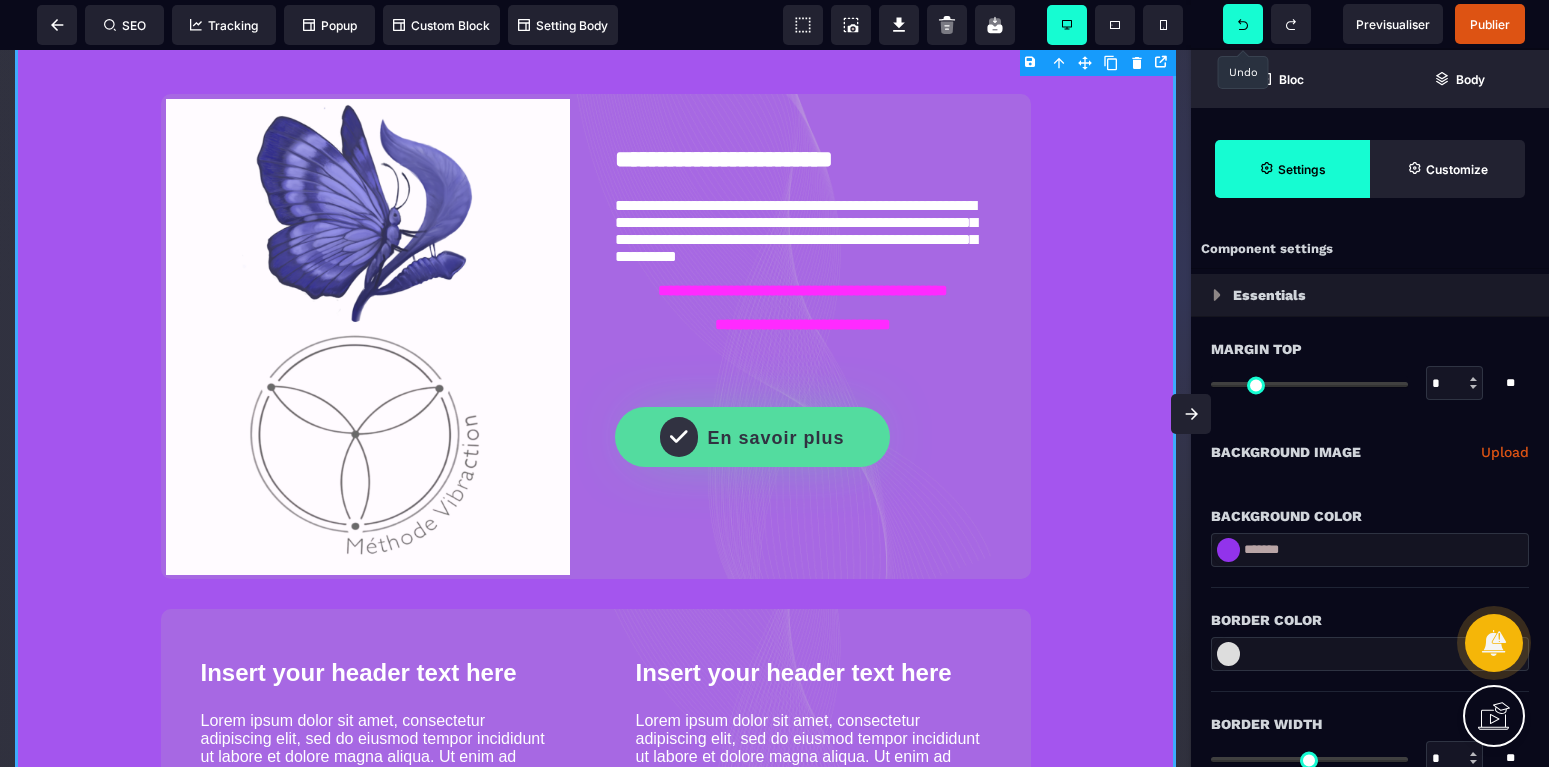 click at bounding box center [1243, 24] 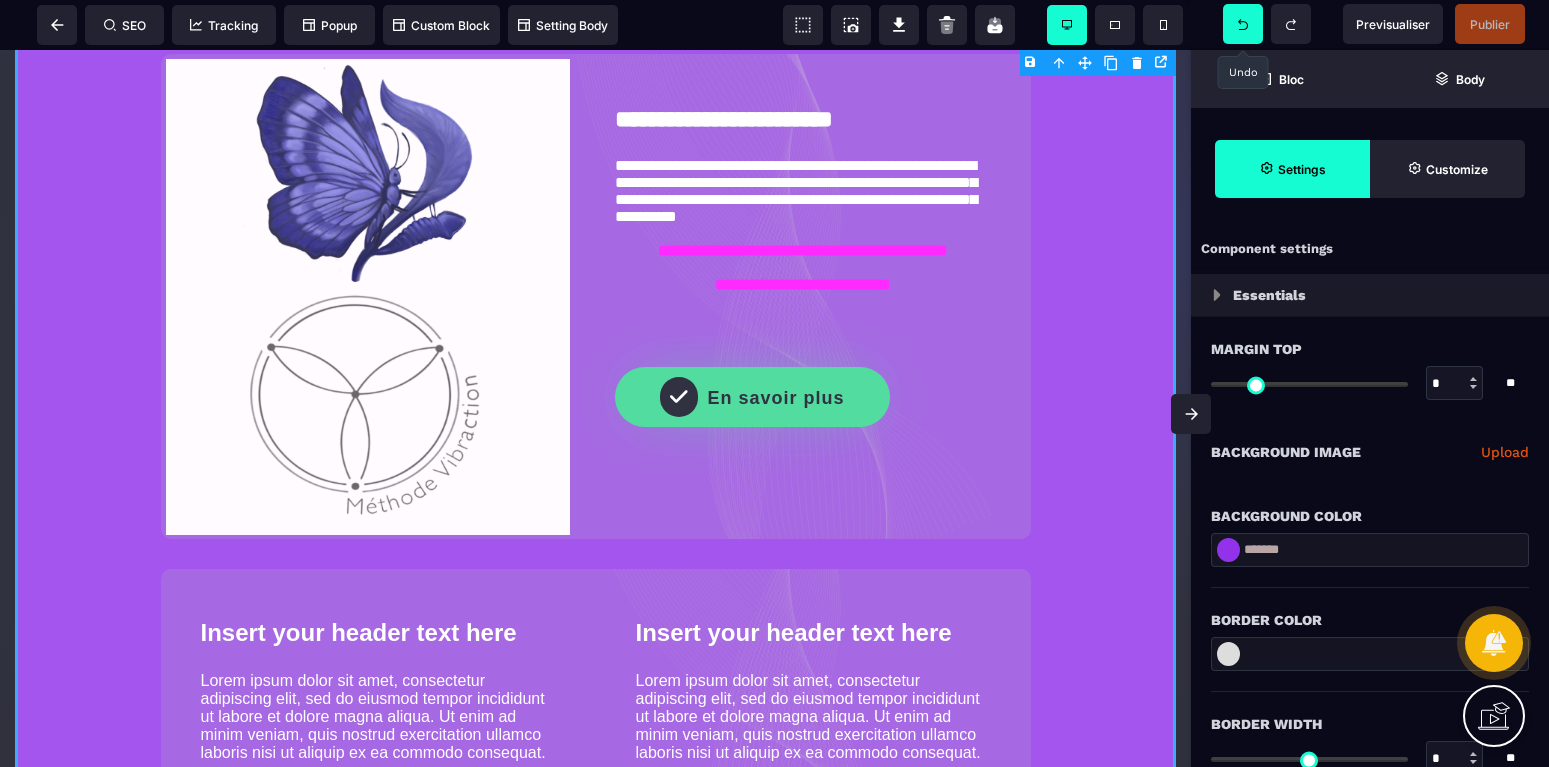 click at bounding box center [1243, 24] 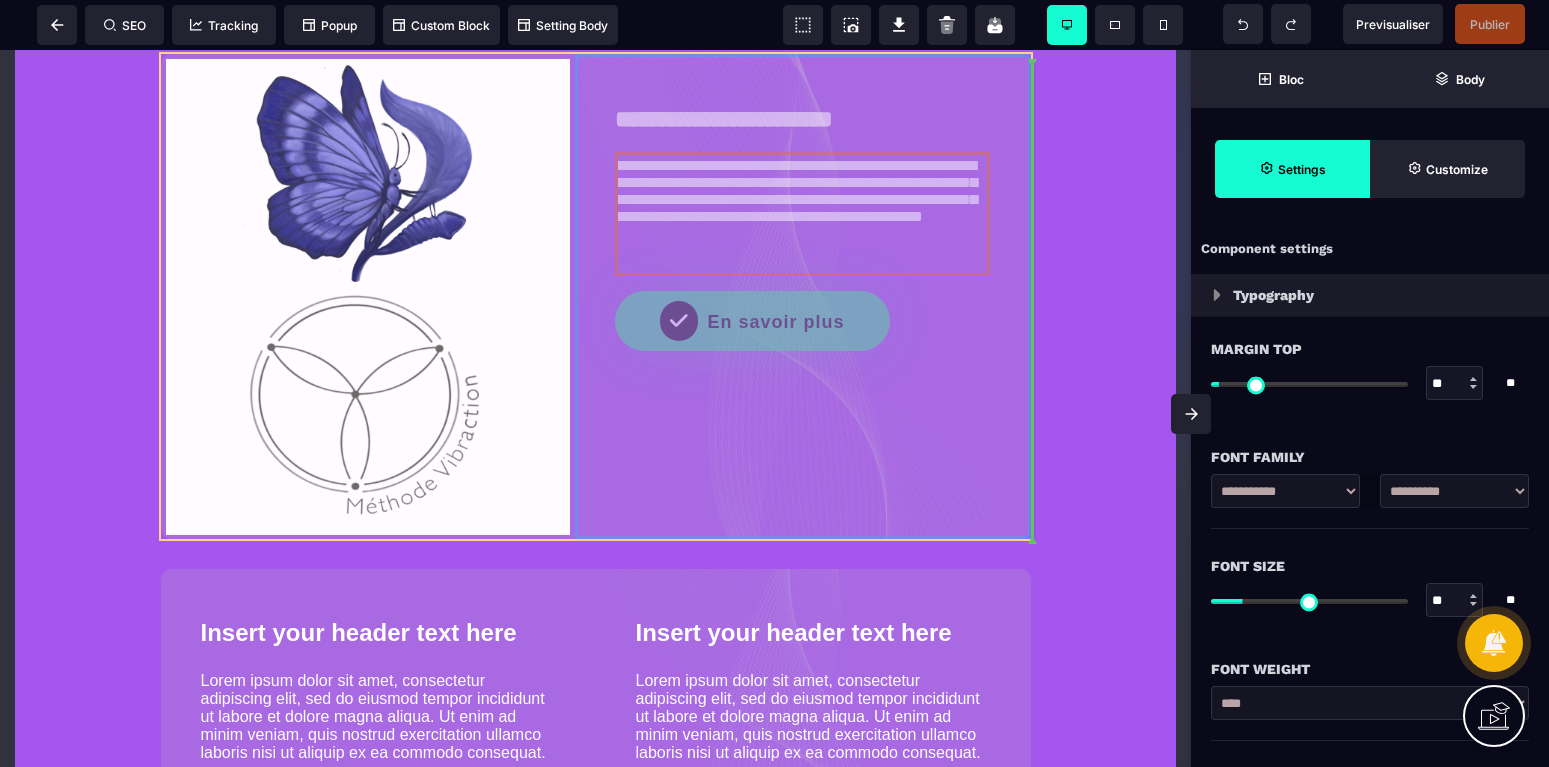 drag, startPoint x: 819, startPoint y: 264, endPoint x: 802, endPoint y: 258, distance: 18.027756 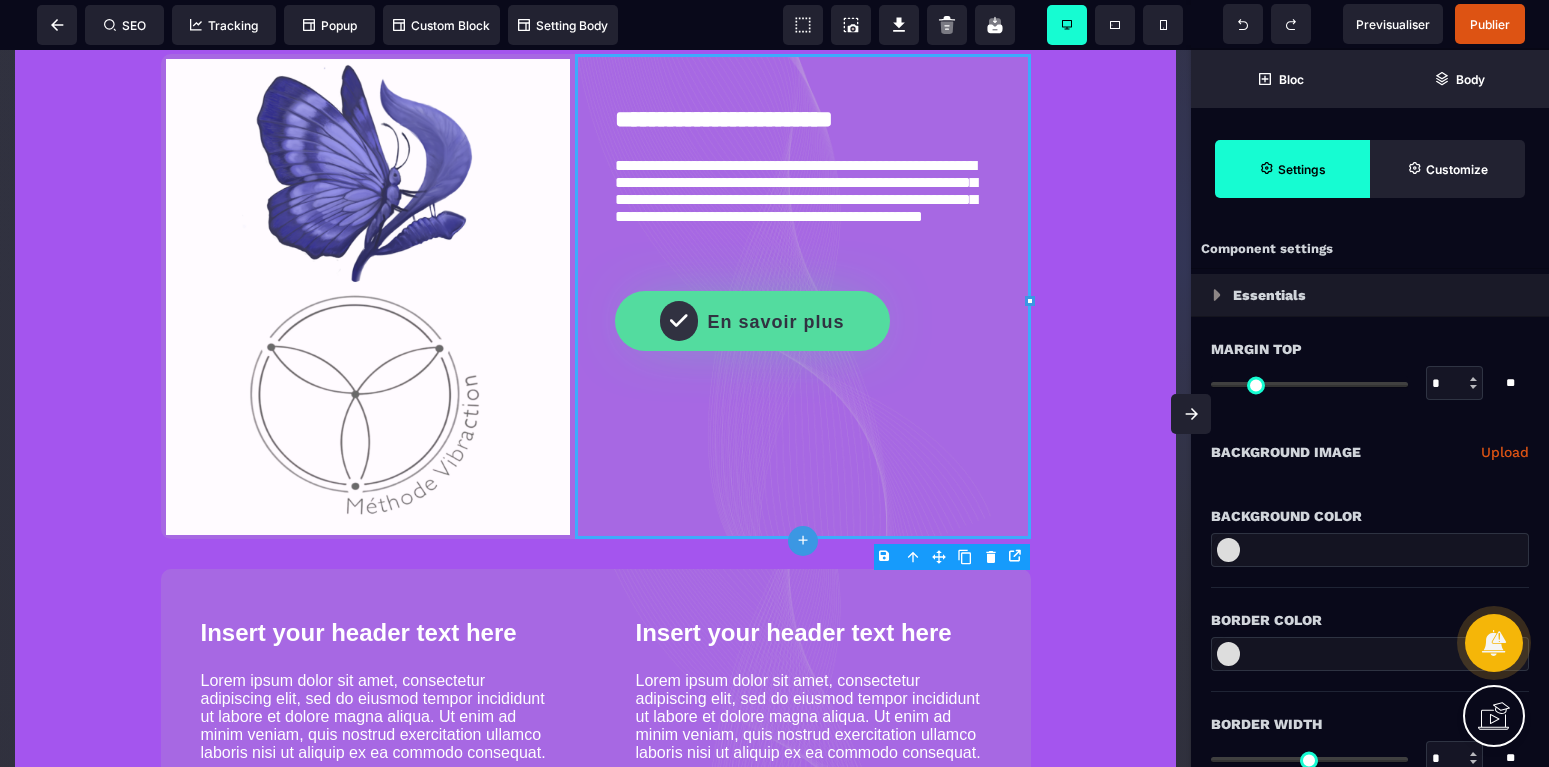 click on "**********" at bounding box center [803, 214] 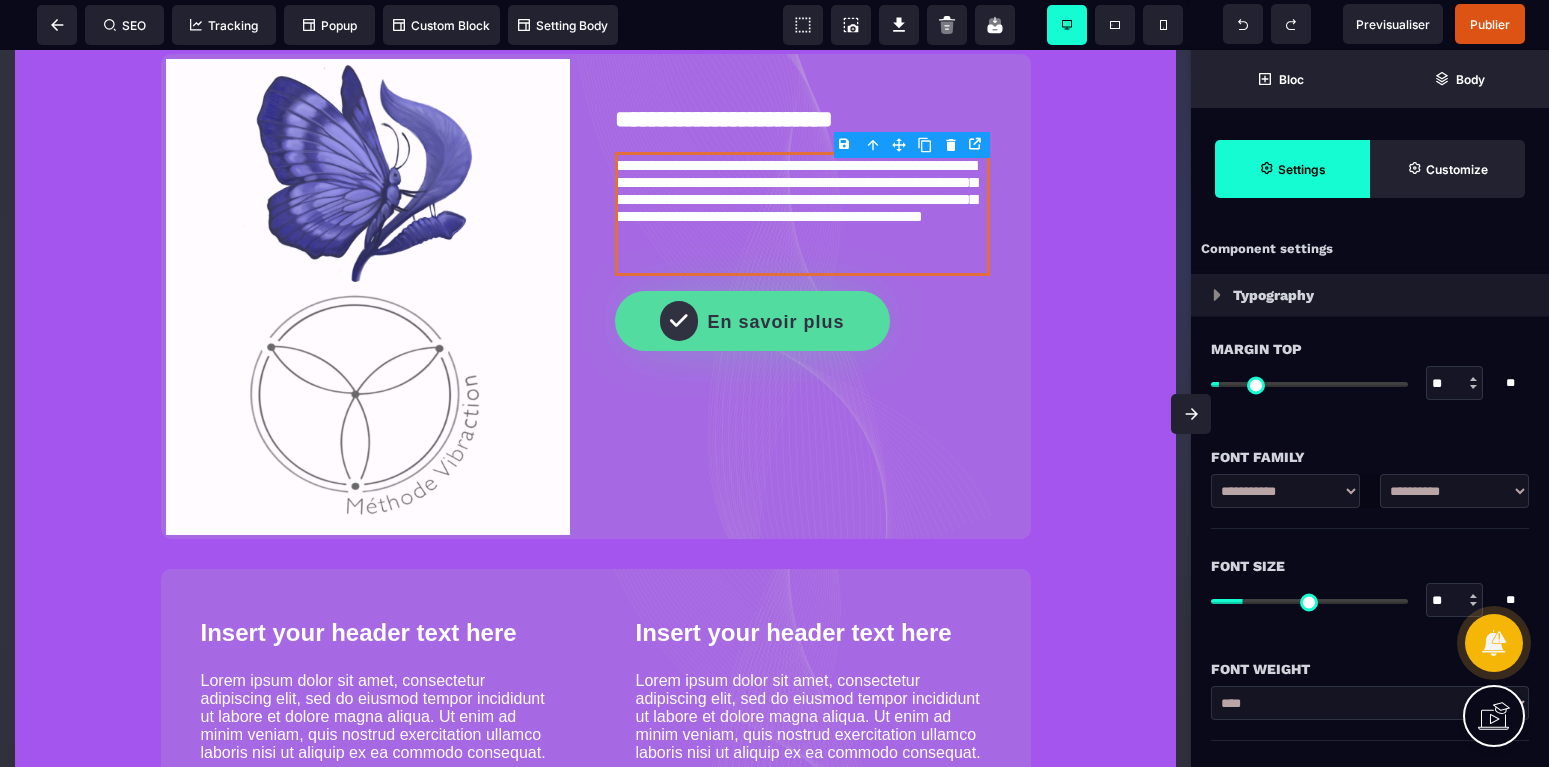 click on "**********" at bounding box center (803, 214) 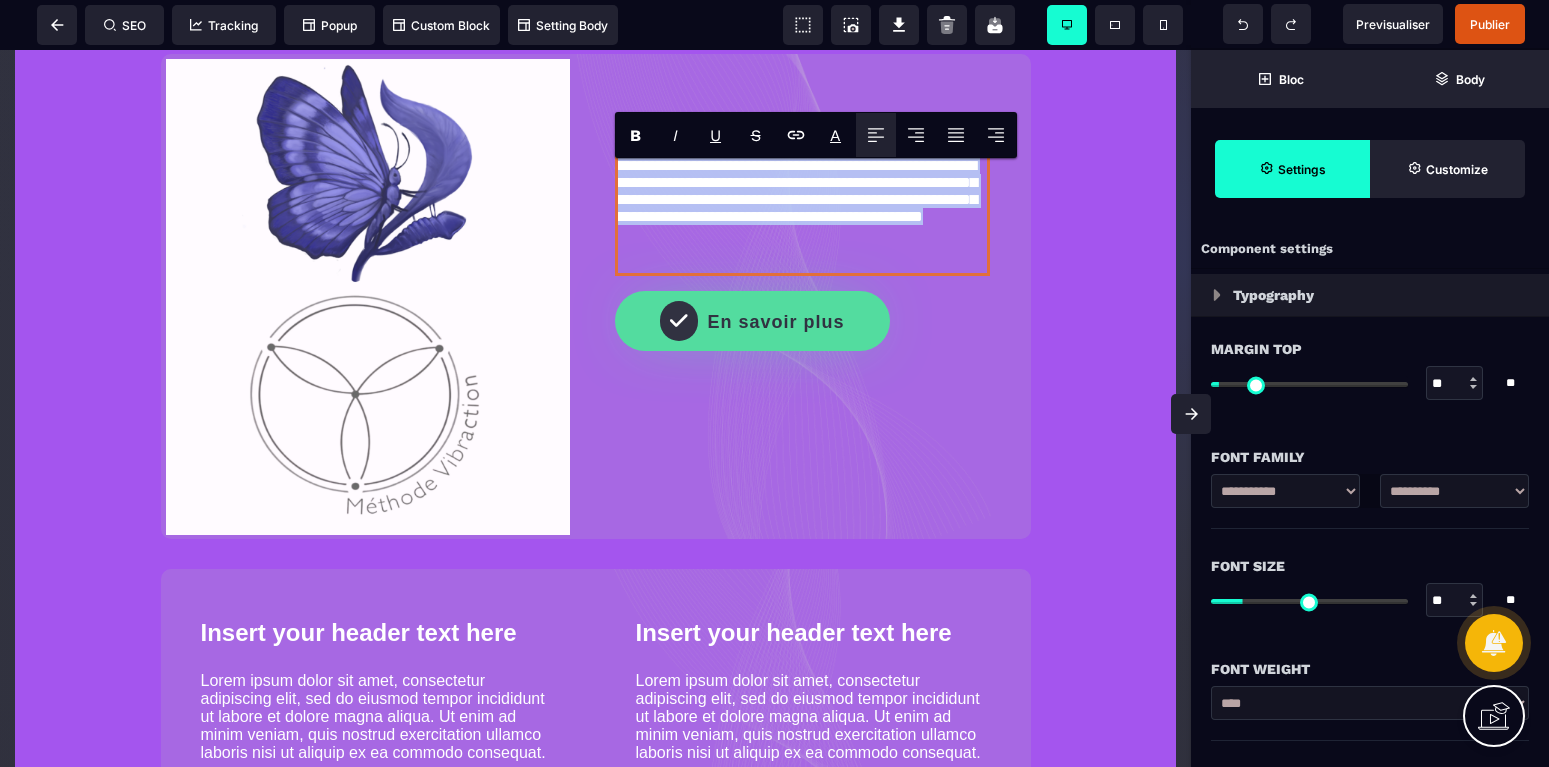 drag, startPoint x: 817, startPoint y: 268, endPoint x: 618, endPoint y: 173, distance: 220.51303 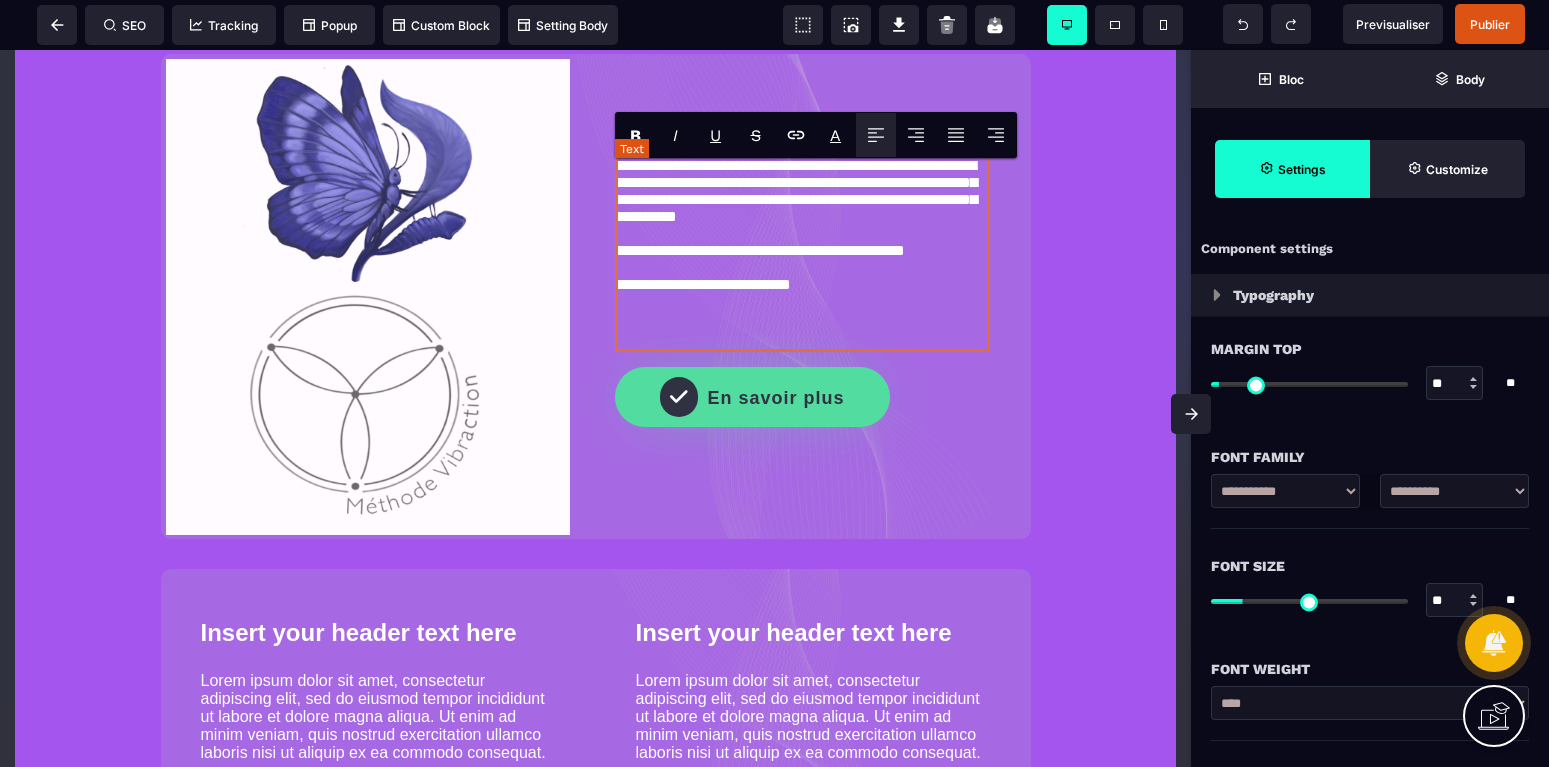 click on "**********" at bounding box center (803, 252) 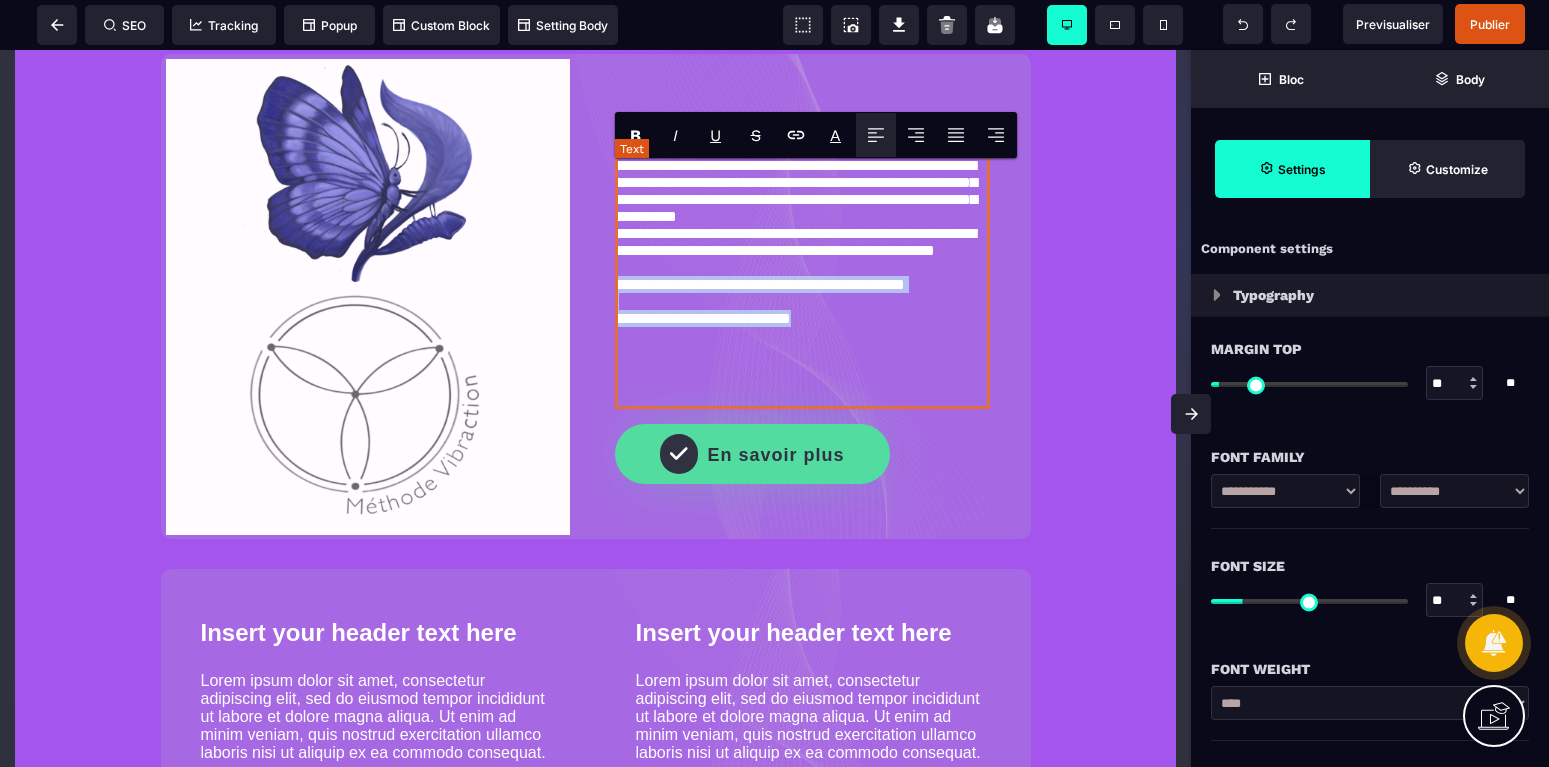 drag, startPoint x: 837, startPoint y: 398, endPoint x: 617, endPoint y: 345, distance: 226.29405 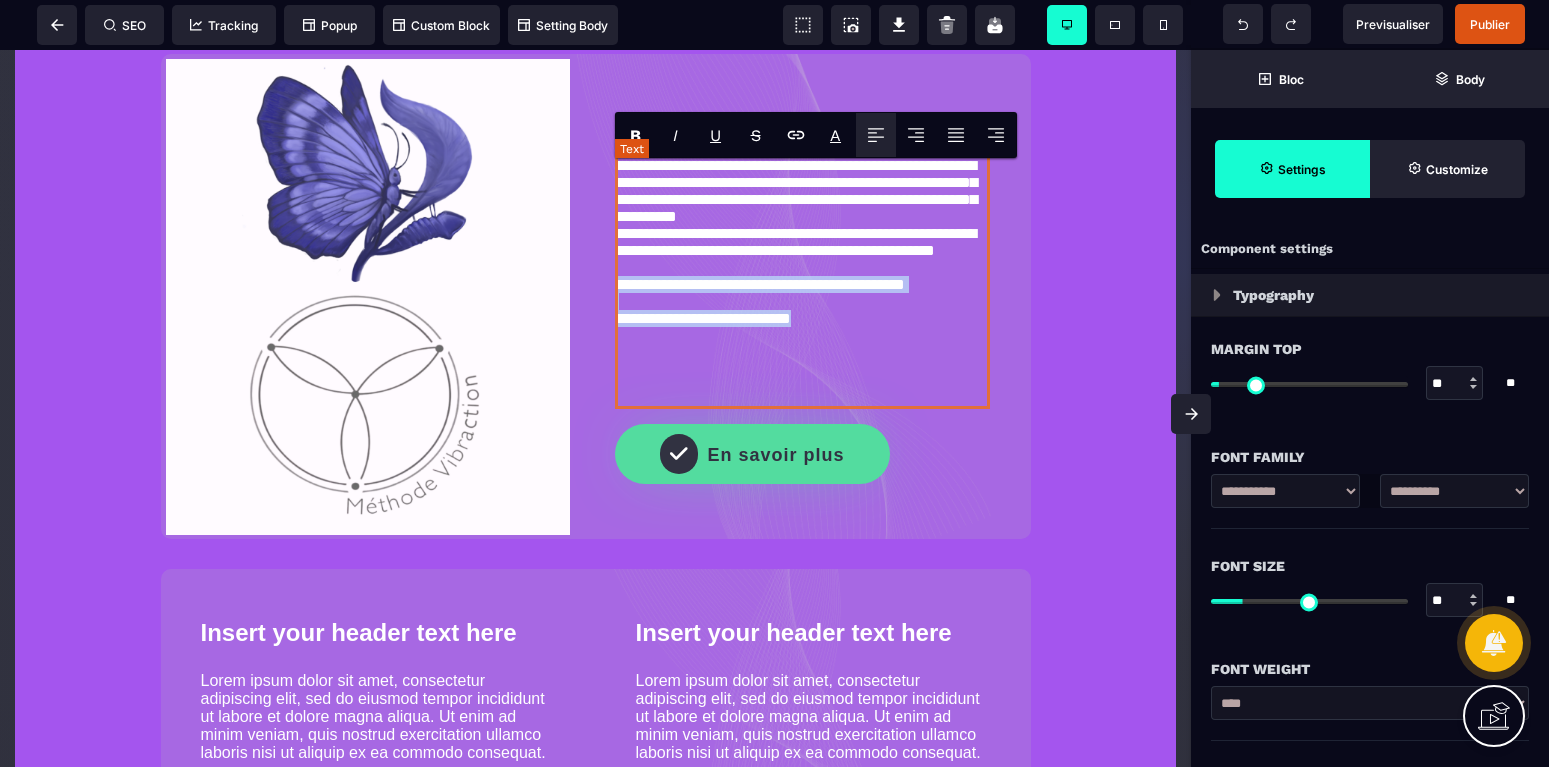 click on "**********" at bounding box center (803, 280) 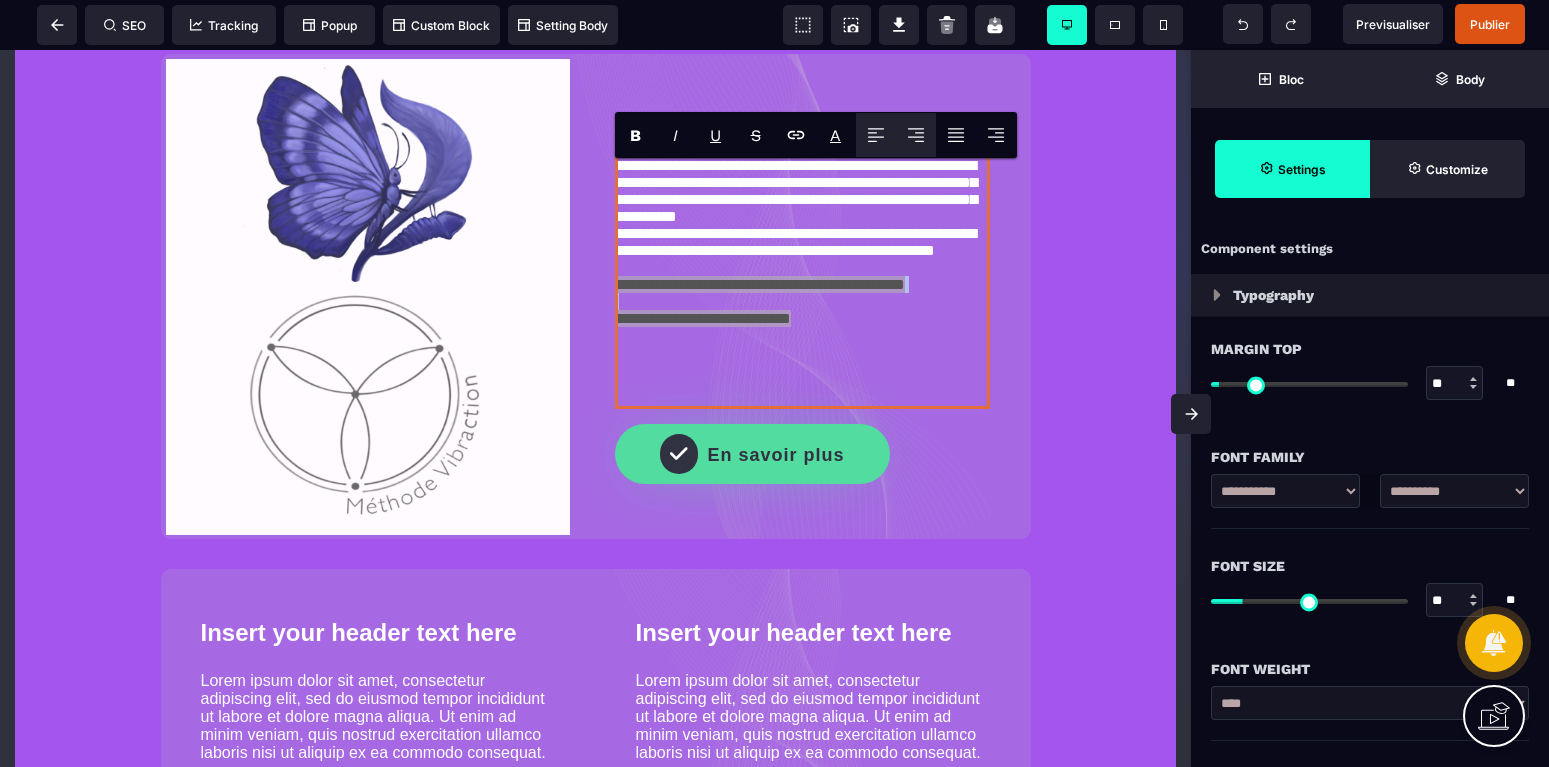 click 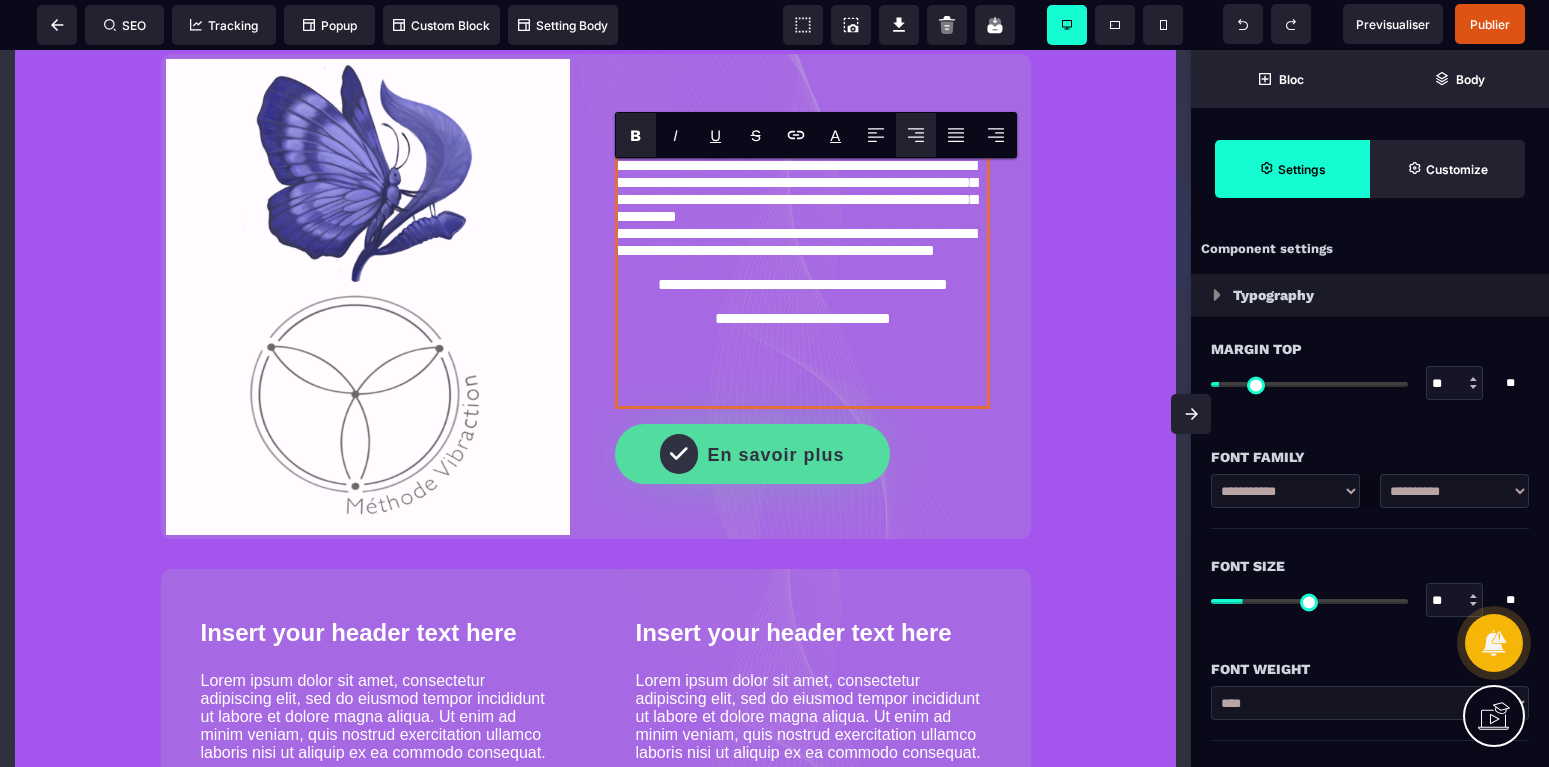 click on "B" at bounding box center [636, 135] 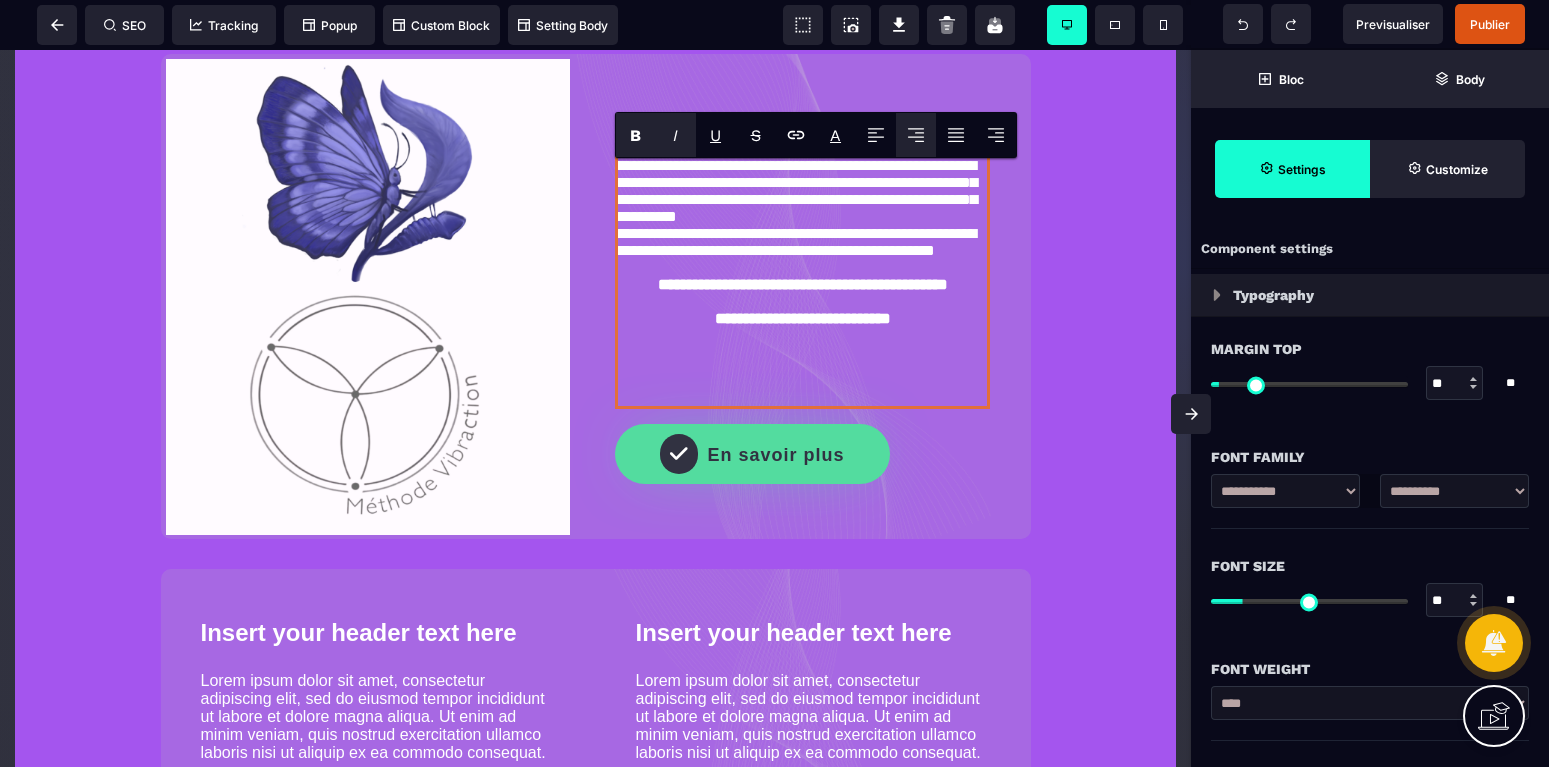 click on "I" at bounding box center [675, 135] 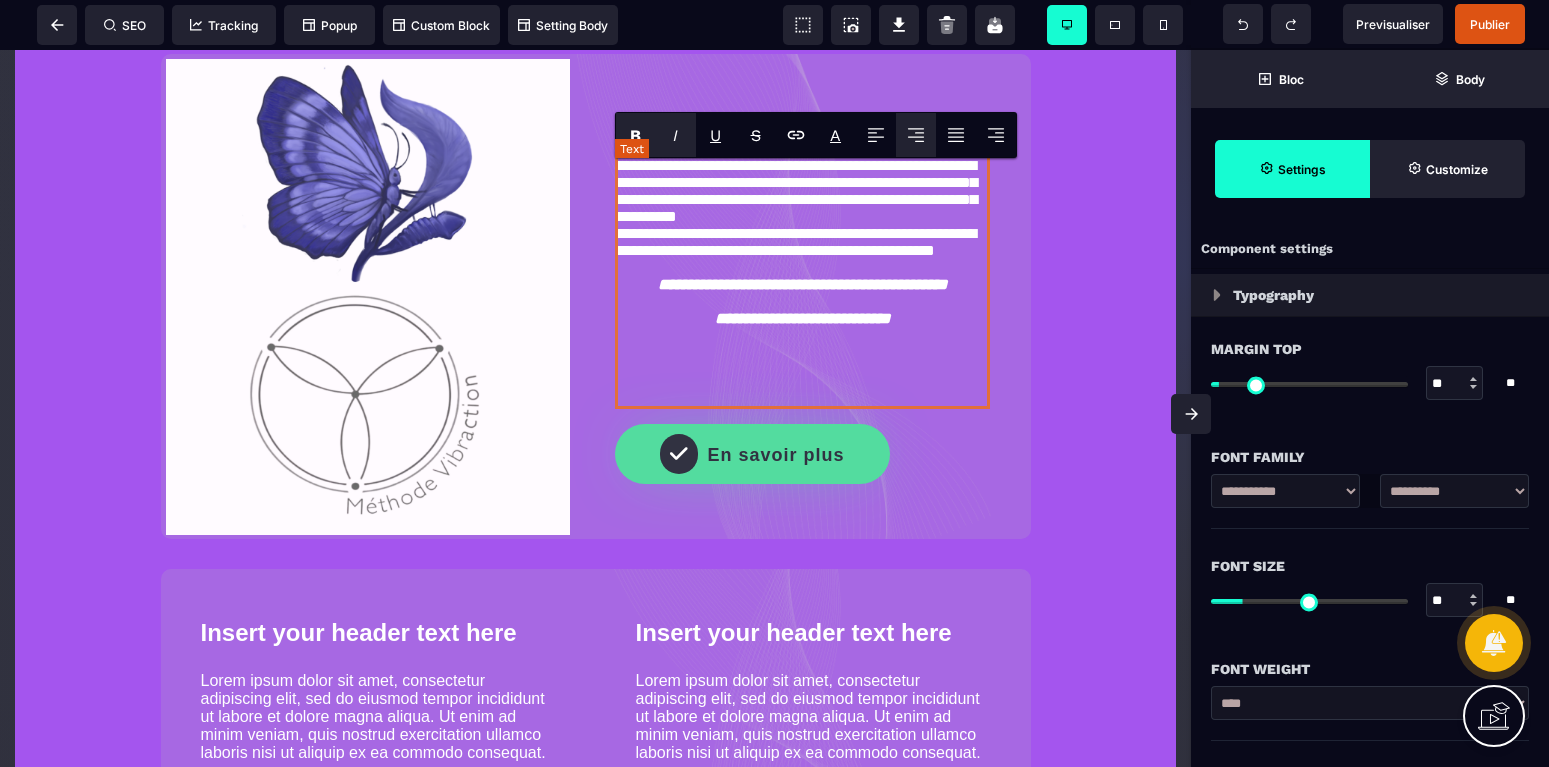 click on "**********" at bounding box center [803, 280] 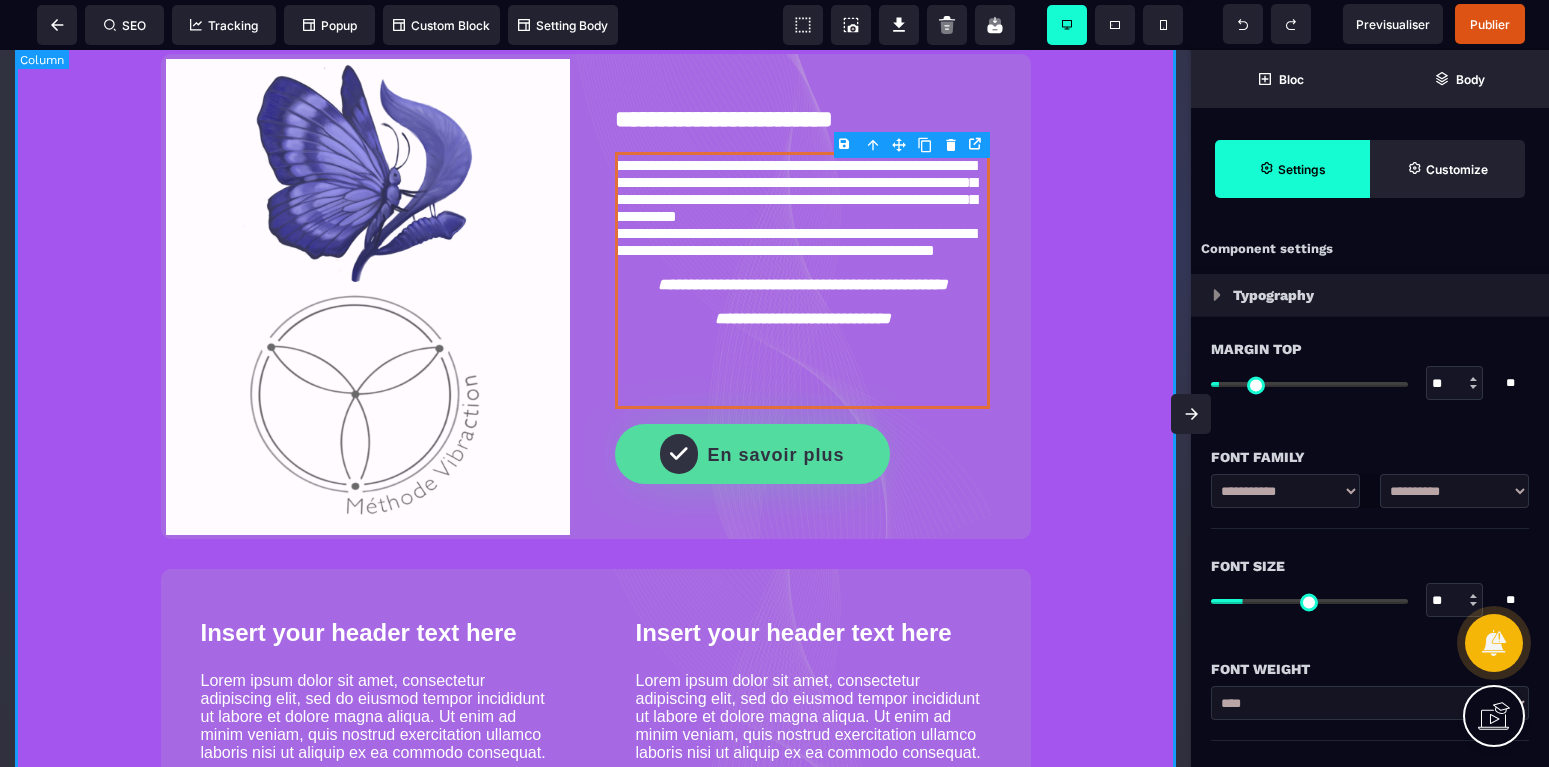 click on "**********" at bounding box center (595, -16) 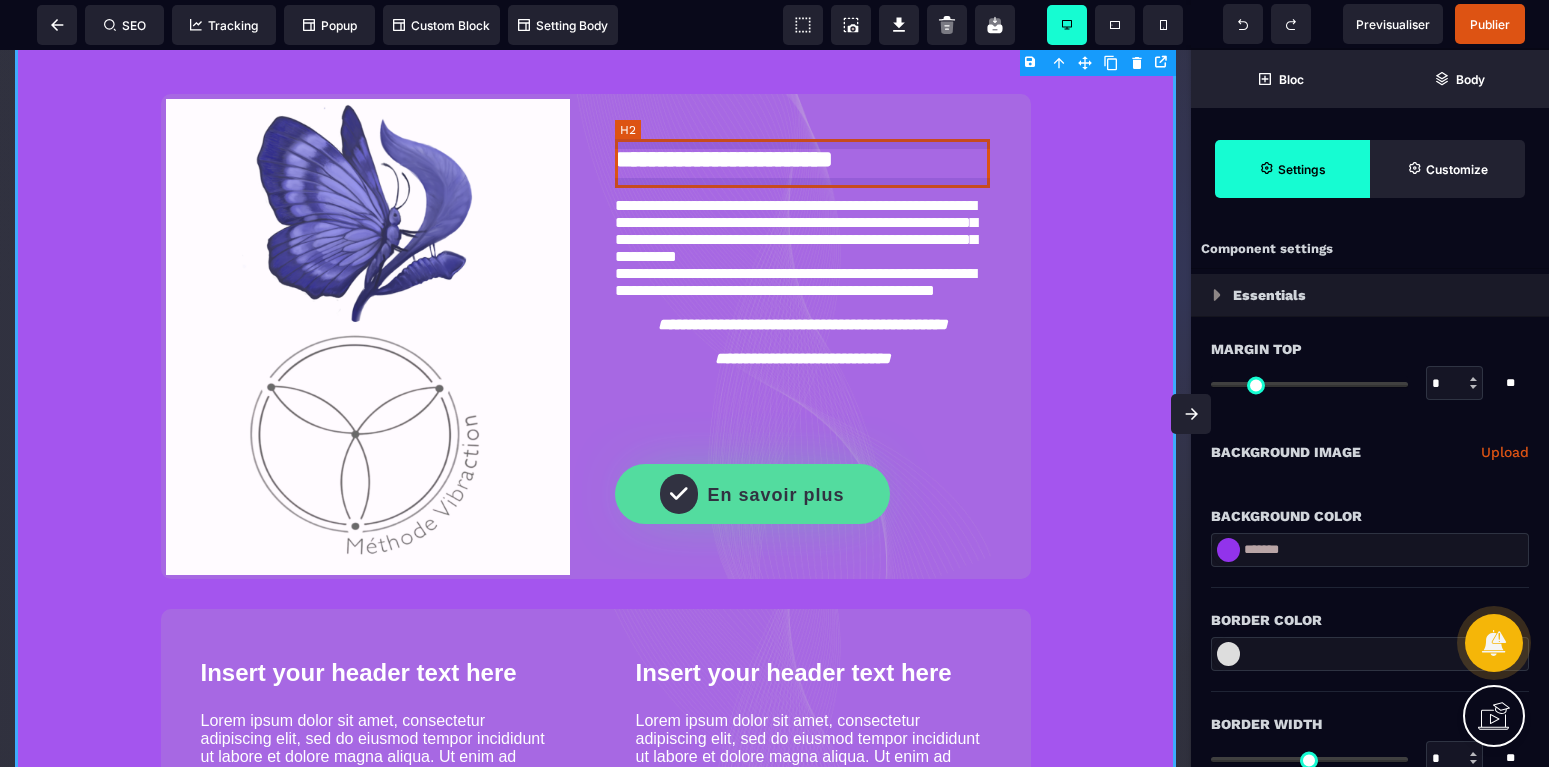 click on "**********" at bounding box center (724, 159) 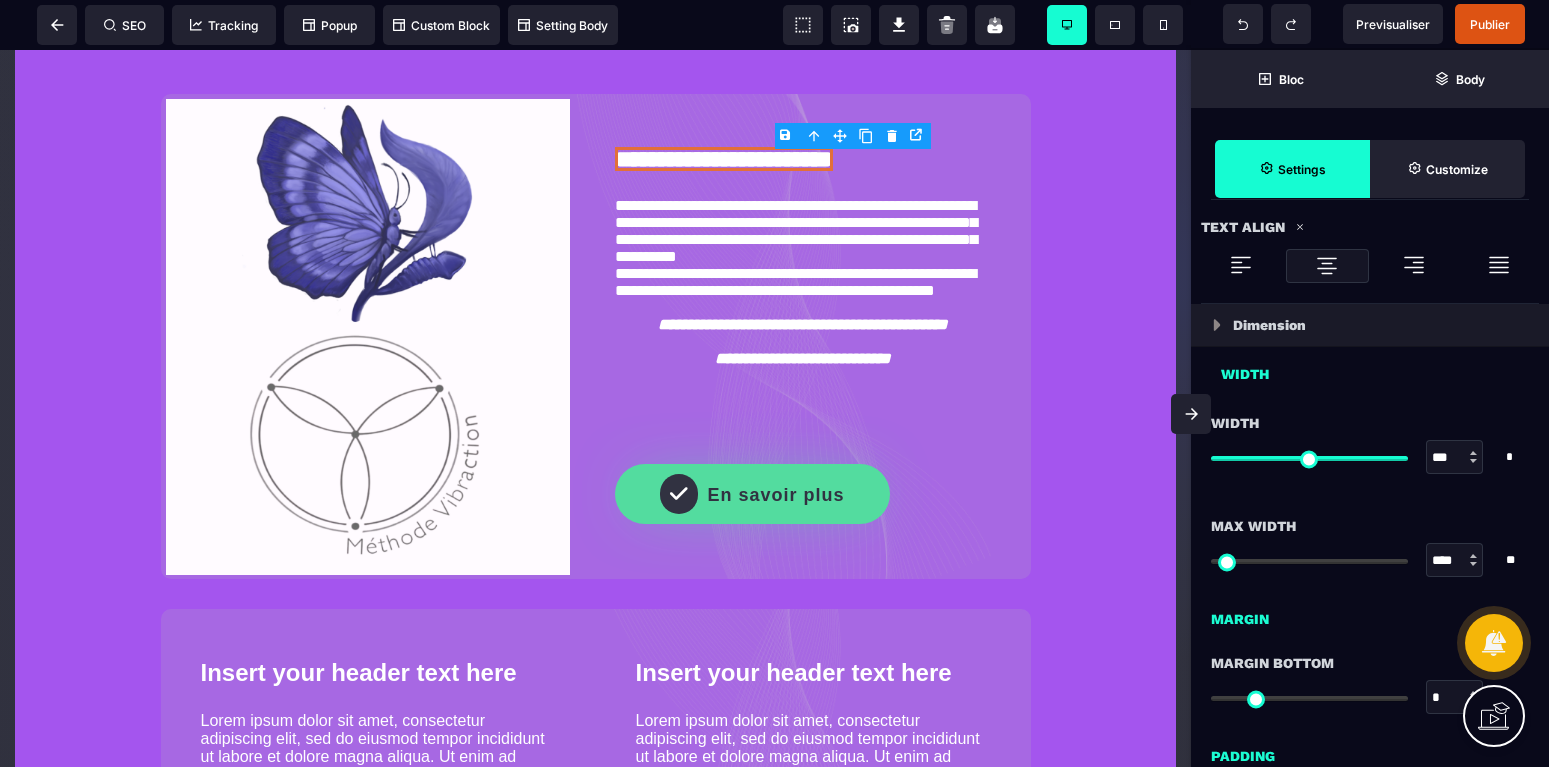 scroll, scrollTop: 1092, scrollLeft: 0, axis: vertical 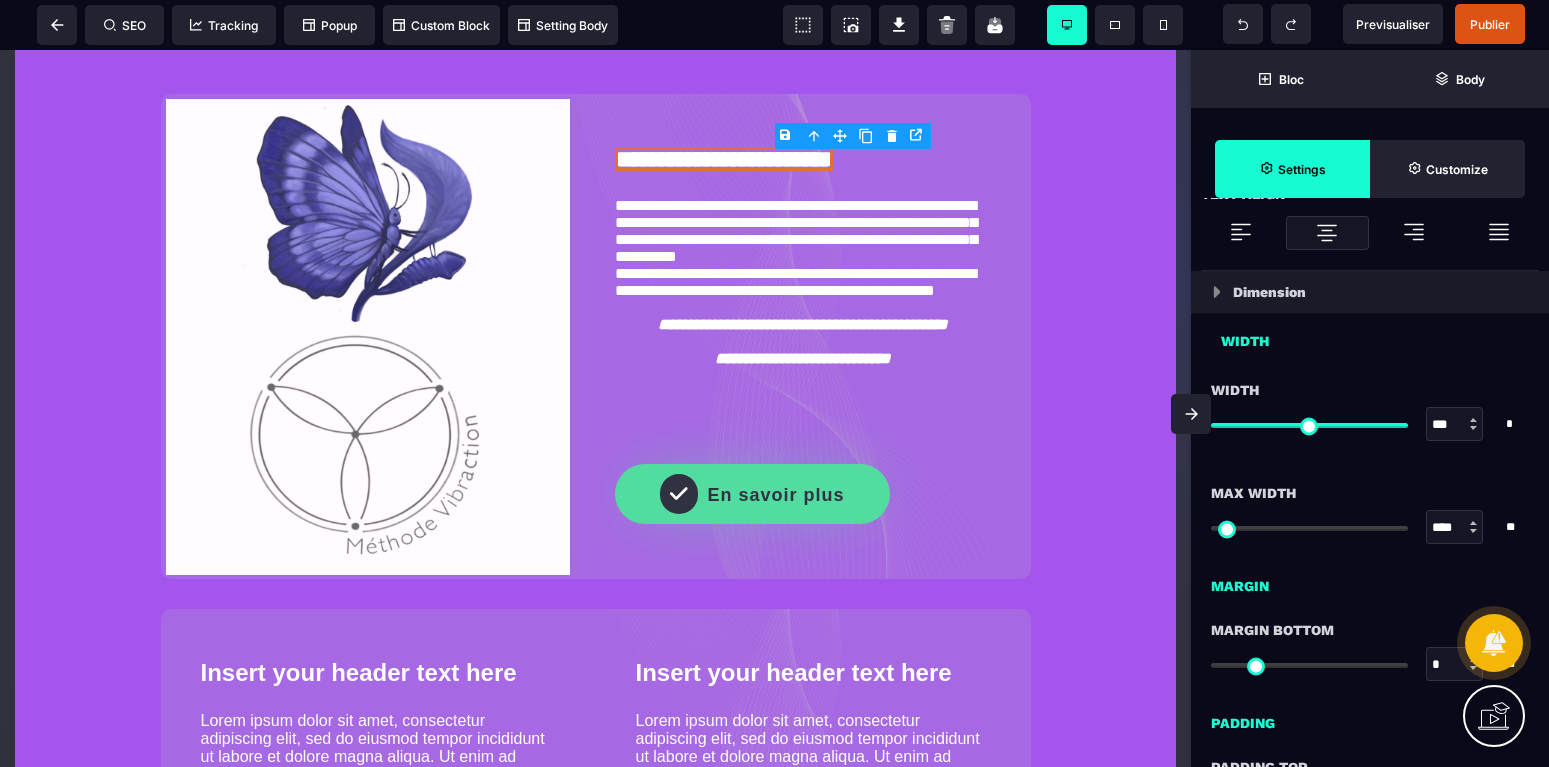 click at bounding box center [1327, 233] 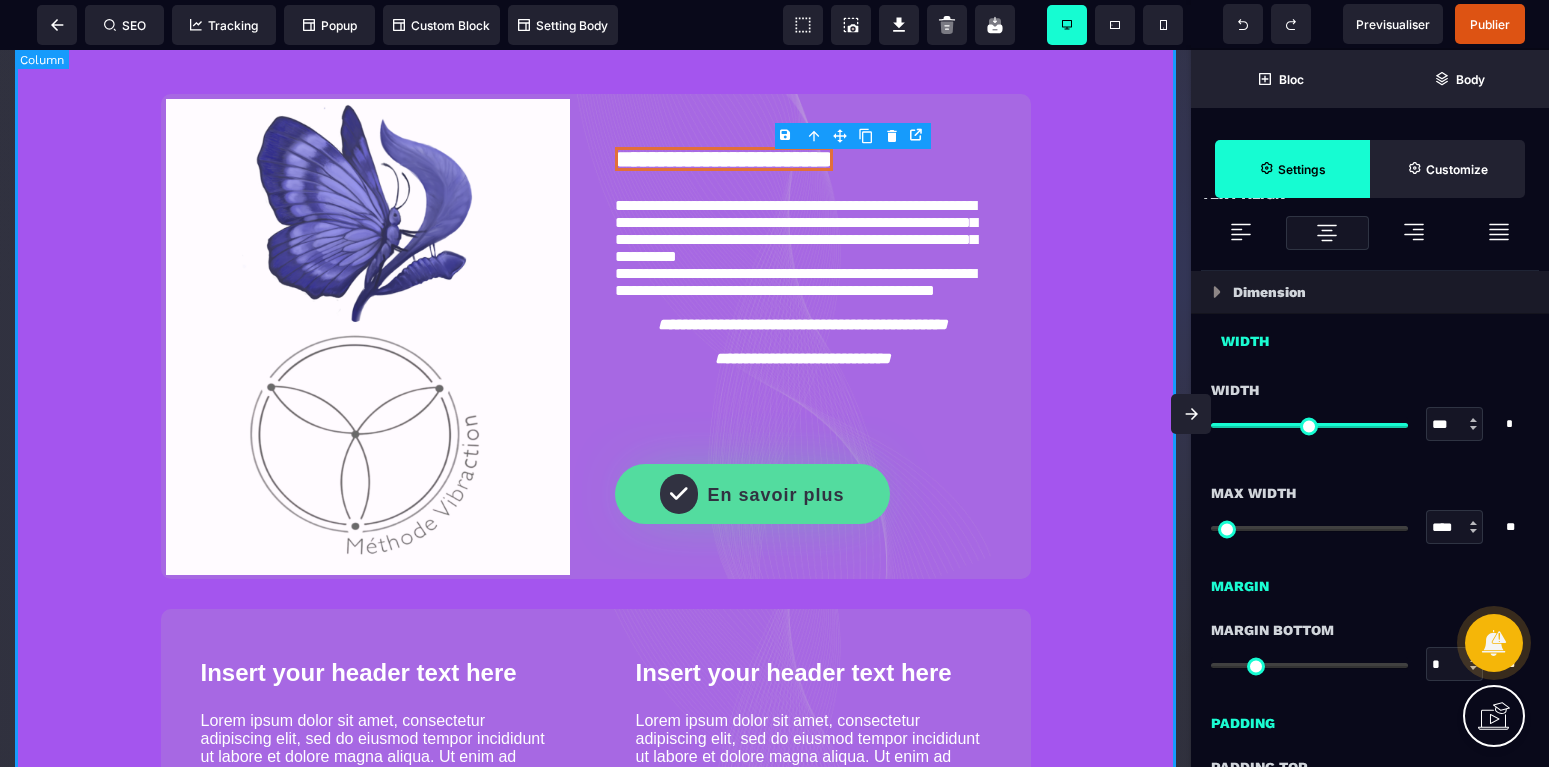 click on "**********" at bounding box center [595, 4] 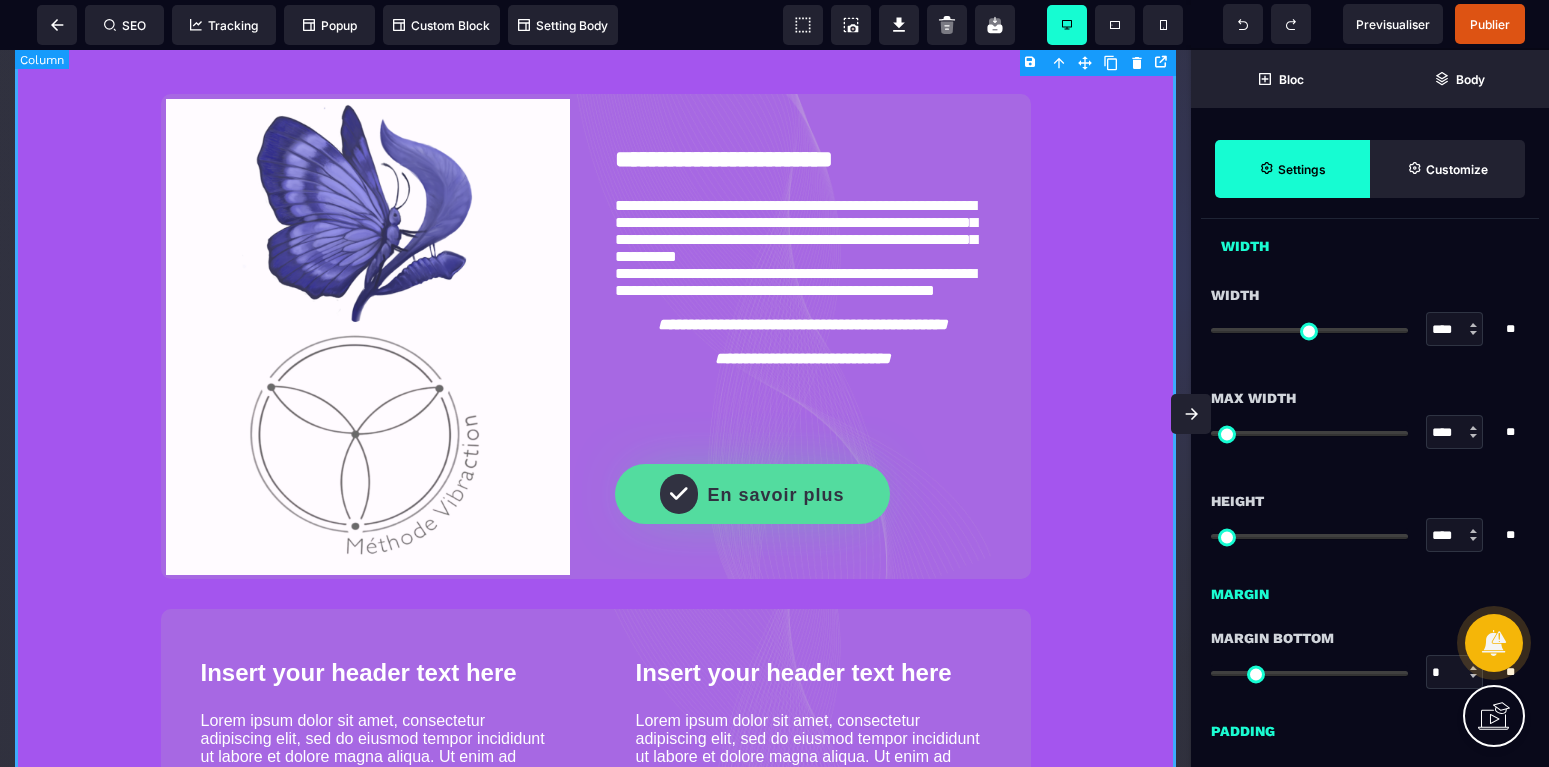 scroll, scrollTop: 0, scrollLeft: 0, axis: both 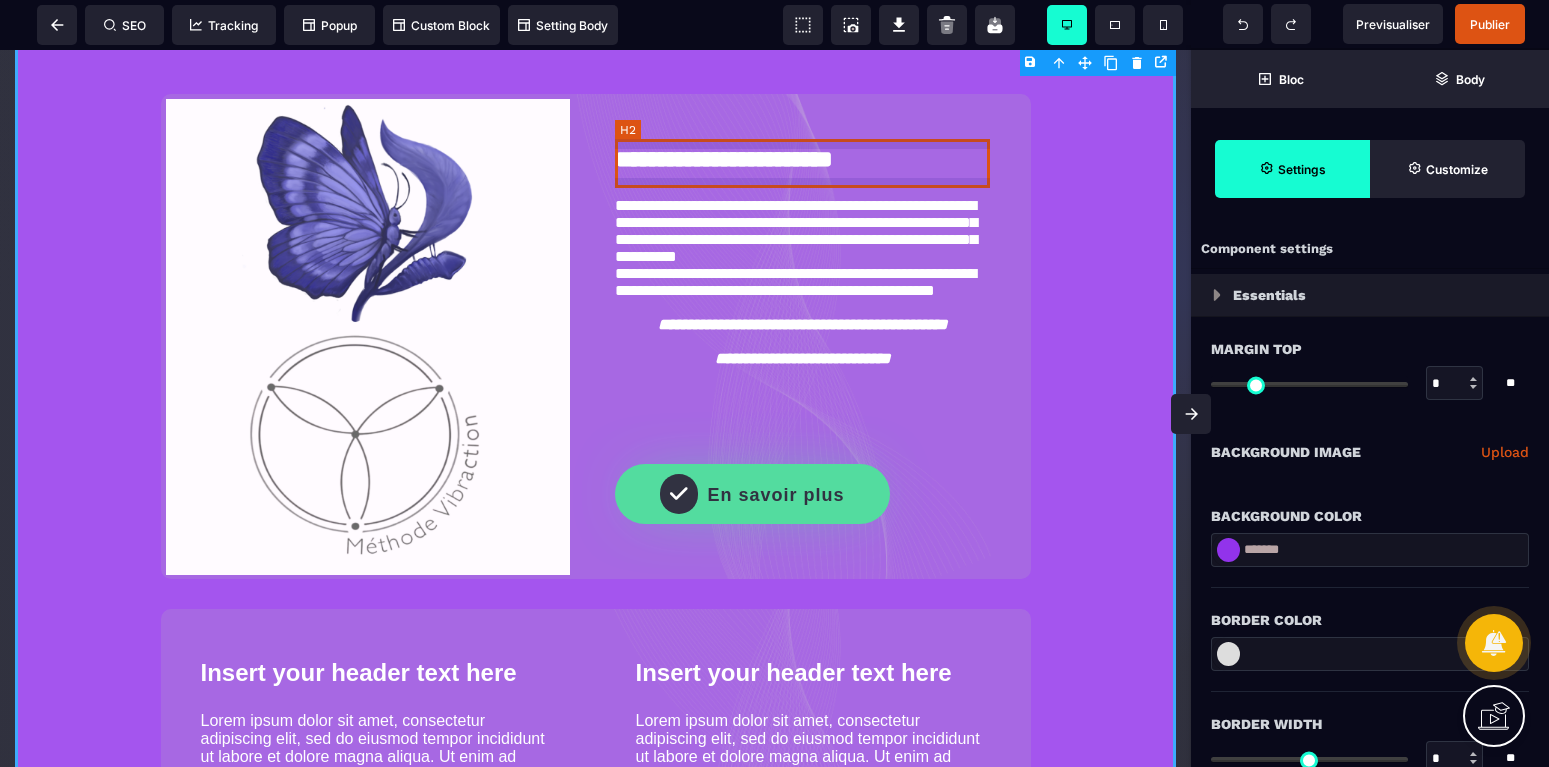 click on "**********" at bounding box center [803, 158] 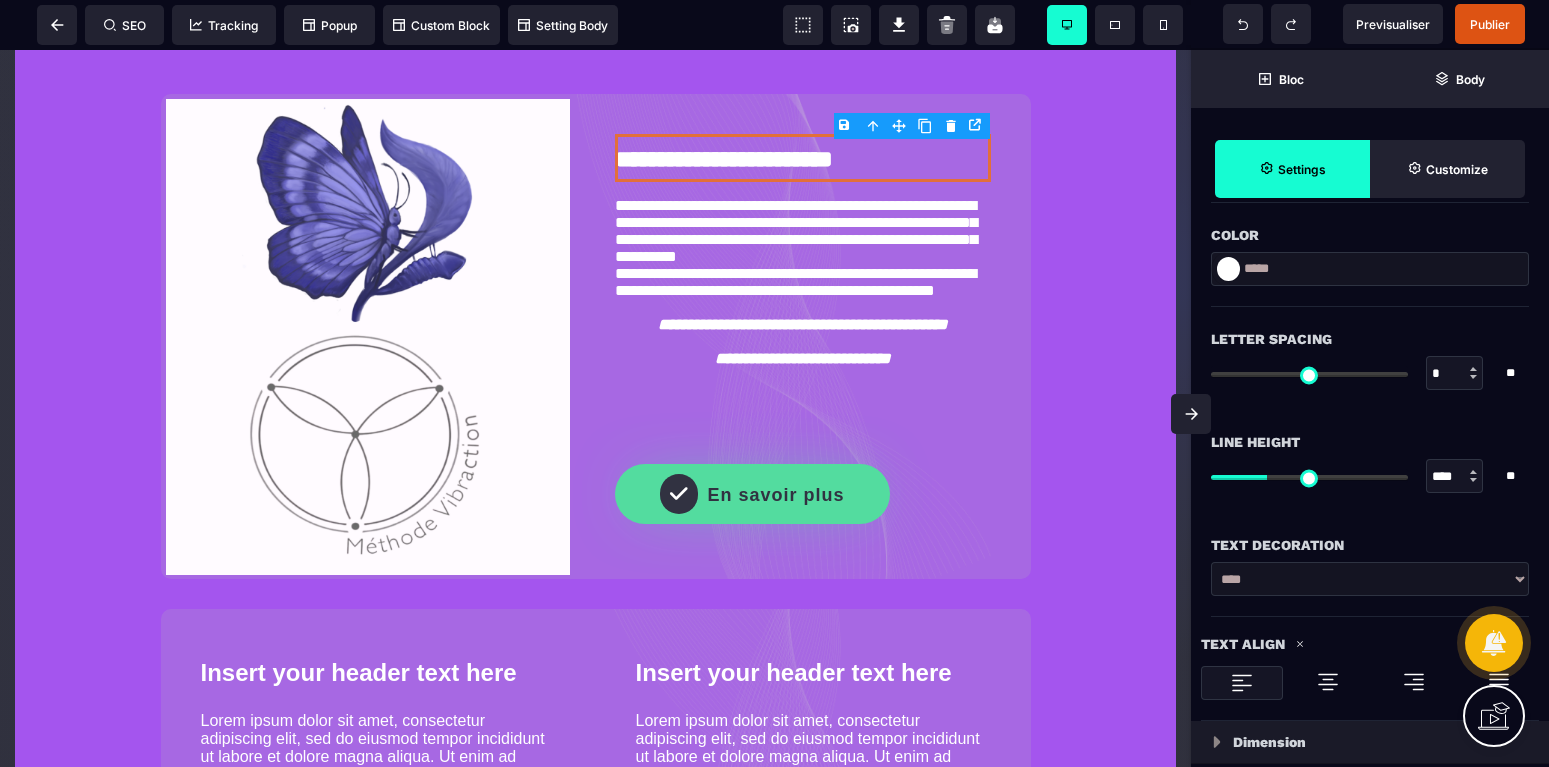 scroll, scrollTop: 924, scrollLeft: 0, axis: vertical 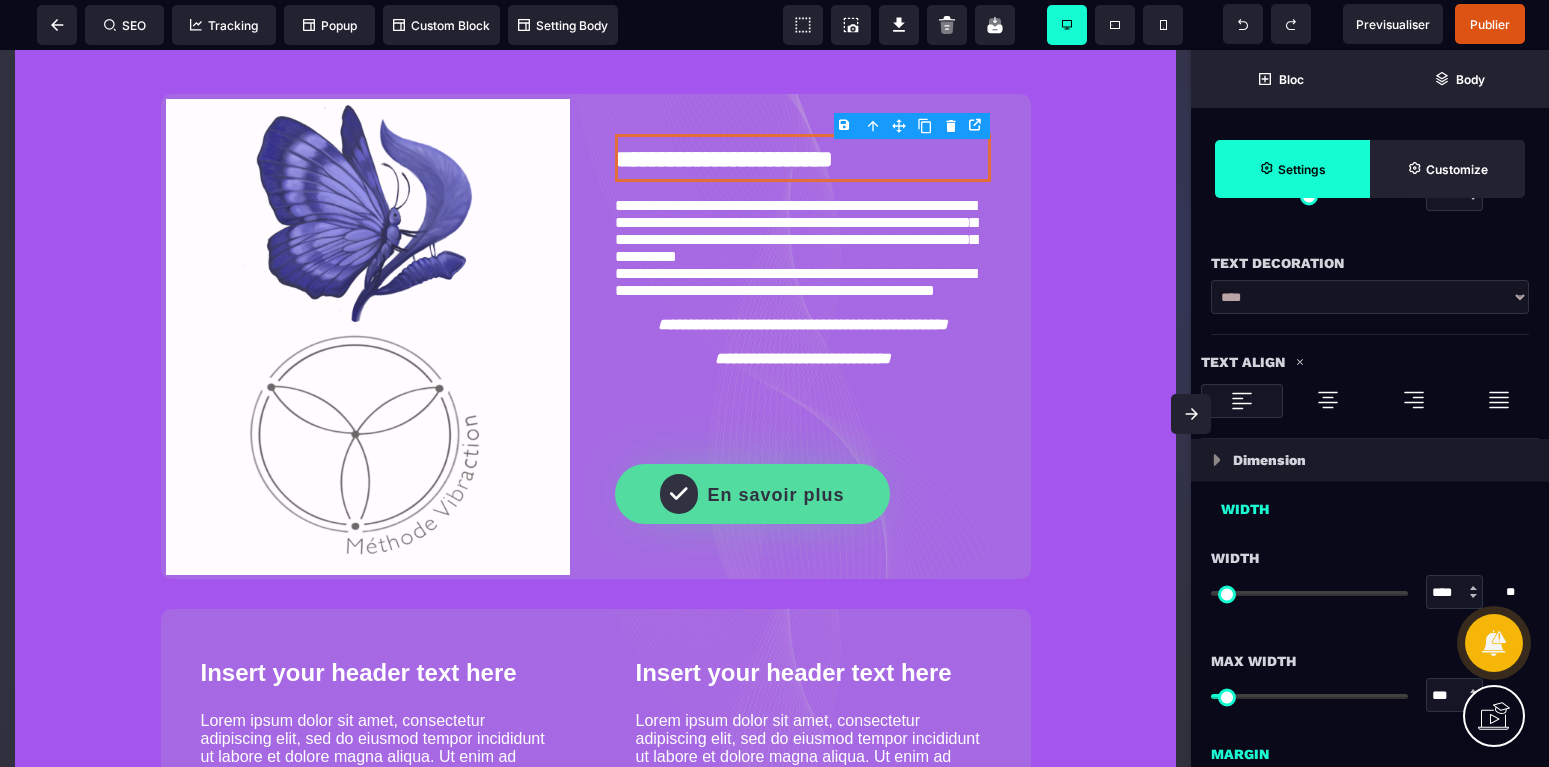 click at bounding box center (1328, 400) 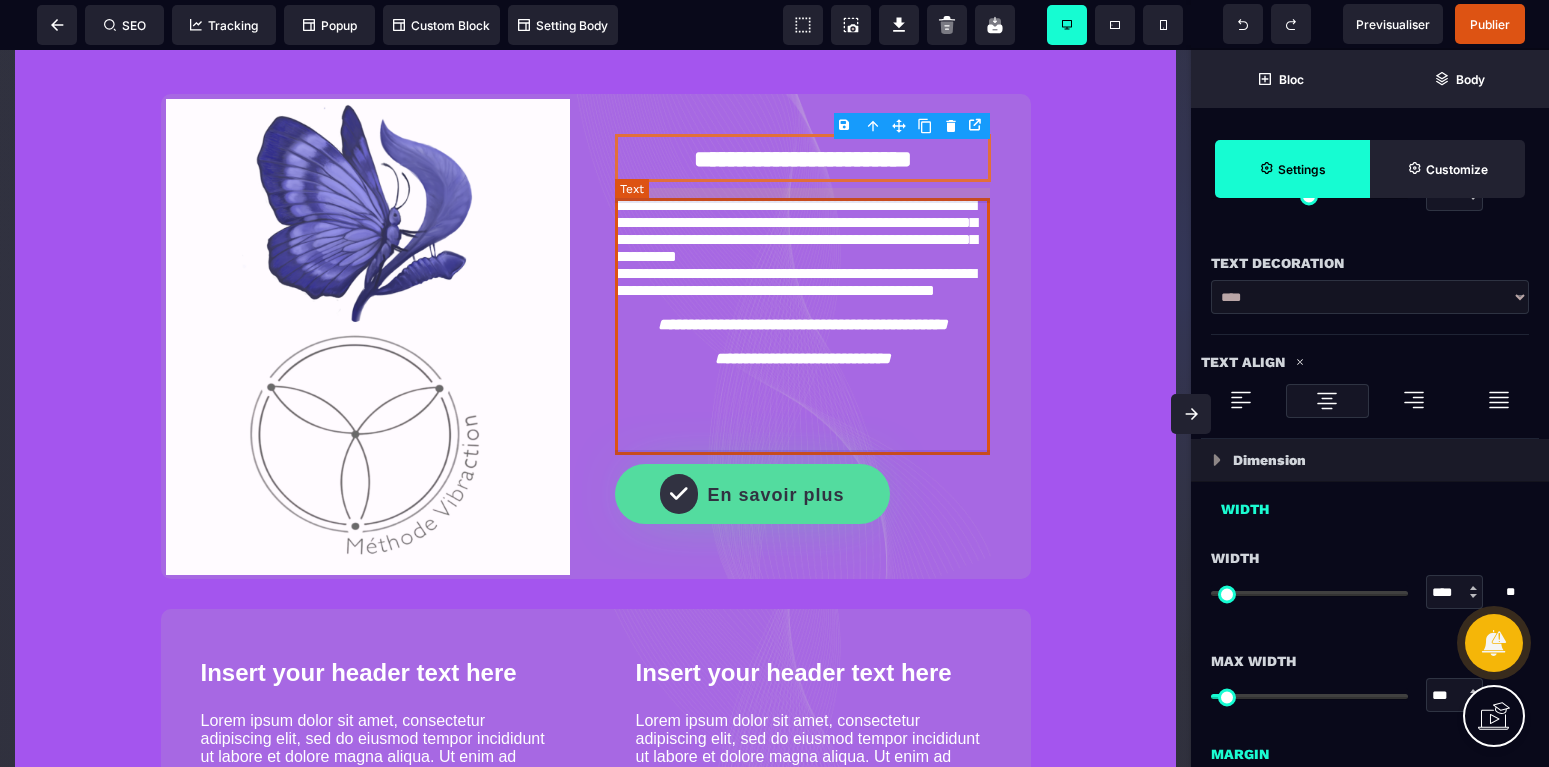 click on "**********" at bounding box center [803, 320] 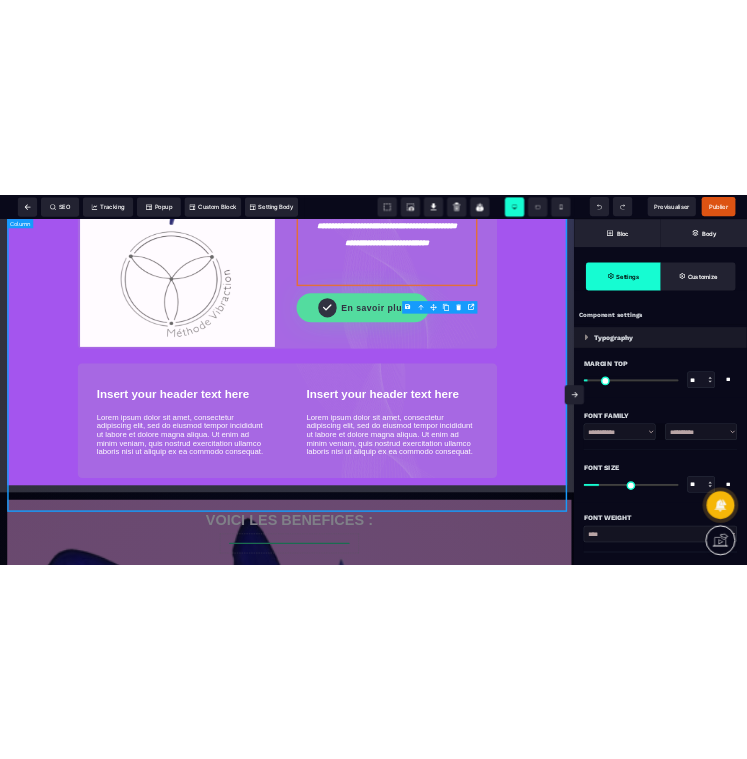scroll, scrollTop: 1224, scrollLeft: 0, axis: vertical 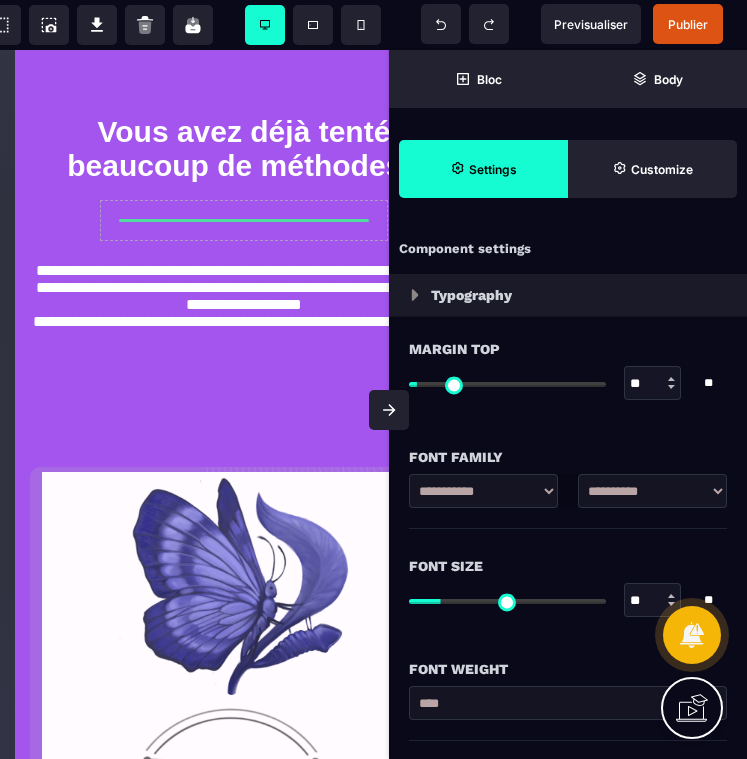 click at bounding box center [389, 410] 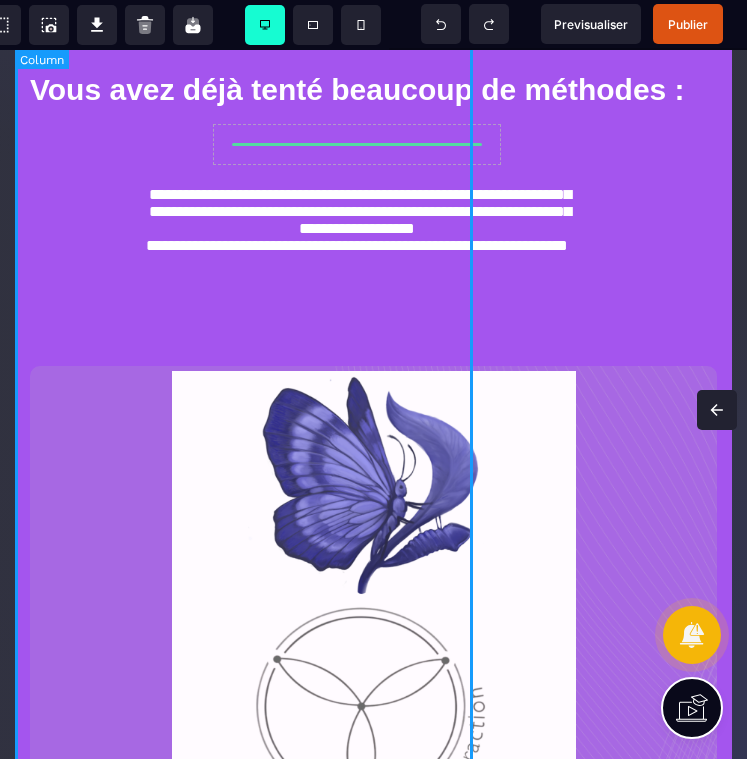 scroll, scrollTop: 1108, scrollLeft: 0, axis: vertical 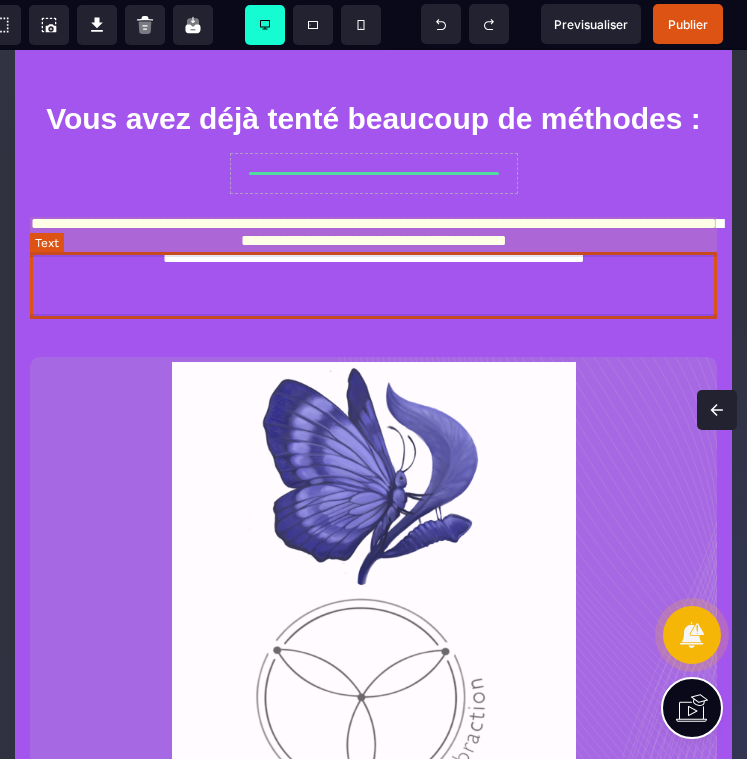 click on "**********" at bounding box center [373, 243] 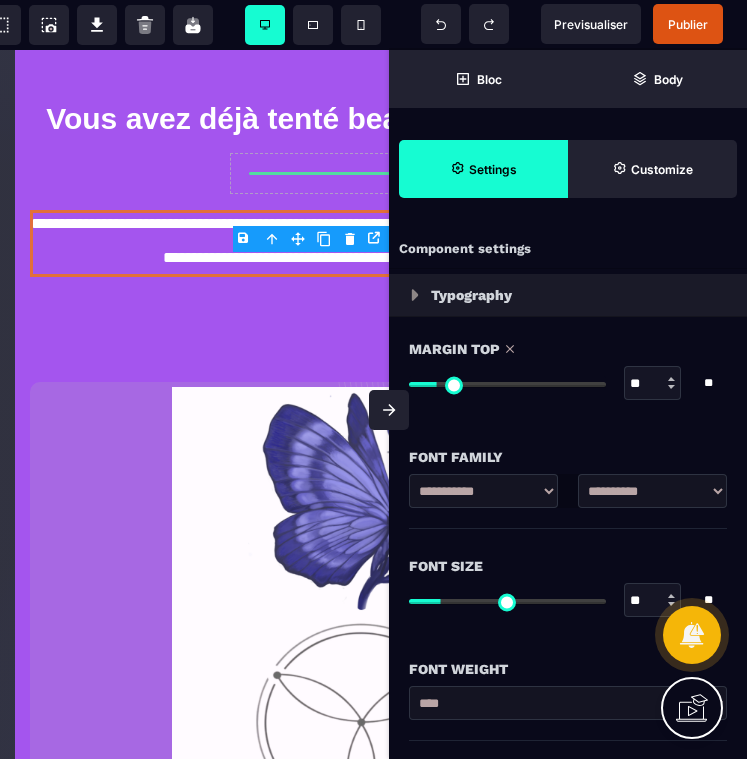 scroll, scrollTop: 1224, scrollLeft: 0, axis: vertical 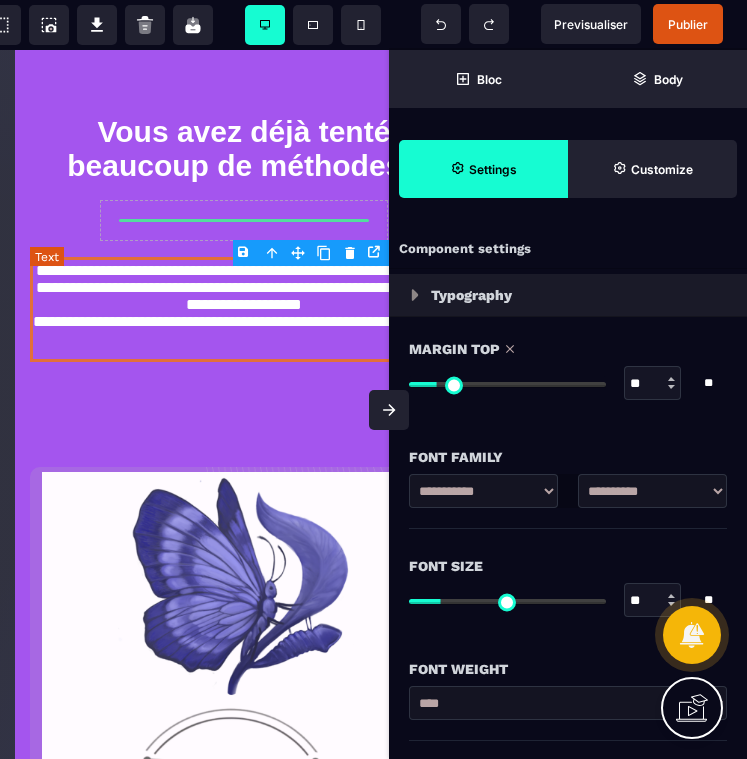 click on "**********" at bounding box center (244, 309) 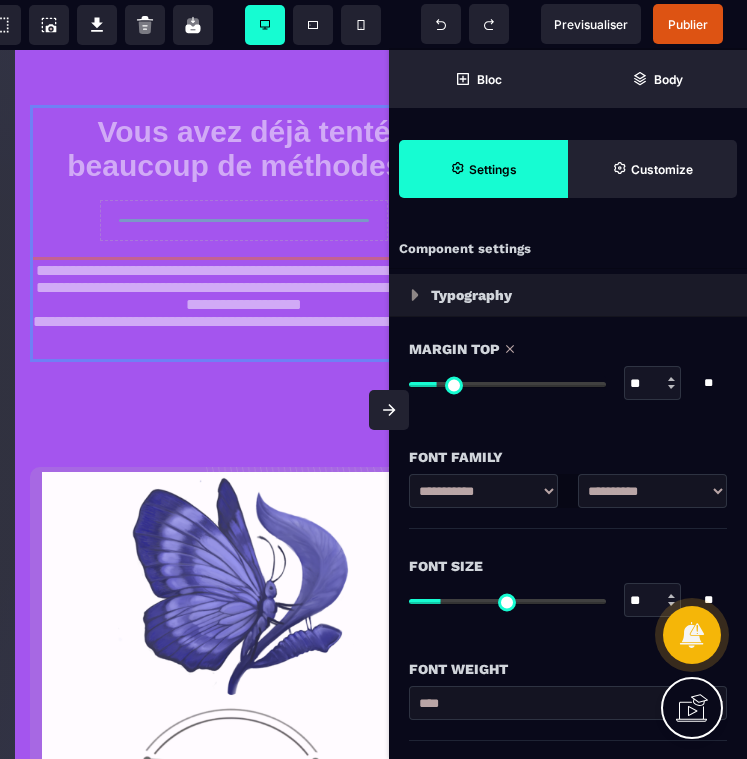 drag, startPoint x: 320, startPoint y: 358, endPoint x: 236, endPoint y: 346, distance: 84.85281 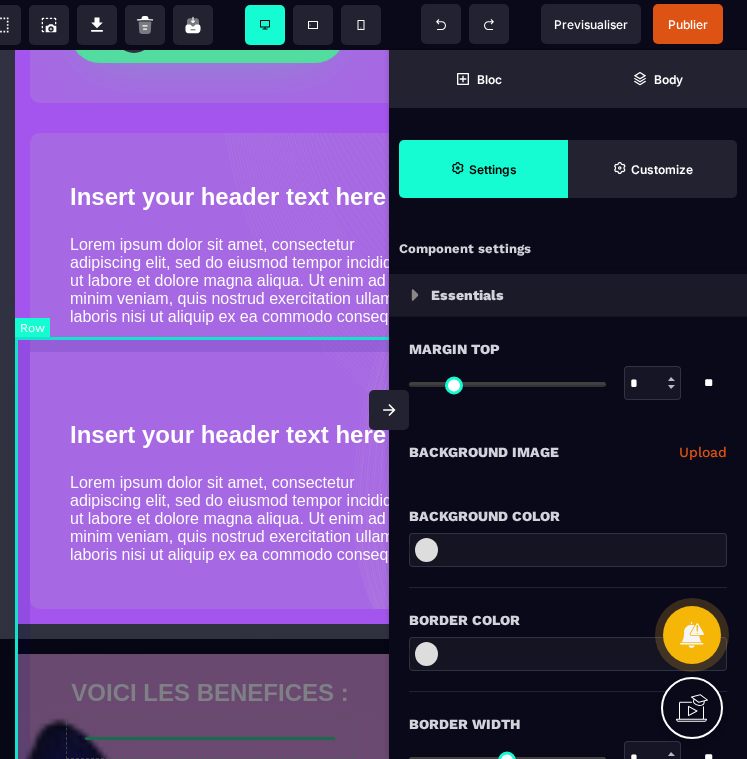 scroll, scrollTop: 2550, scrollLeft: 0, axis: vertical 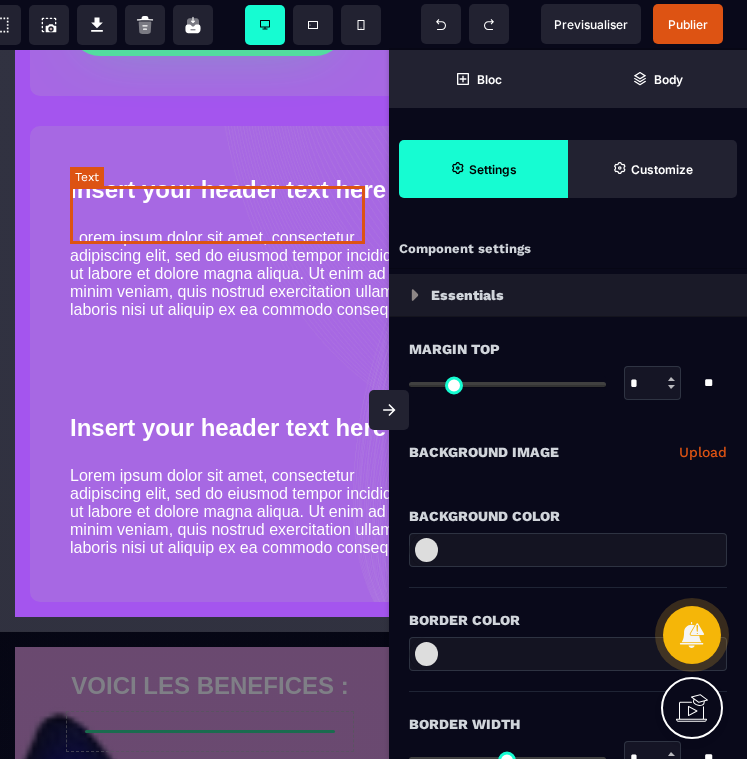 click on "Insert your header text here" at bounding box center [228, 189] 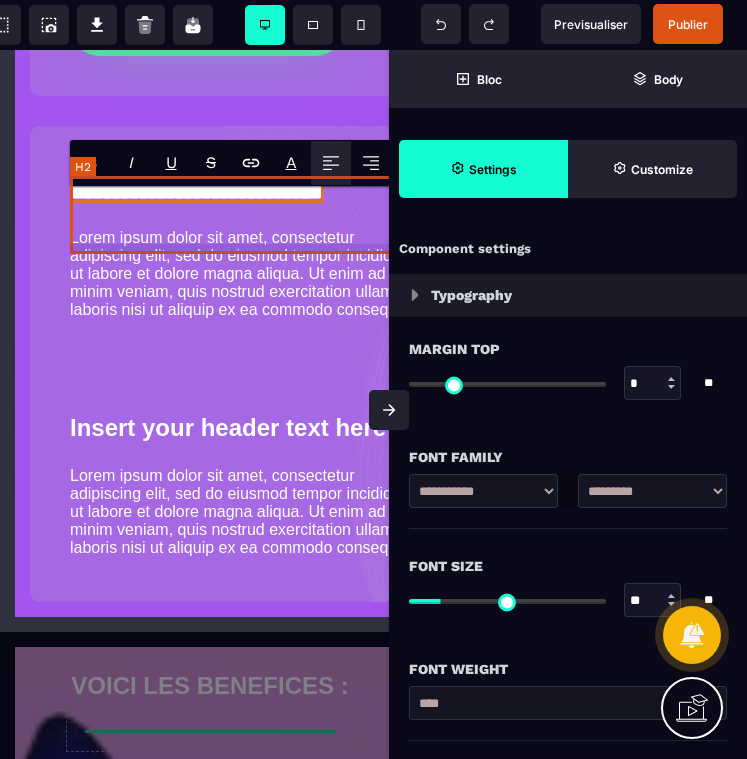 click on "**********" at bounding box center [244, 190] 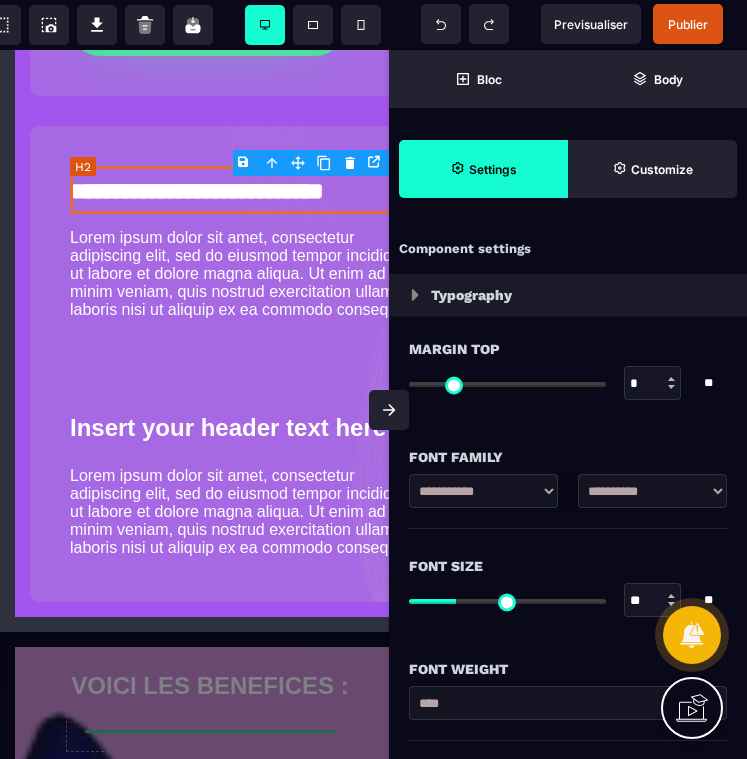 click on "**********" at bounding box center [244, 190] 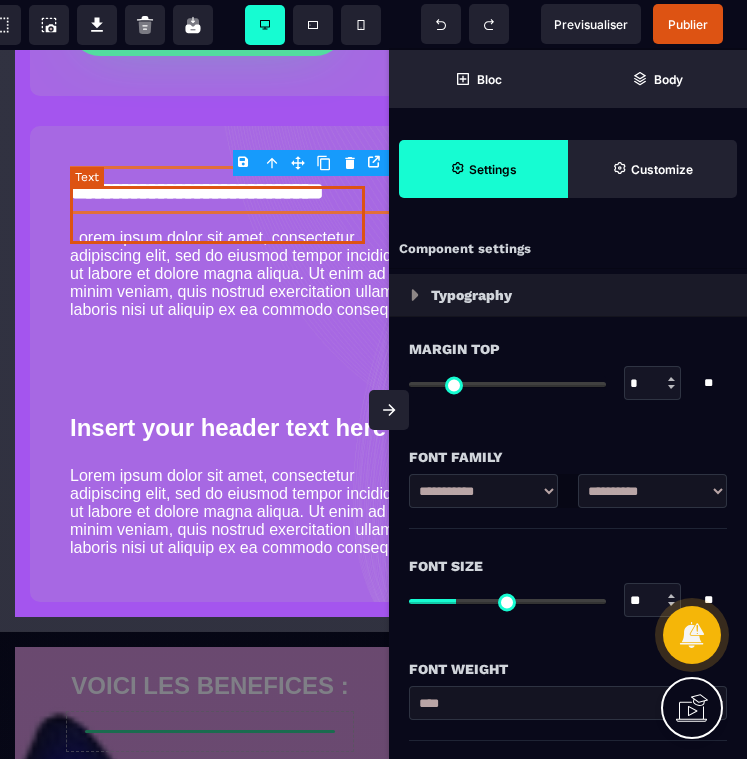click on "**********" at bounding box center [197, 191] 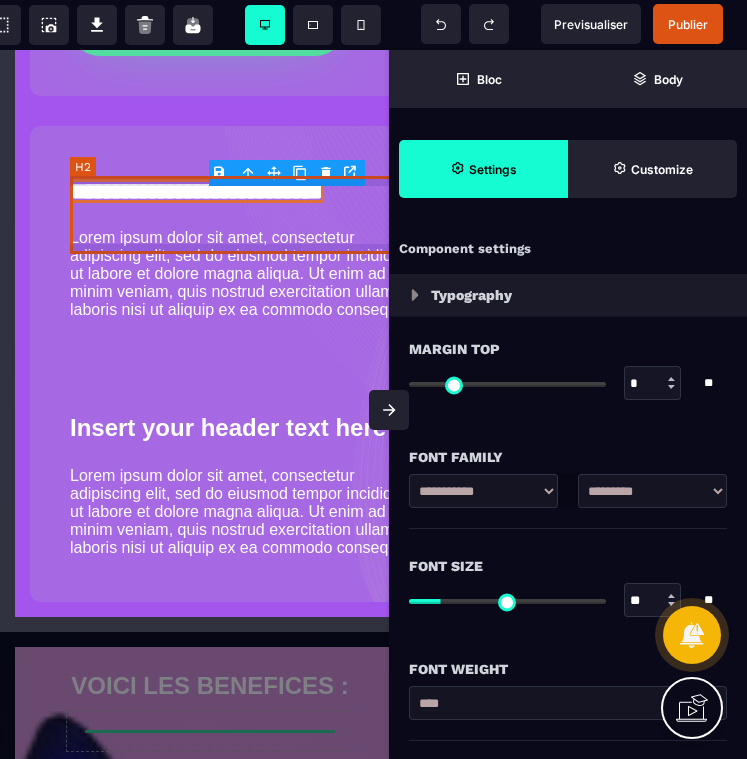 drag, startPoint x: 129, startPoint y: 228, endPoint x: 109, endPoint y: 223, distance: 20.615528 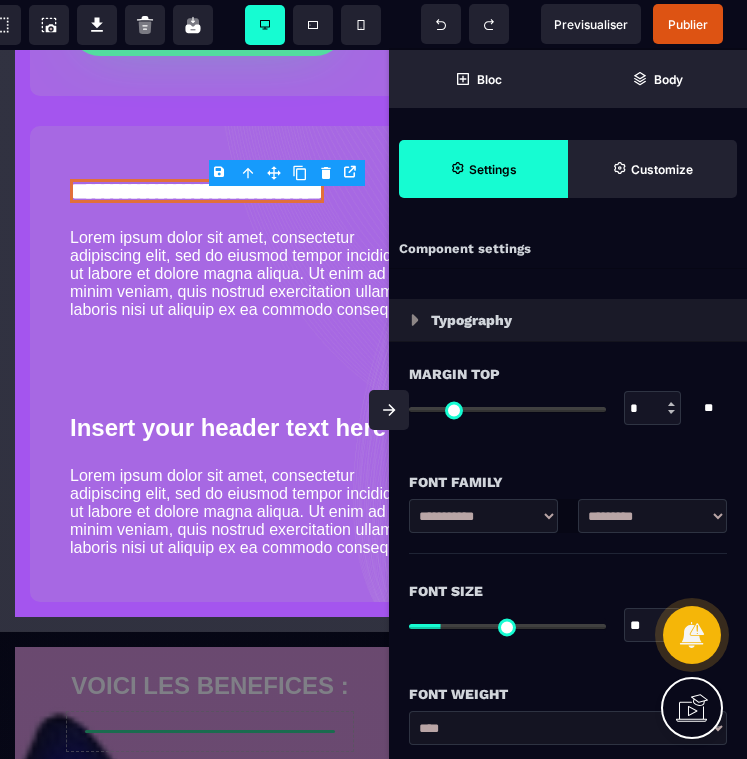click on "**********" at bounding box center (197, 191) 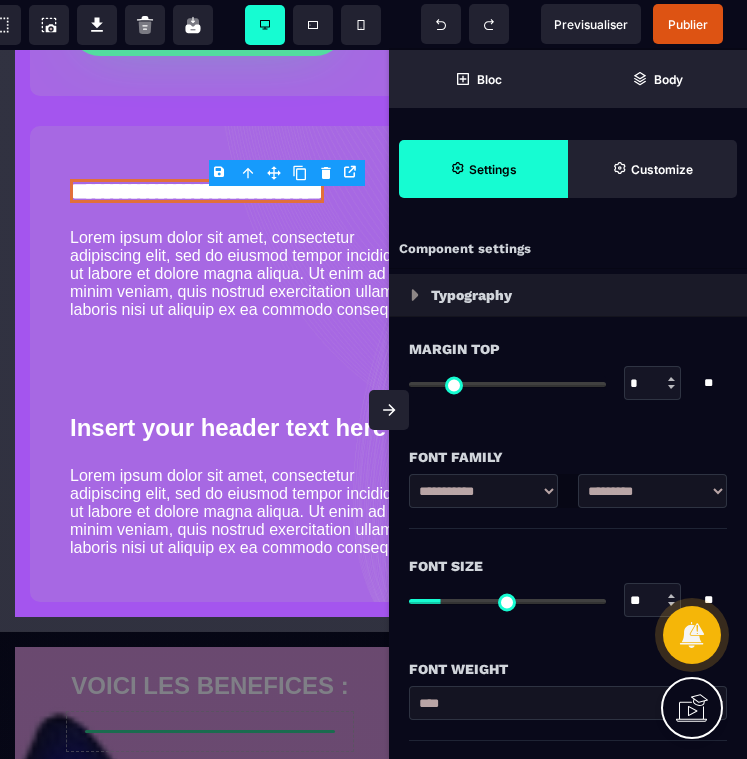 click on "**********" at bounding box center (197, 191) 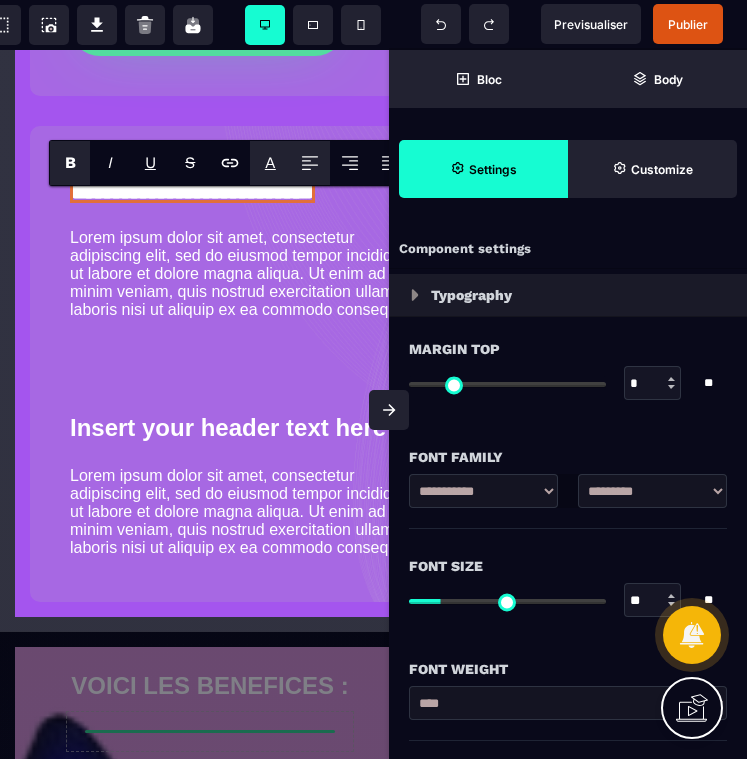 click on "*******" at bounding box center (295, 185) 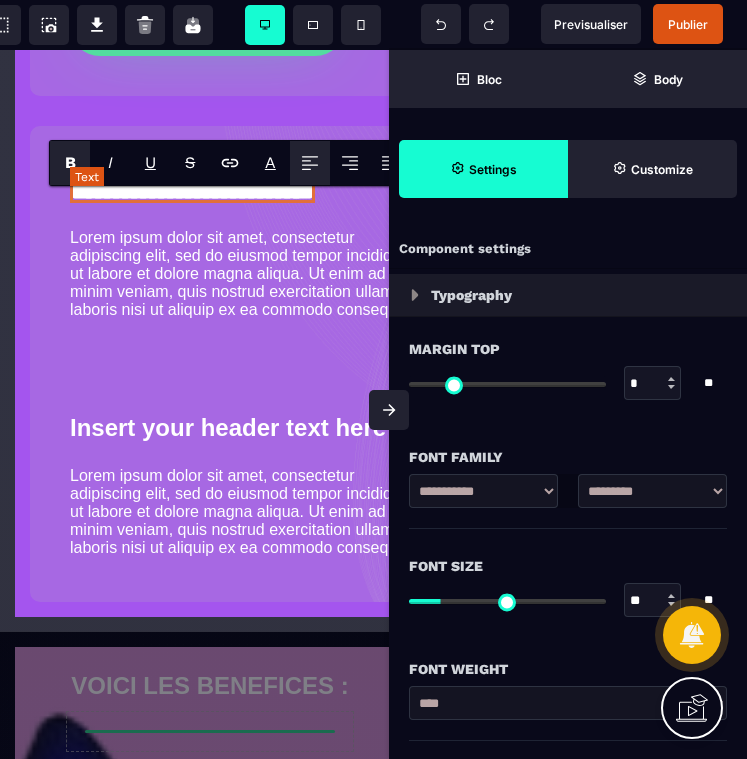 click on "**********" at bounding box center [192, 191] 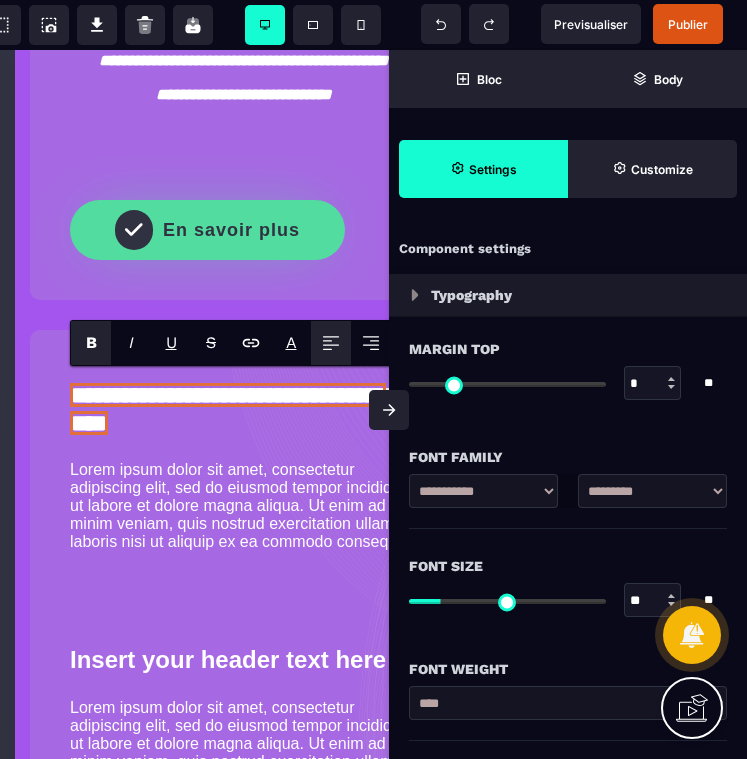 scroll, scrollTop: 2448, scrollLeft: 0, axis: vertical 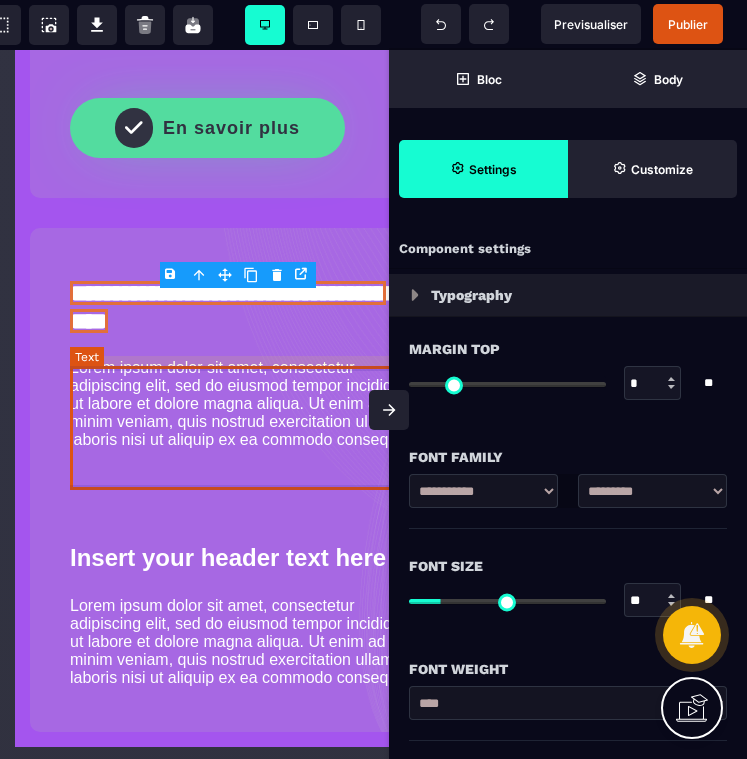 click on "Lorem ipsum dolor sit amet, consectetur adipiscing elit, sed do eiusmod tempor incididunt ut labore et dolore magna aliqua. Ut enim ad minim veniam, quis nostrud exercitation ullamco laboris nisi ut aliquip ex ea commodo consequat." at bounding box center [244, 404] 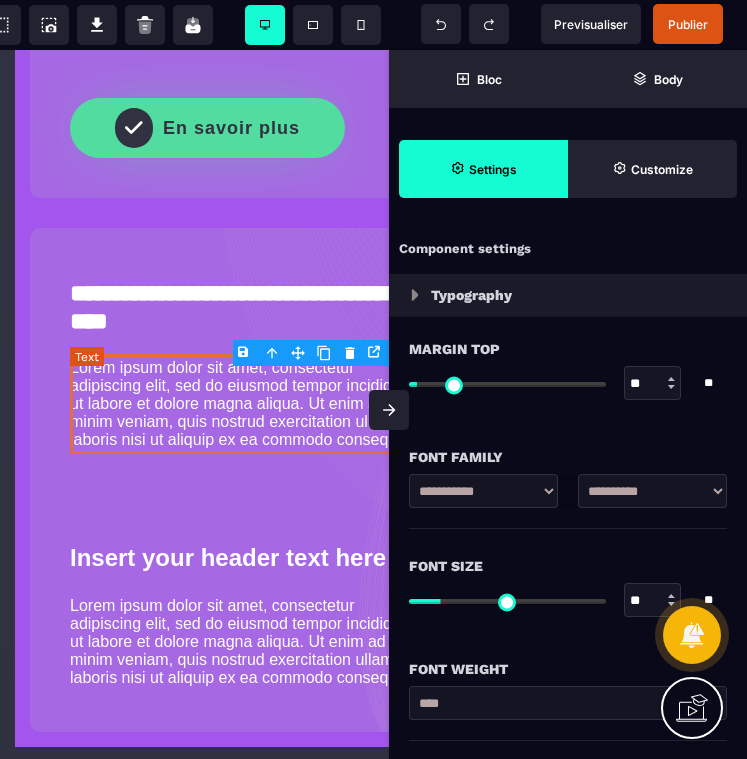 click on "Lorem ipsum dolor sit amet, consectetur adipiscing elit, sed do eiusmod tempor incididunt ut labore et dolore magna aliqua. Ut enim ad minim veniam, quis nostrud exercitation ullamco laboris nisi ut aliquip ex ea commodo consequat." at bounding box center (244, 404) 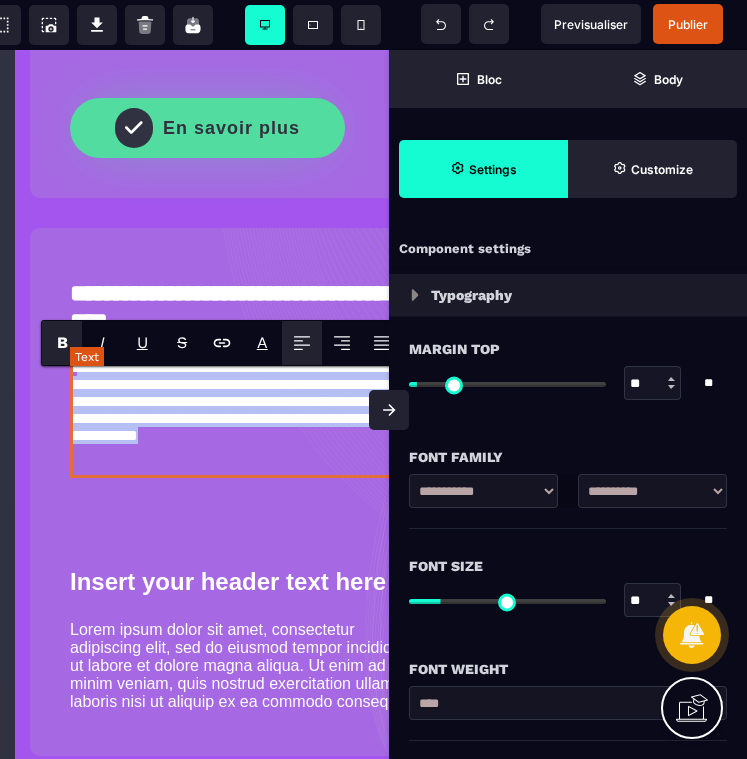 drag, startPoint x: 357, startPoint y: 475, endPoint x: 80, endPoint y: 387, distance: 290.6424 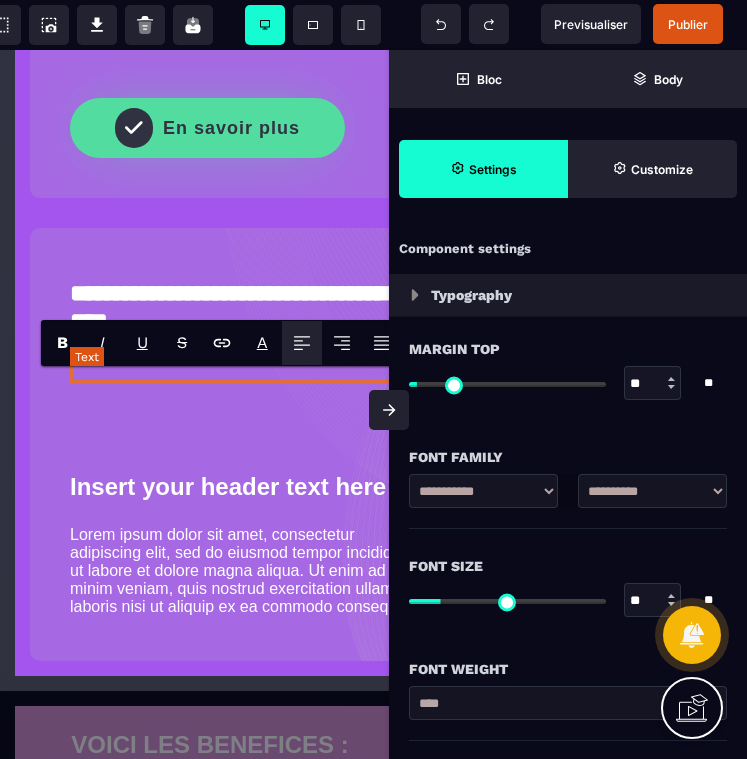click at bounding box center [244, 368] 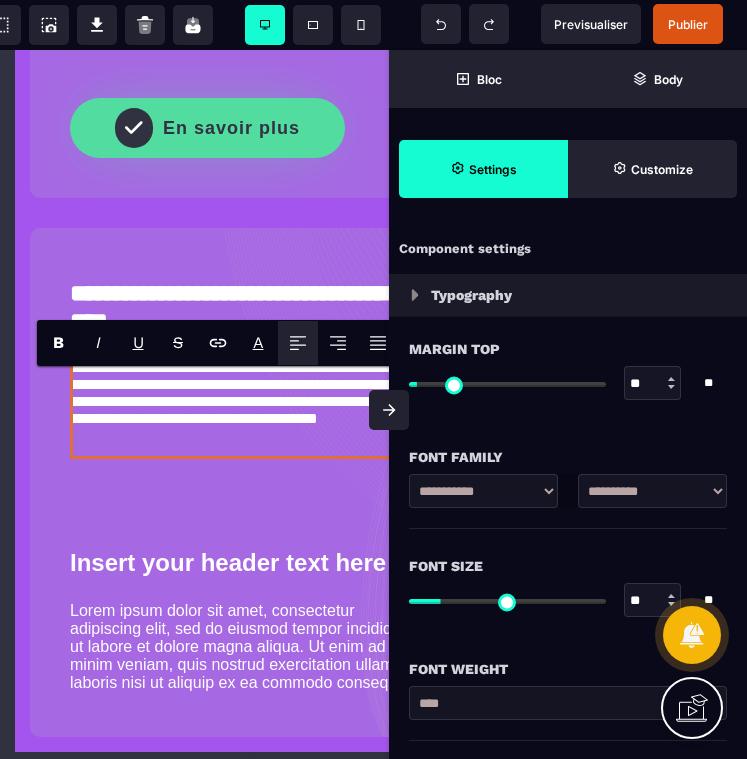 scroll, scrollTop: 2448, scrollLeft: 33, axis: both 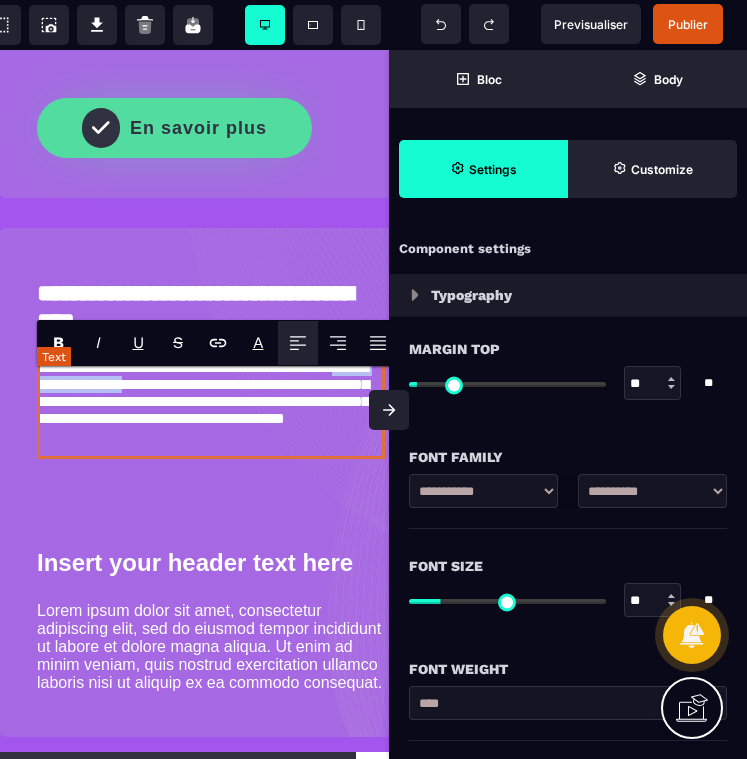 drag, startPoint x: 138, startPoint y: 401, endPoint x: 290, endPoint y: 404, distance: 152.0296 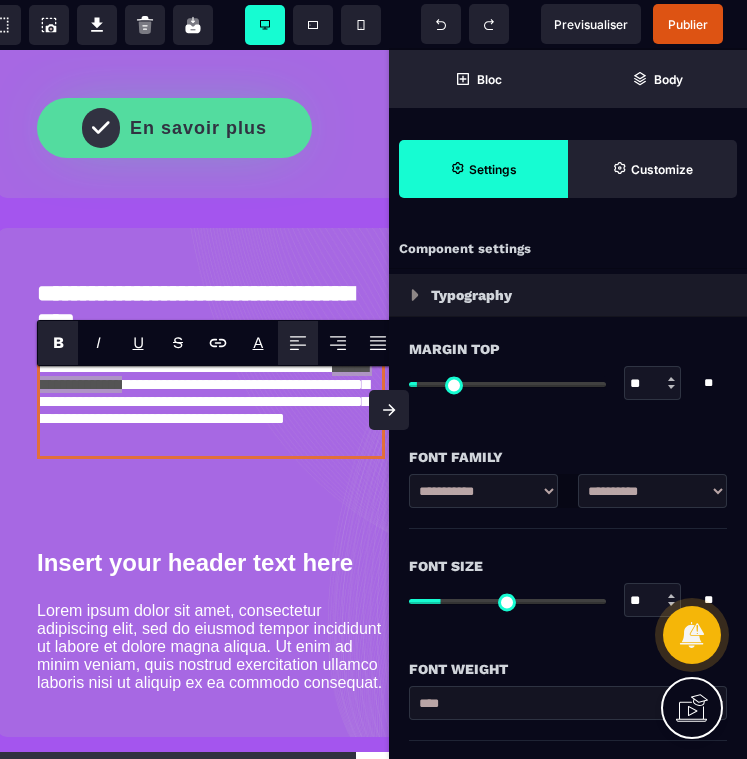 click on "B" at bounding box center (58, 342) 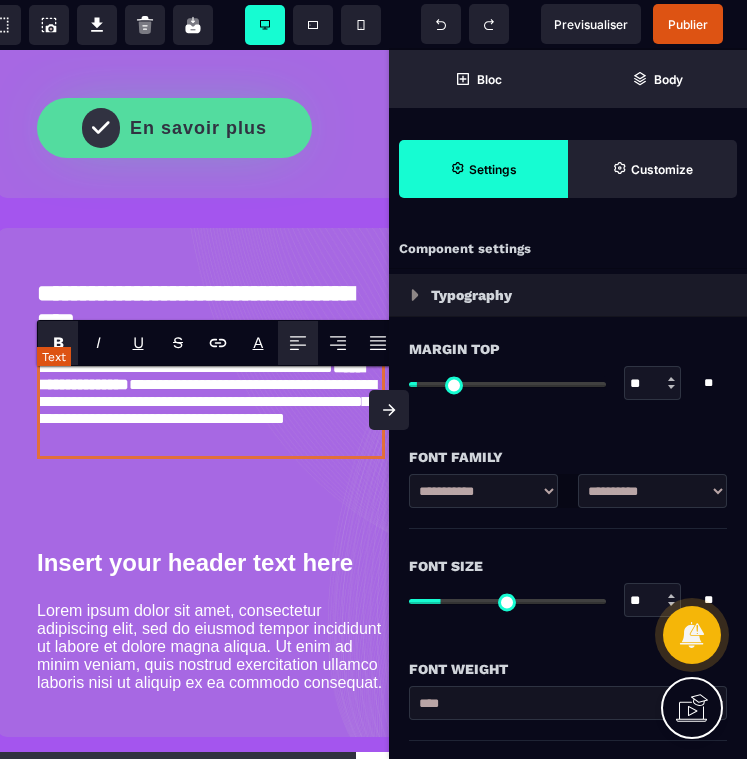 click on "**********" at bounding box center (211, 406) 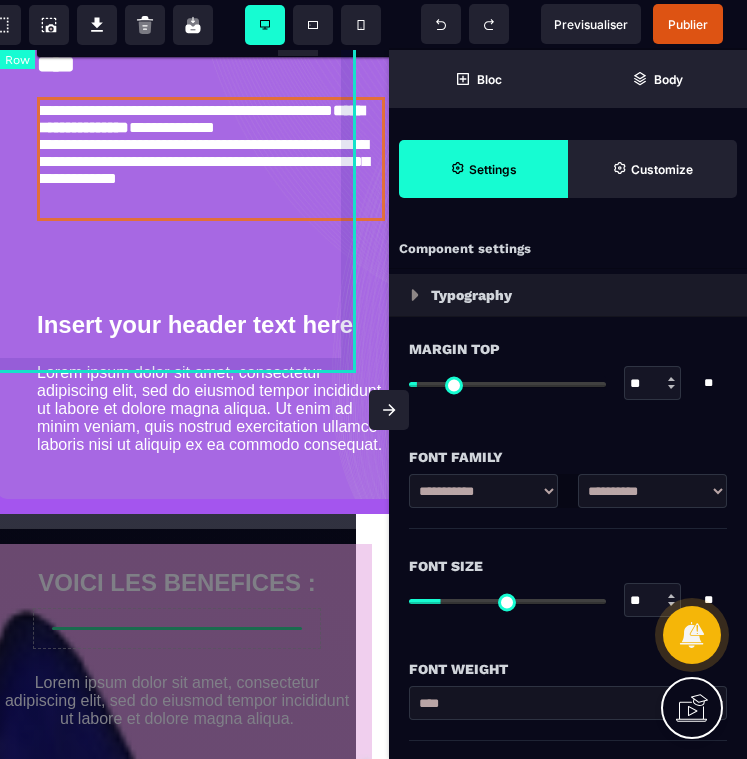 scroll, scrollTop: 2652, scrollLeft: 33, axis: both 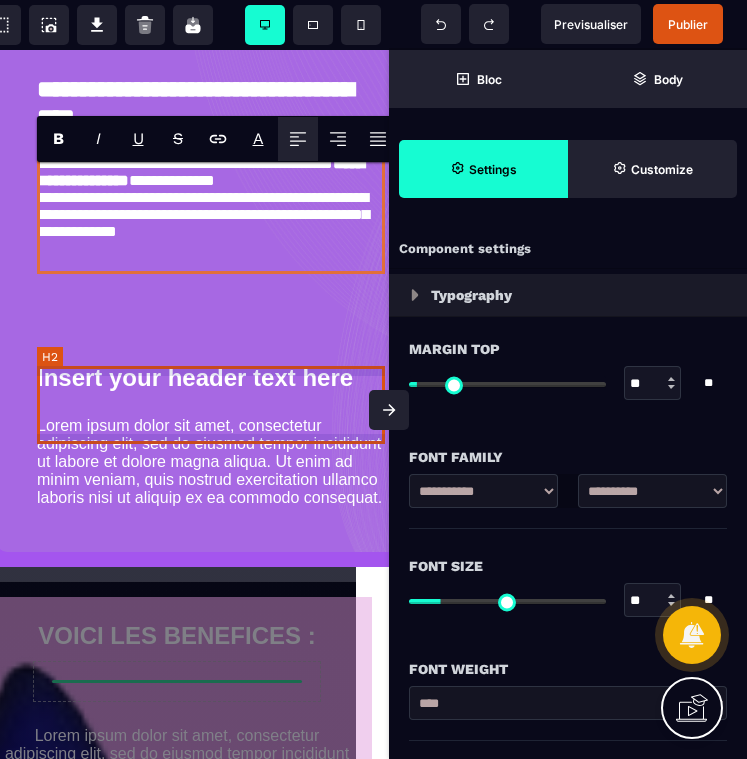 click on "Insert your header text here" at bounding box center [211, 378] 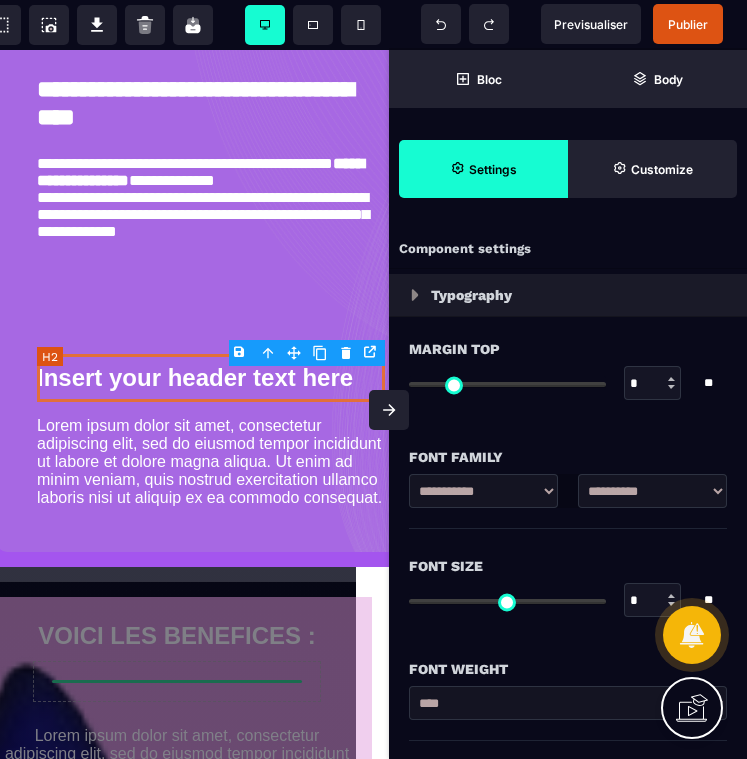 click on "Insert your header text here" at bounding box center [211, 378] 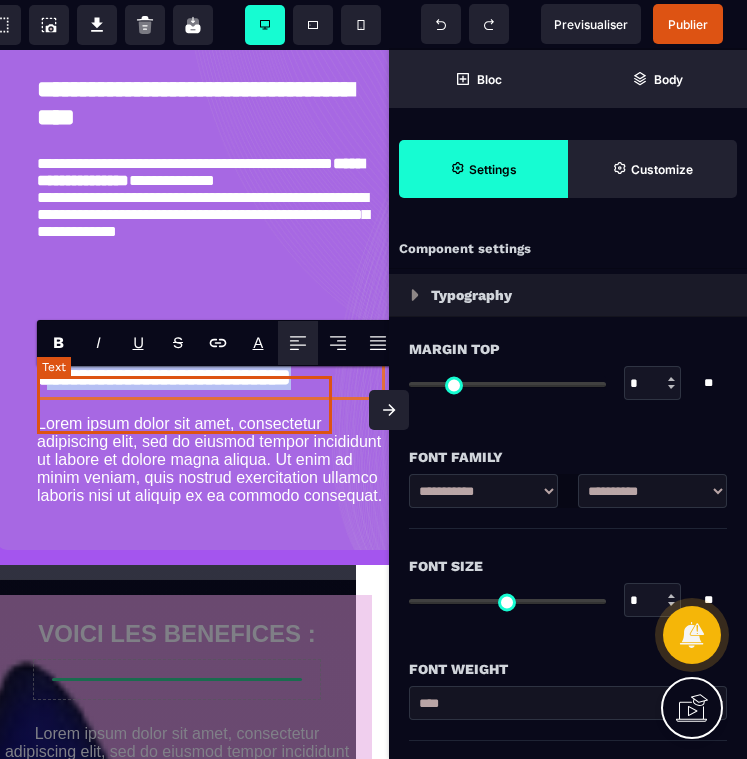 drag, startPoint x: 99, startPoint y: 422, endPoint x: 42, endPoint y: 387, distance: 66.88796 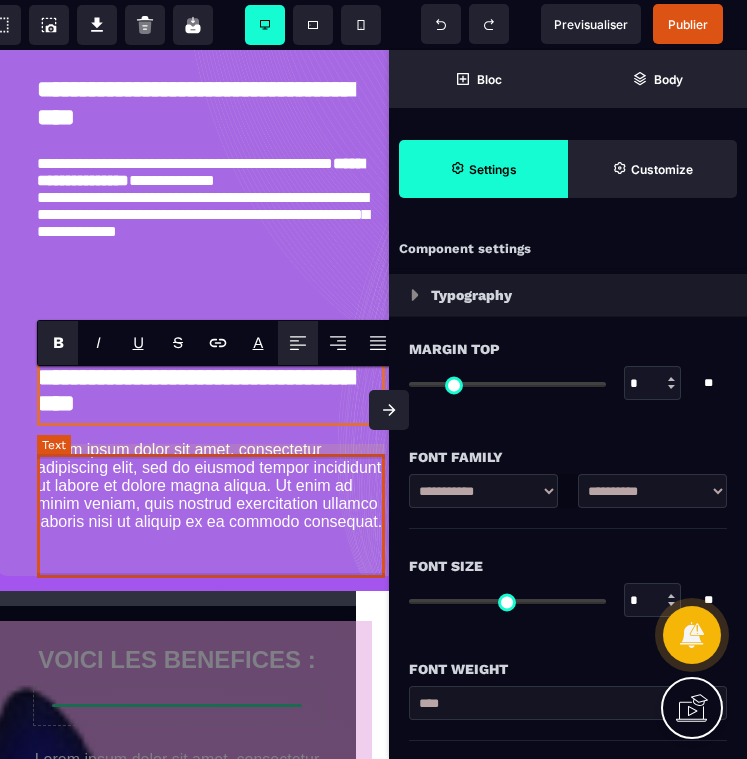 click on "Lorem ipsum dolor sit amet, consectetur adipiscing elit, sed do eiusmod tempor incididunt ut labore et dolore magna aliqua. Ut enim ad minim veniam, quis nostrud exercitation ullamco laboris nisi ut aliquip ex ea commodo consequat." at bounding box center [211, 486] 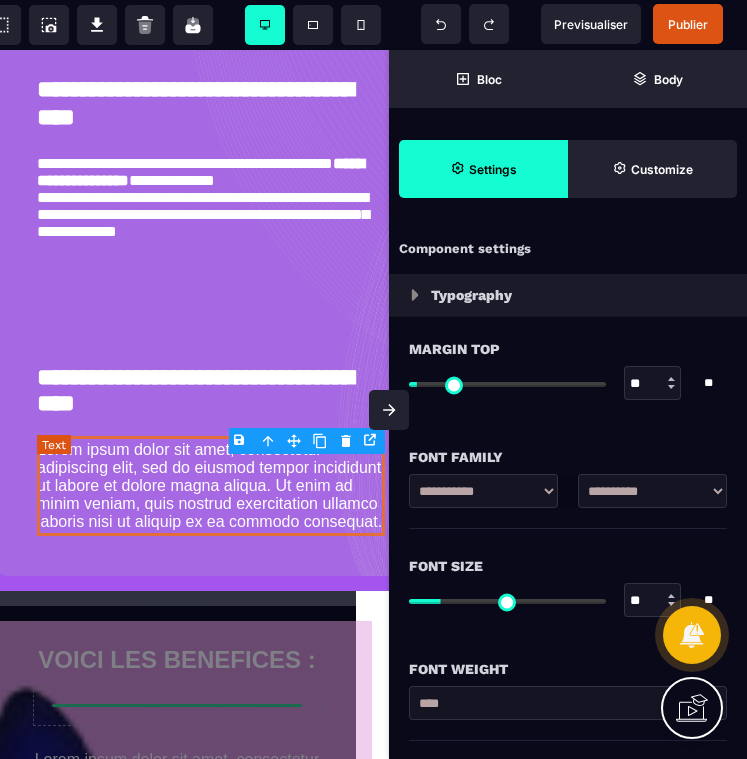 click on "Lorem ipsum dolor sit amet, consectetur adipiscing elit, sed do eiusmod tempor incididunt ut labore et dolore magna aliqua. Ut enim ad minim veniam, quis nostrud exercitation ullamco laboris nisi ut aliquip ex ea commodo consequat." at bounding box center [211, 486] 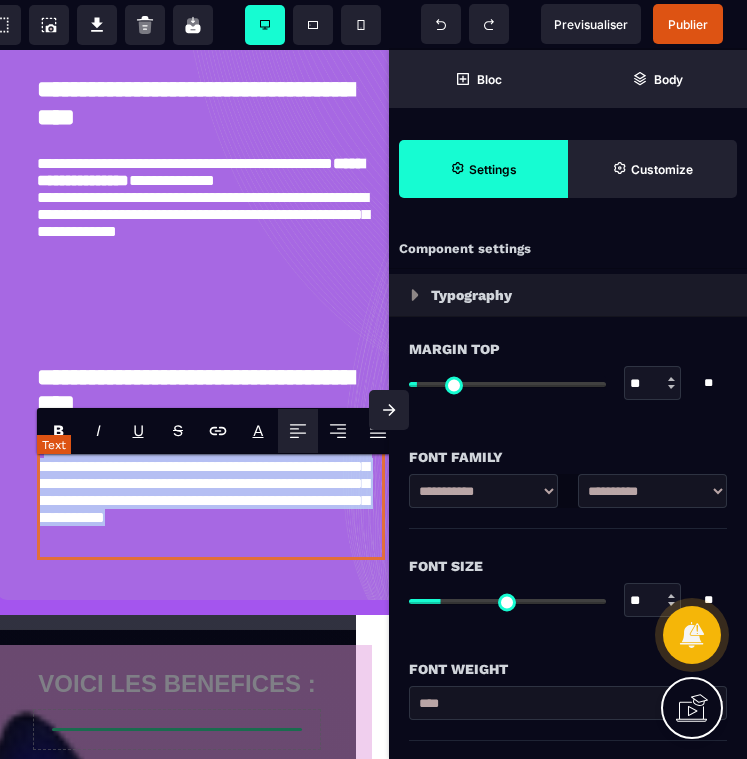 drag, startPoint x: 321, startPoint y: 566, endPoint x: 43, endPoint y: 475, distance: 292.51495 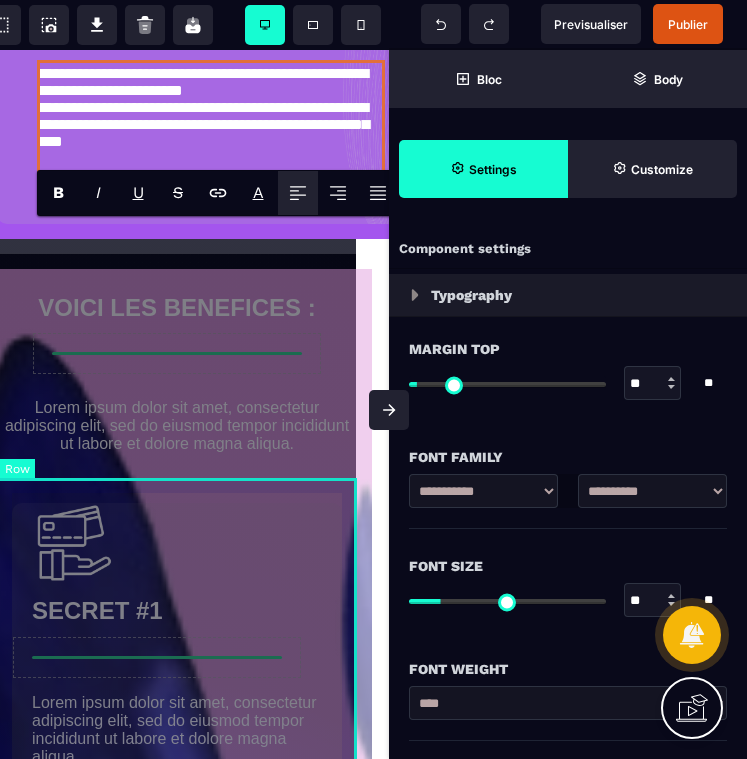 scroll, scrollTop: 3060, scrollLeft: 33, axis: both 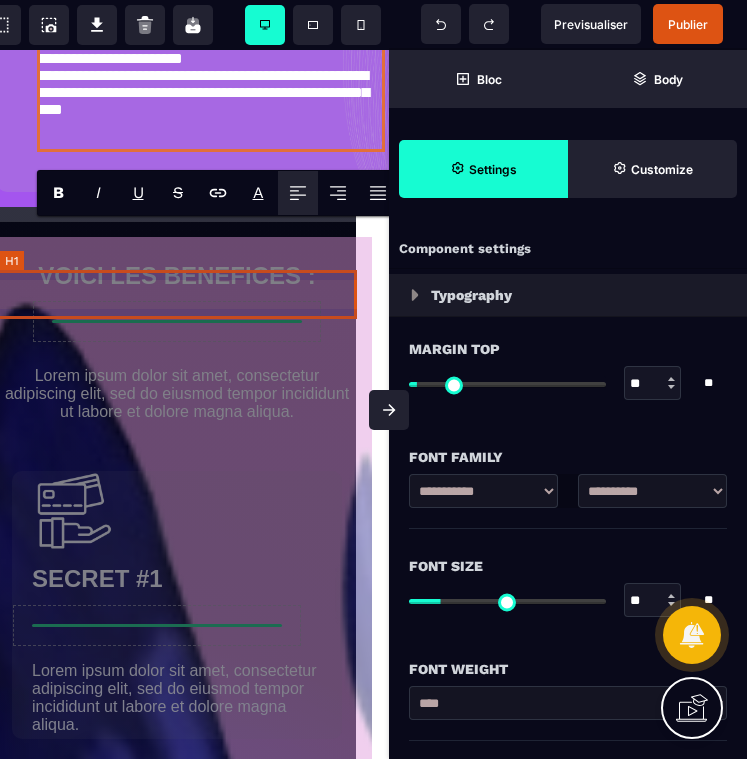 click on "VOICI LES BENEFICES :" at bounding box center (177, 276) 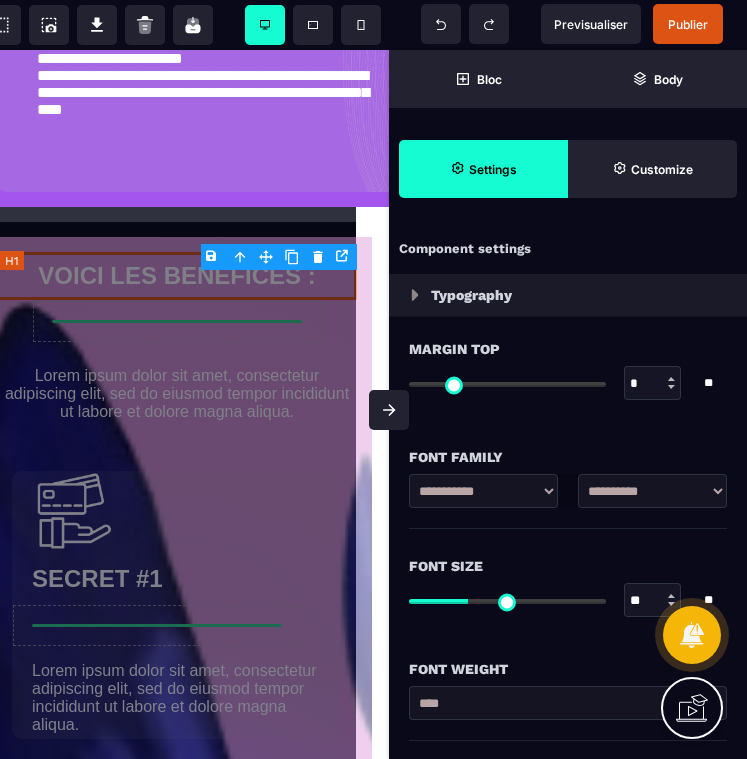 click on "VOICI LES BENEFICES :" at bounding box center [177, 276] 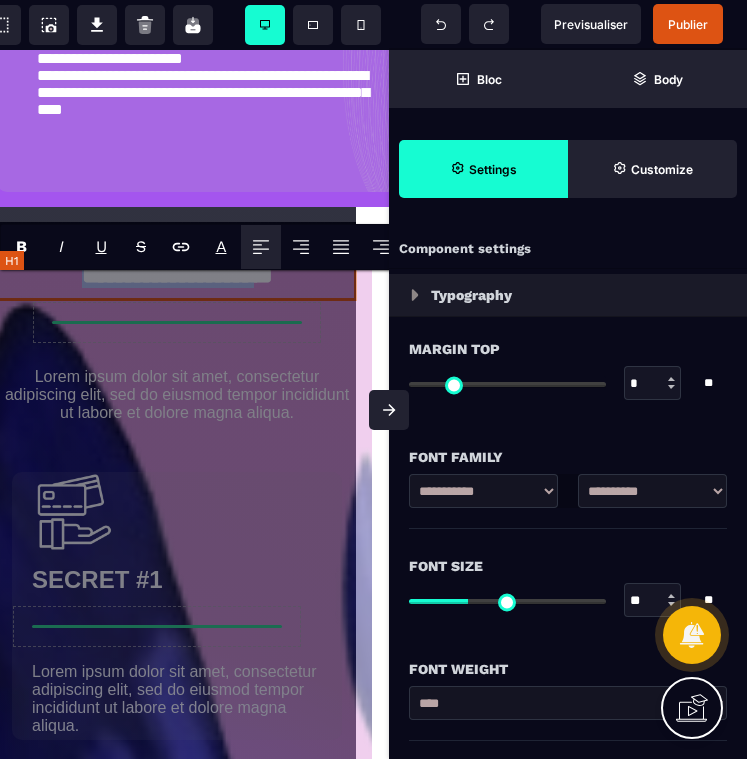 drag, startPoint x: 301, startPoint y: 297, endPoint x: 35, endPoint y: 310, distance: 266.31747 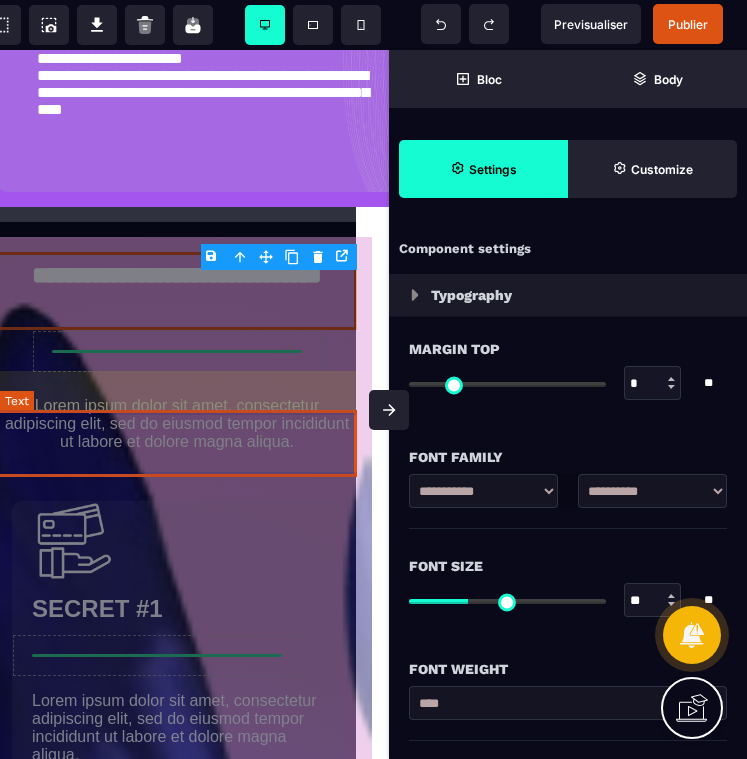 click on "Lorem ipsum dolor sit amet, consectetur adipiscing elit, sed do eiusmod tempor incididunt ut labore et dolore magna aliqua." at bounding box center (177, 424) 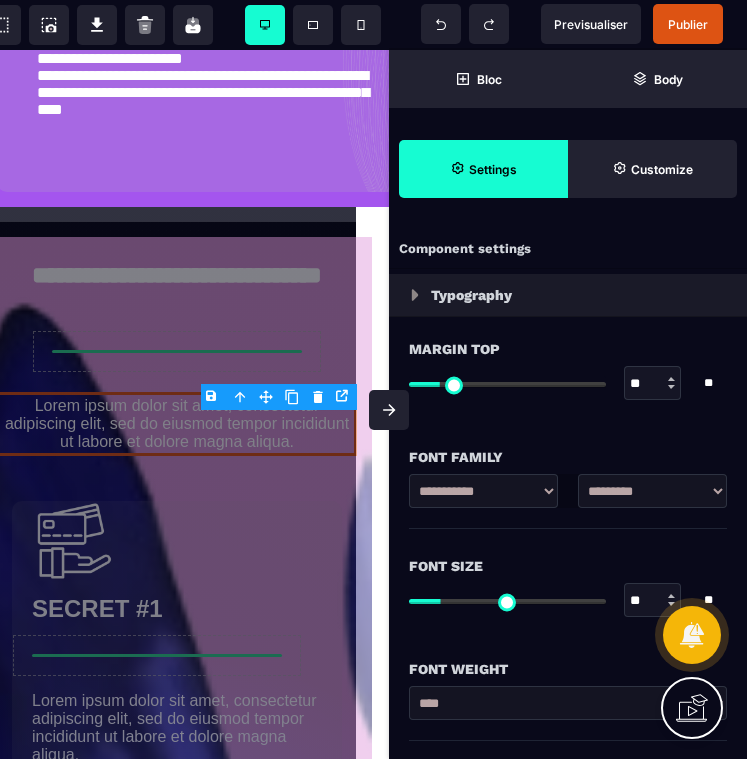 click on "B I U S
A *******
Text
SEO
Tracking
Popup" at bounding box center (373, 379) 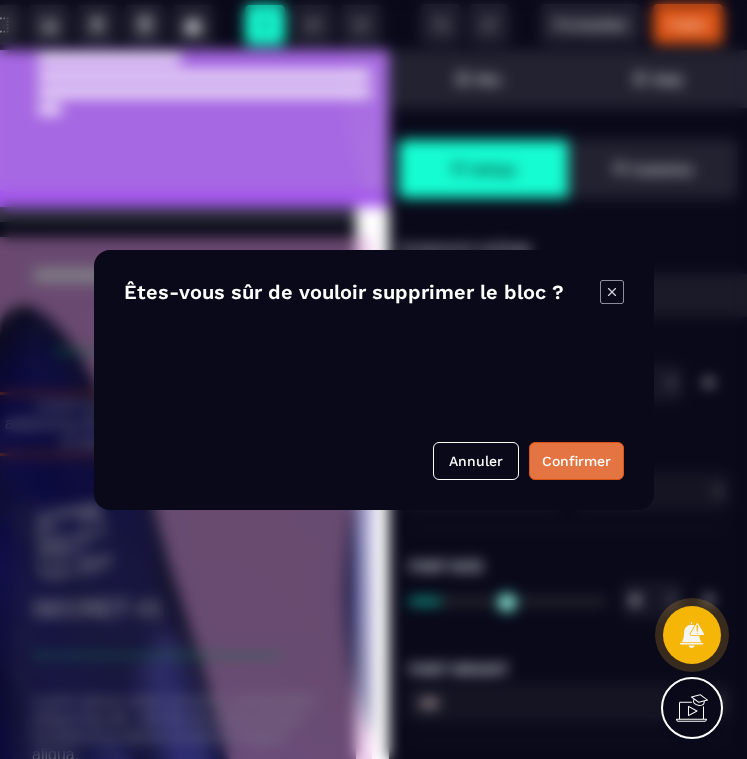 click on "Confirmer" at bounding box center [576, 461] 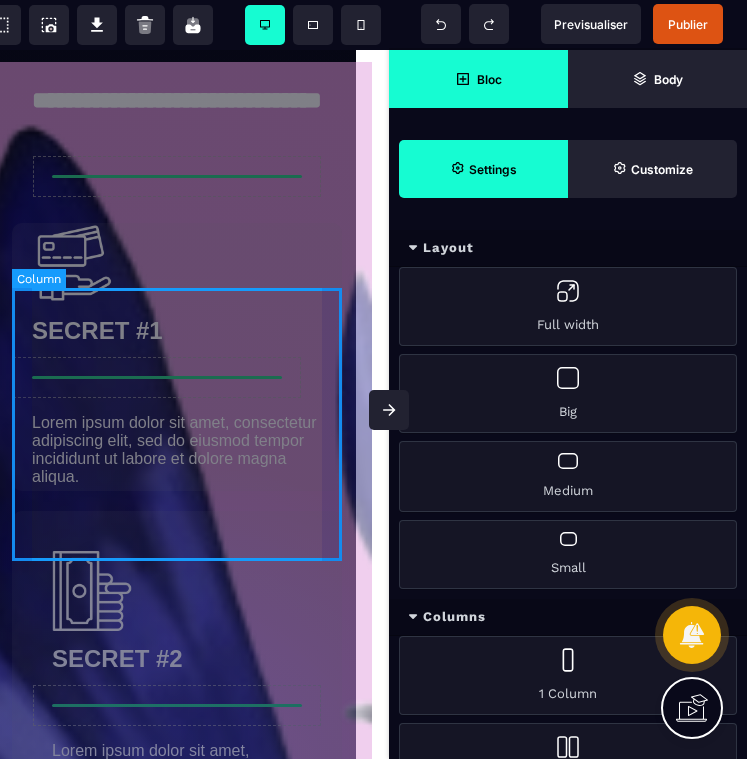 scroll, scrollTop: 3264, scrollLeft: 33, axis: both 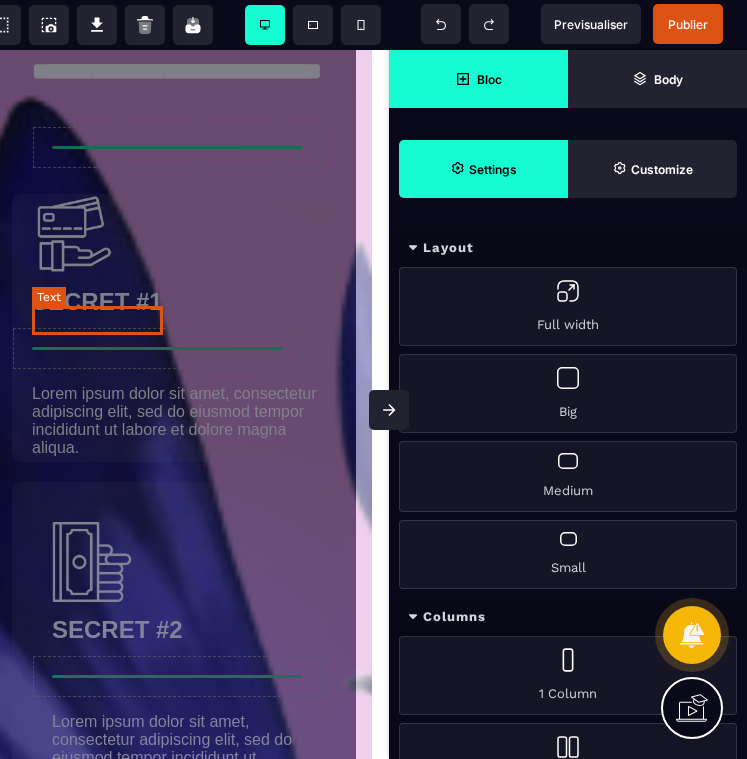 click on "SECRET #1" at bounding box center [97, 301] 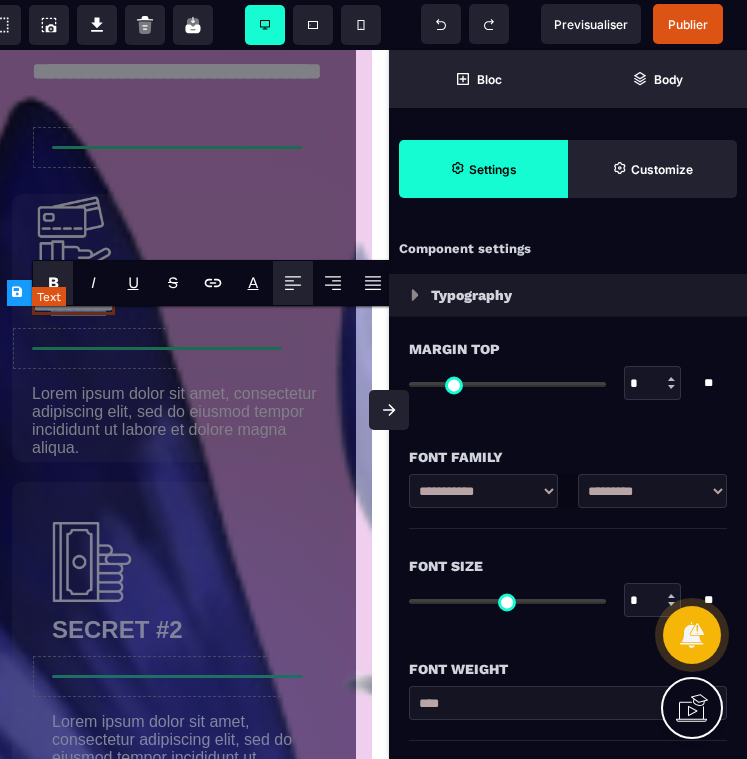 drag, startPoint x: 153, startPoint y: 317, endPoint x: 54, endPoint y: 329, distance: 99.724625 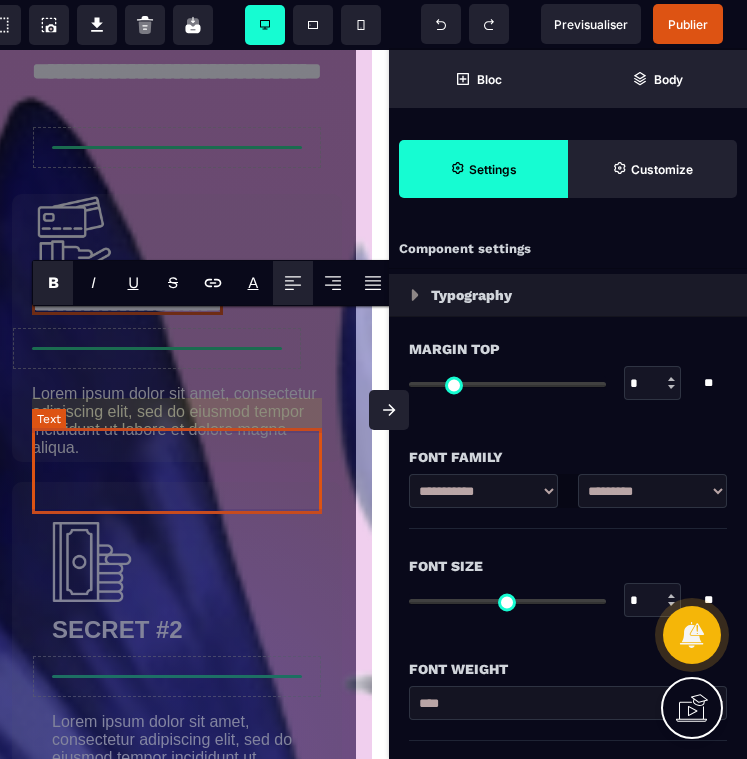 click on "Lorem ipsum dolor sit amet, consectetur adipiscing elit, sed do eiusmod tempor incididunt ut labore et dolore magna aliqua." at bounding box center [177, 421] 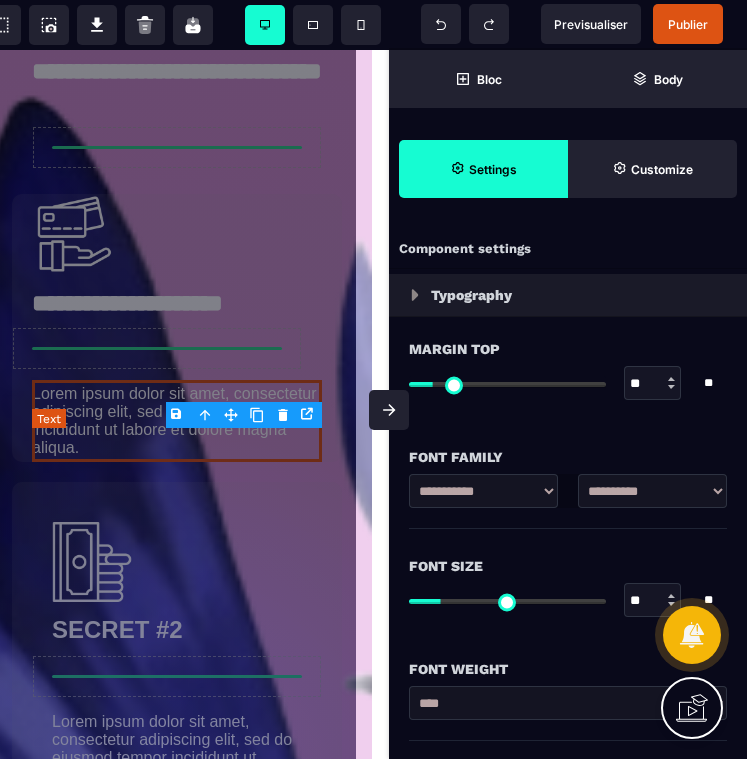 click on "Lorem ipsum dolor sit amet, consectetur adipiscing elit, sed do eiusmod tempor incididunt ut labore et dolore magna aliqua." at bounding box center (177, 421) 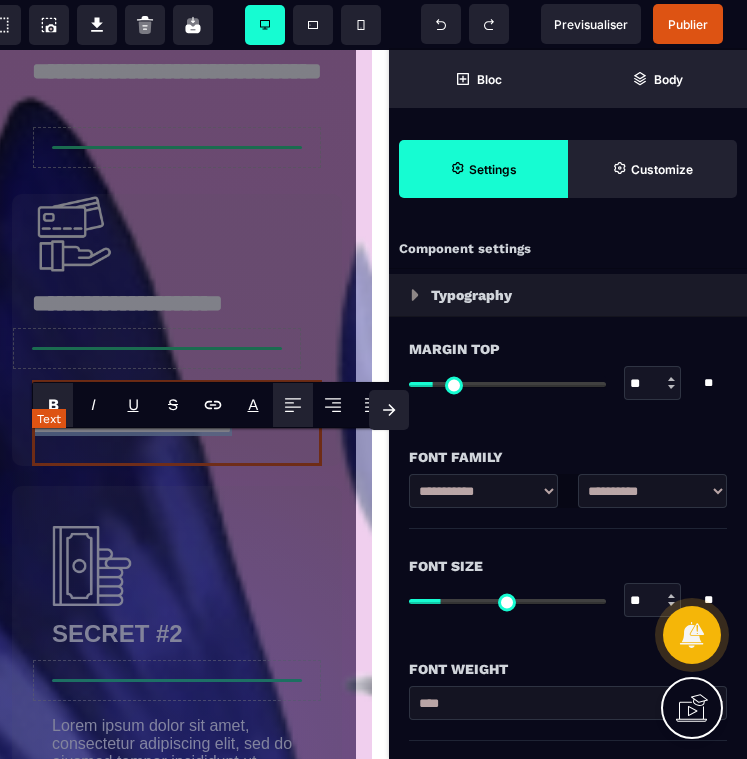 drag, startPoint x: 279, startPoint y: 498, endPoint x: 38, endPoint y: 446, distance: 246.54614 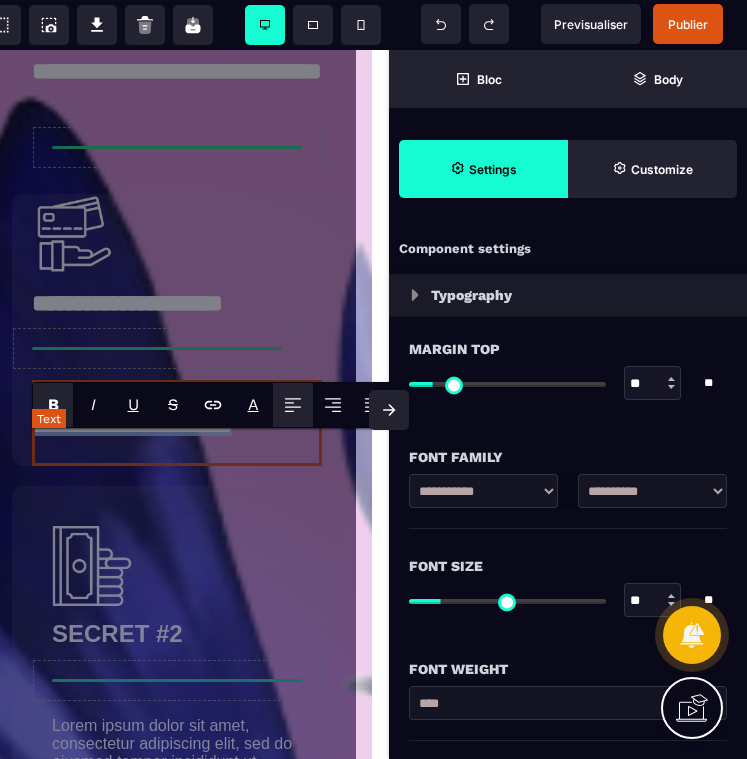click on "**********" at bounding box center [177, 423] 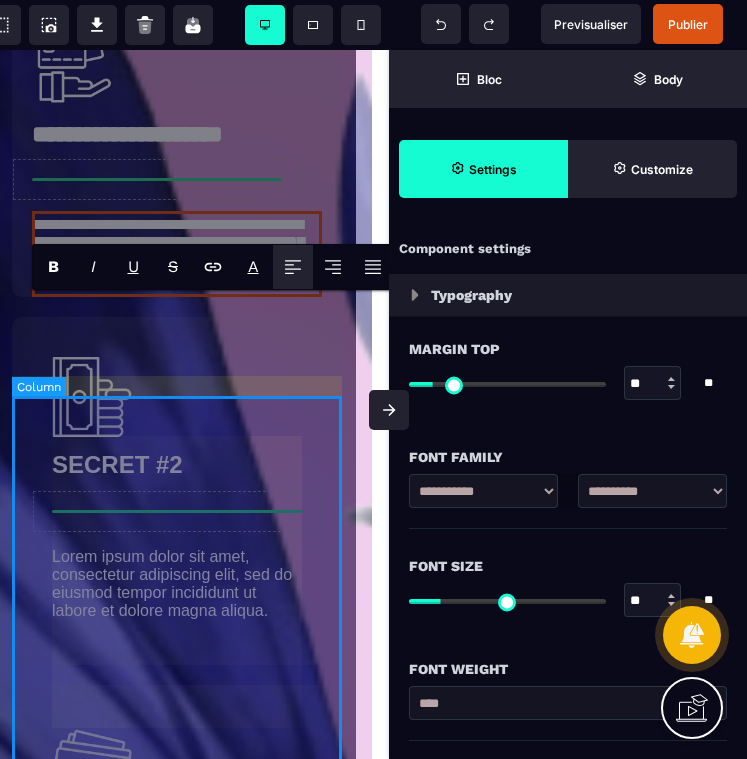 scroll, scrollTop: 3468, scrollLeft: 33, axis: both 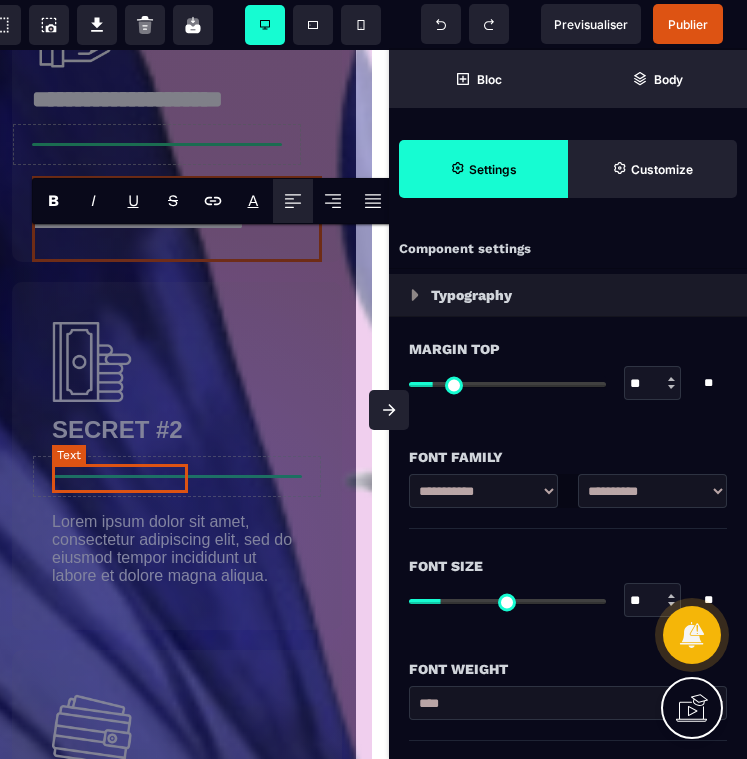 click on "SECRET #2" at bounding box center (117, 429) 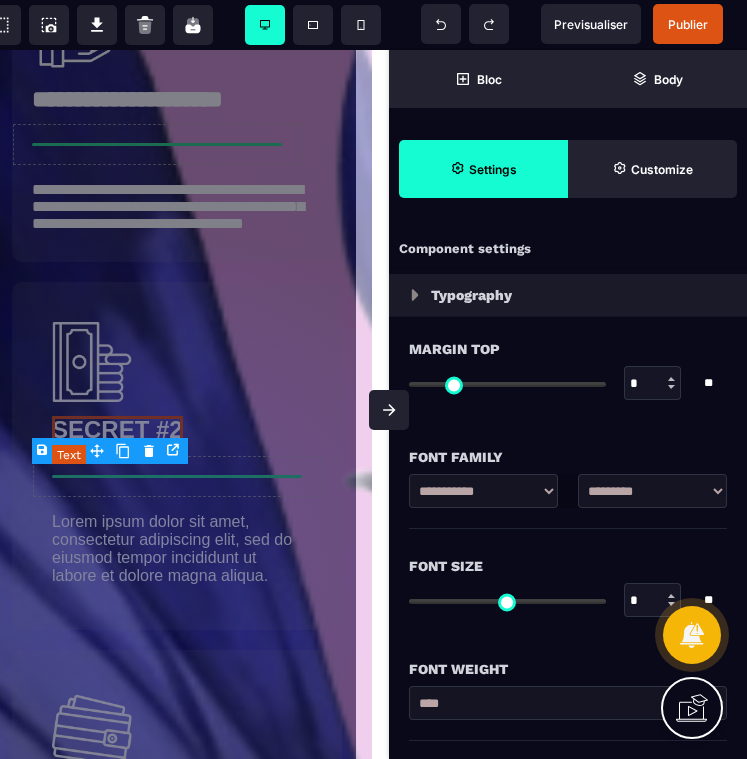 click on "SECRET #2" at bounding box center [117, 429] 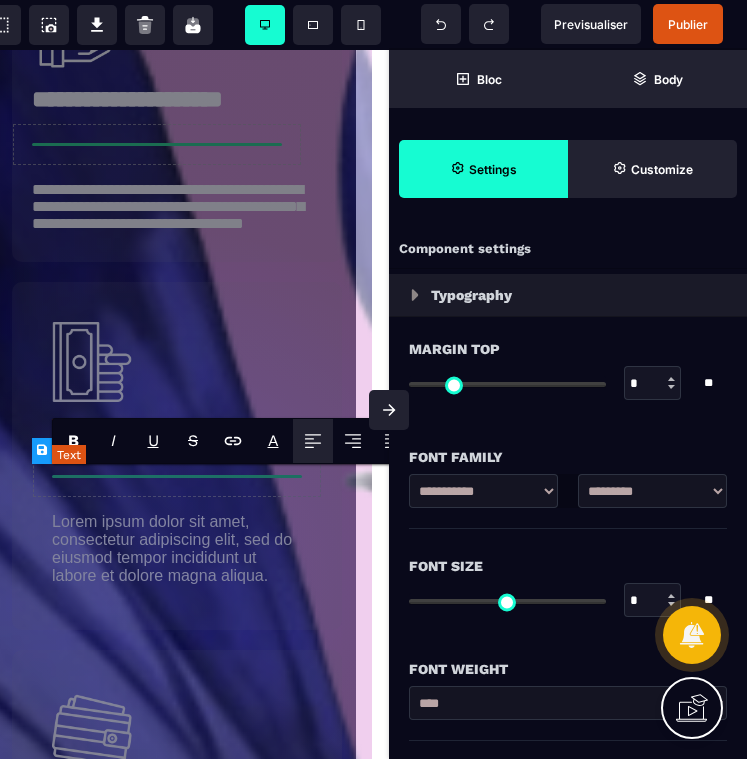 click on "*********" at bounding box center [93, 431] 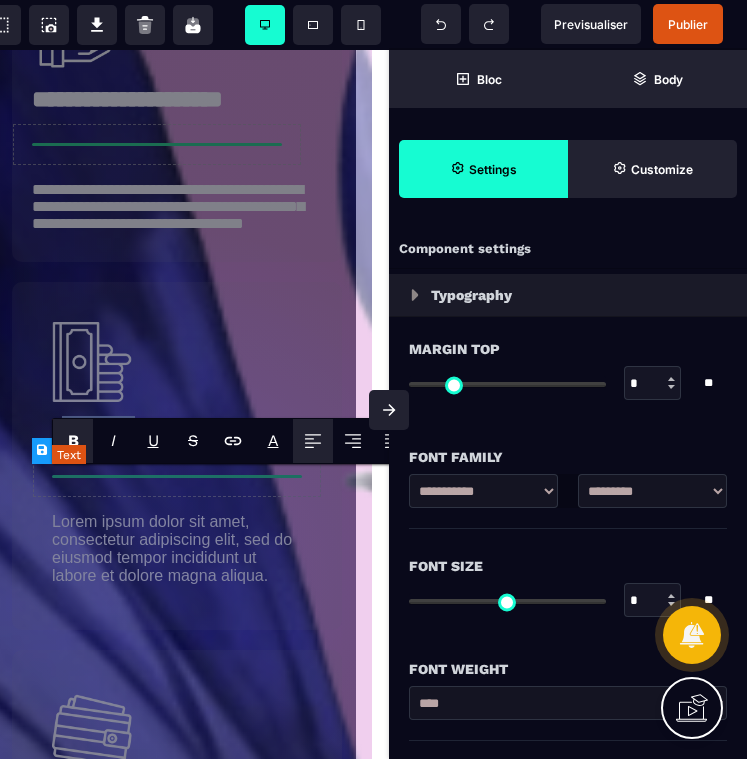 drag, startPoint x: 181, startPoint y: 478, endPoint x: 71, endPoint y: 483, distance: 110.11358 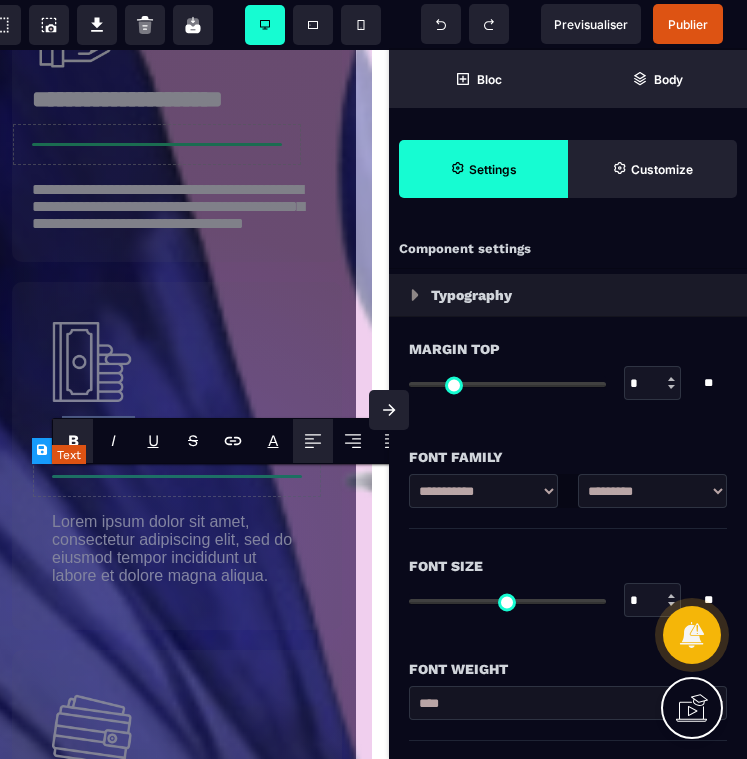 click on "*********" at bounding box center (93, 431) 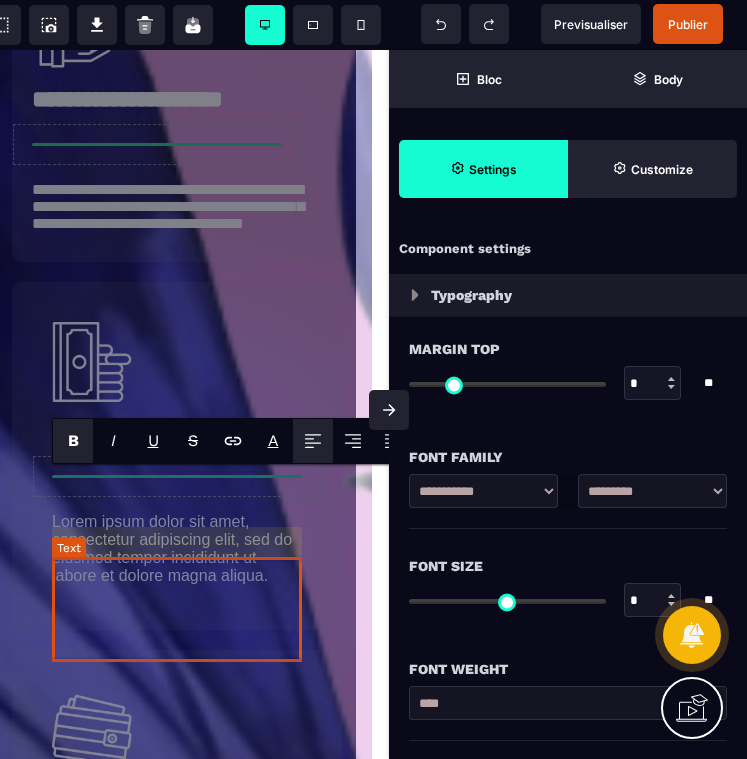 click on "Lorem ipsum dolor sit amet, consectetur adipiscing elit, sed do eiusmod tempor incididunt ut labore et dolore magna aliqua." at bounding box center [177, 549] 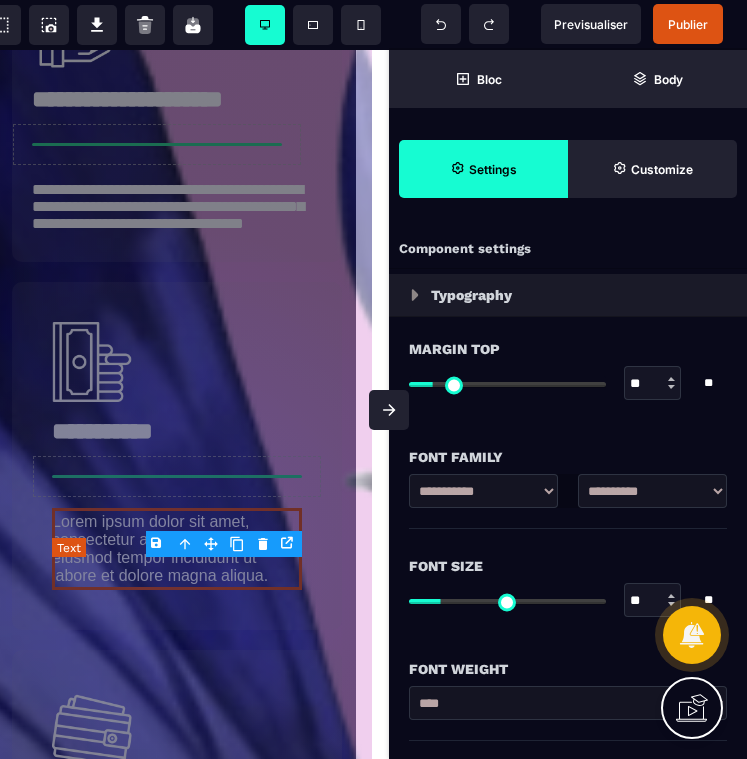 click on "Lorem ipsum dolor sit amet, consectetur adipiscing elit, sed do eiusmod tempor incididunt ut labore et dolore magna aliqua." at bounding box center [177, 549] 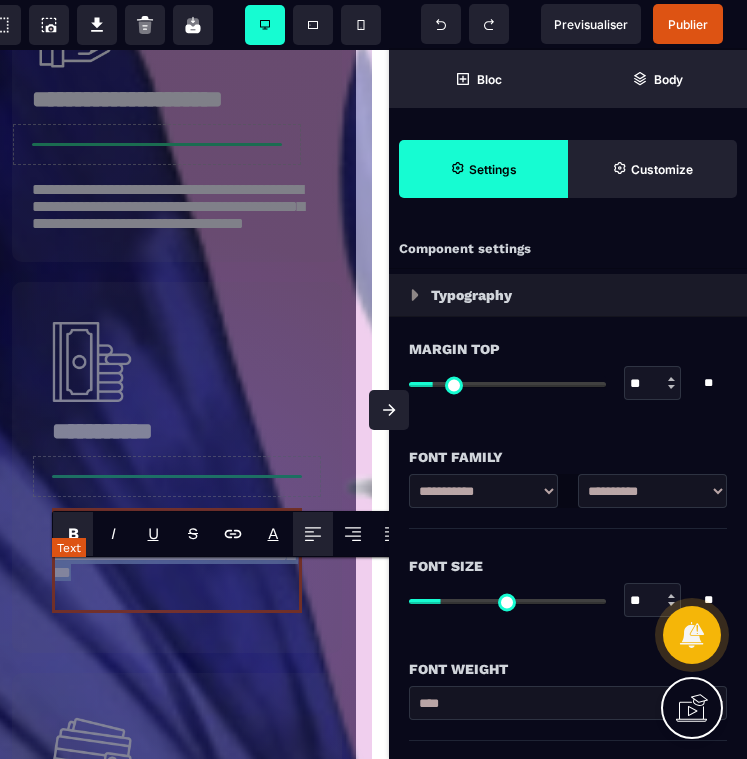 drag, startPoint x: 143, startPoint y: 642, endPoint x: 69, endPoint y: 586, distance: 92.800865 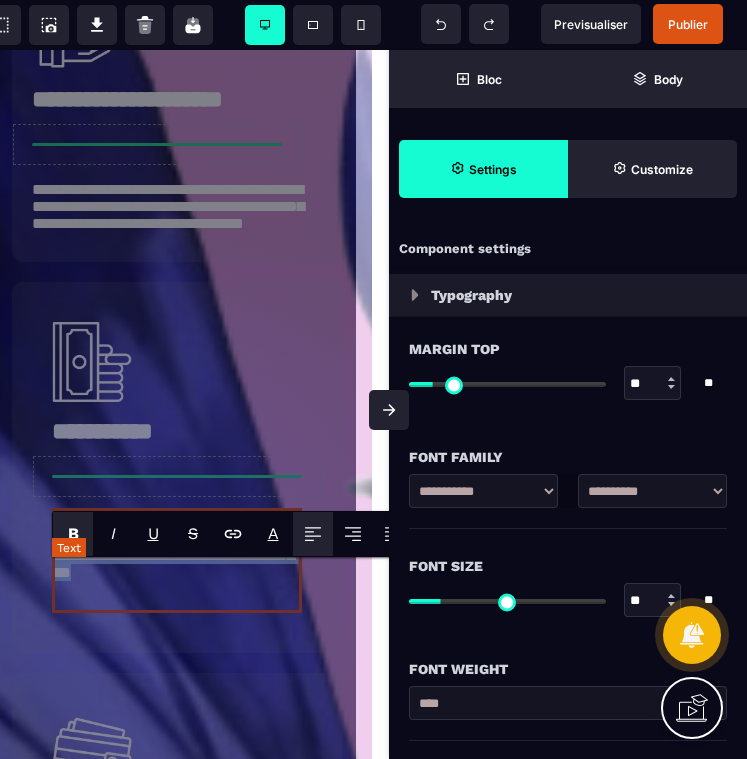 click on "**********" at bounding box center (177, 560) 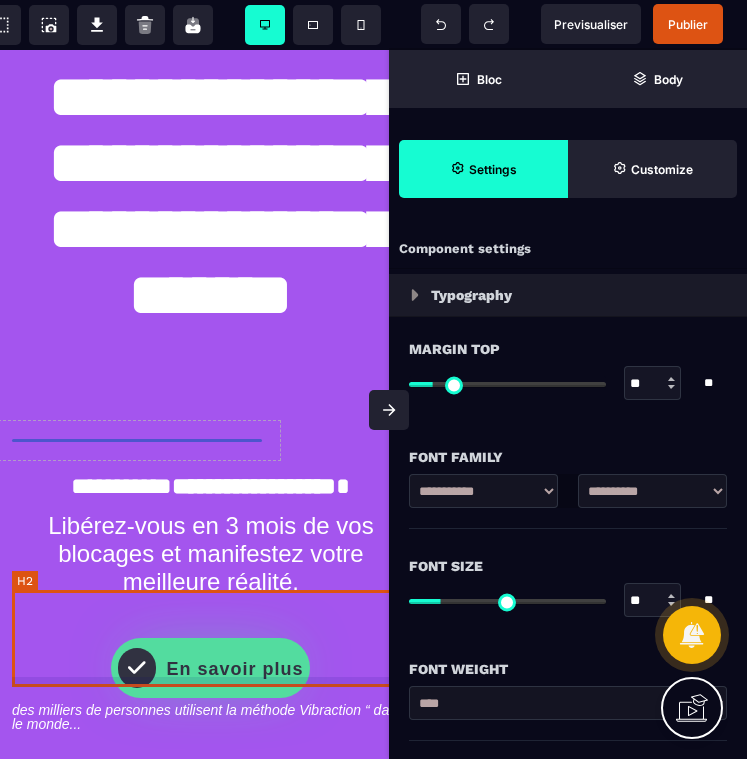 scroll, scrollTop: 0, scrollLeft: 33, axis: horizontal 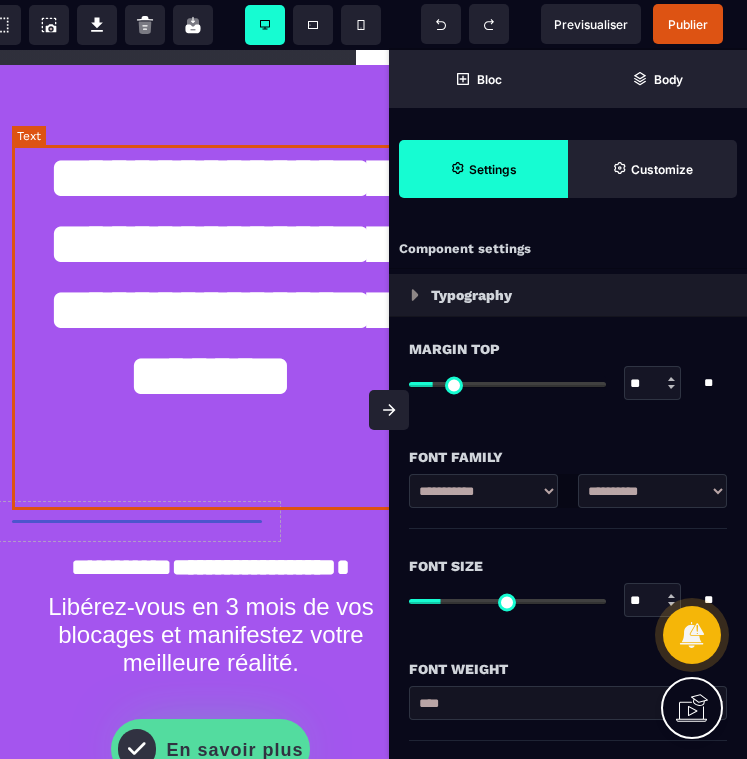 click on "**********" at bounding box center [211, 327] 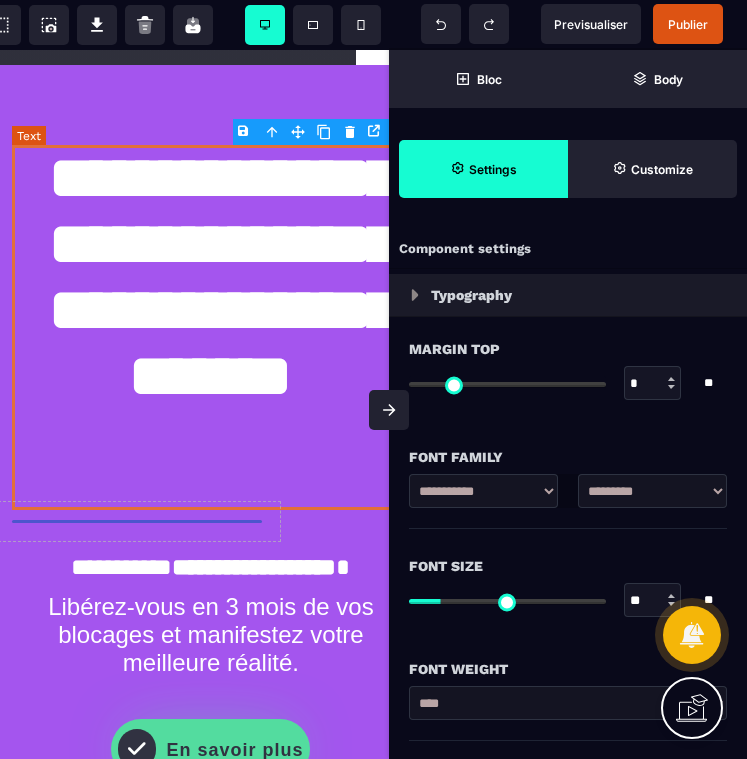 click on "**********" at bounding box center (211, 327) 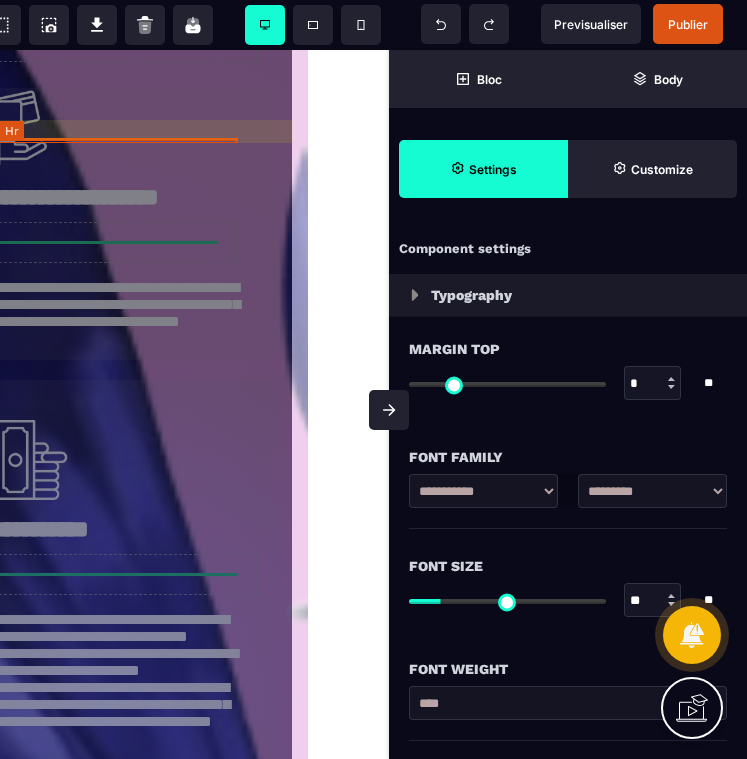 scroll, scrollTop: 3366, scrollLeft: 97, axis: both 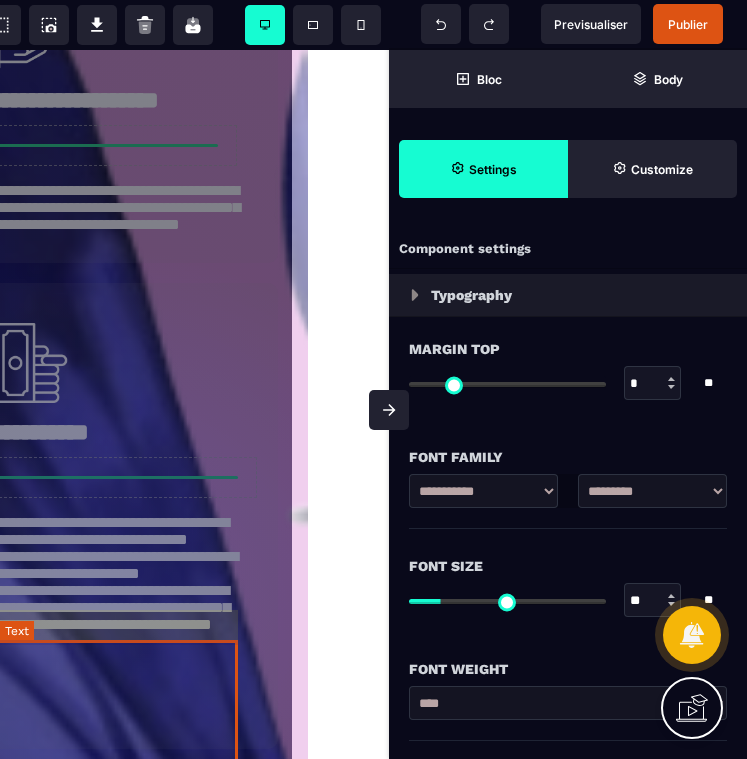 click on "**********" at bounding box center [113, 554] 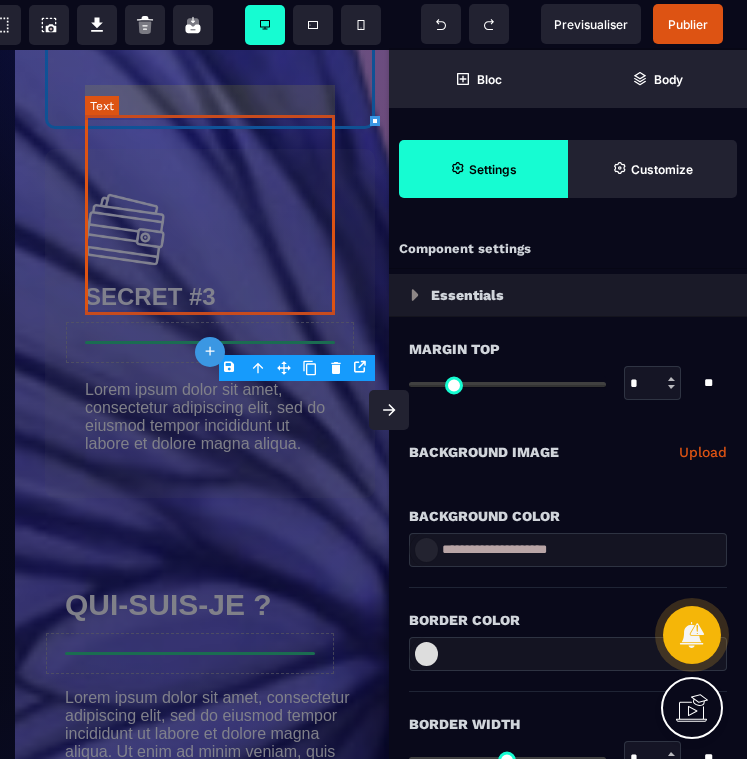 scroll, scrollTop: 4007, scrollLeft: 0, axis: vertical 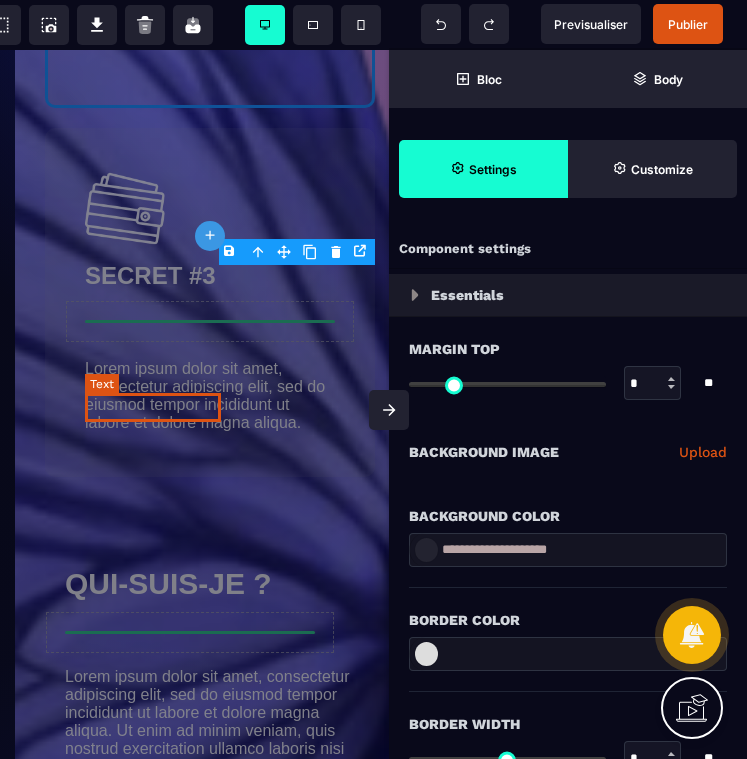 click on "SECRET #3" at bounding box center (150, 275) 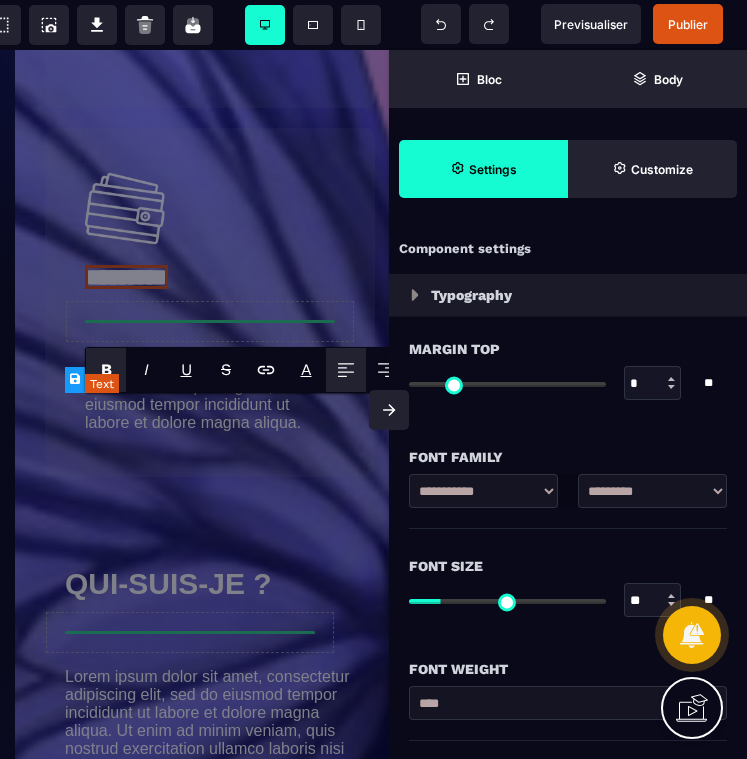 click on "*********" at bounding box center (126, 277) 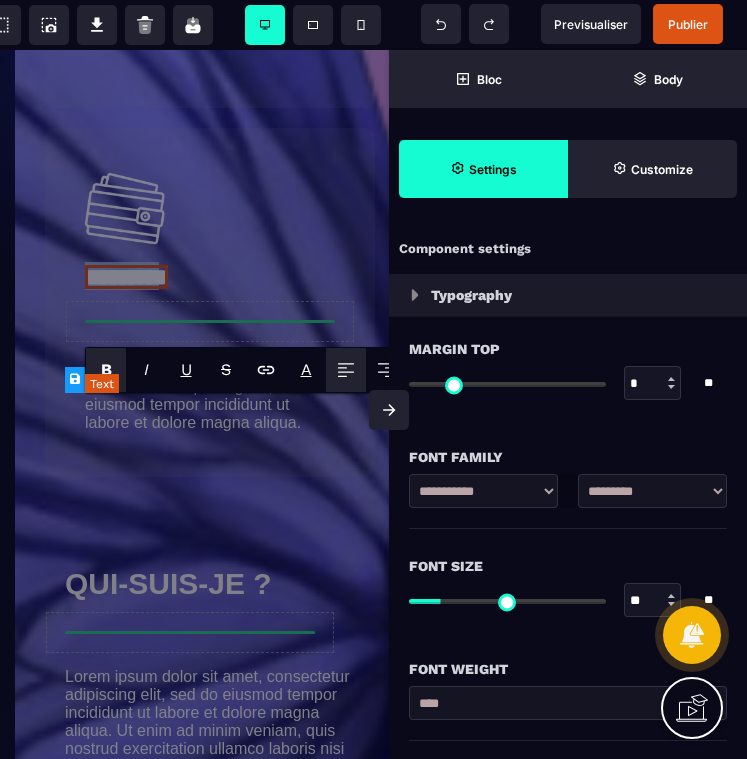 drag, startPoint x: 211, startPoint y: 408, endPoint x: 88, endPoint y: 407, distance: 123.00407 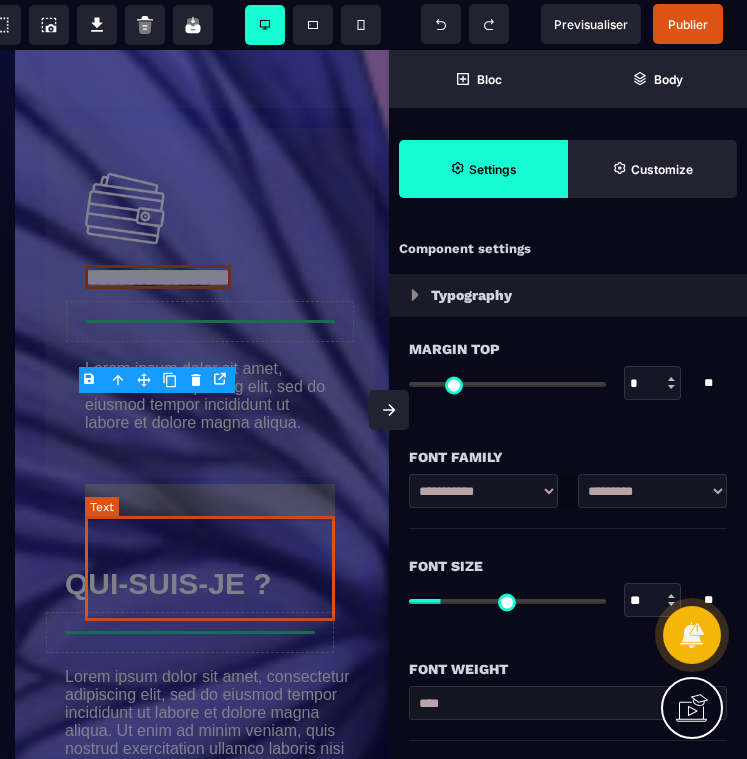 click on "Lorem ipsum dolor sit amet, consectetur adipiscing elit, sed do eiusmod tempor incididunt ut labore et dolore magna aliqua." at bounding box center [210, 396] 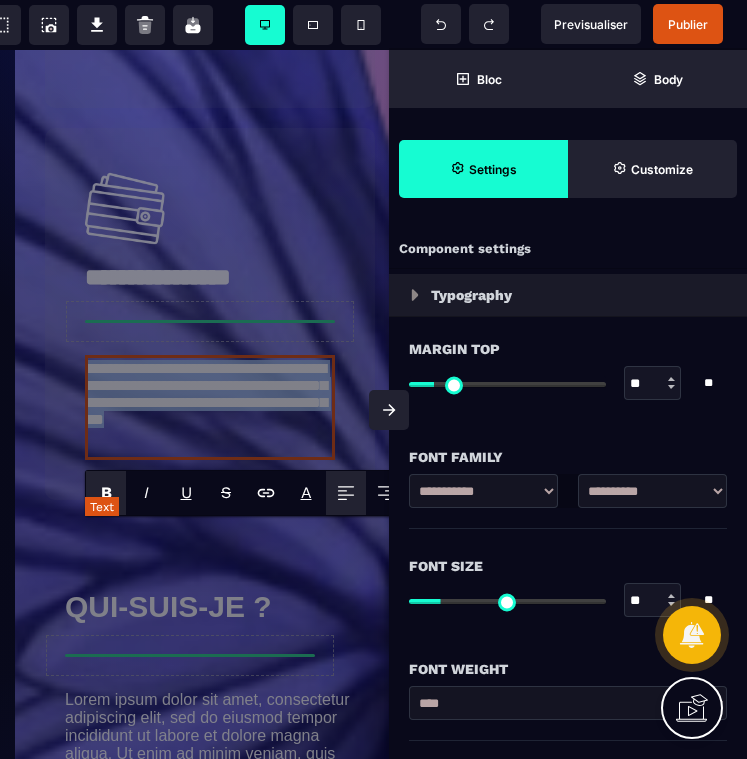 drag, startPoint x: 178, startPoint y: 608, endPoint x: 89, endPoint y: 529, distance: 119.0042 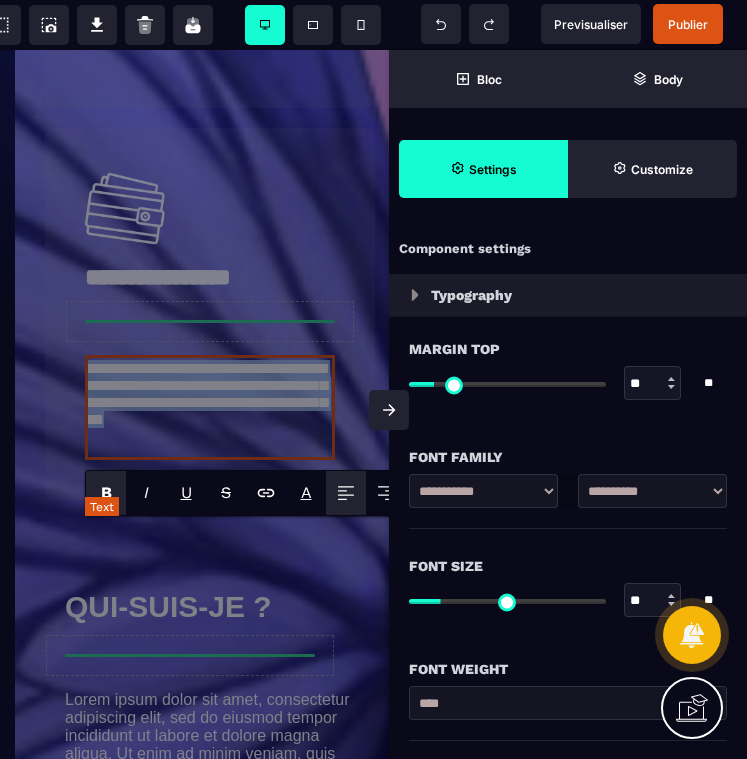 click on "**********" at bounding box center (210, 407) 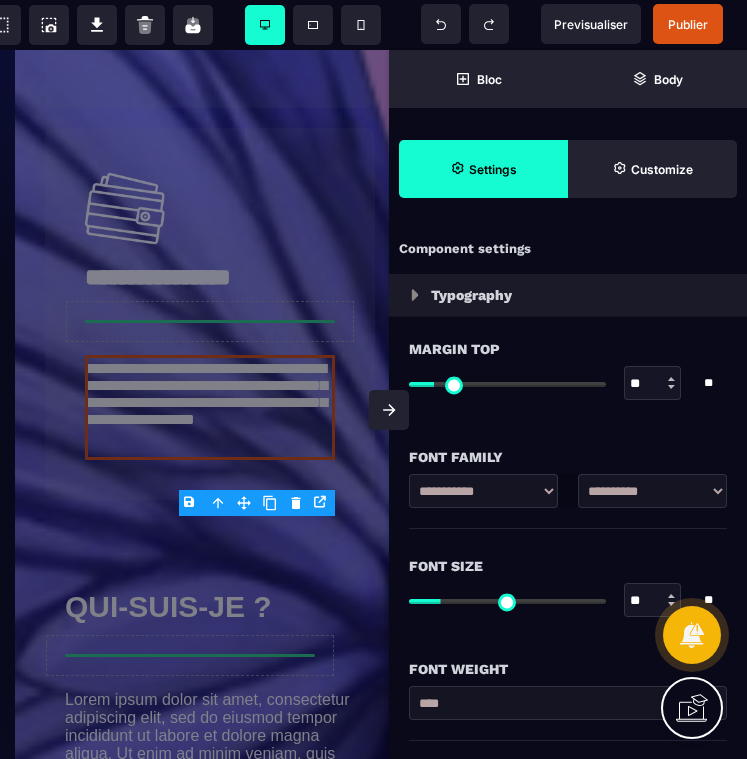 click at bounding box center [389, 410] 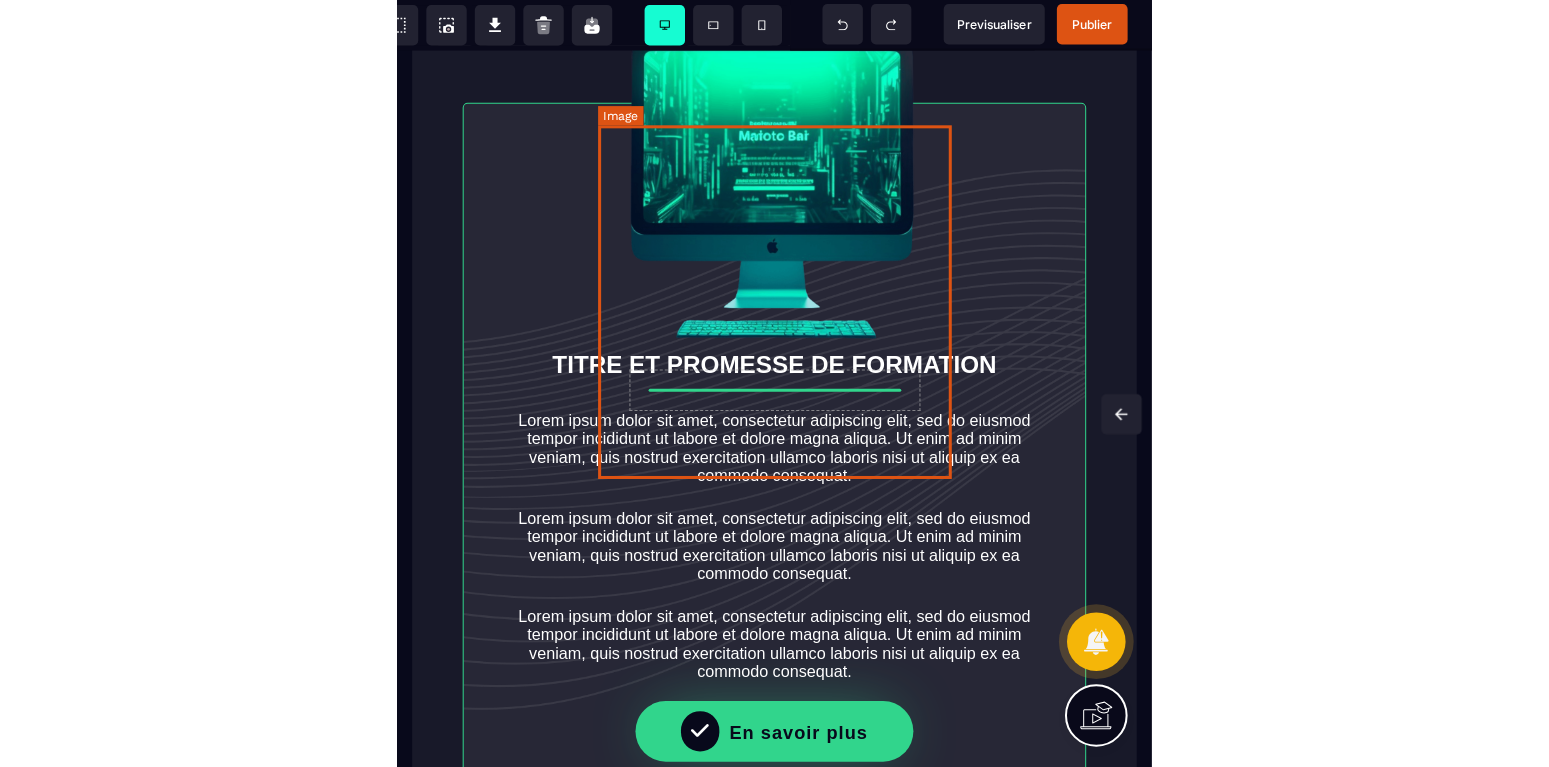 scroll, scrollTop: 6483, scrollLeft: 0, axis: vertical 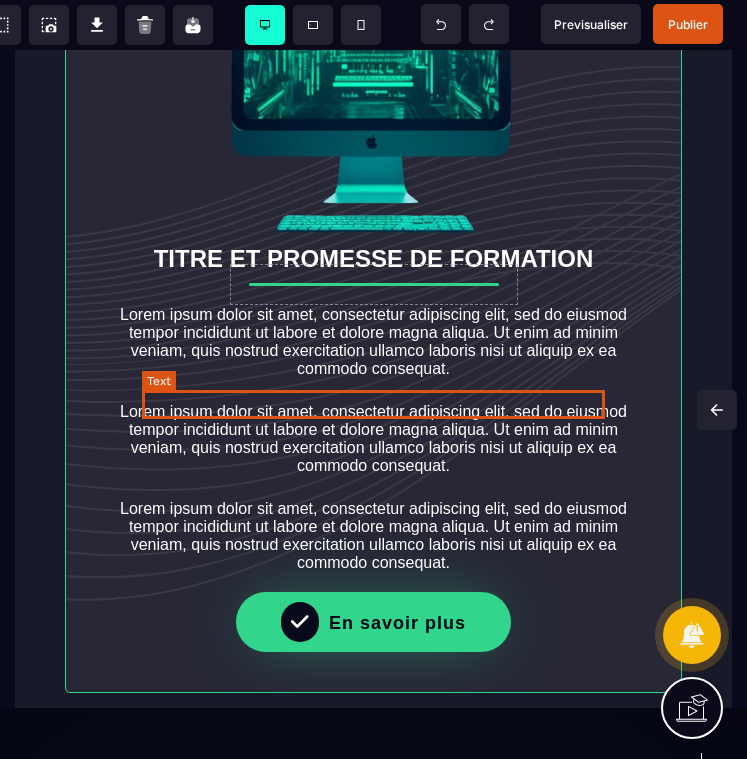 click on "TITRE ET PROMESSE DE FORMATION" at bounding box center [374, 258] 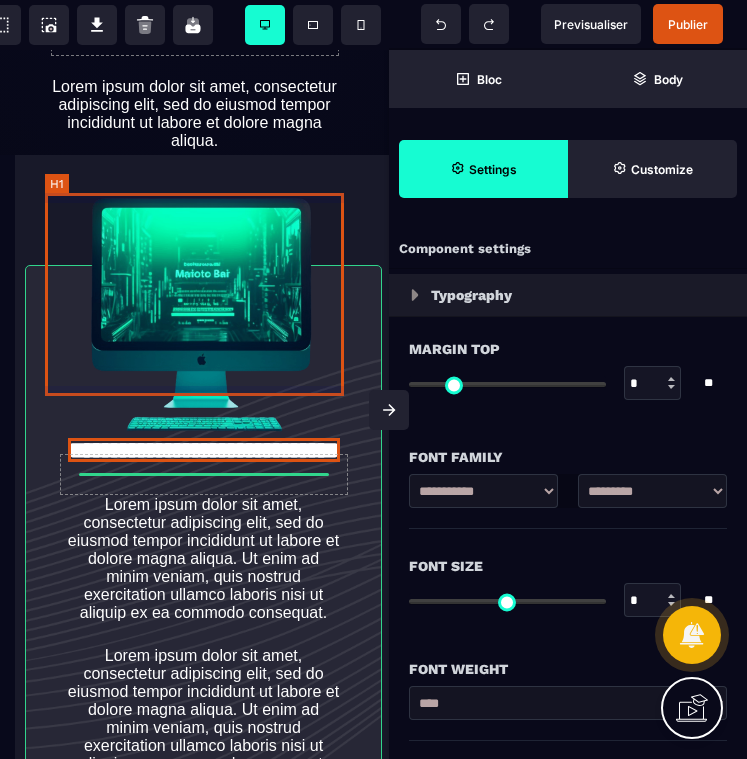 click on "NOM DE Formation X" at bounding box center [194, -54] 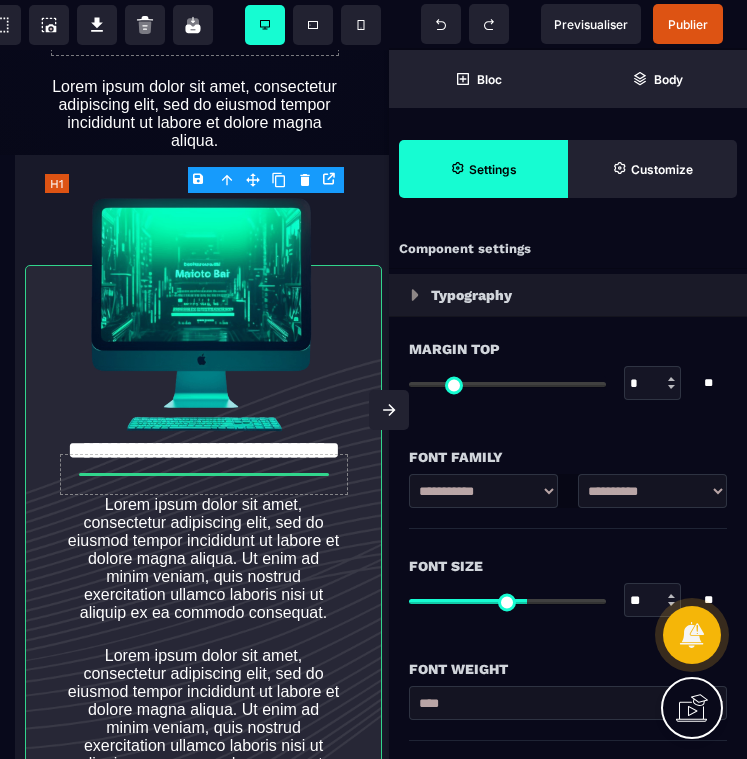 click on "NOM DE Formation X" at bounding box center [194, -54] 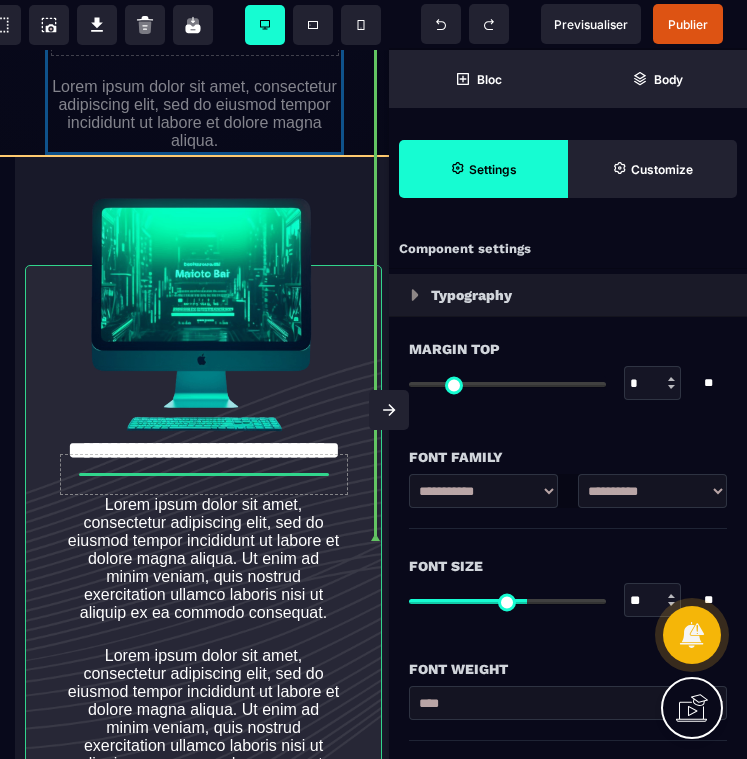 drag, startPoint x: 208, startPoint y: 352, endPoint x: 219, endPoint y: 305, distance: 48.270073 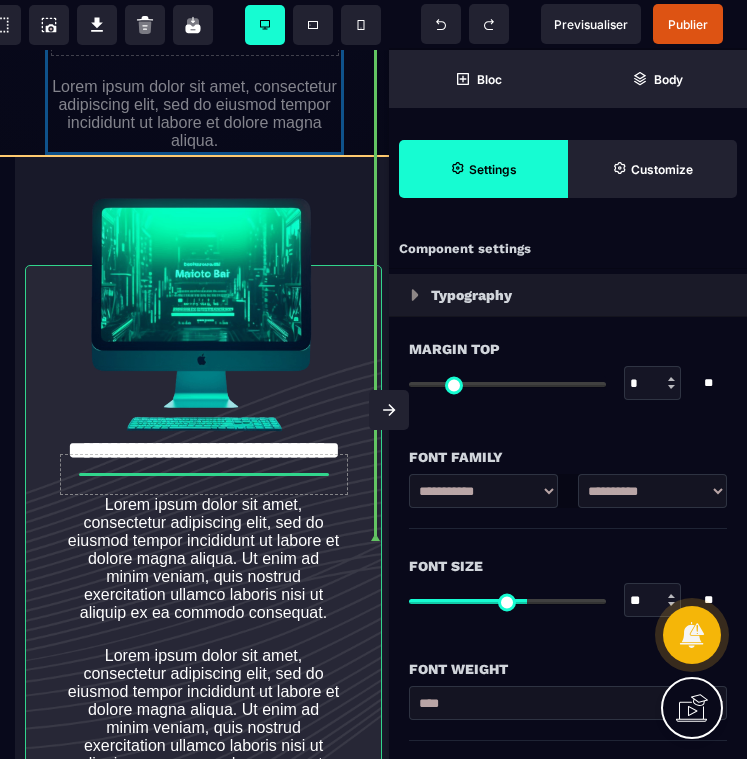 click on "NOM DE Formation X Lorem ipsum dolor sit amet, consectetur adipiscing elit, sed do eiusmod tempor incididunt ut labore et dolore magna aliqua." at bounding box center [194, -11] 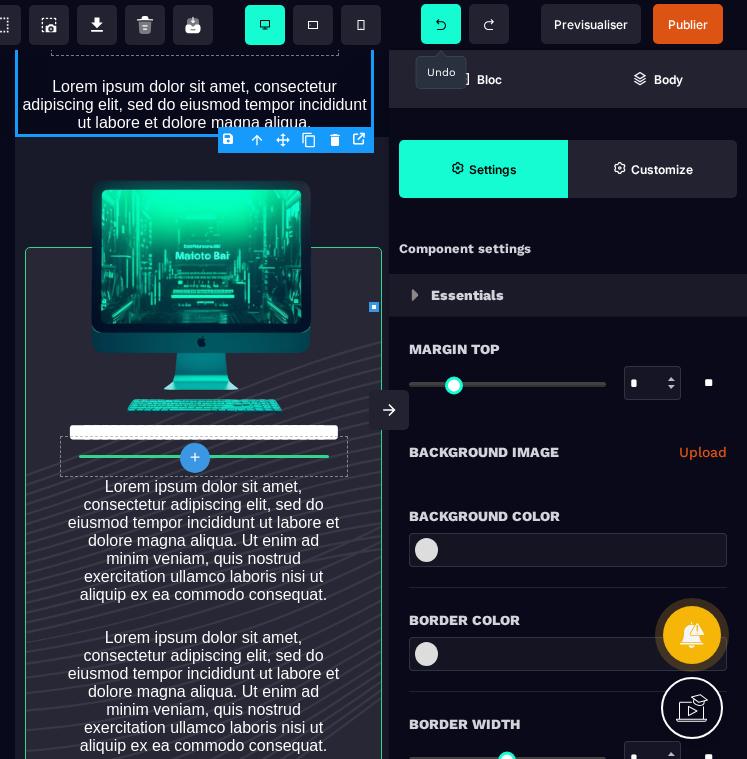 click 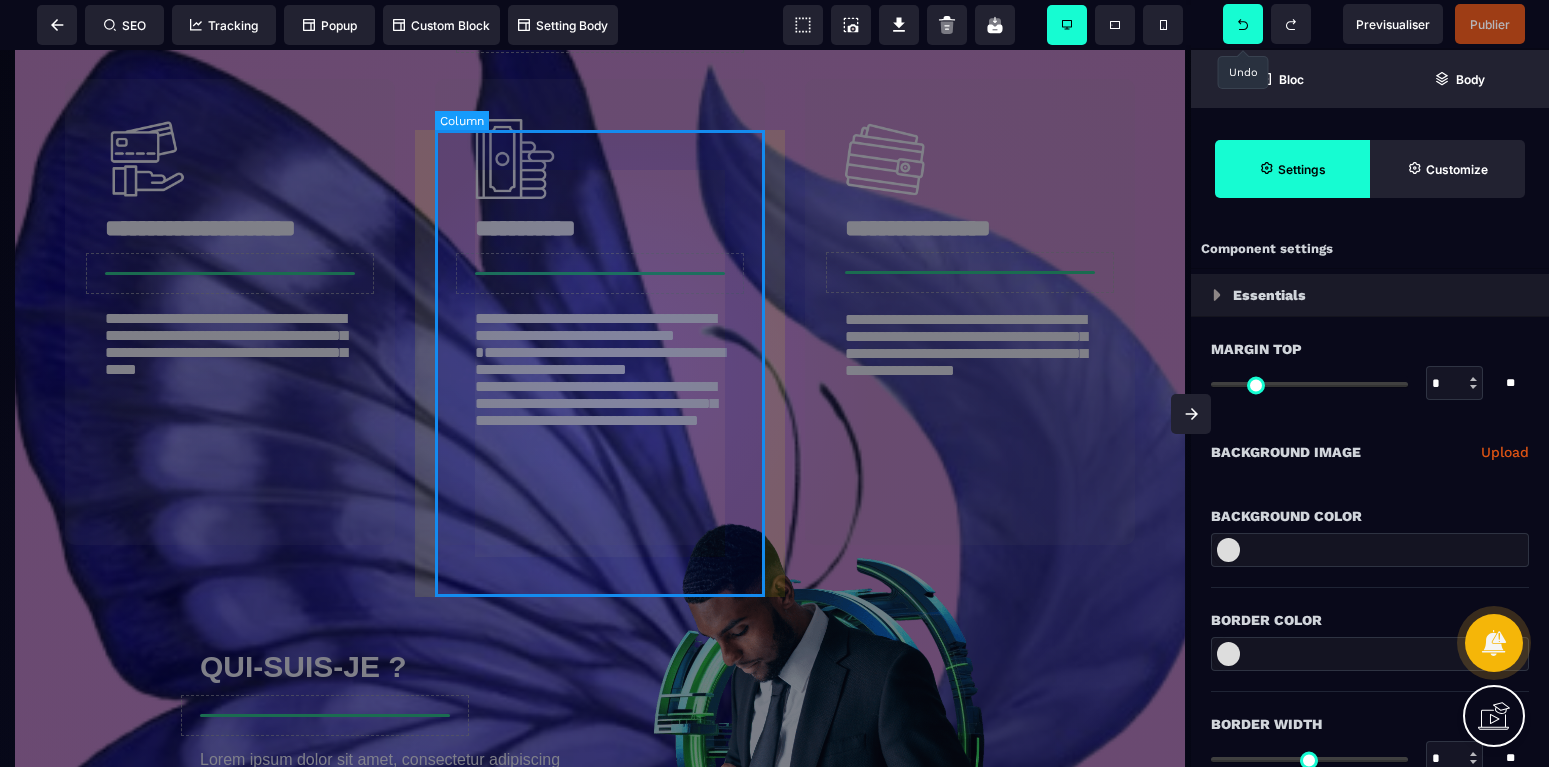 scroll, scrollTop: 1587, scrollLeft: 0, axis: vertical 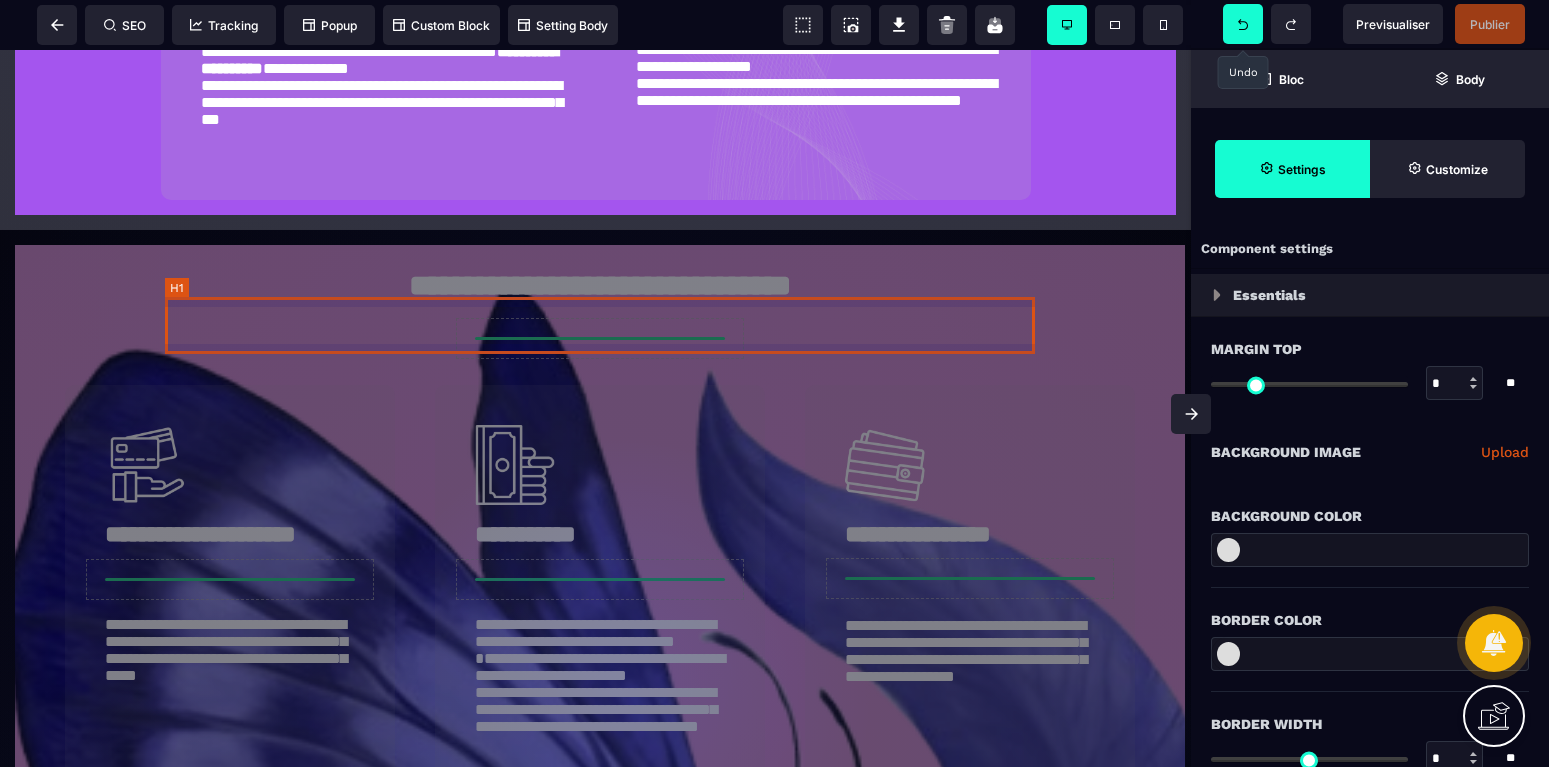 click on "**********" at bounding box center (600, 288) 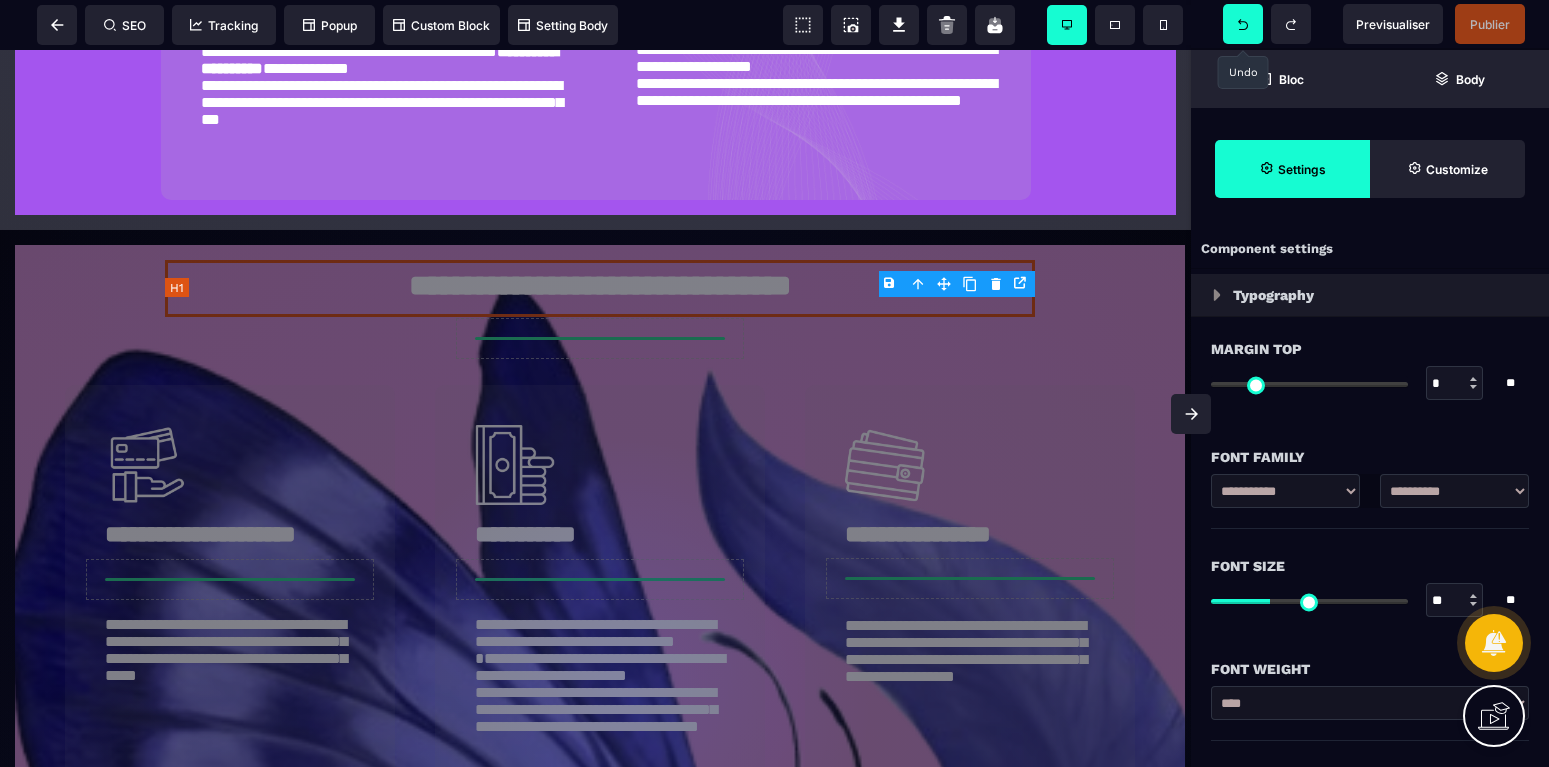 click on "**********" at bounding box center [600, 288] 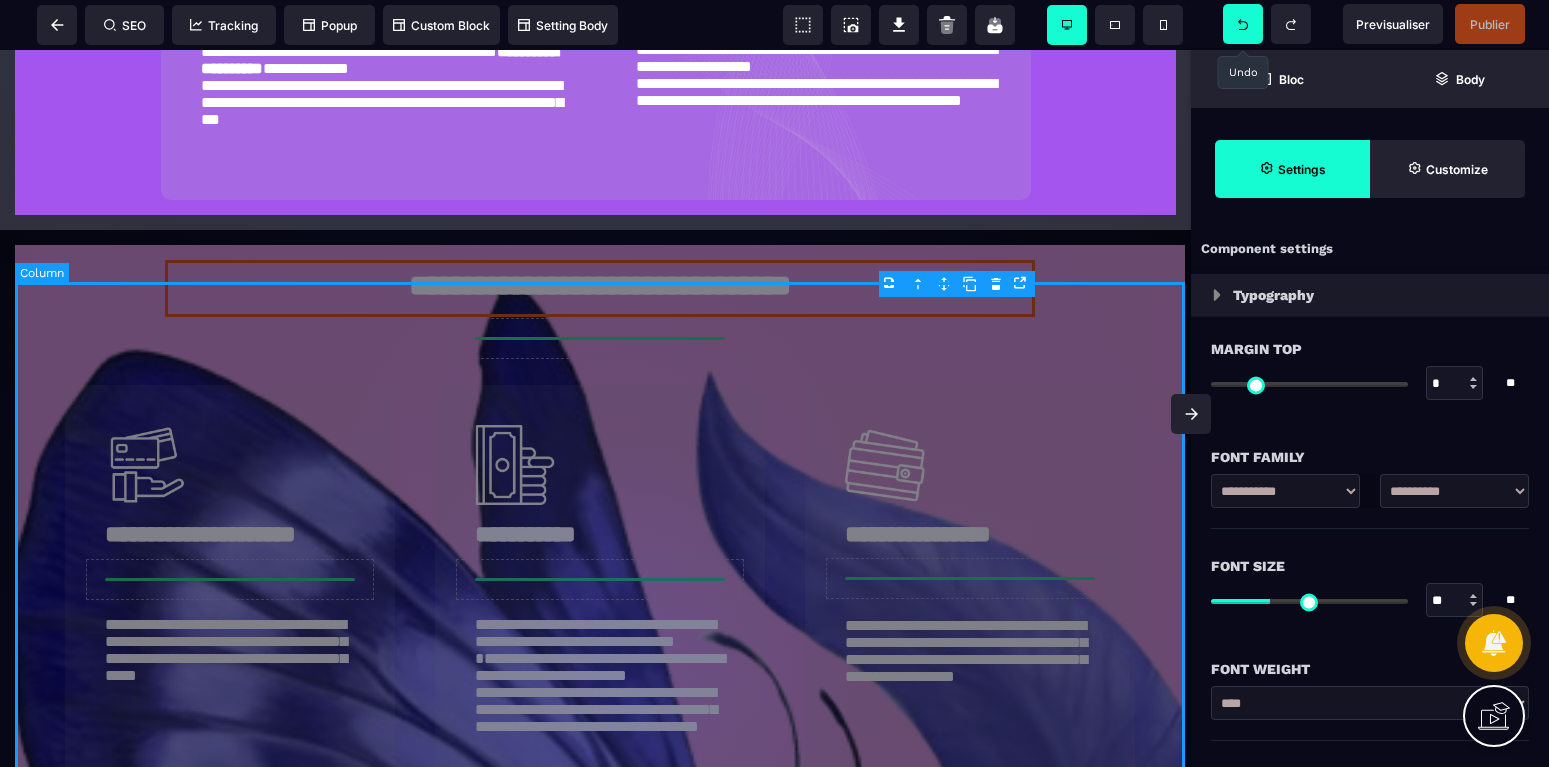 click on "**********" at bounding box center (600, 932) 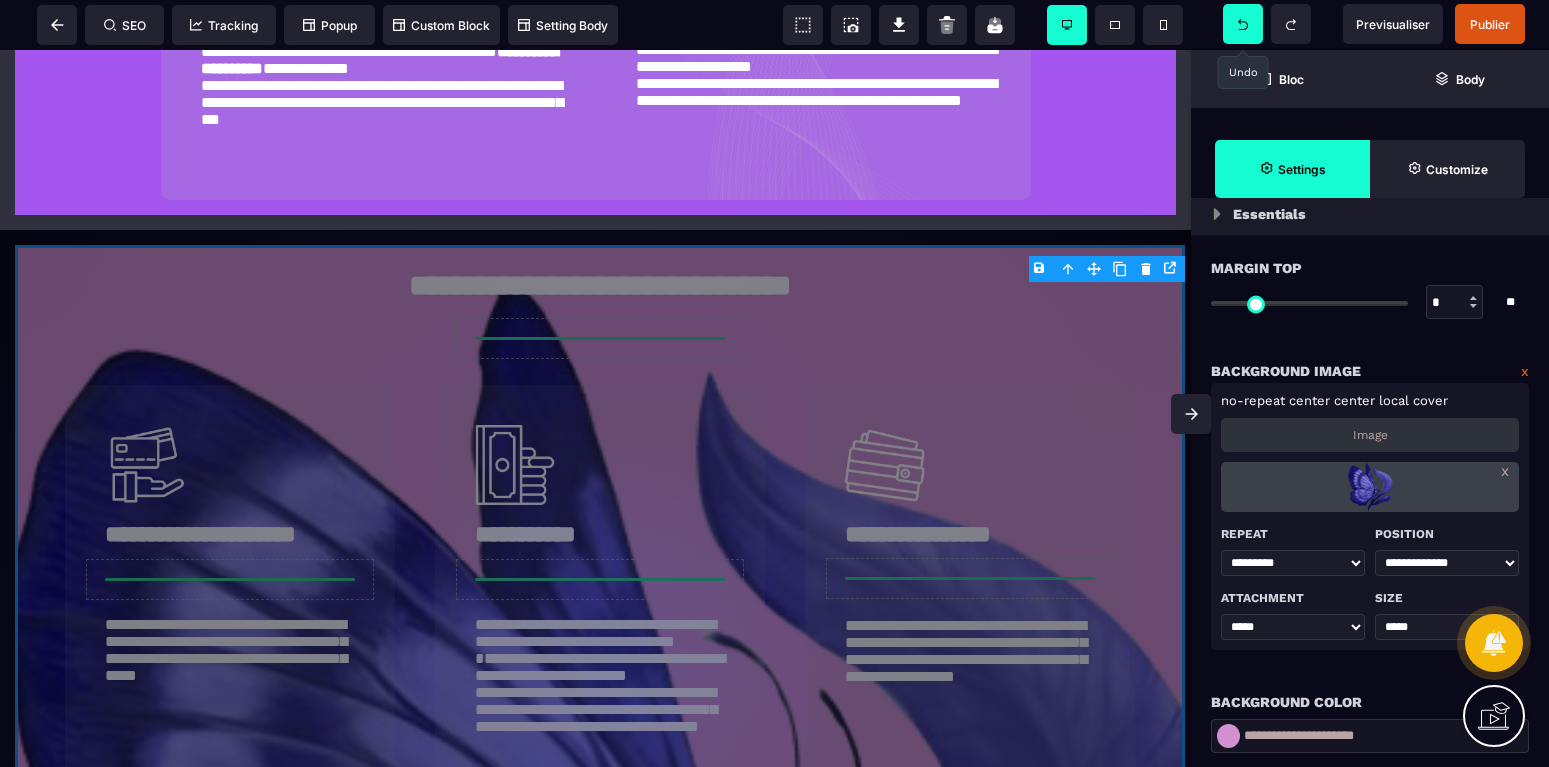 scroll, scrollTop: 336, scrollLeft: 0, axis: vertical 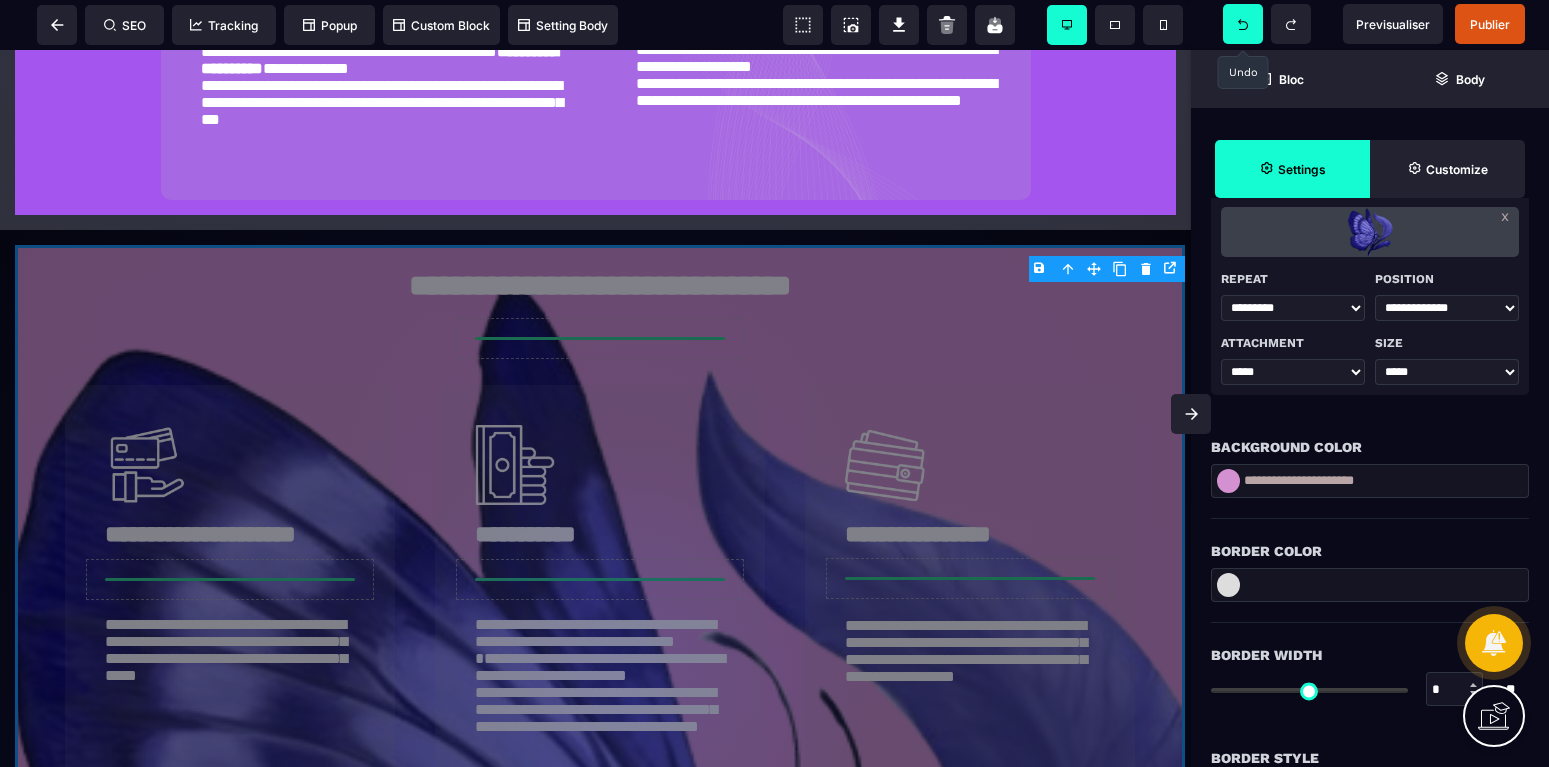 click at bounding box center [1228, 481] 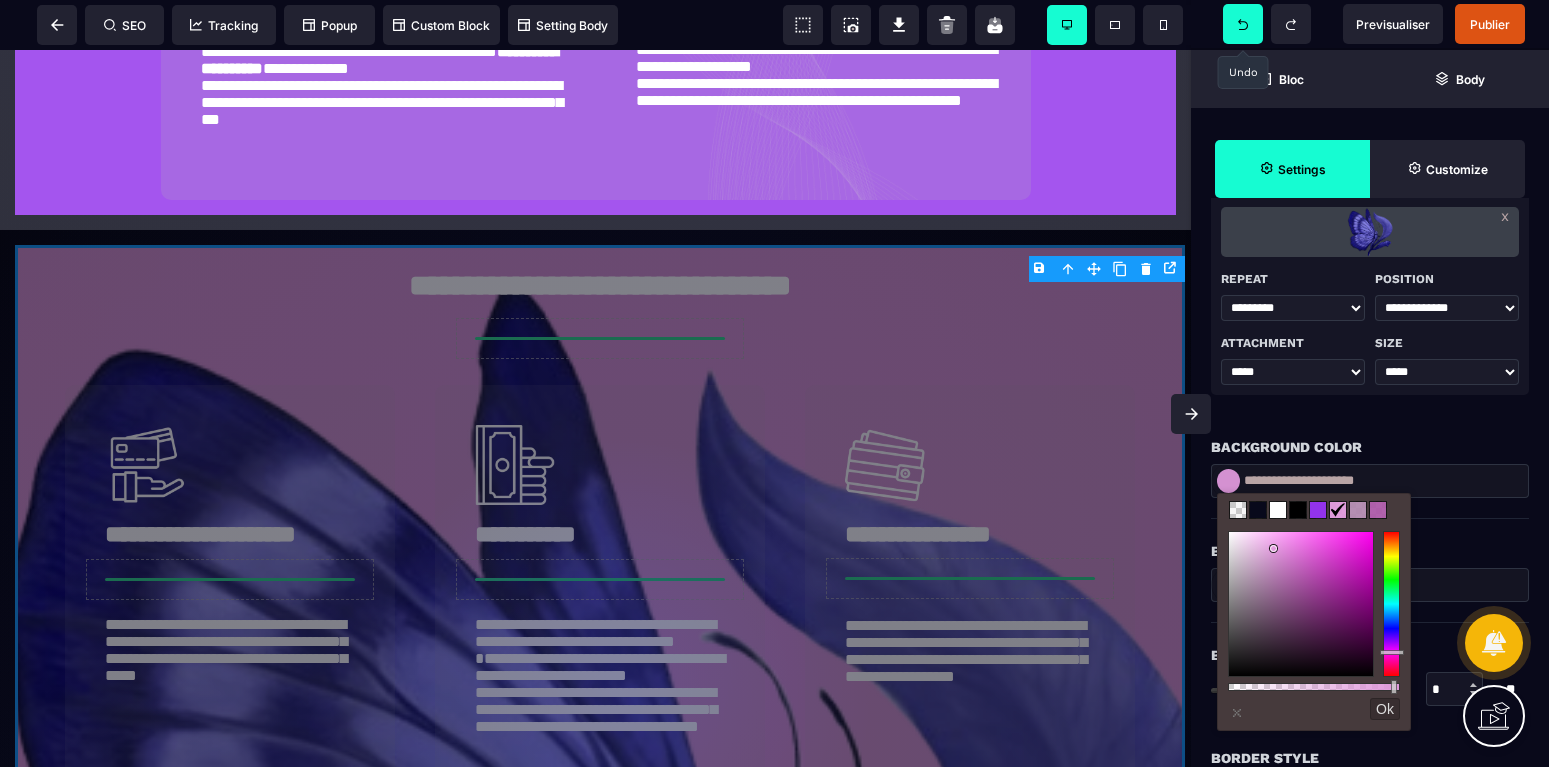 click at bounding box center (1301, 604) 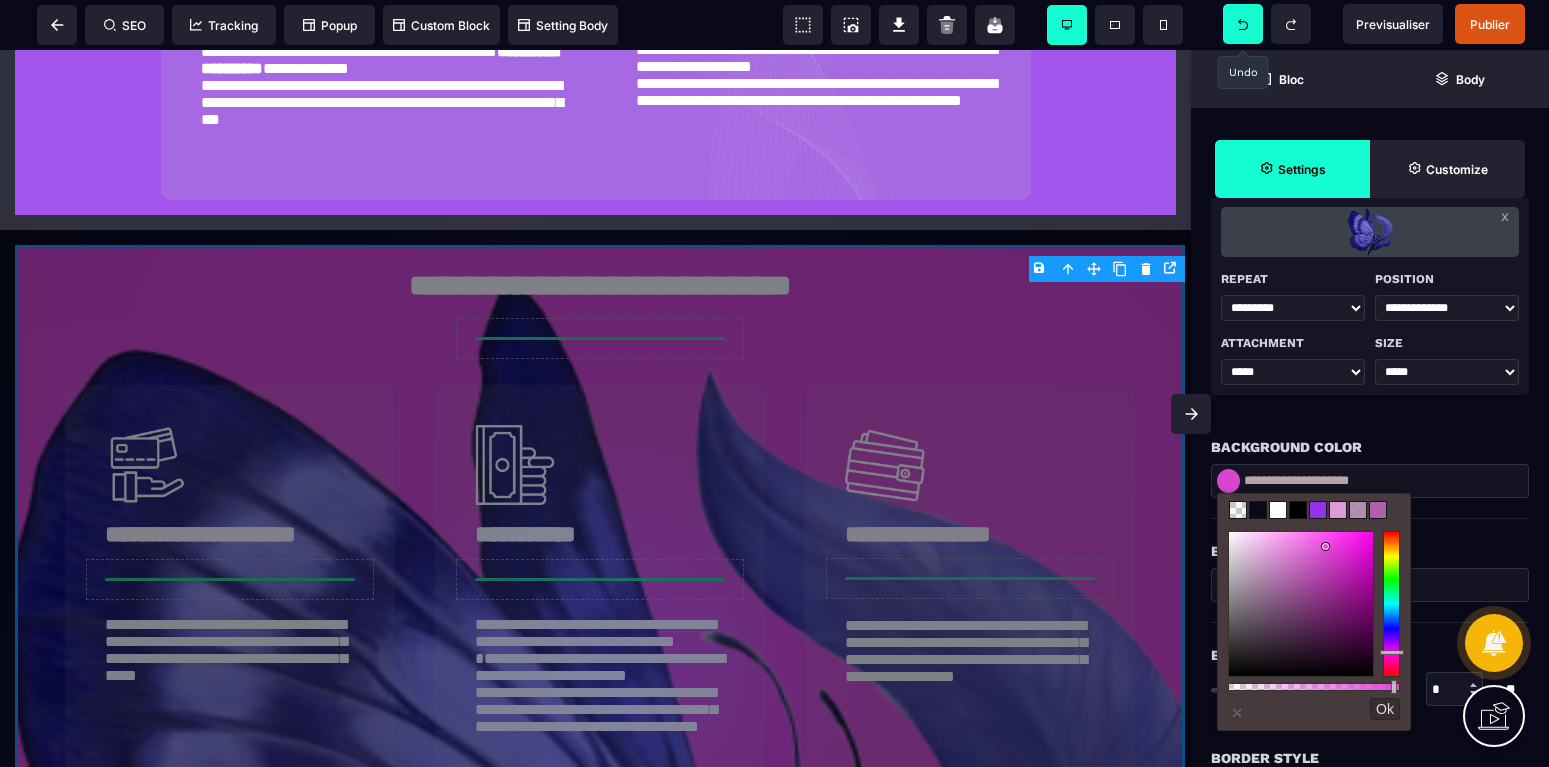 click at bounding box center (1391, 604) 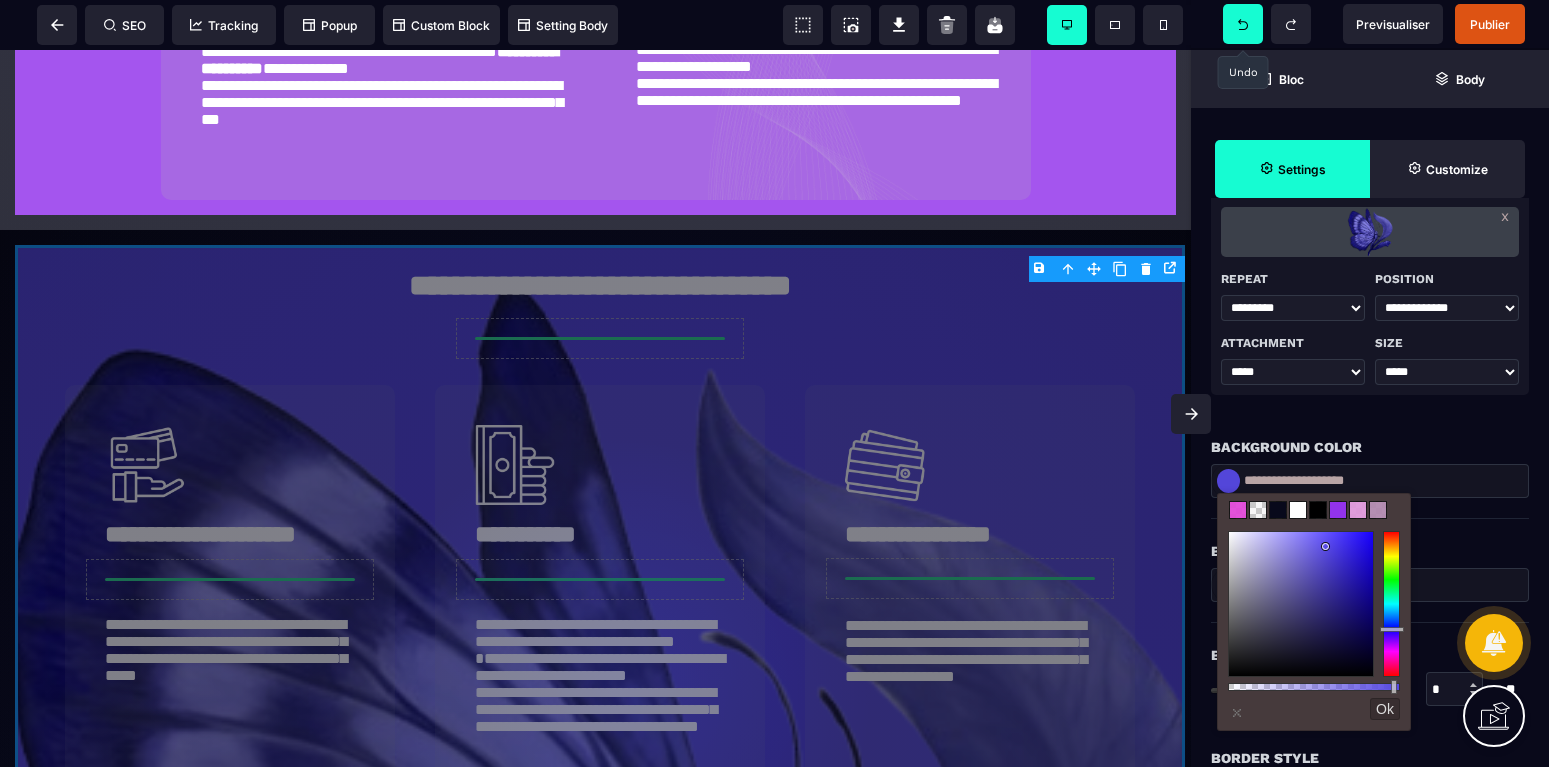 click at bounding box center [1301, 604] 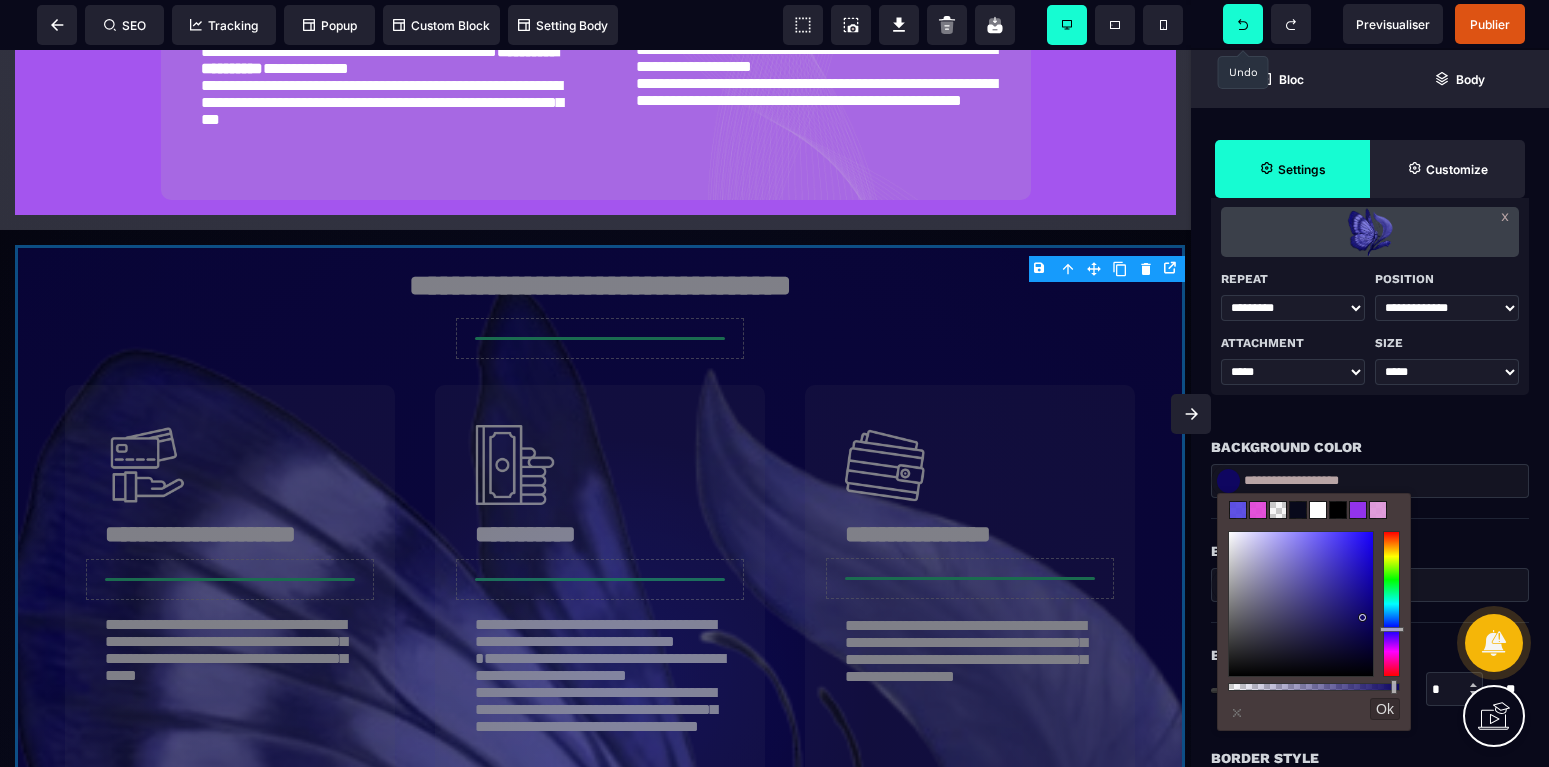 click at bounding box center (1301, 604) 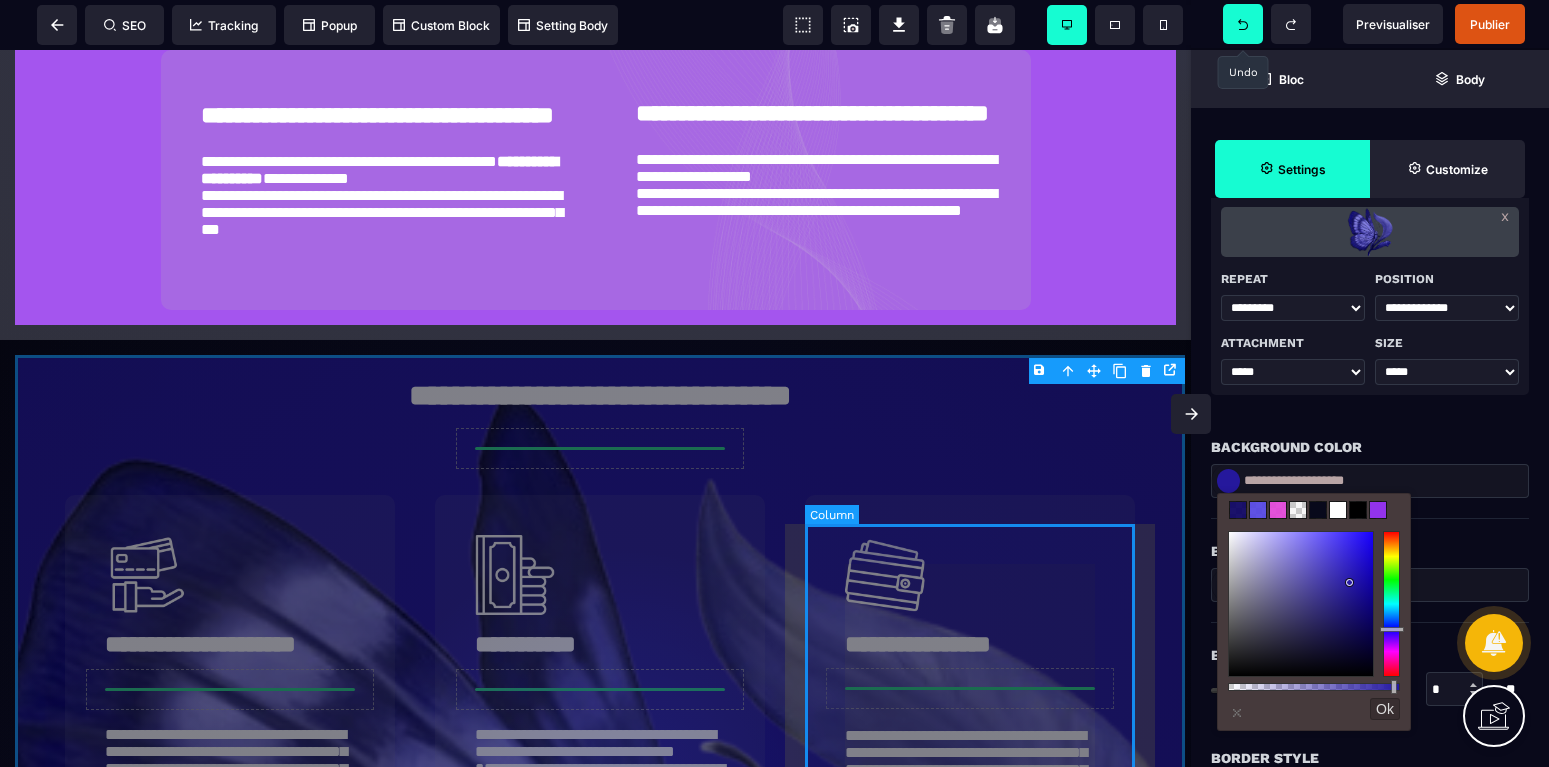 scroll, scrollTop: 1383, scrollLeft: 0, axis: vertical 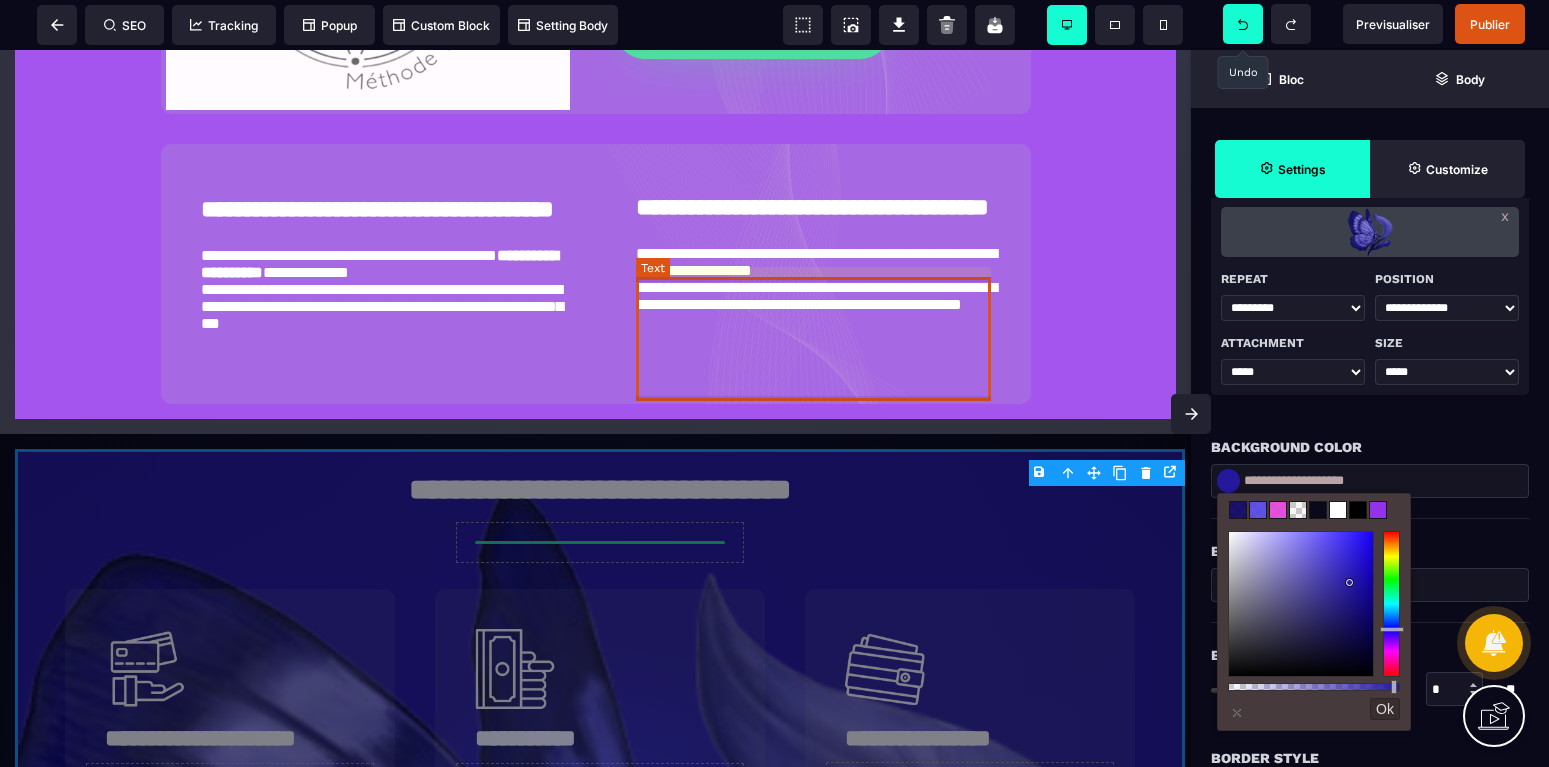 click on "**********" at bounding box center (813, 302) 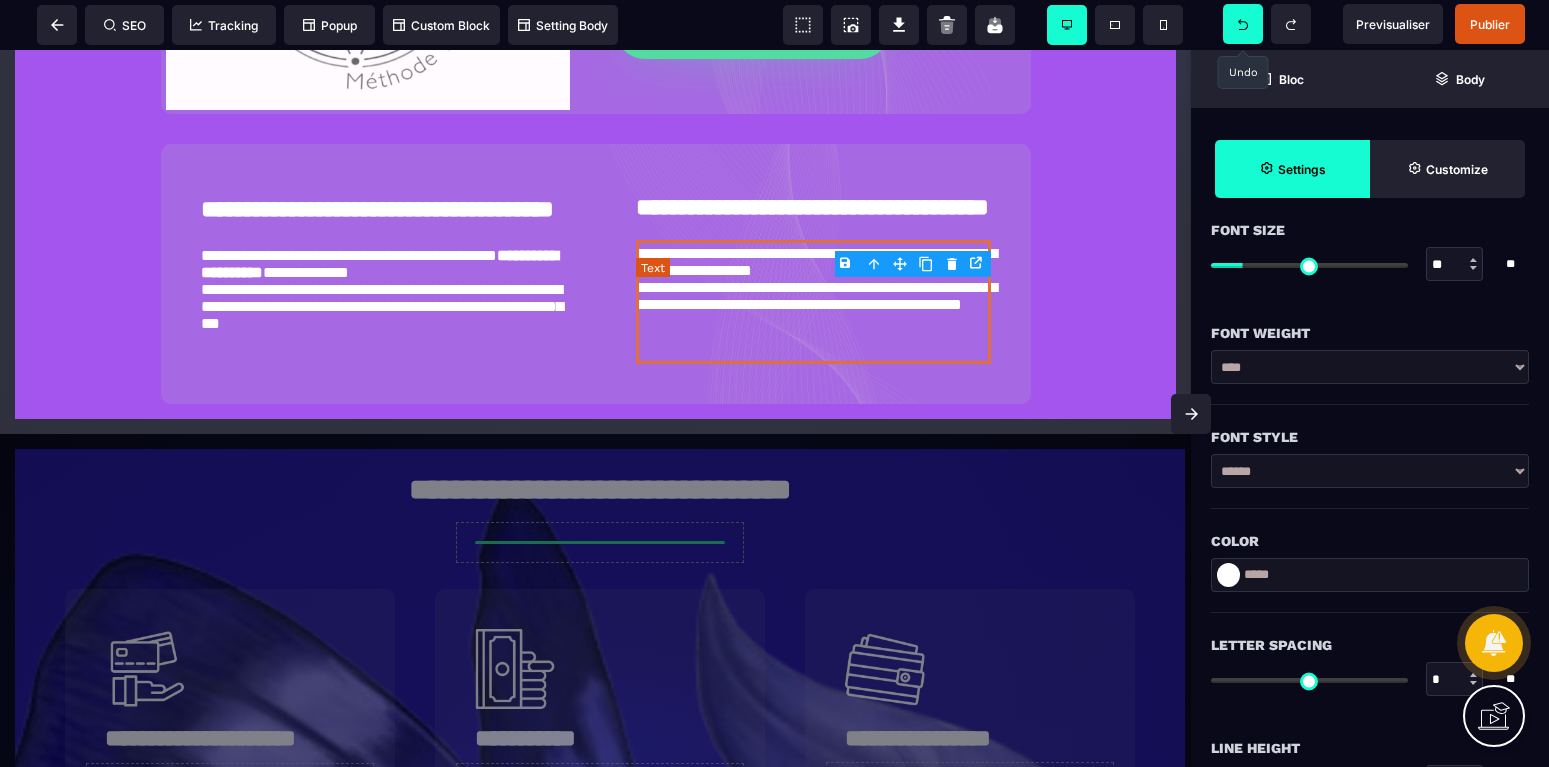 click on "**********" at bounding box center (813, 302) 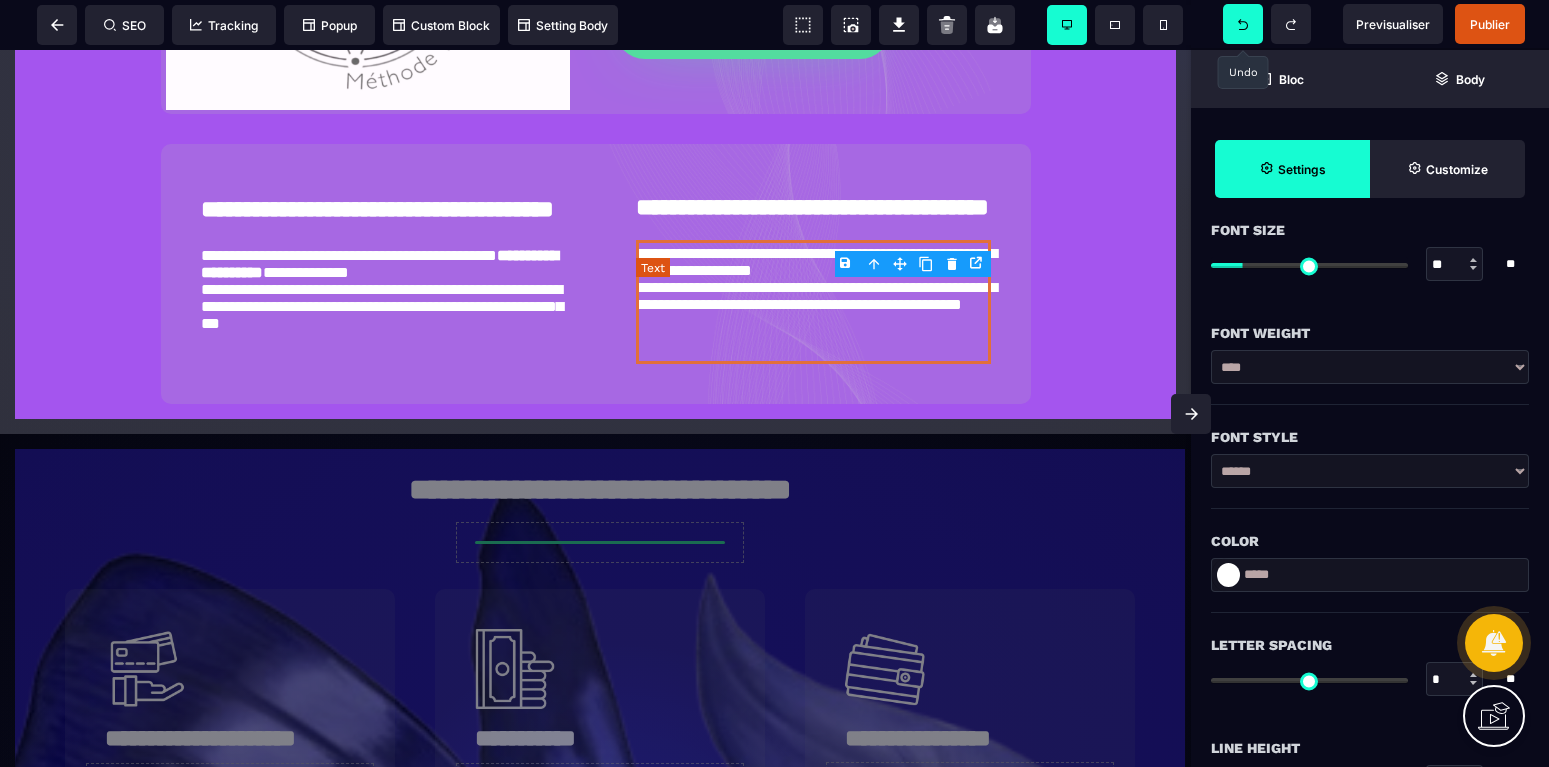 scroll, scrollTop: 0, scrollLeft: 0, axis: both 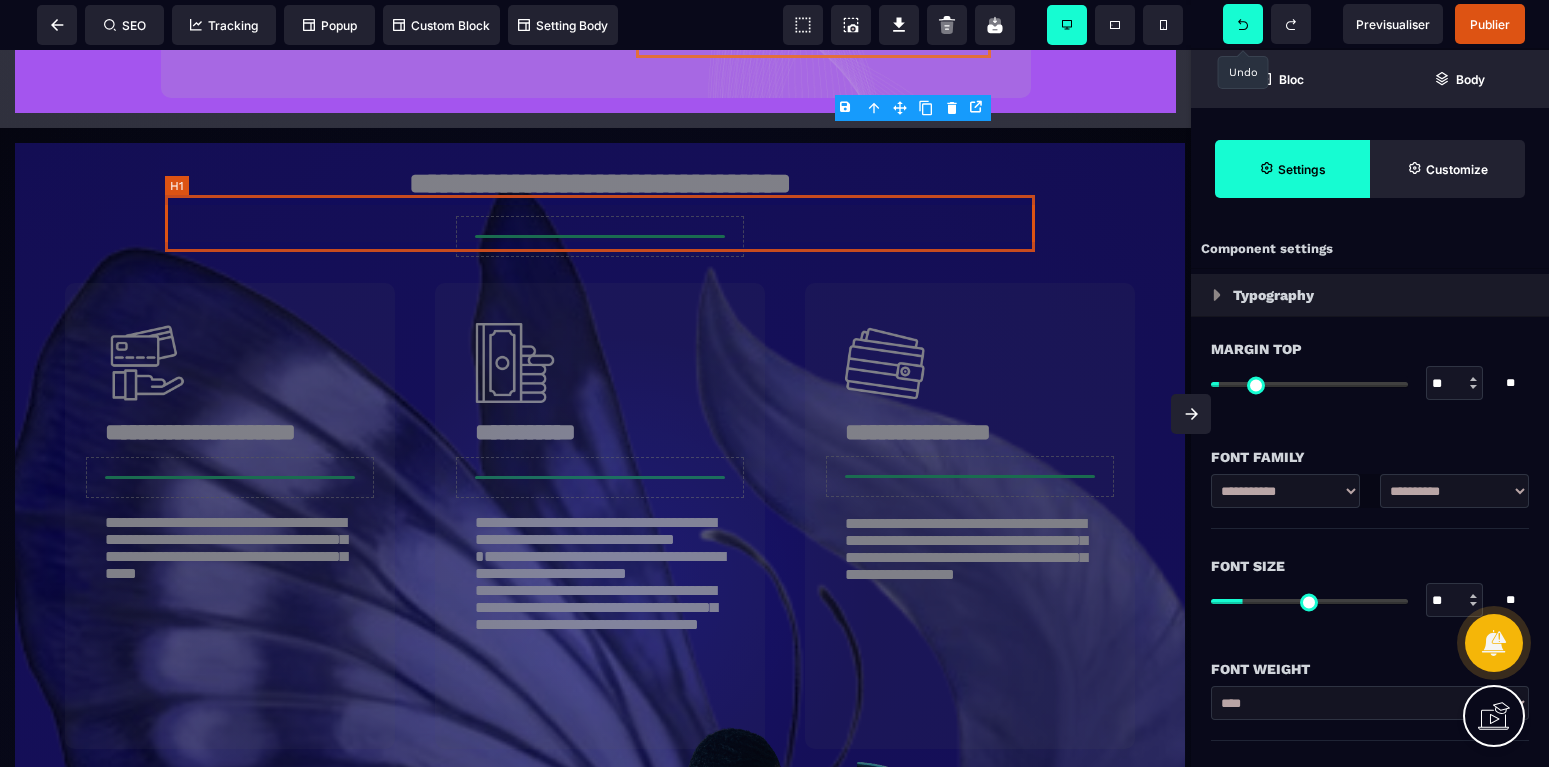 click on "**********" at bounding box center (600, 186) 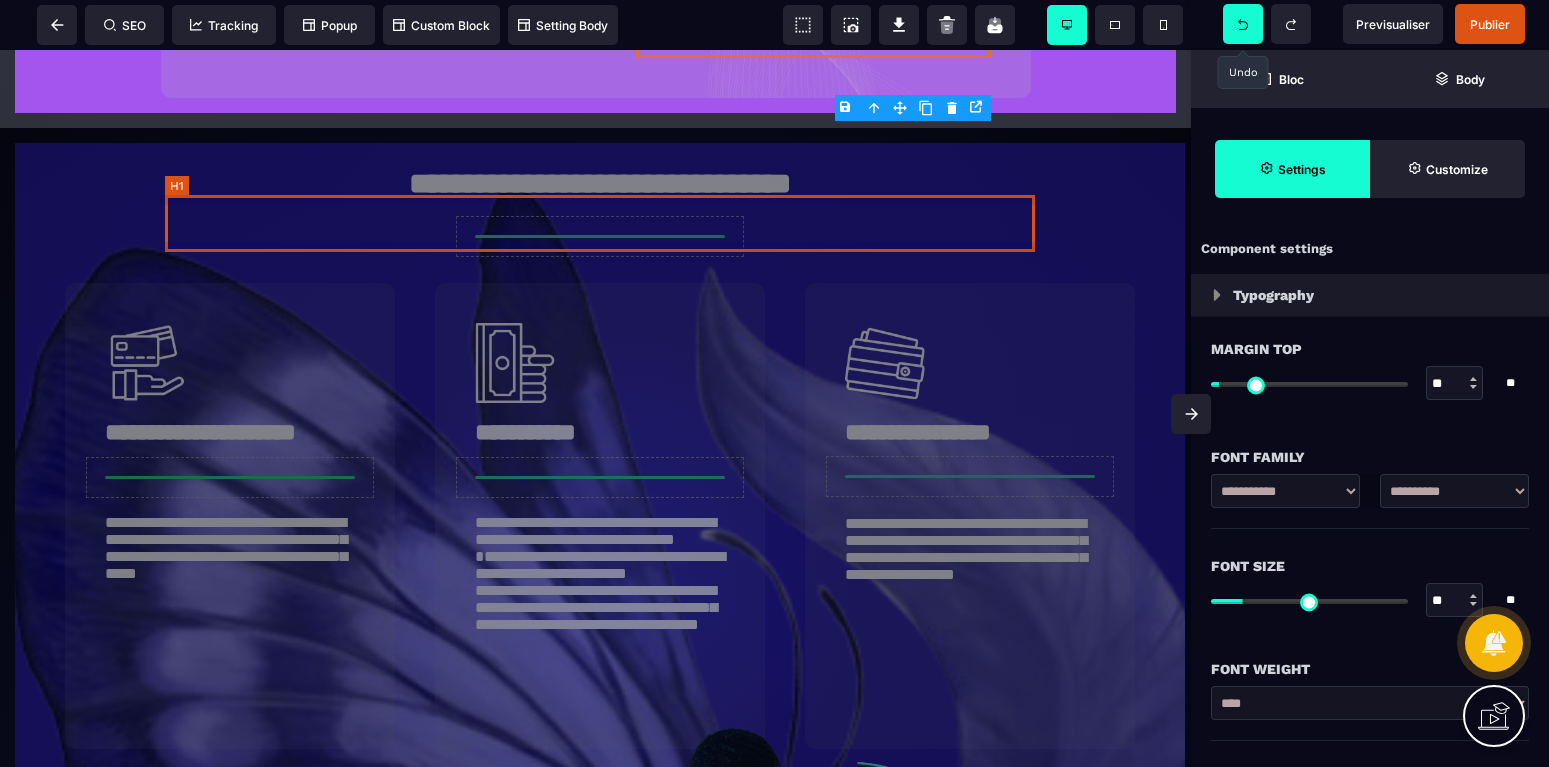 click on "**********" at bounding box center (600, 186) 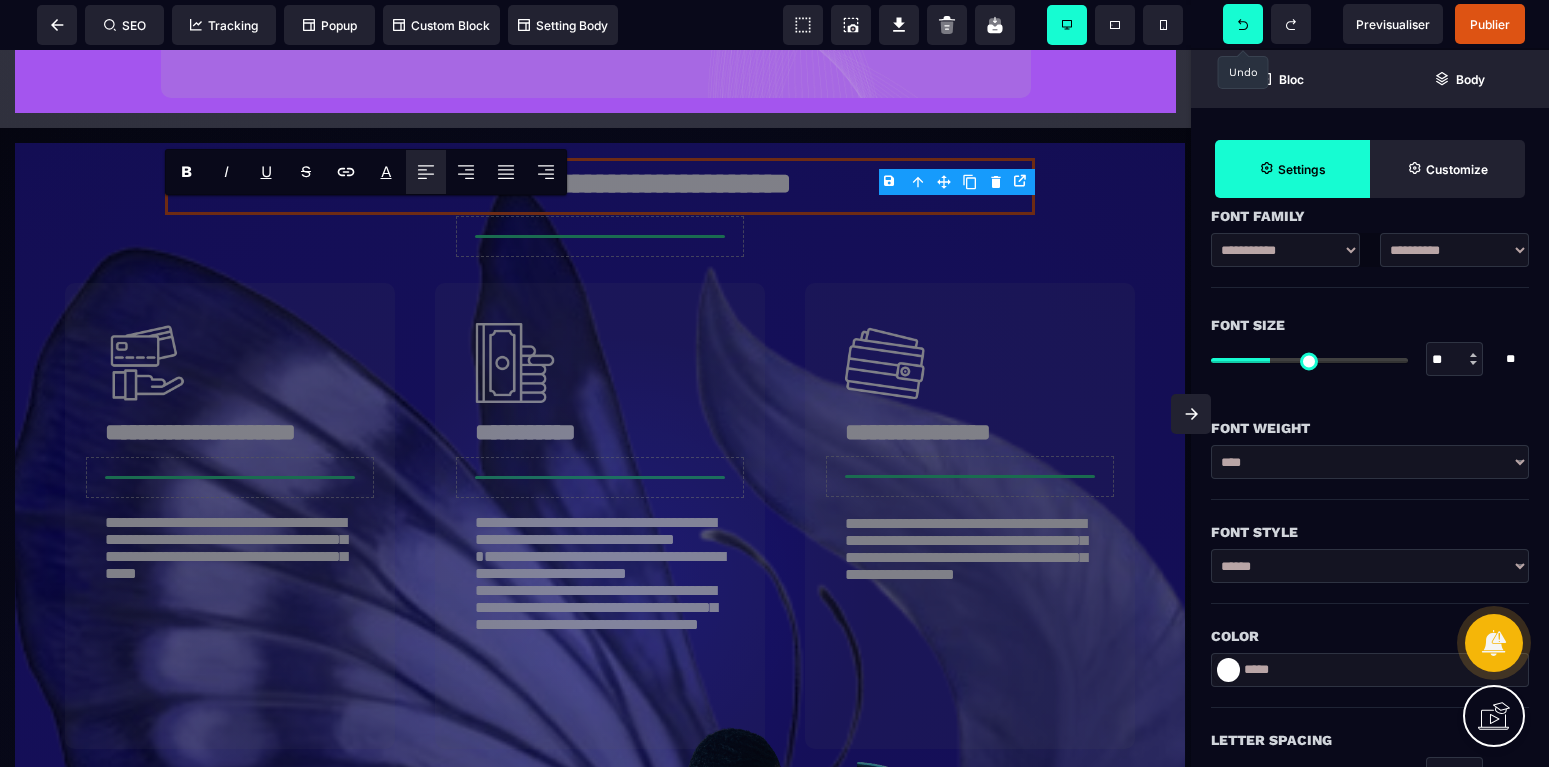 scroll, scrollTop: 252, scrollLeft: 0, axis: vertical 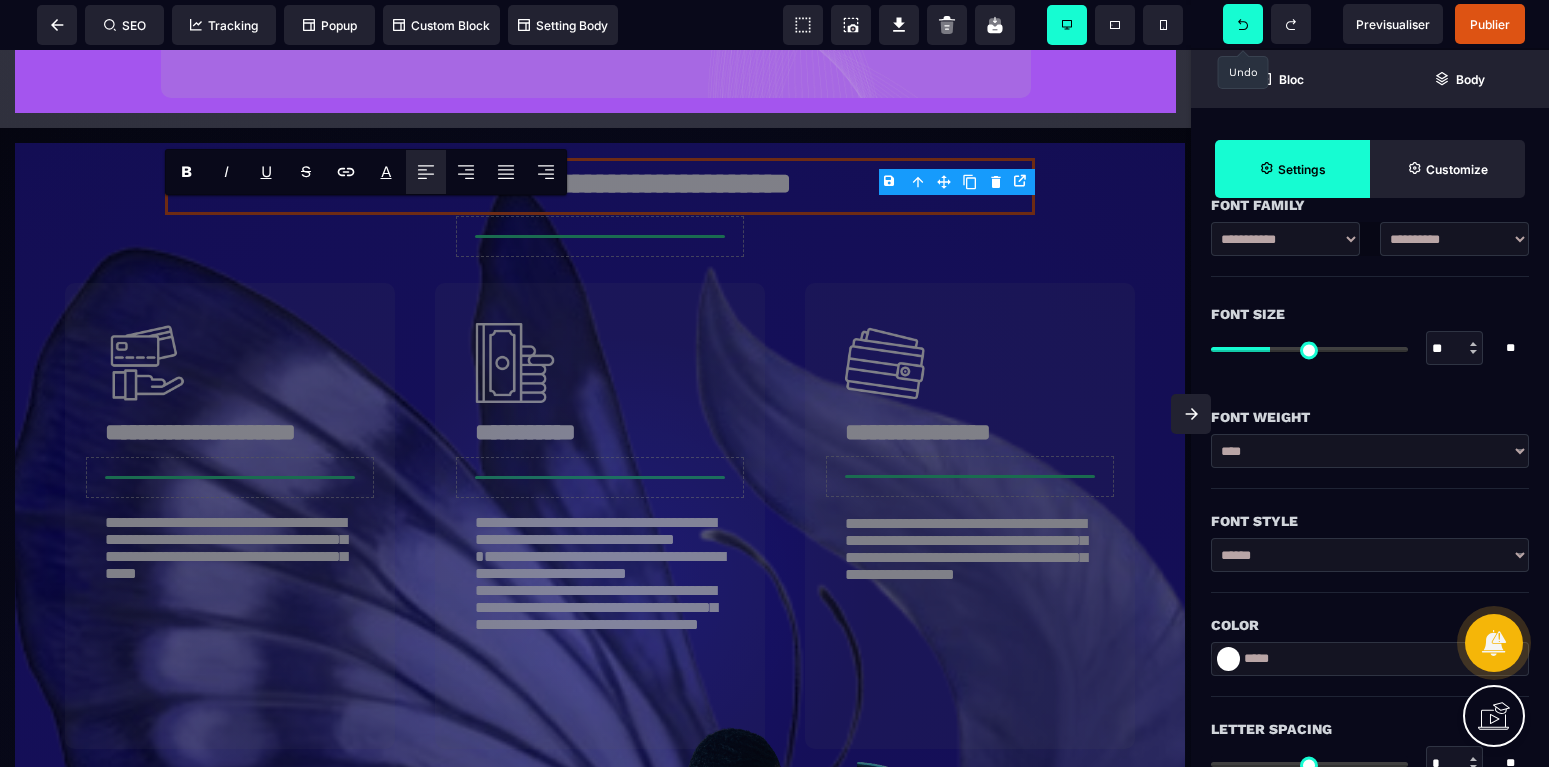 click at bounding box center (1309, 349) 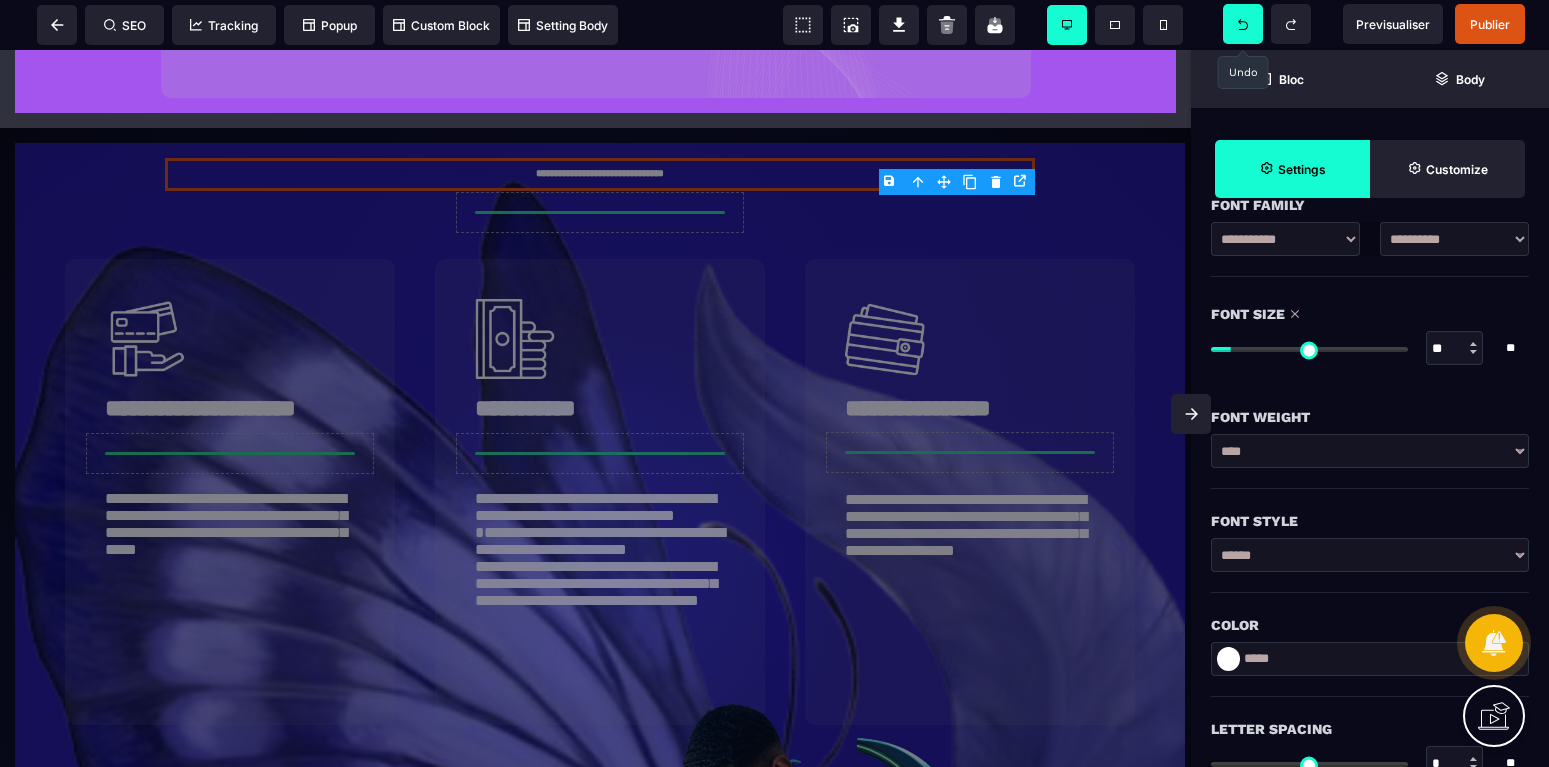 click at bounding box center (1309, 349) 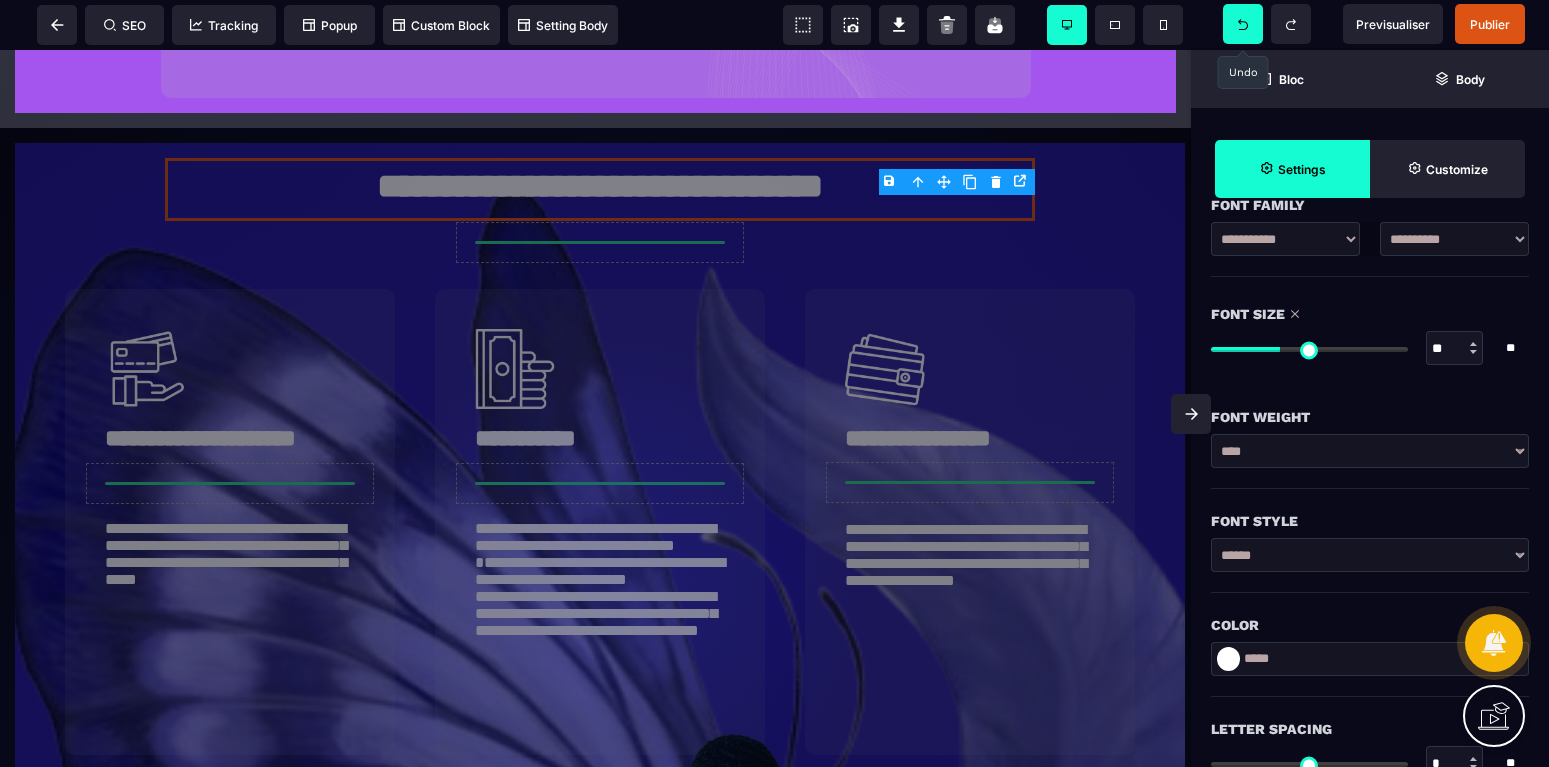 click at bounding box center (1243, 24) 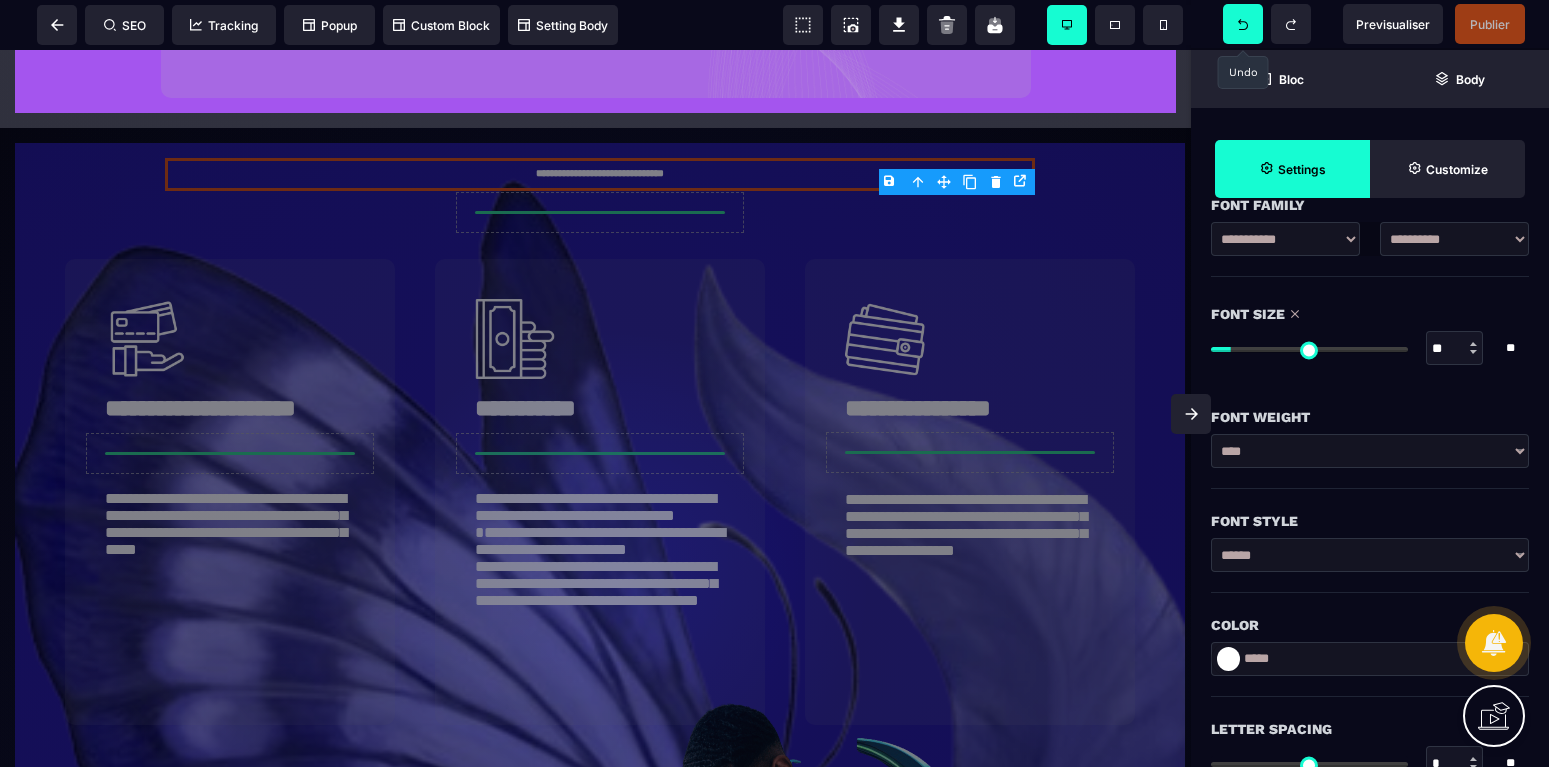 click at bounding box center [1243, 24] 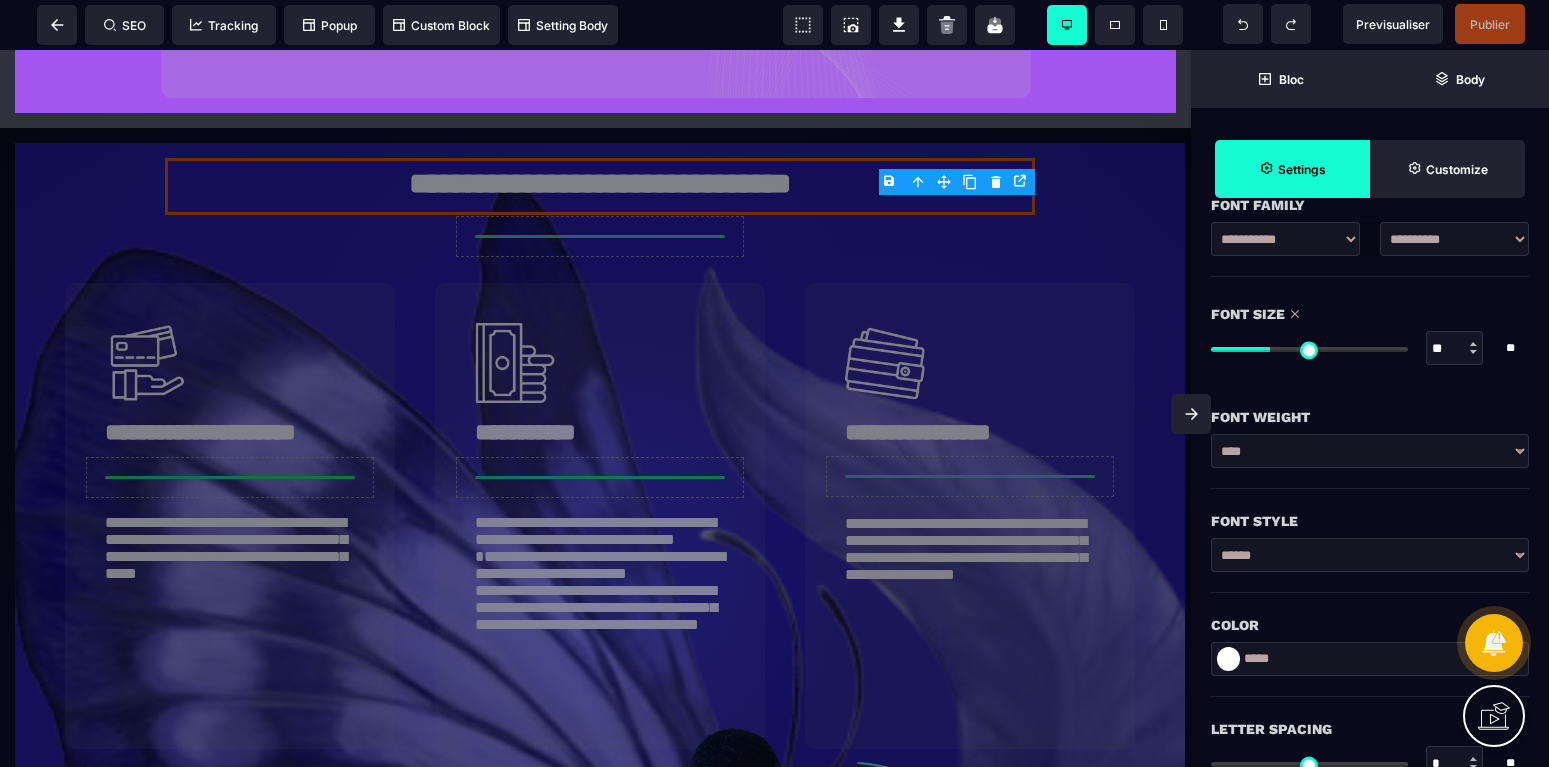 click on "**********" at bounding box center [1370, 451] 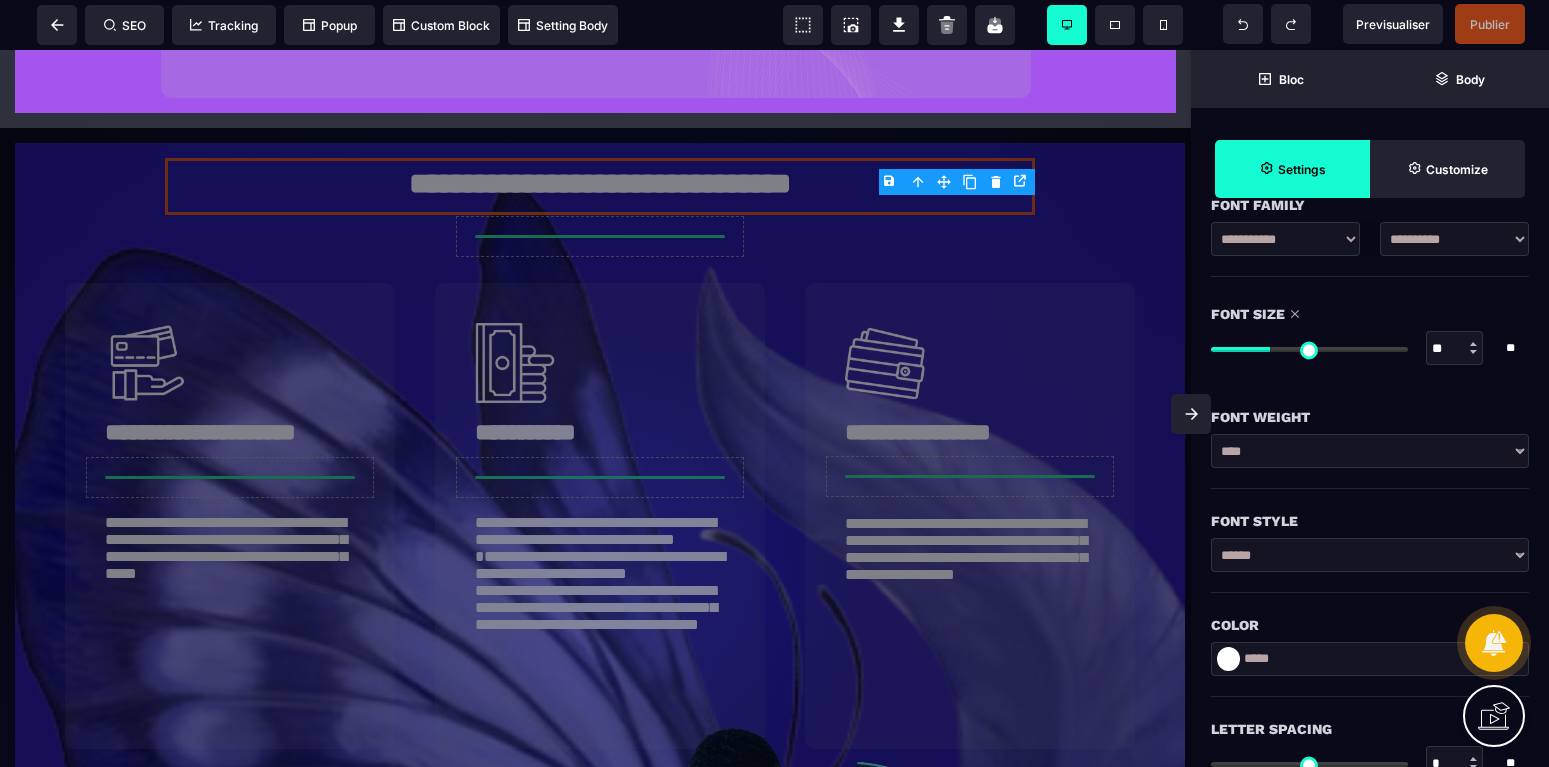 click on "****" at bounding box center [0, 0] 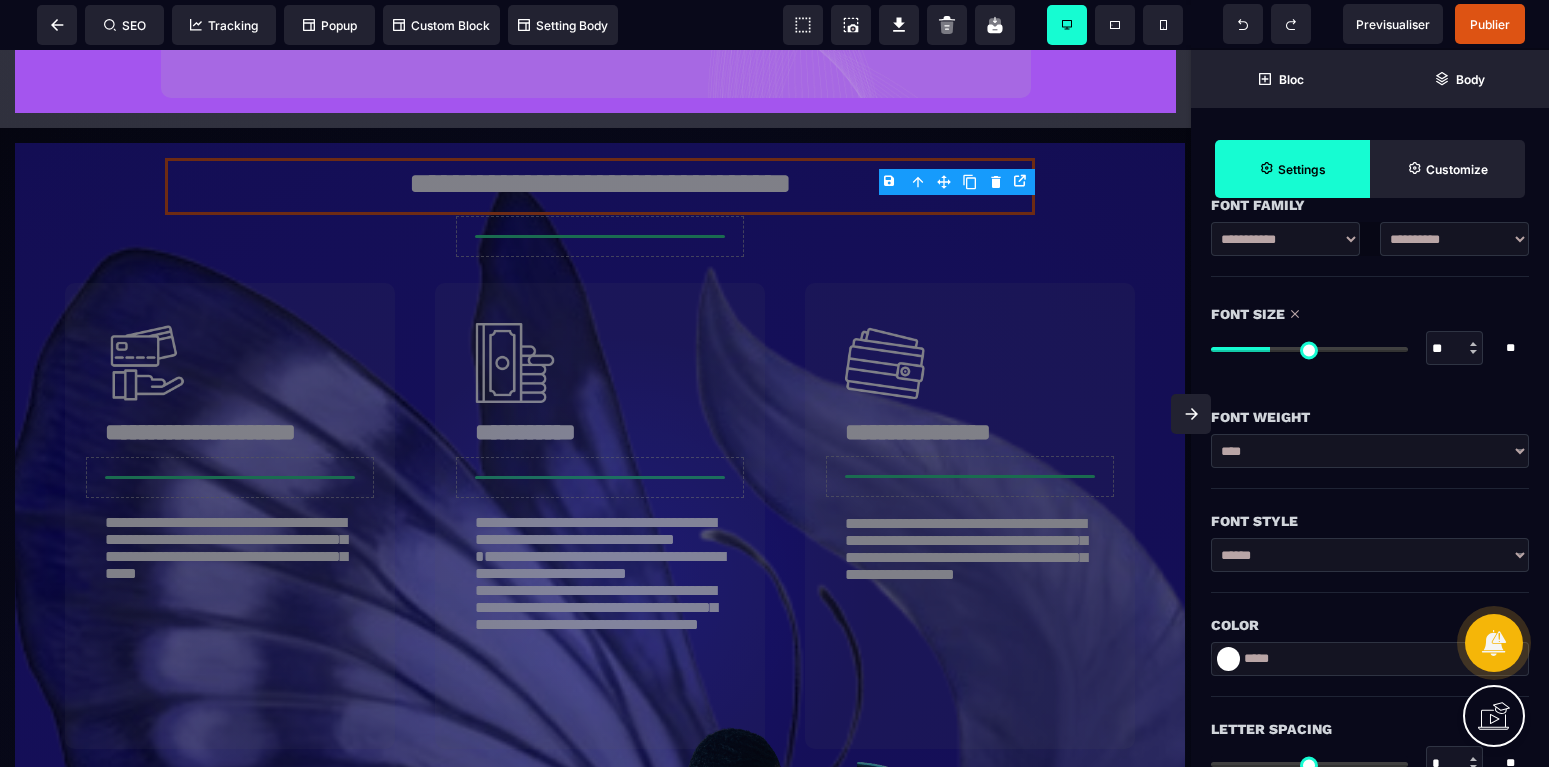 click on "**********" at bounding box center (1370, 451) 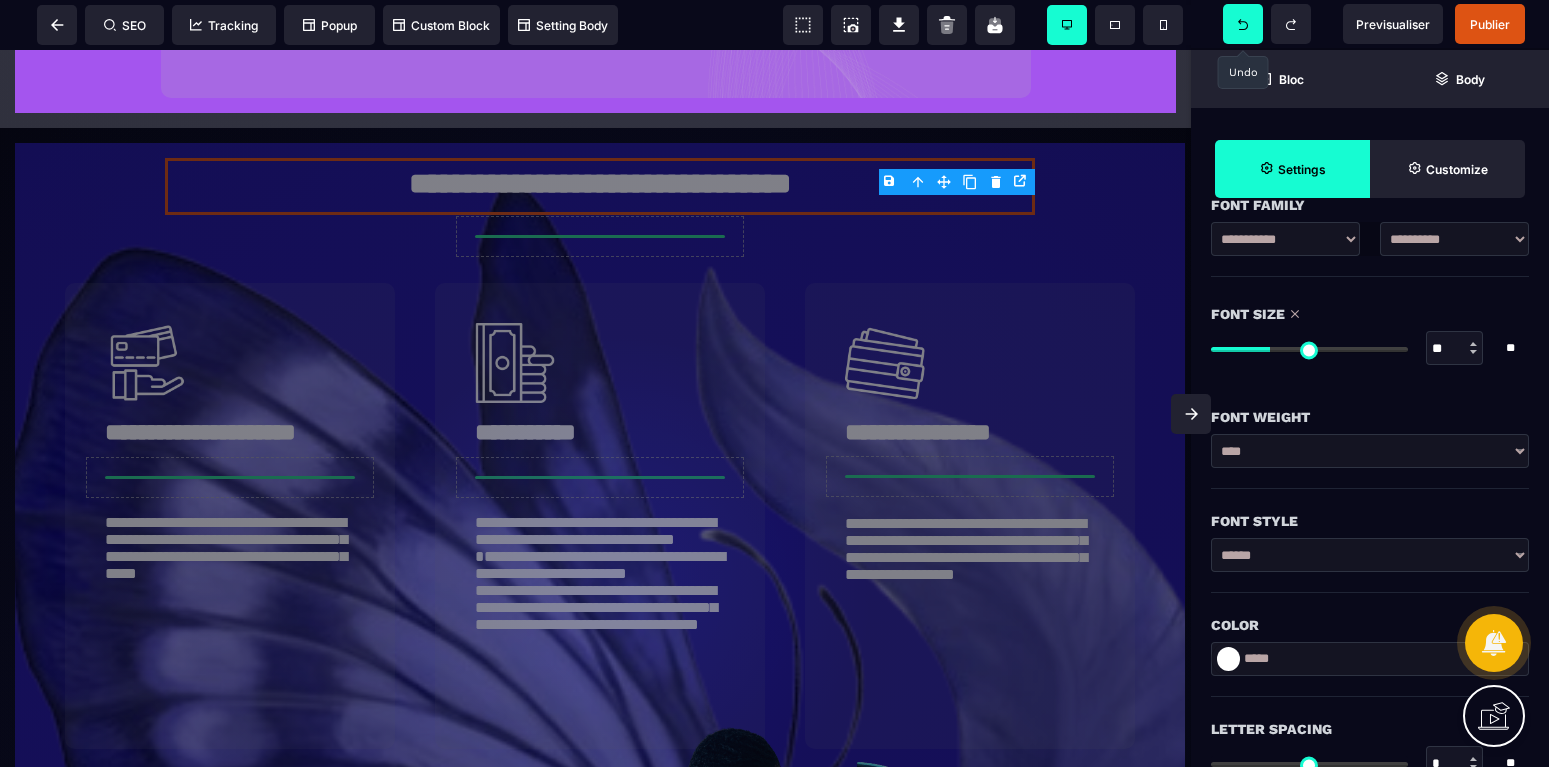 click at bounding box center (1243, 24) 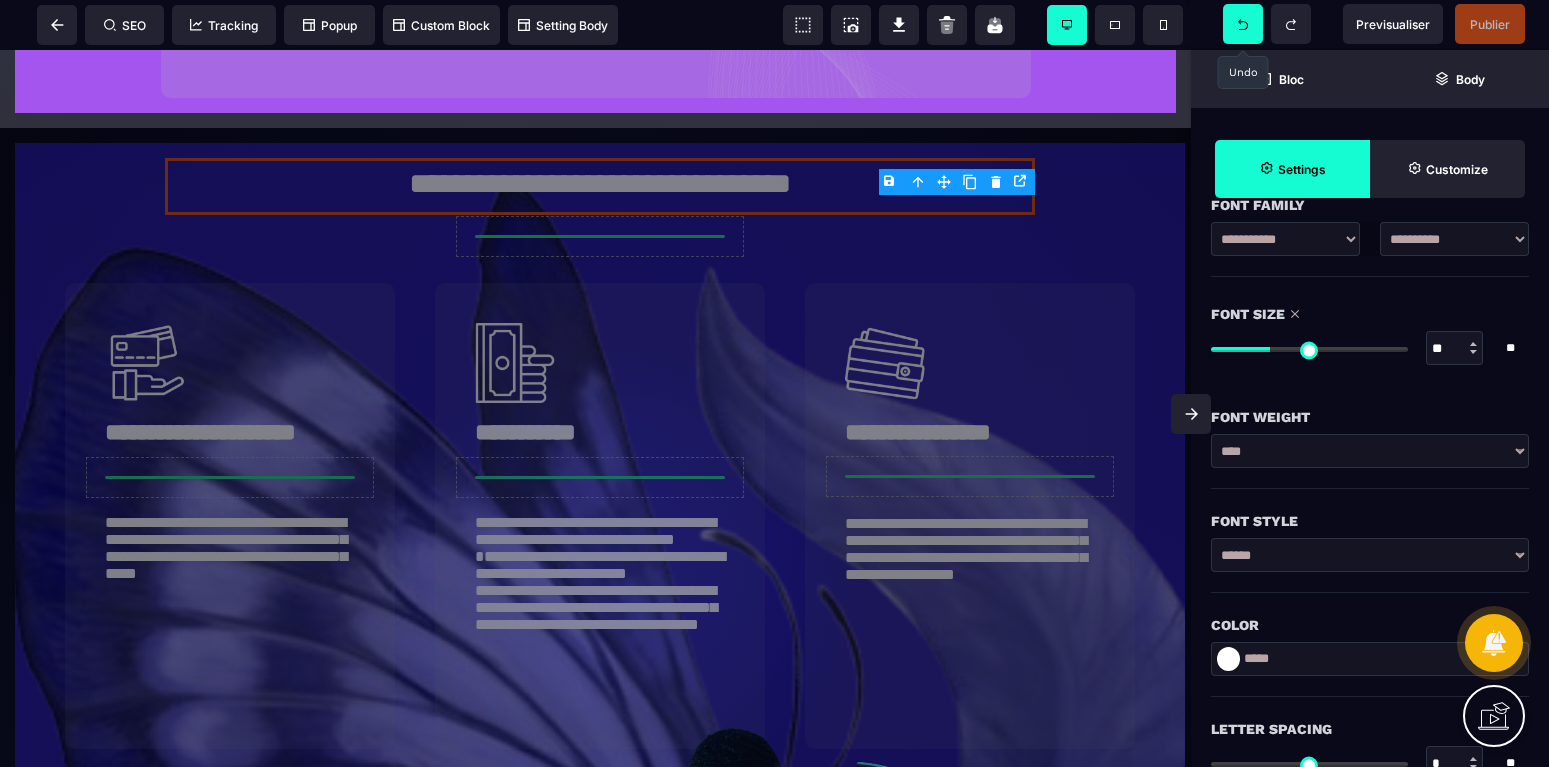 click 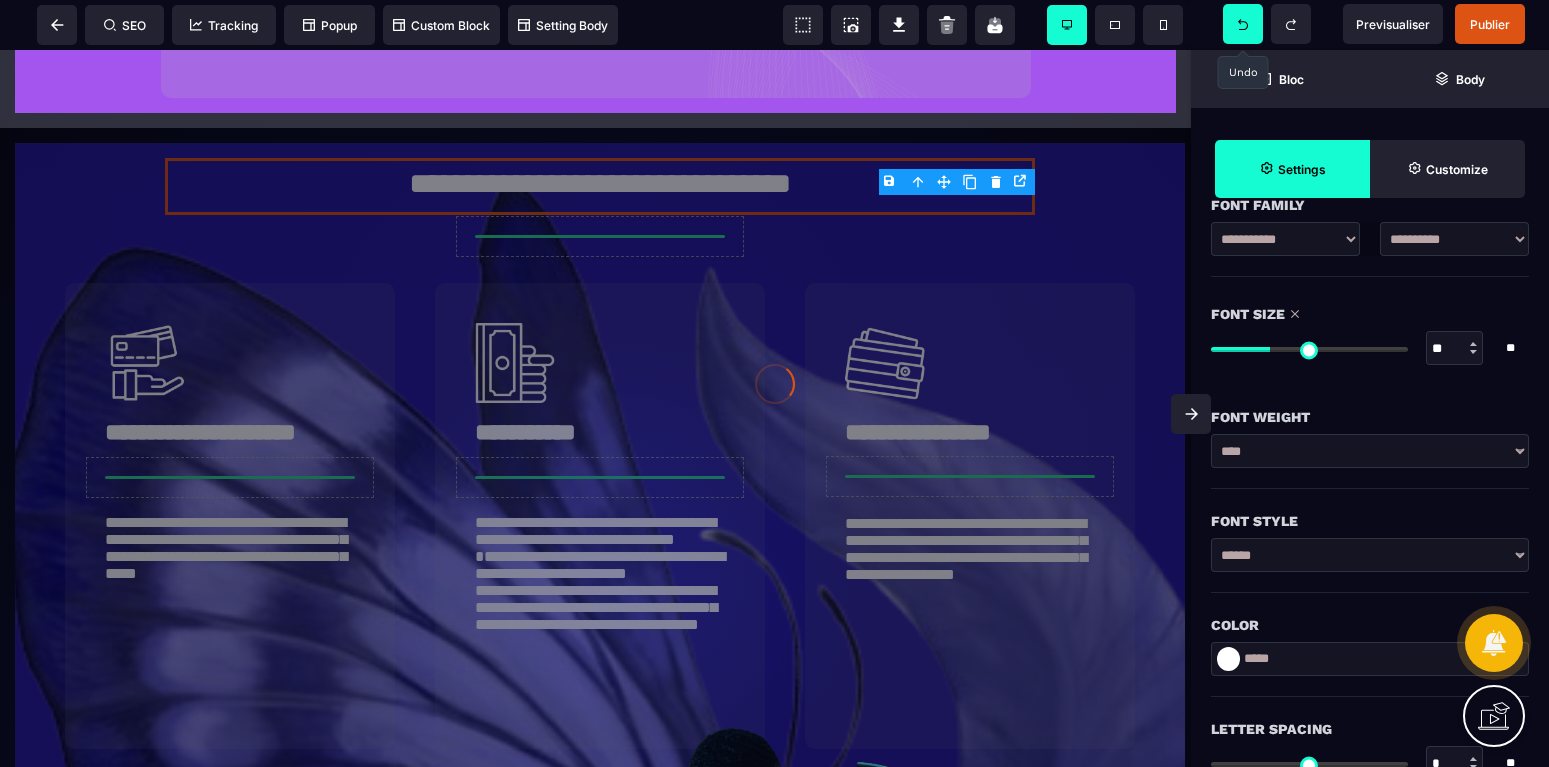 click 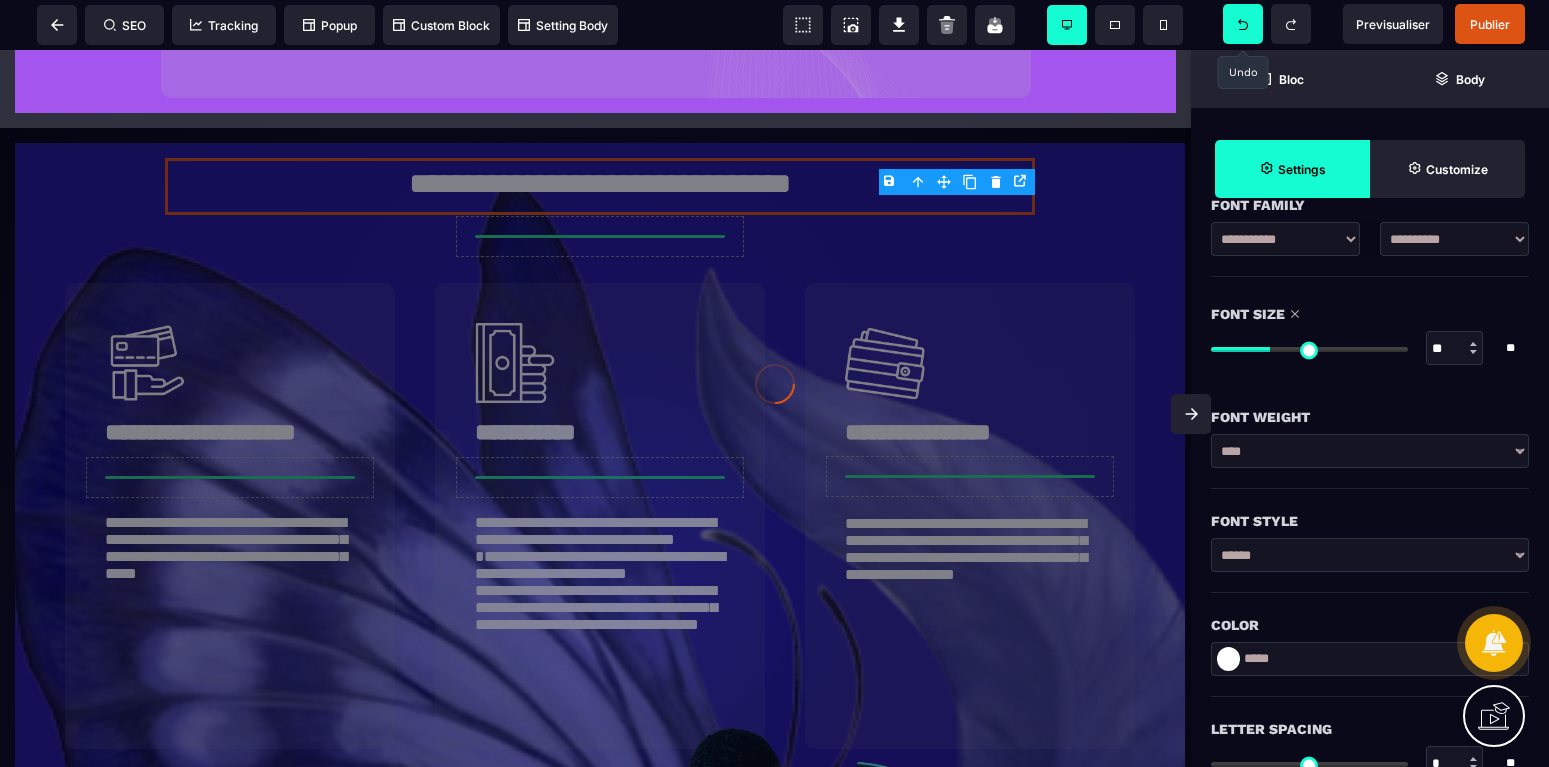 click 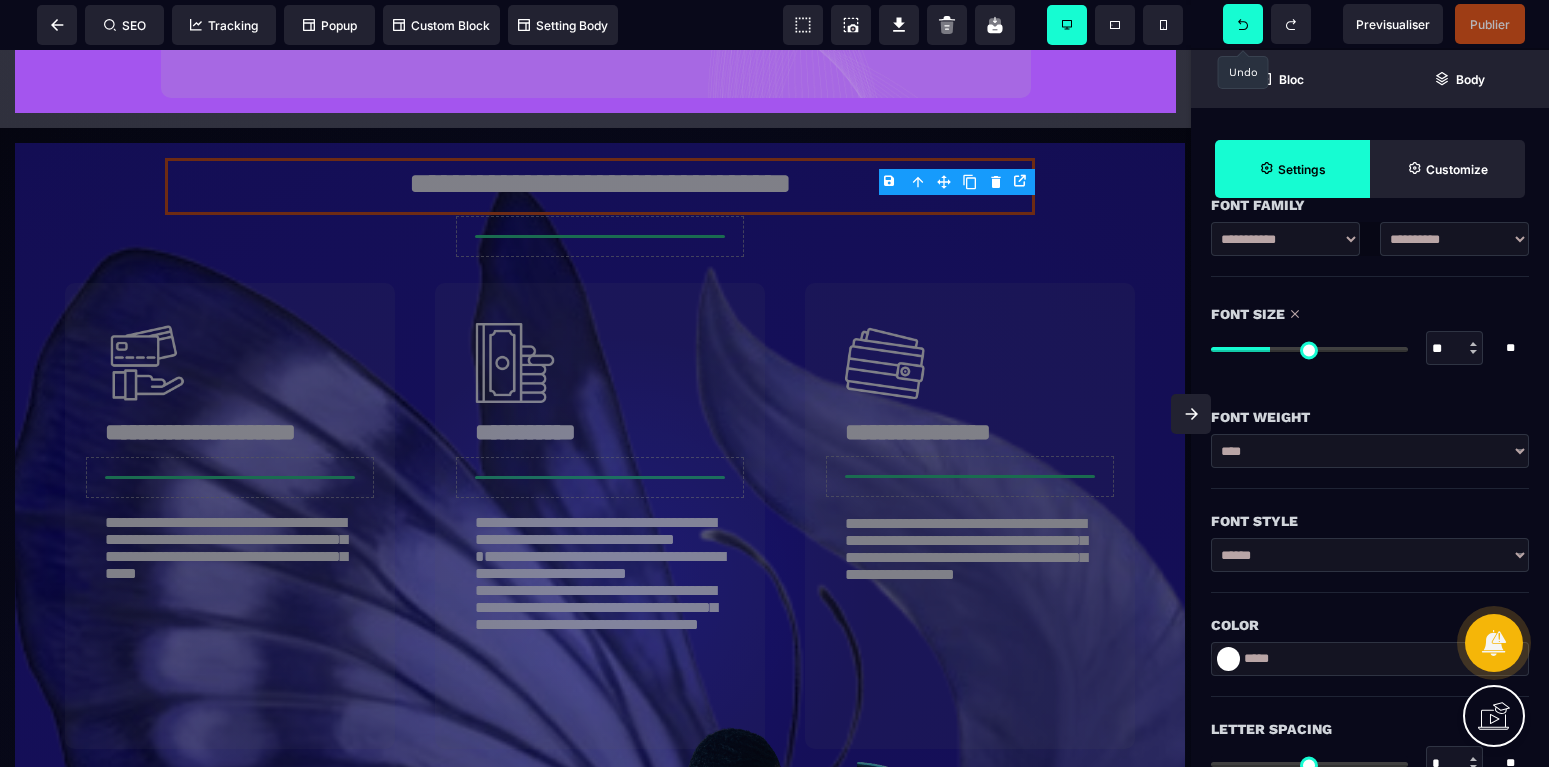 click 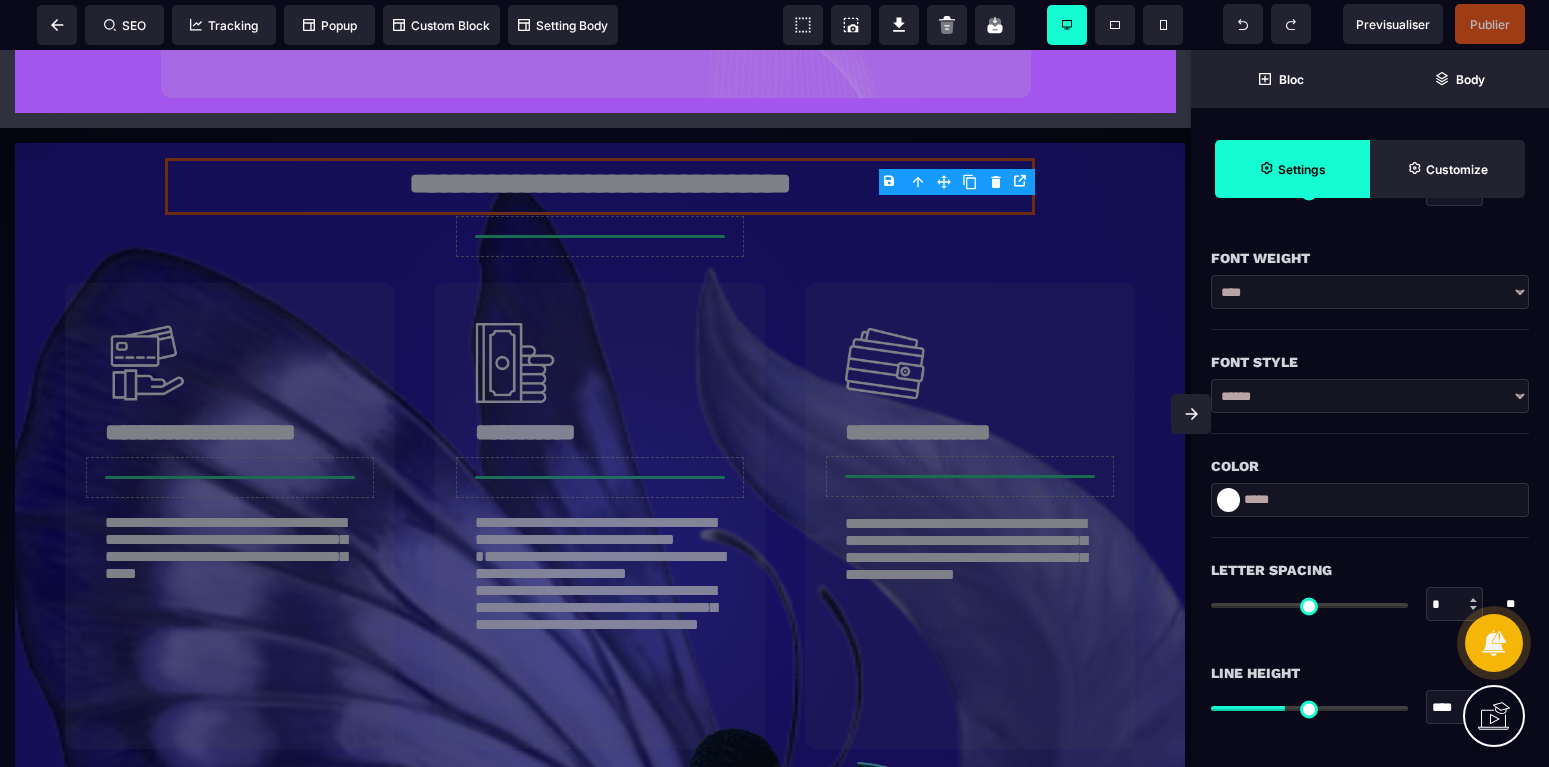 scroll, scrollTop: 420, scrollLeft: 0, axis: vertical 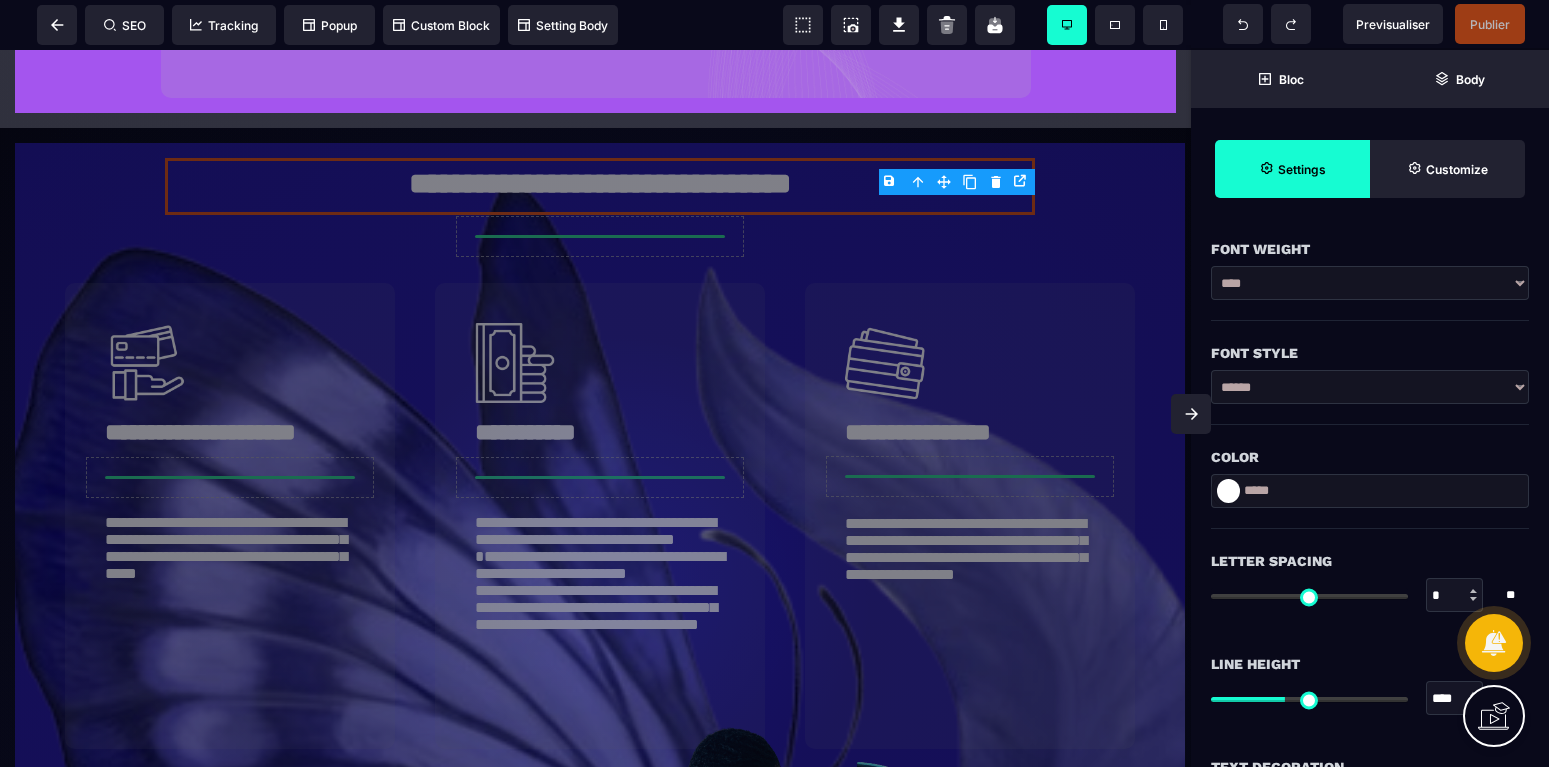 click on "****** ****** *******" at bounding box center (1370, 387) 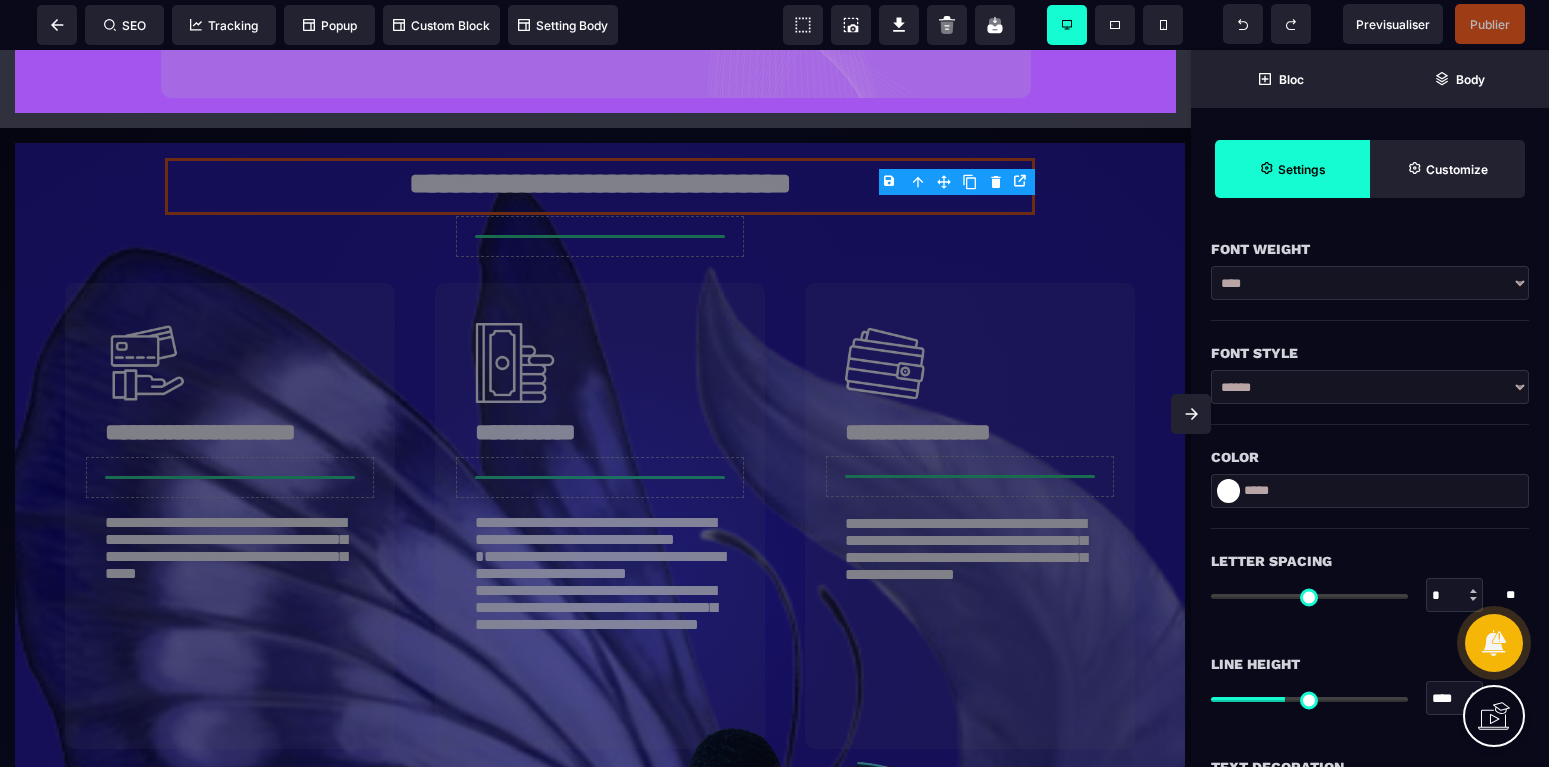 click on "****** ****** *******" at bounding box center (1370, 387) 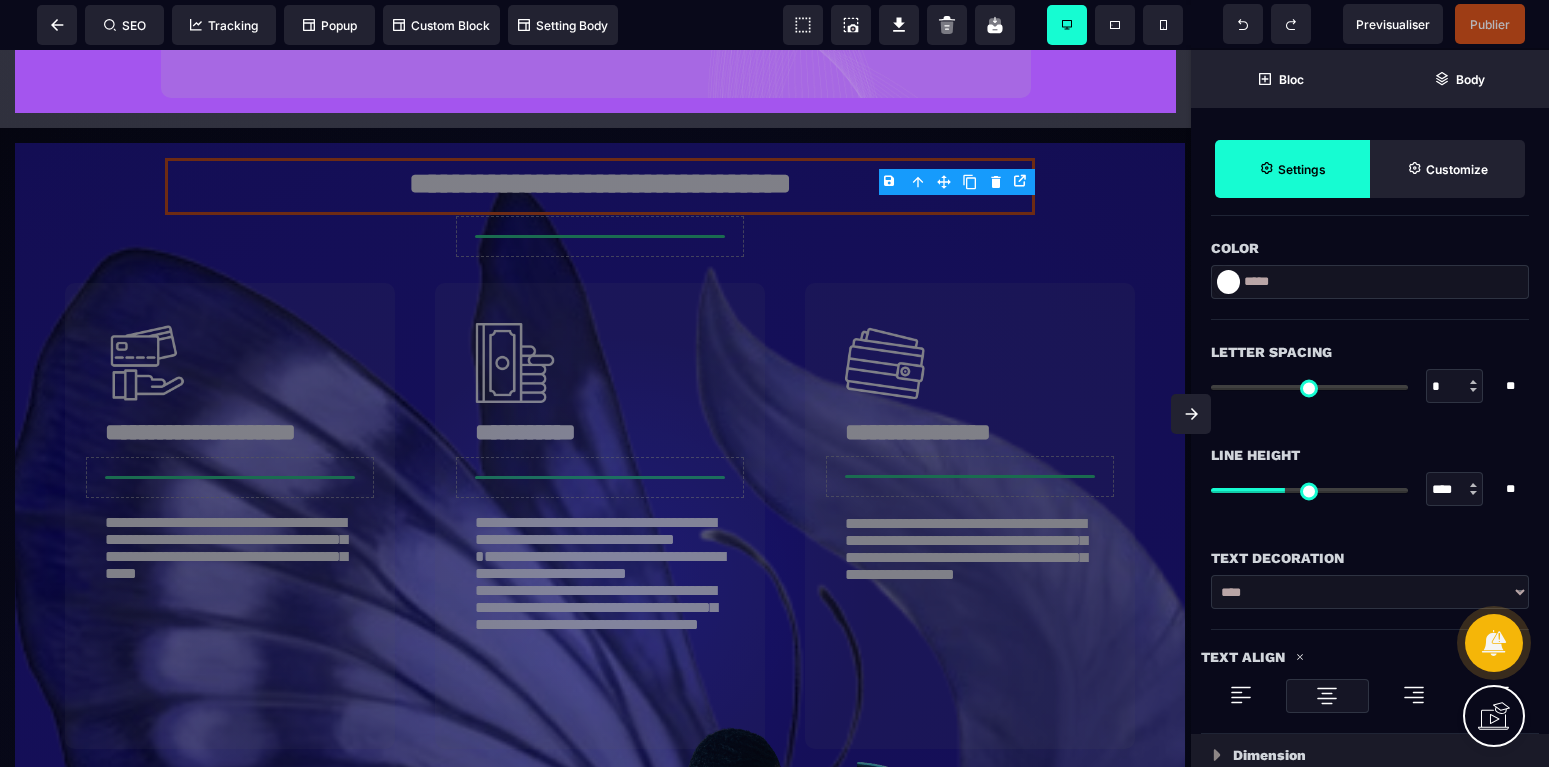 scroll, scrollTop: 672, scrollLeft: 0, axis: vertical 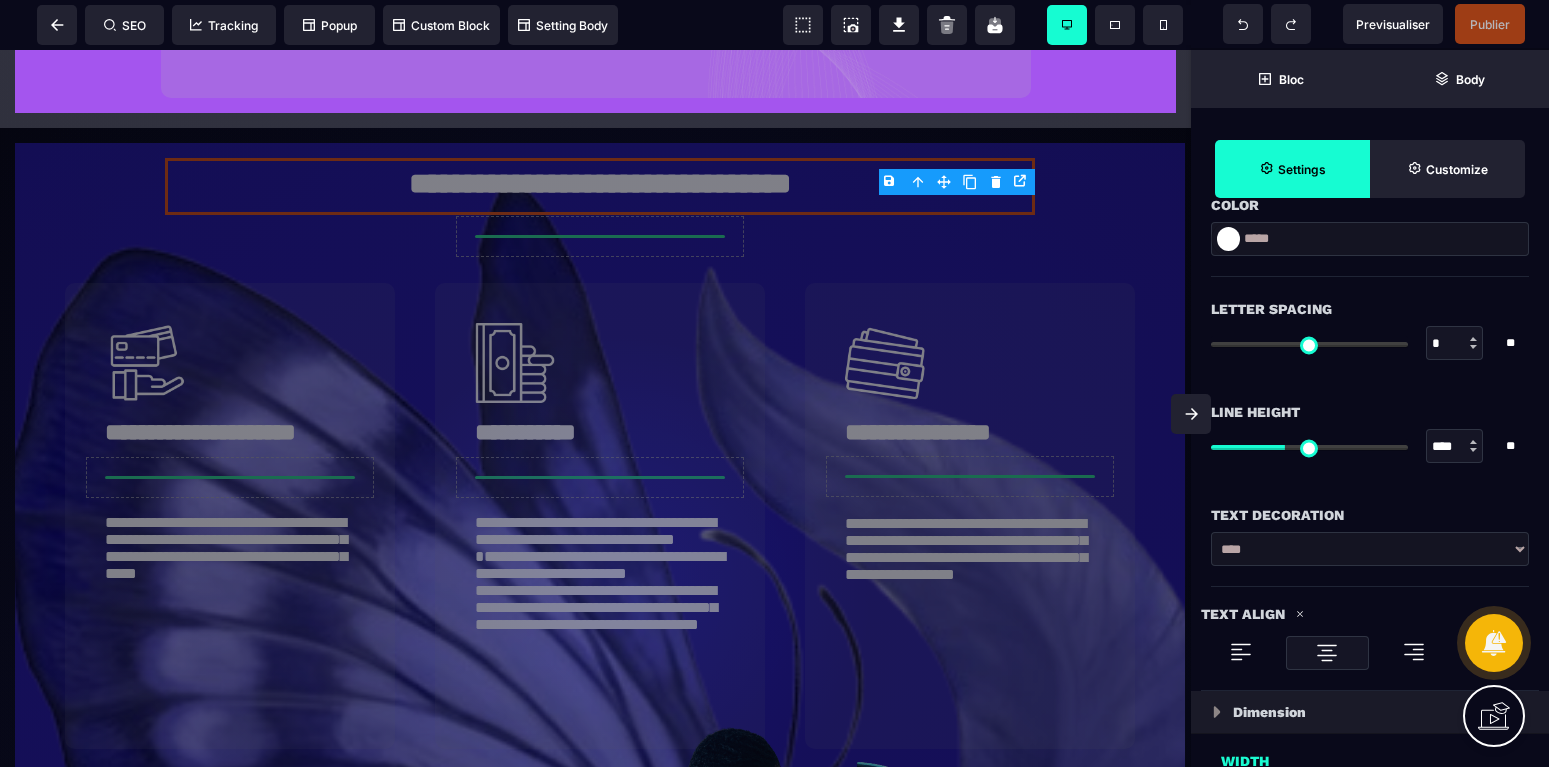 click at bounding box center [1309, 447] 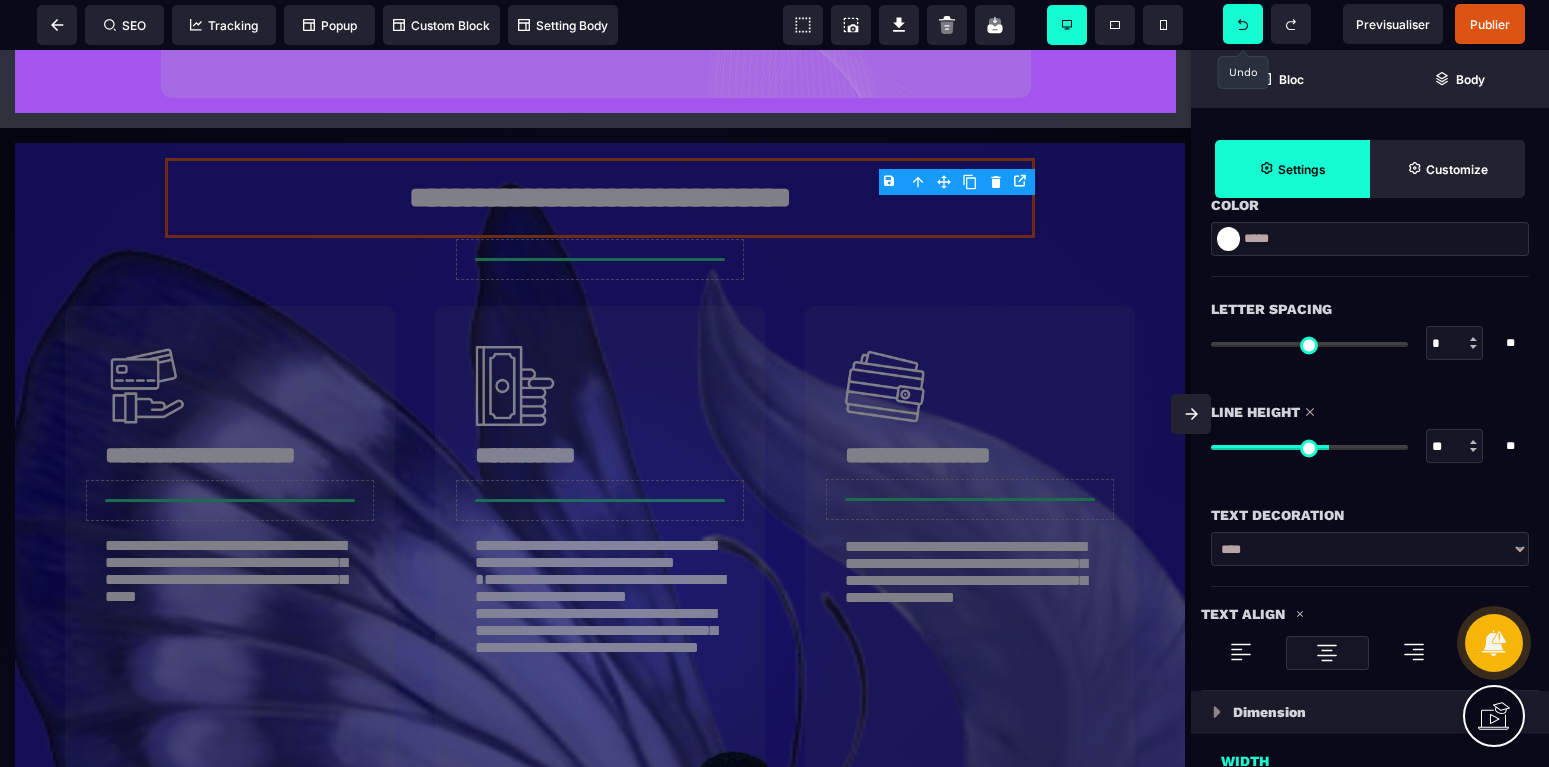 click at bounding box center (1243, 24) 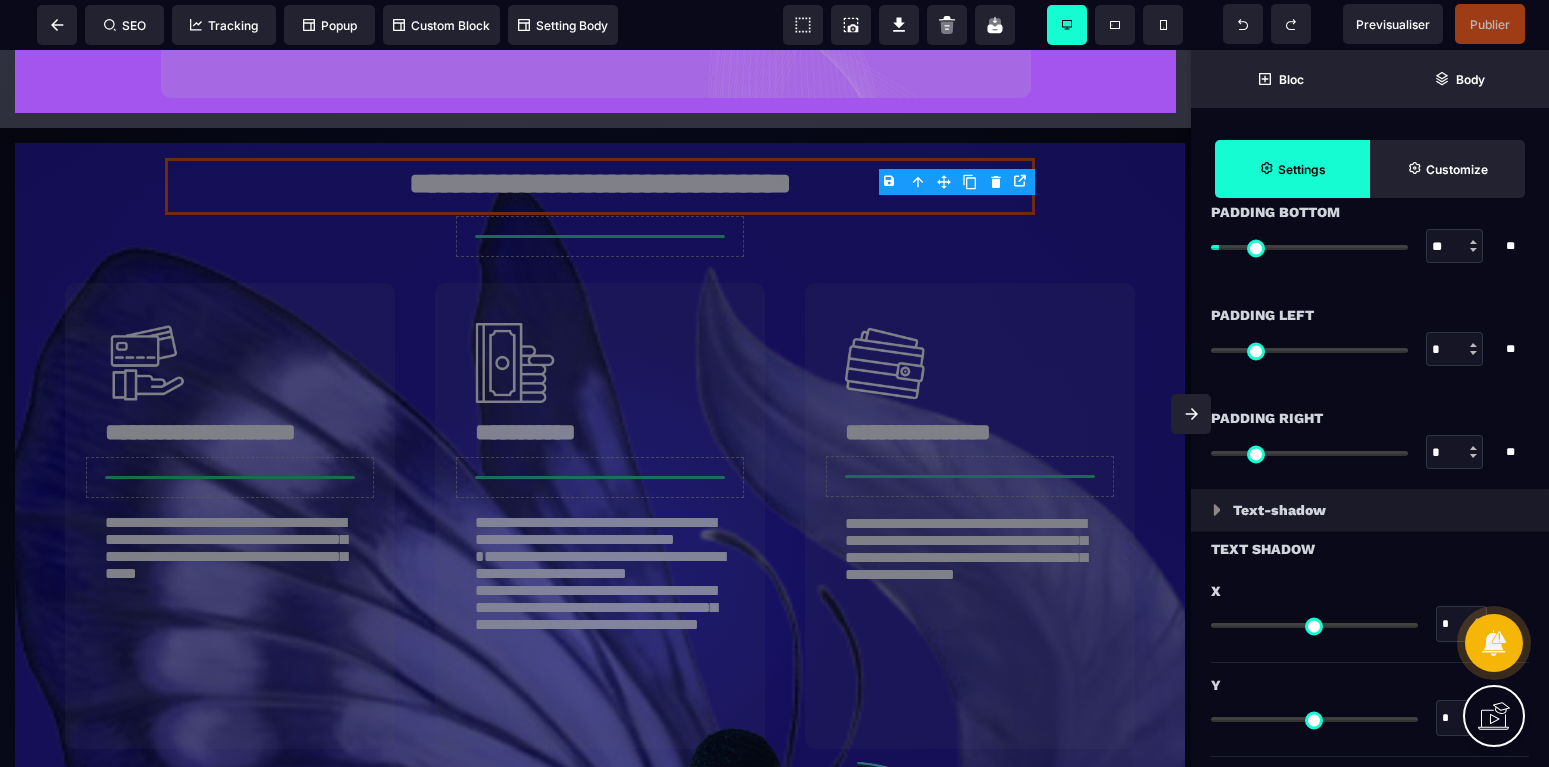 scroll, scrollTop: 1709, scrollLeft: 0, axis: vertical 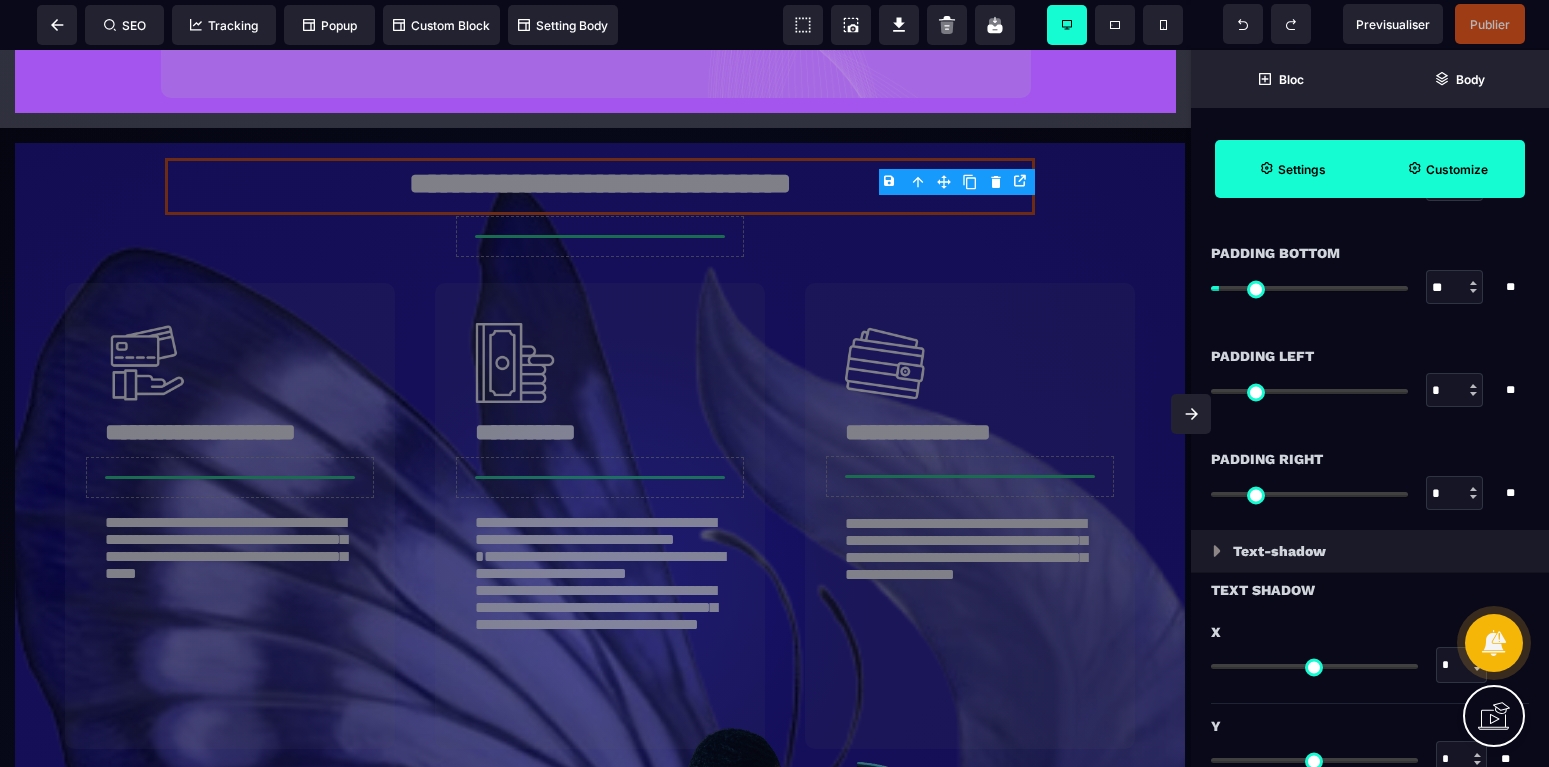 click on "Customize" at bounding box center [1457, 169] 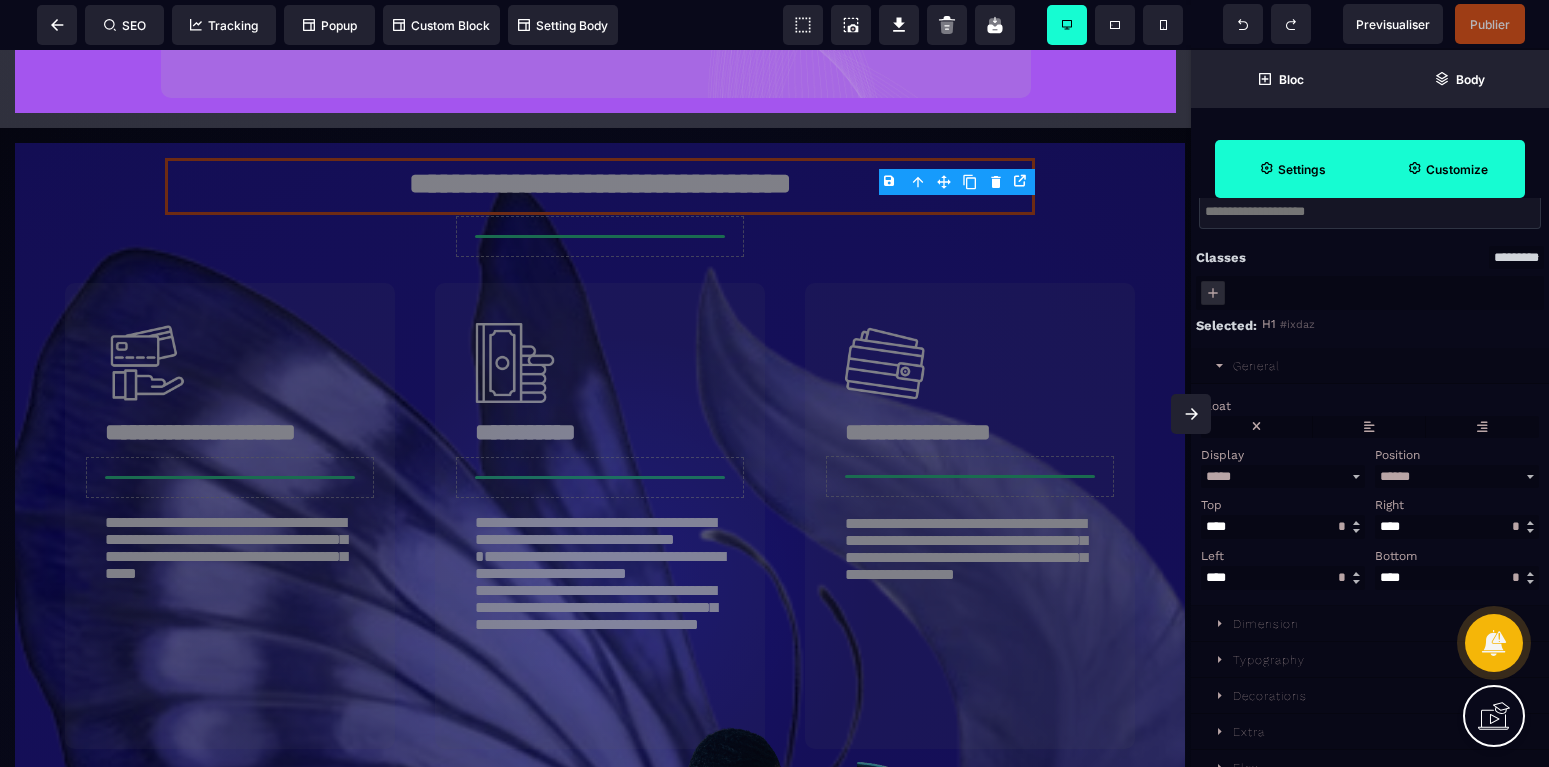 scroll, scrollTop: 0, scrollLeft: 0, axis: both 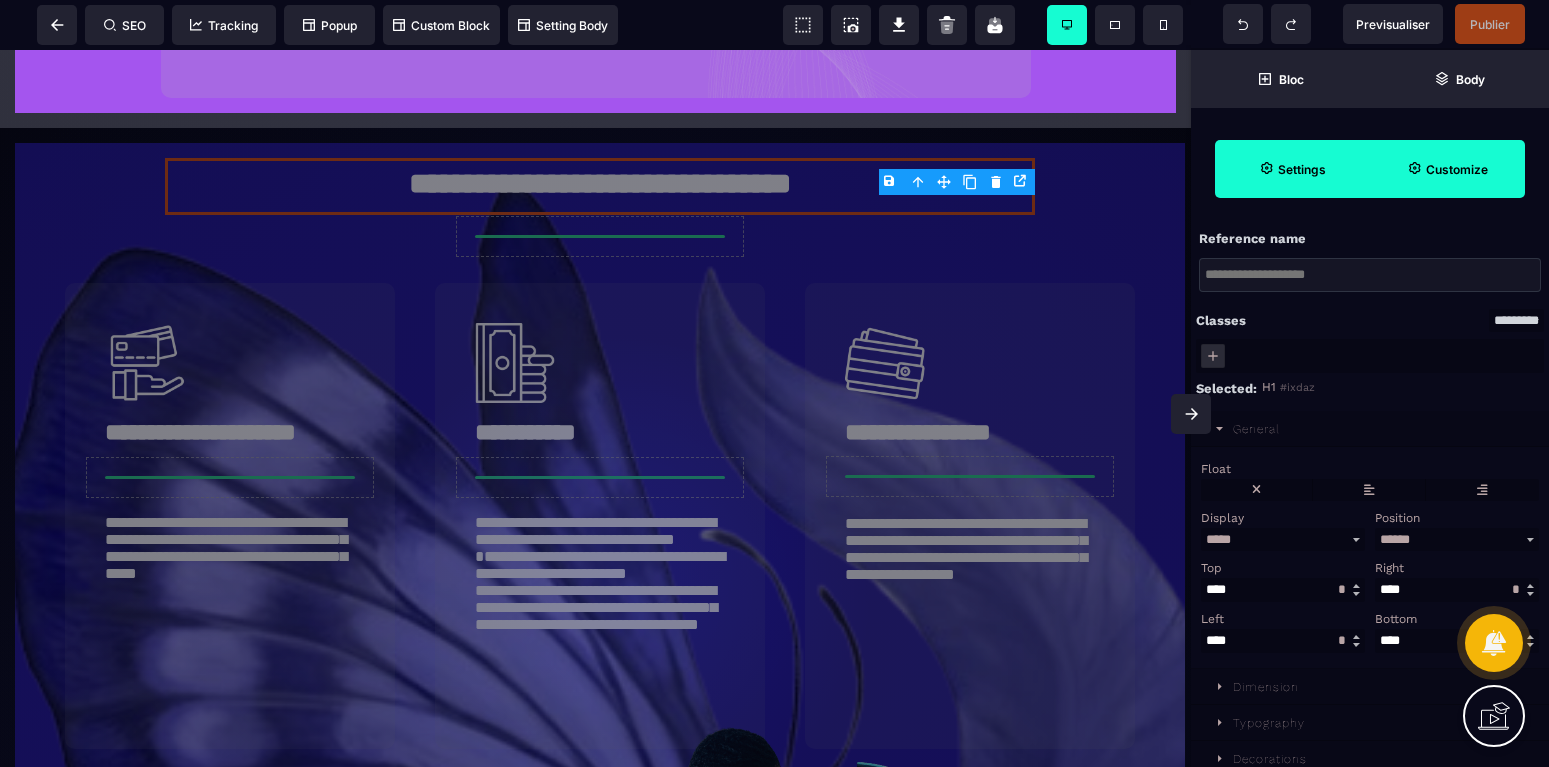 click 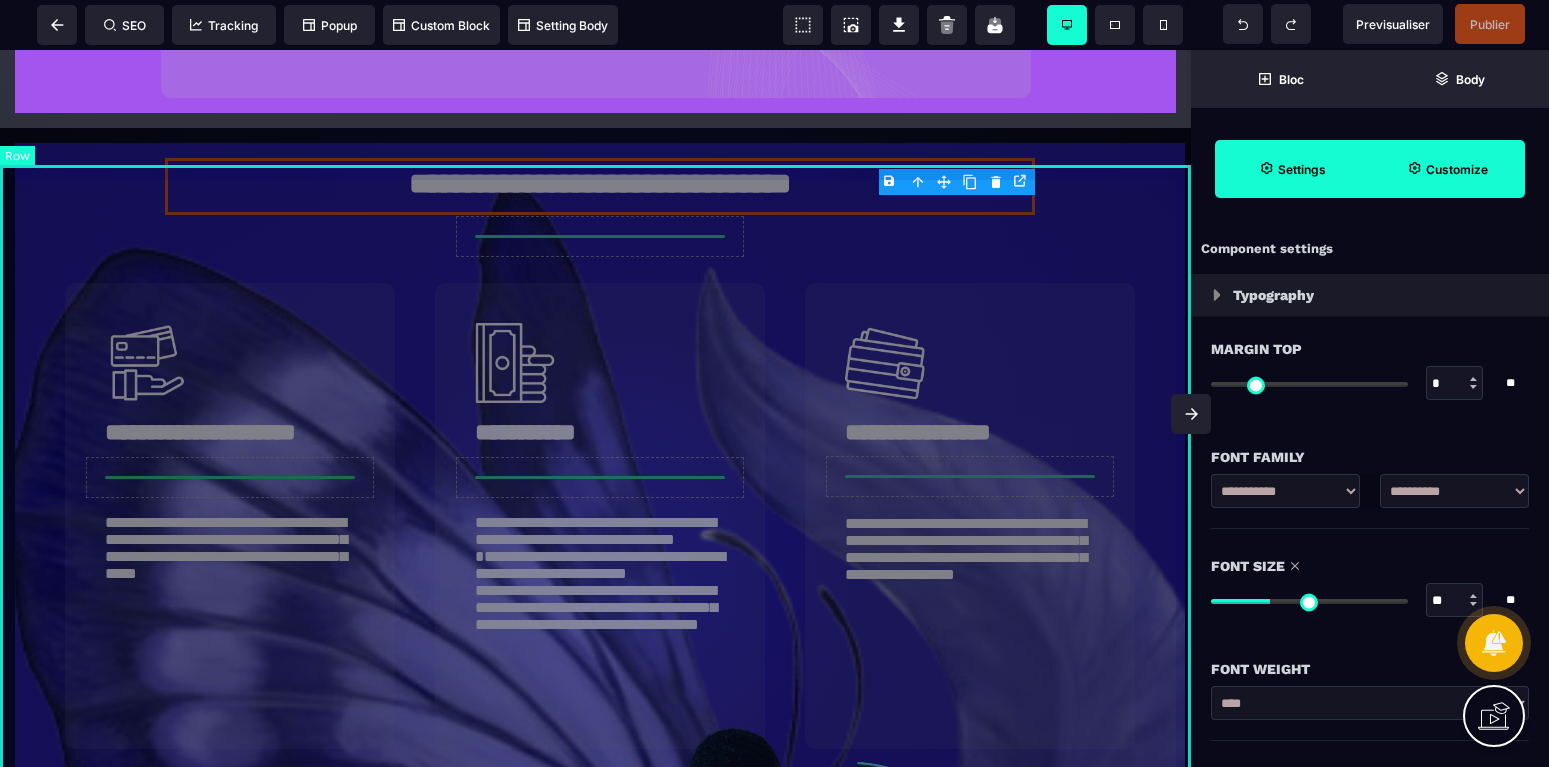 click on "**********" at bounding box center [595, 822] 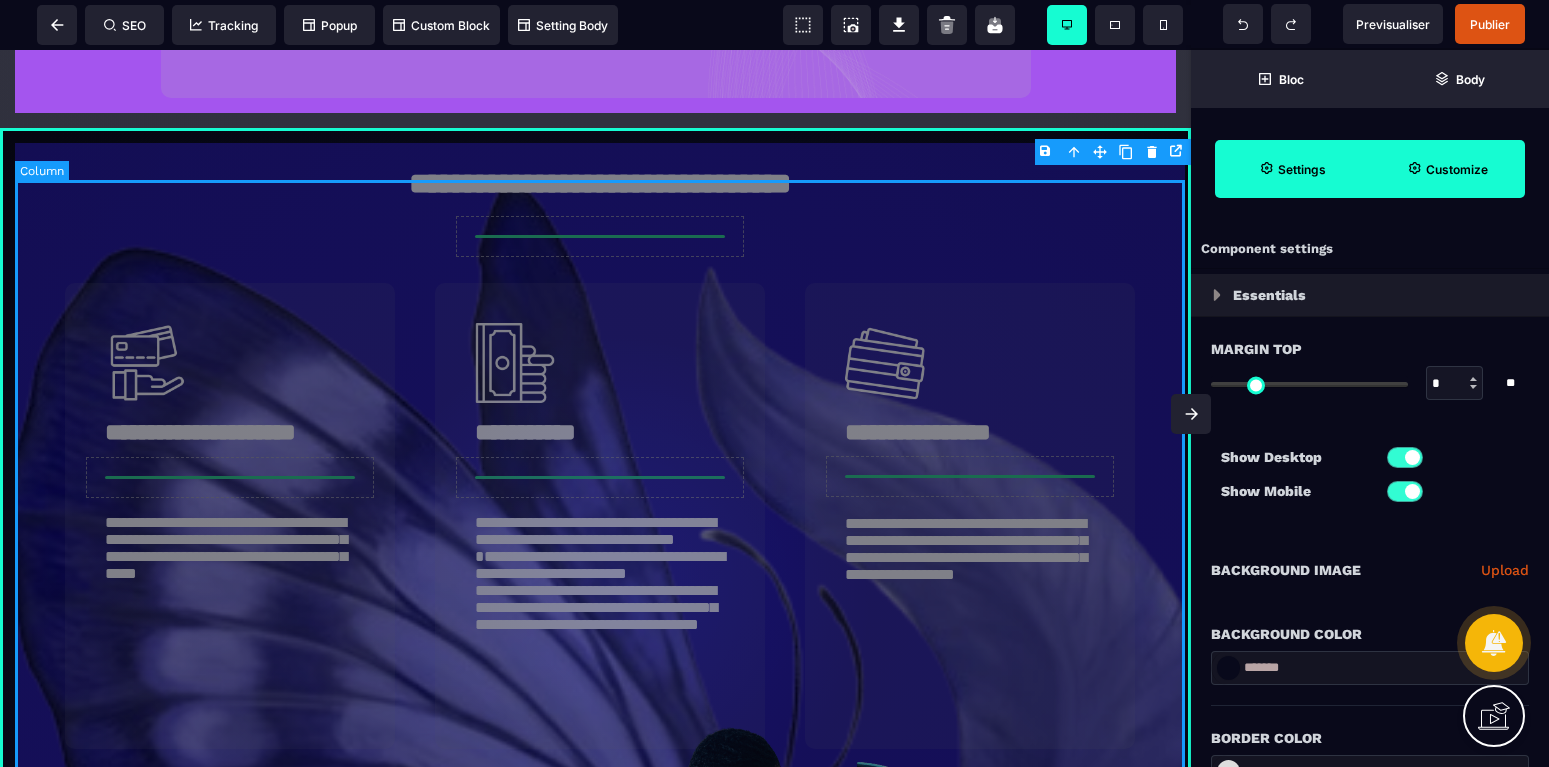 click on "**********" at bounding box center (600, 830) 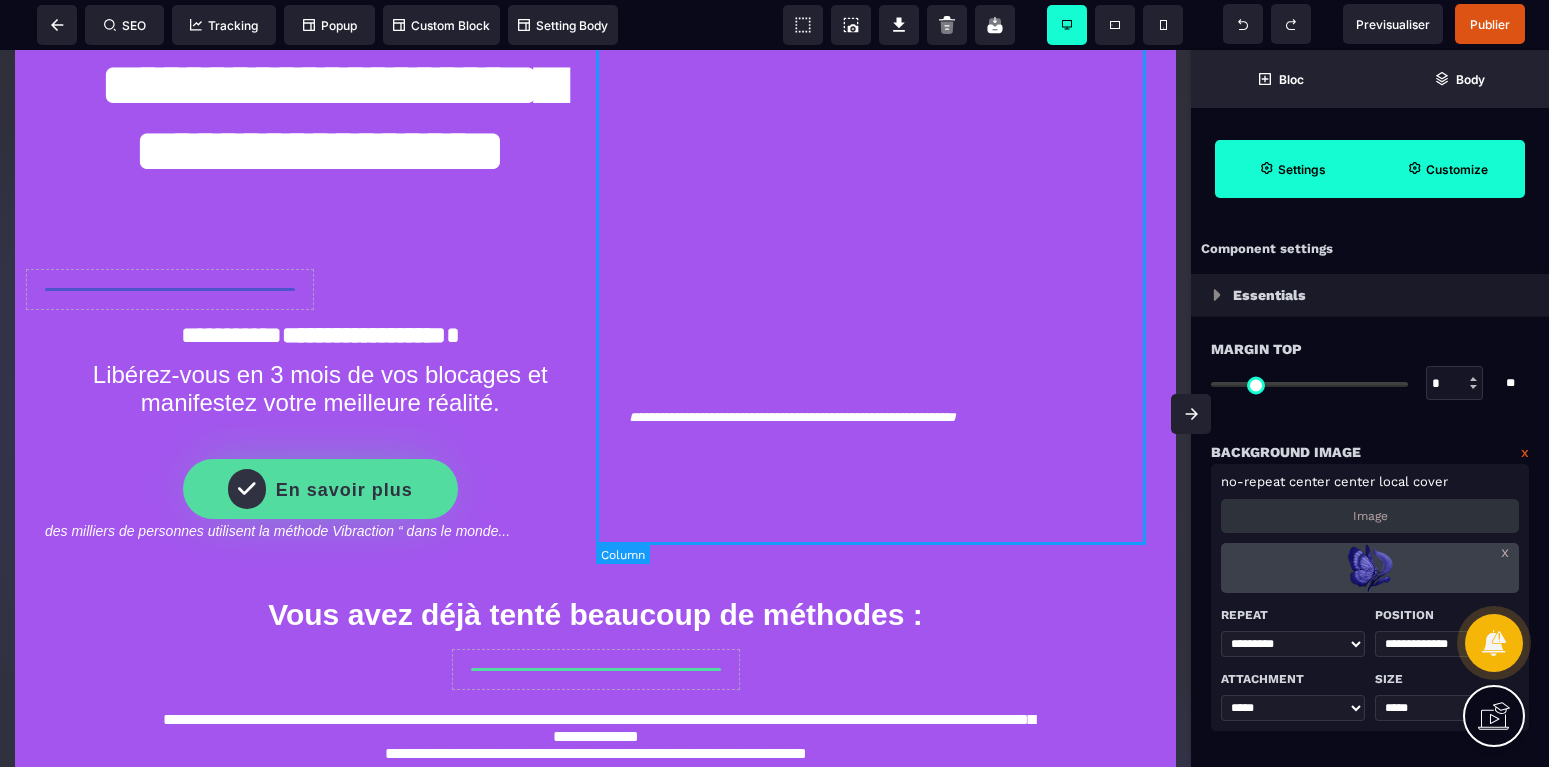 scroll, scrollTop: 0, scrollLeft: 0, axis: both 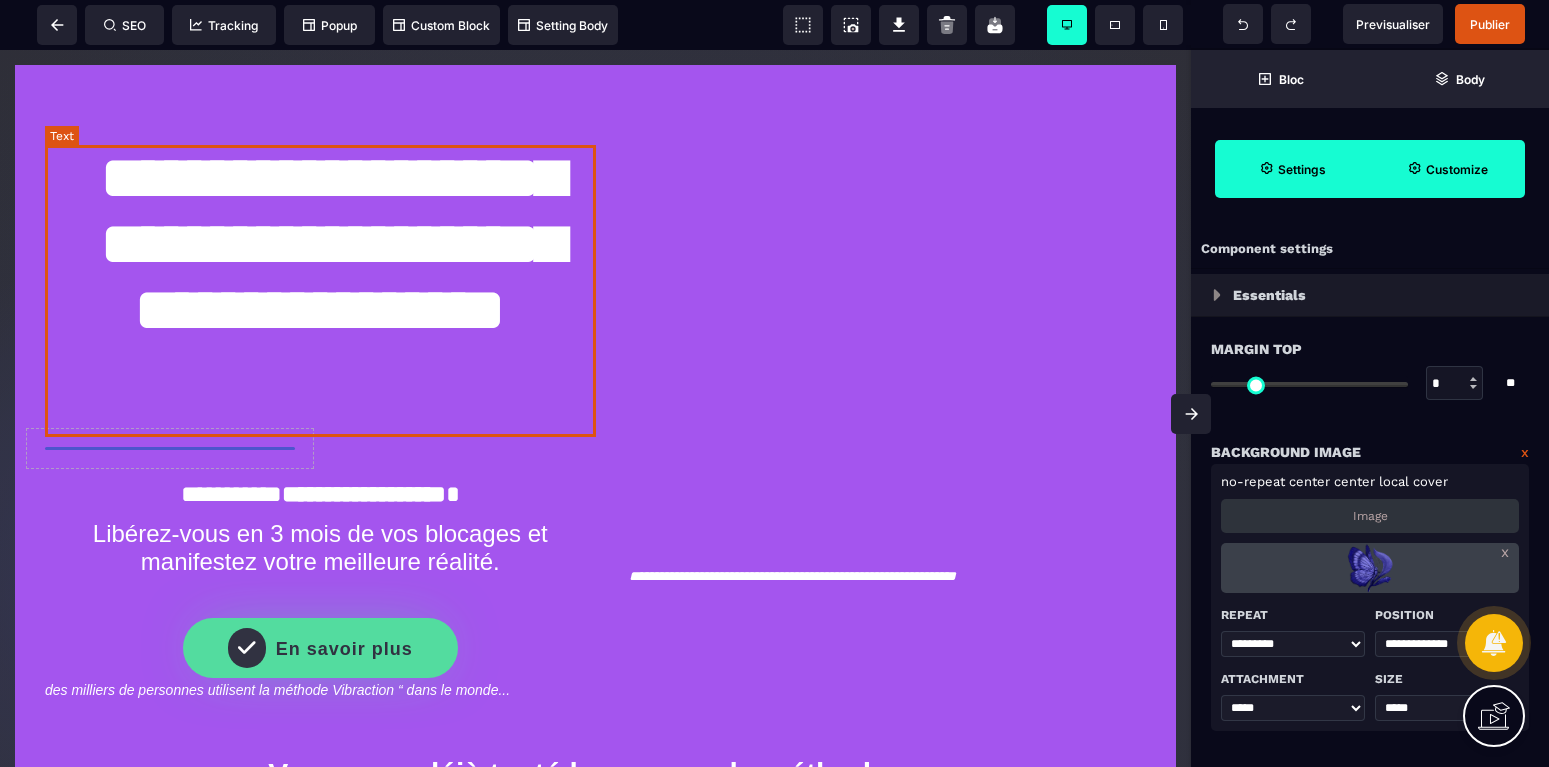 click on "**********" at bounding box center (320, 291) 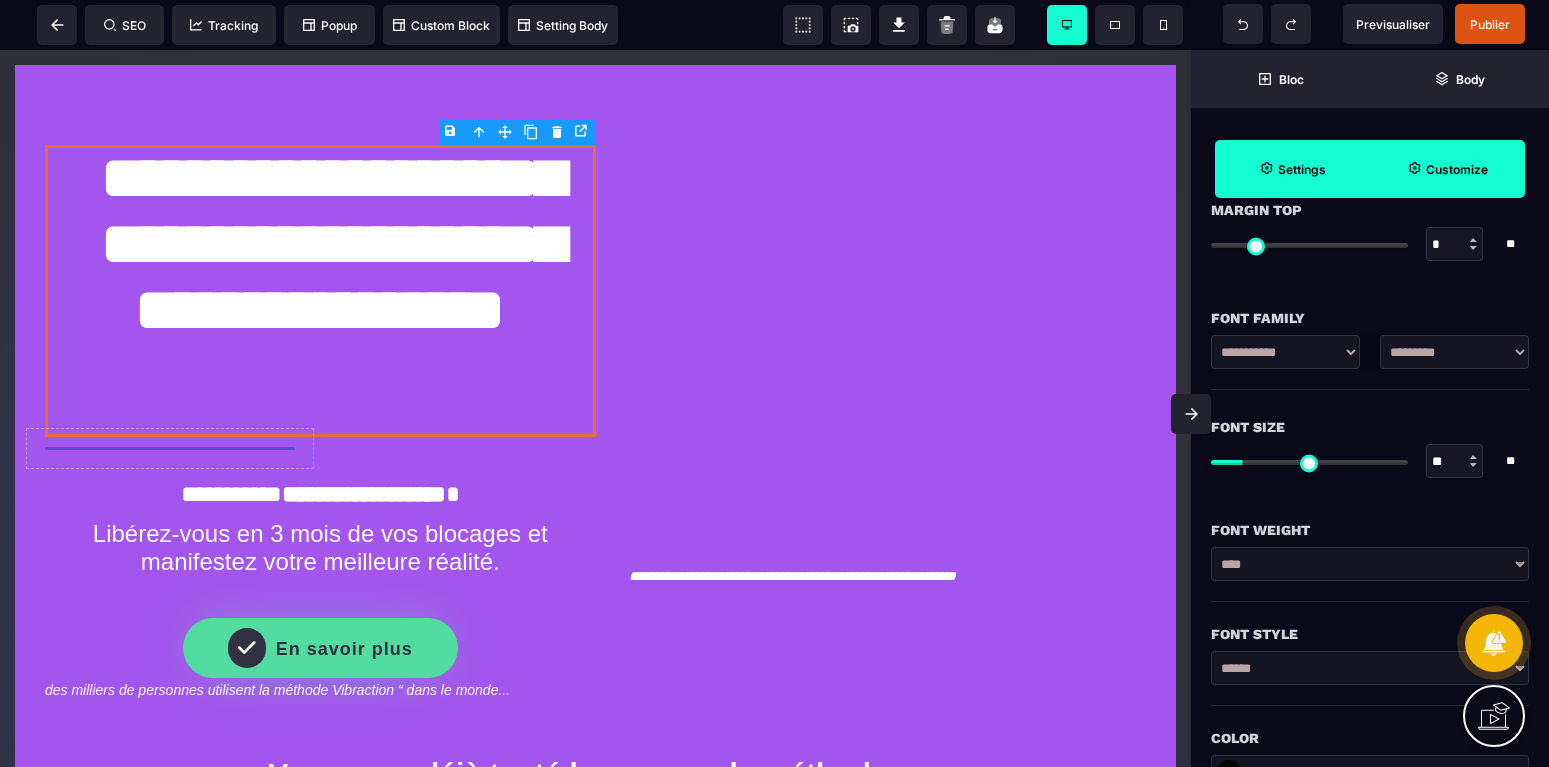 scroll, scrollTop: 168, scrollLeft: 0, axis: vertical 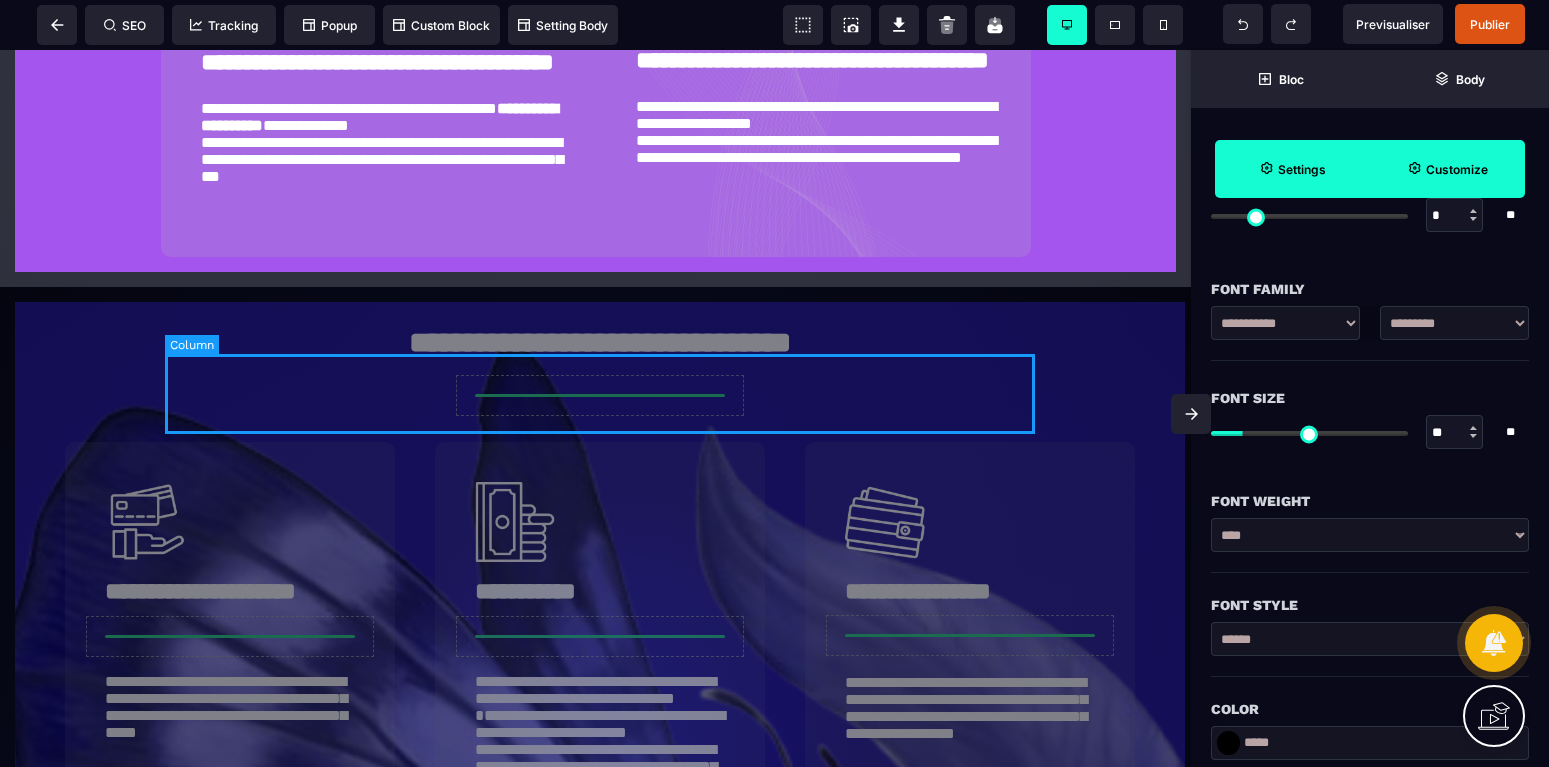 click on "**********" at bounding box center (600, 357) 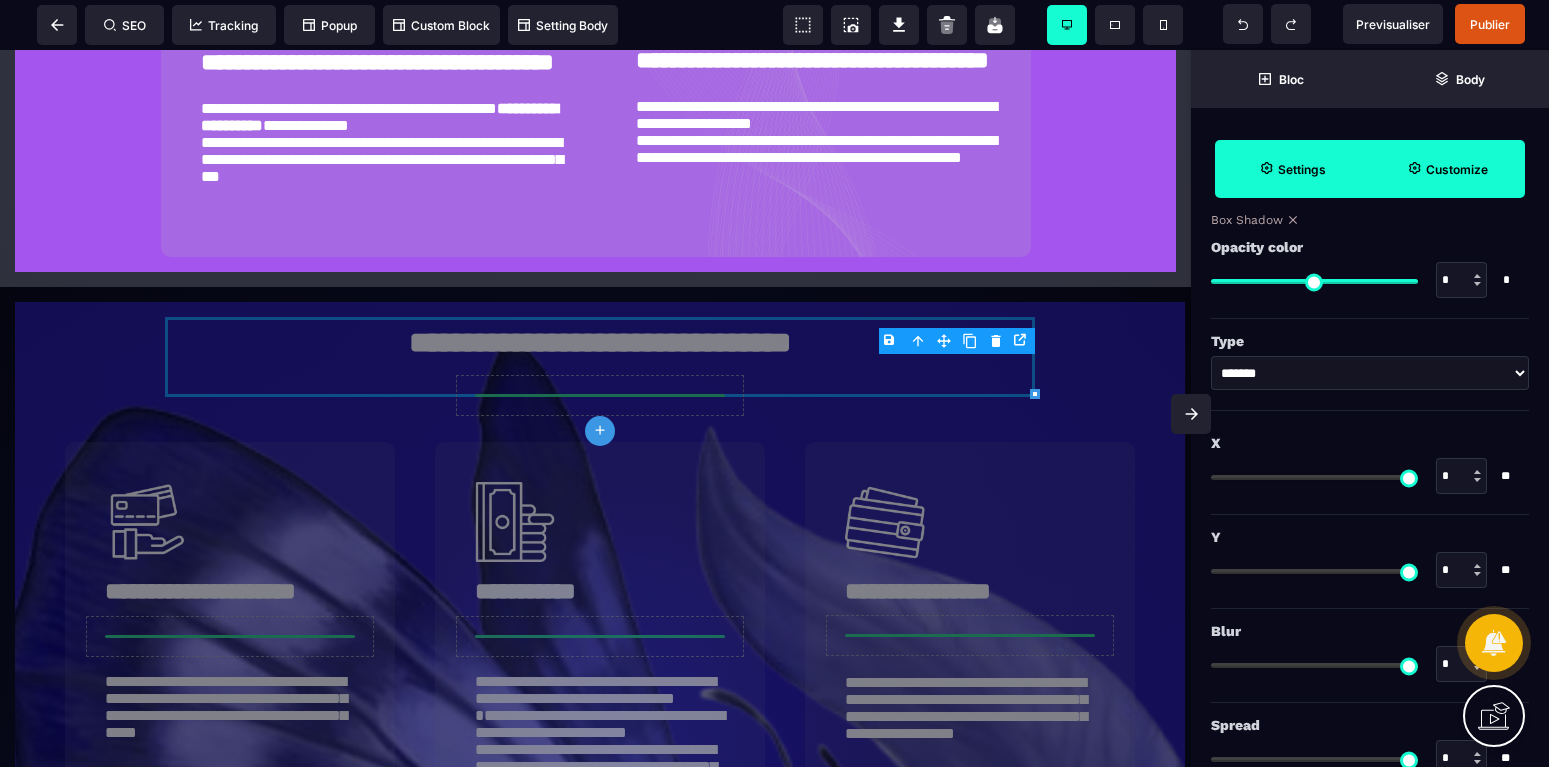 scroll, scrollTop: 2261, scrollLeft: 0, axis: vertical 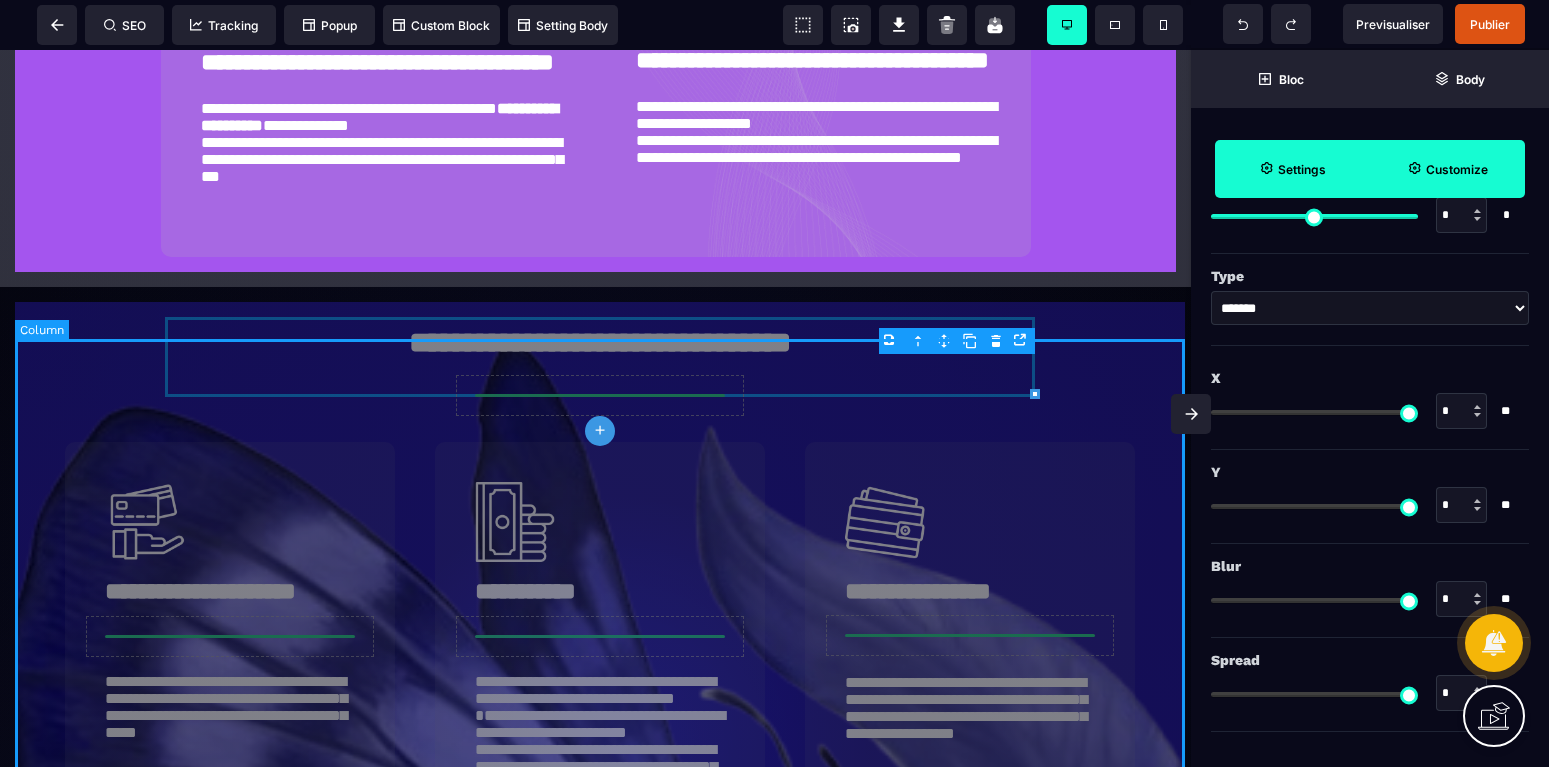click on "**********" at bounding box center (600, 989) 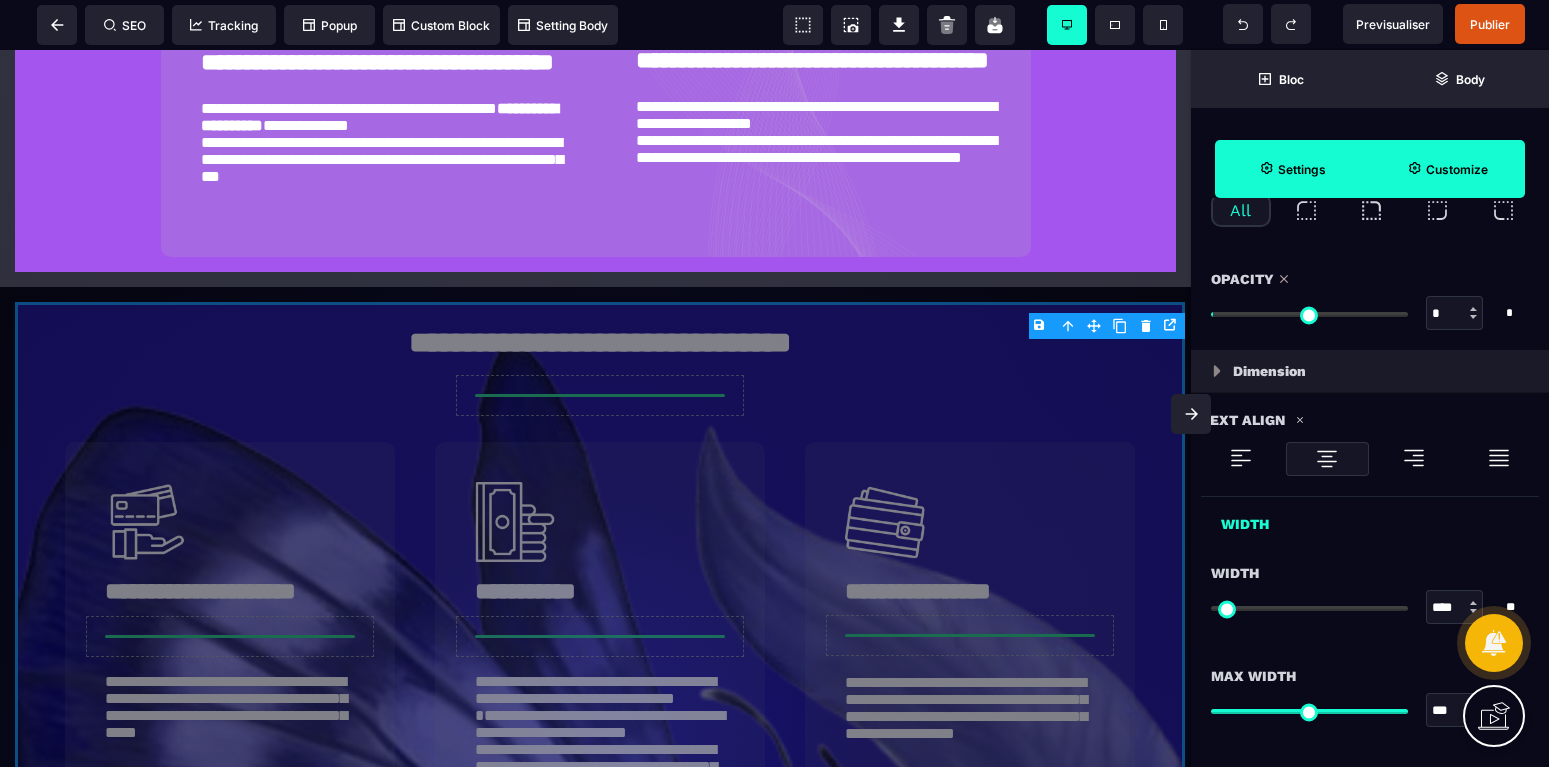 scroll, scrollTop: 1008, scrollLeft: 0, axis: vertical 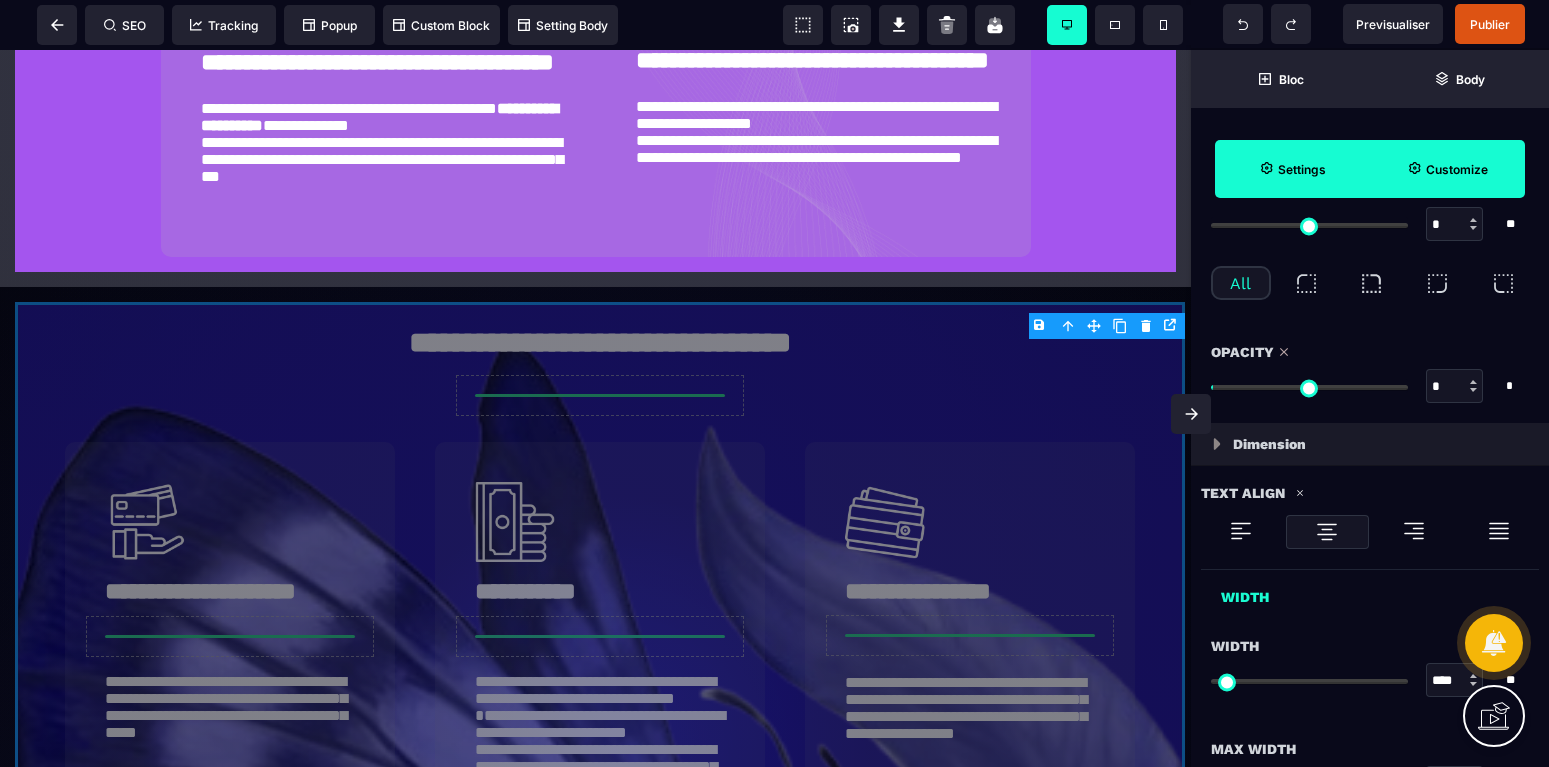 click at bounding box center [1309, 387] 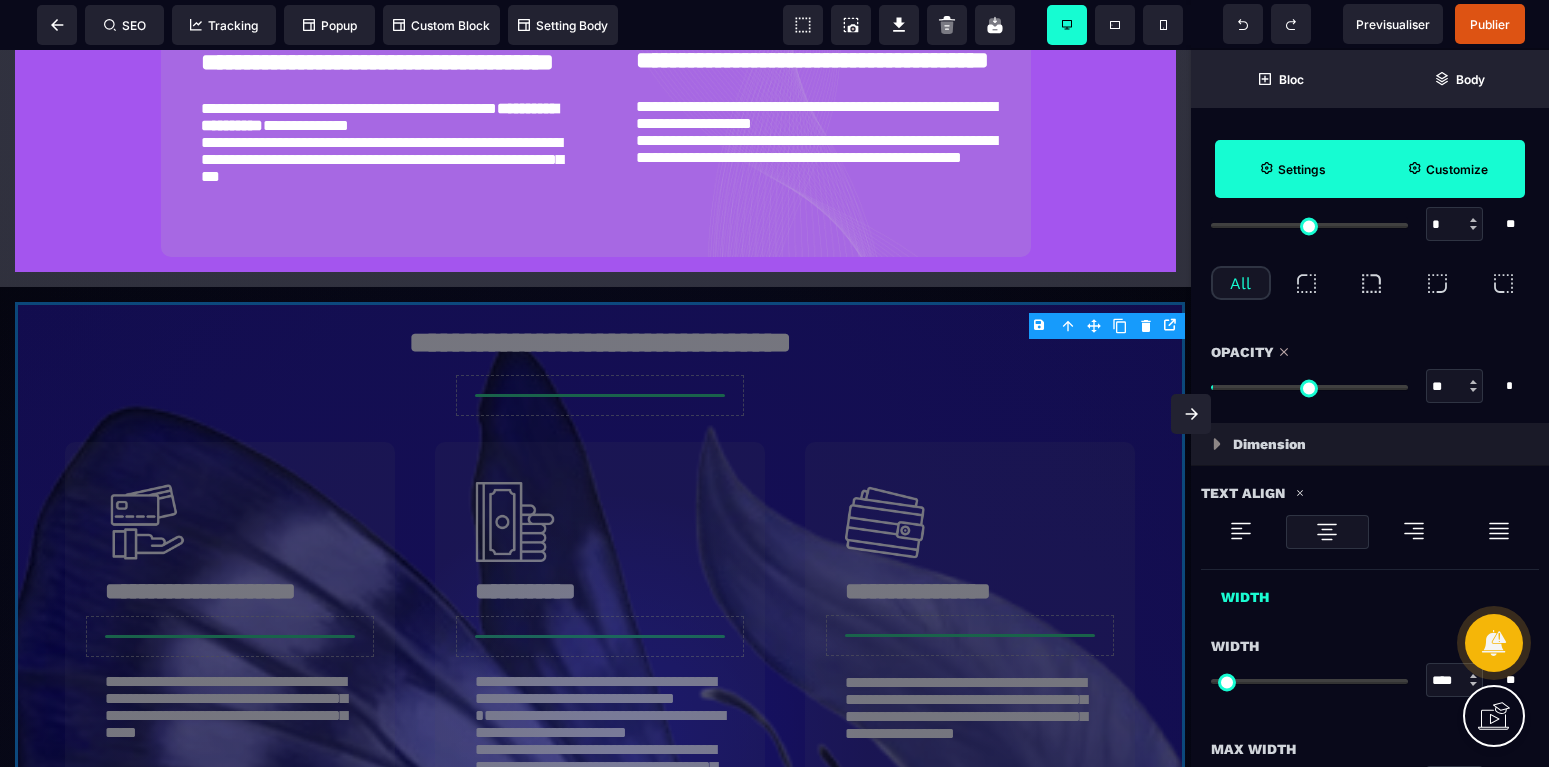 click at bounding box center [1309, 387] 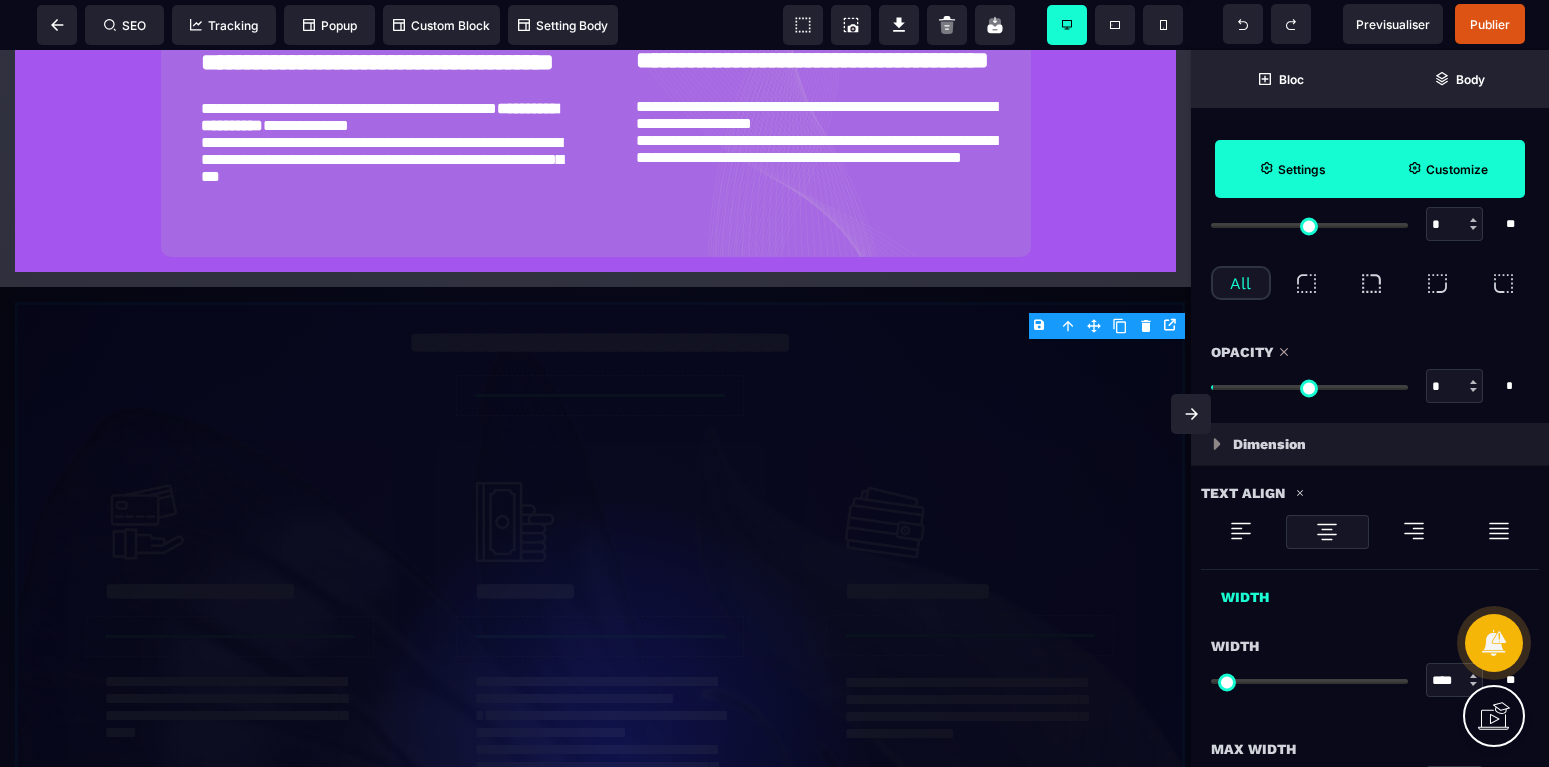 click at bounding box center [1309, 387] 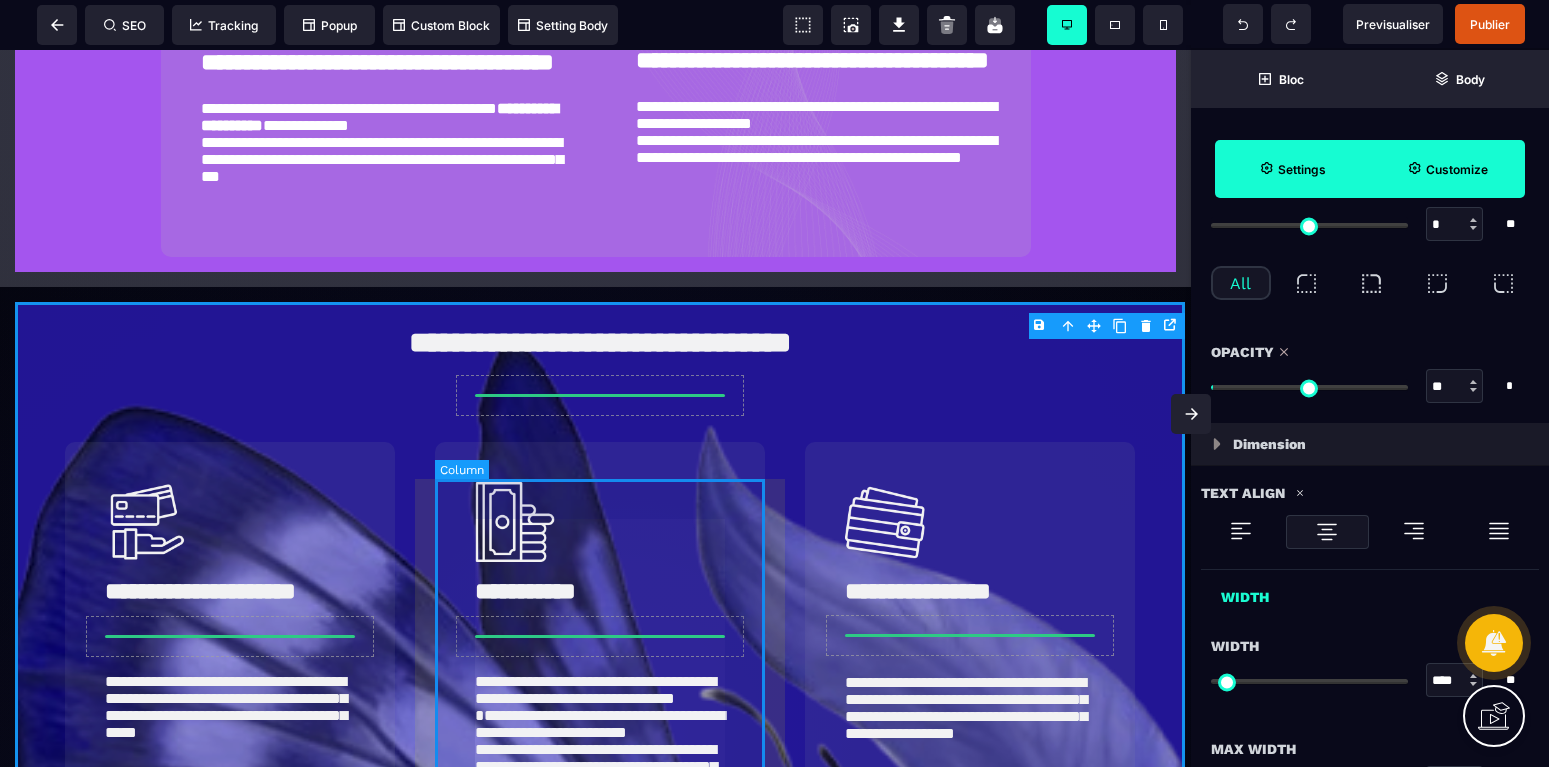 click on "**********" at bounding box center (600, 675) 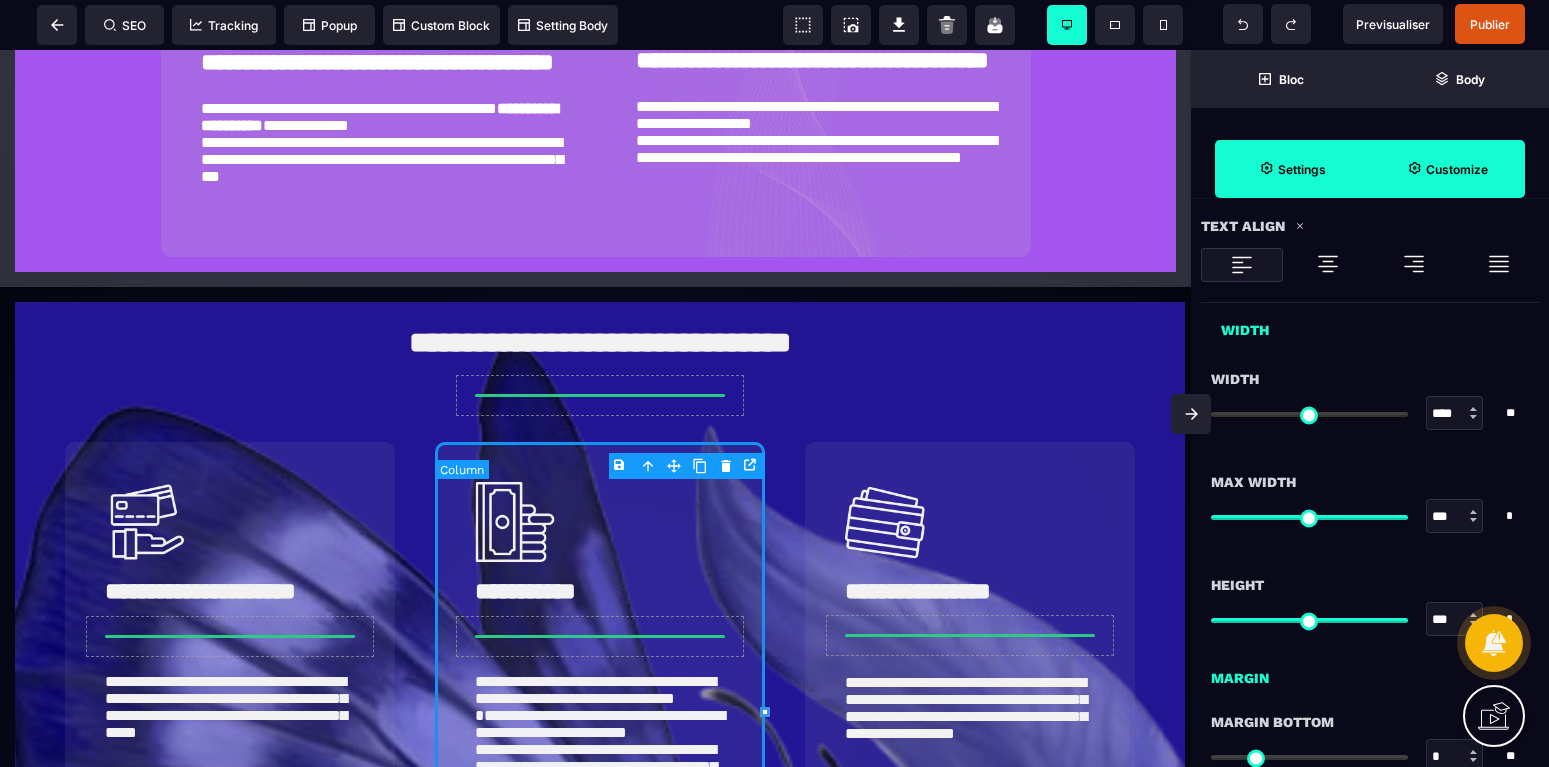 scroll, scrollTop: 0, scrollLeft: 0, axis: both 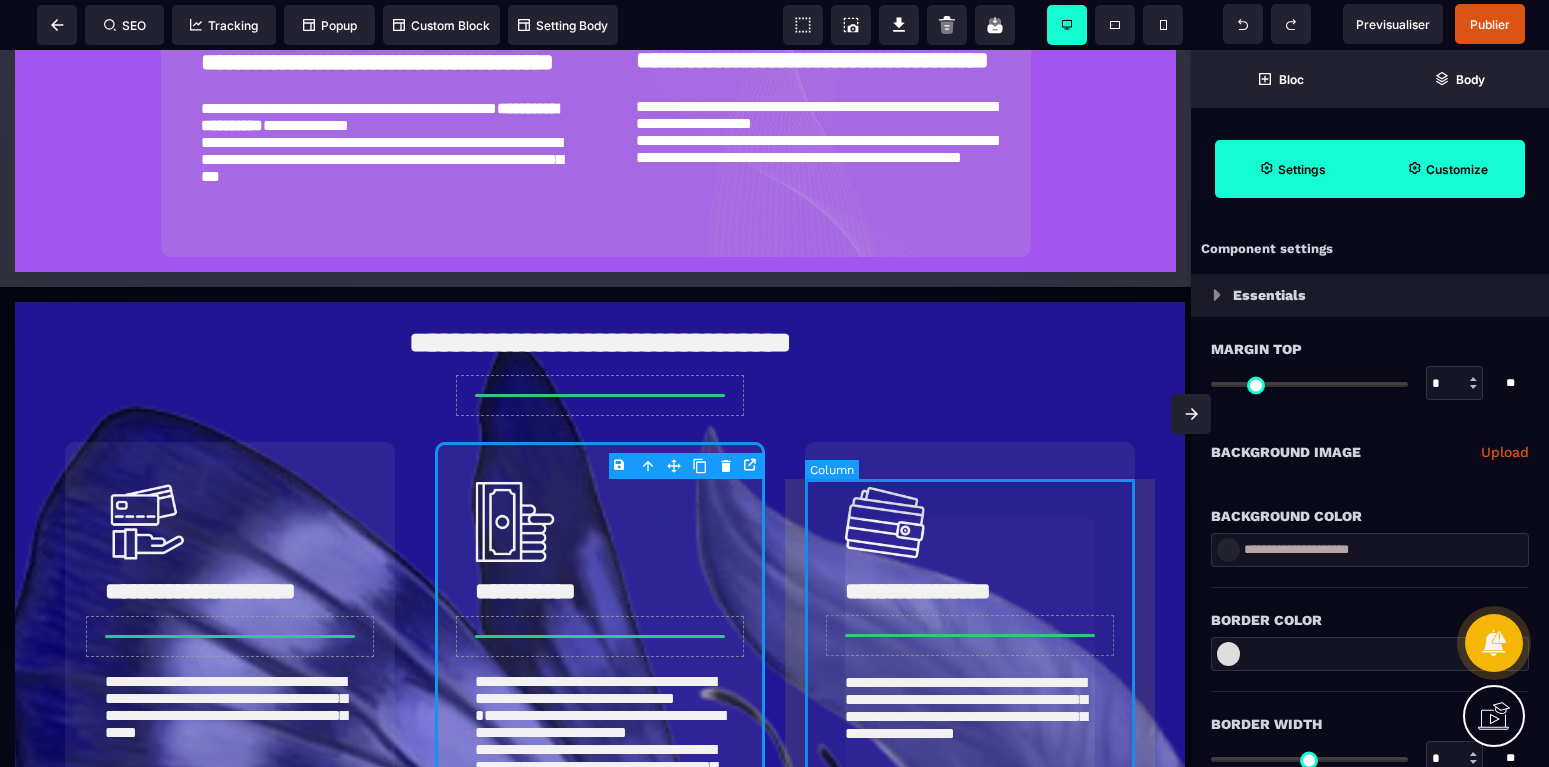 click on "**********" at bounding box center (970, 675) 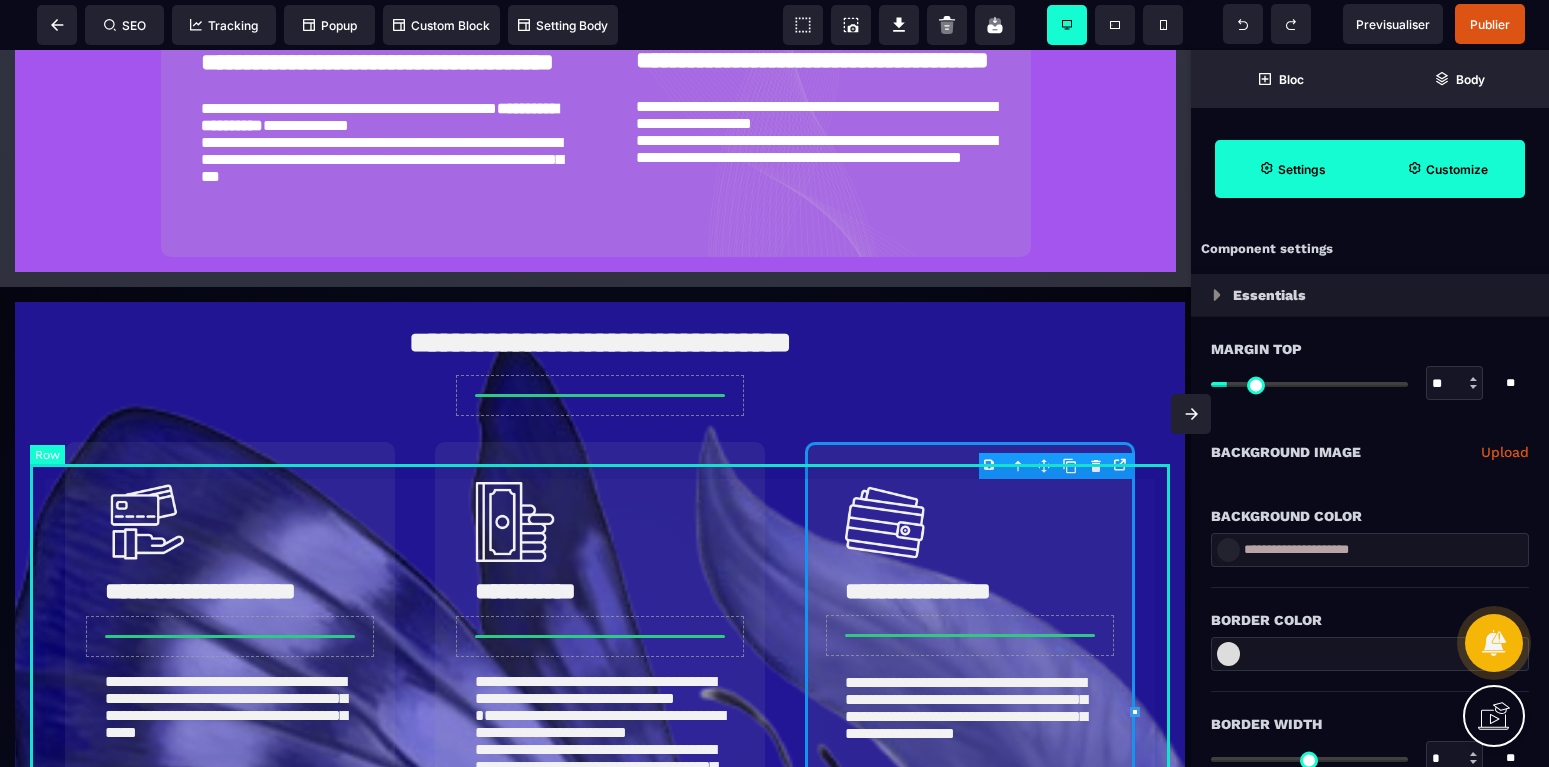 click on "**********" at bounding box center (600, 675) 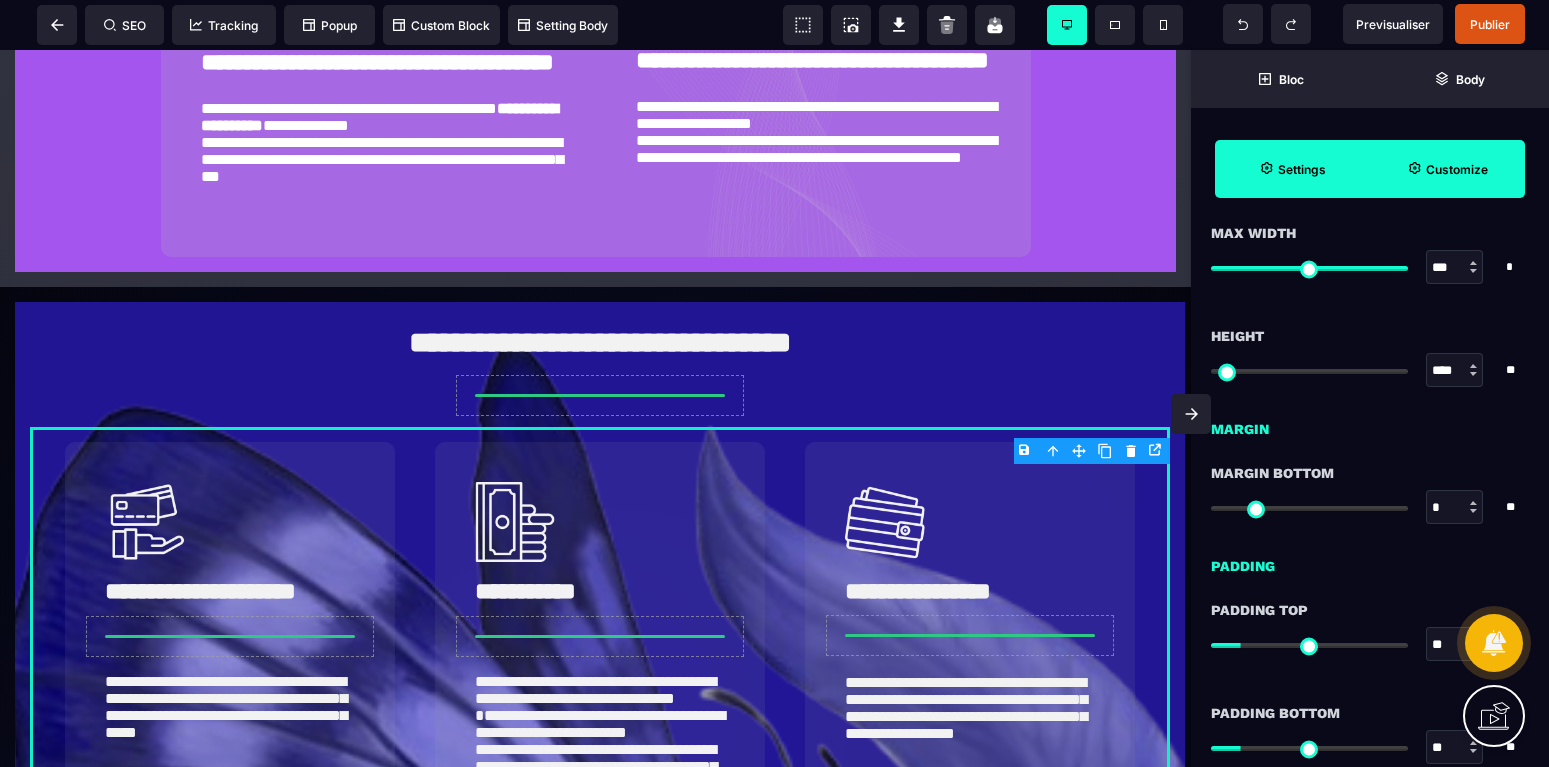 scroll, scrollTop: 1428, scrollLeft: 0, axis: vertical 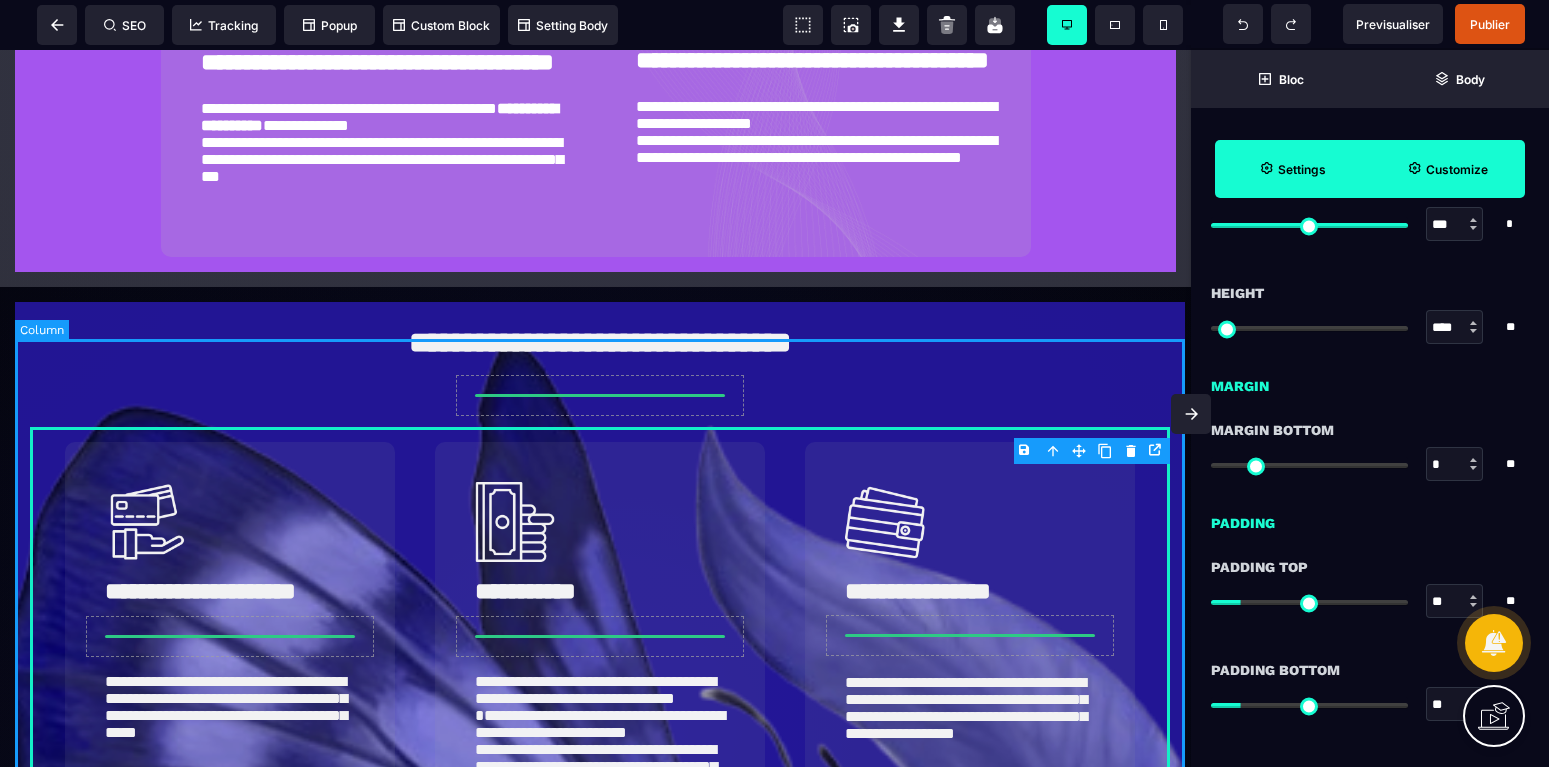 click on "**********" at bounding box center [600, 989] 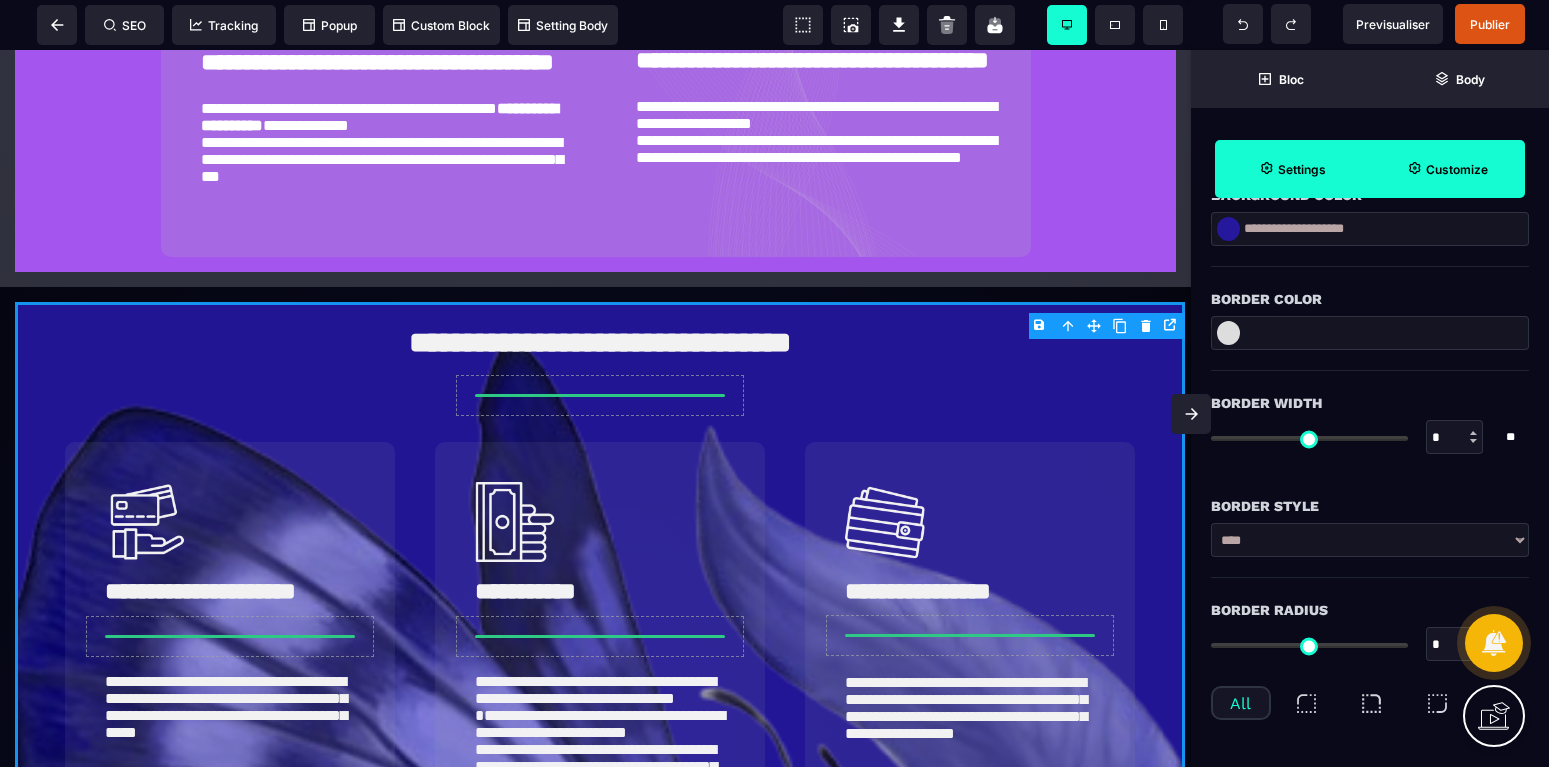 scroll, scrollTop: 504, scrollLeft: 0, axis: vertical 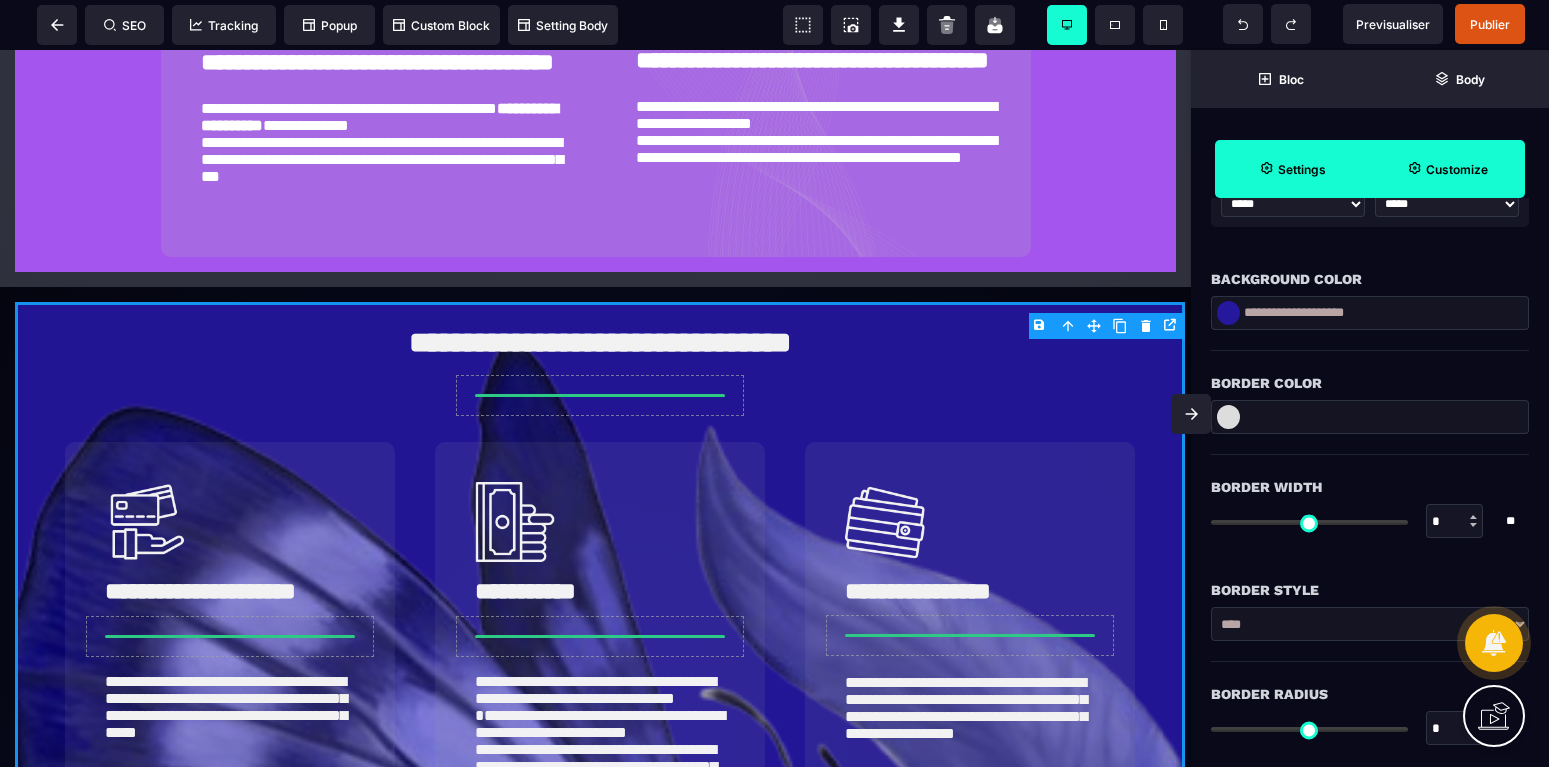 click at bounding box center (1228, 313) 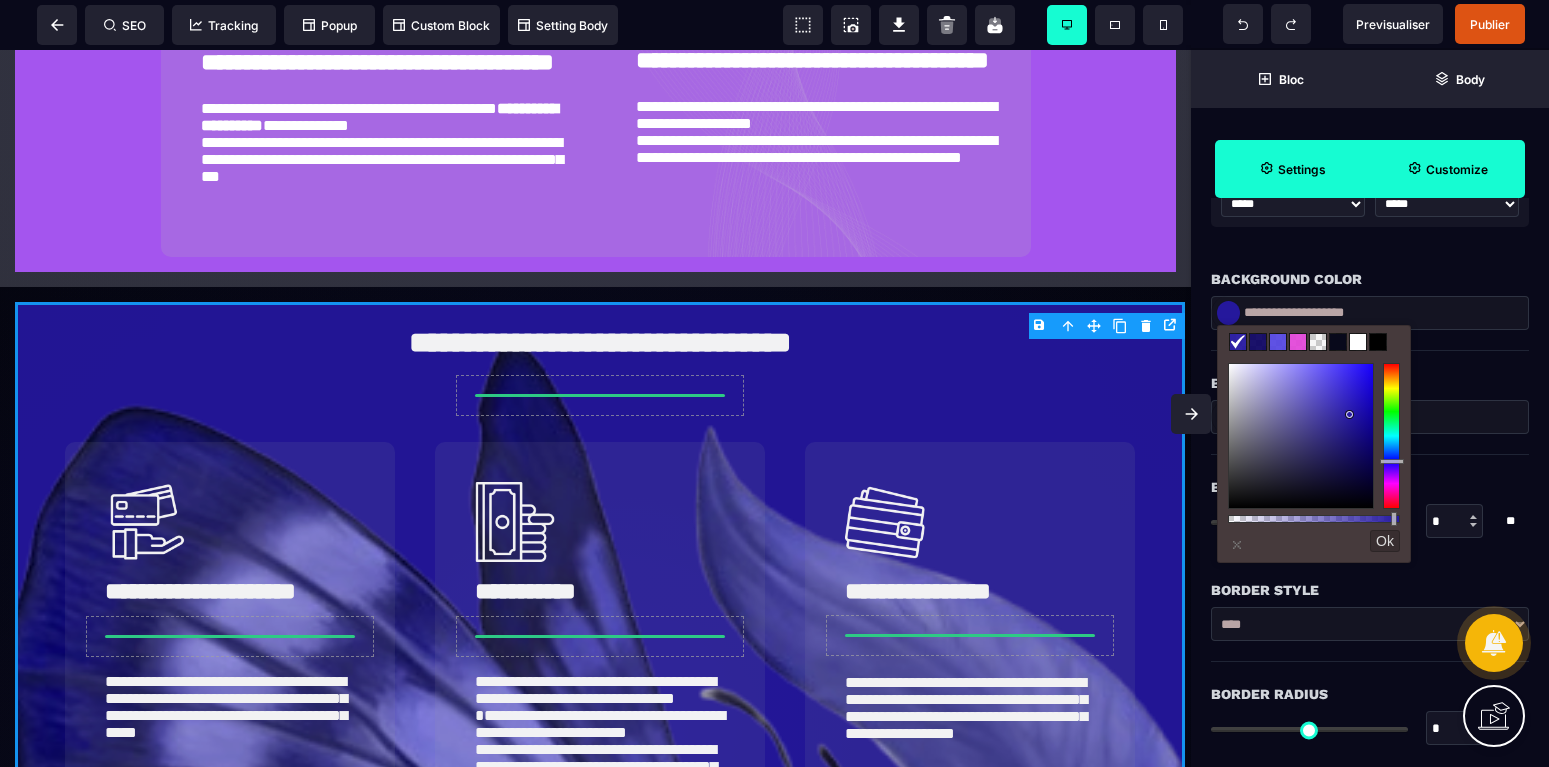 drag, startPoint x: 1389, startPoint y: 478, endPoint x: 1398, endPoint y: 485, distance: 11.401754 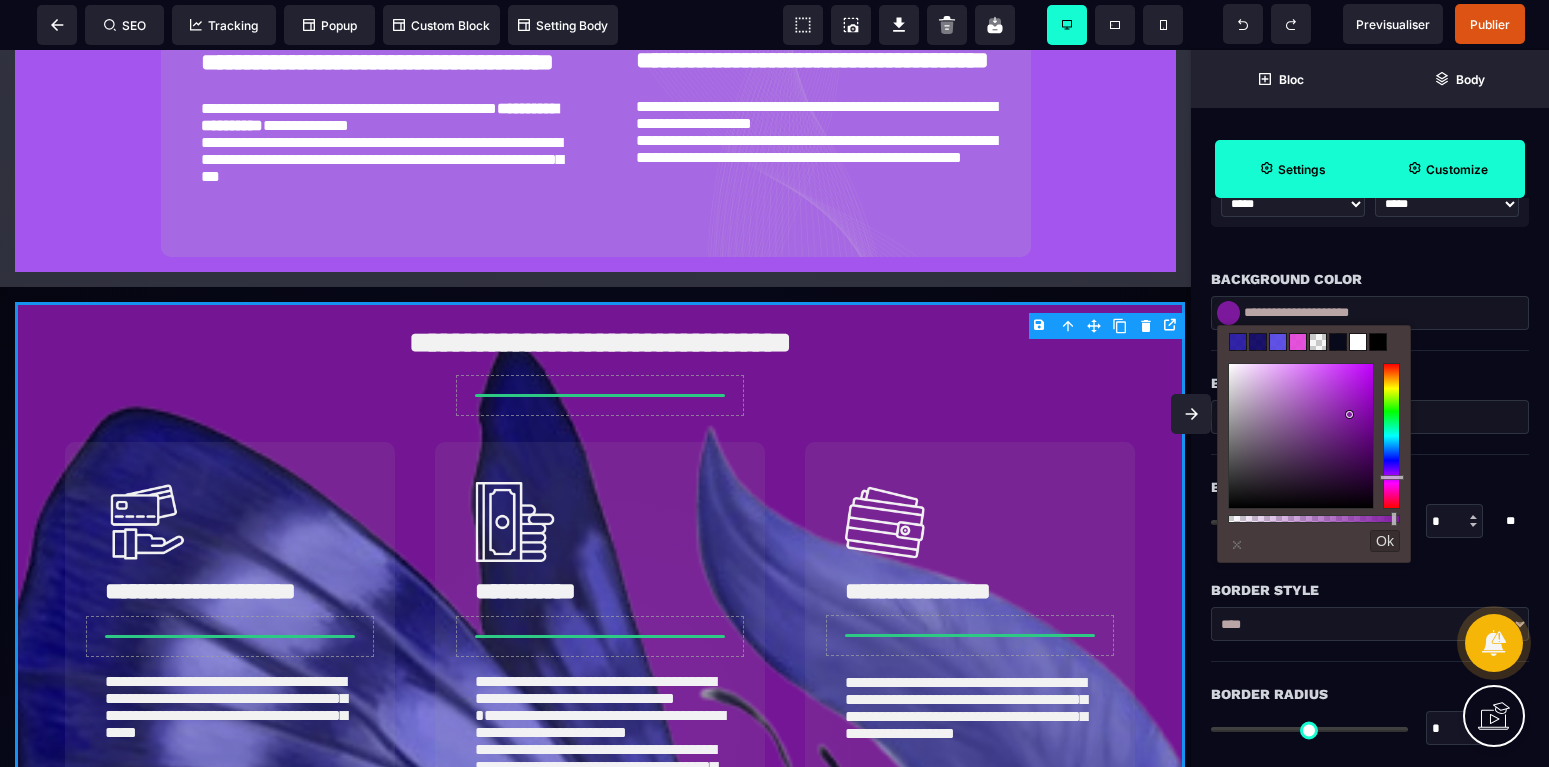 click at bounding box center [1391, 436] 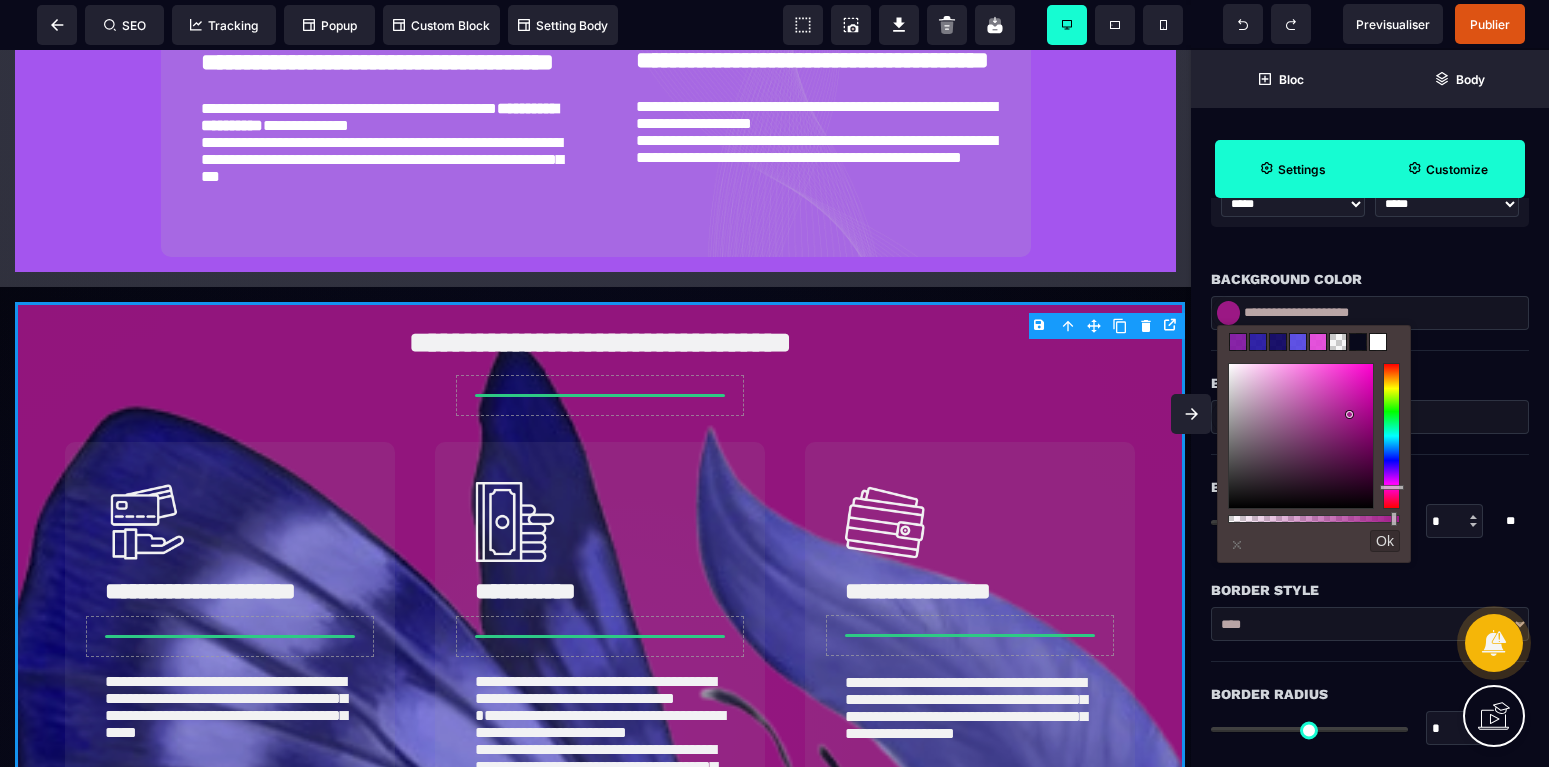 click on "Border Width
*
*
**
All" at bounding box center (1370, 506) 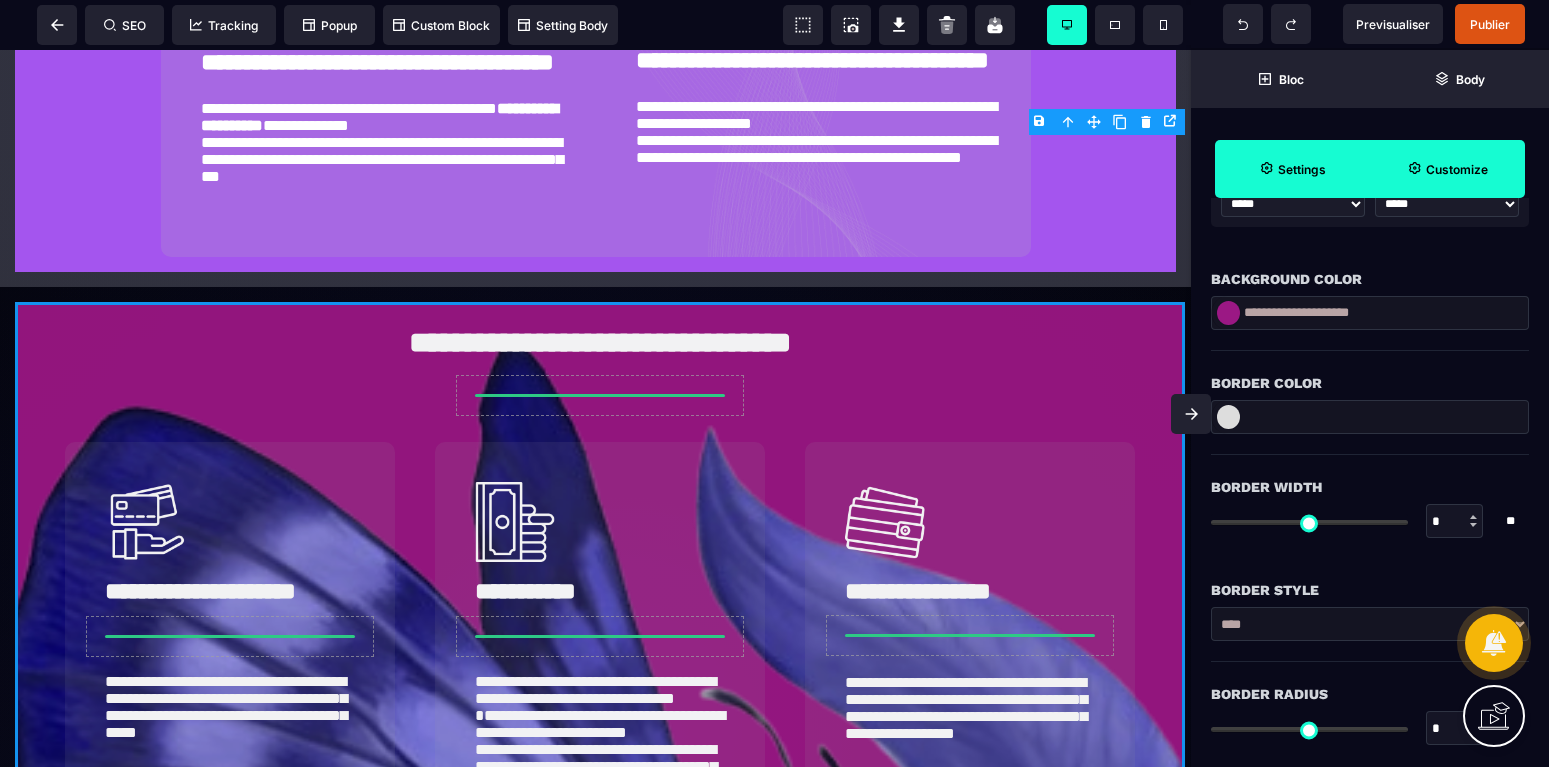 scroll, scrollTop: 1734, scrollLeft: 0, axis: vertical 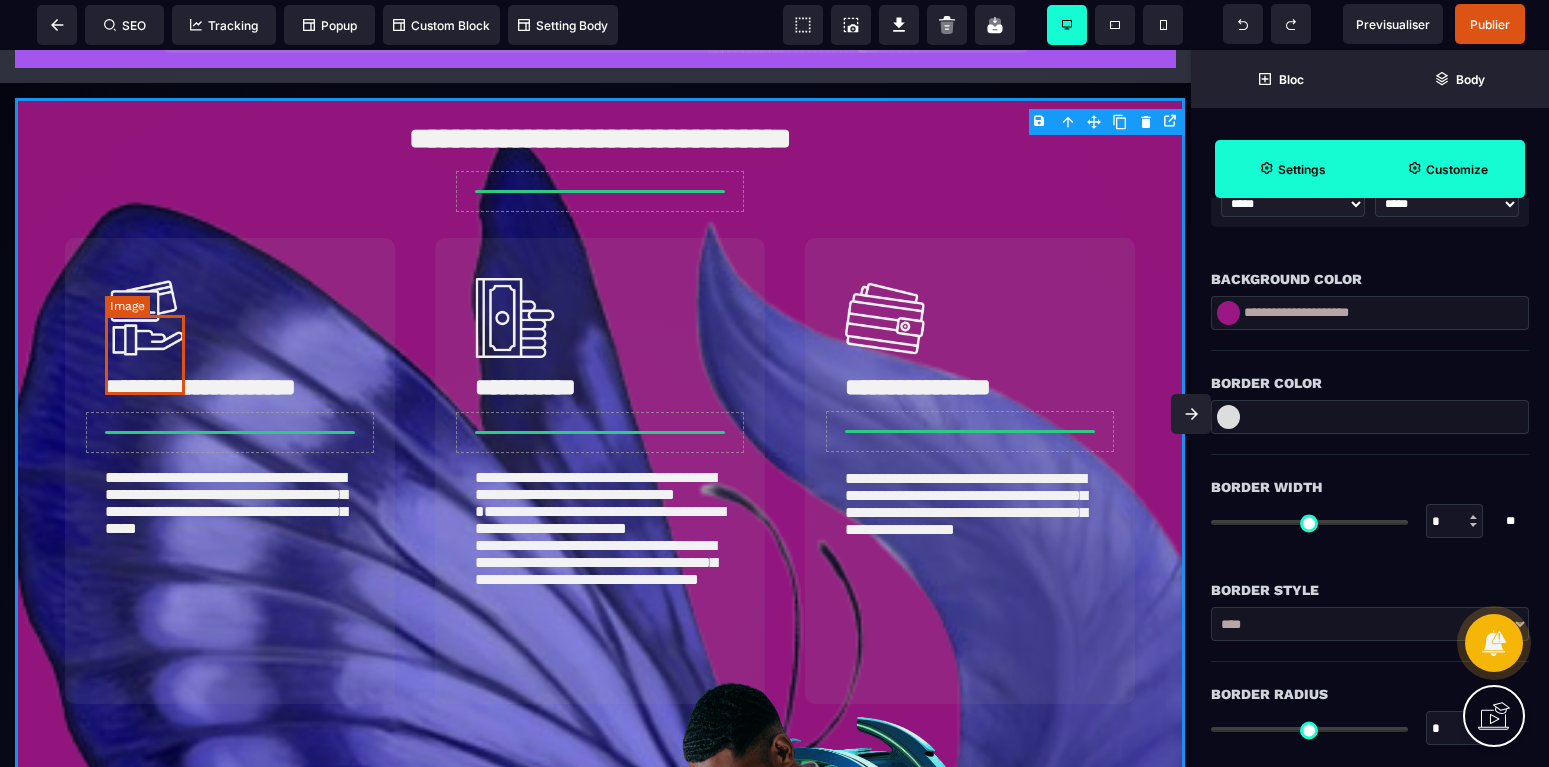 drag, startPoint x: 133, startPoint y: 365, endPoint x: 673, endPoint y: 214, distance: 560.7147 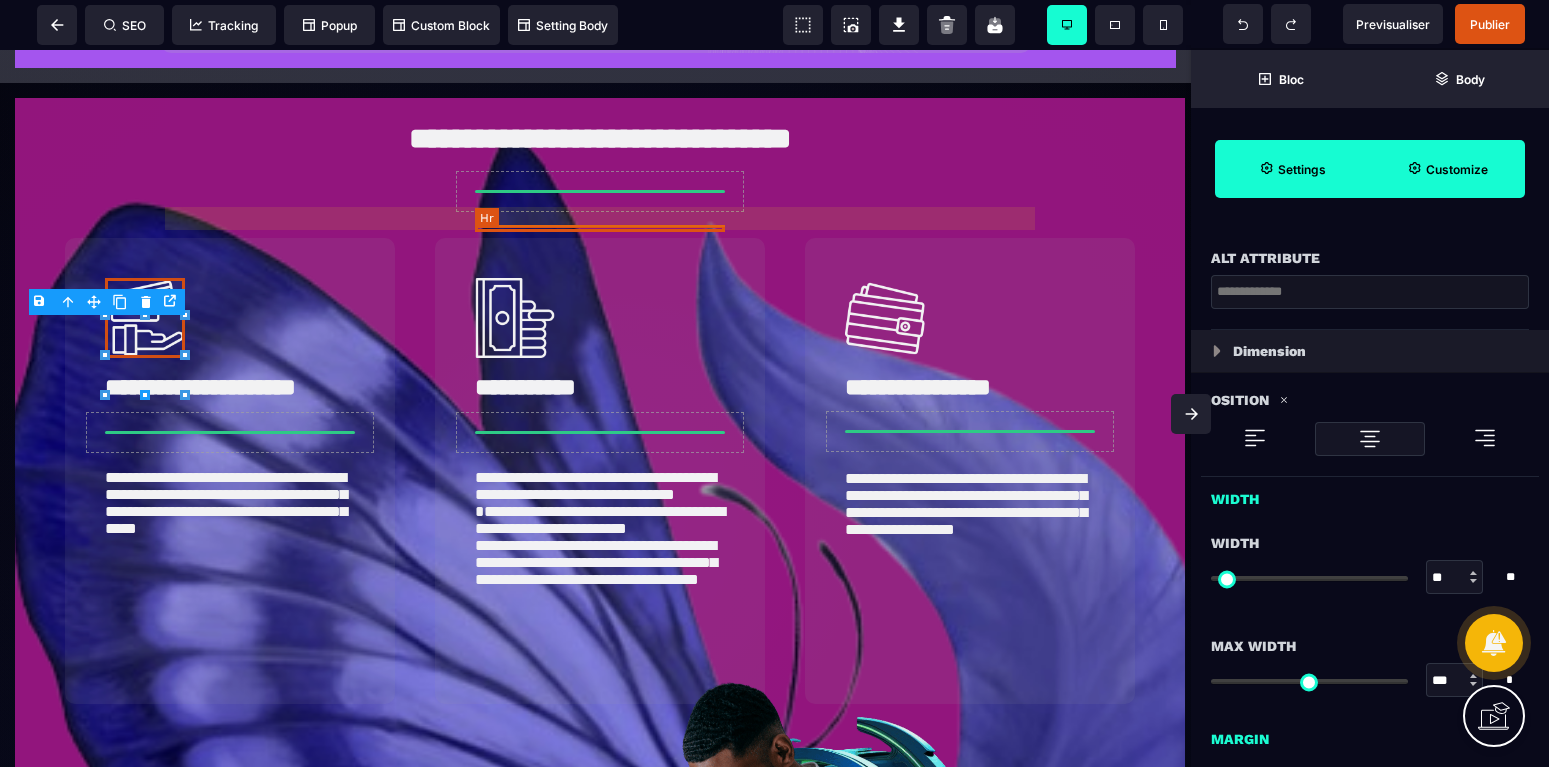scroll, scrollTop: 0, scrollLeft: 0, axis: both 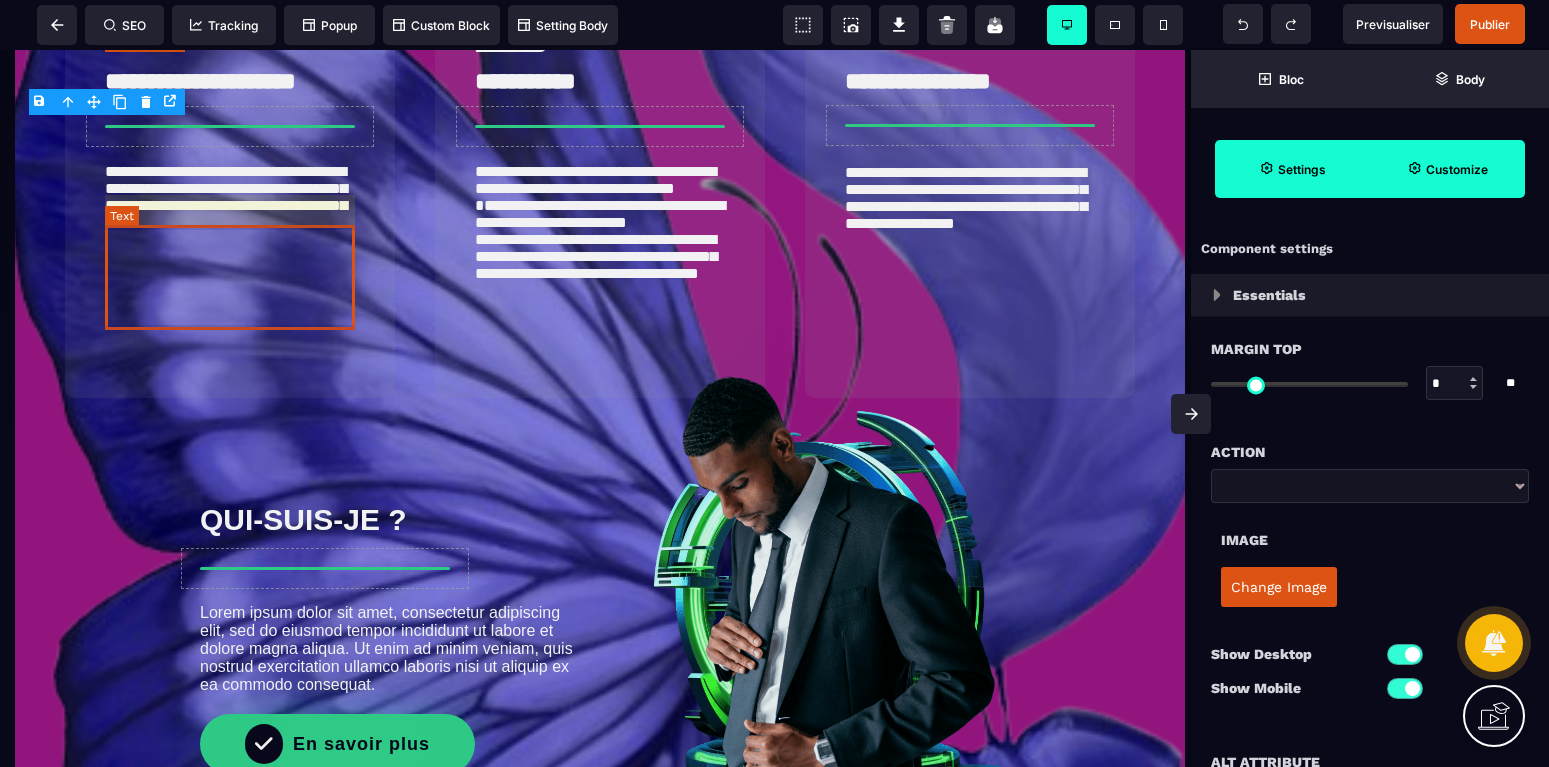 click on "**********" at bounding box center (230, 210) 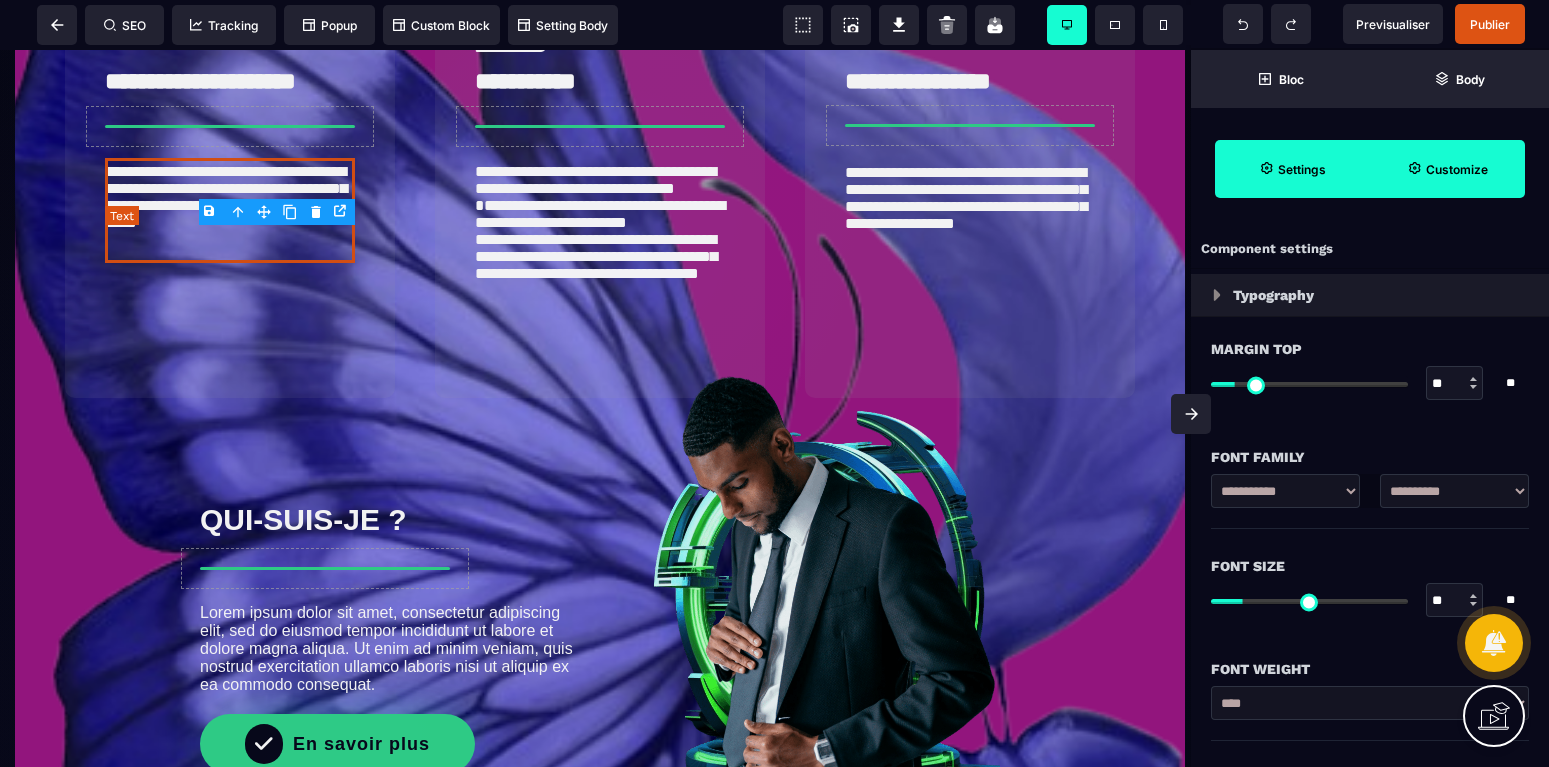 click on "**********" at bounding box center (230, 210) 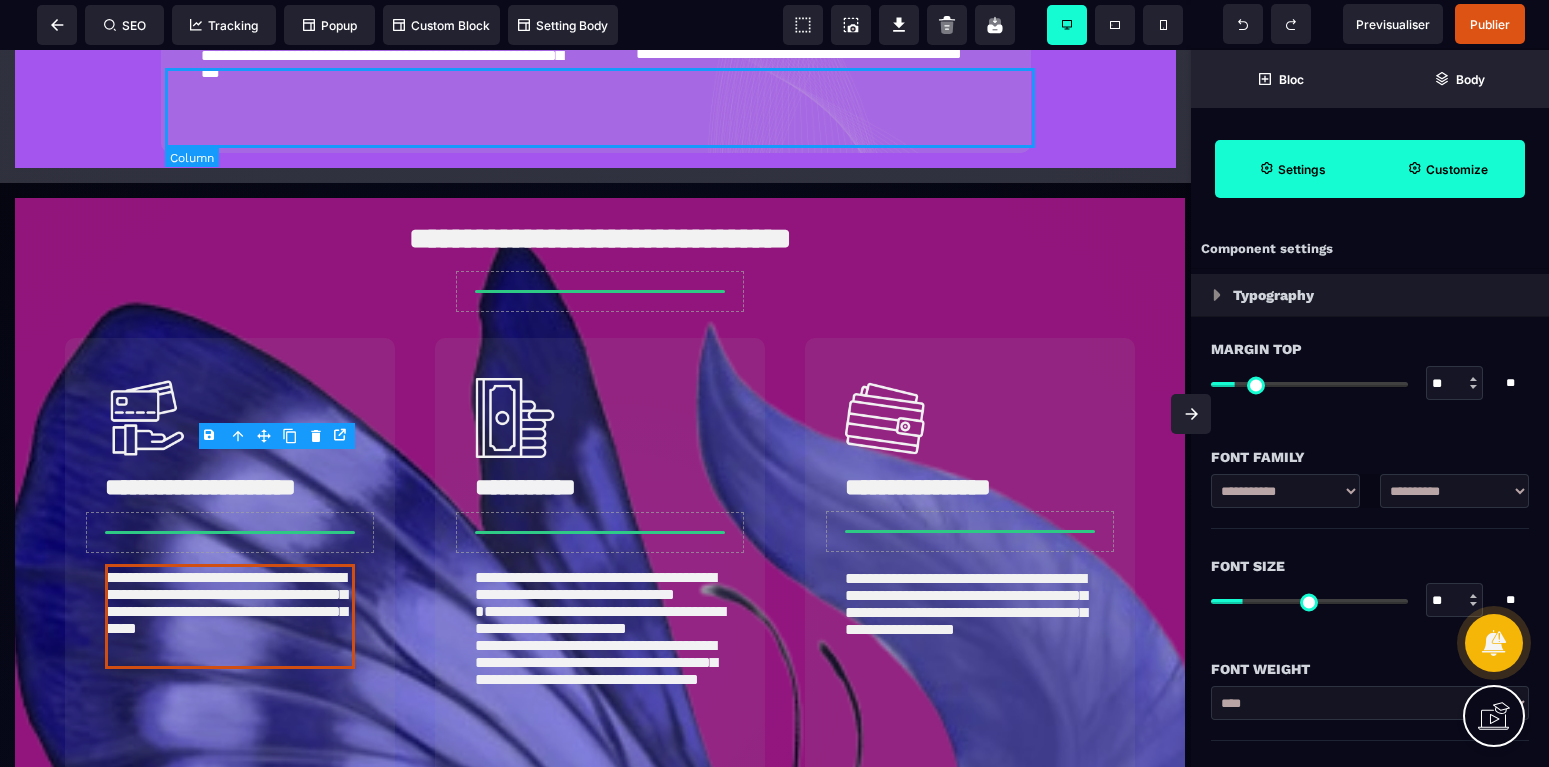 scroll, scrollTop: 1632, scrollLeft: 0, axis: vertical 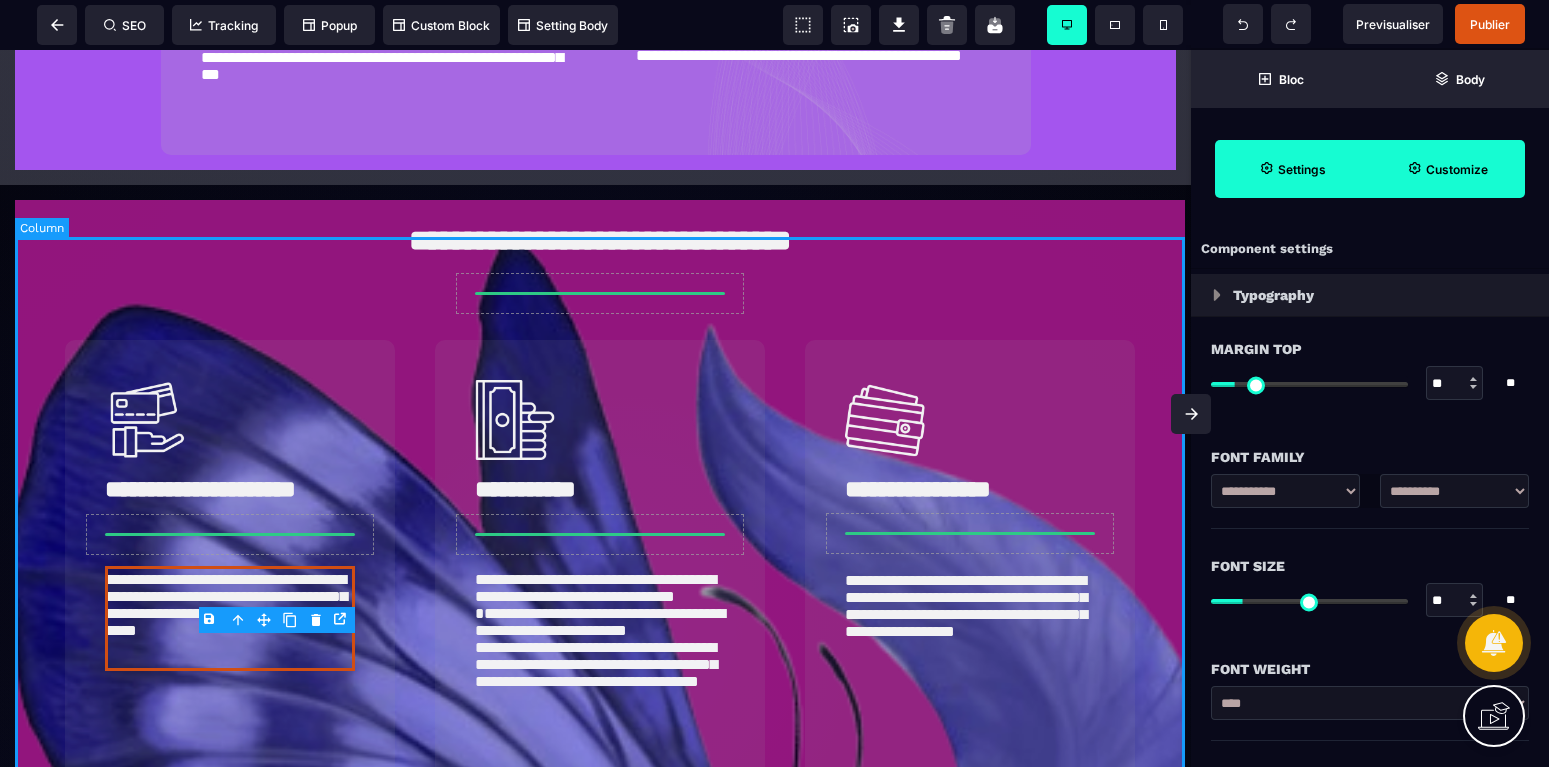 click on "**********" at bounding box center (600, 887) 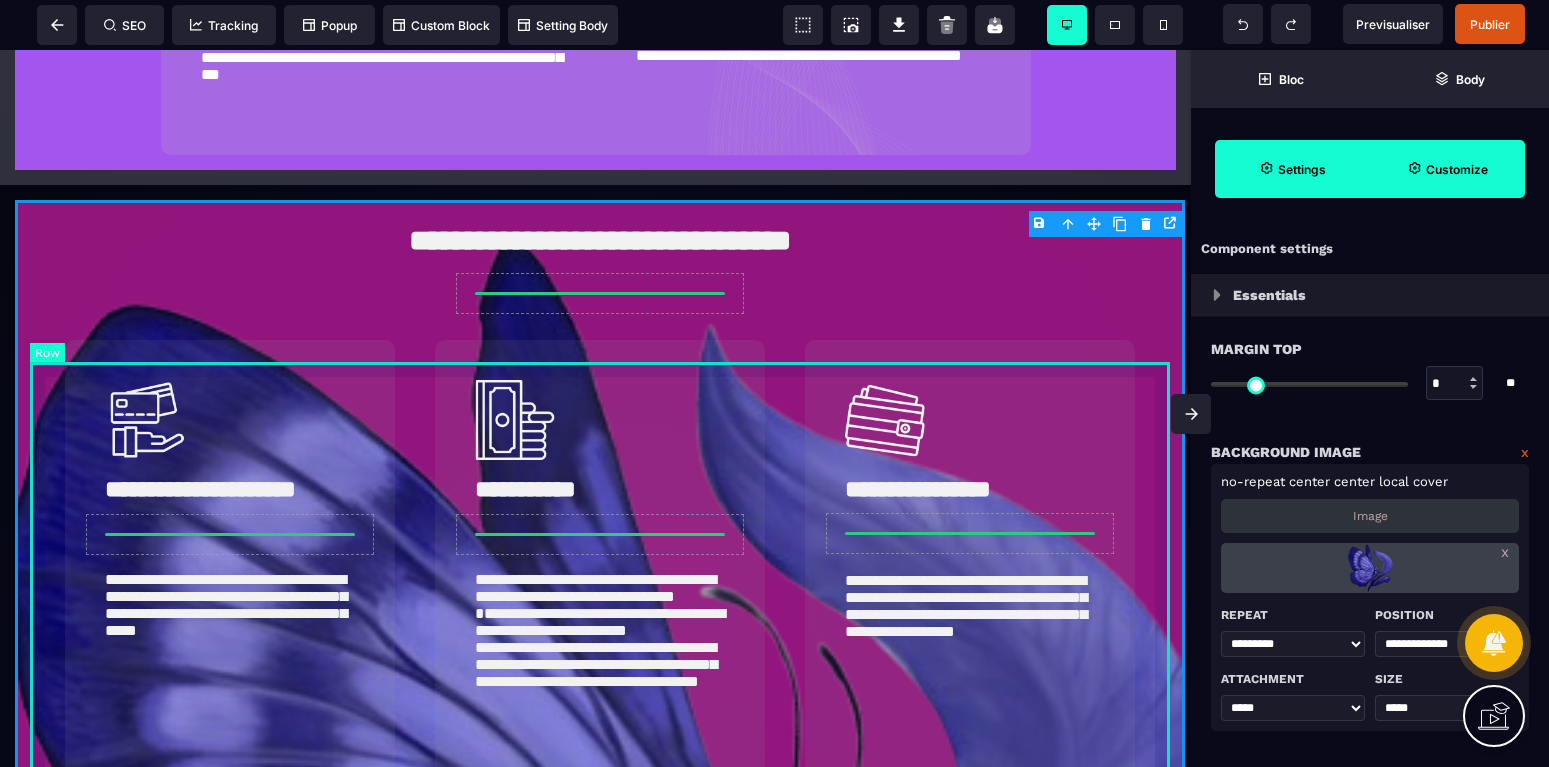 click on "**********" at bounding box center (600, 573) 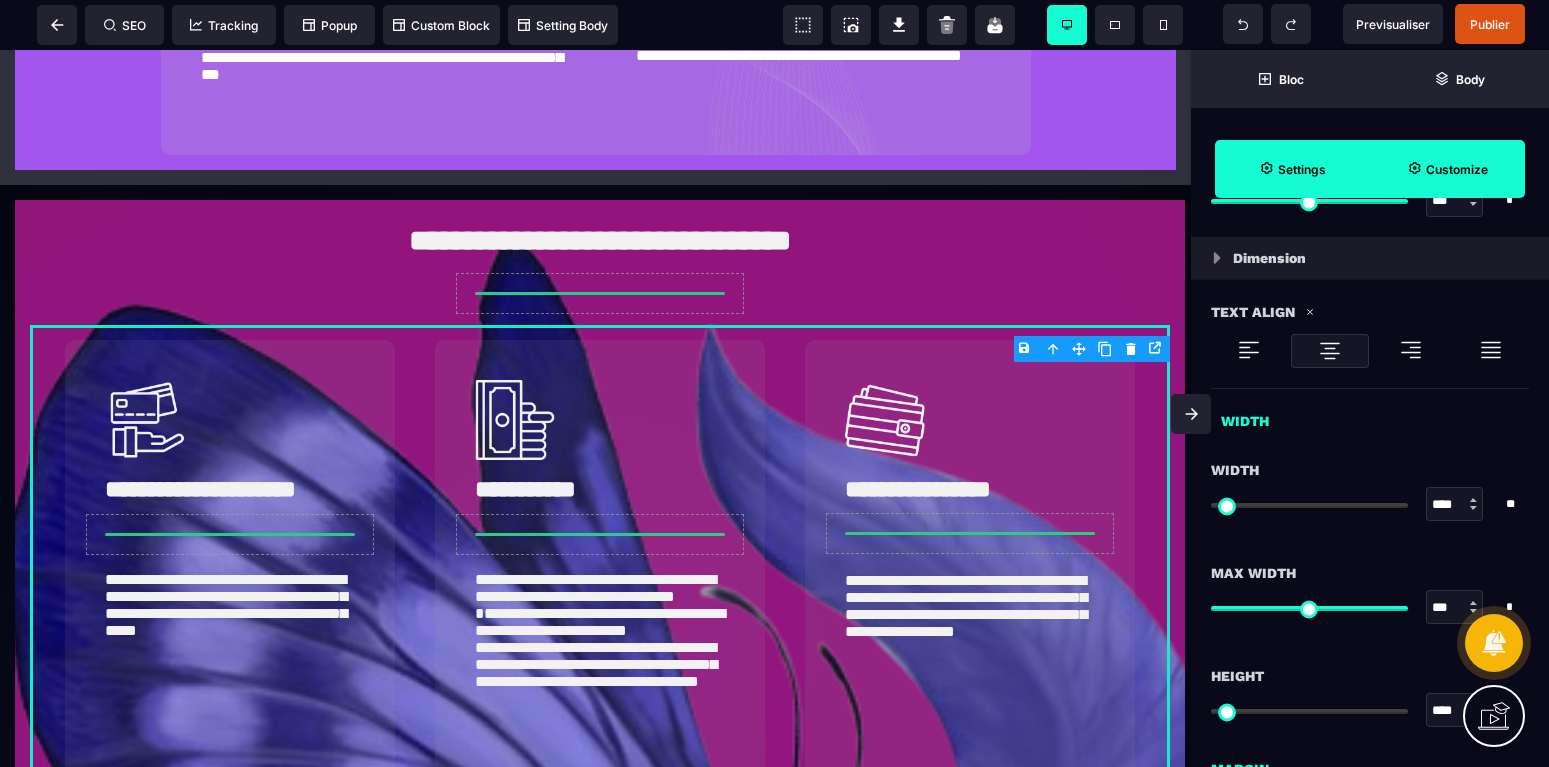 scroll, scrollTop: 1008, scrollLeft: 0, axis: vertical 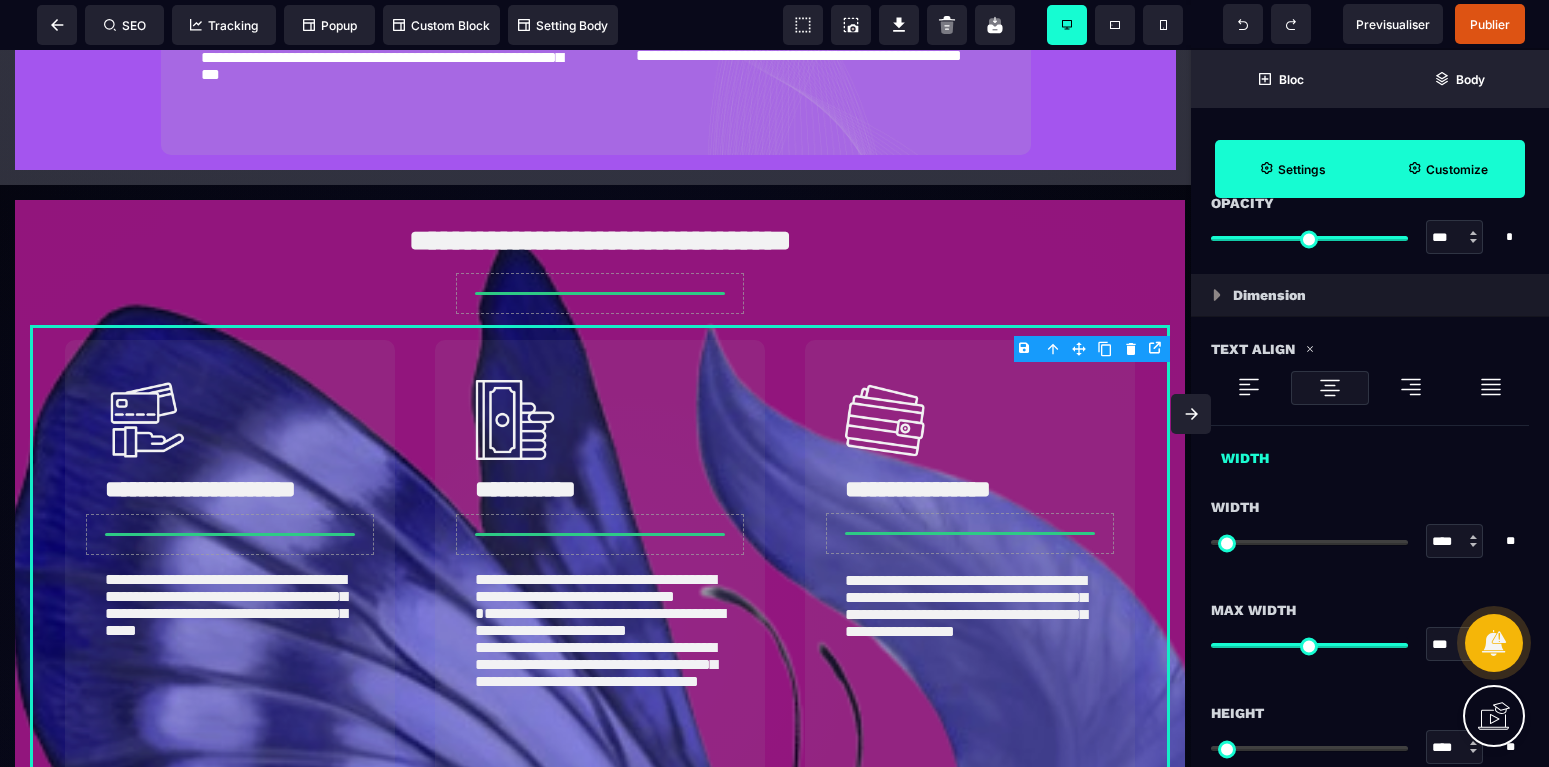 click at bounding box center [1309, 238] 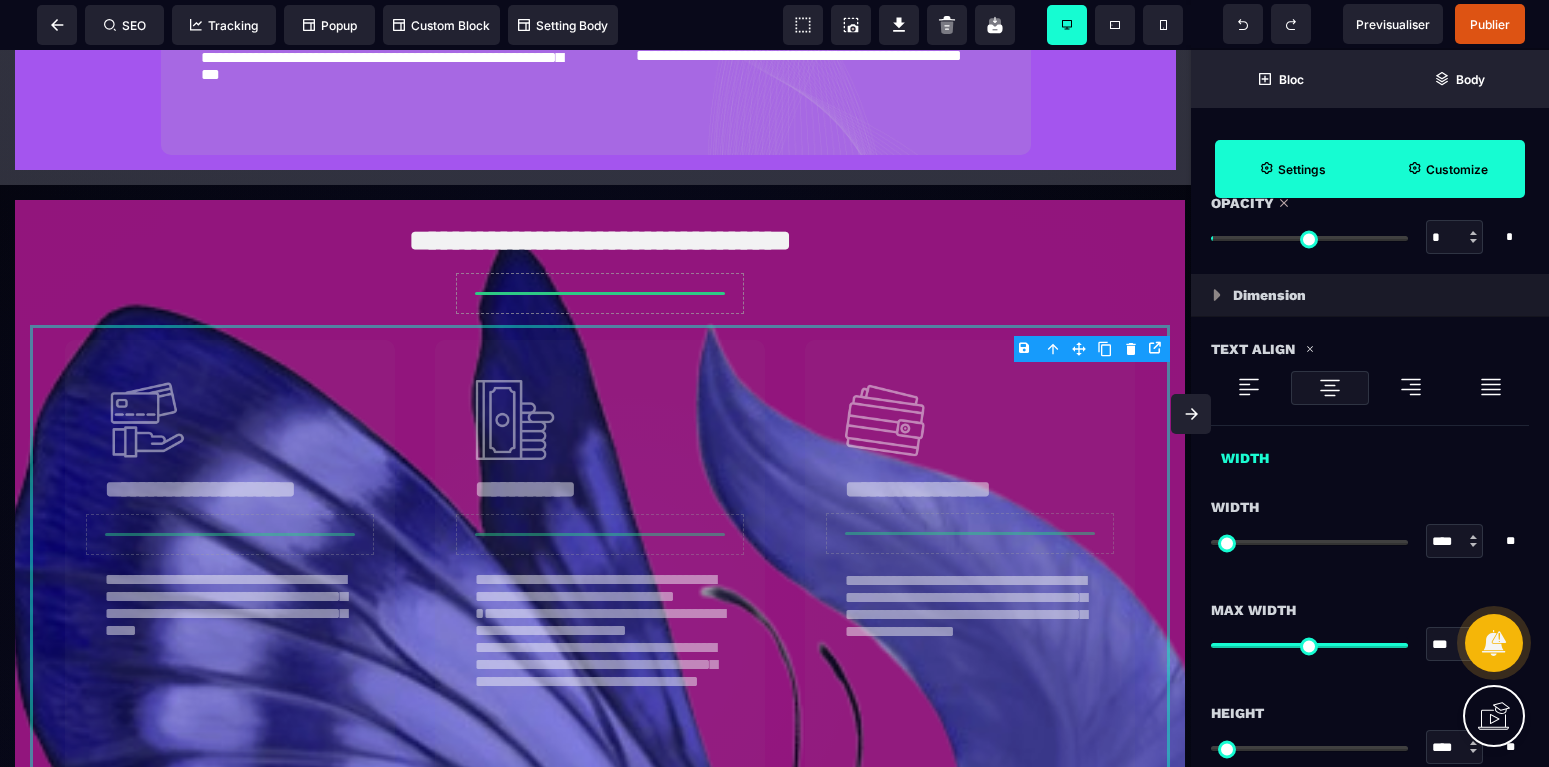 click at bounding box center [1309, 237] 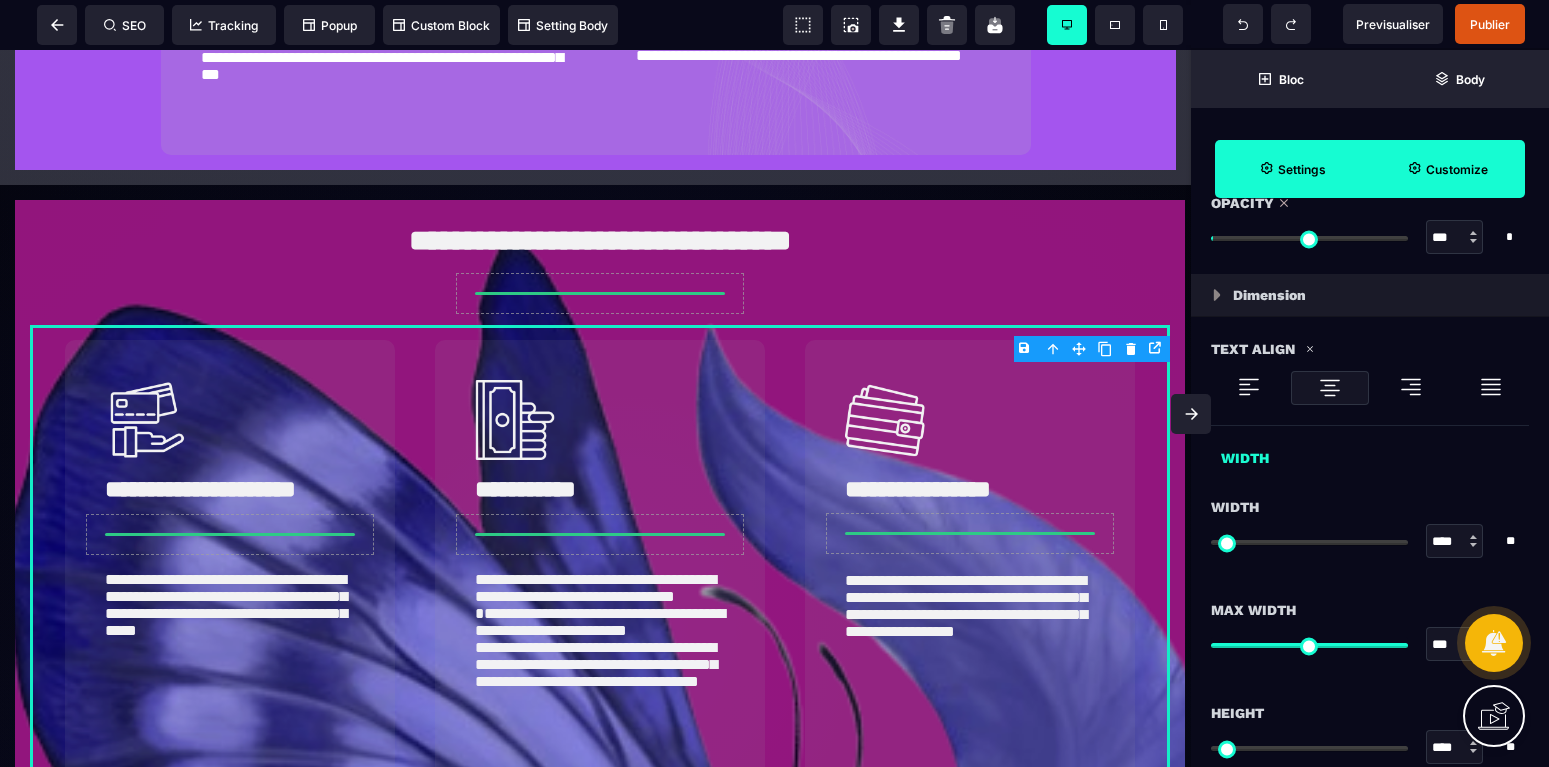 drag, startPoint x: 1278, startPoint y: 236, endPoint x: 1450, endPoint y: 239, distance: 172.02615 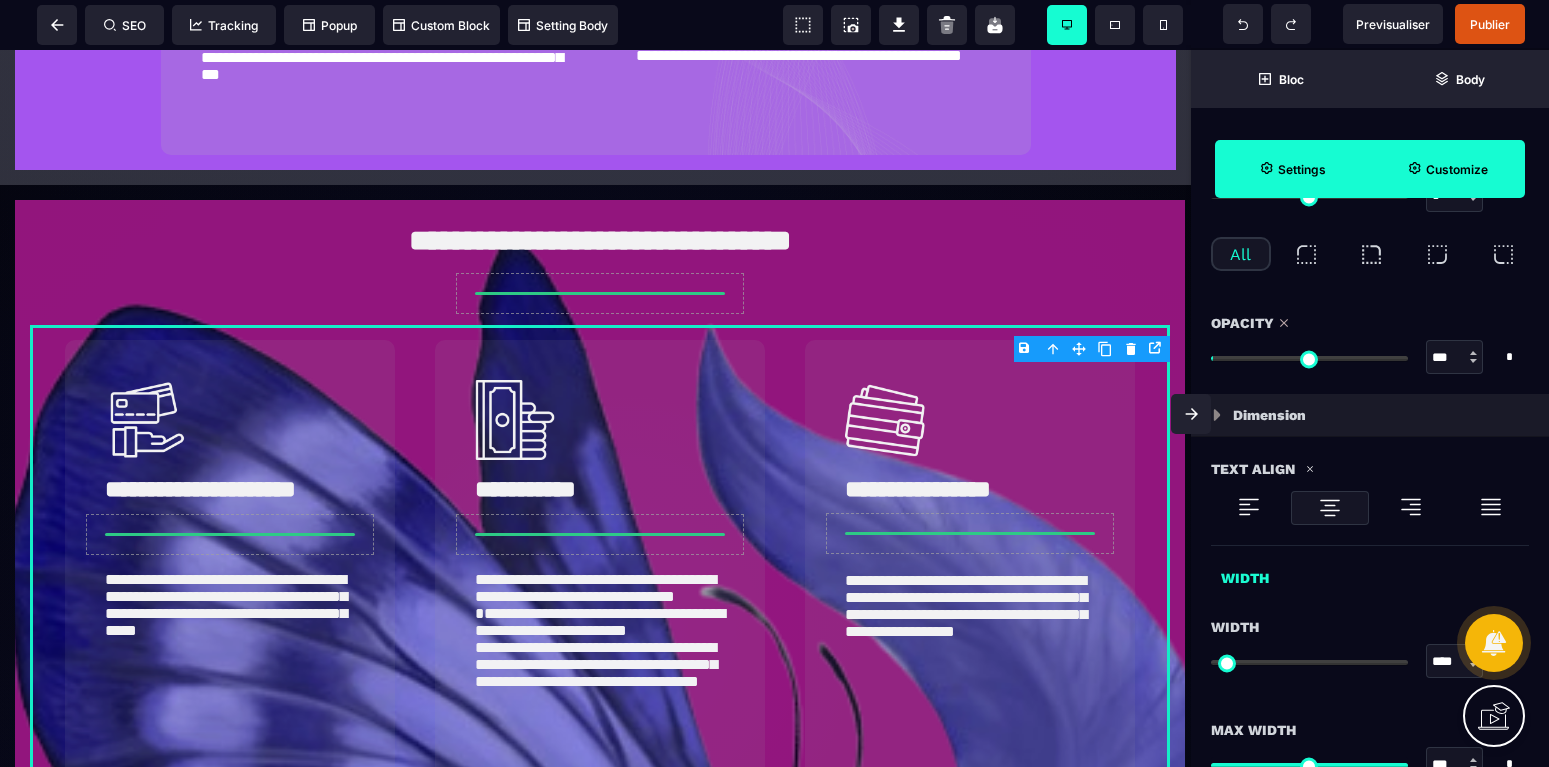 scroll, scrollTop: 756, scrollLeft: 0, axis: vertical 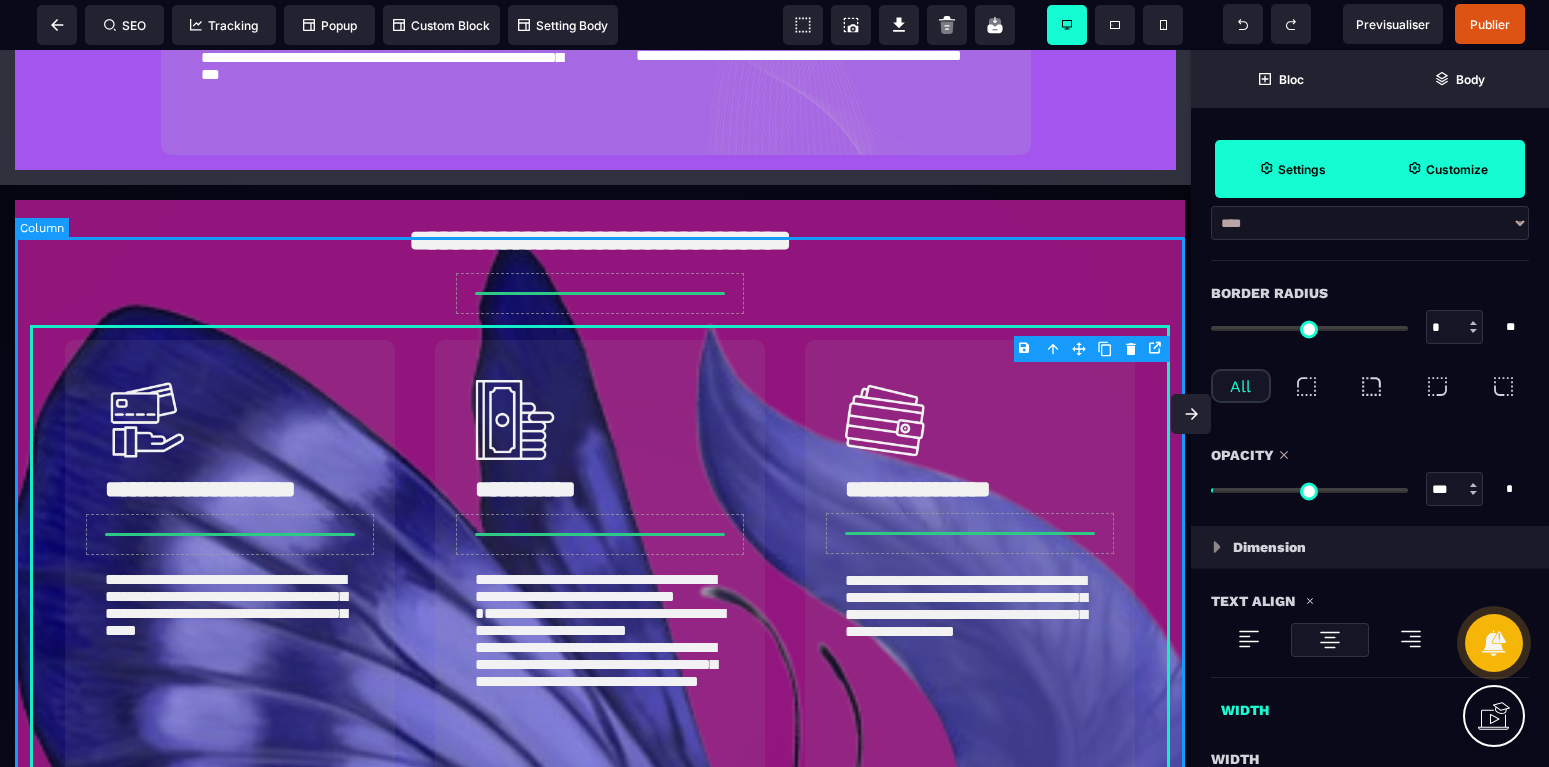 click on "**********" at bounding box center (600, 887) 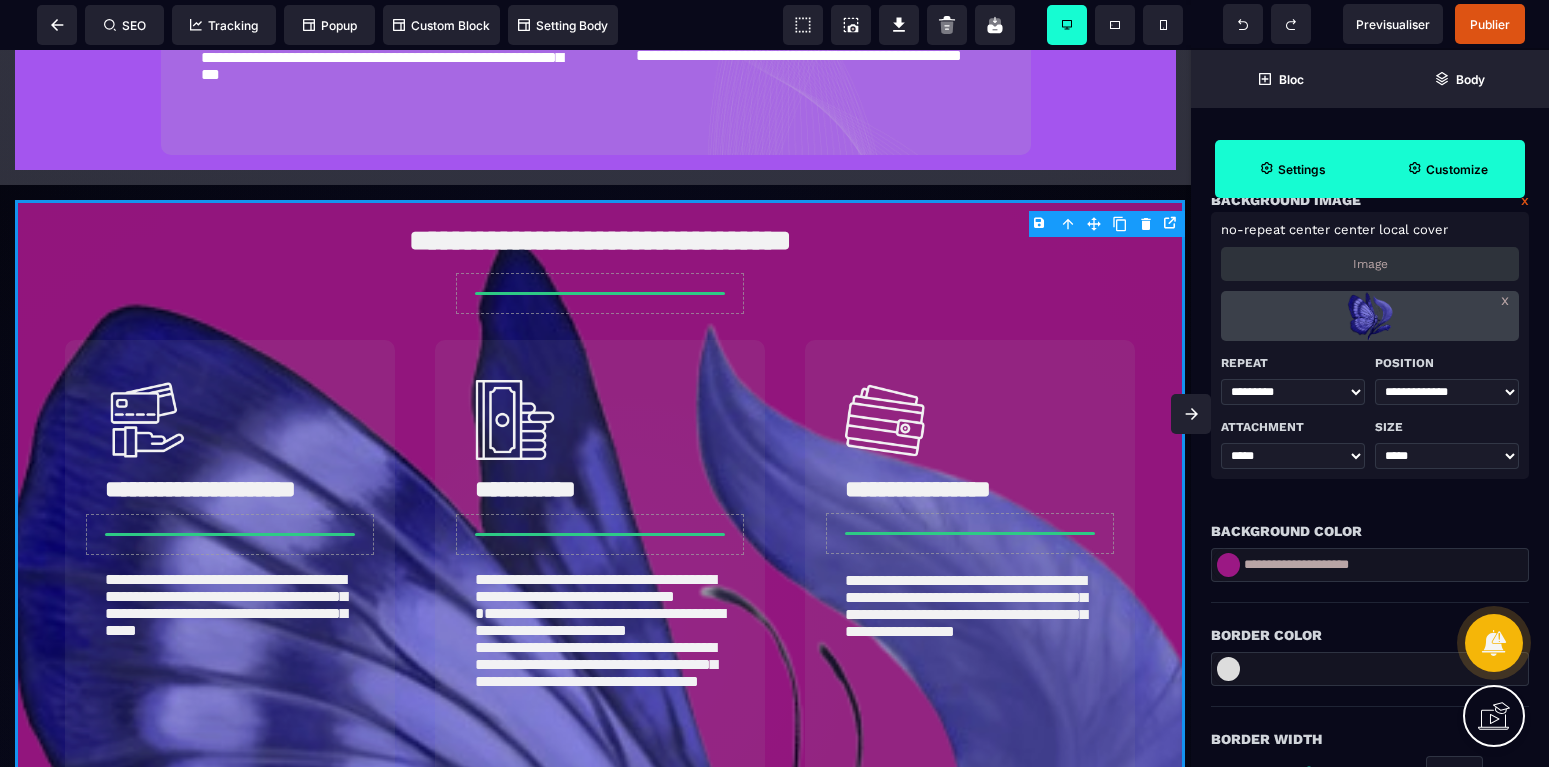 scroll, scrollTop: 168, scrollLeft: 0, axis: vertical 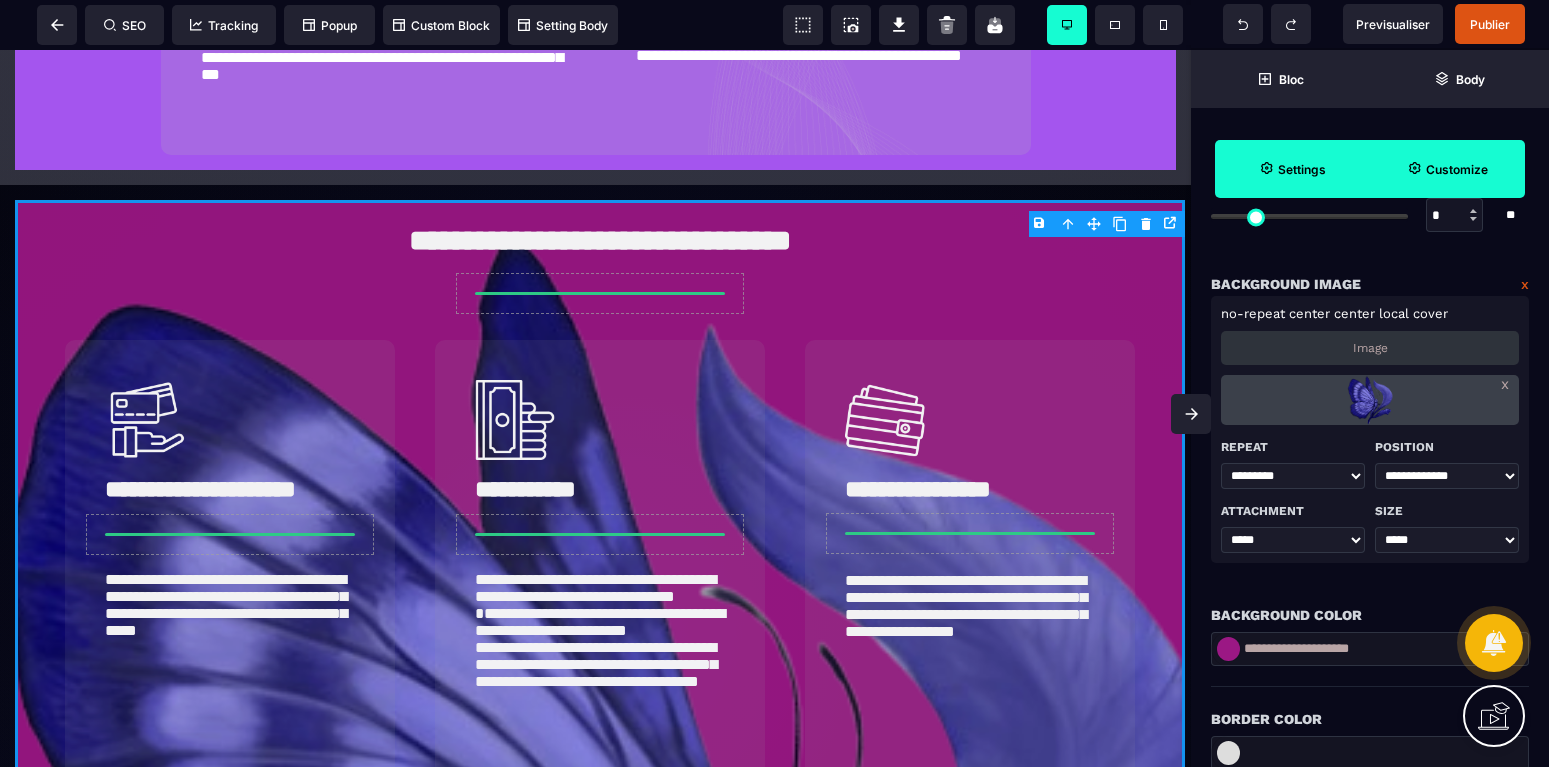 click on "center center" at bounding box center (1332, 313) 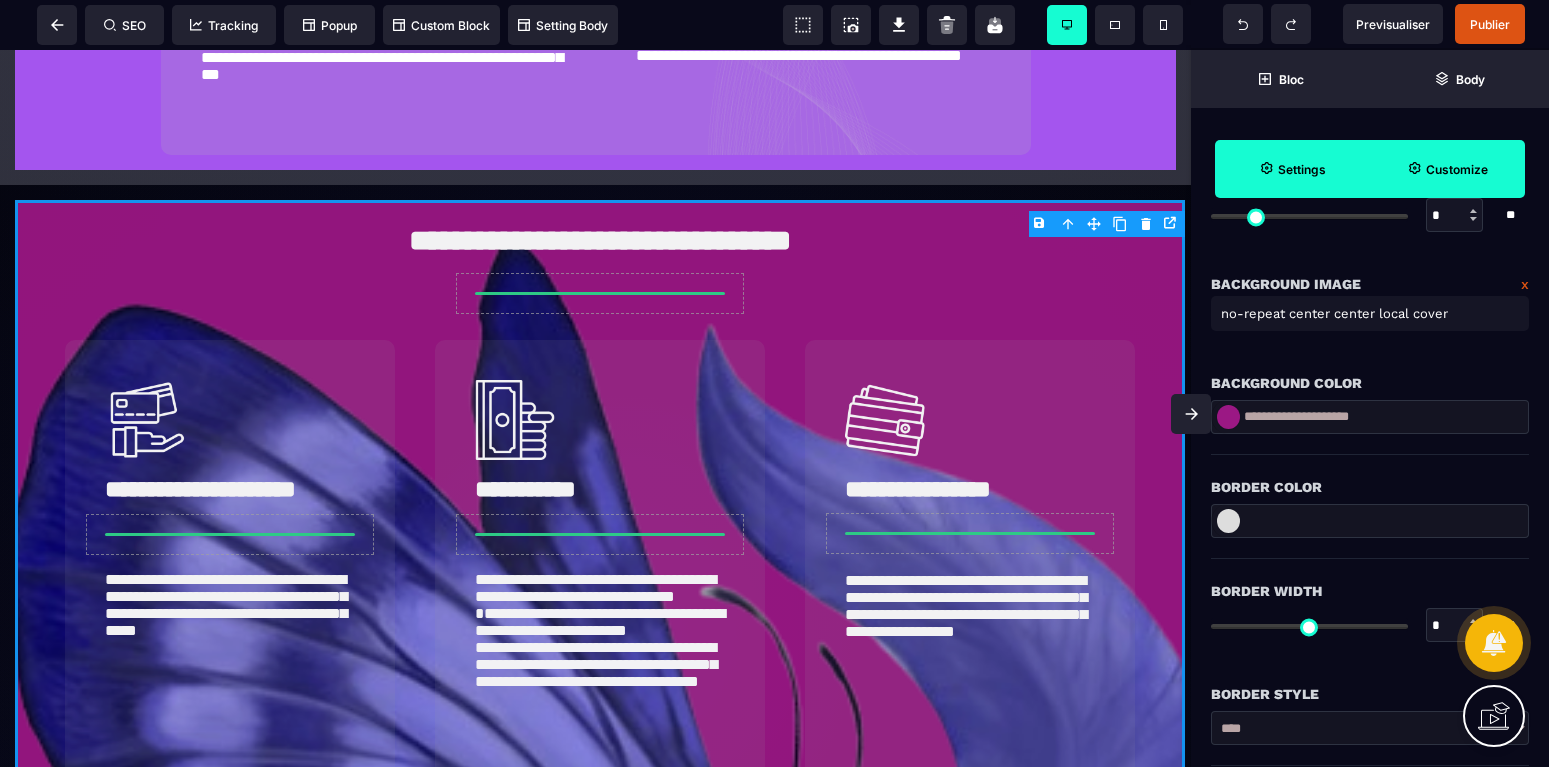 click on "center center" at bounding box center [1332, 313] 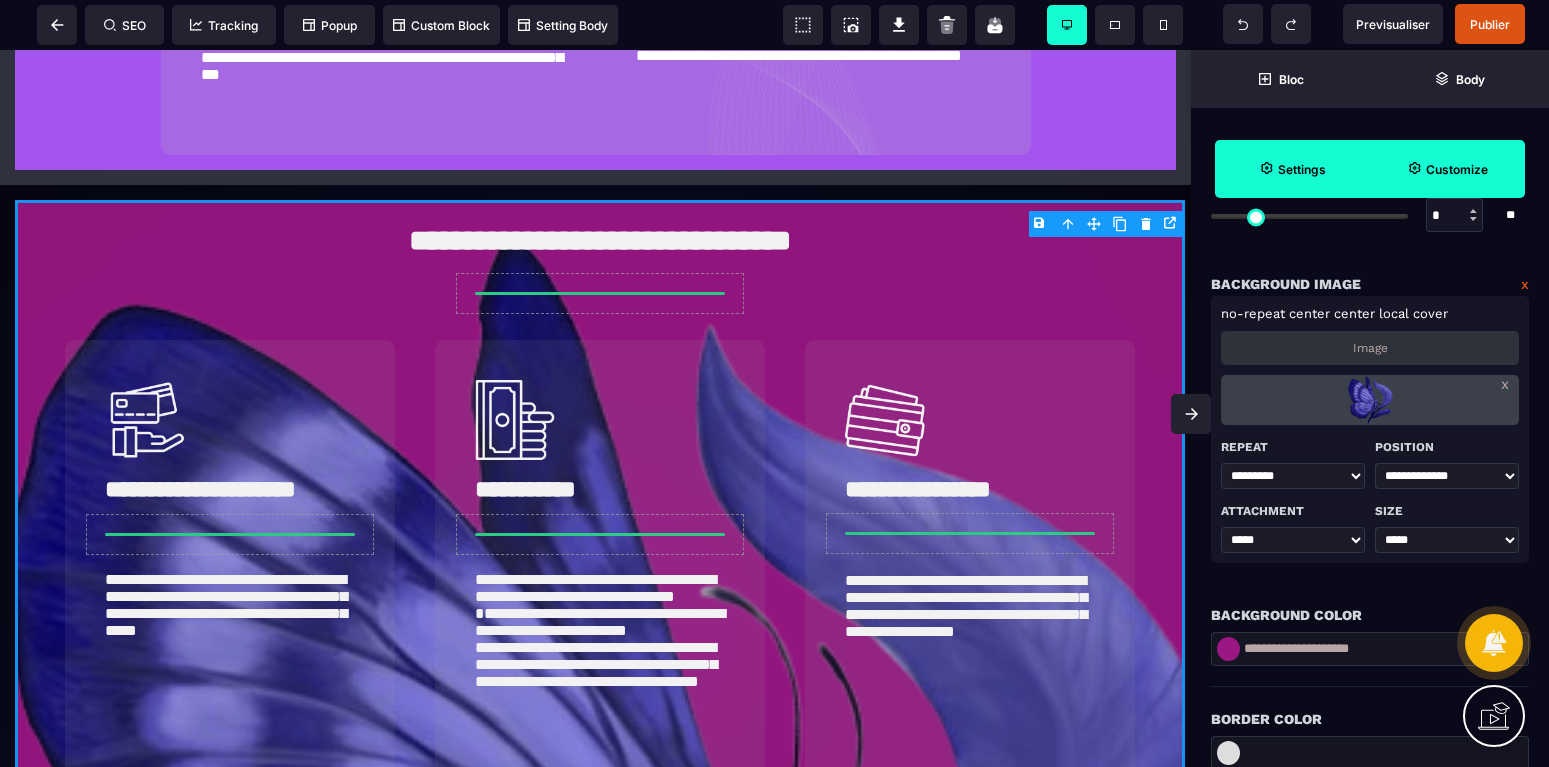 click on "******   ********   ********   *********" at bounding box center (1293, 476) 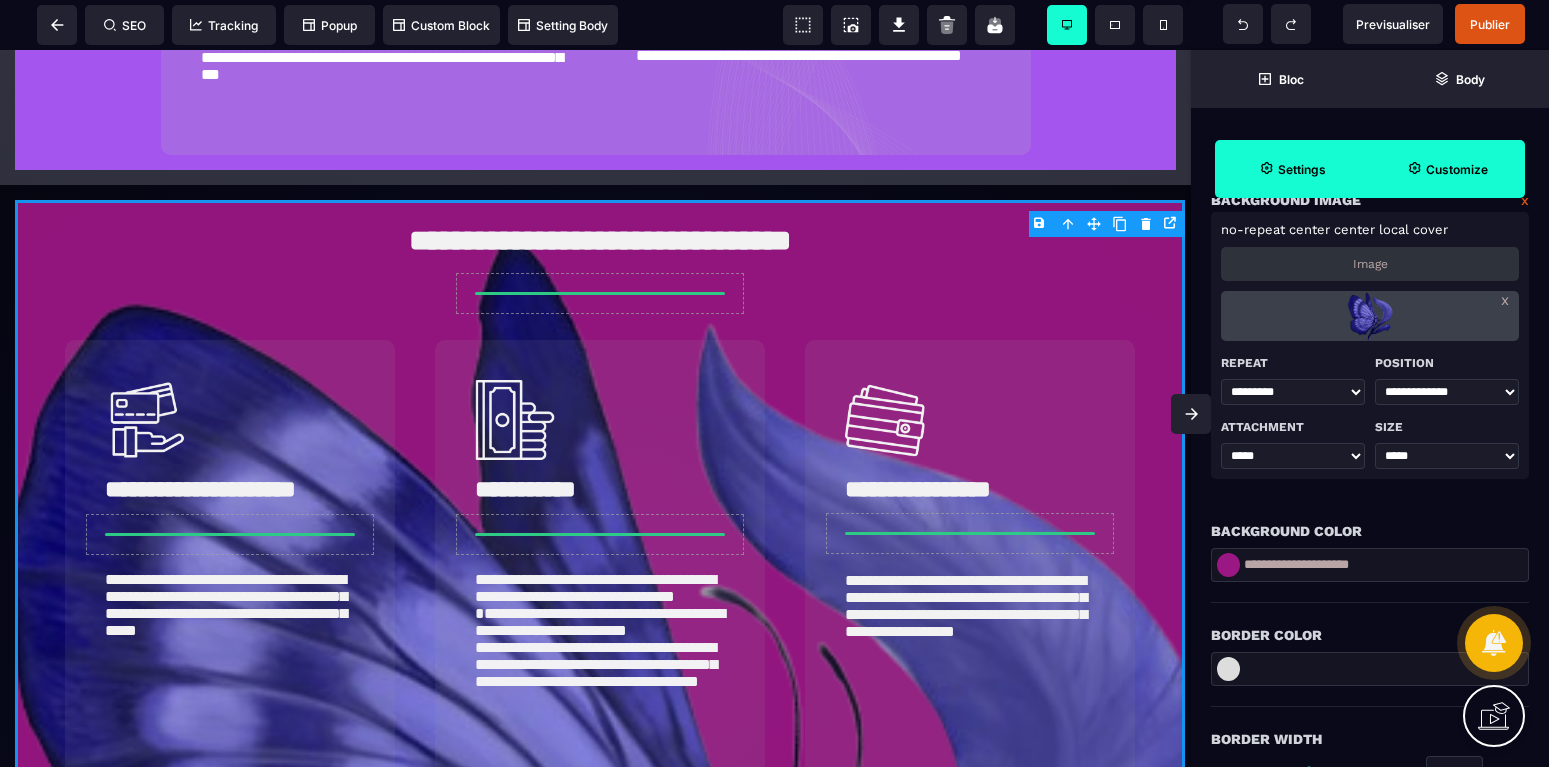 click on "******   *****   *****" at bounding box center (1293, 456) 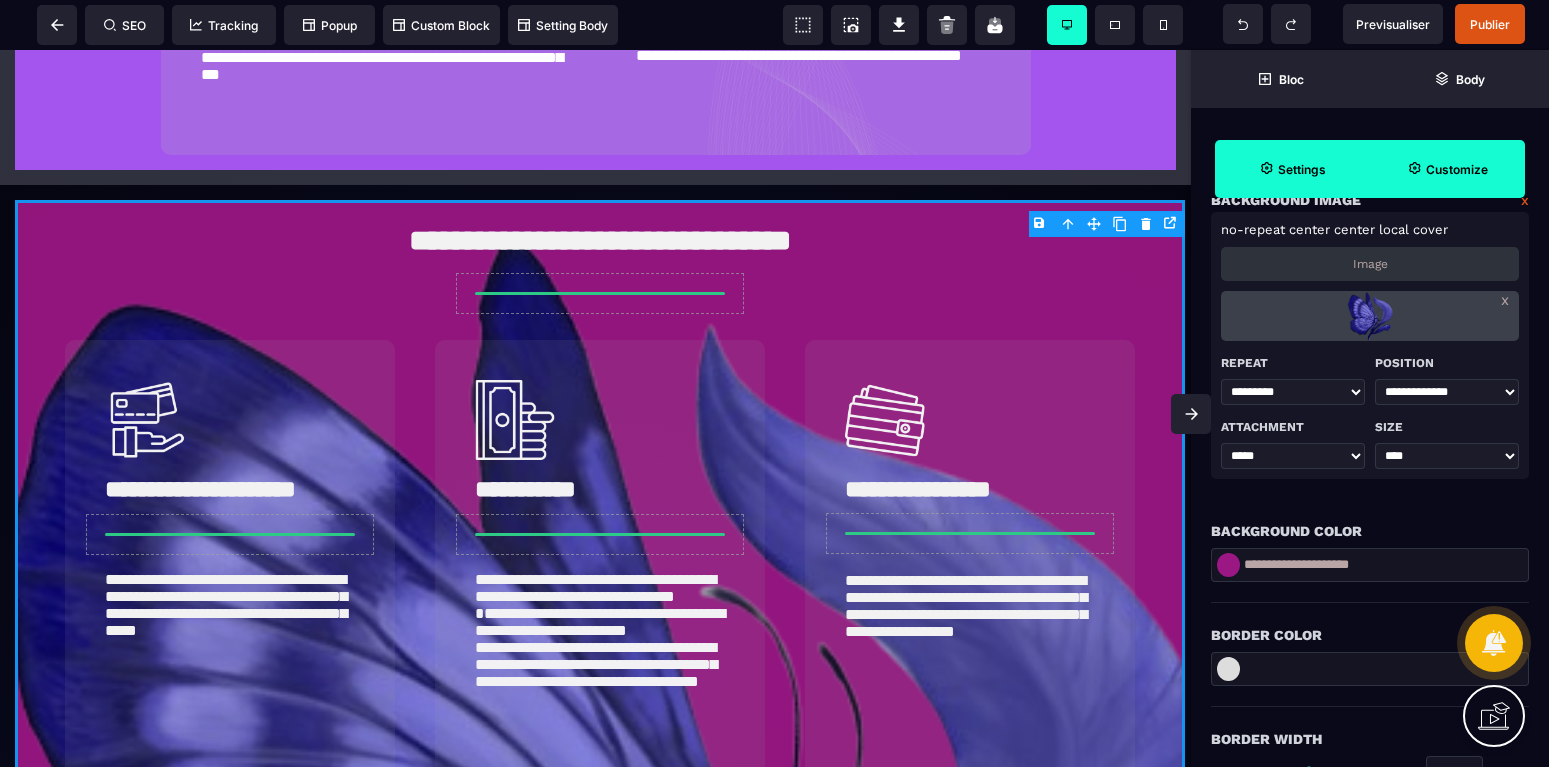 click on "****" at bounding box center (0, 0) 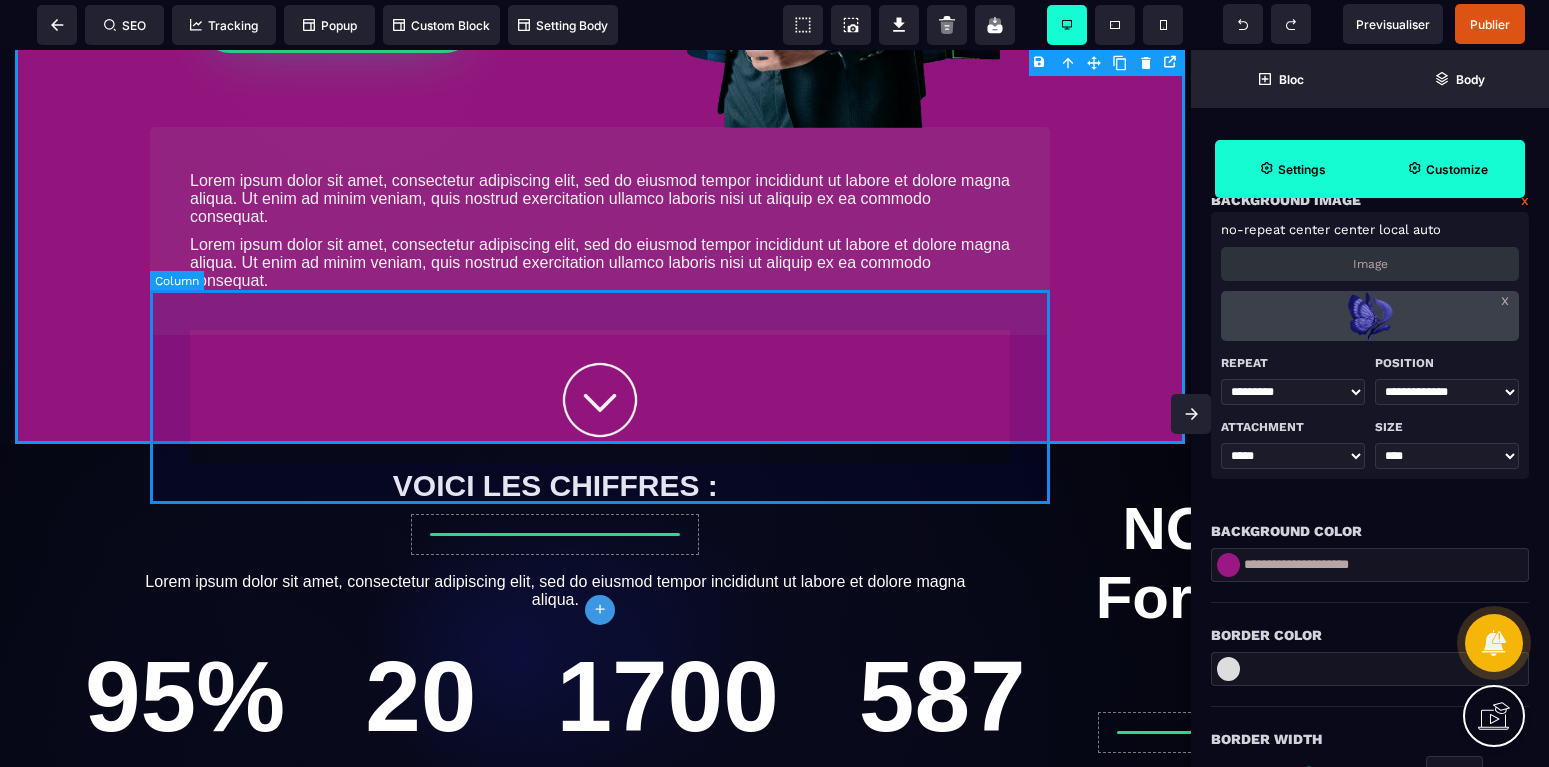 scroll, scrollTop: 2856, scrollLeft: 0, axis: vertical 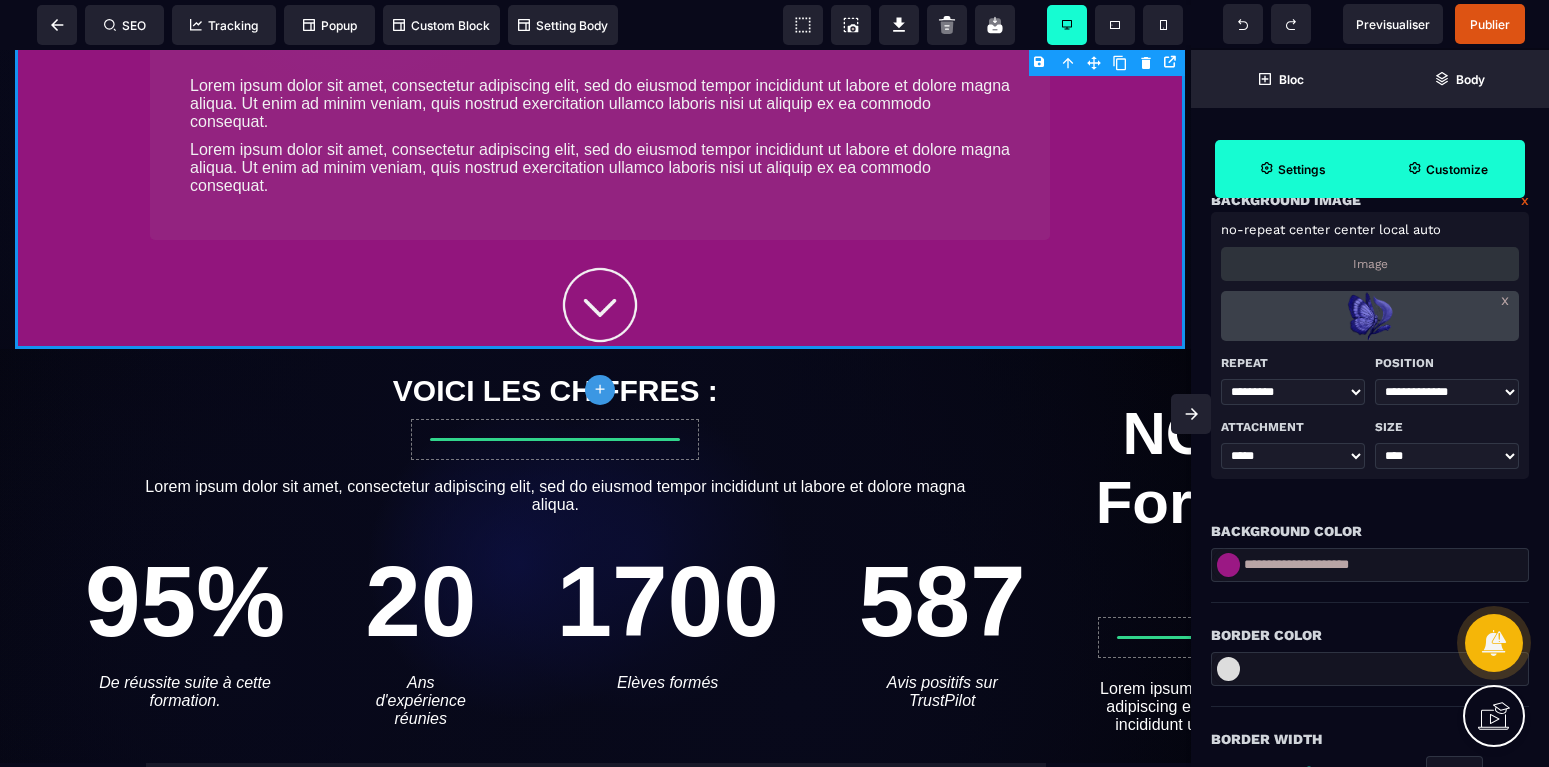 click 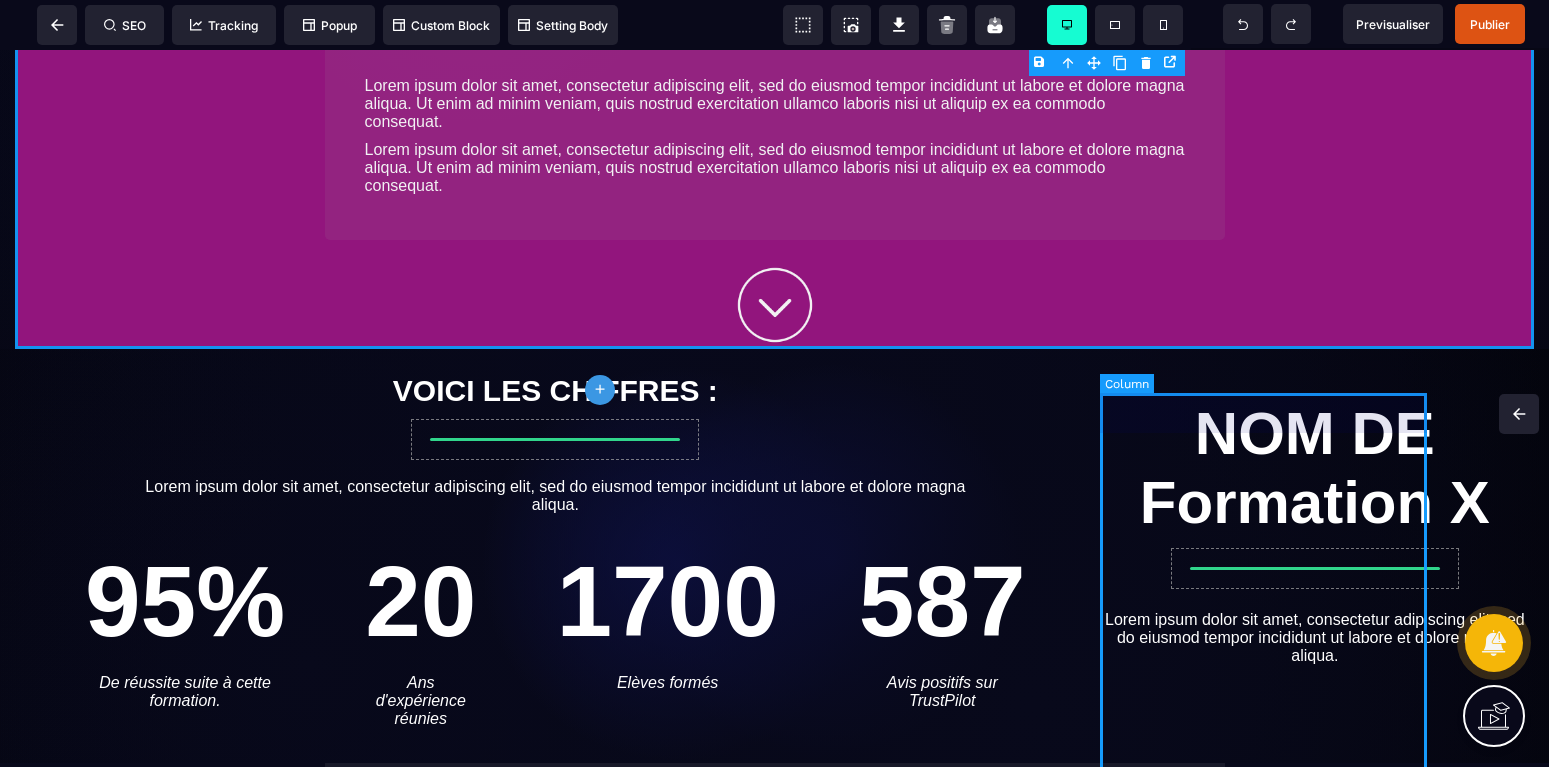 scroll, scrollTop: 0, scrollLeft: 0, axis: both 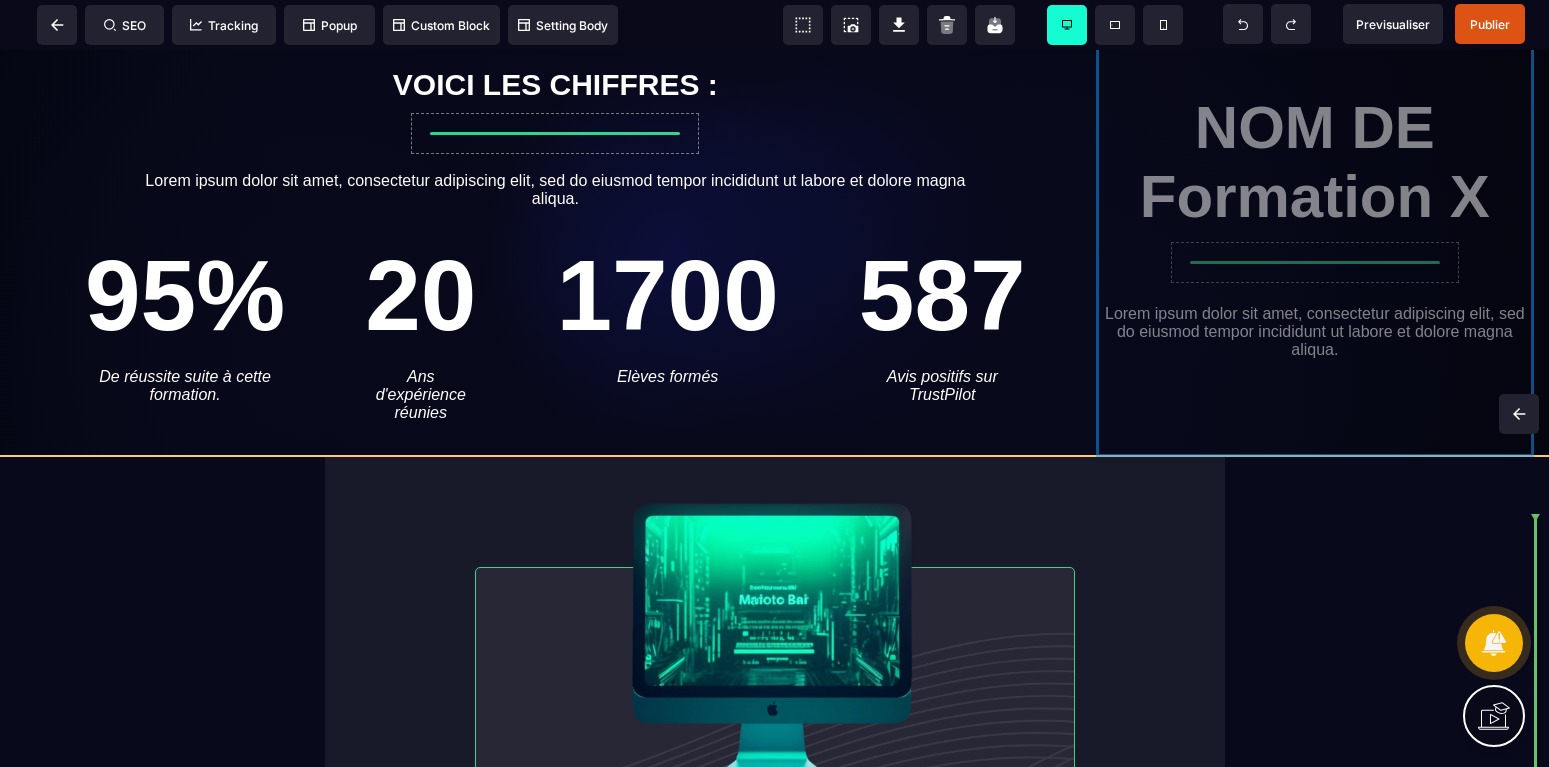 drag, startPoint x: 1418, startPoint y: 113, endPoint x: 961, endPoint y: 541, distance: 626.12537 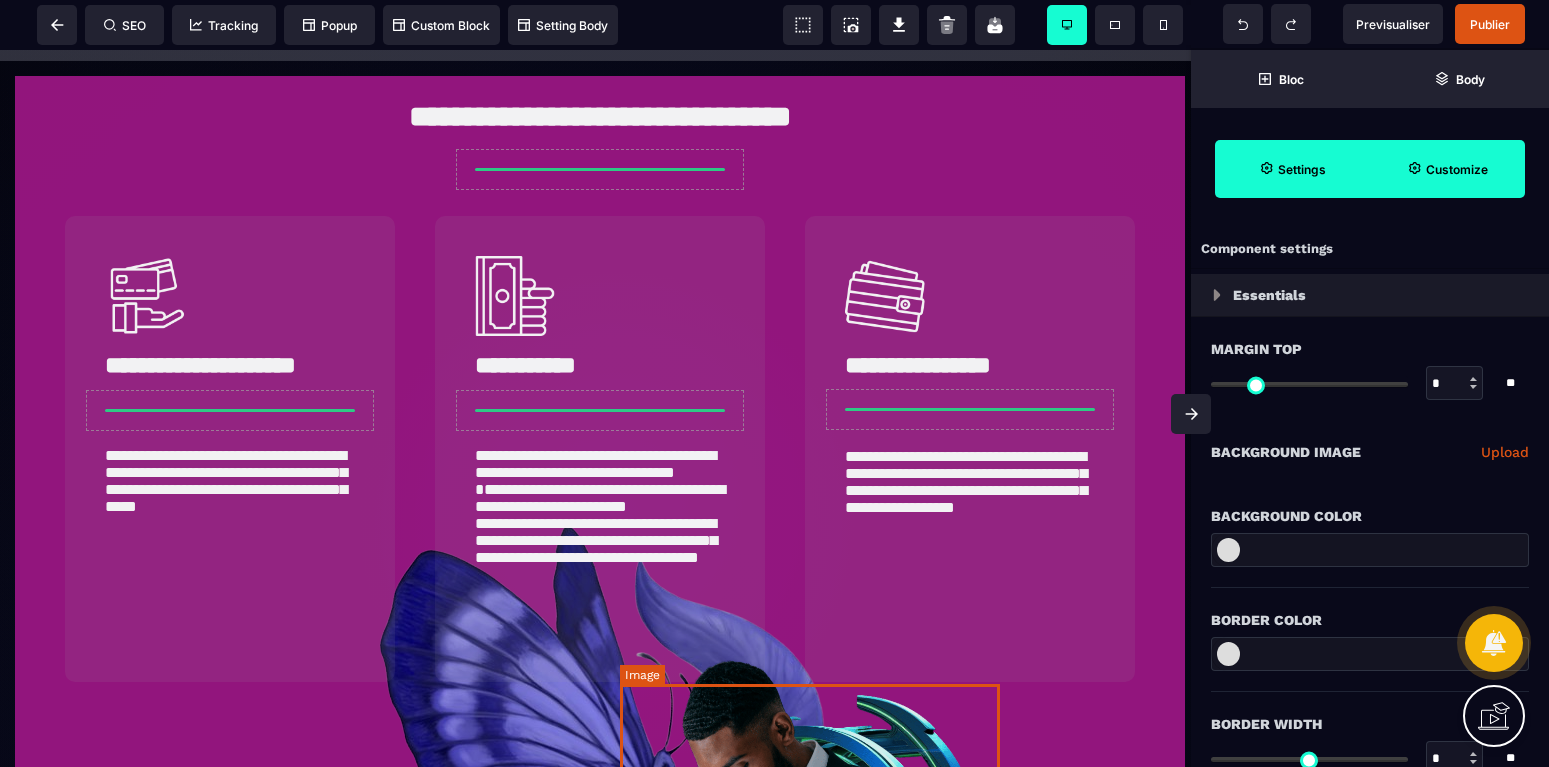 scroll, scrollTop: 1734, scrollLeft: 0, axis: vertical 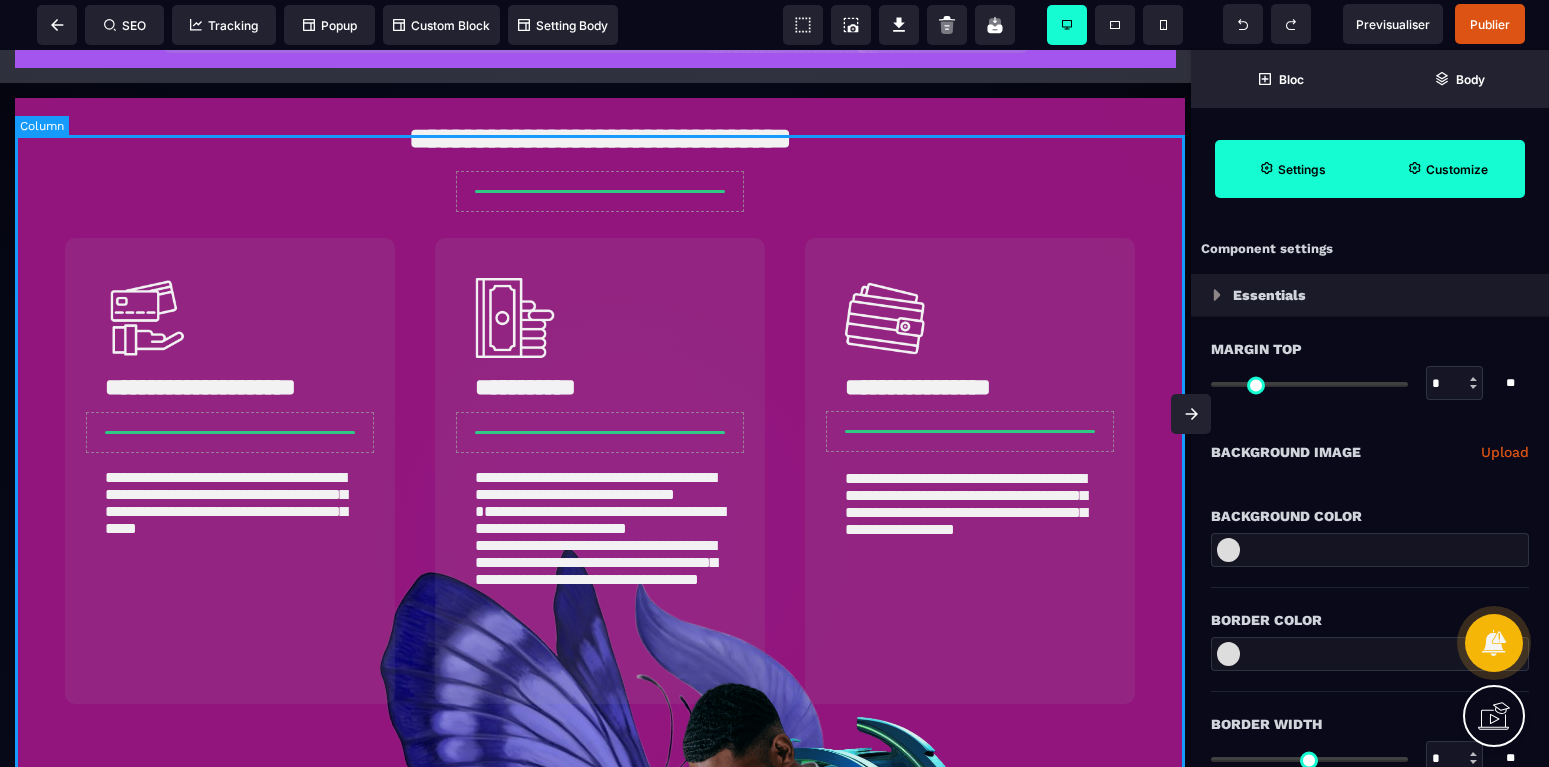 click on "**********" at bounding box center (600, 785) 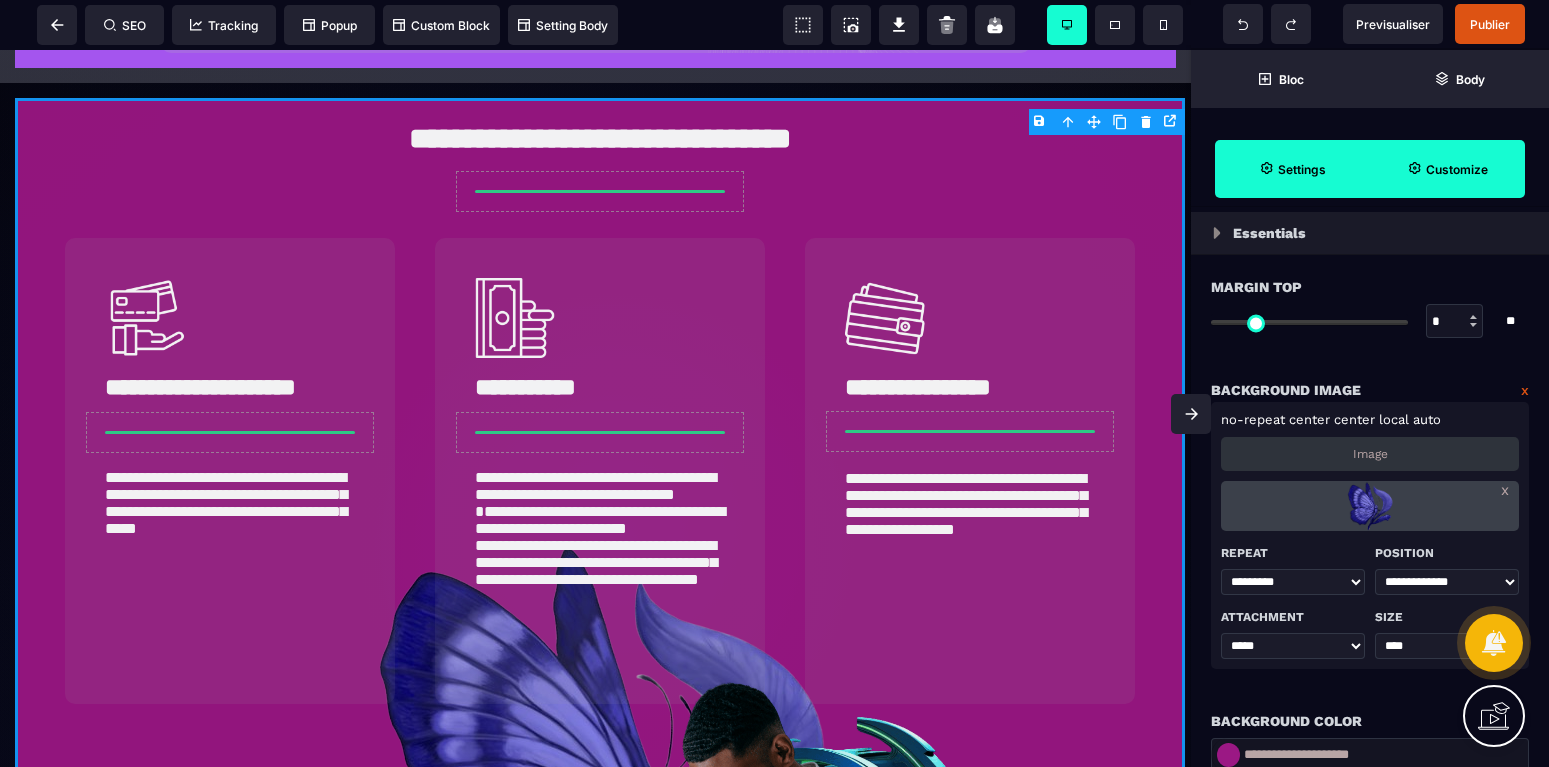 scroll, scrollTop: 84, scrollLeft: 0, axis: vertical 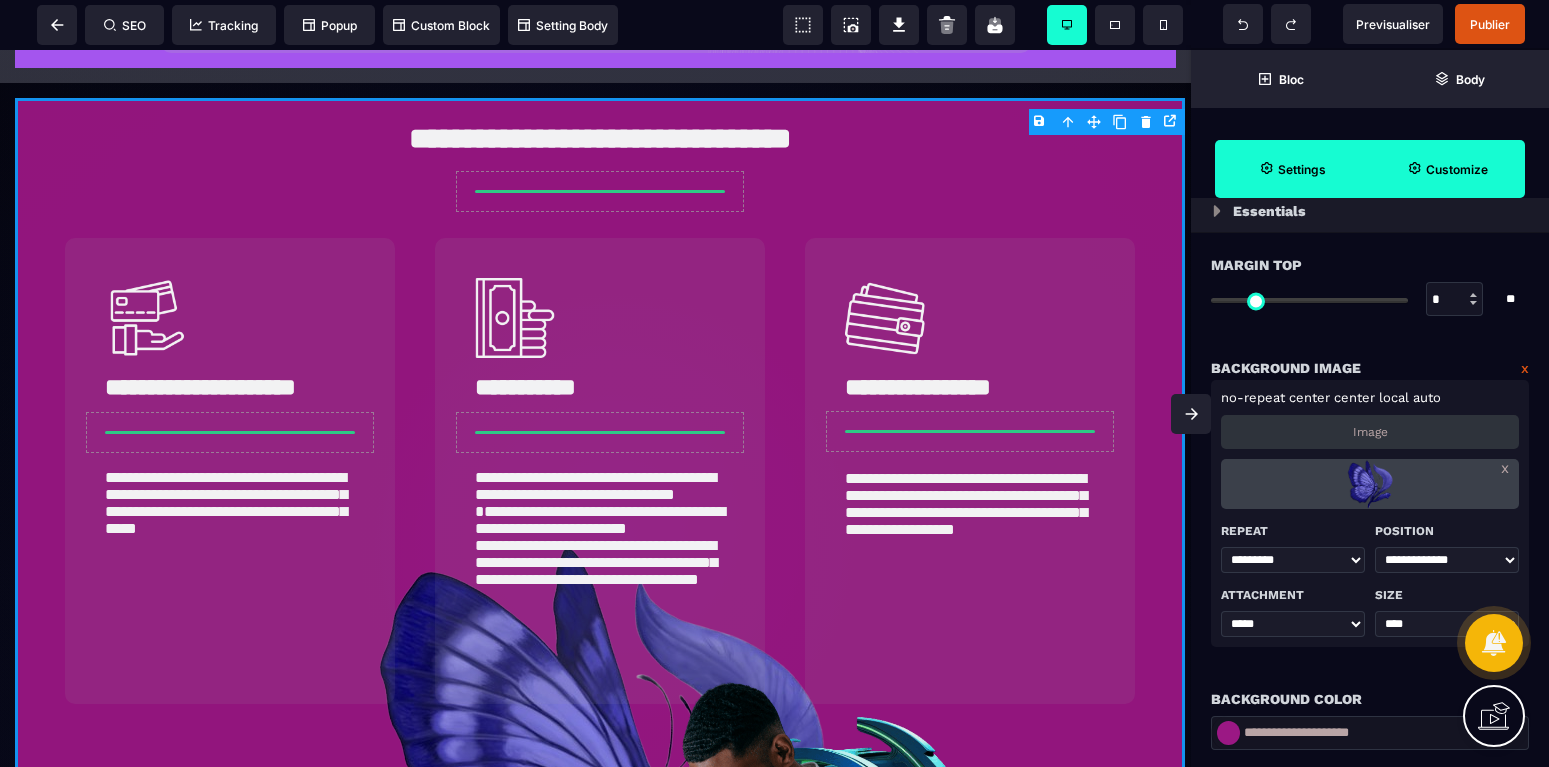 click on "**********" at bounding box center (1447, 560) 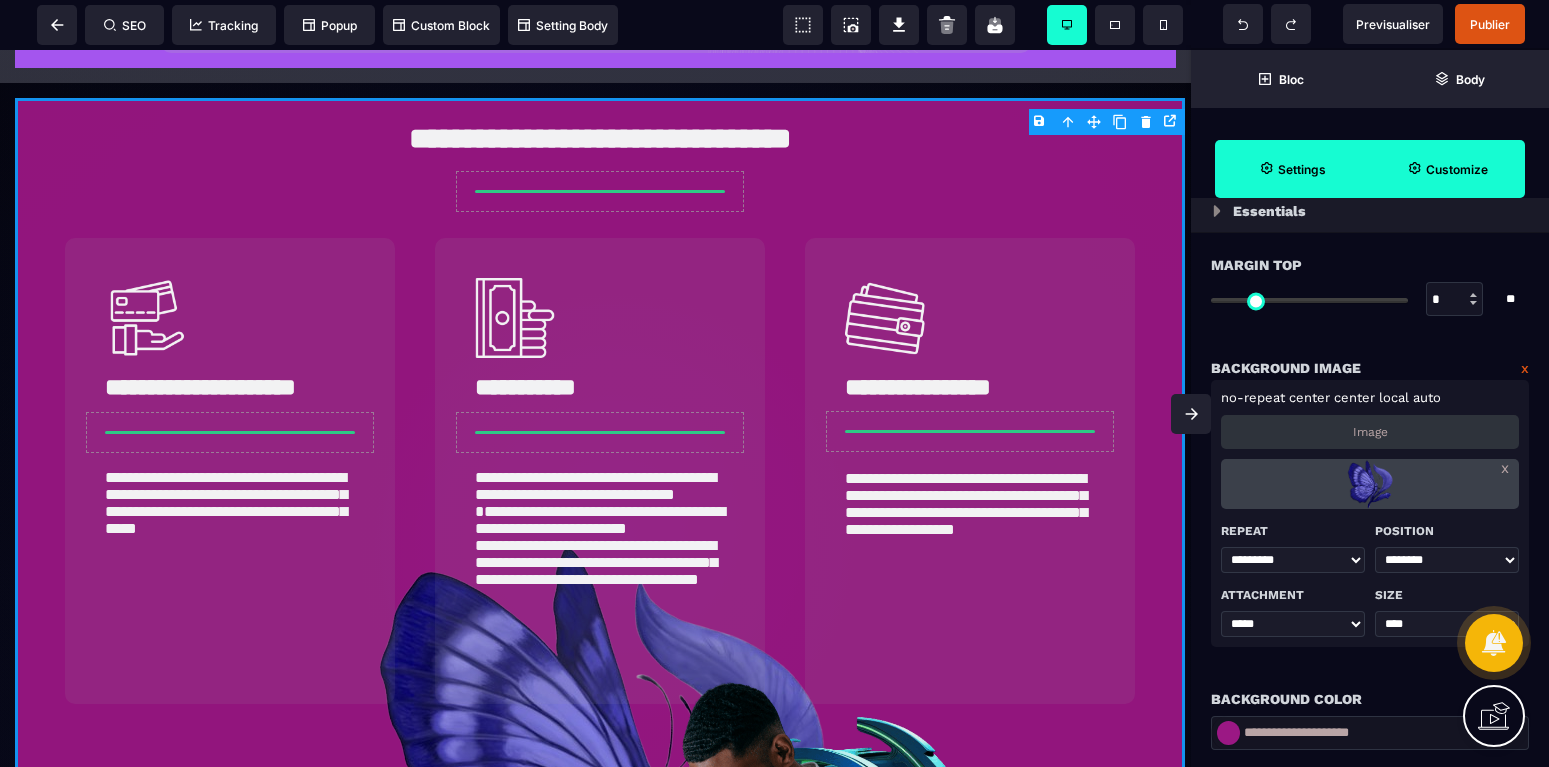 click on "********" at bounding box center (0, 0) 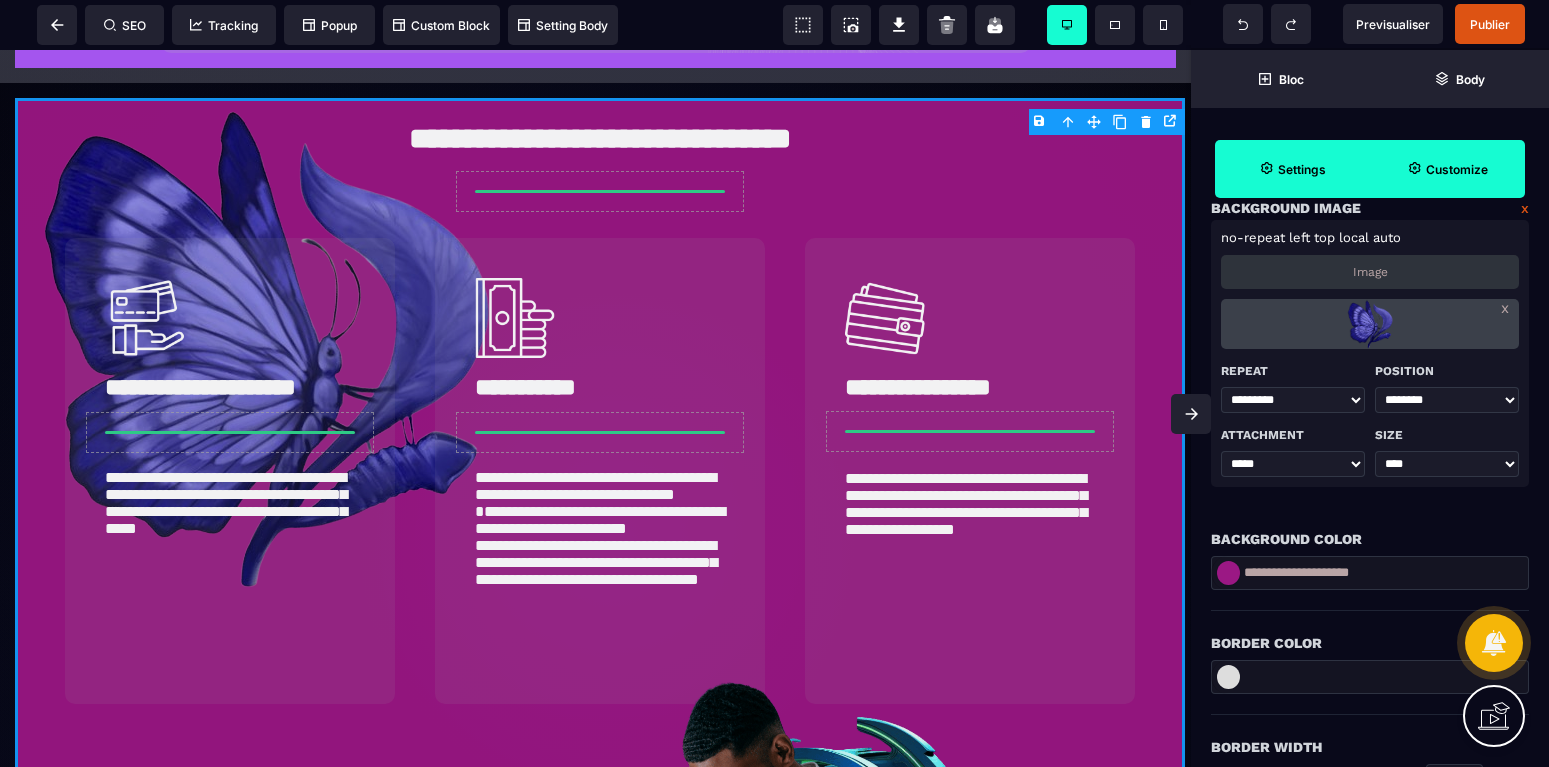 scroll, scrollTop: 252, scrollLeft: 0, axis: vertical 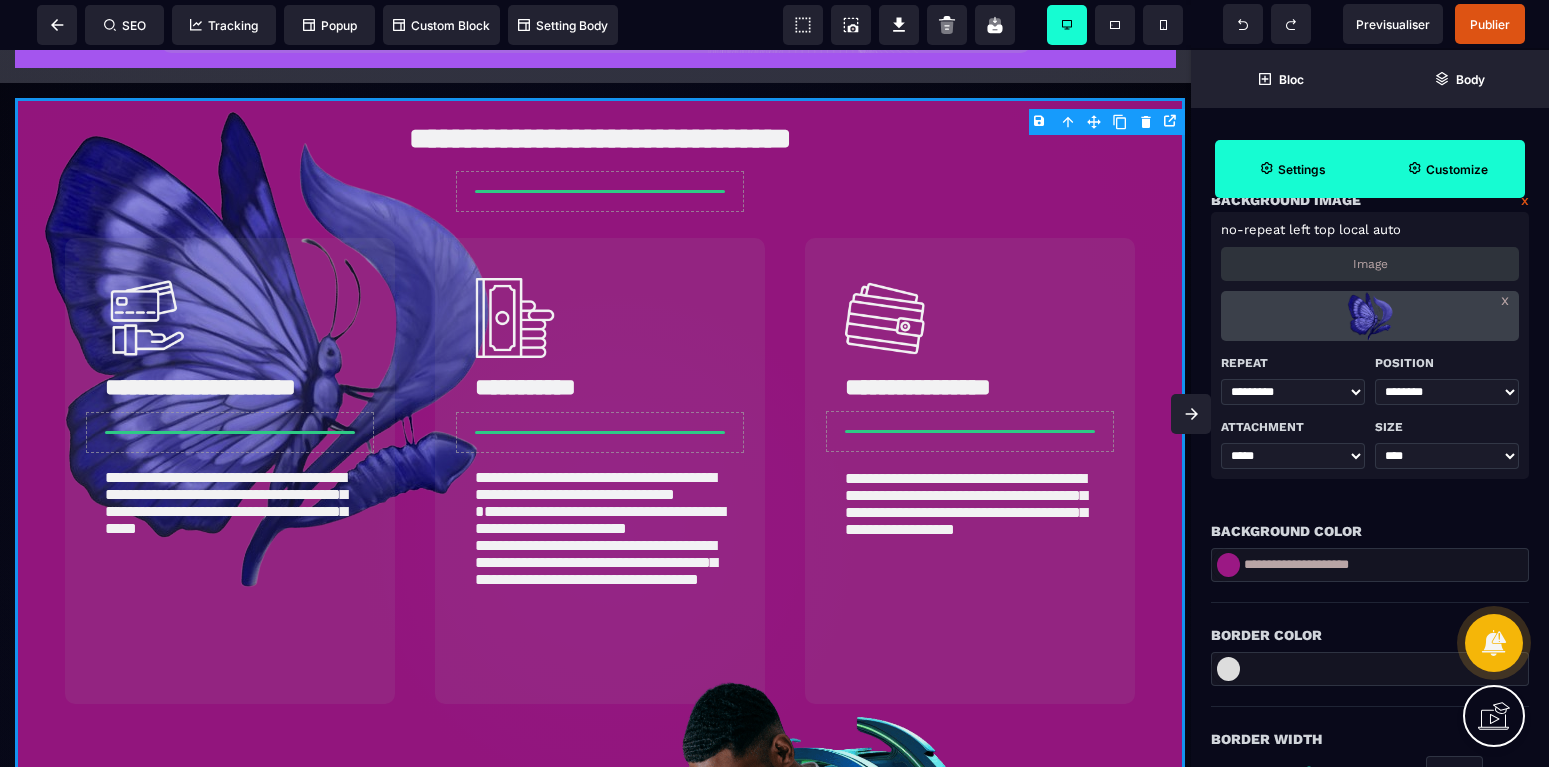 click on "****   *****   *******   ****   ******" at bounding box center [1447, 456] 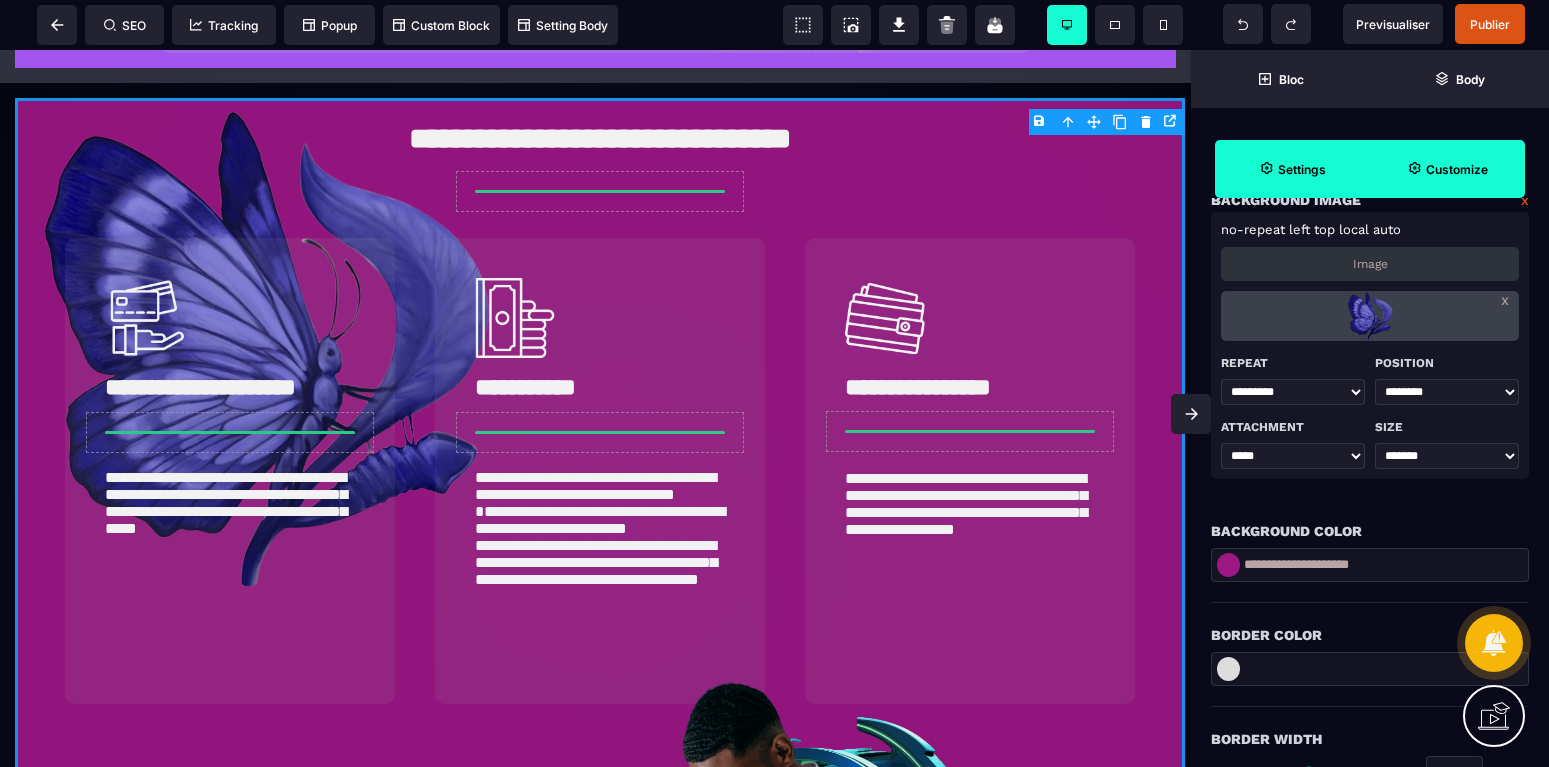 click on "*******" at bounding box center [0, 0] 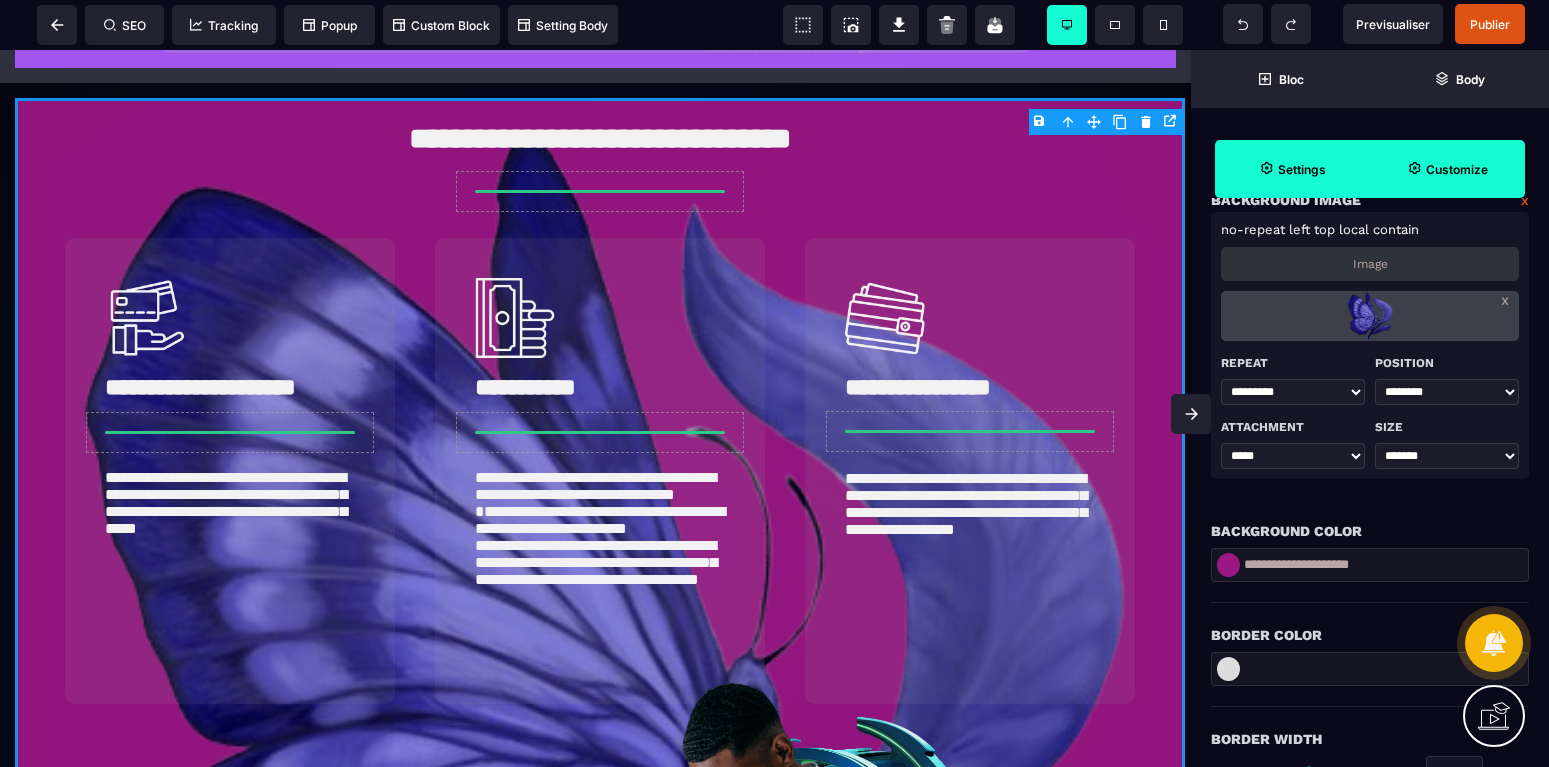 click on "****   *****   *******   ****   ******" at bounding box center (1447, 456) 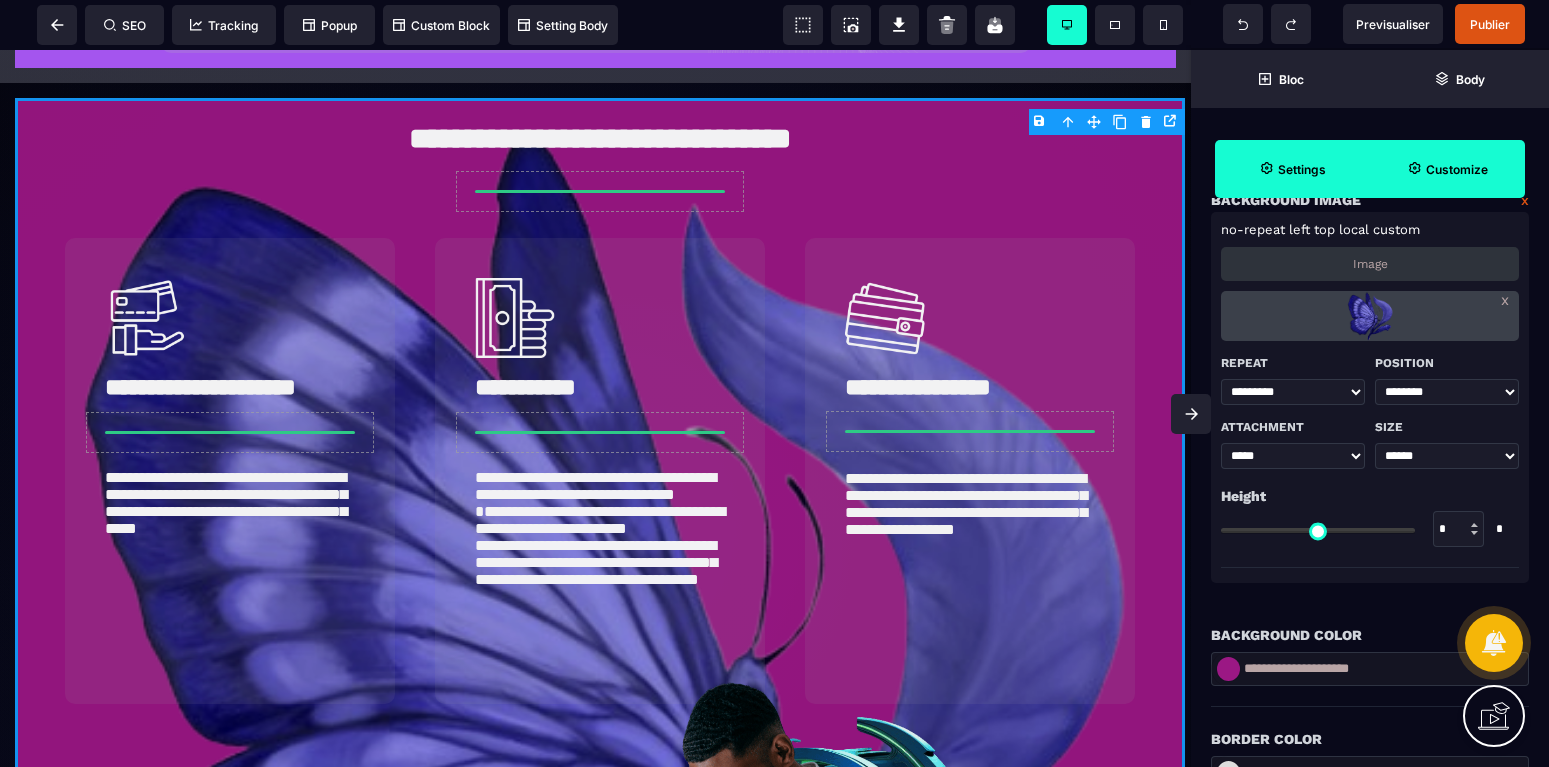 click on "****   *****   *******   ****   ******" at bounding box center (1447, 456) 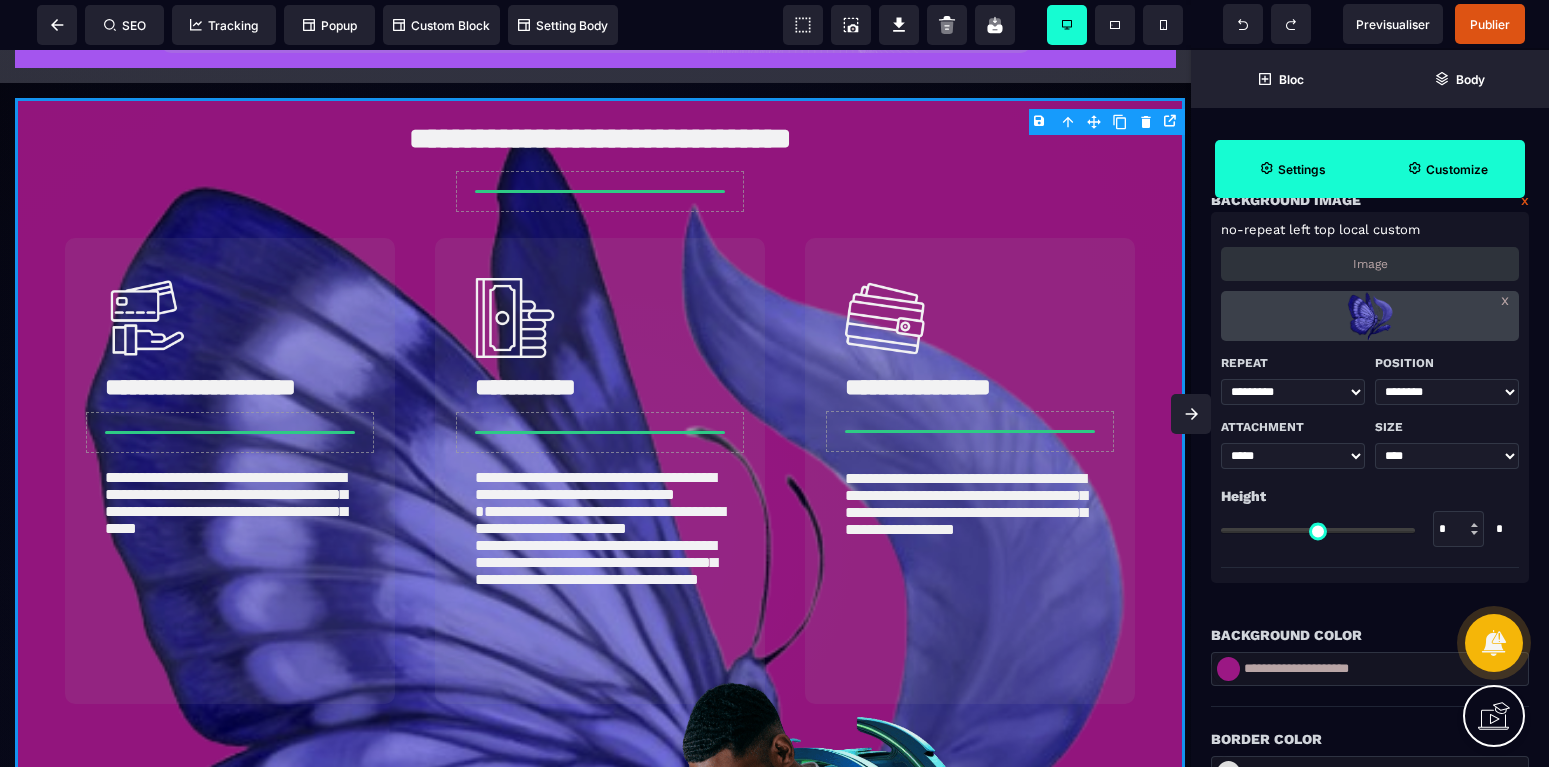 click on "****" at bounding box center (0, 0) 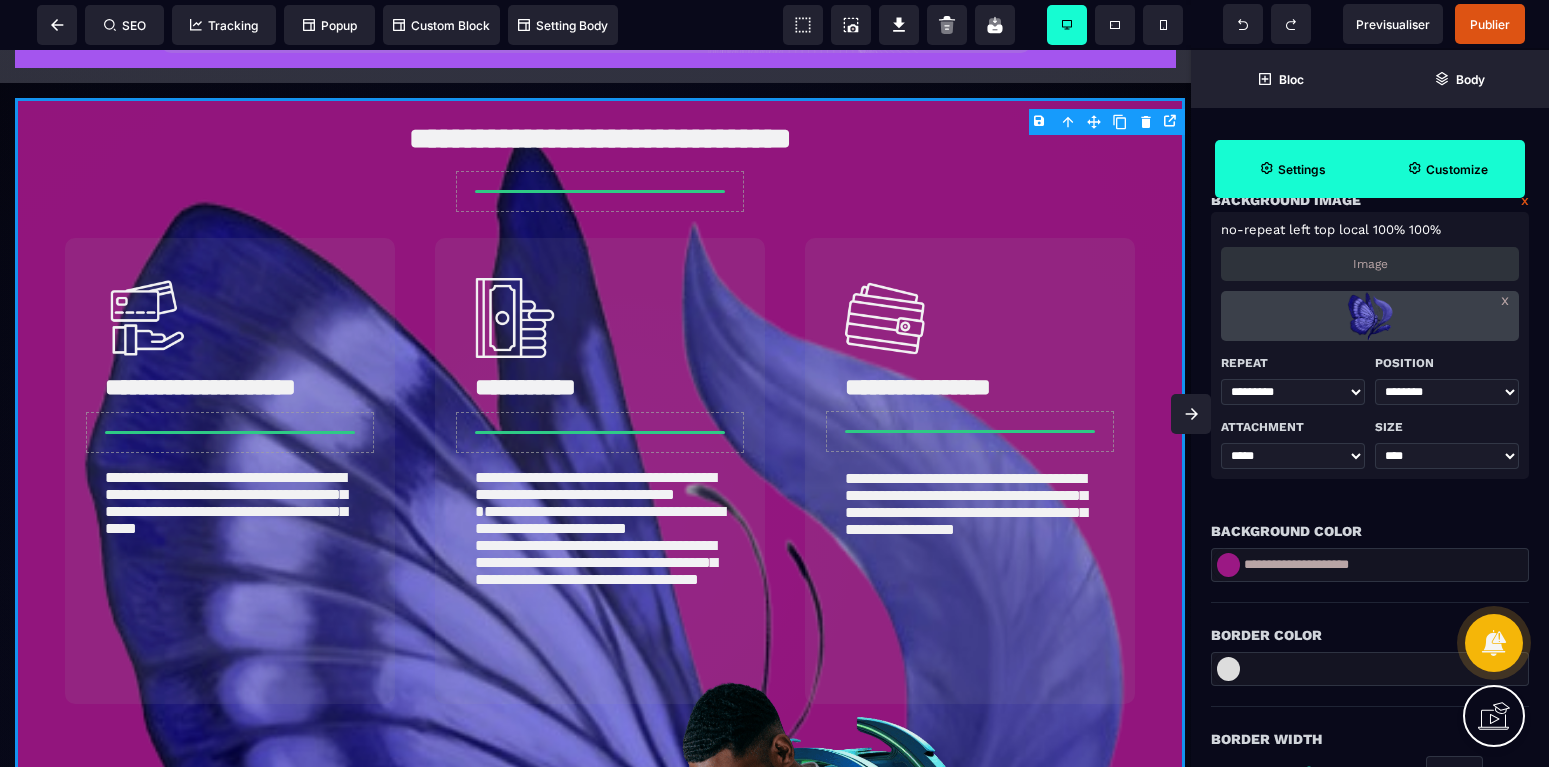 click on "****   *****   *******   ****   ******" at bounding box center [1447, 456] 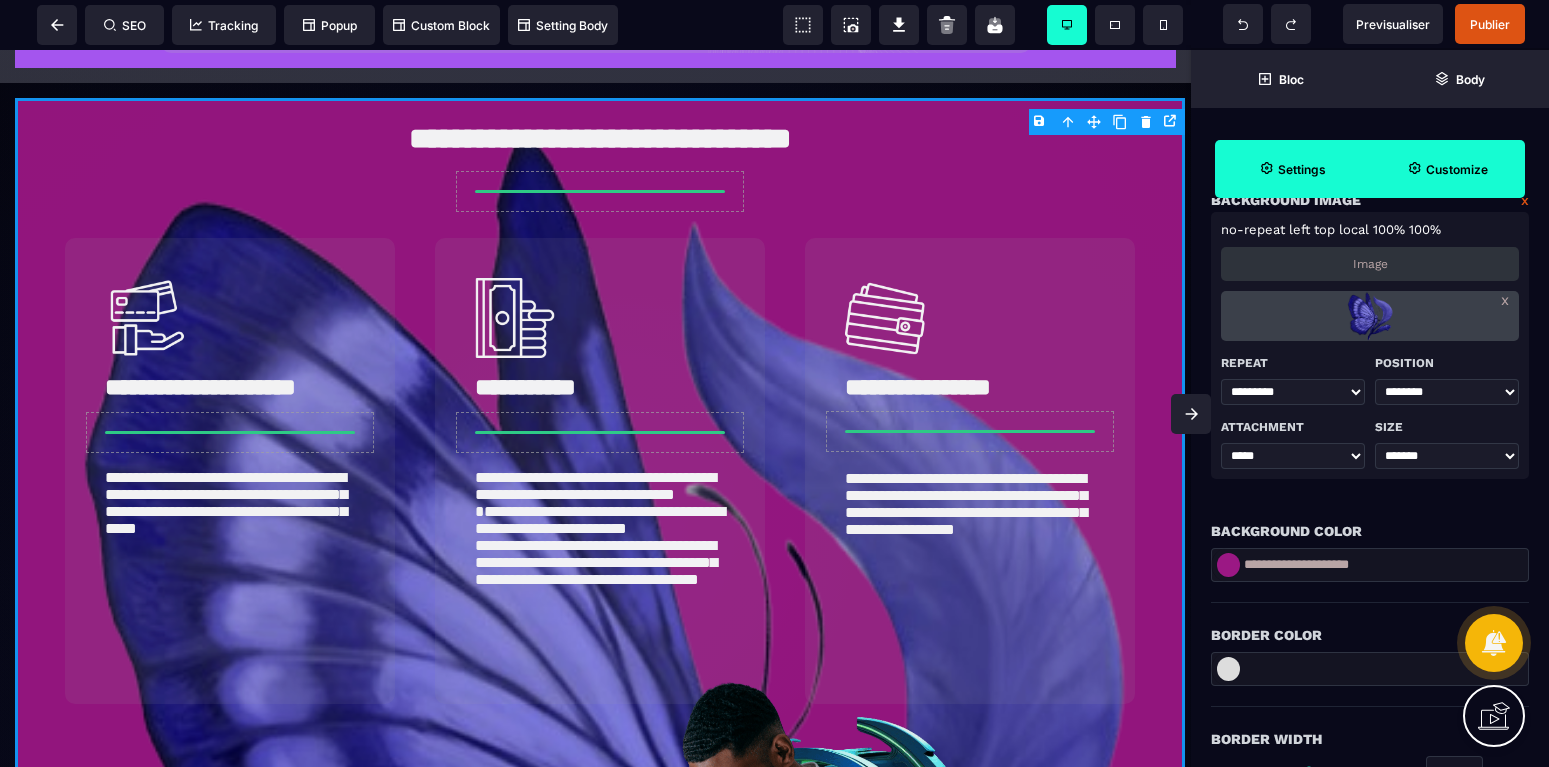 click on "*******" at bounding box center (0, 0) 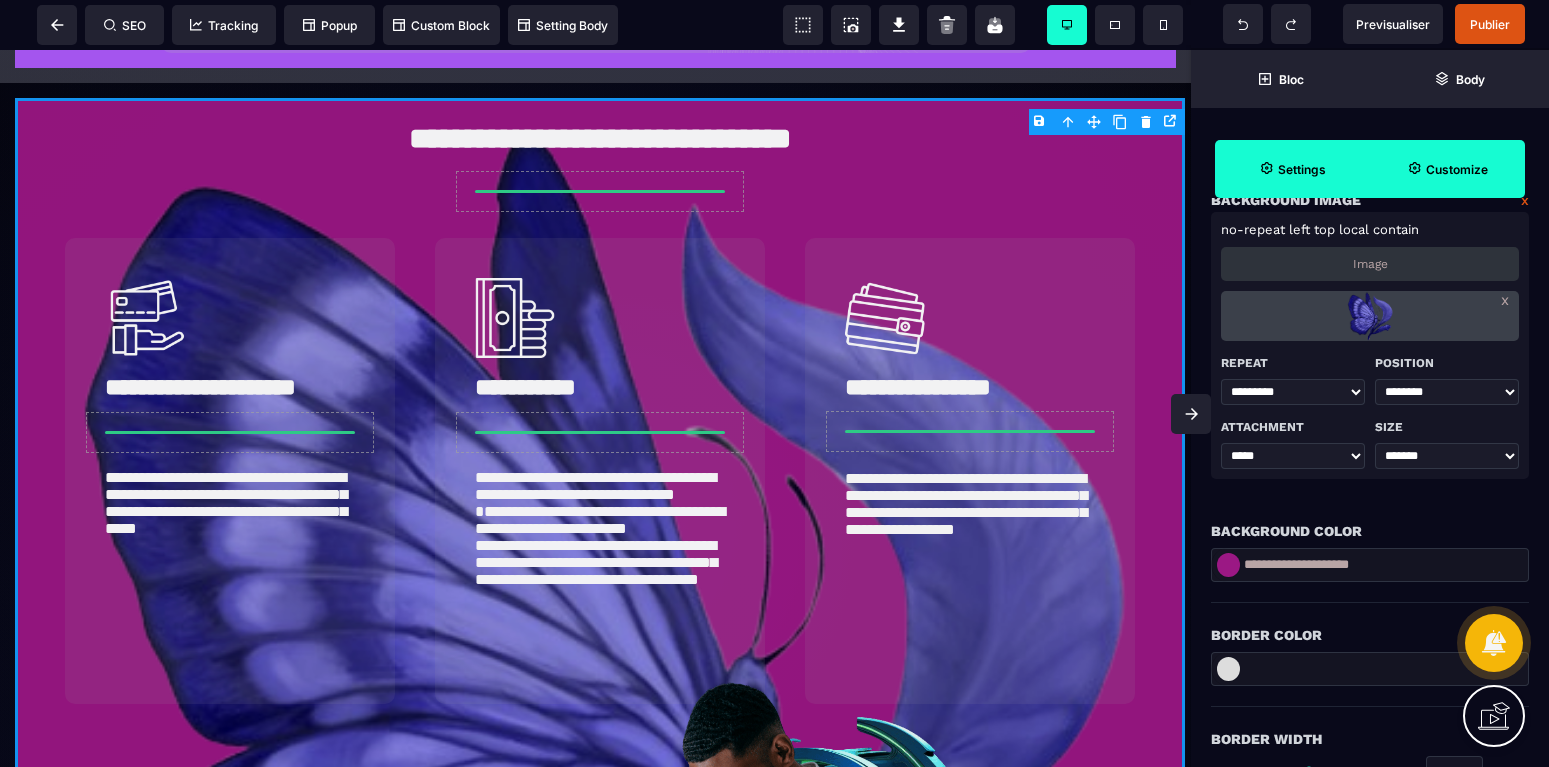 click on "****   *****   *******   ****   ******" at bounding box center [1447, 456] 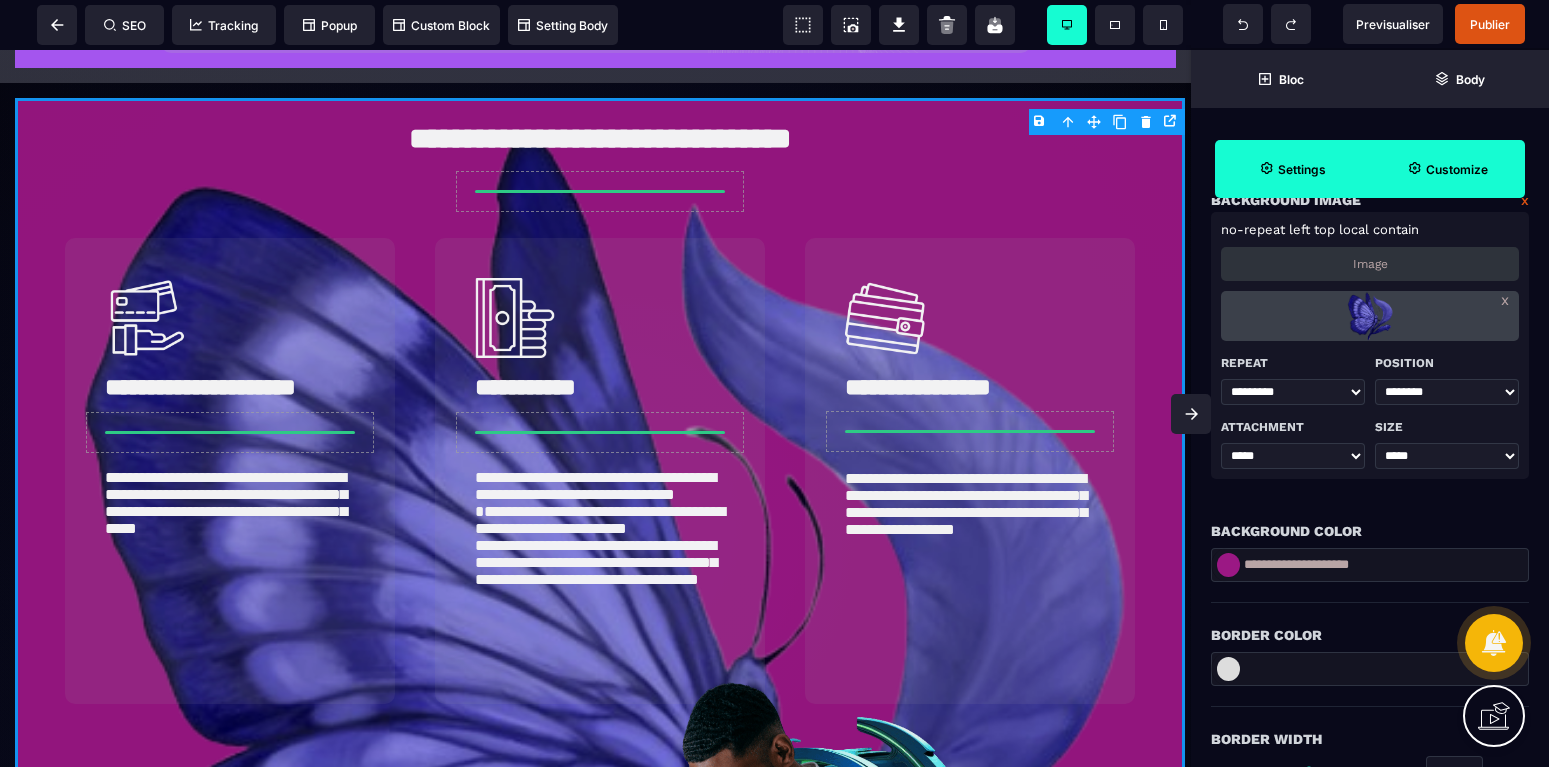 click on "*****" at bounding box center [0, 0] 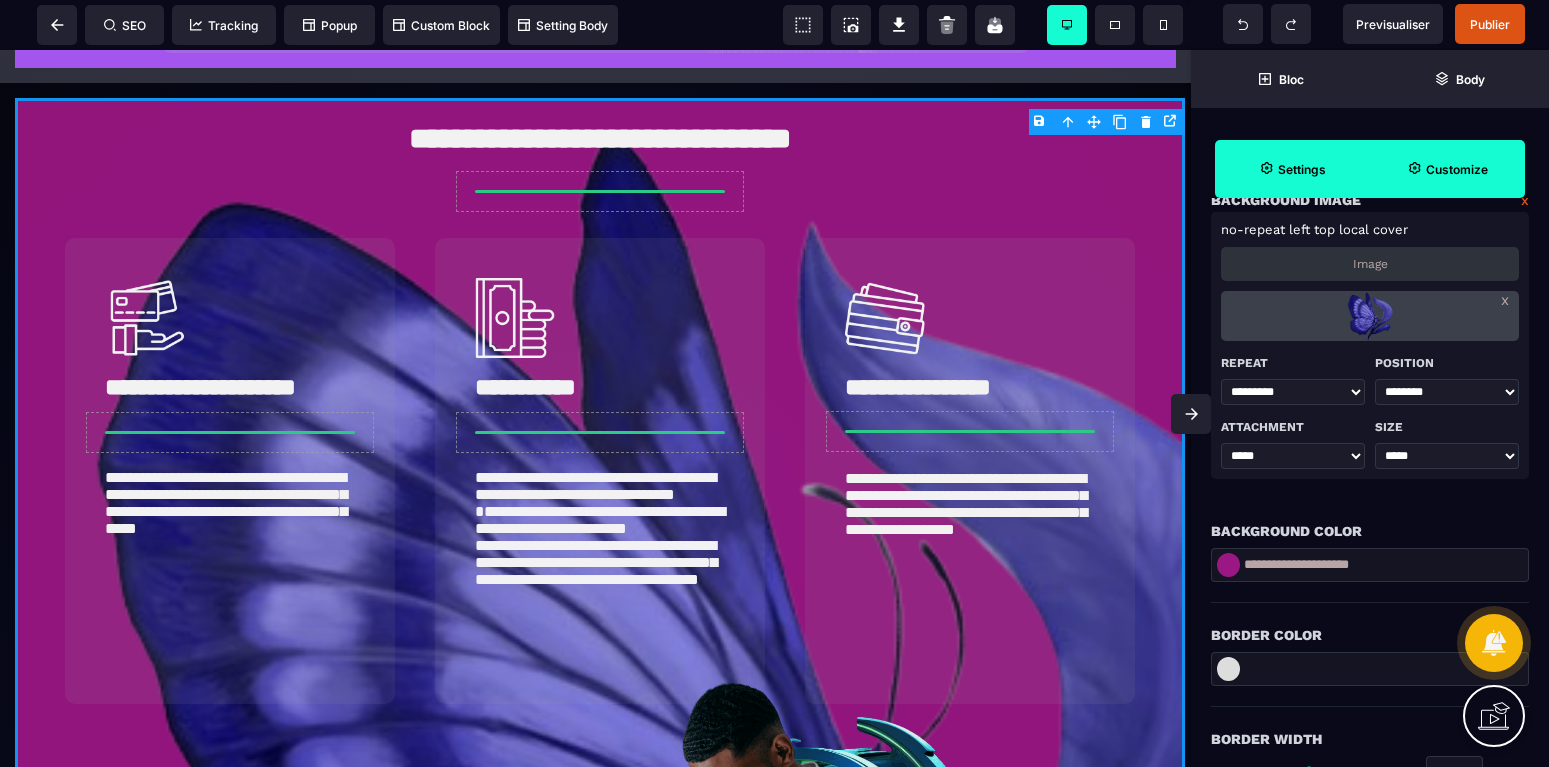 click on "****   *****   *******   ****   ******" at bounding box center (1447, 456) 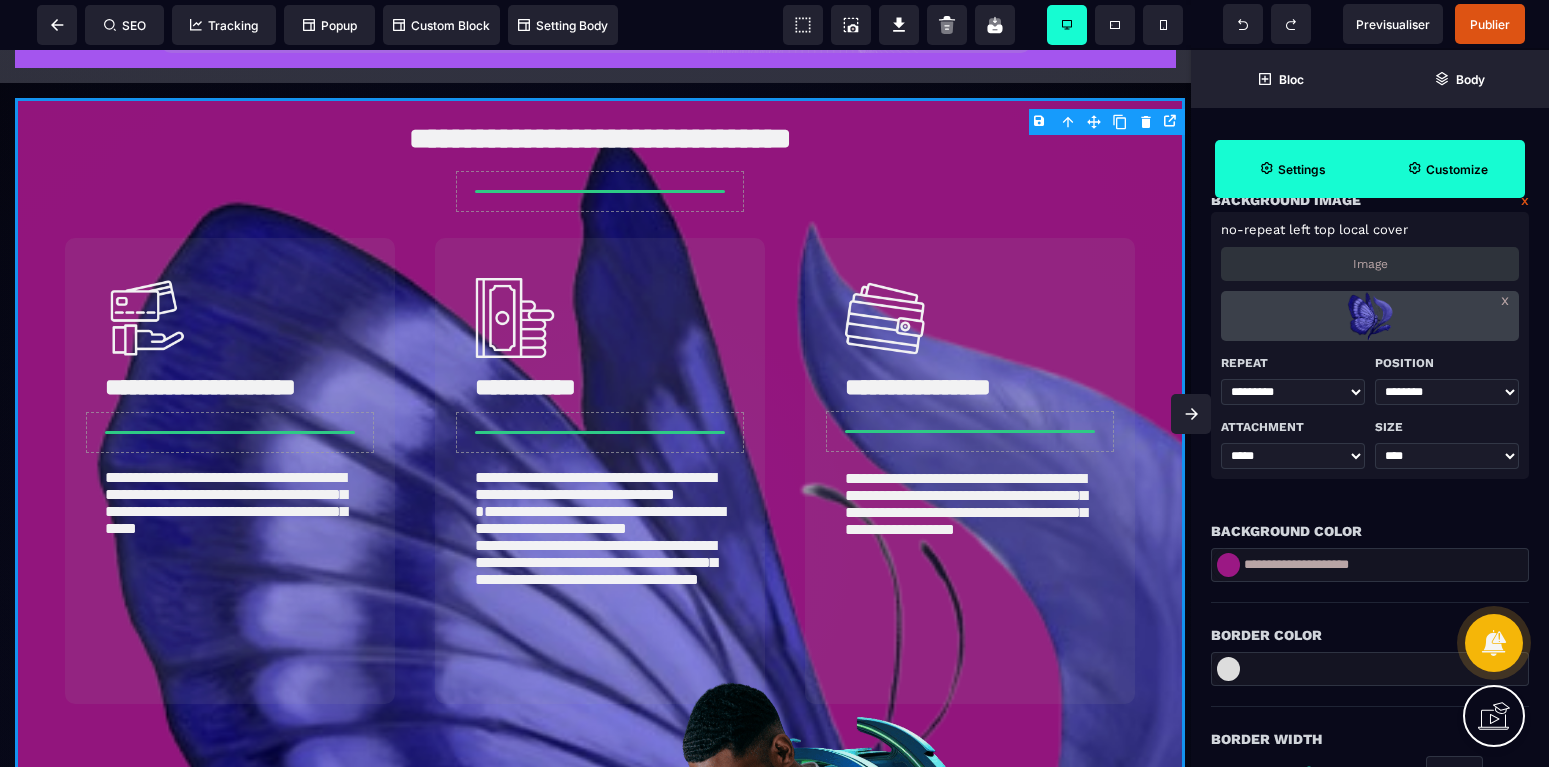 click on "****" at bounding box center (0, 0) 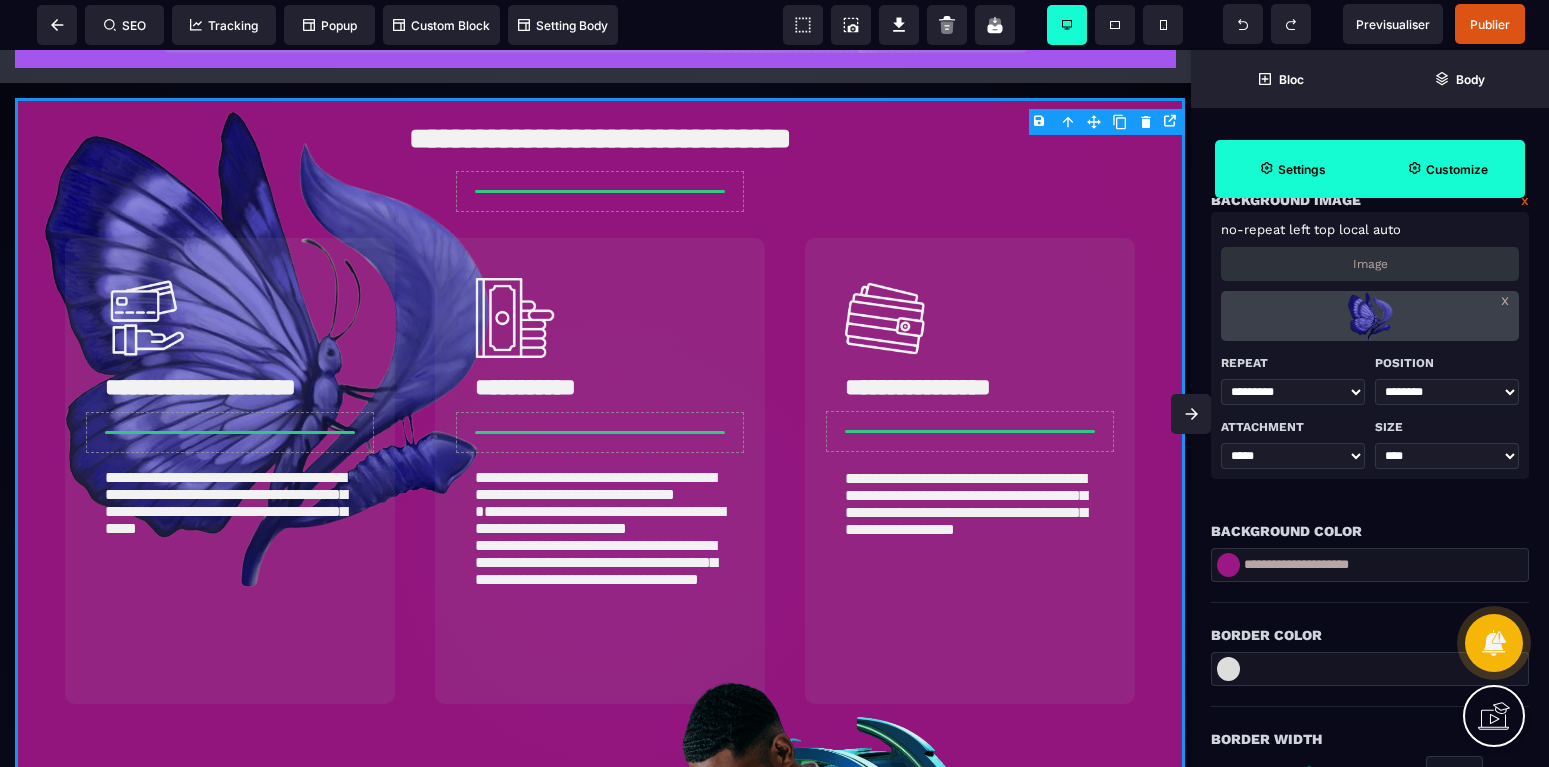click on "**********" at bounding box center (1447, 392) 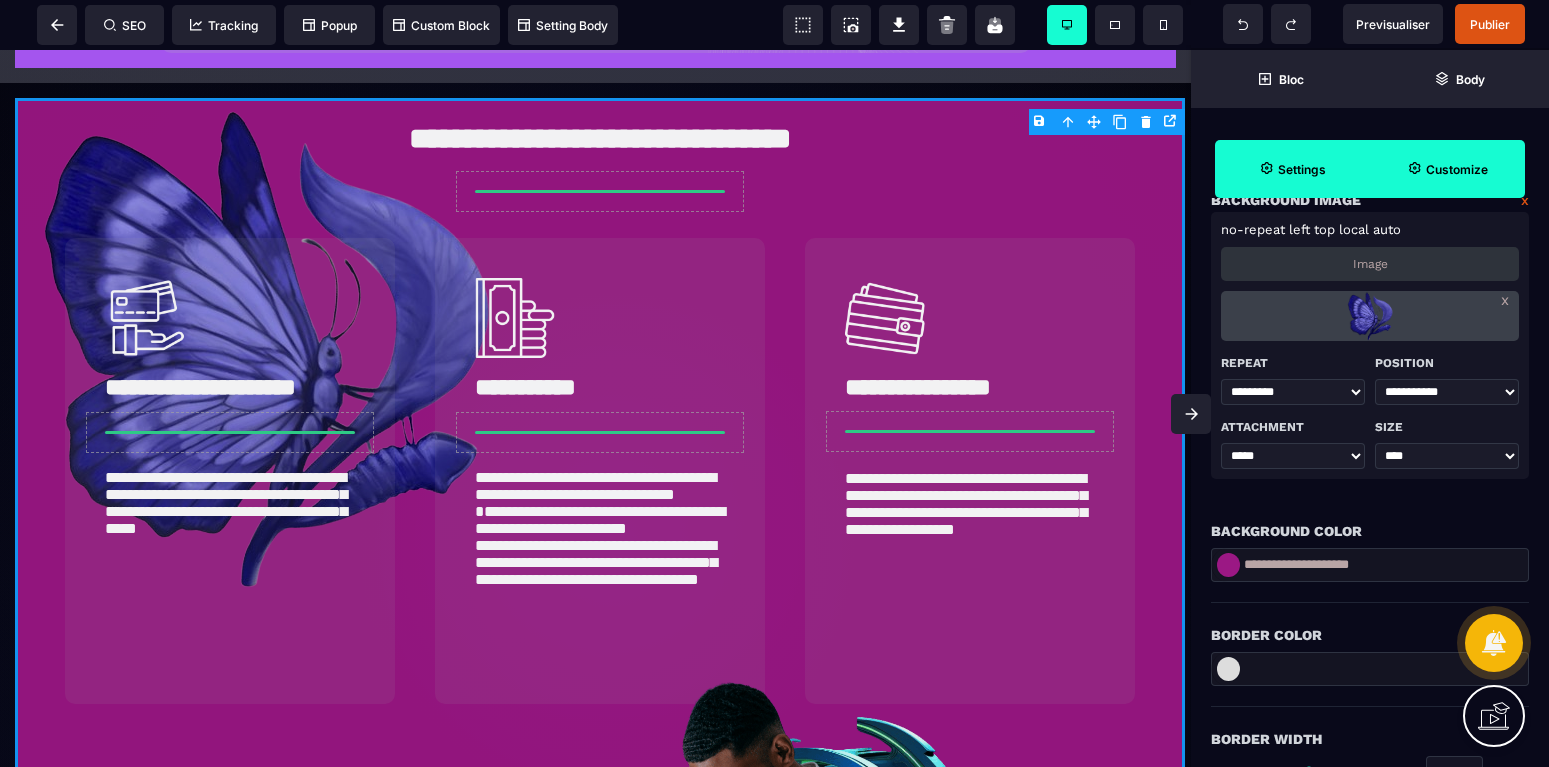 click on "**********" at bounding box center [0, 0] 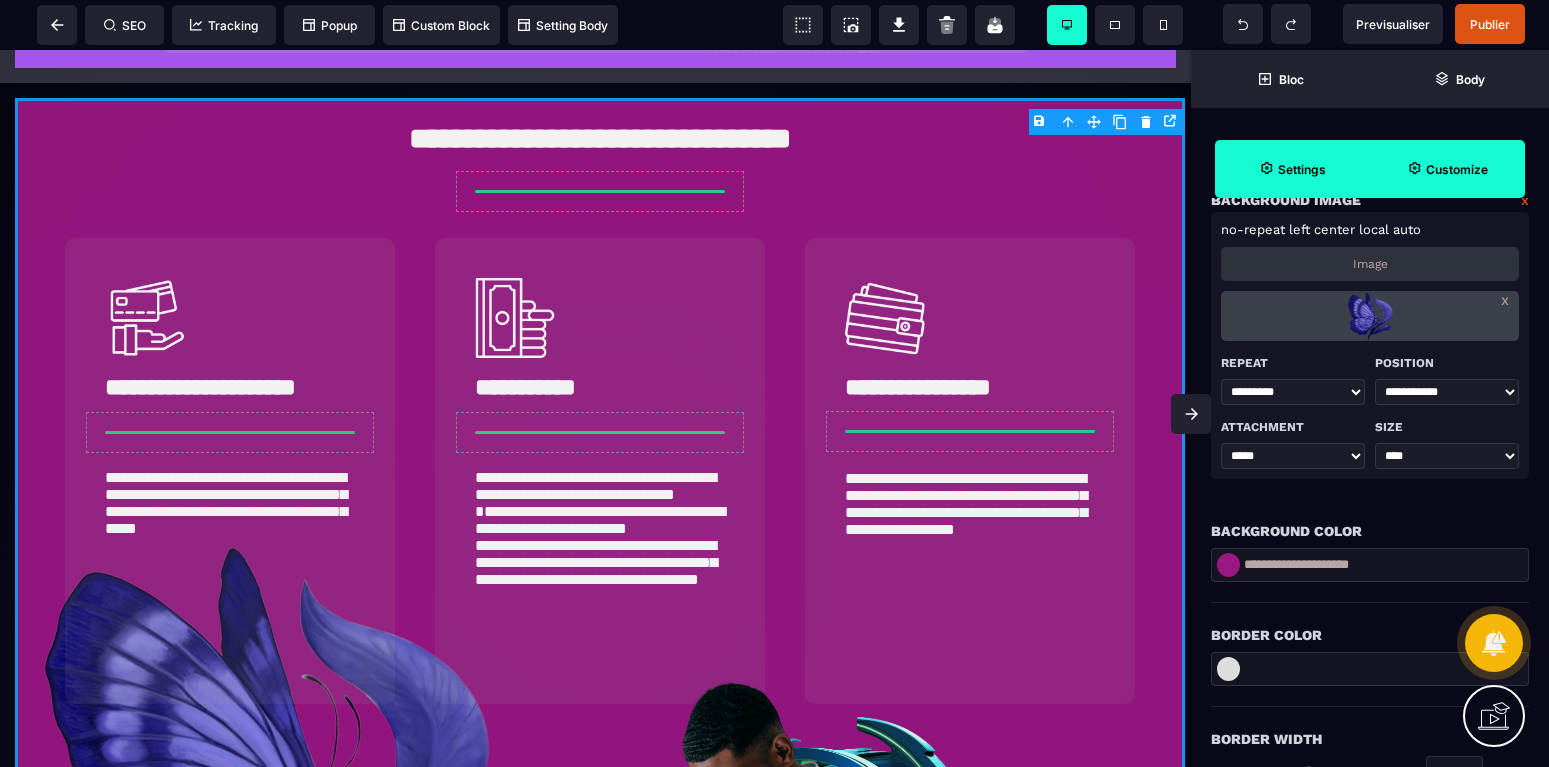scroll, scrollTop: 336, scrollLeft: 0, axis: vertical 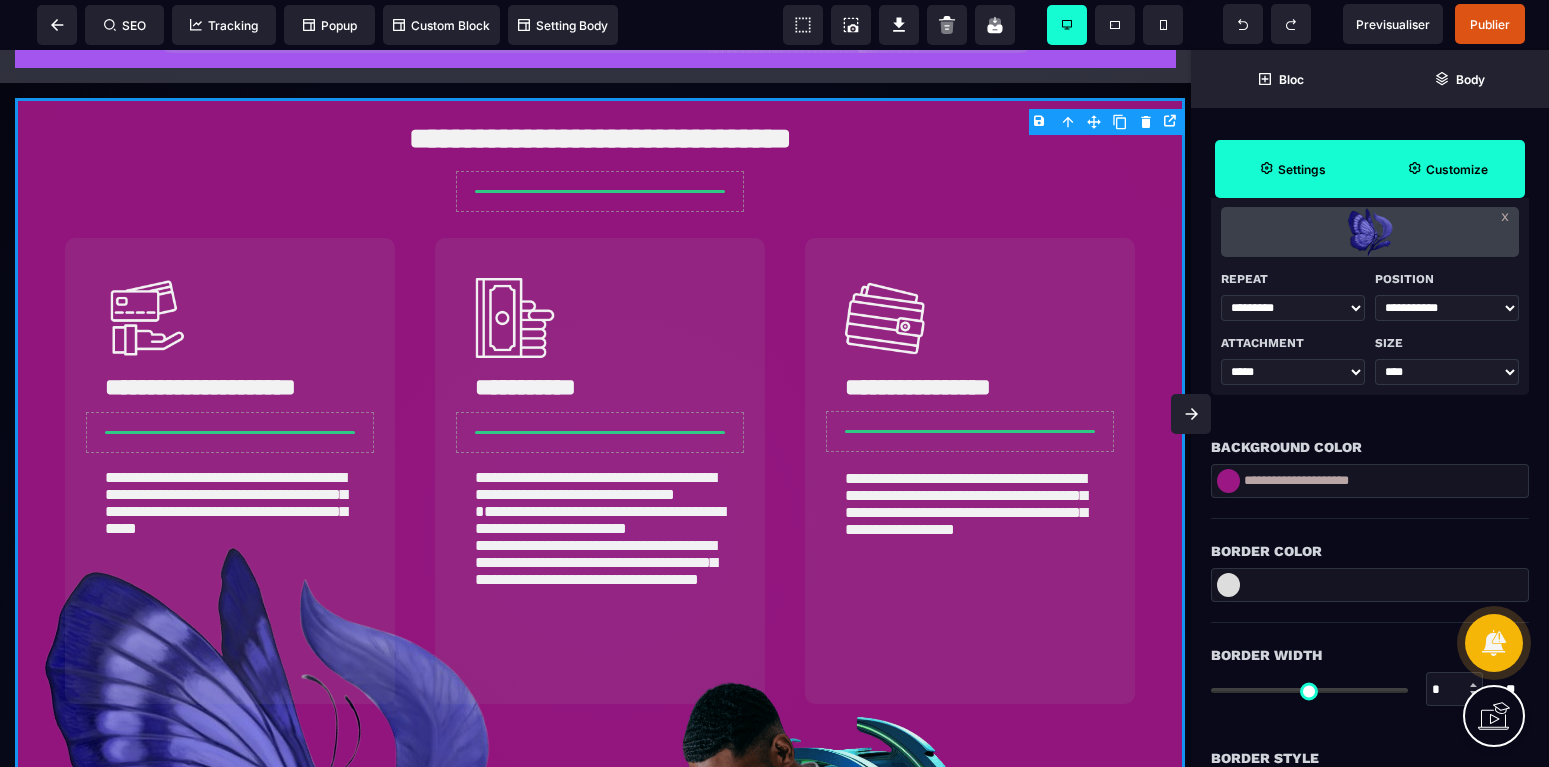 click on "**********" at bounding box center [1447, 308] 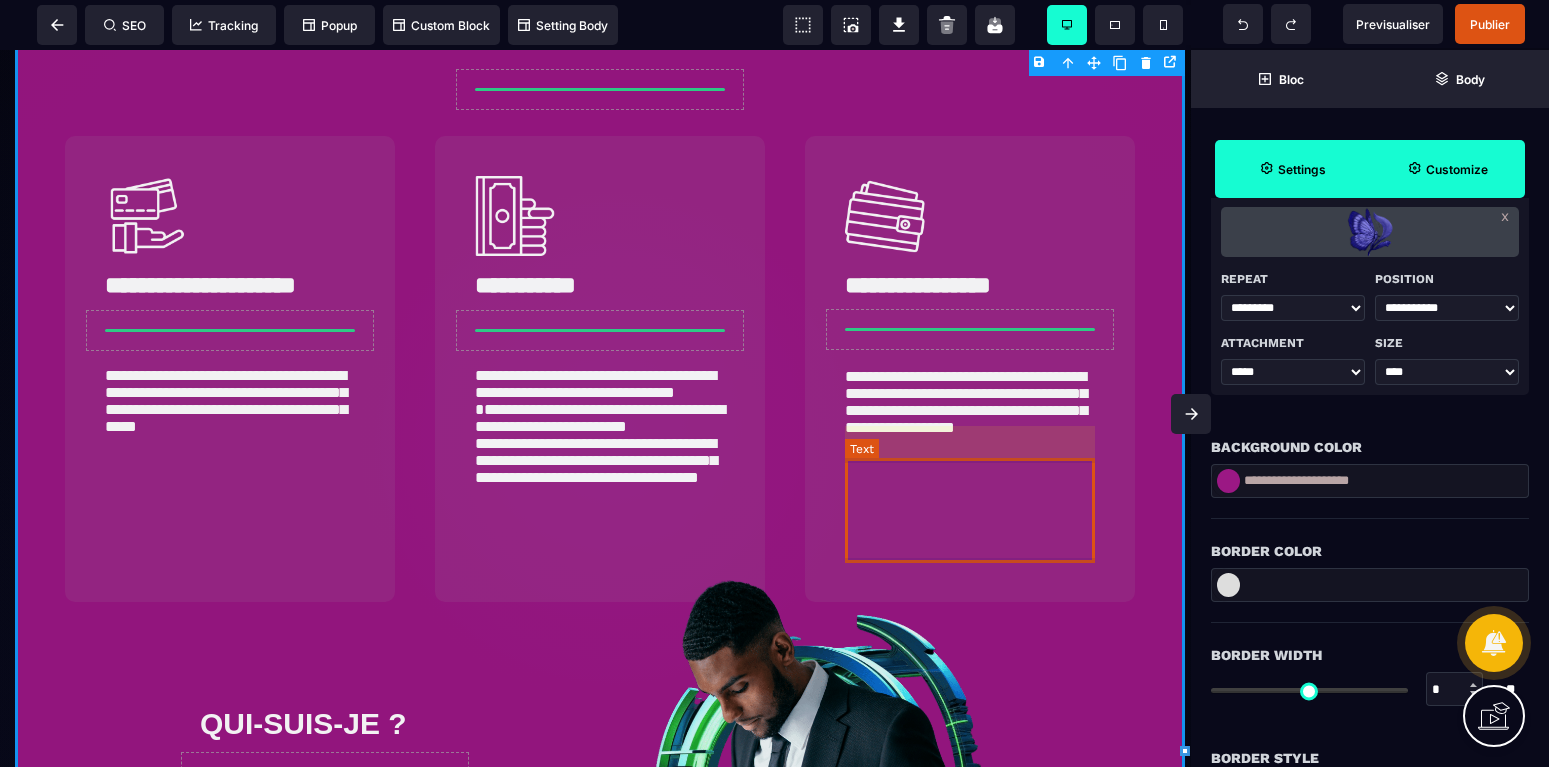 scroll, scrollTop: 1734, scrollLeft: 0, axis: vertical 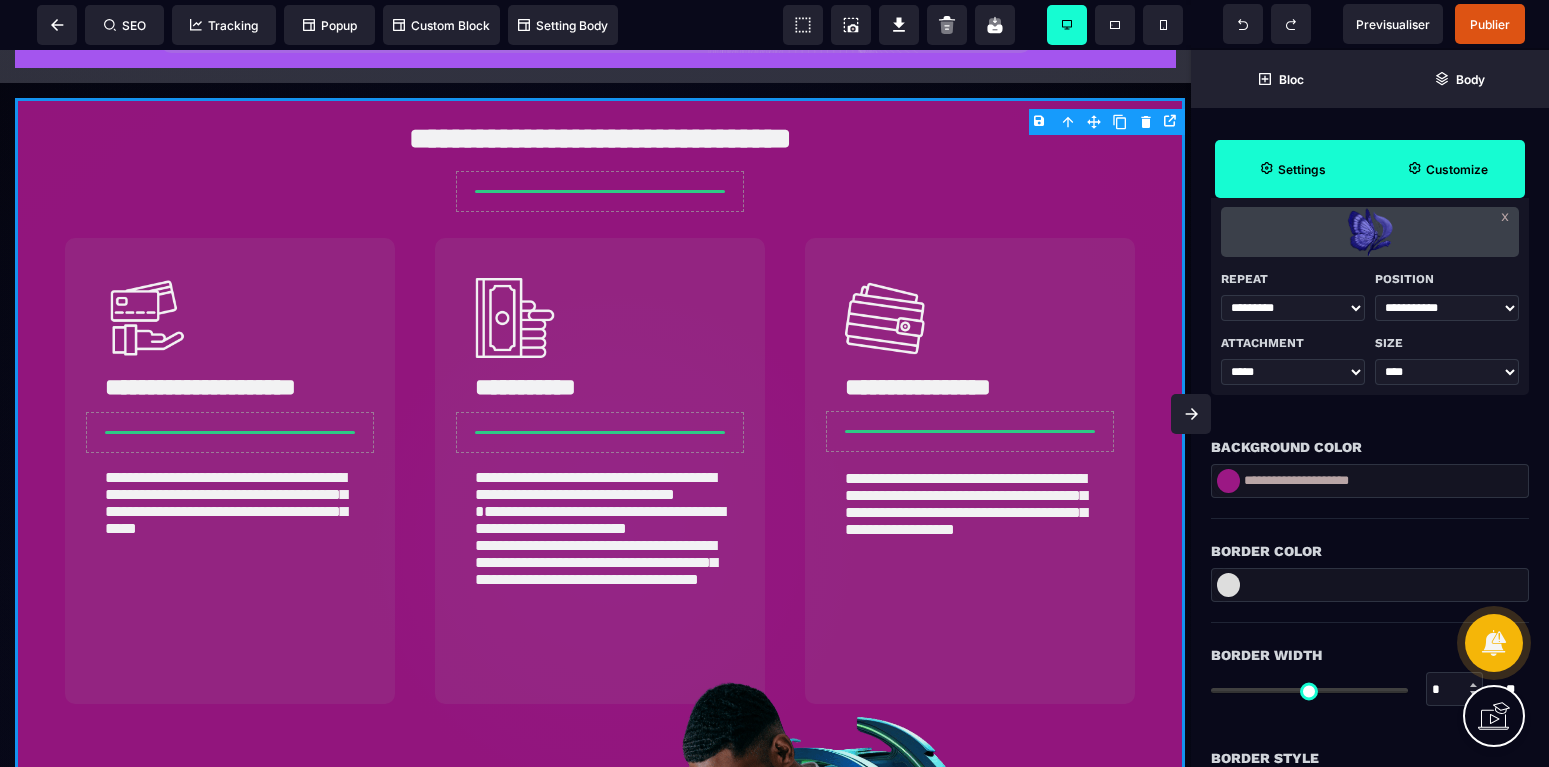 click on "**********" at bounding box center (1447, 308) 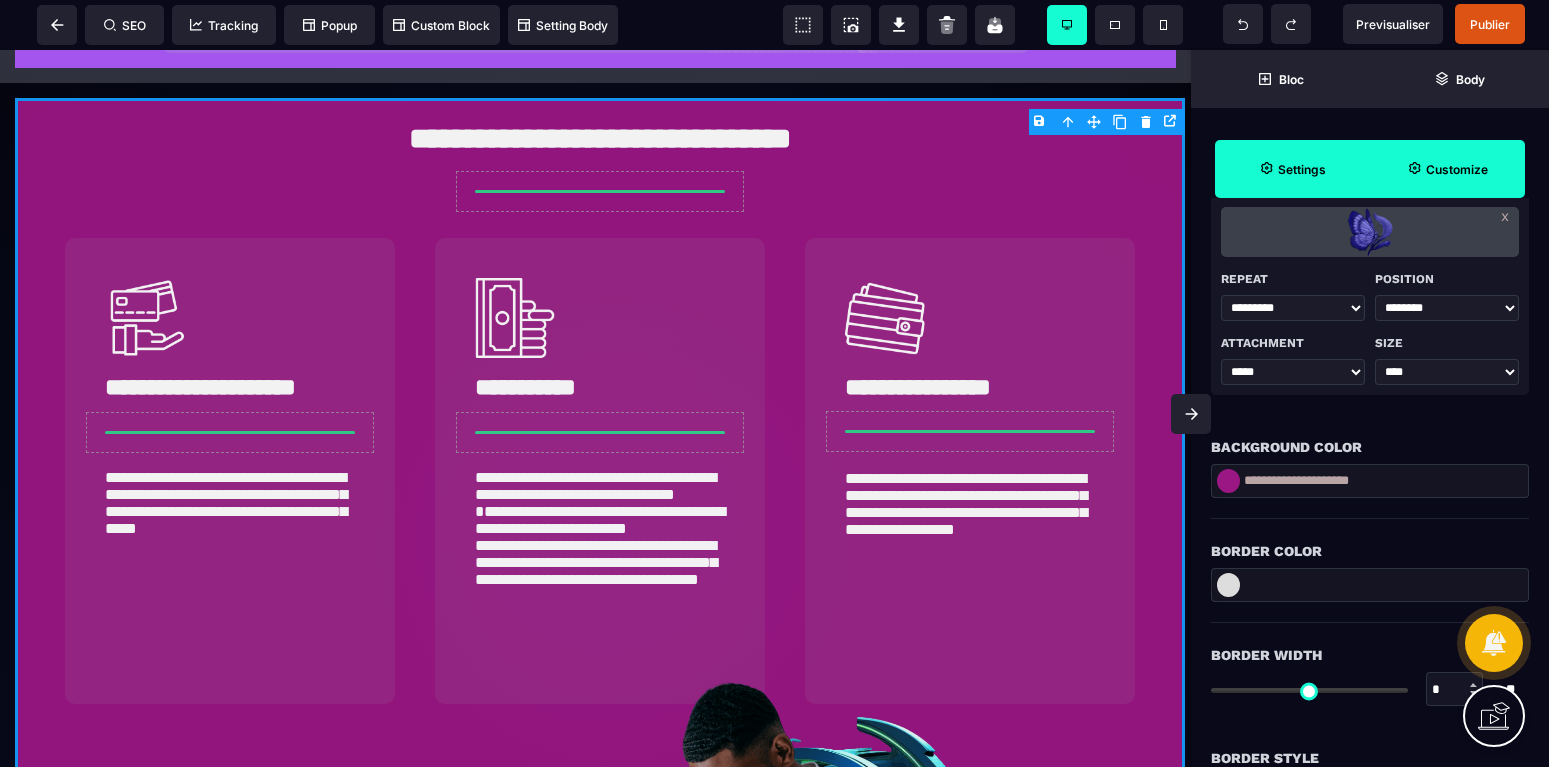 click on "********" at bounding box center [0, 0] 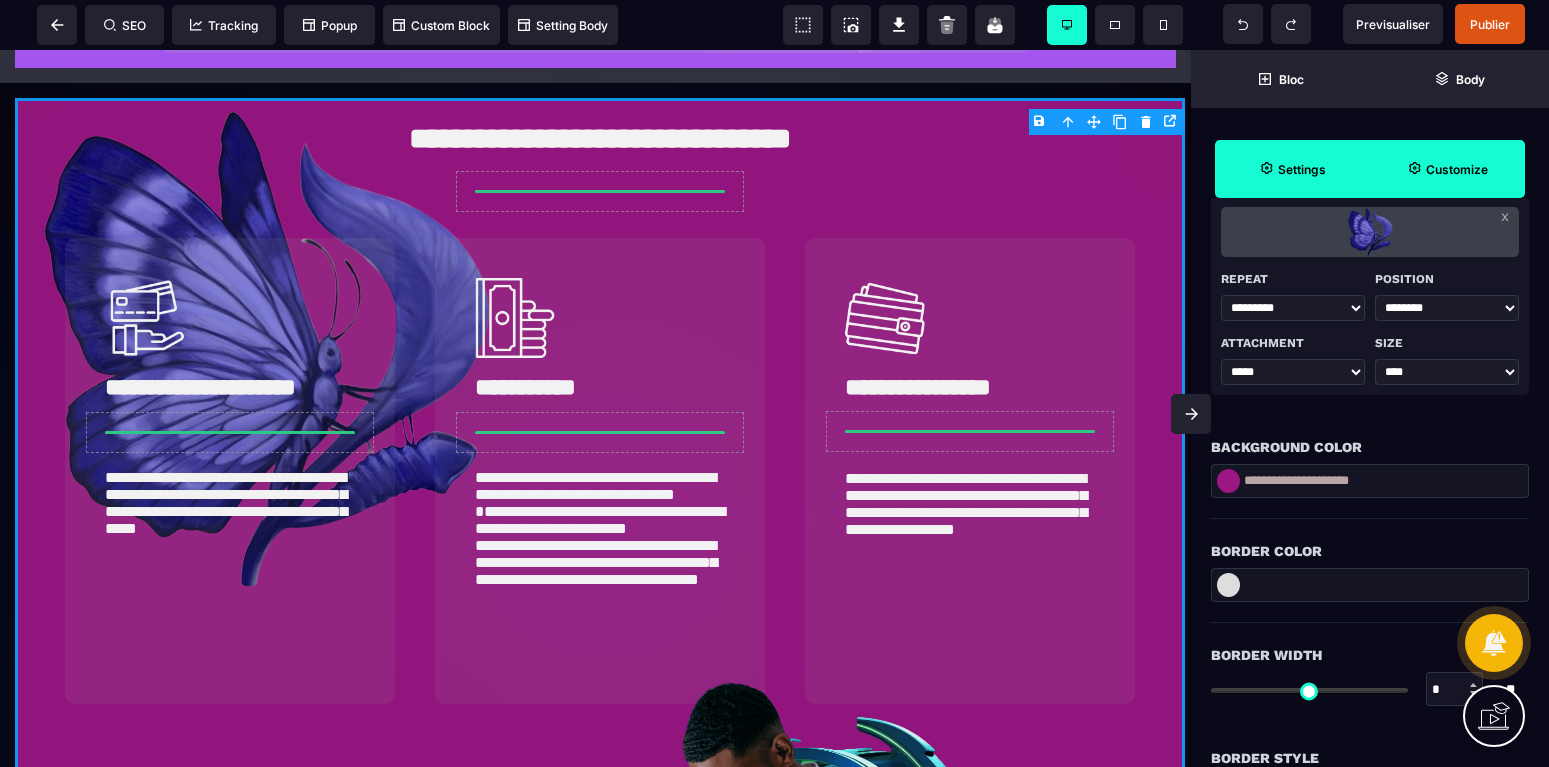 click on "******   ********   ********   *********" at bounding box center [1293, 308] 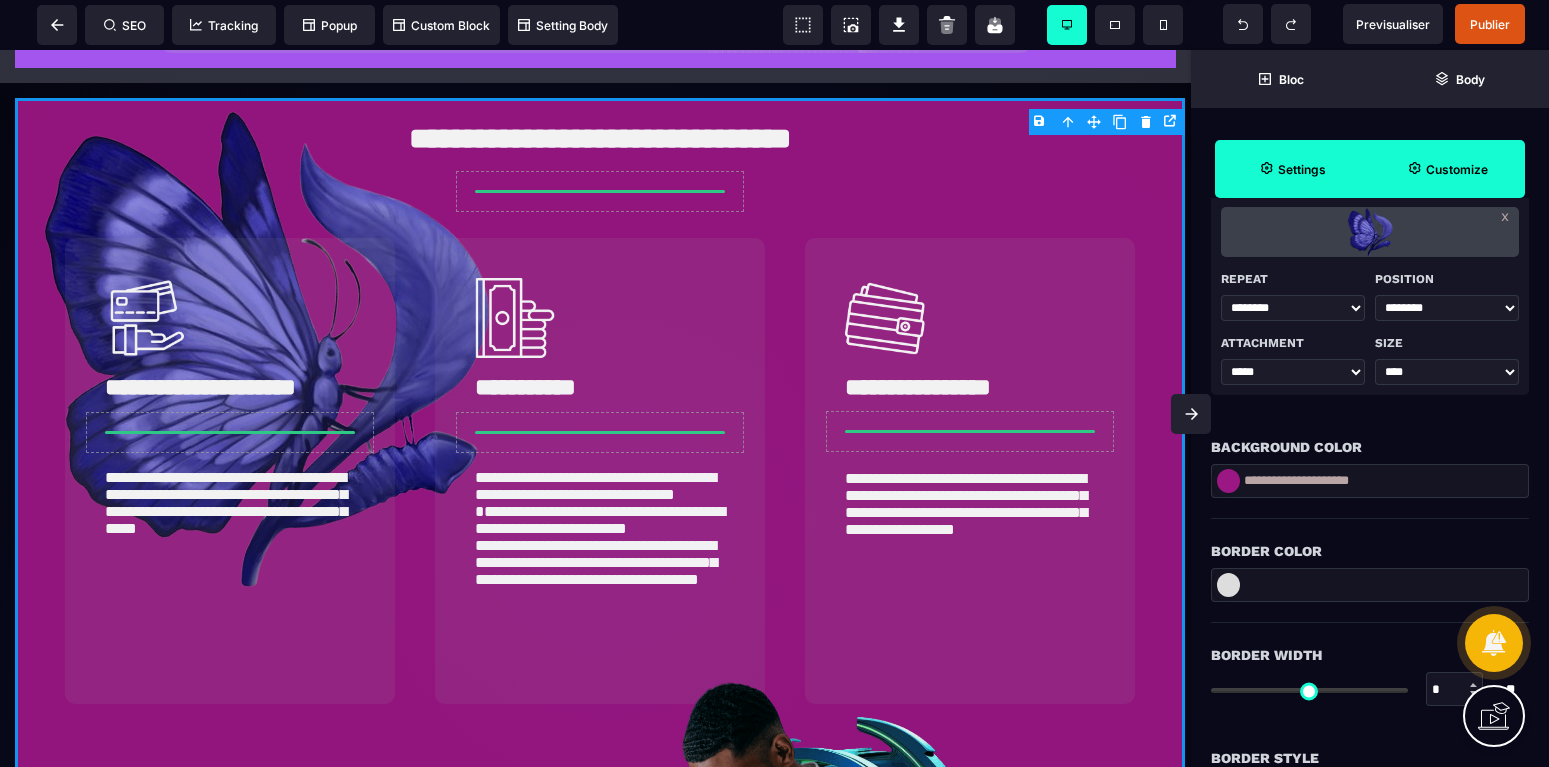 click on "********" at bounding box center [0, 0] 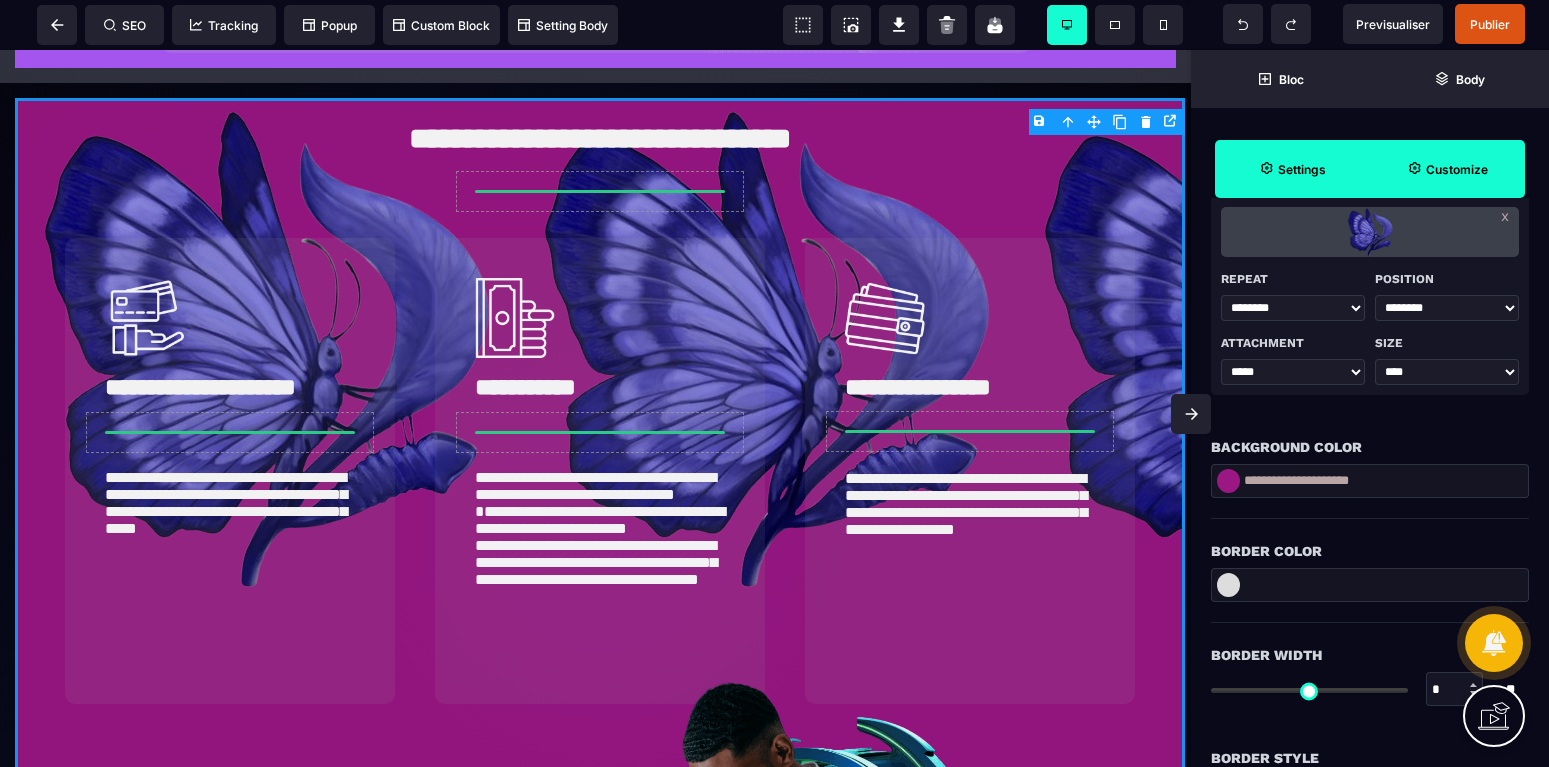 click on "******   ********   ********   *********" at bounding box center (1293, 308) 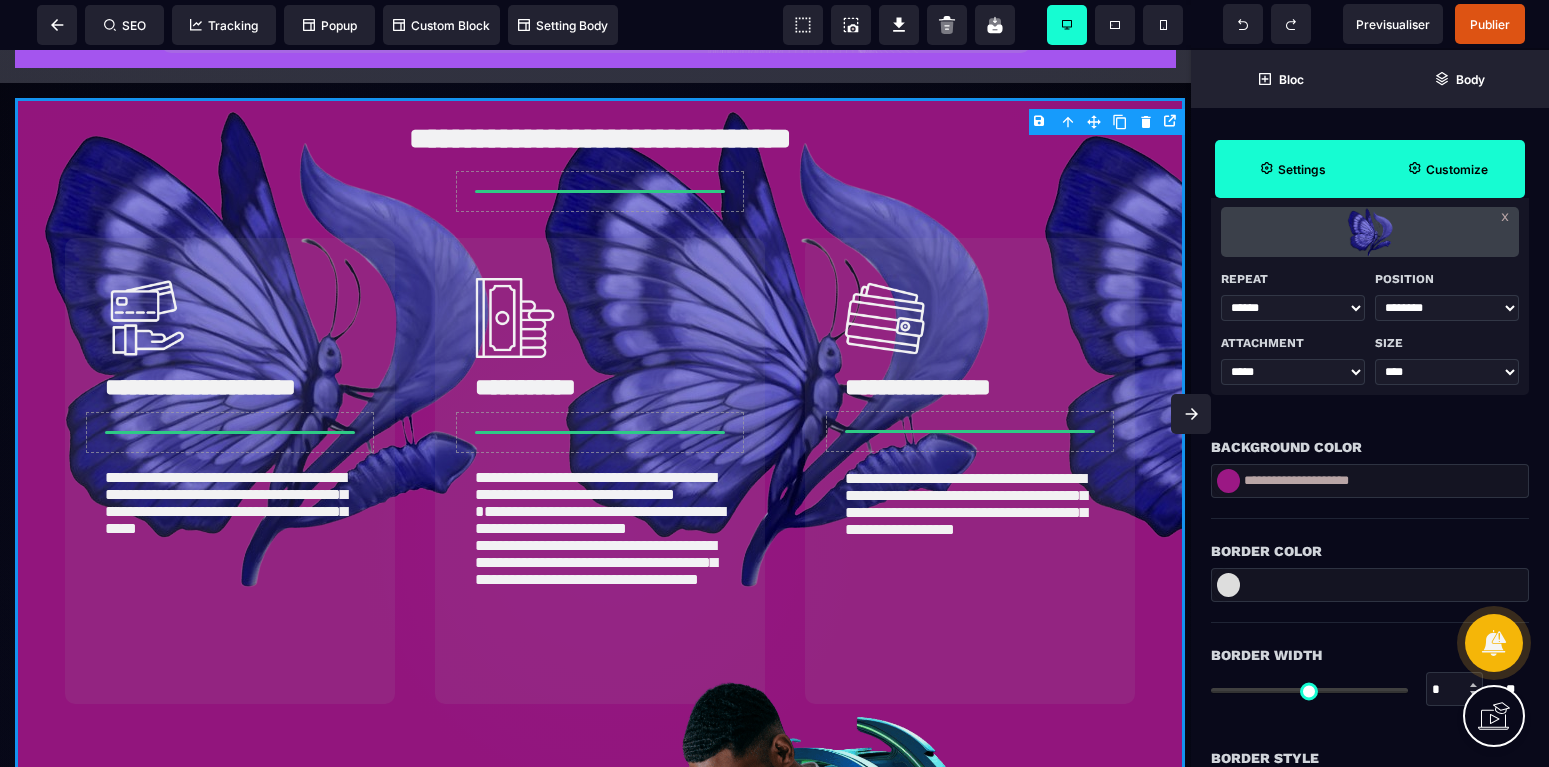 click on "******" at bounding box center [0, 0] 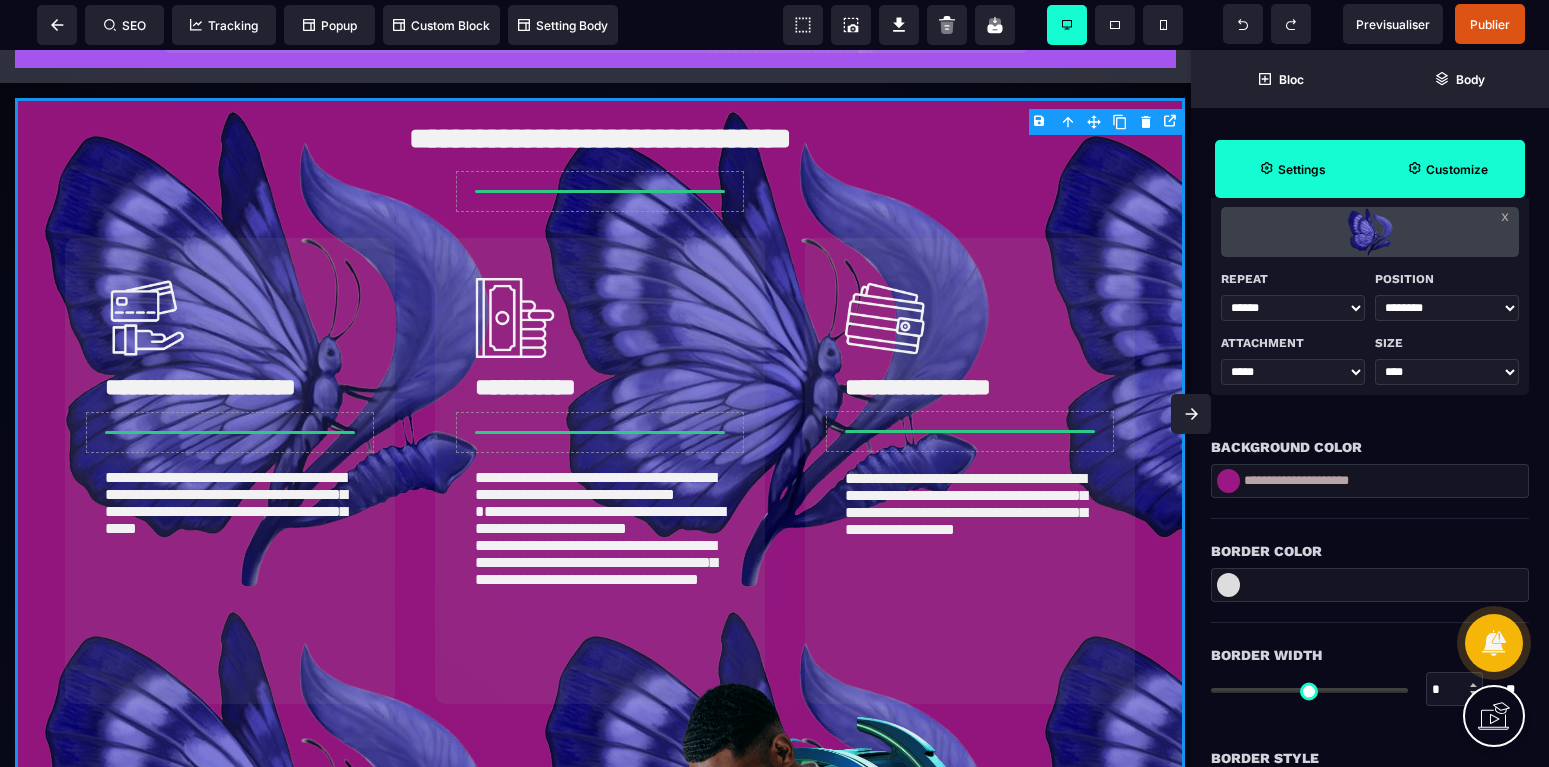 click on "******   ********   ********   *********" at bounding box center [1293, 308] 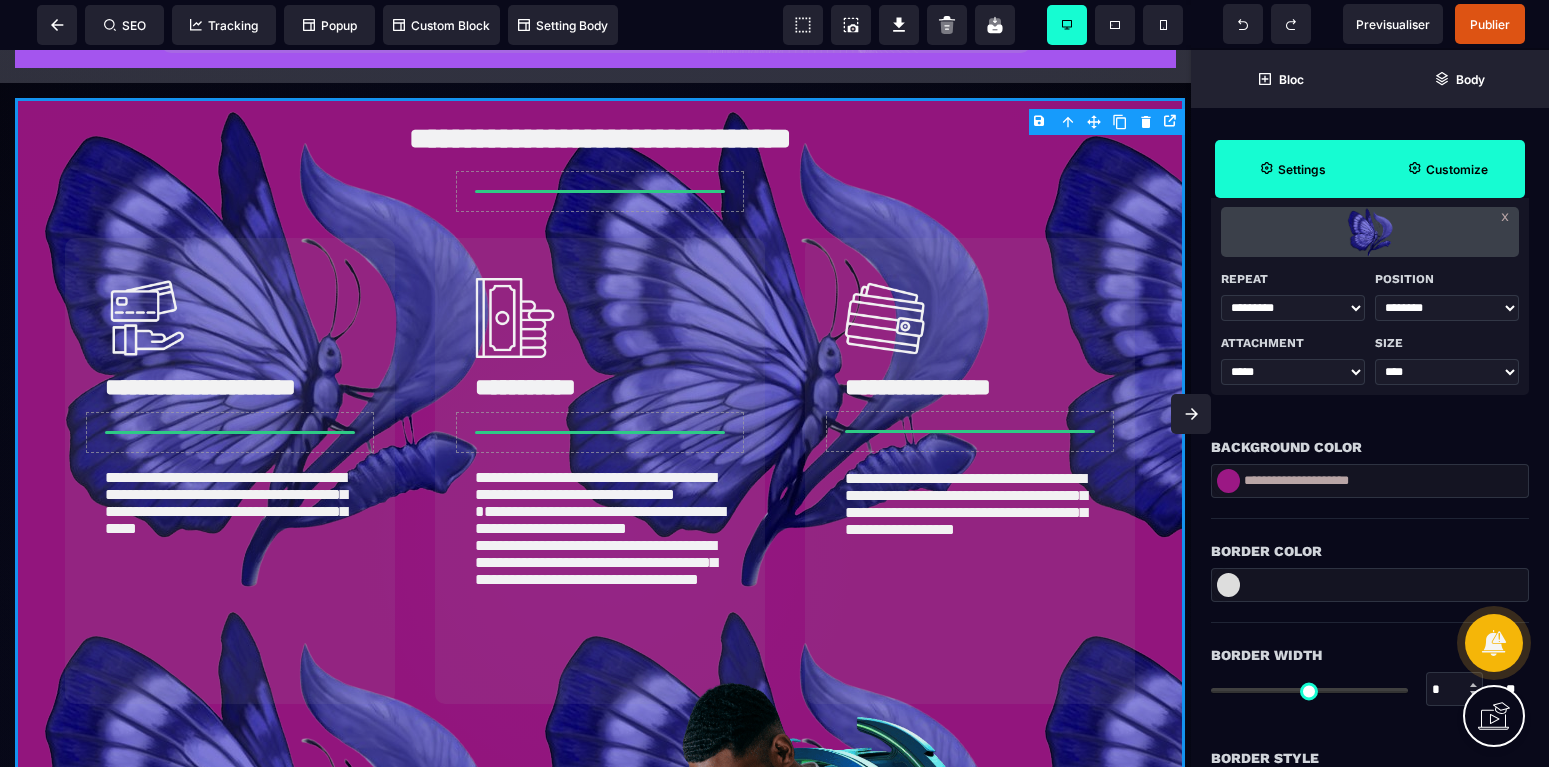 click on "*********" at bounding box center (0, 0) 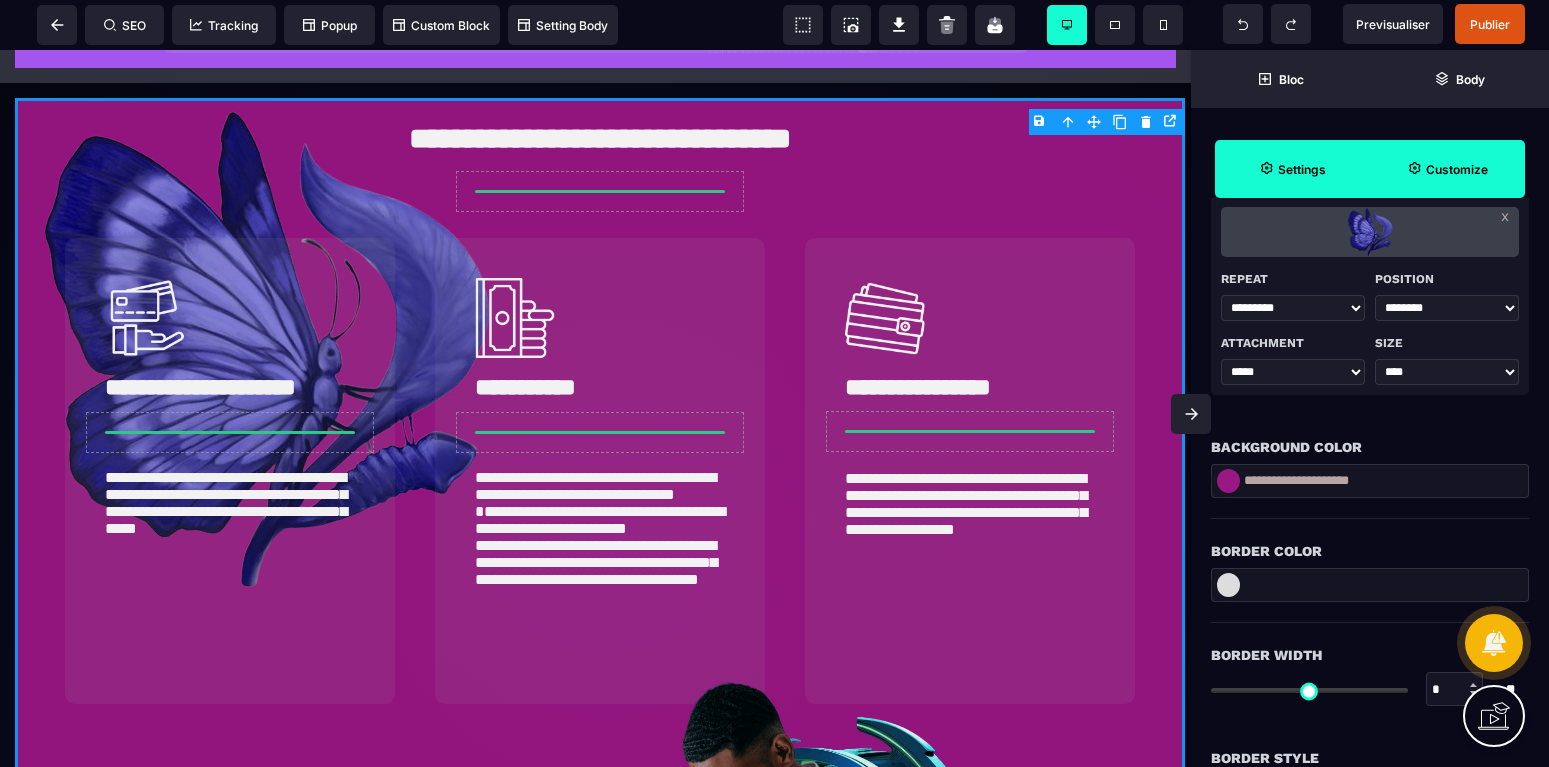 click on "******   *****   *****" at bounding box center [1293, 372] 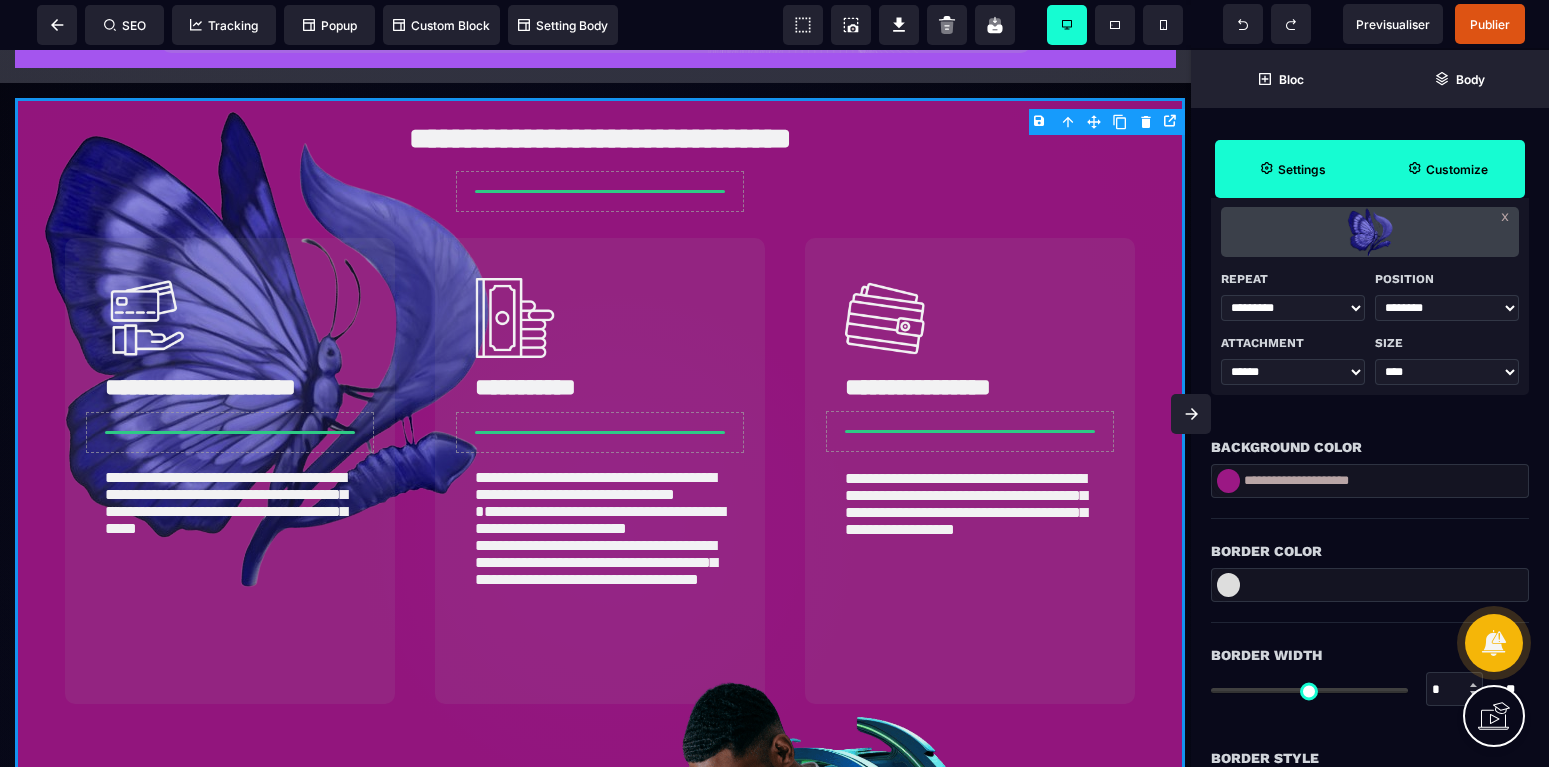click on "******" at bounding box center [0, 0] 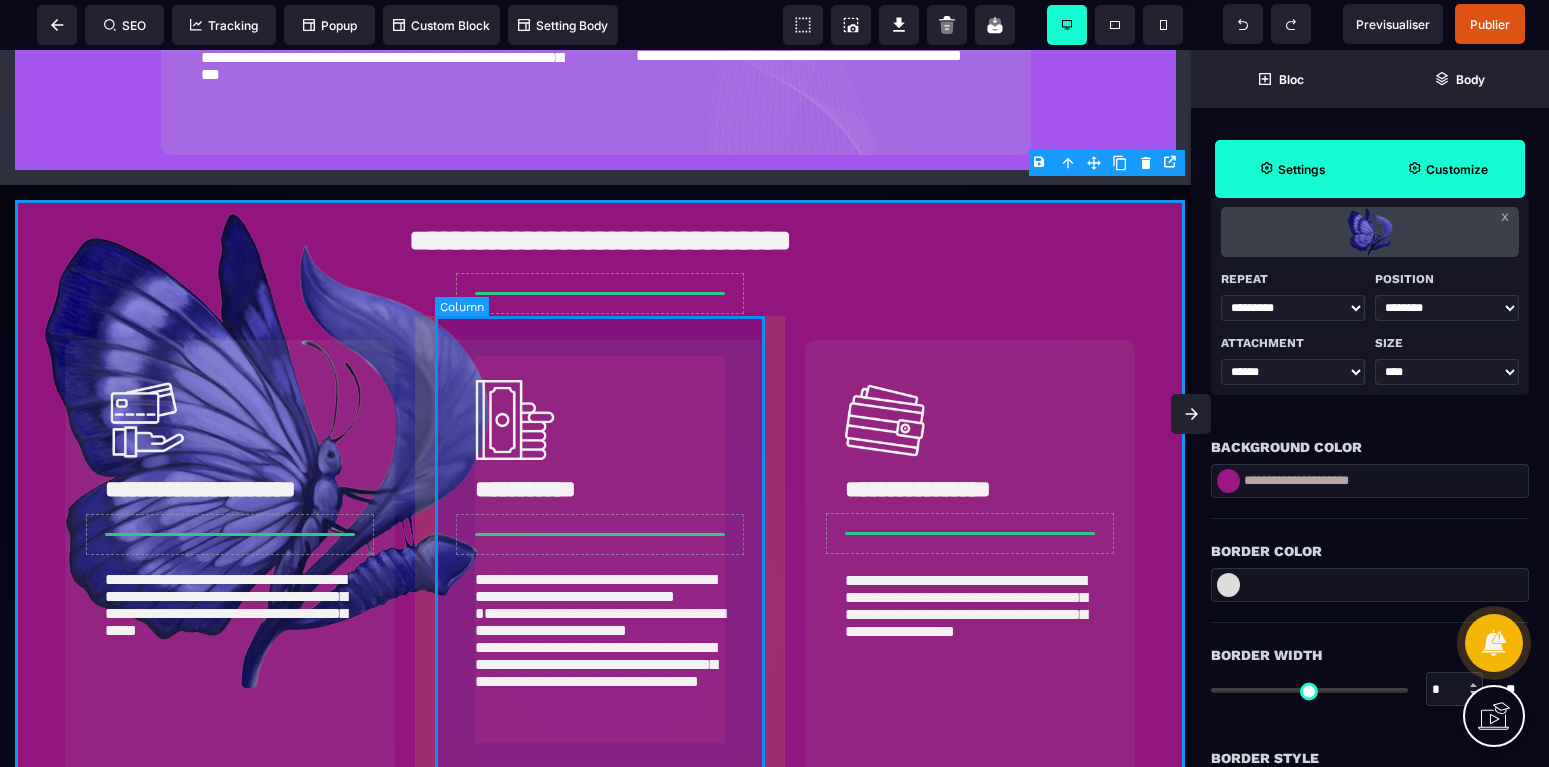 scroll, scrollTop: 1734, scrollLeft: 0, axis: vertical 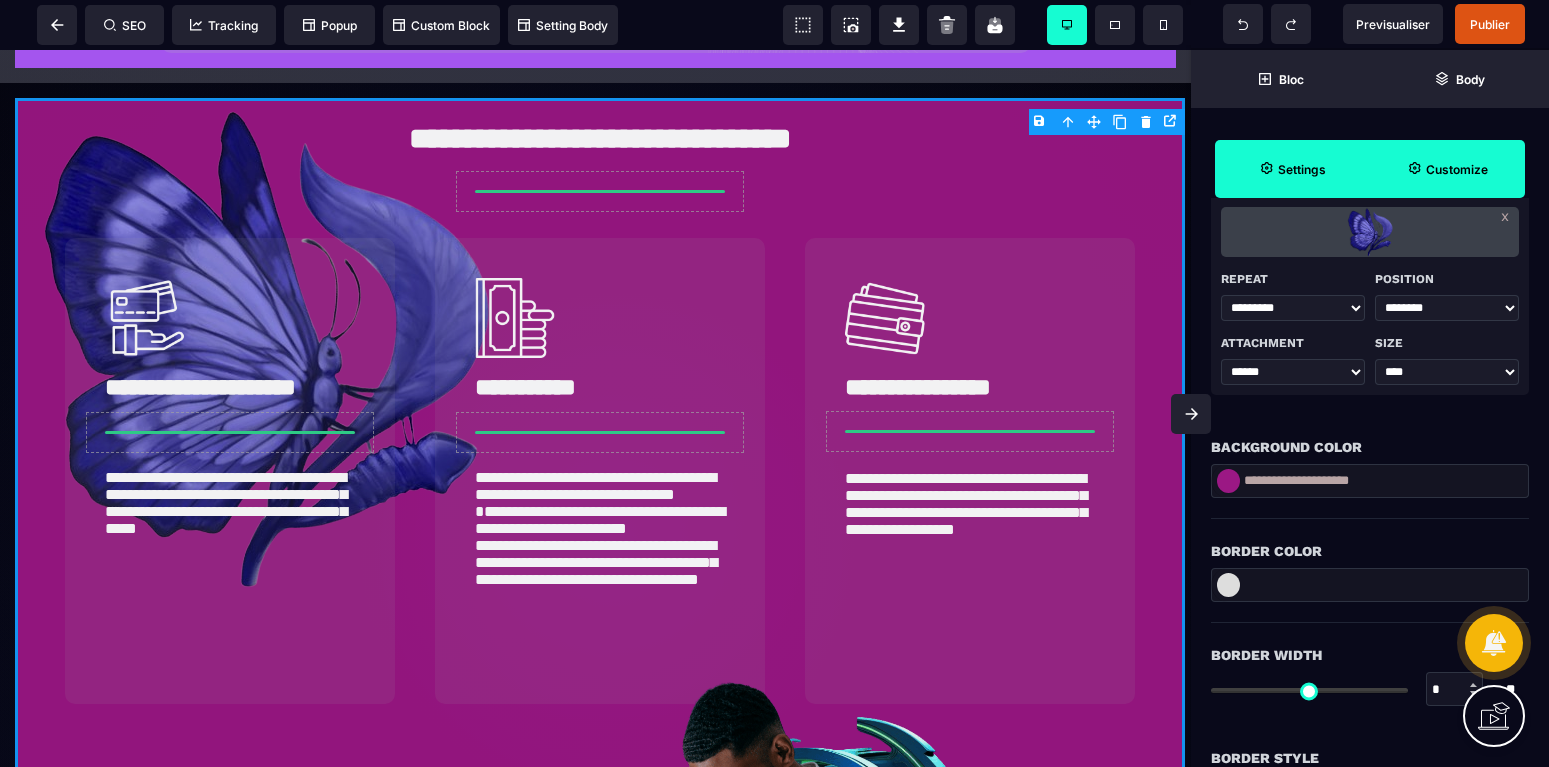click on "******   *****   *****" at bounding box center (1293, 372) 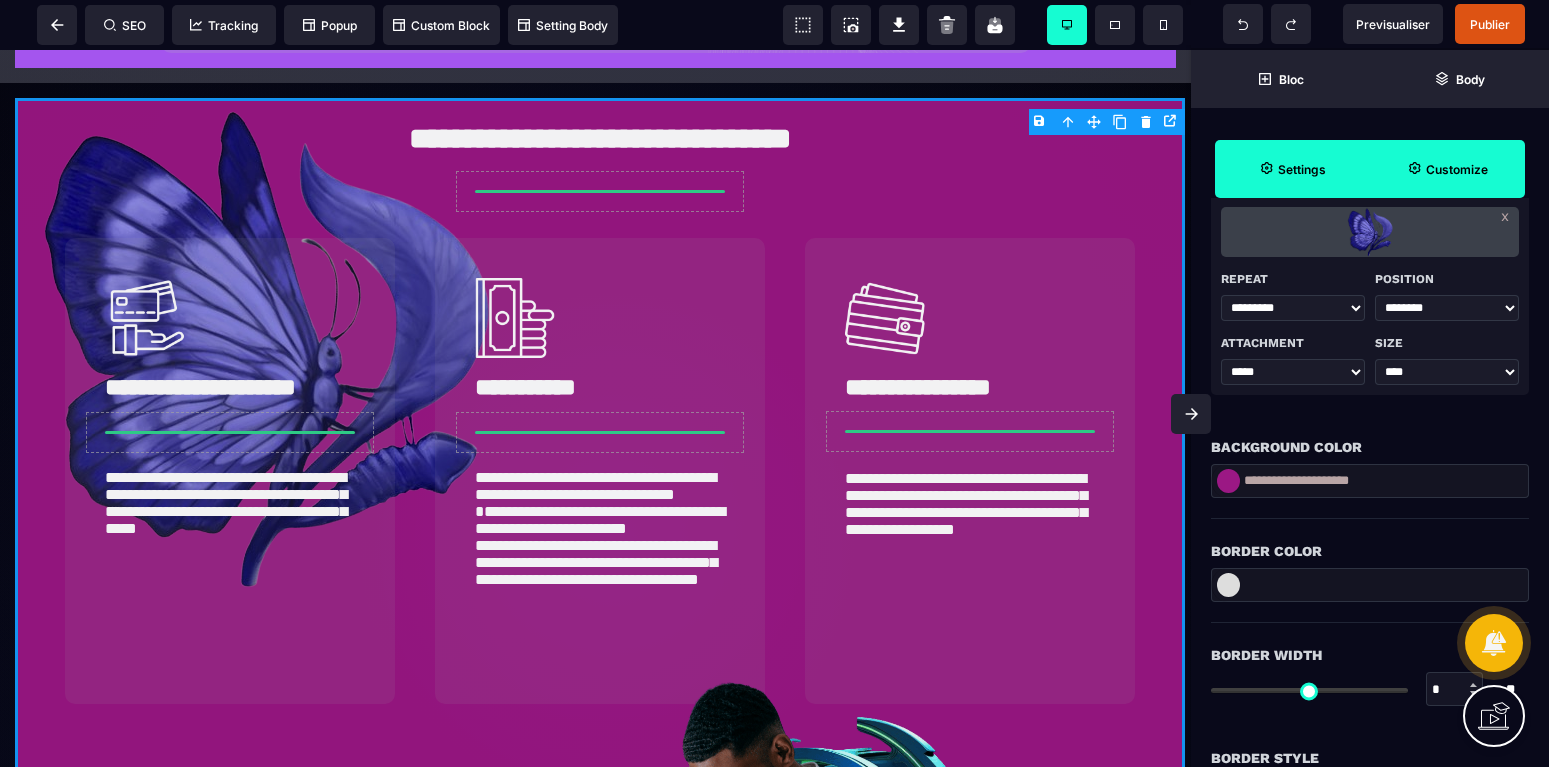 click on "*****" at bounding box center [0, 0] 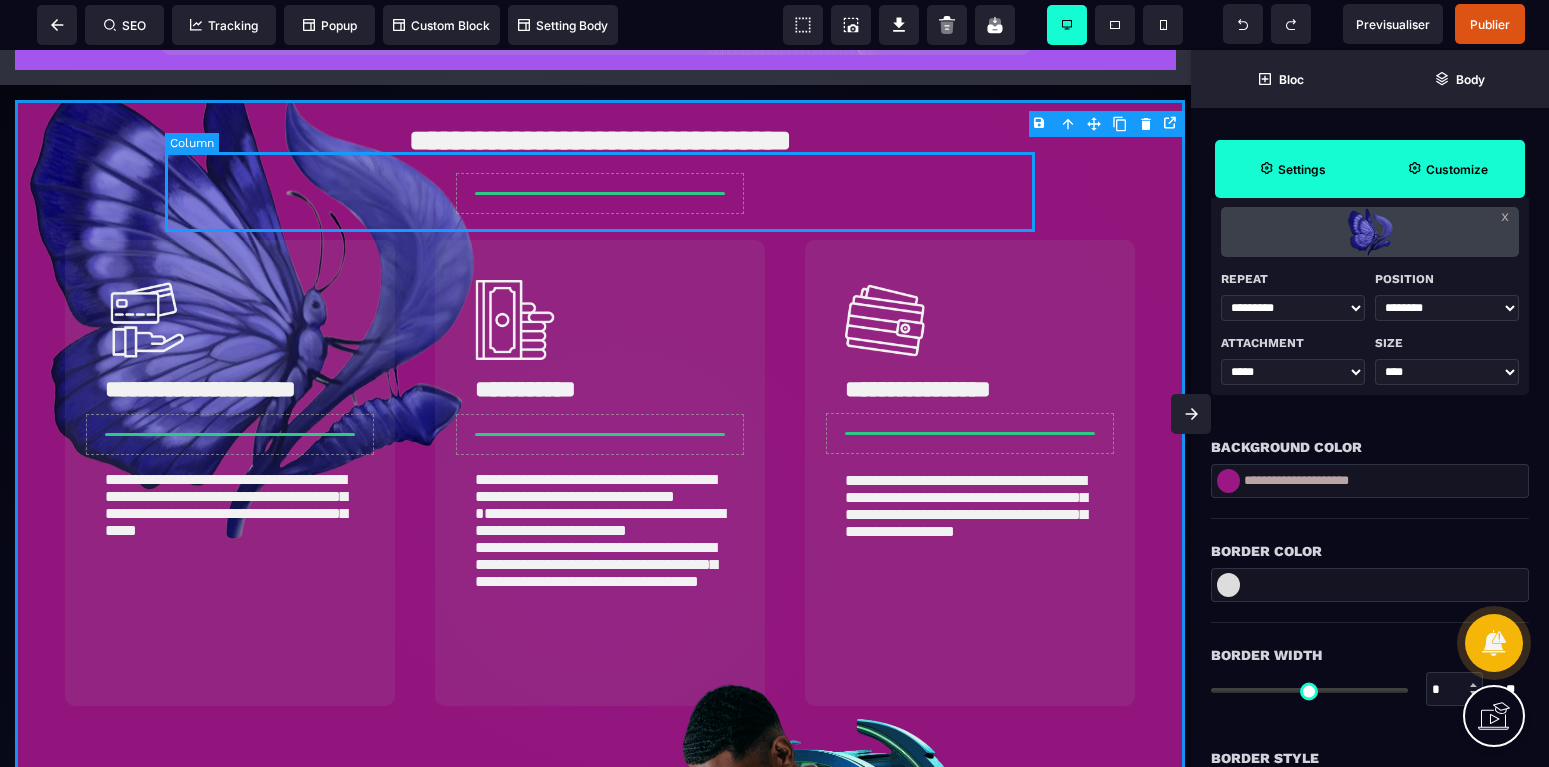scroll, scrollTop: 1734, scrollLeft: 0, axis: vertical 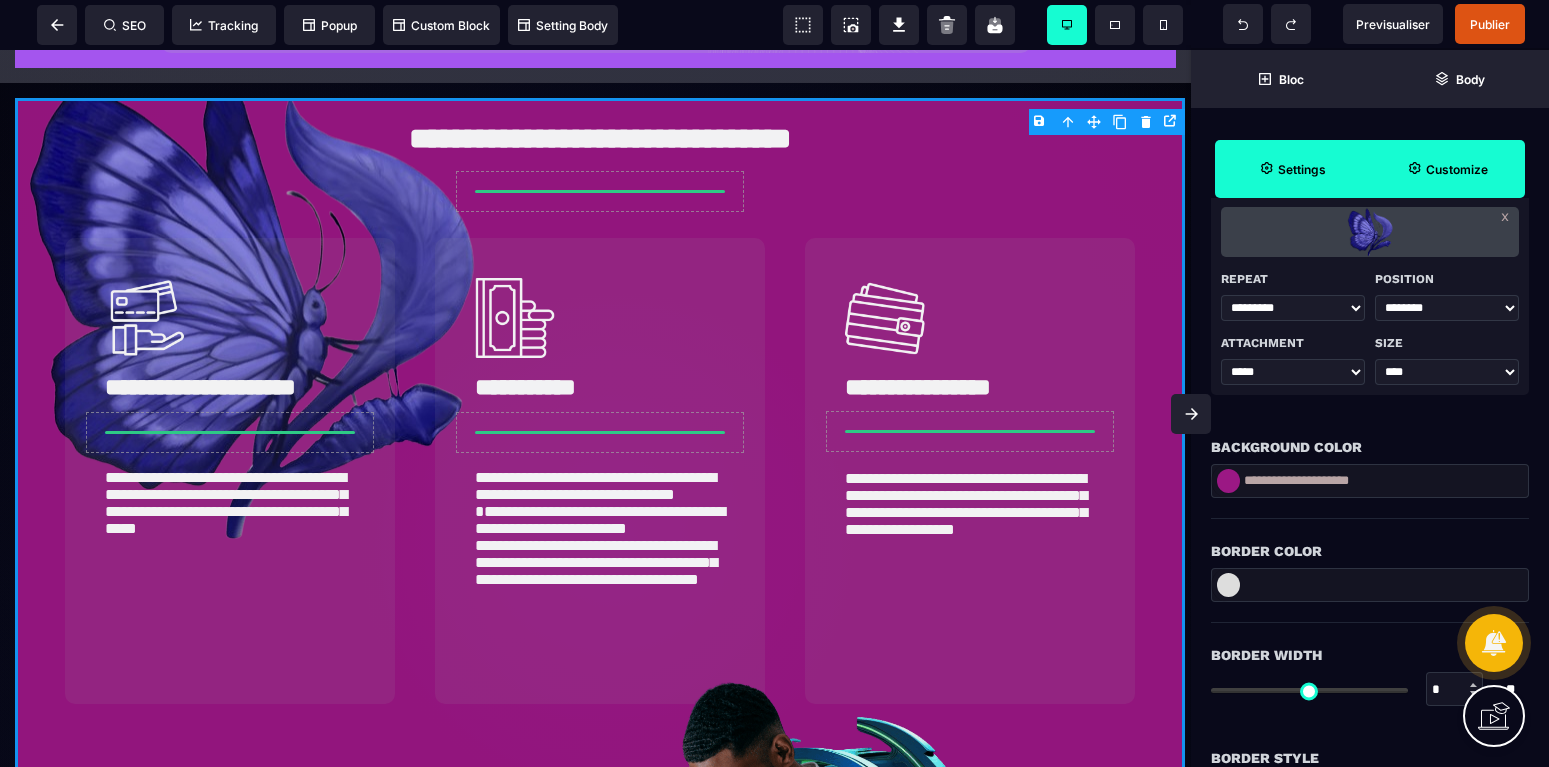 click on "Customize" at bounding box center (1457, 169) 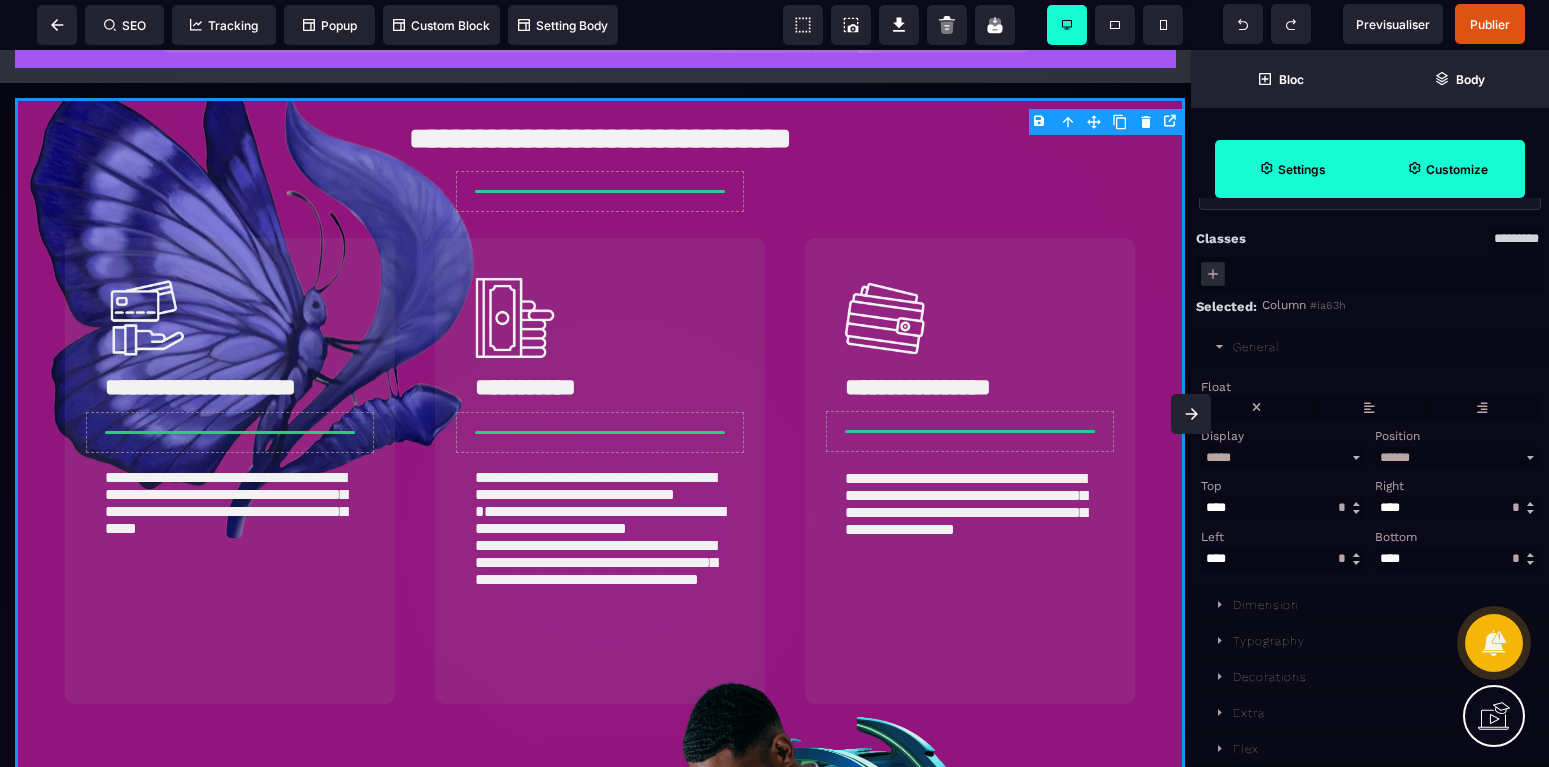 click 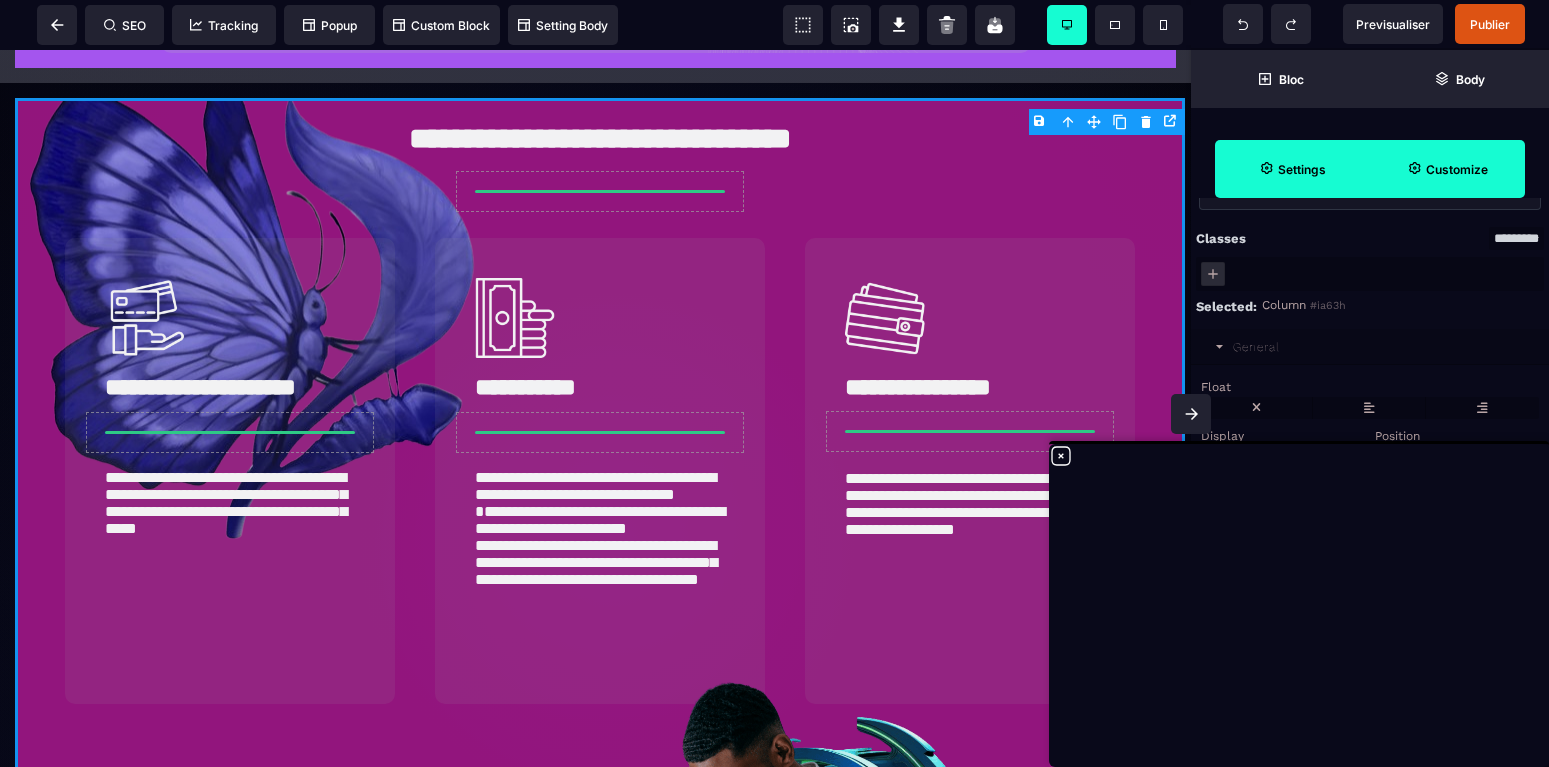 click 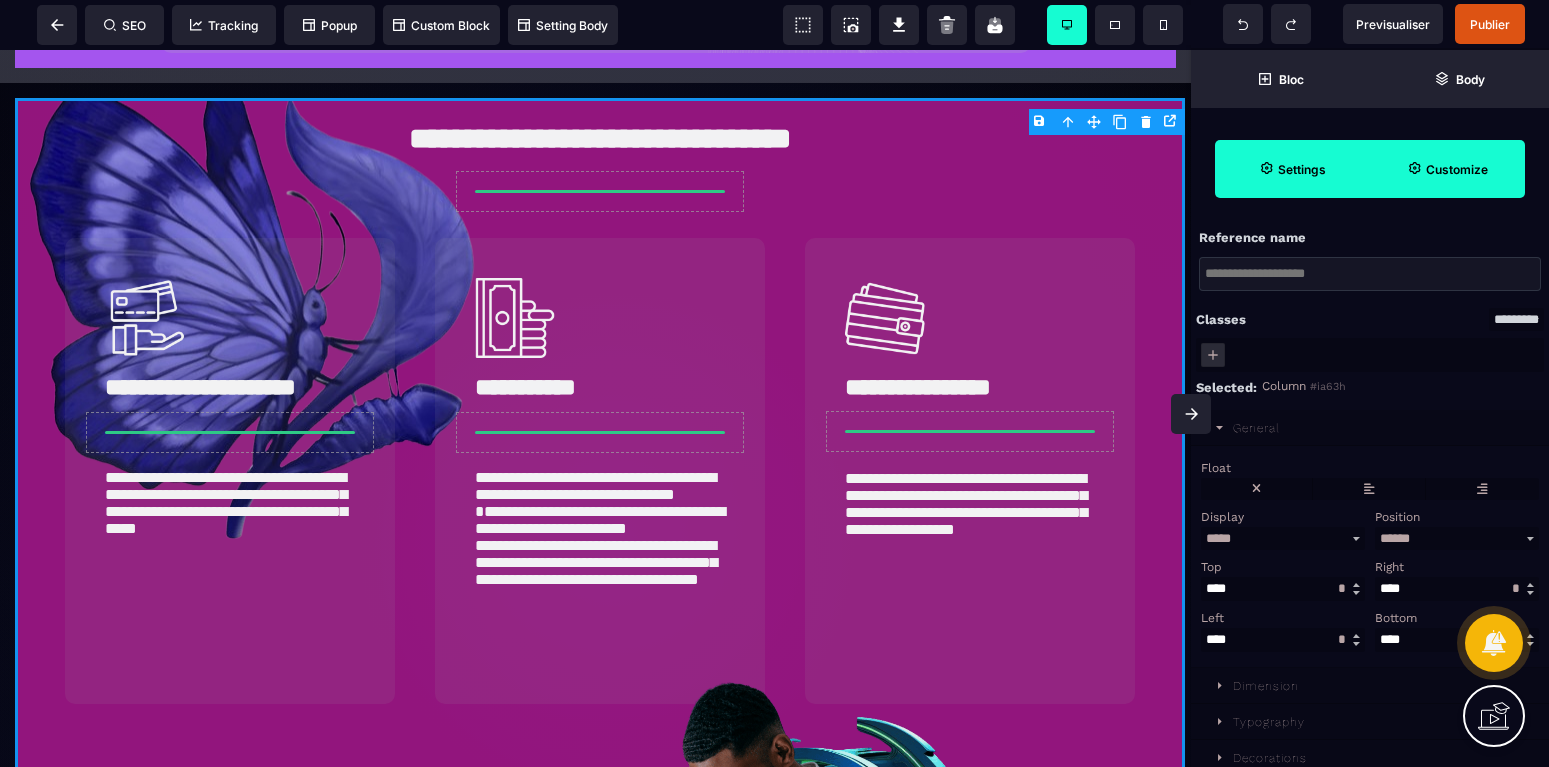 scroll, scrollTop: 0, scrollLeft: 0, axis: both 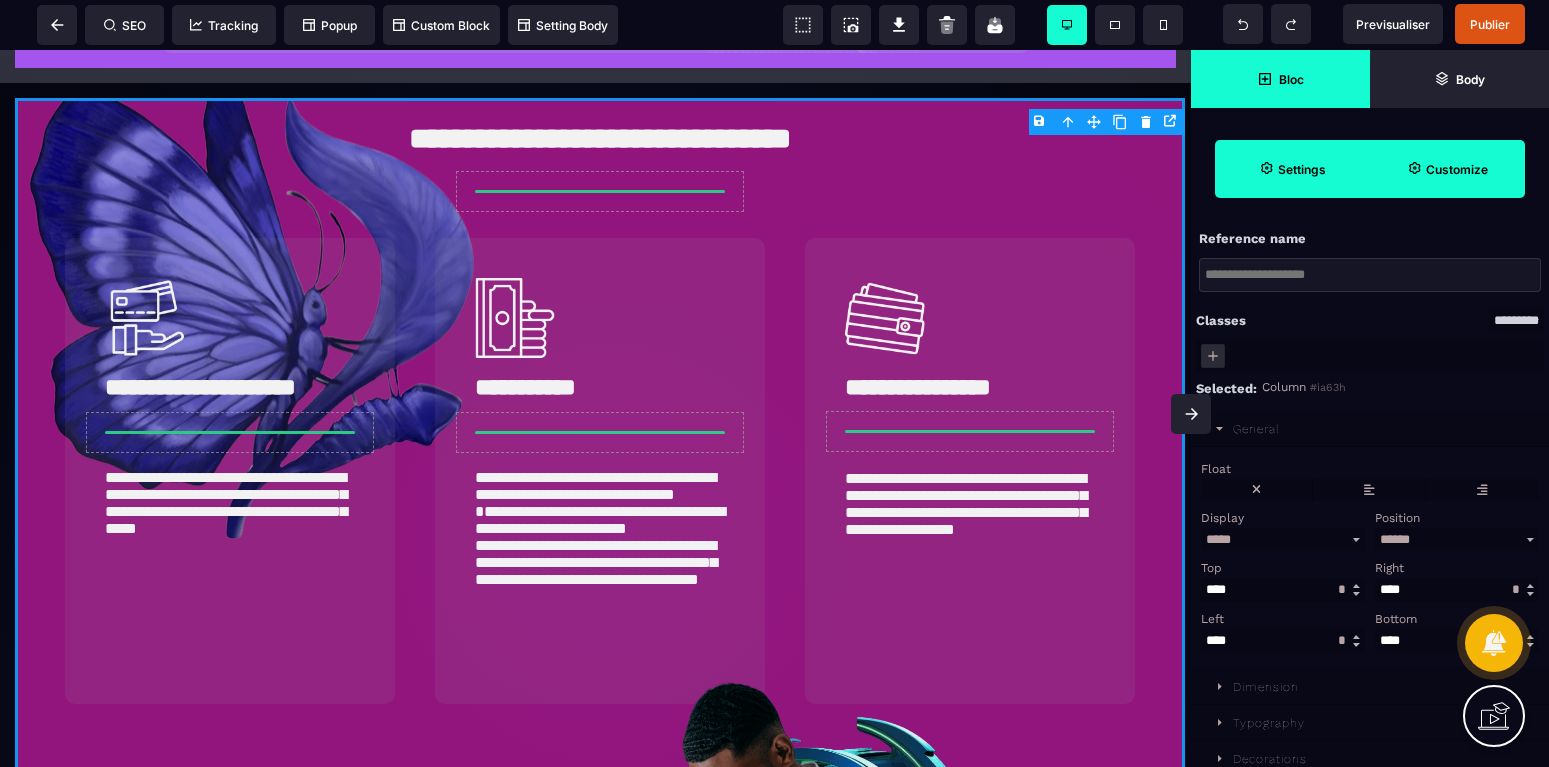 click on "Bloc" at bounding box center [1291, 79] 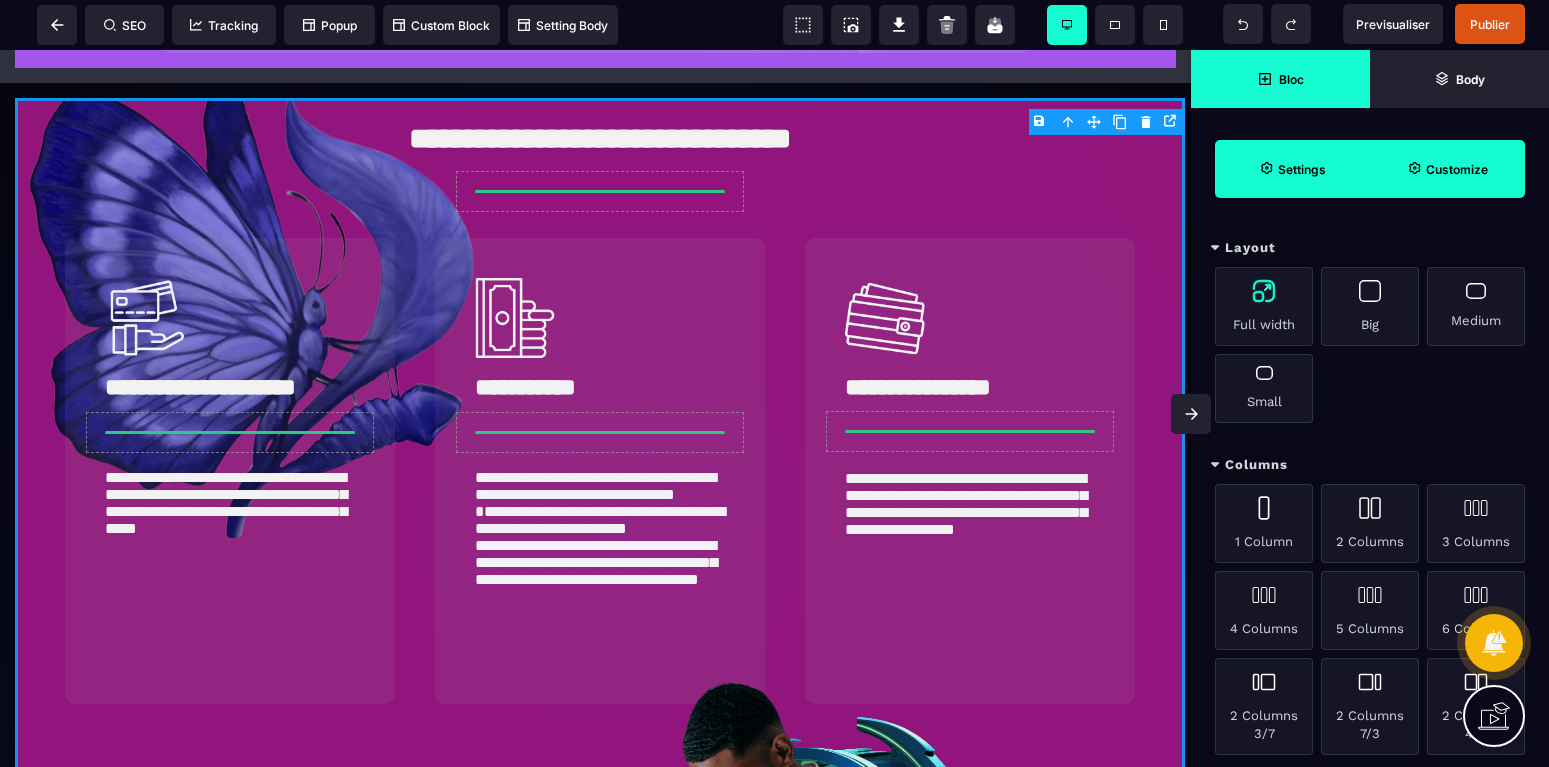 click on "Full width" at bounding box center [1264, 306] 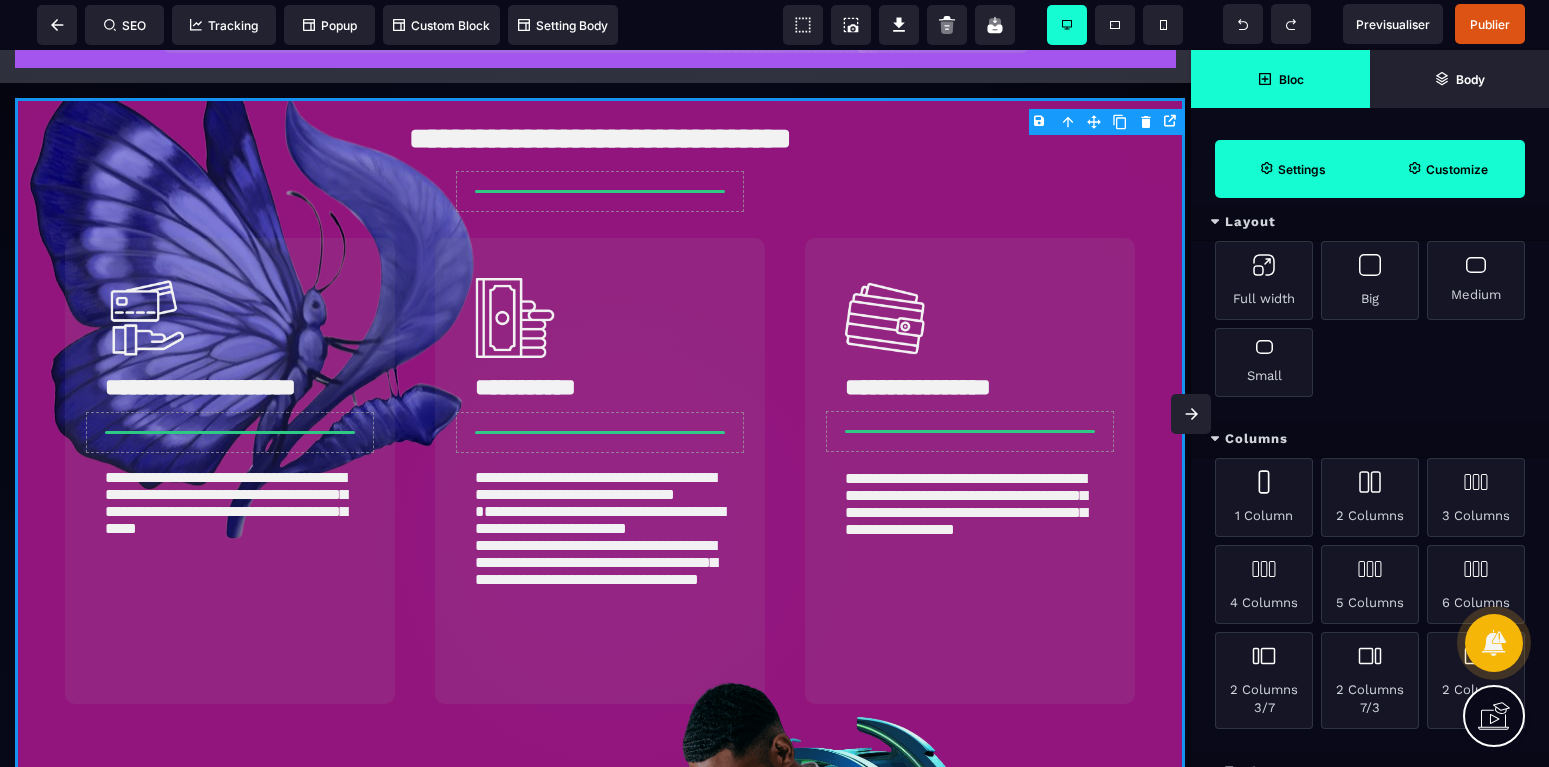 scroll, scrollTop: 0, scrollLeft: 0, axis: both 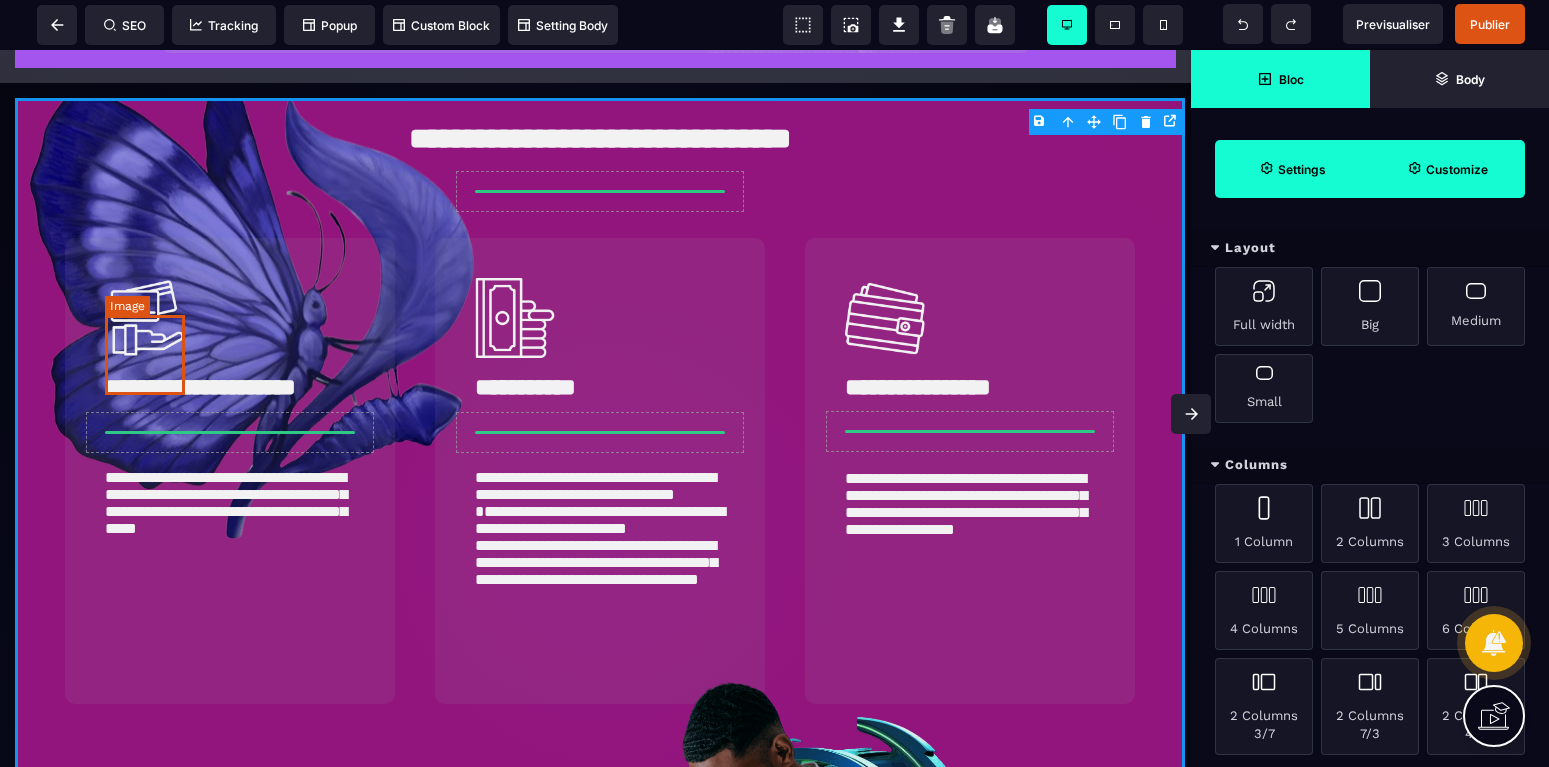 click at bounding box center (145, 318) 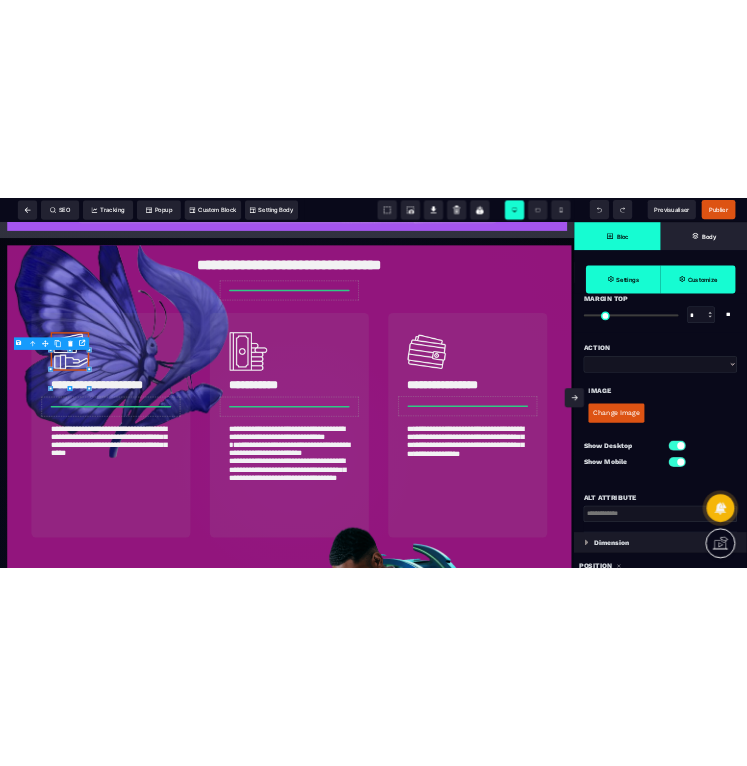 scroll, scrollTop: 168, scrollLeft: 0, axis: vertical 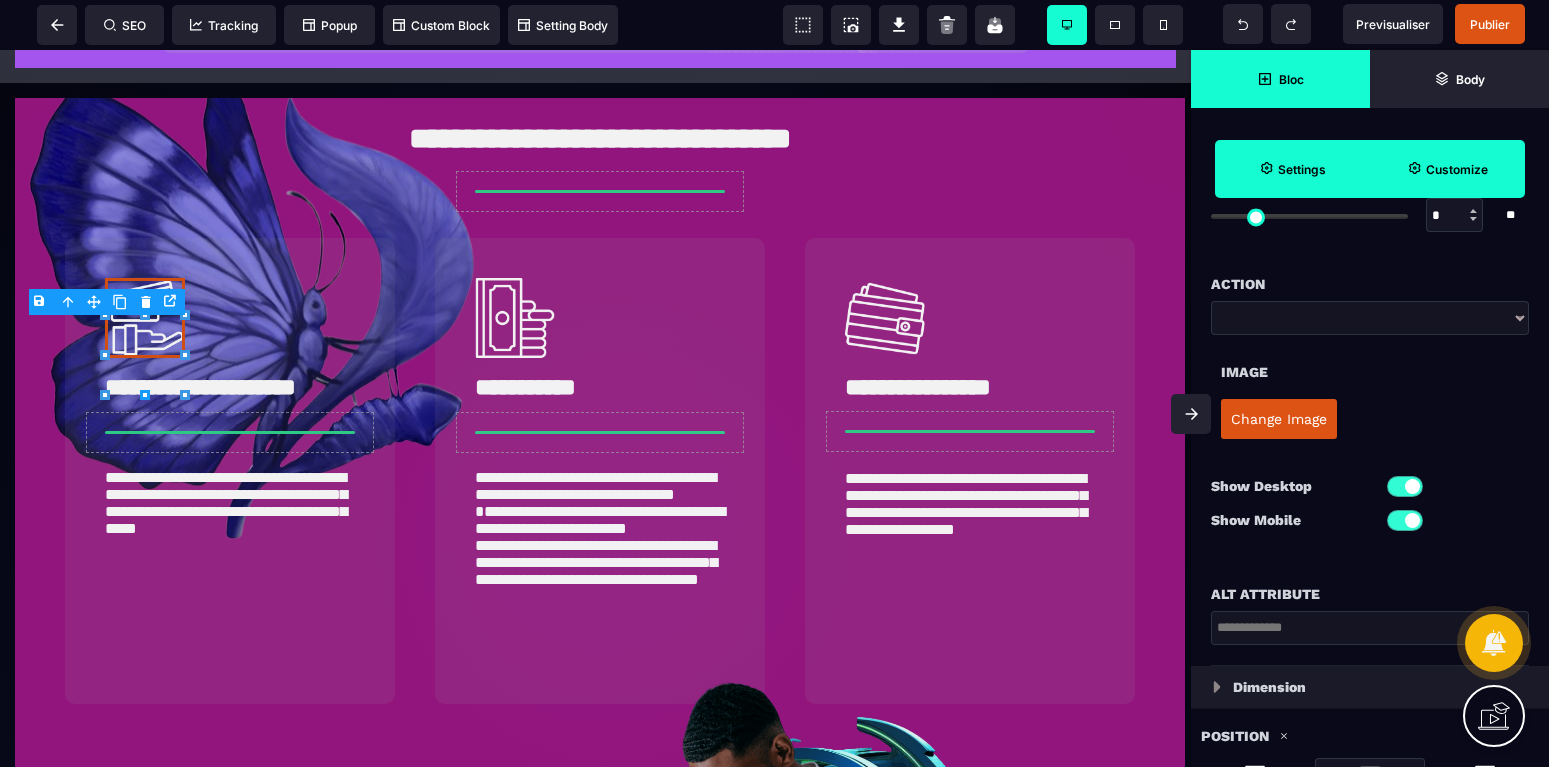 click on "Change Image" at bounding box center (1279, 419) 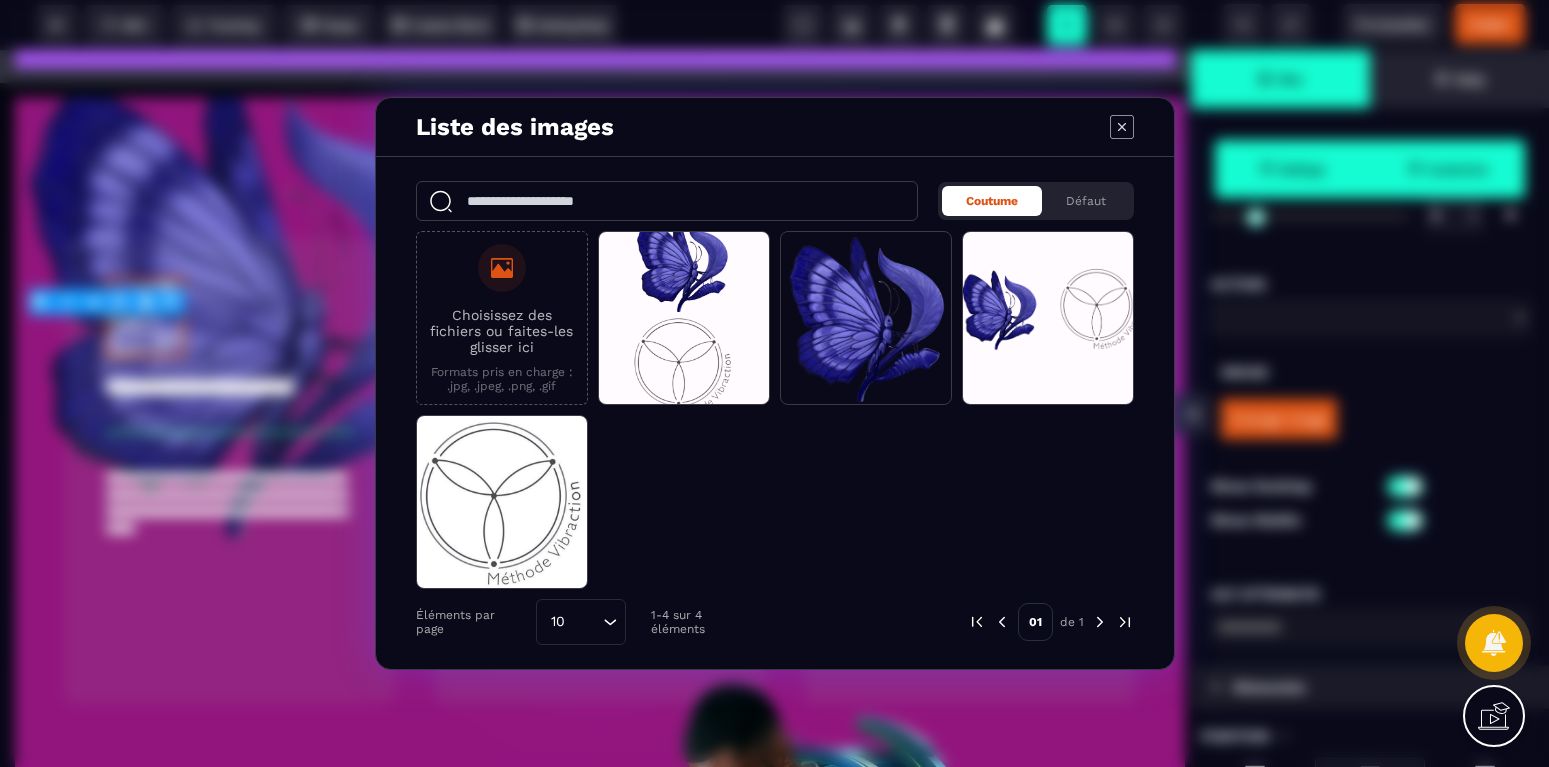 click at bounding box center [667, 201] 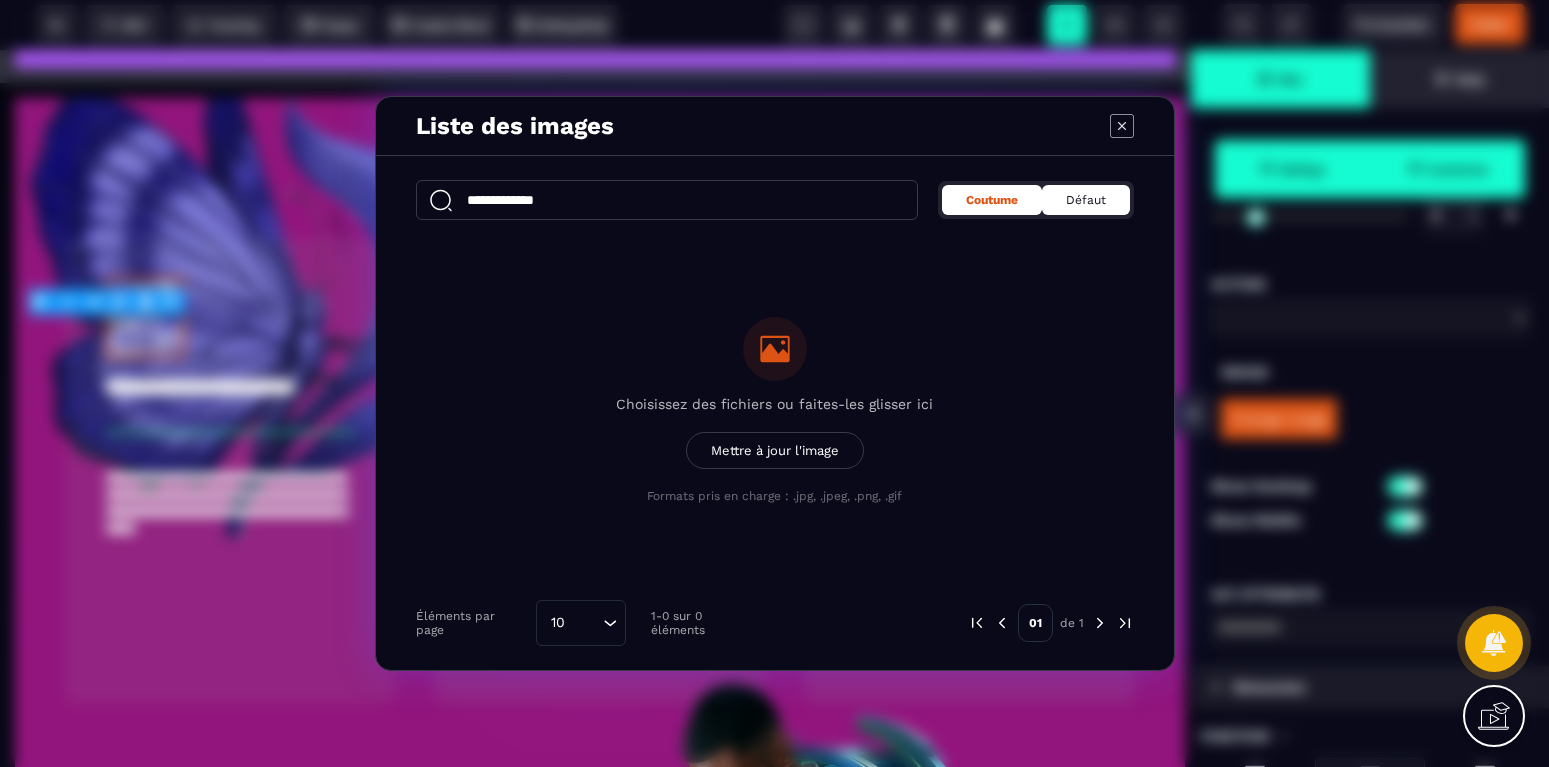 click on "Défaut" at bounding box center [1086, 200] 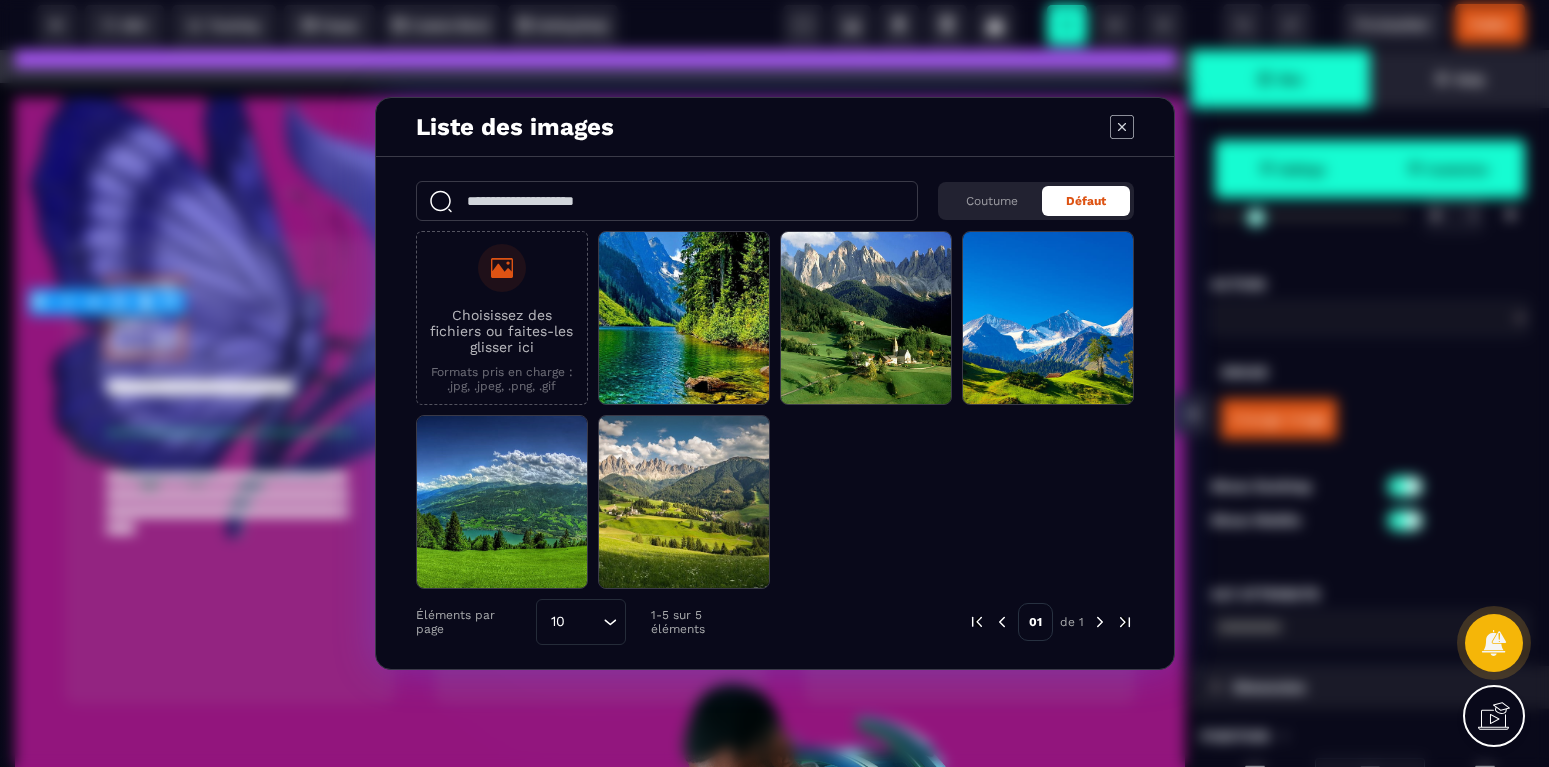 click at bounding box center (667, 201) 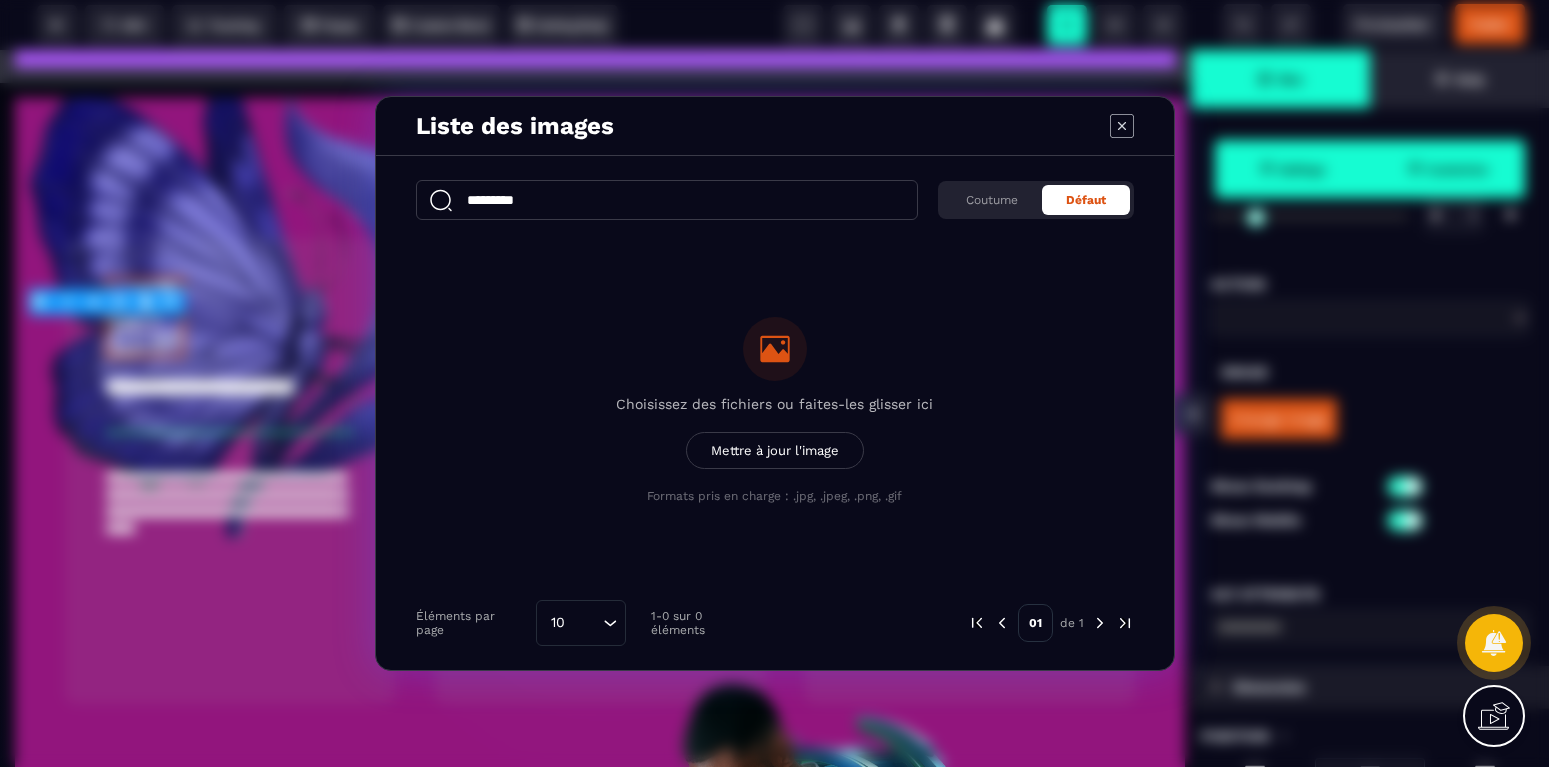 drag, startPoint x: 586, startPoint y: 203, endPoint x: 392, endPoint y: 201, distance: 194.01031 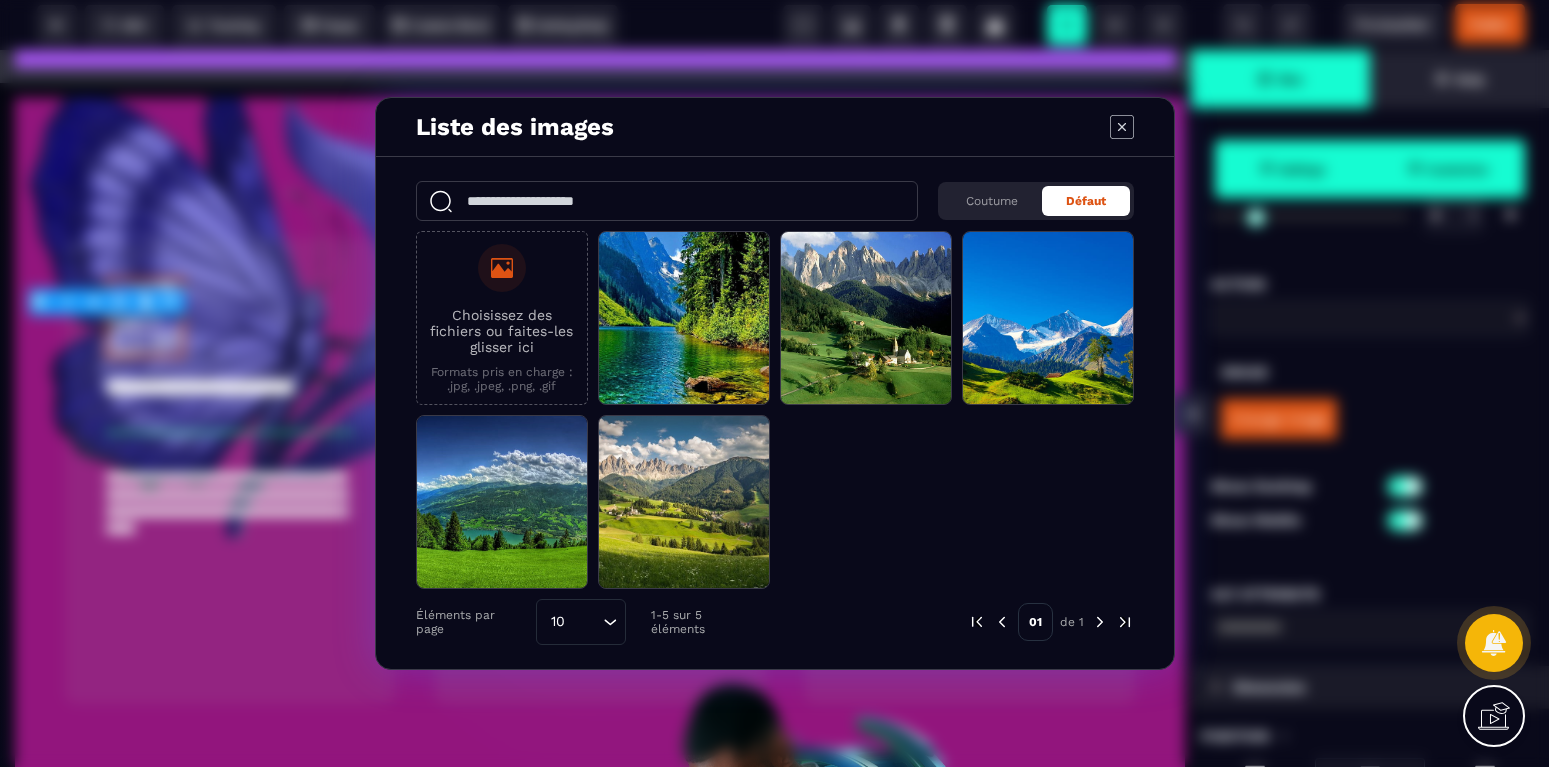 click 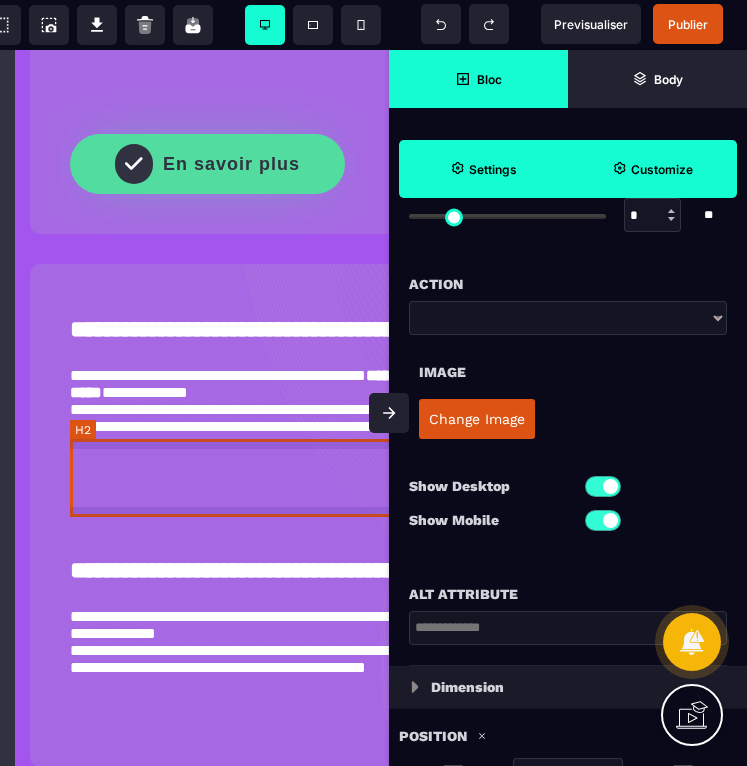 scroll, scrollTop: 2448, scrollLeft: 0, axis: vertical 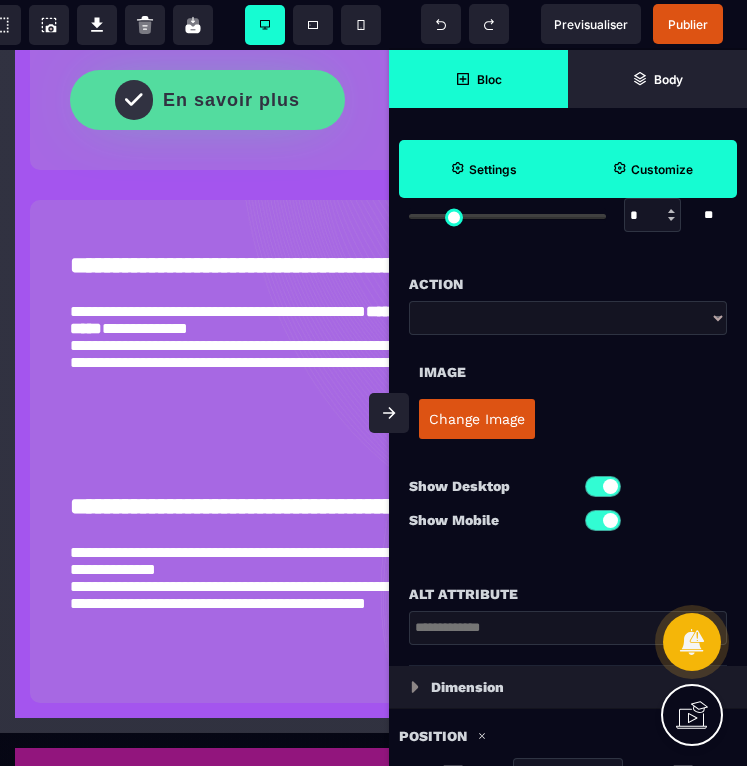 click 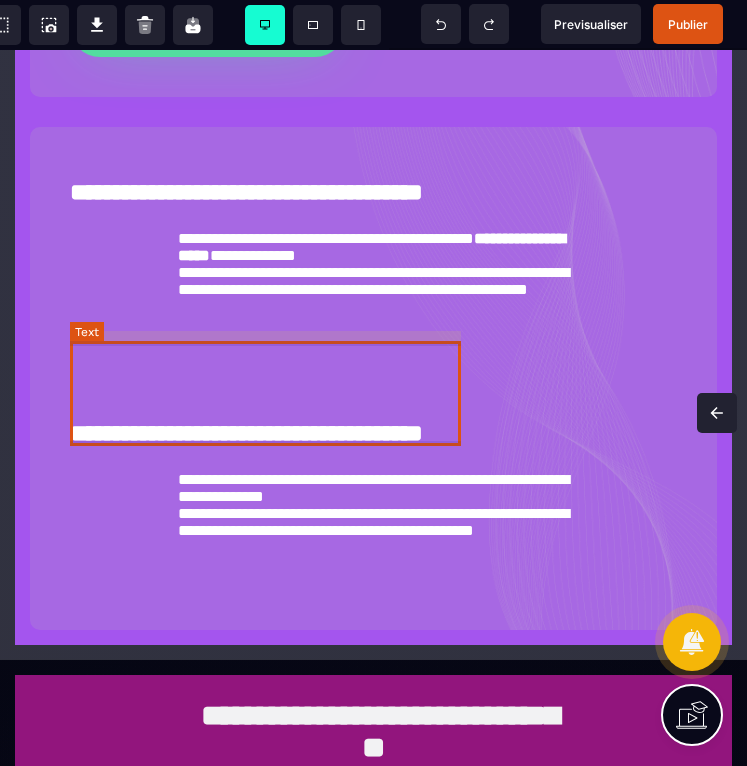 scroll, scrollTop: 0, scrollLeft: 0, axis: both 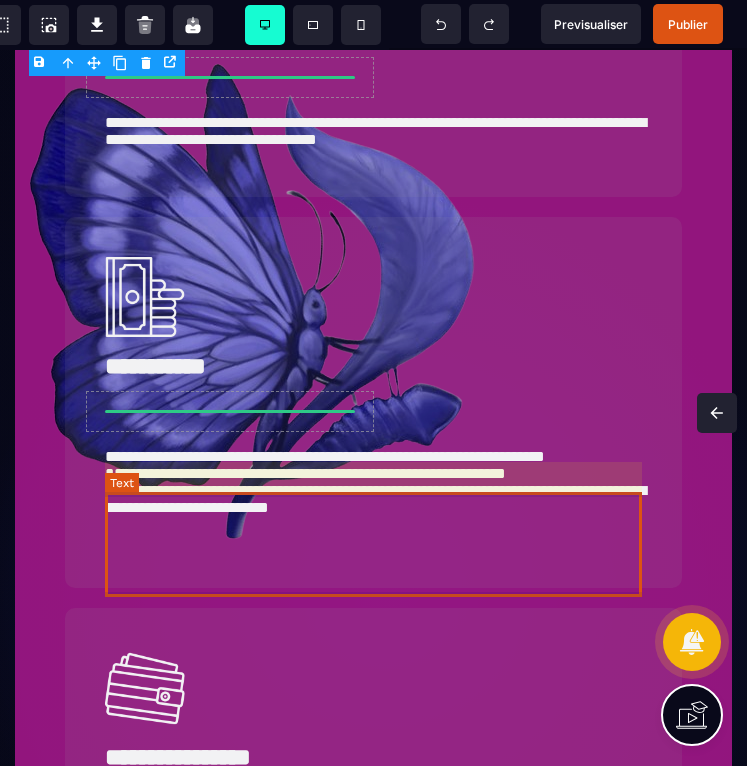 click on "**********" at bounding box center [373, 495] 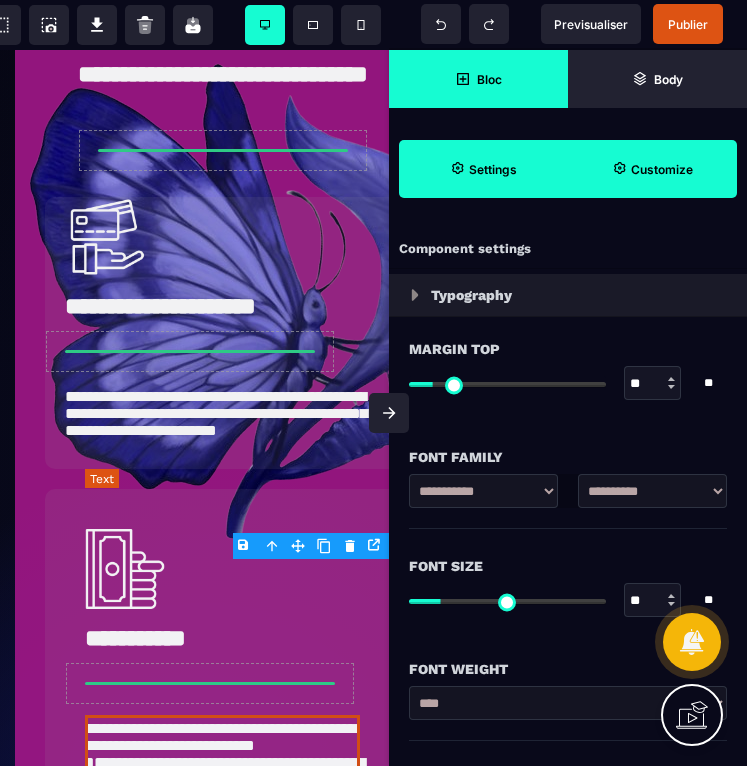 scroll, scrollTop: 3518, scrollLeft: 0, axis: vertical 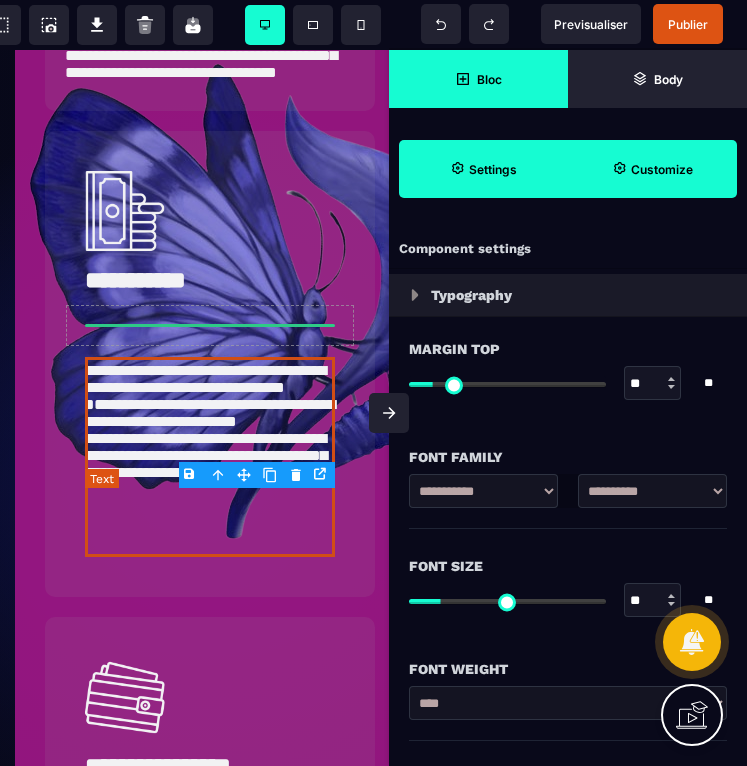 click on "**********" at bounding box center [210, 457] 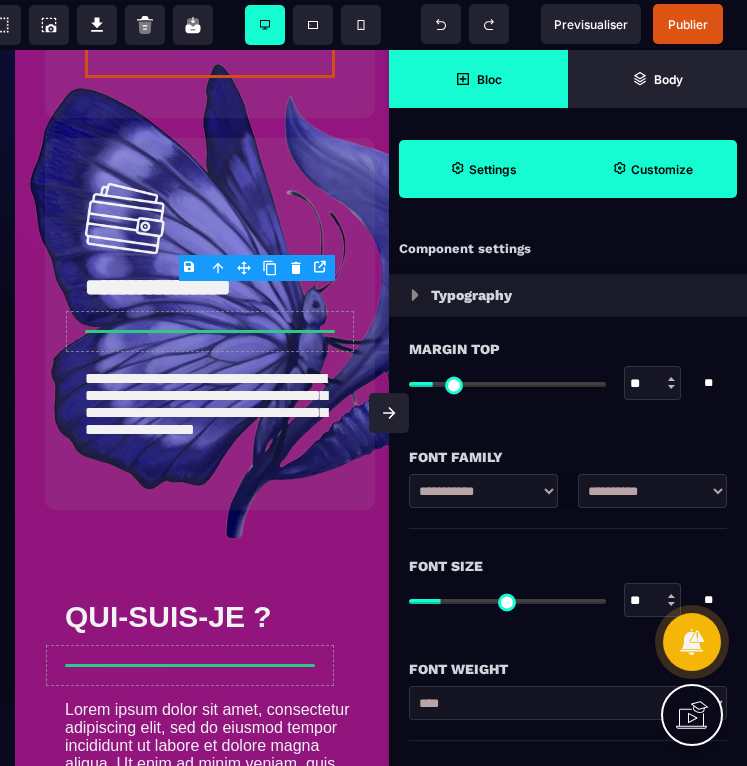 scroll, scrollTop: 3690, scrollLeft: 0, axis: vertical 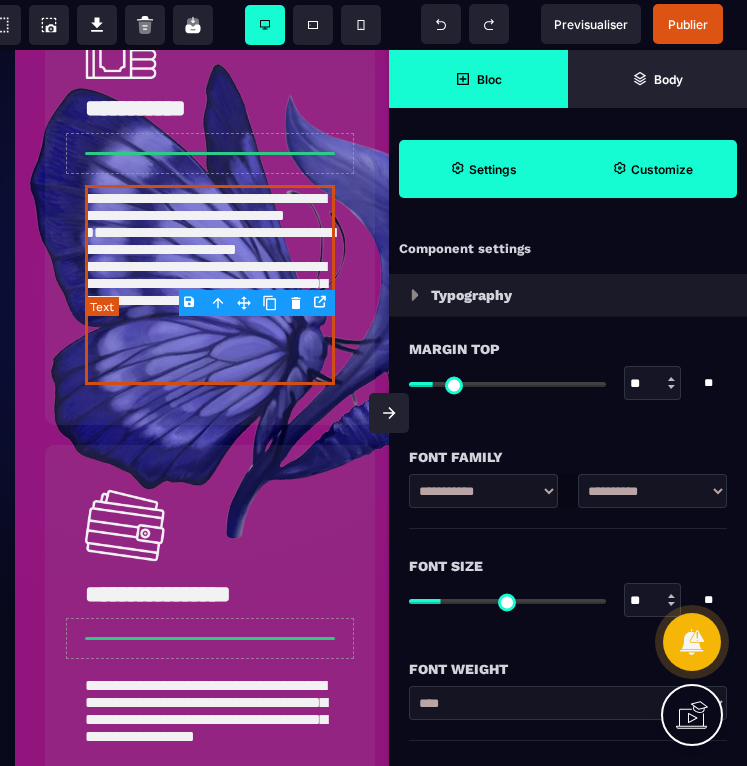click on "**********" at bounding box center [210, 285] 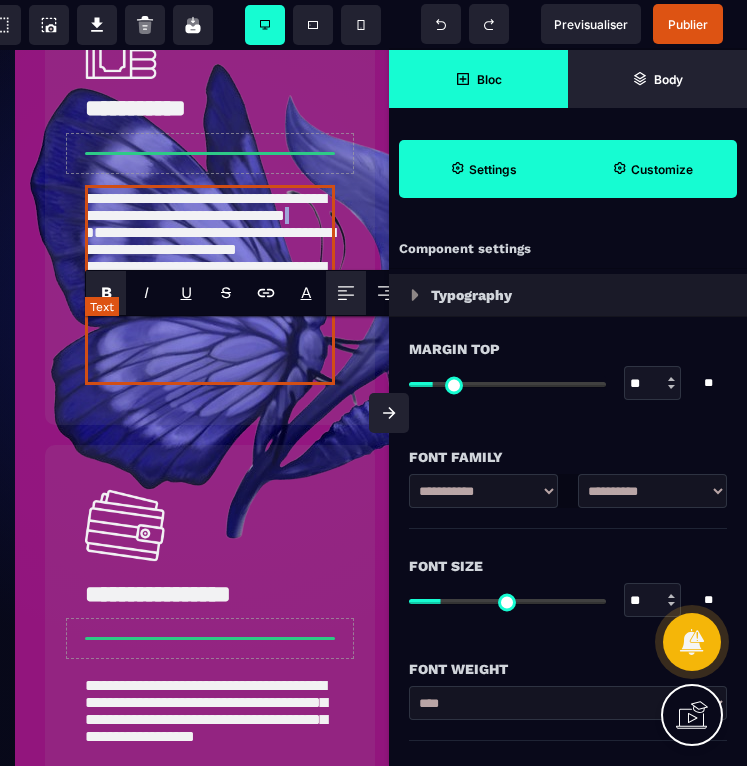 click on "**********" at bounding box center (210, 285) 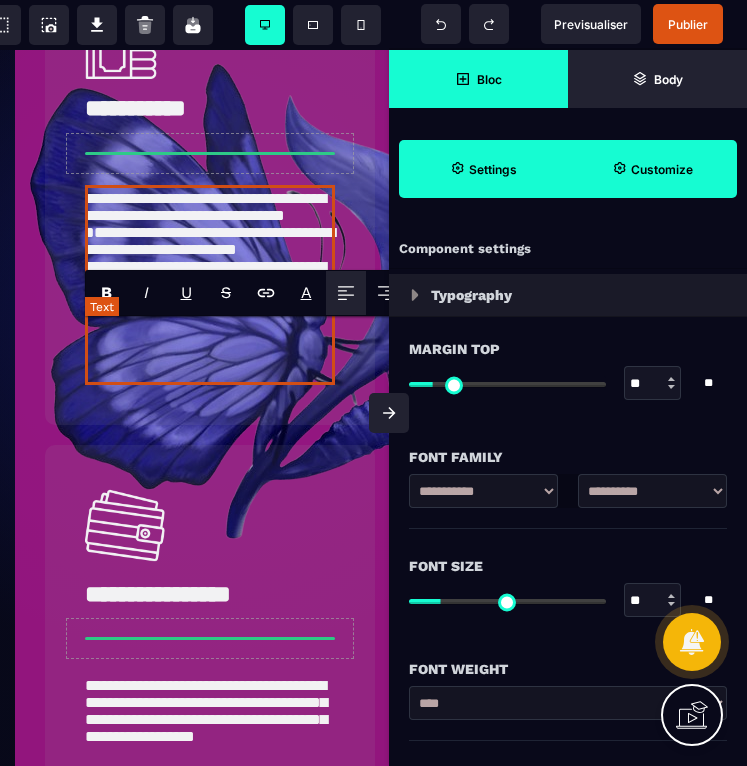 click on "**********" at bounding box center [210, 285] 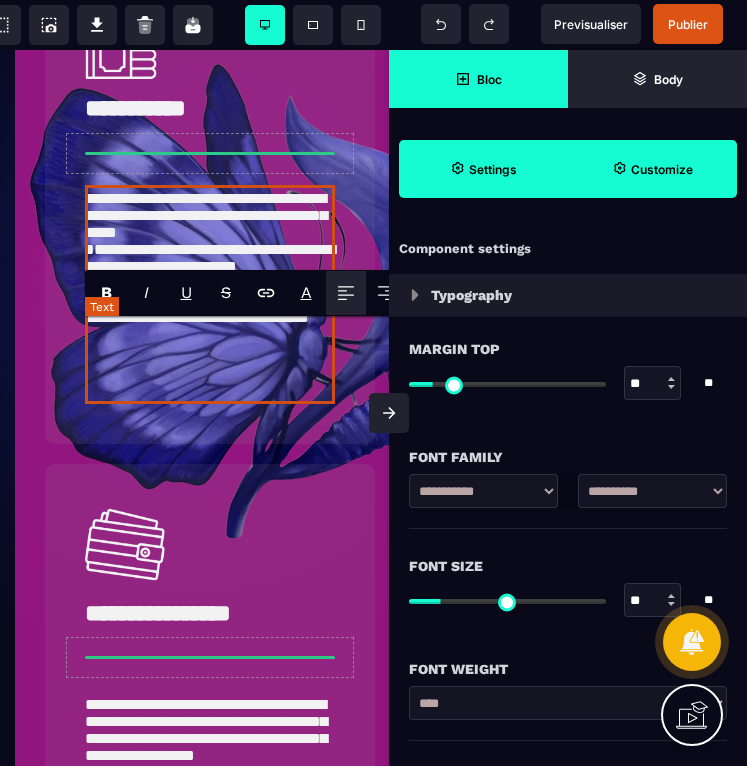click on "**********" at bounding box center [210, 294] 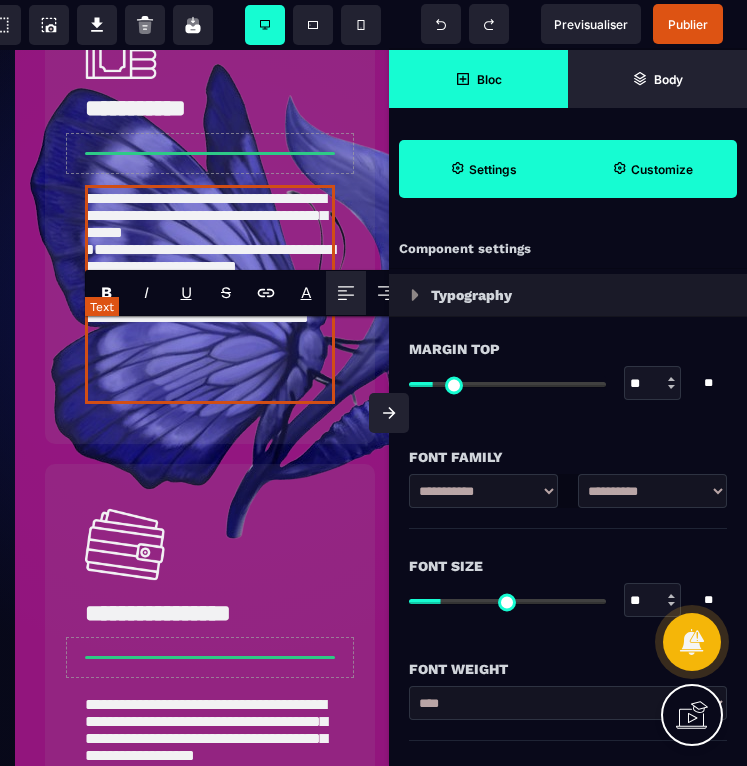 click on "**********" at bounding box center (210, 294) 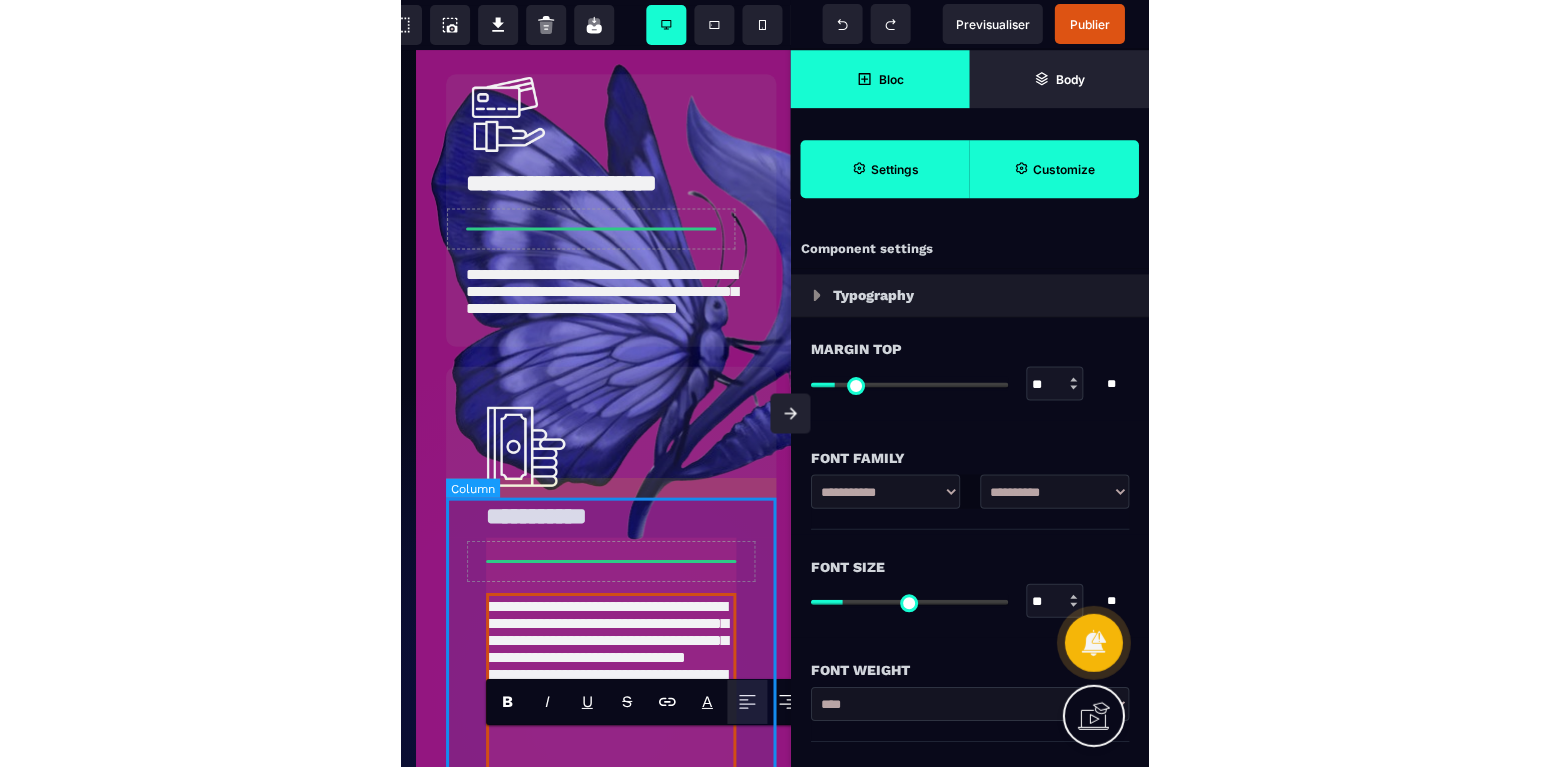 scroll, scrollTop: 3282, scrollLeft: 0, axis: vertical 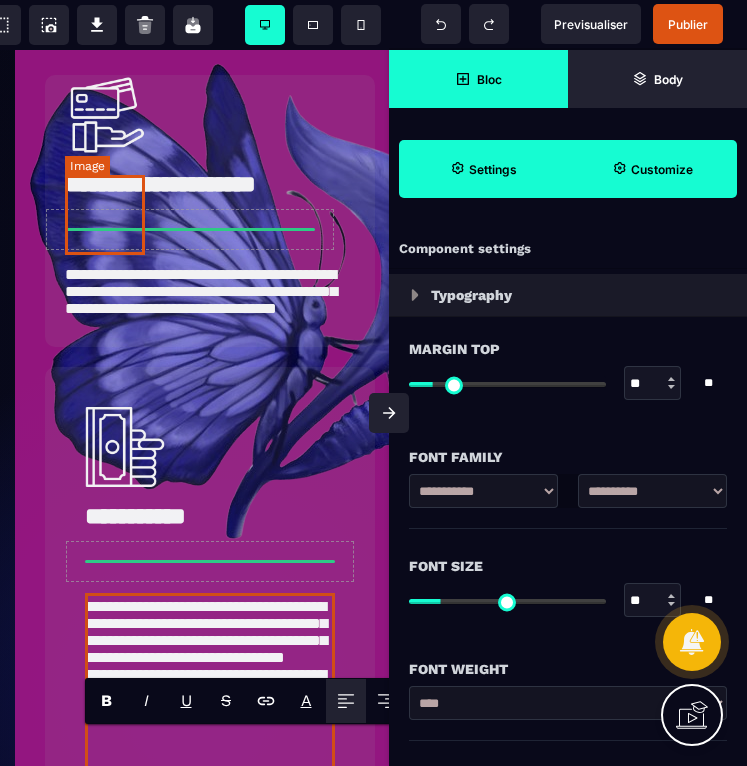 click at bounding box center (105, 115) 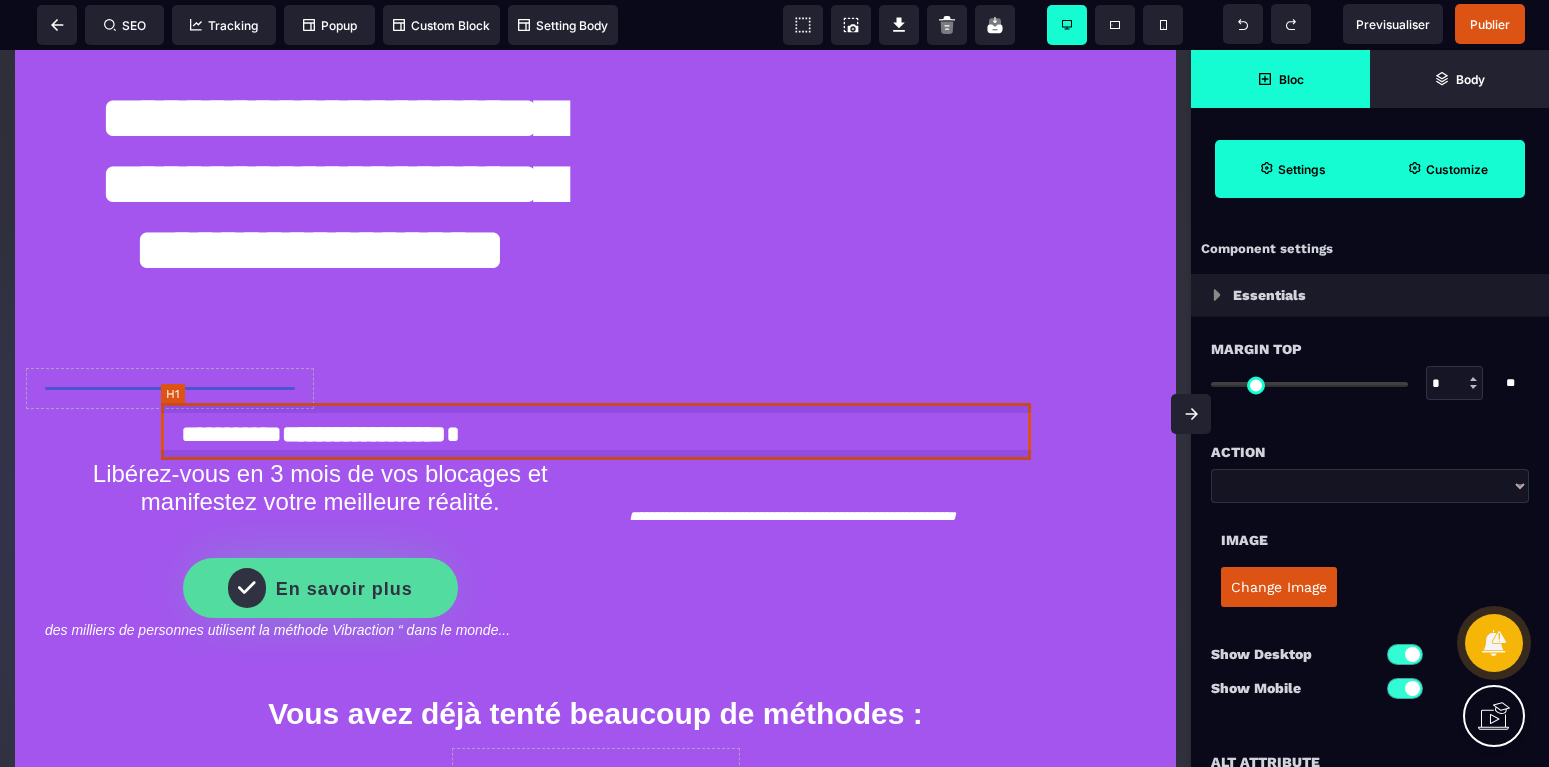 scroll, scrollTop: 0, scrollLeft: 0, axis: both 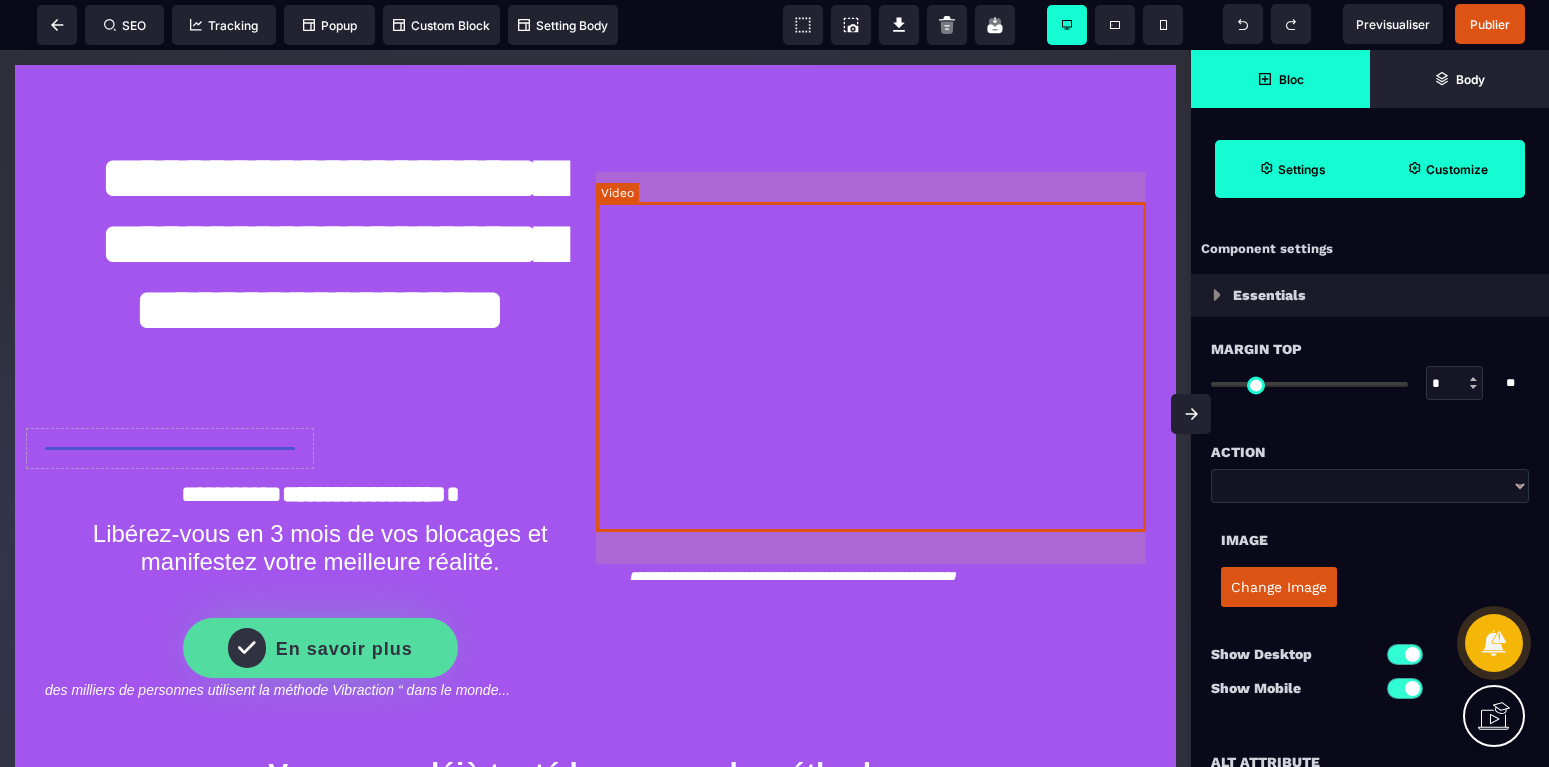 click at bounding box center [871, 367] 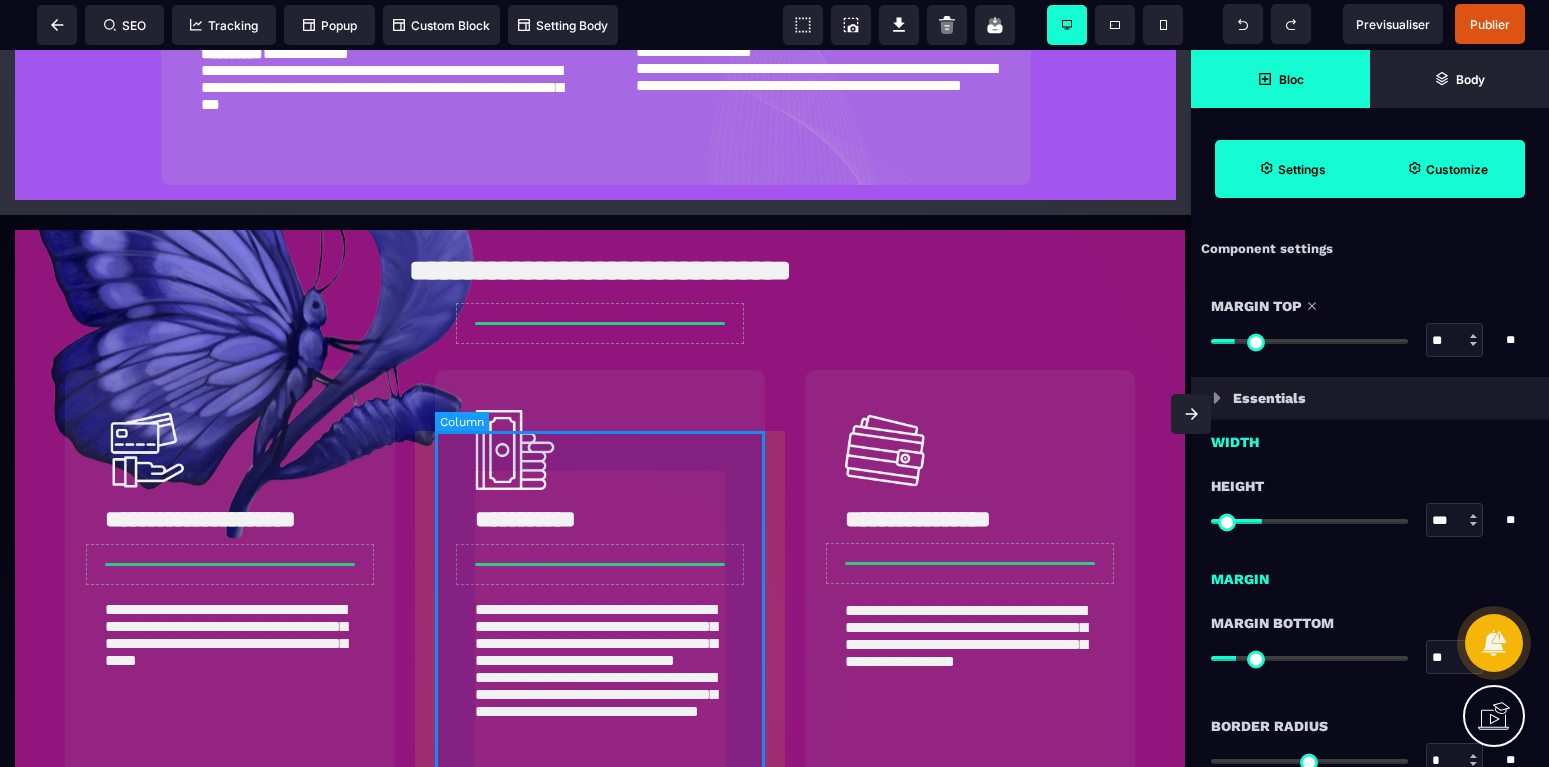 scroll, scrollTop: 1632, scrollLeft: 0, axis: vertical 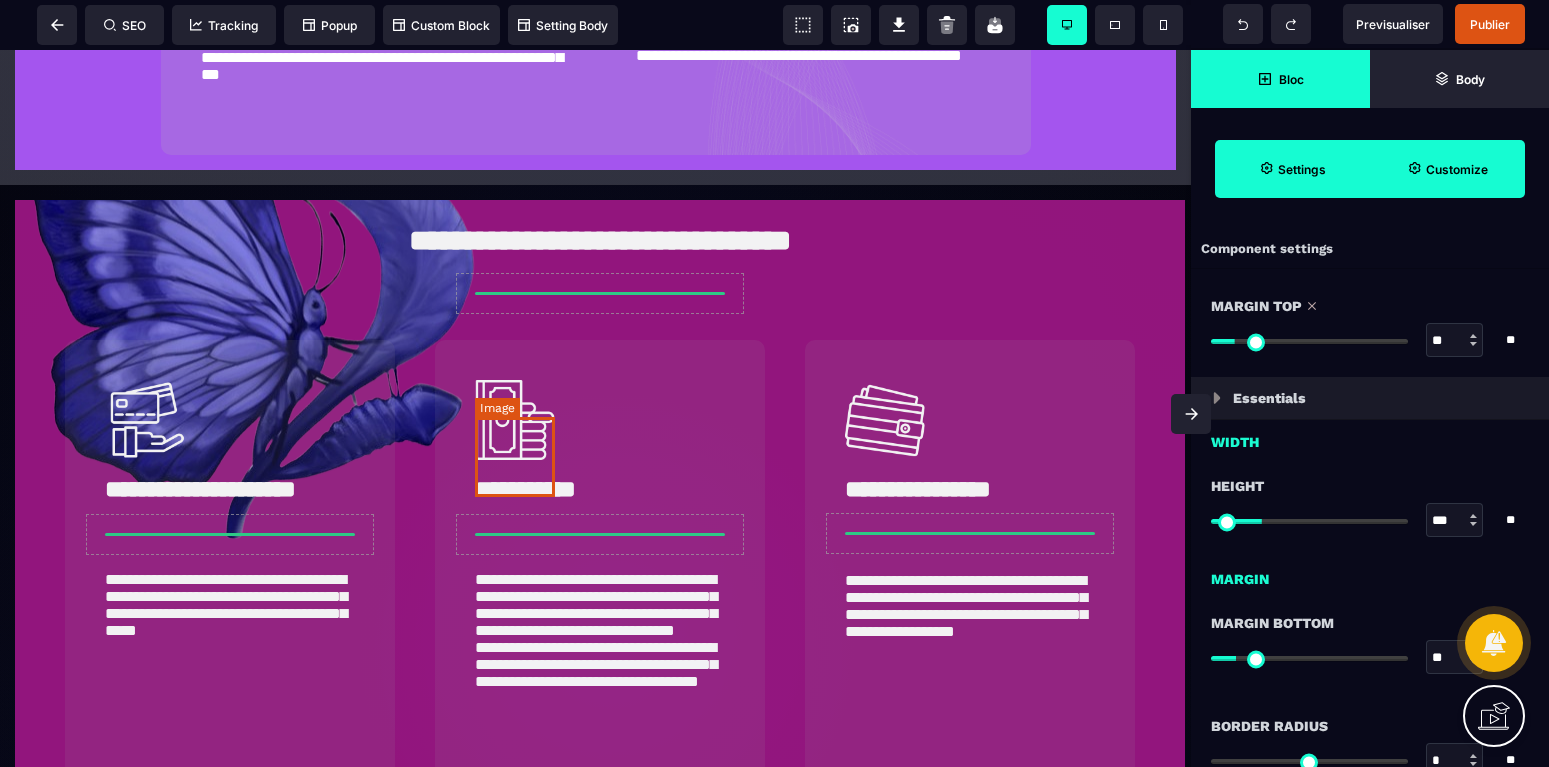 click at bounding box center [515, 420] 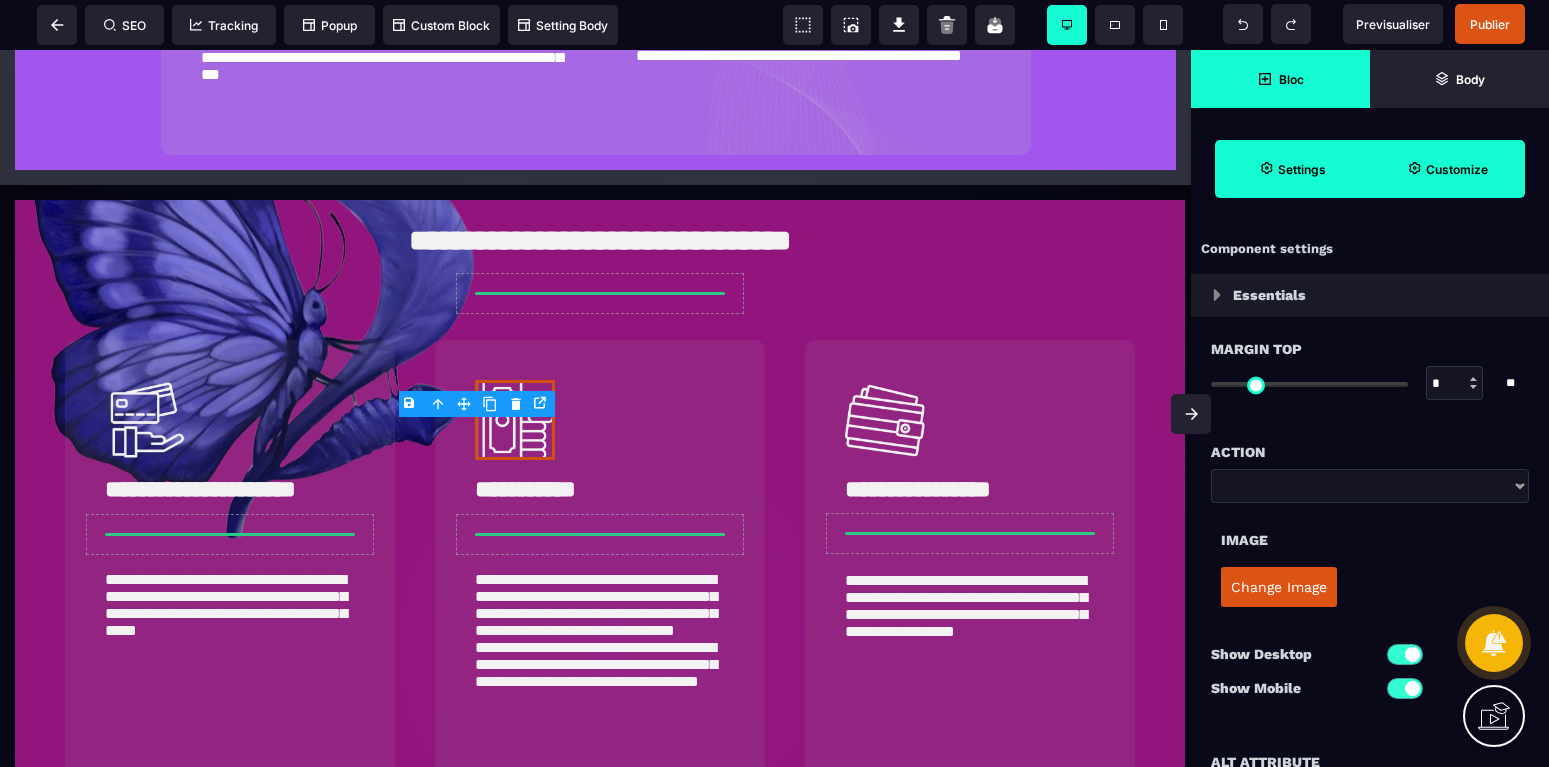 click at bounding box center [542, 403] 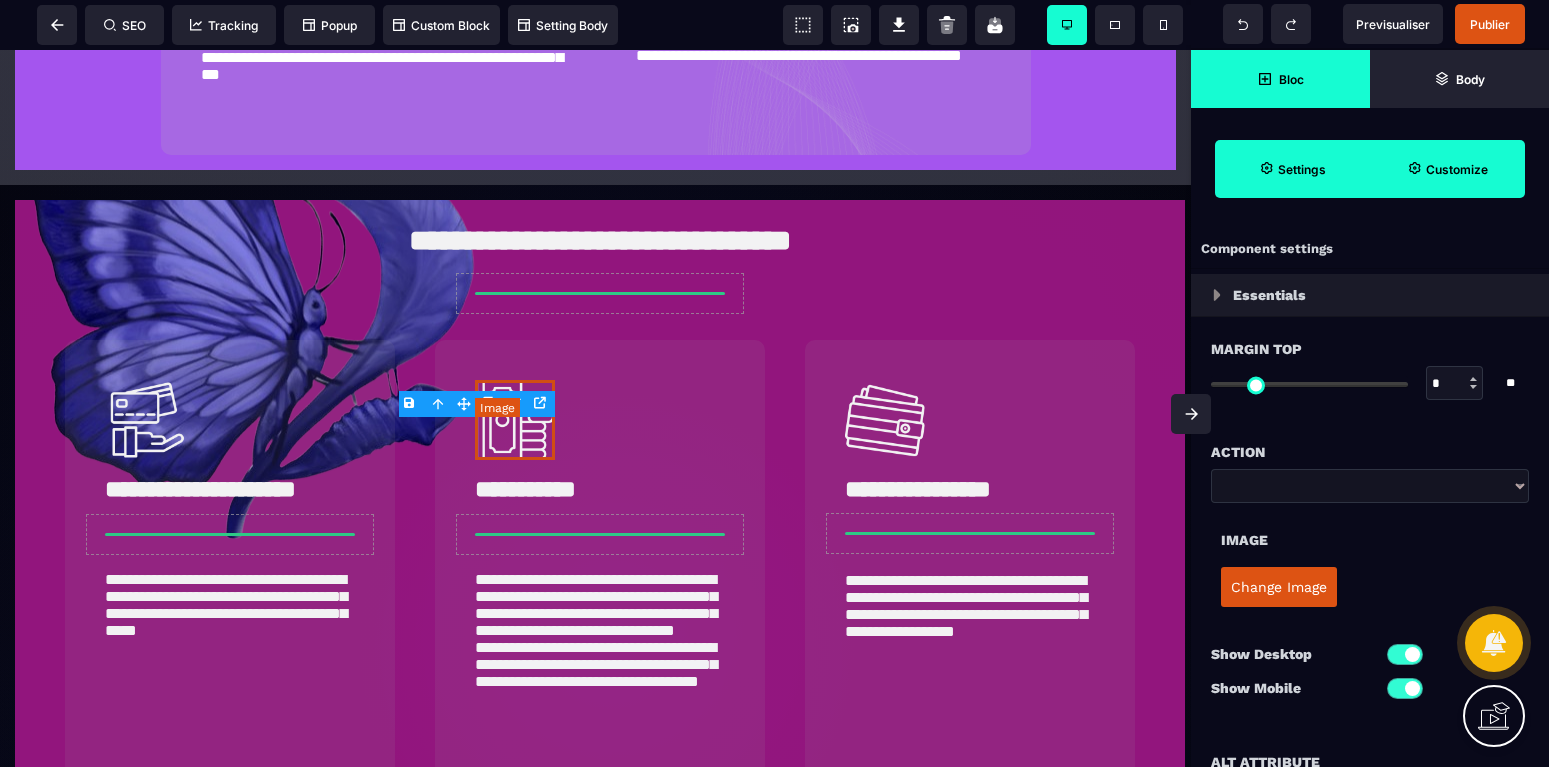 click at bounding box center [515, 420] 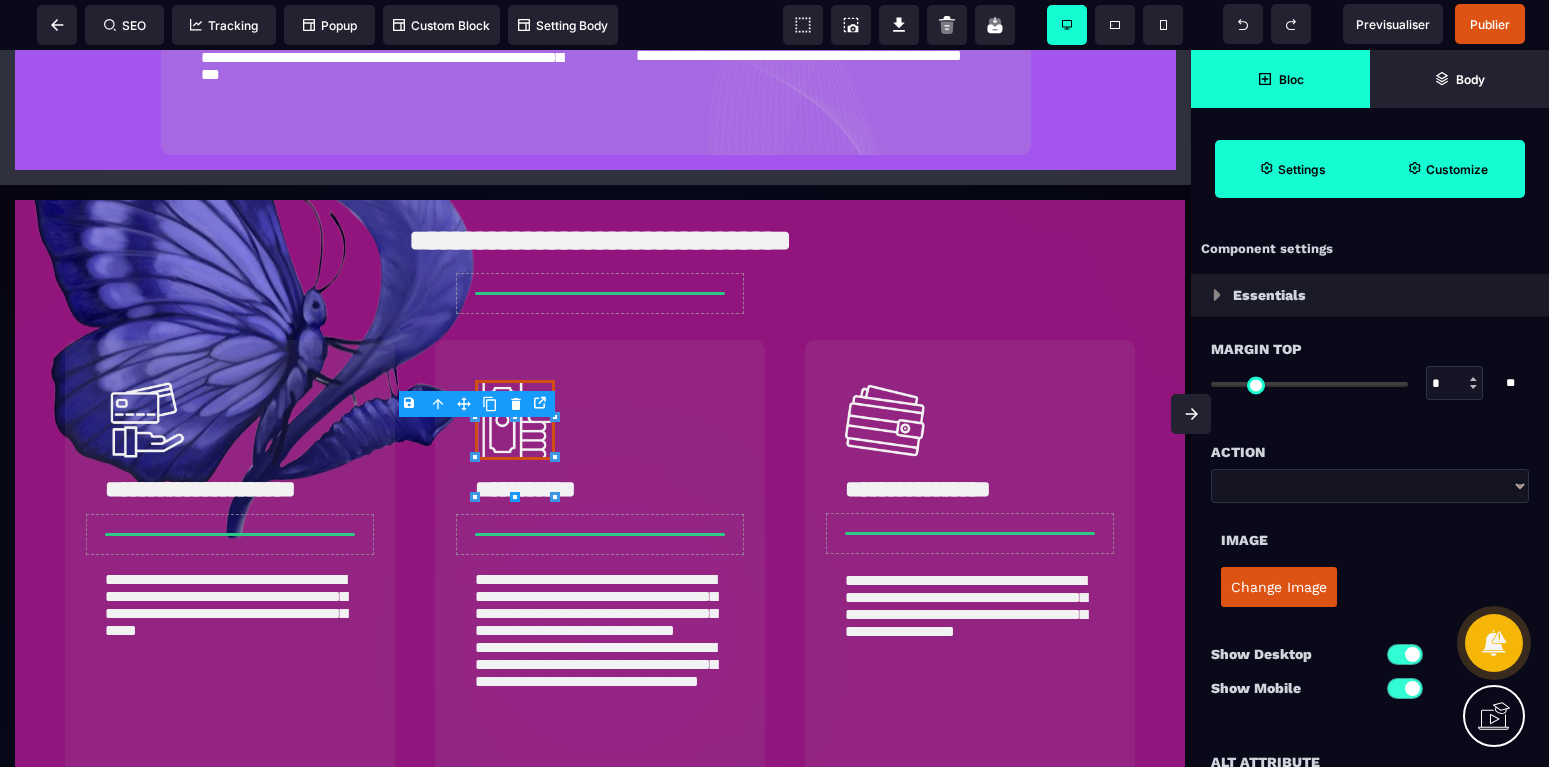 click on "Change Image" at bounding box center (1279, 587) 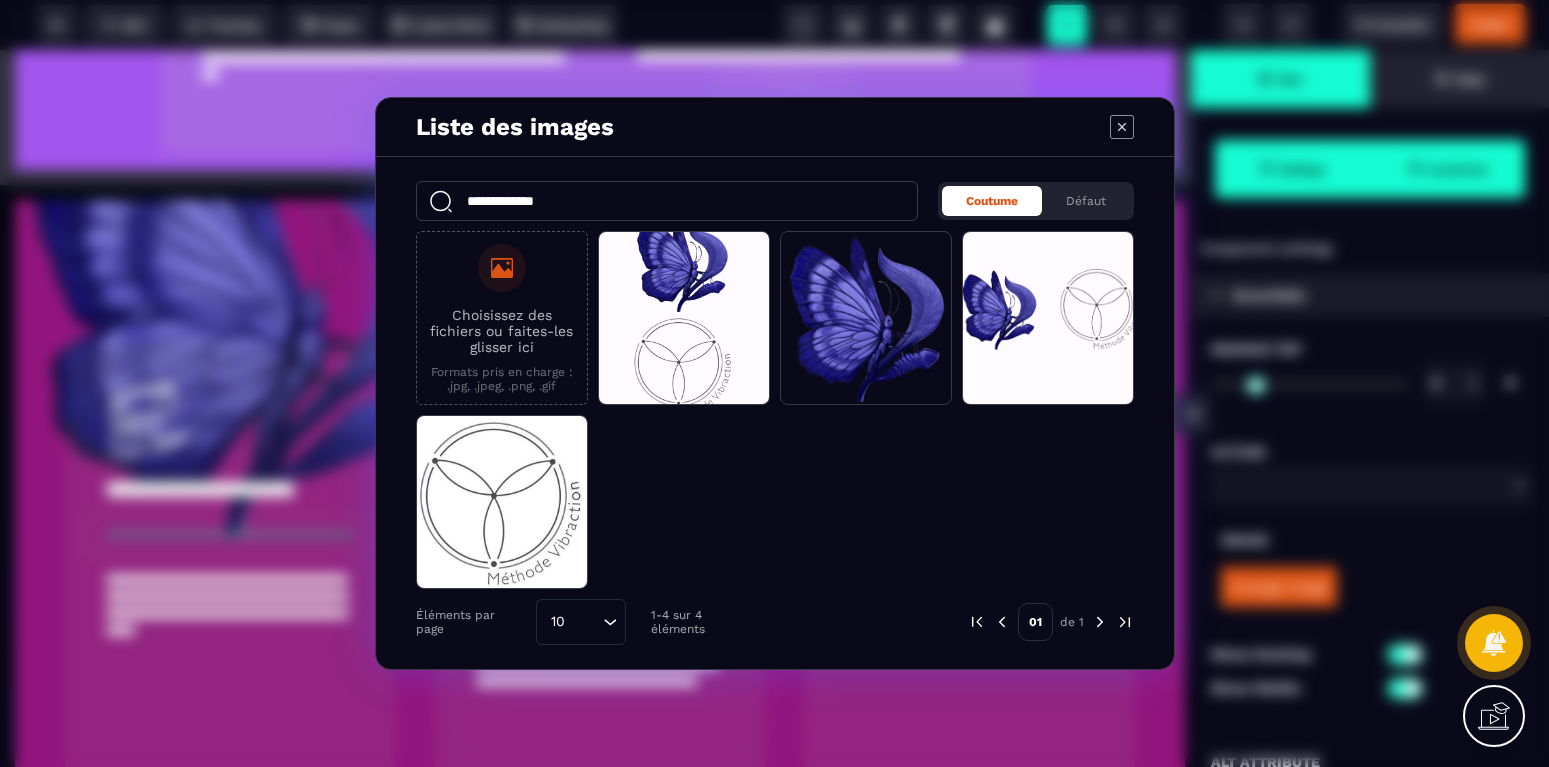 click on "Choisissez des fichiers ou faites-les glisser ici Formats pris en charge : .jpg, .jpeg, .png, .gif" at bounding box center [502, 318] 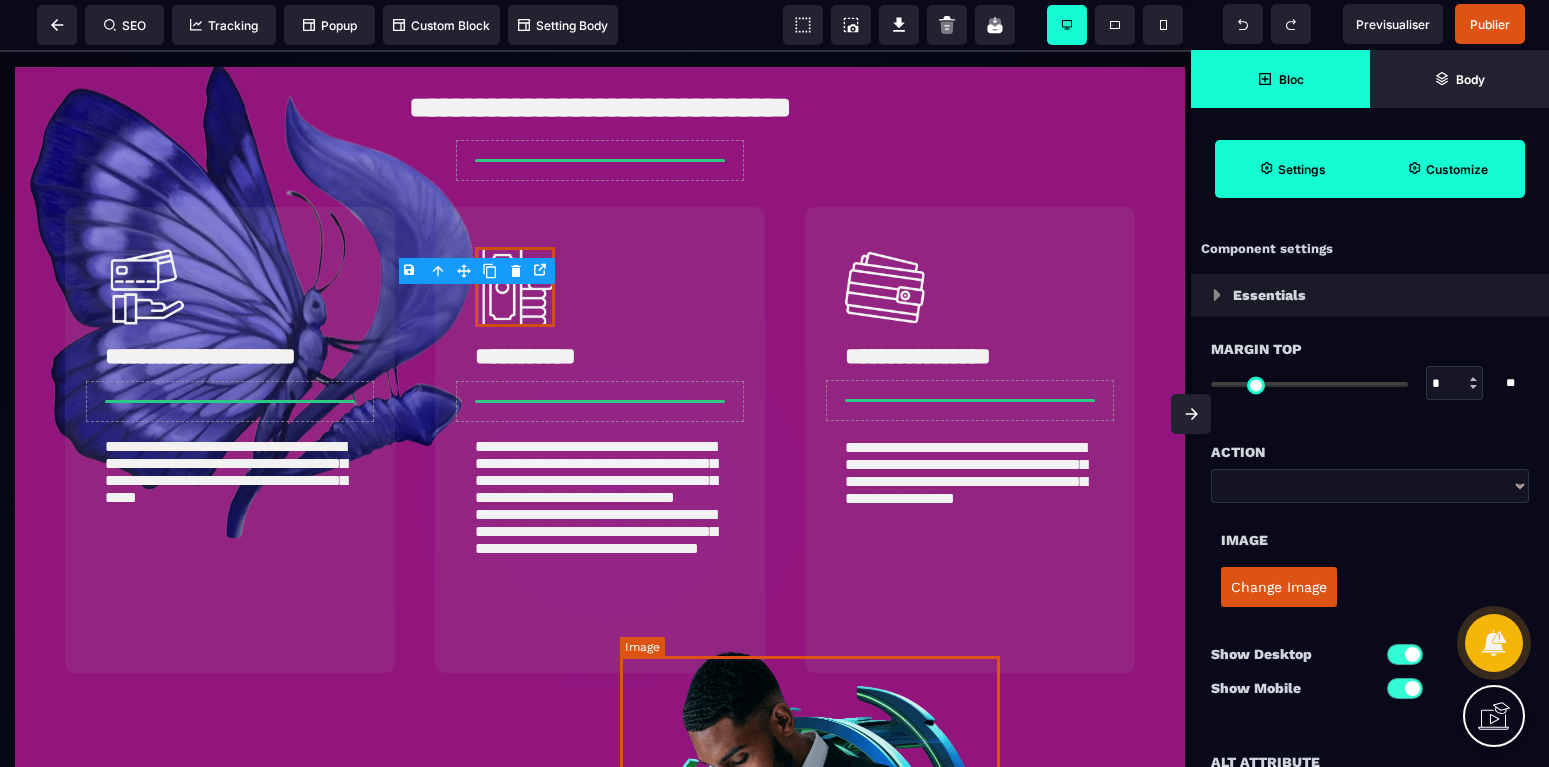 scroll, scrollTop: 1734, scrollLeft: 0, axis: vertical 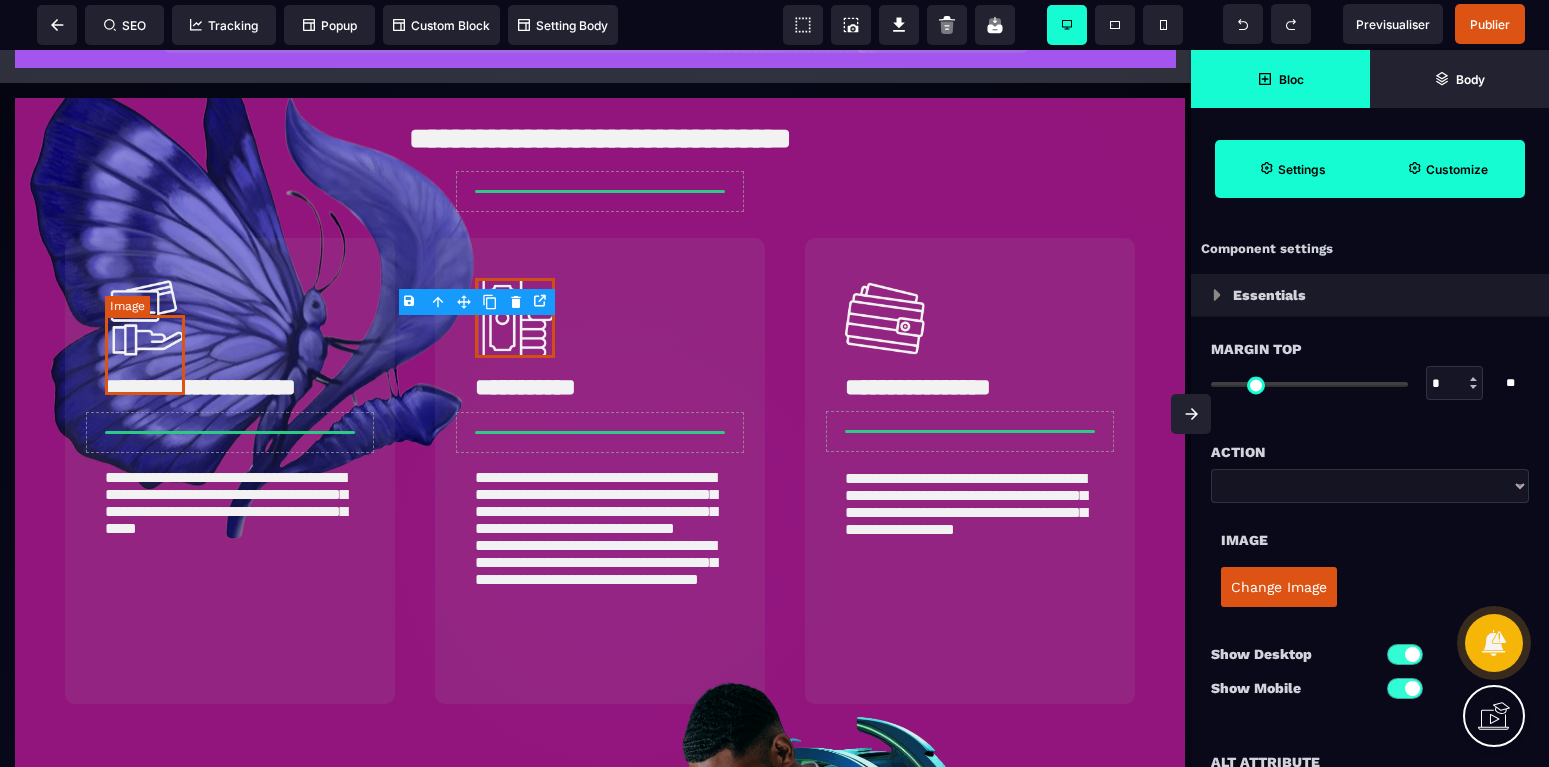 click at bounding box center [145, 318] 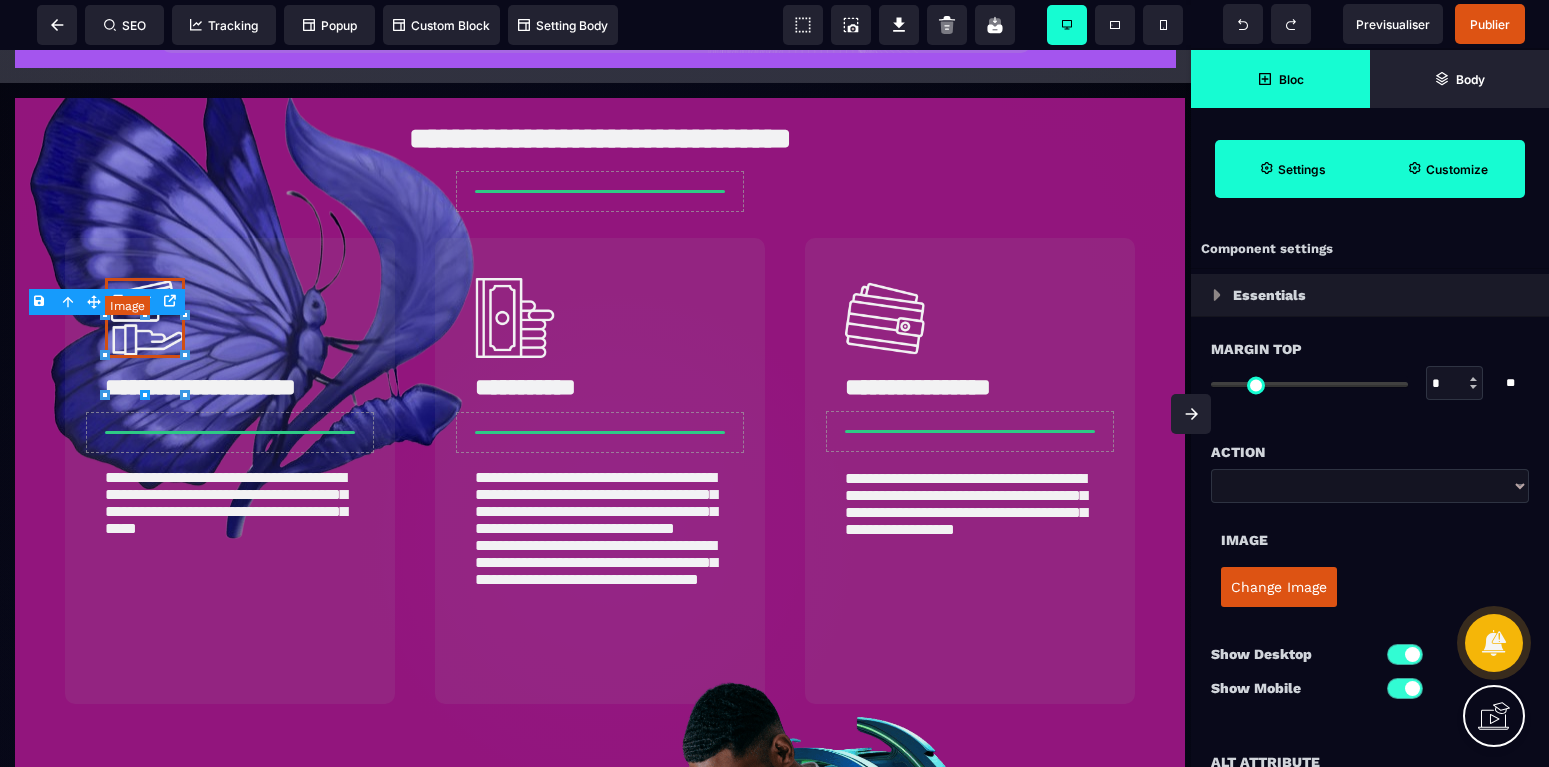 click at bounding box center (145, 318) 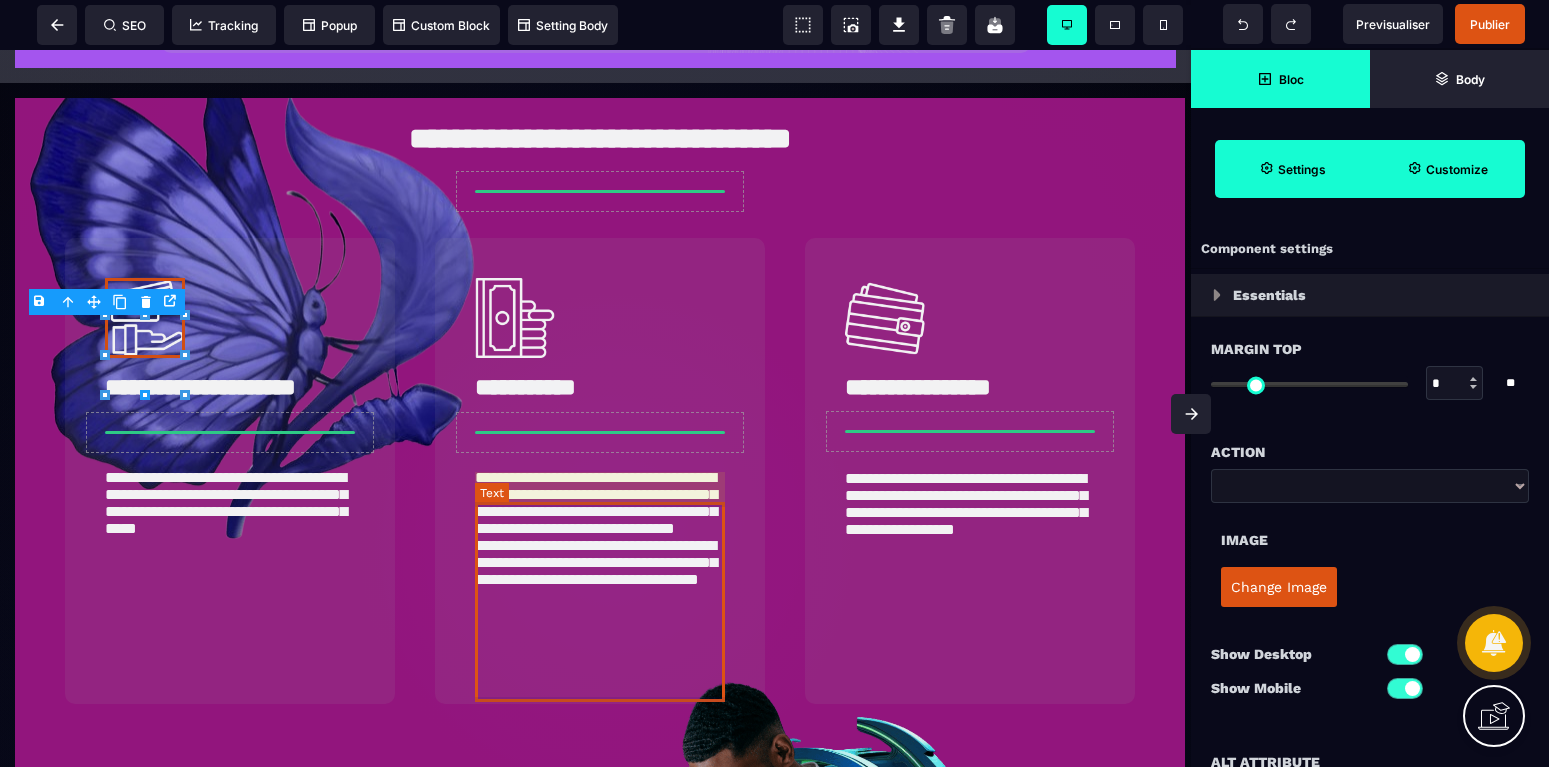 click on "**********" at bounding box center (600, 564) 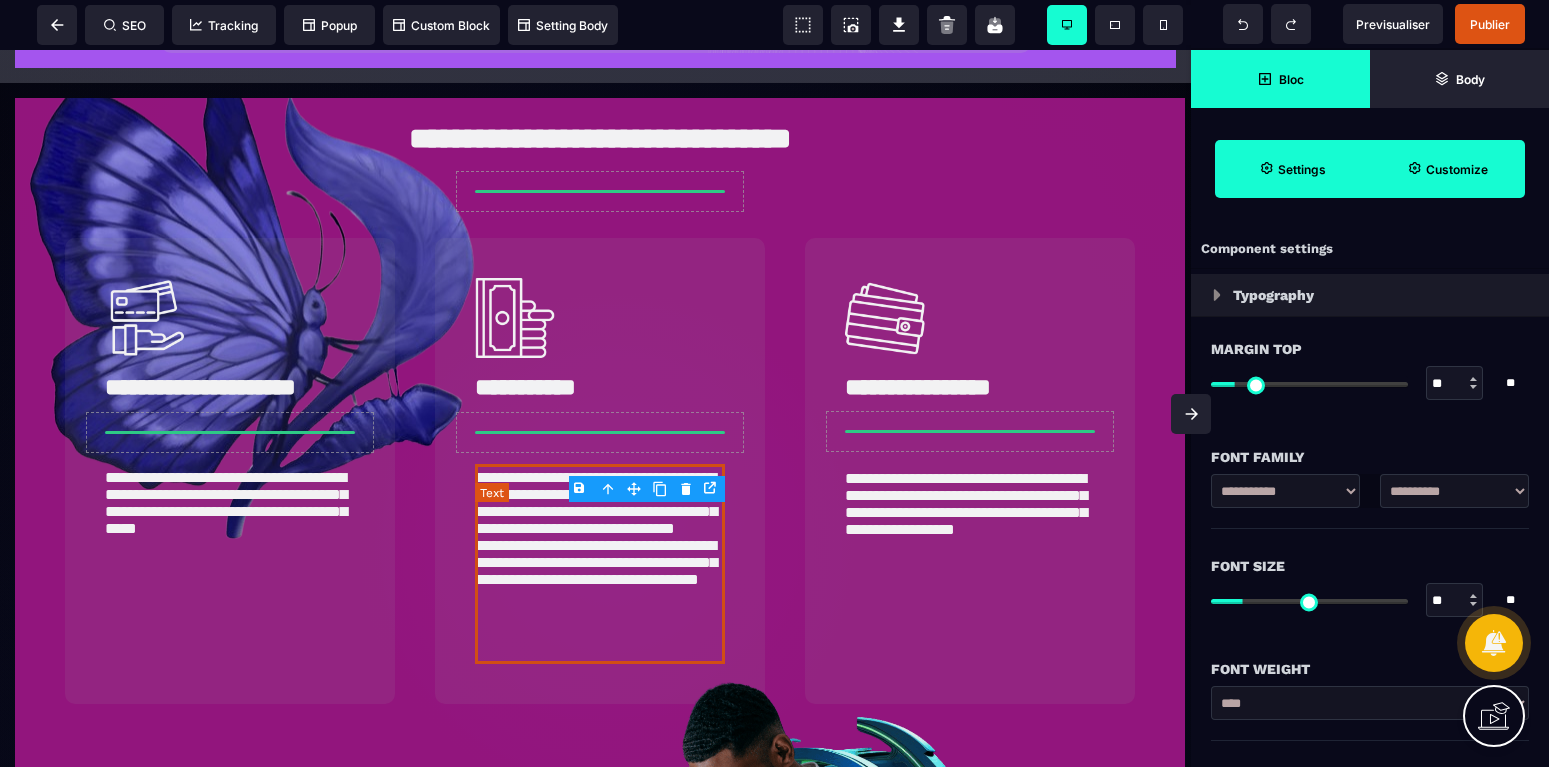 scroll, scrollTop: 1790, scrollLeft: 0, axis: vertical 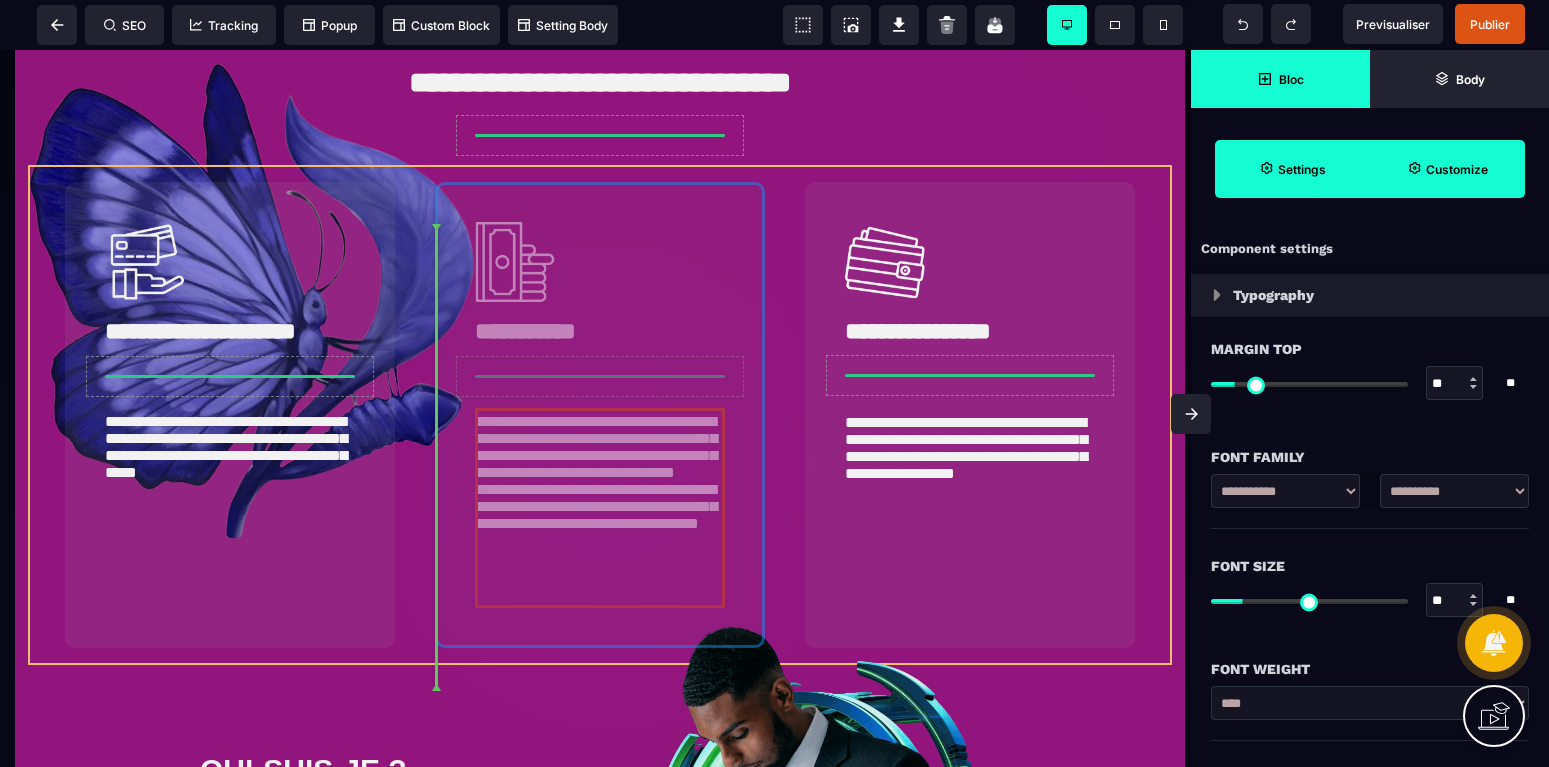 drag, startPoint x: 663, startPoint y: 686, endPoint x: 553, endPoint y: 637, distance: 120.4201 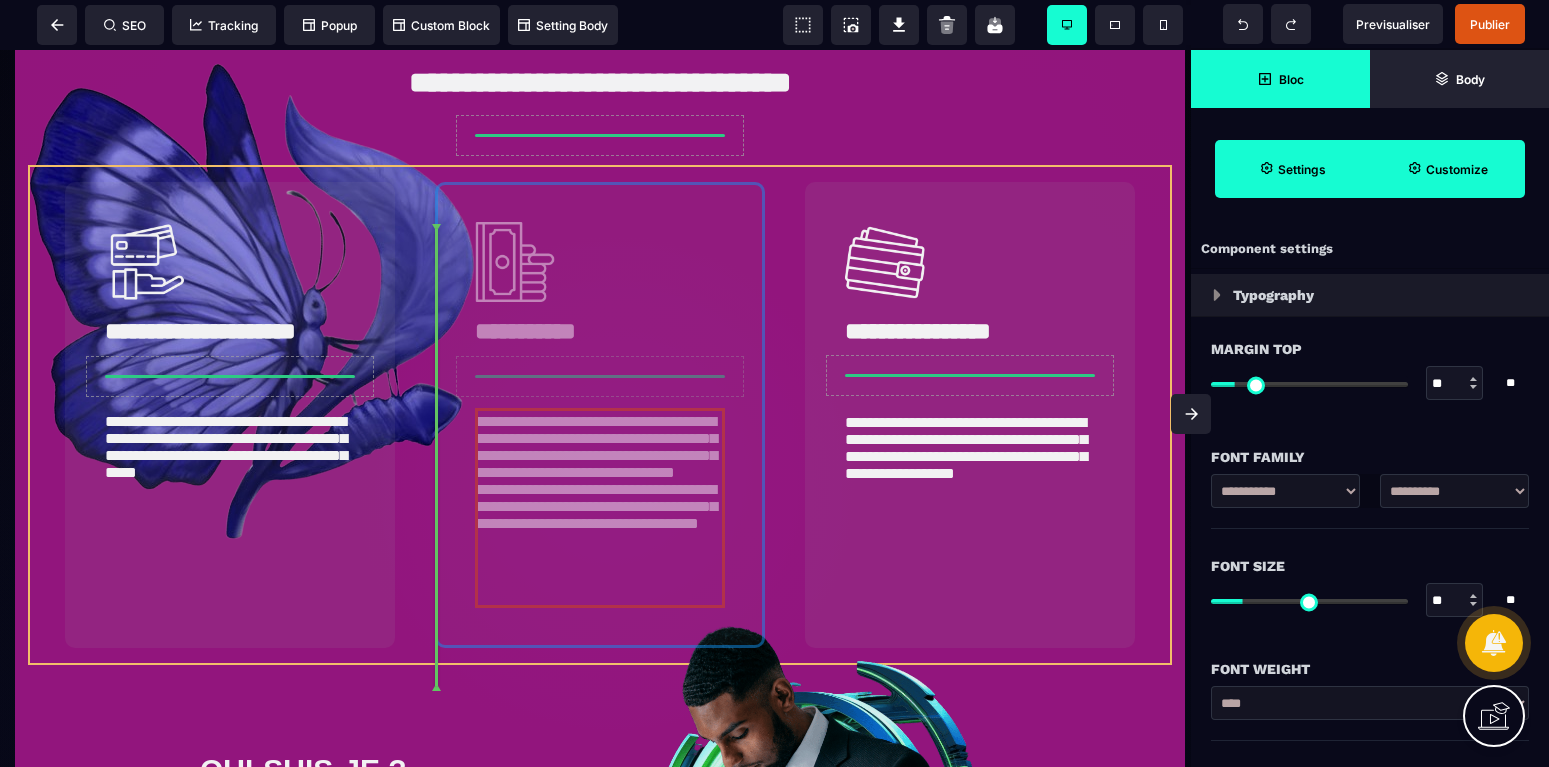 click on "**********" at bounding box center (600, 415) 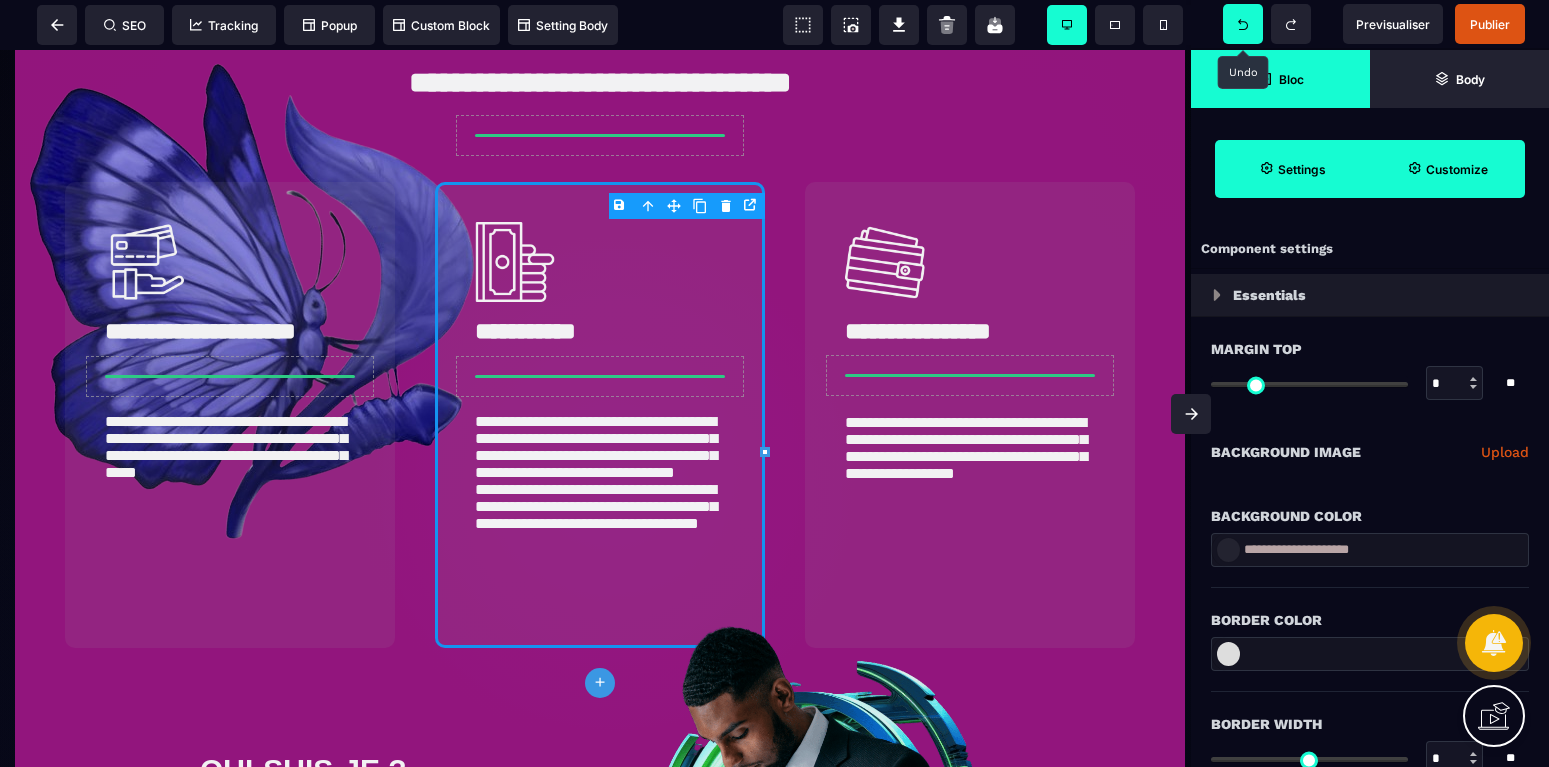 click at bounding box center [1243, 24] 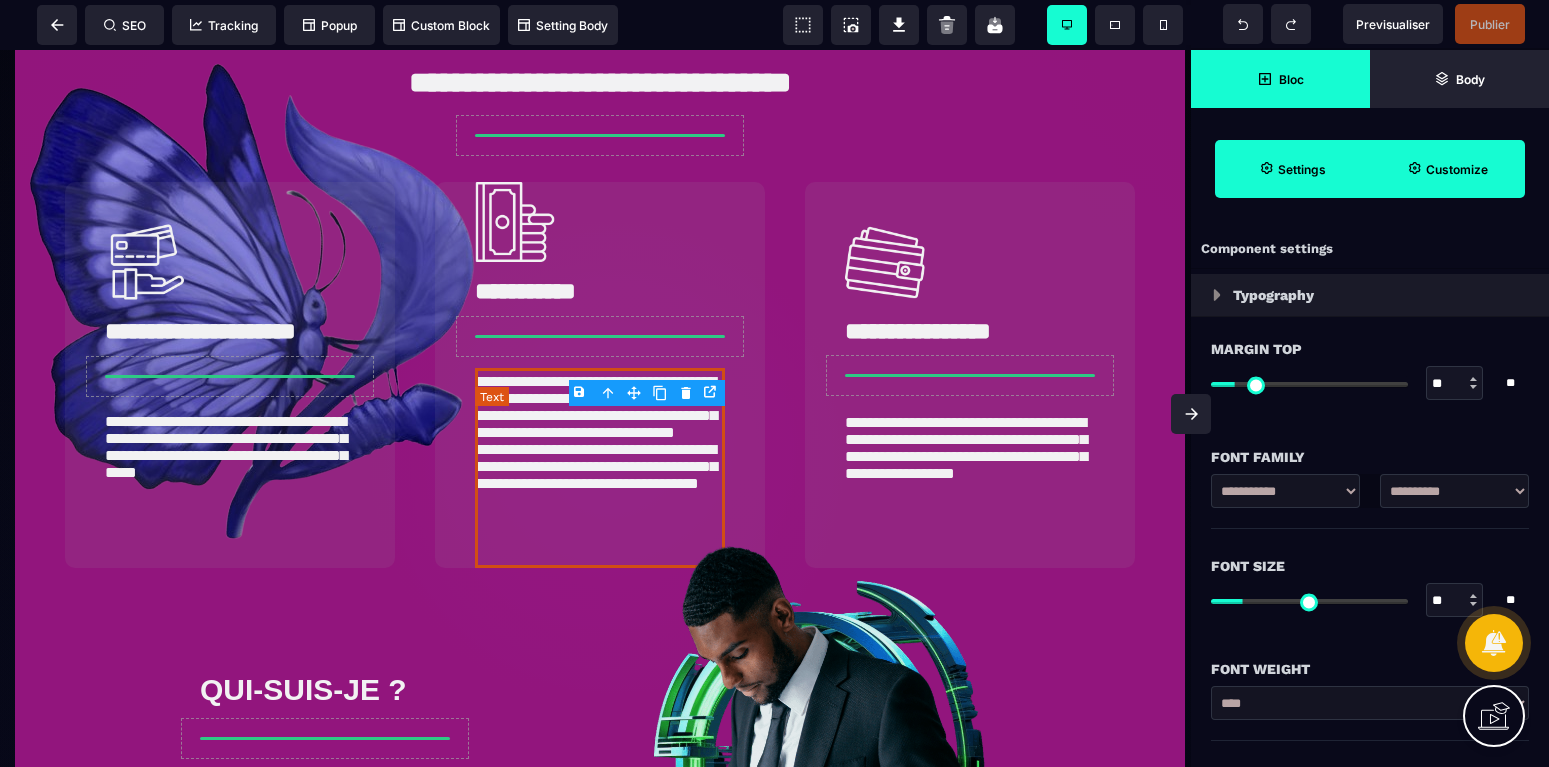 click on "**********" at bounding box center [600, 468] 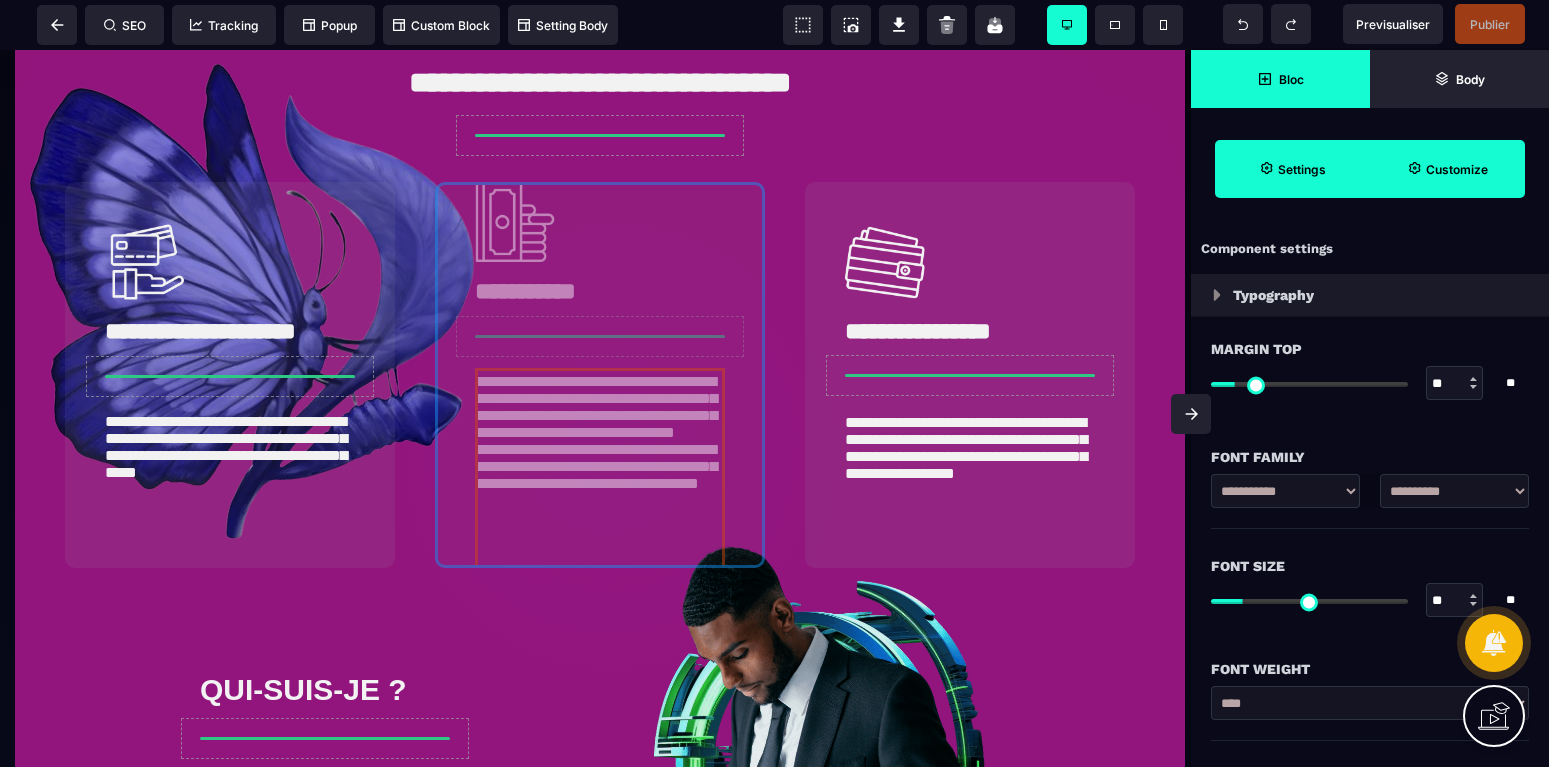 drag, startPoint x: 481, startPoint y: 531, endPoint x: 568, endPoint y: 550, distance: 89.050545 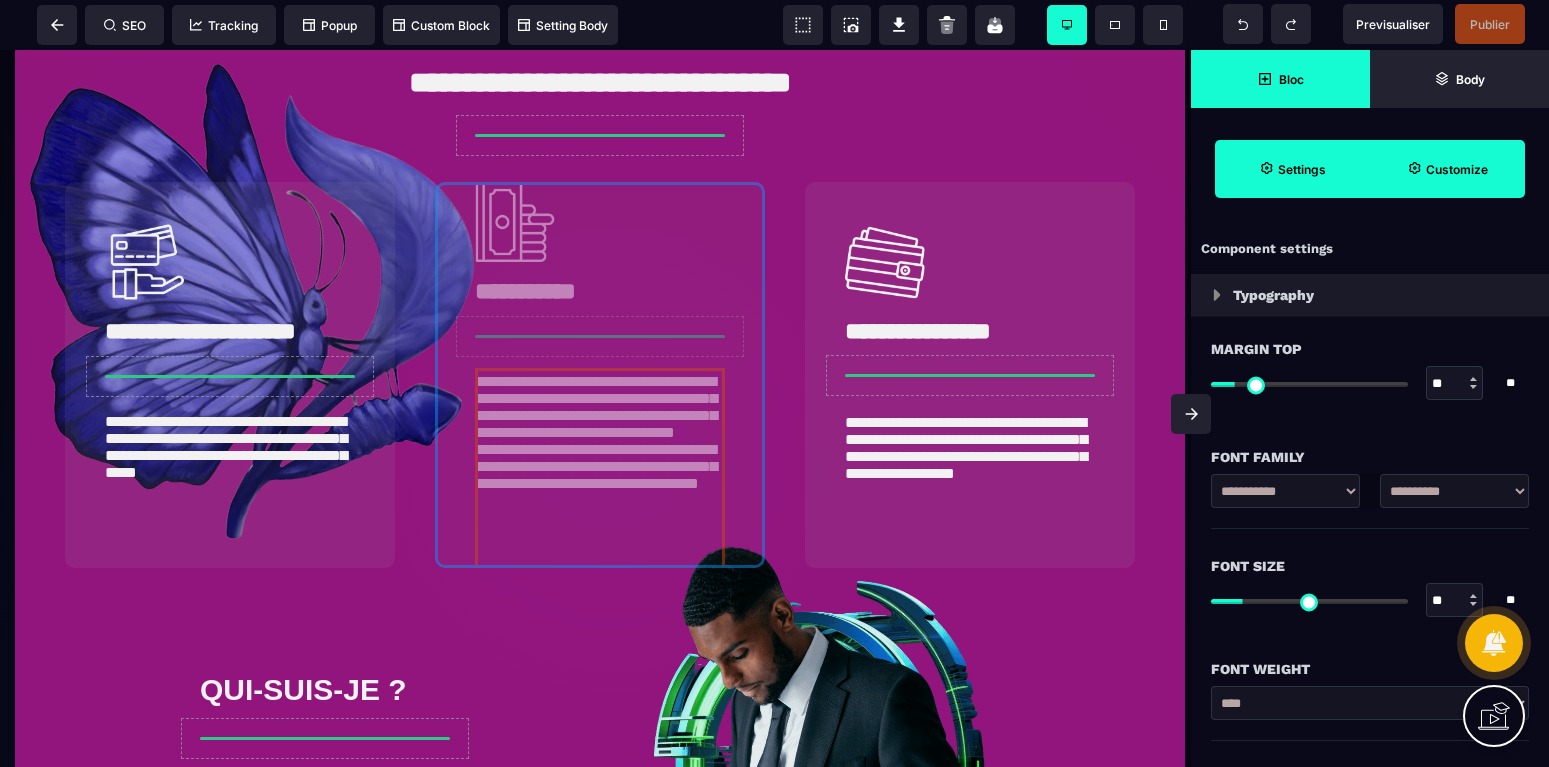 click on "**********" at bounding box center [600, 375] 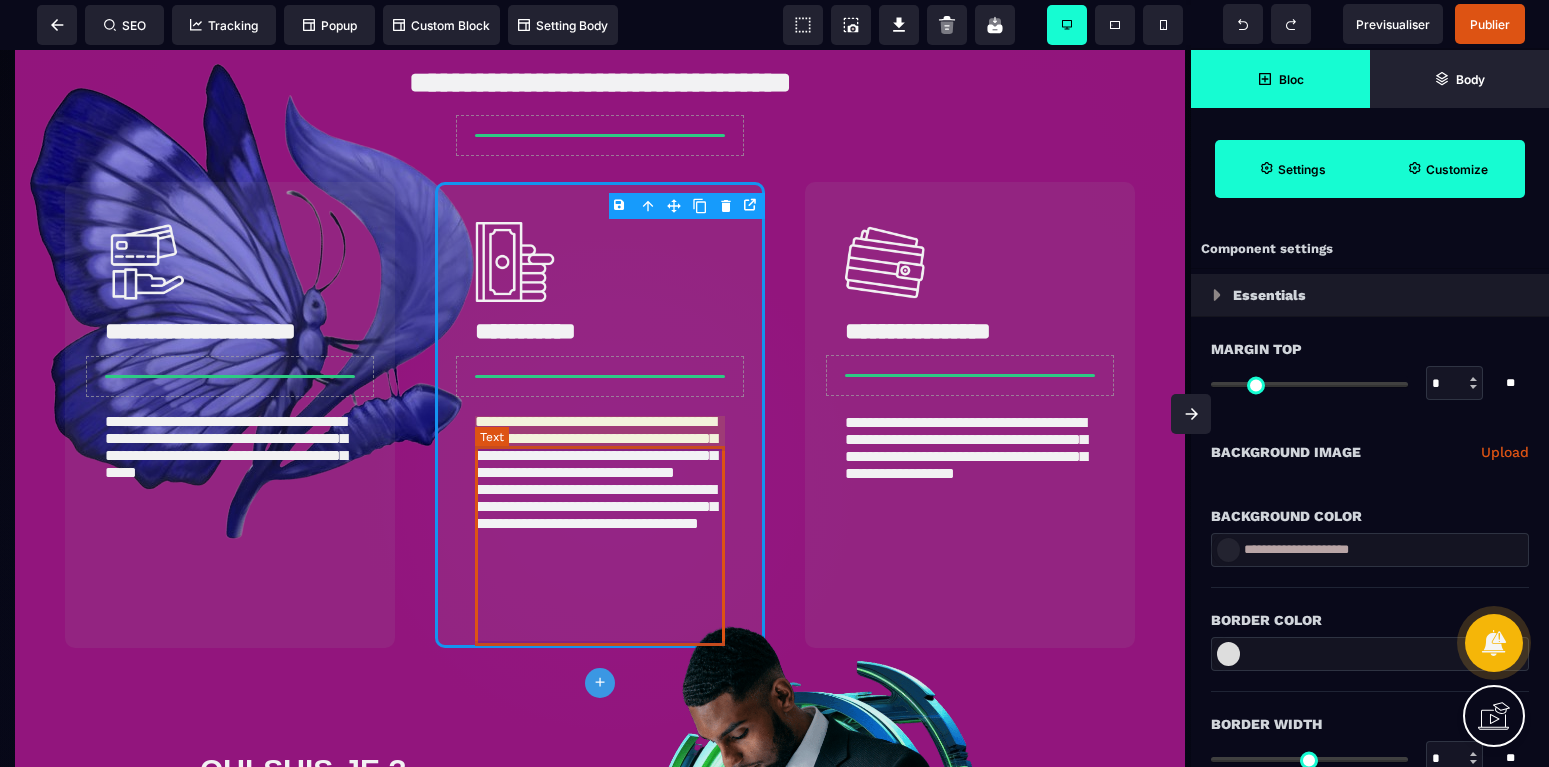 click on "**********" at bounding box center [600, 508] 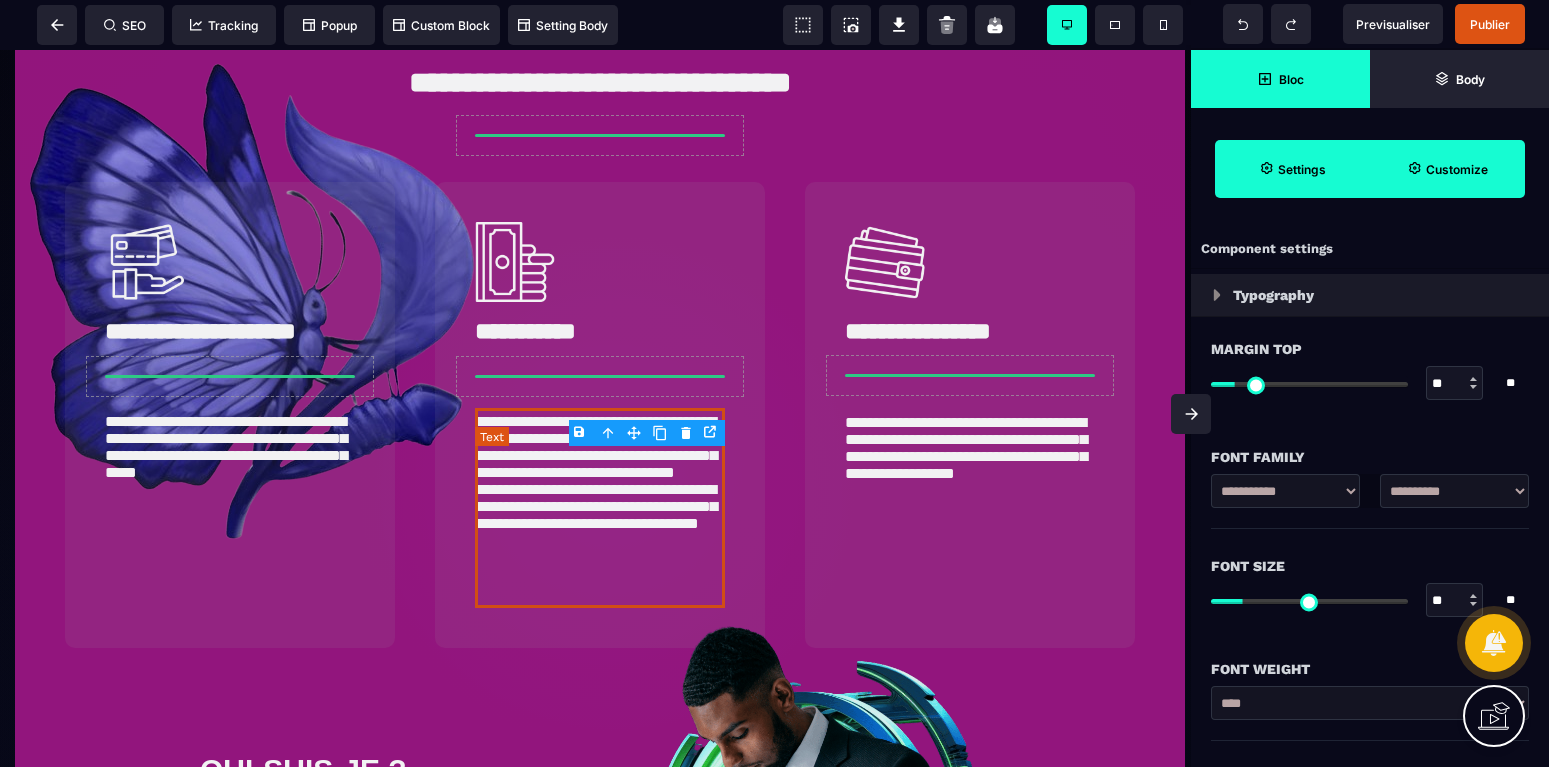 click on "**********" at bounding box center (600, 508) 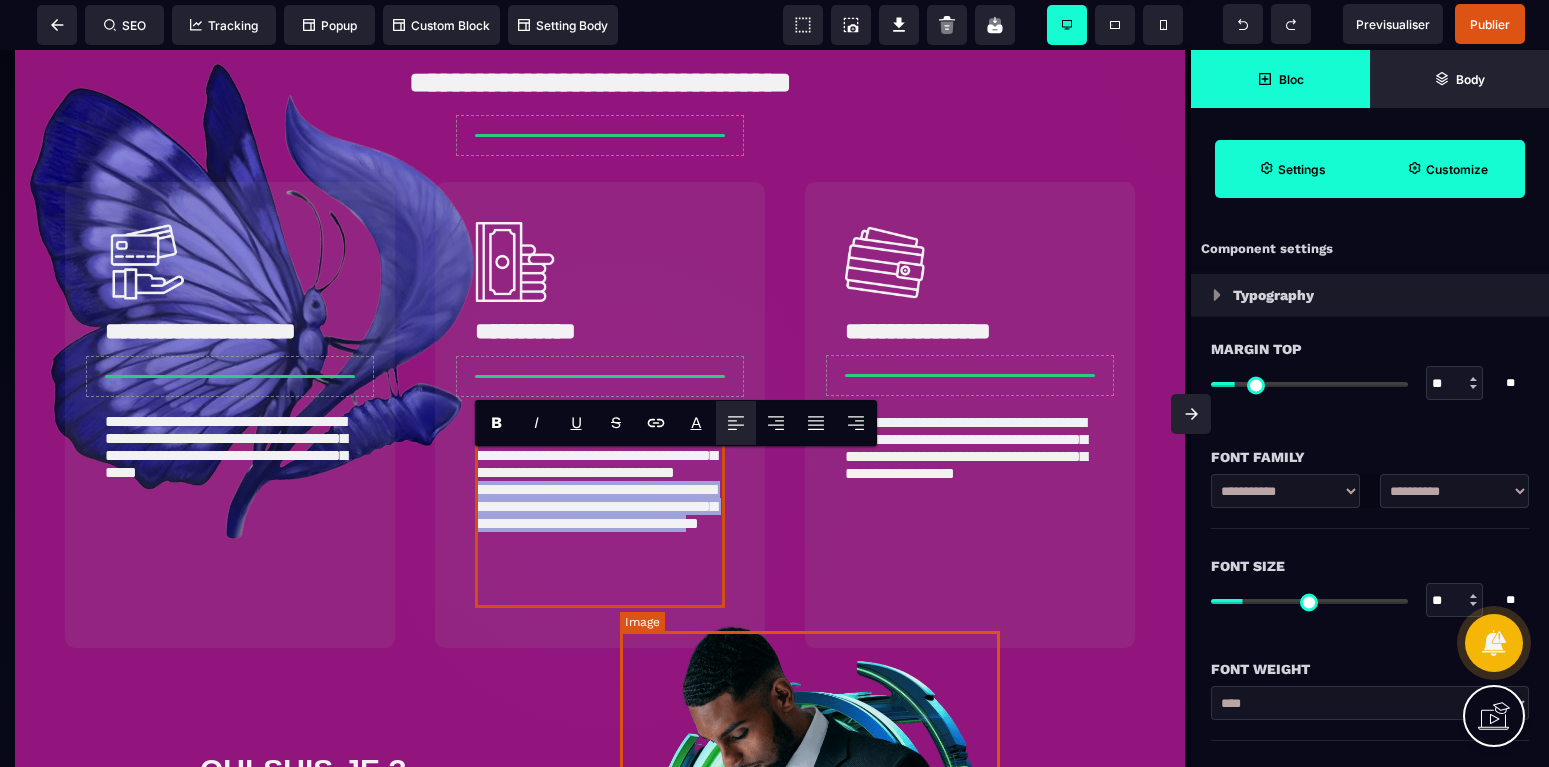 drag, startPoint x: 480, startPoint y: 576, endPoint x: 658, endPoint y: 631, distance: 186.30351 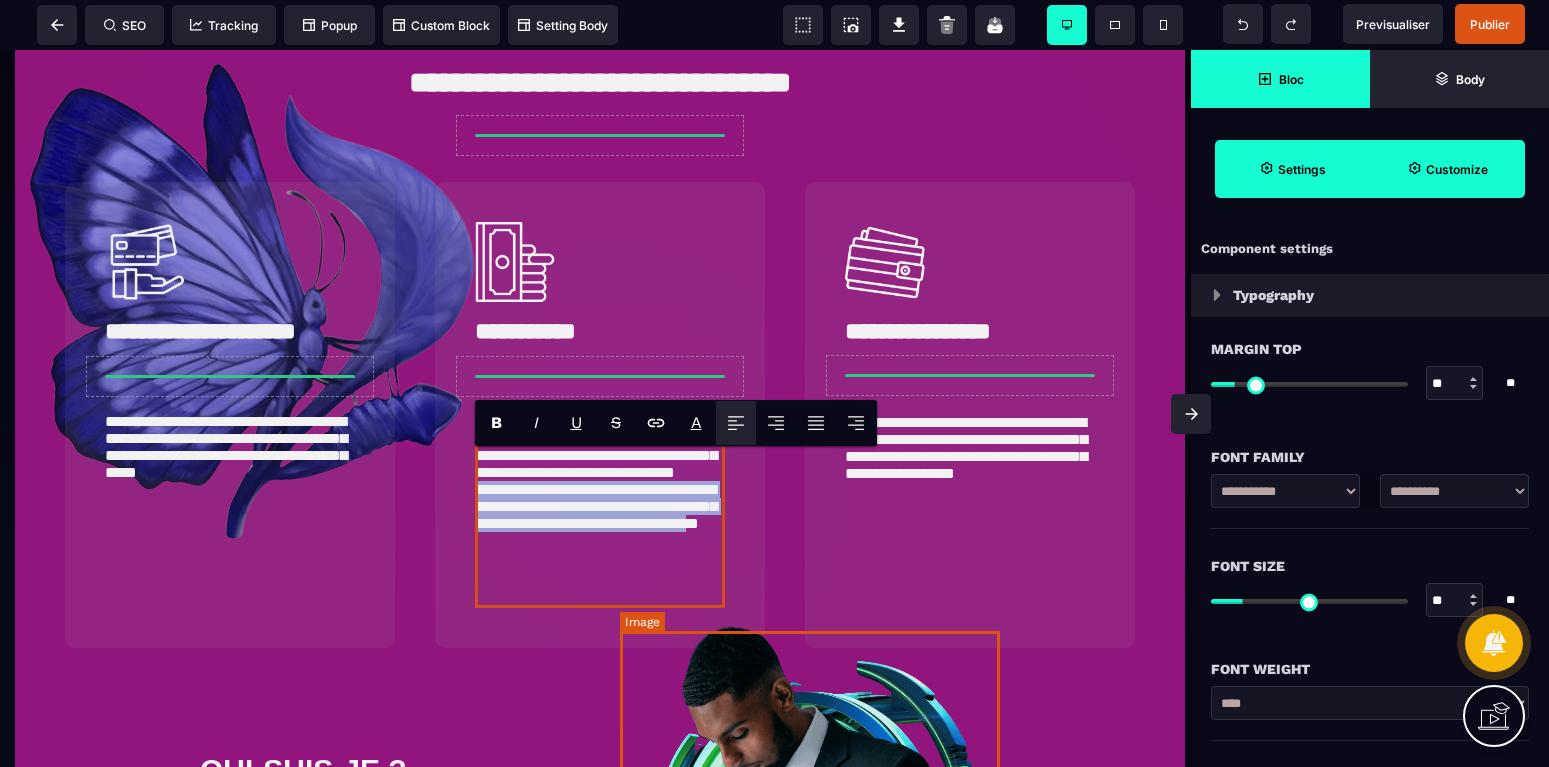 click on "**********" at bounding box center (600, 729) 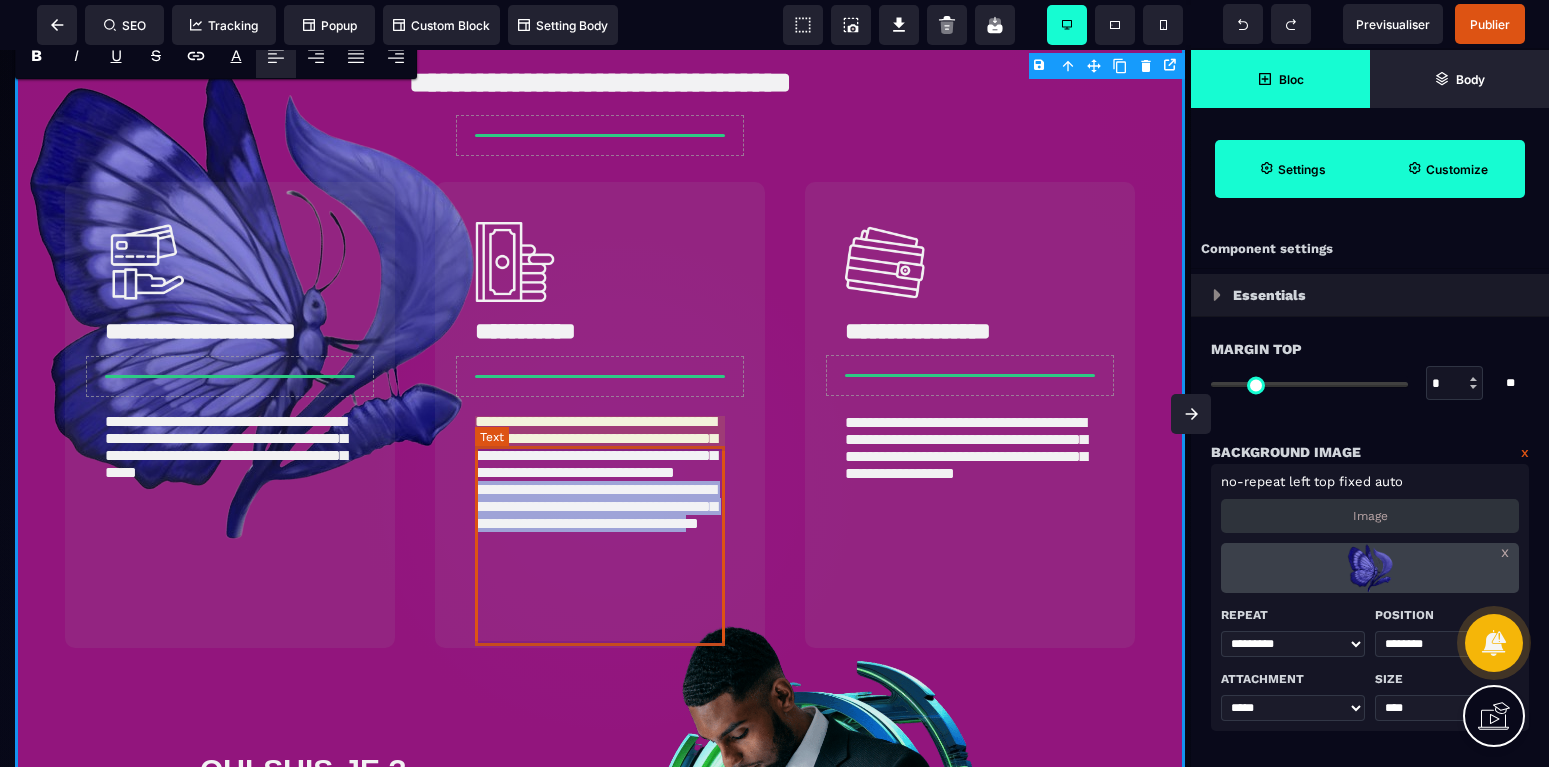 click on "**********" at bounding box center [600, 508] 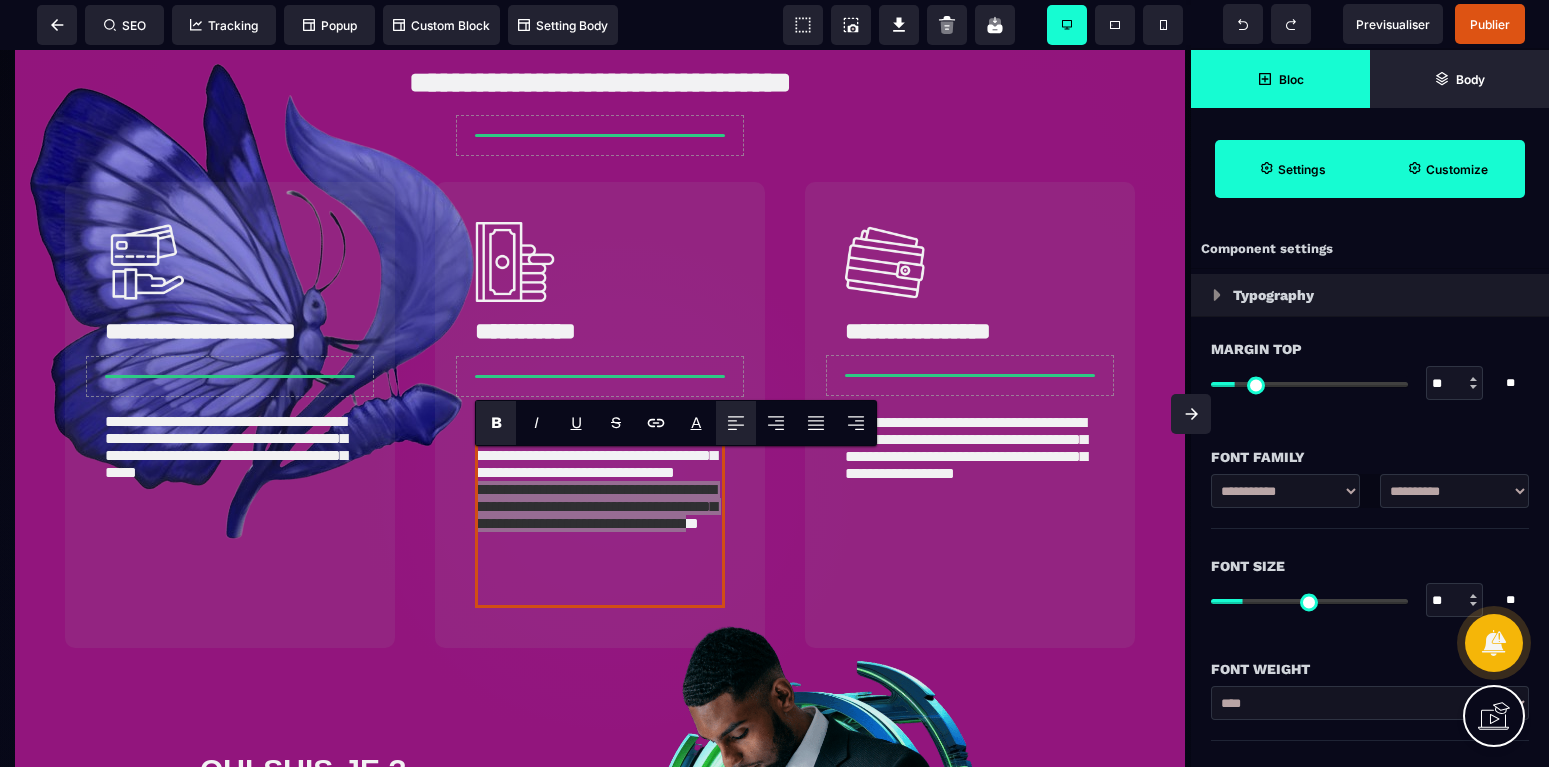click on "B" at bounding box center [496, 422] 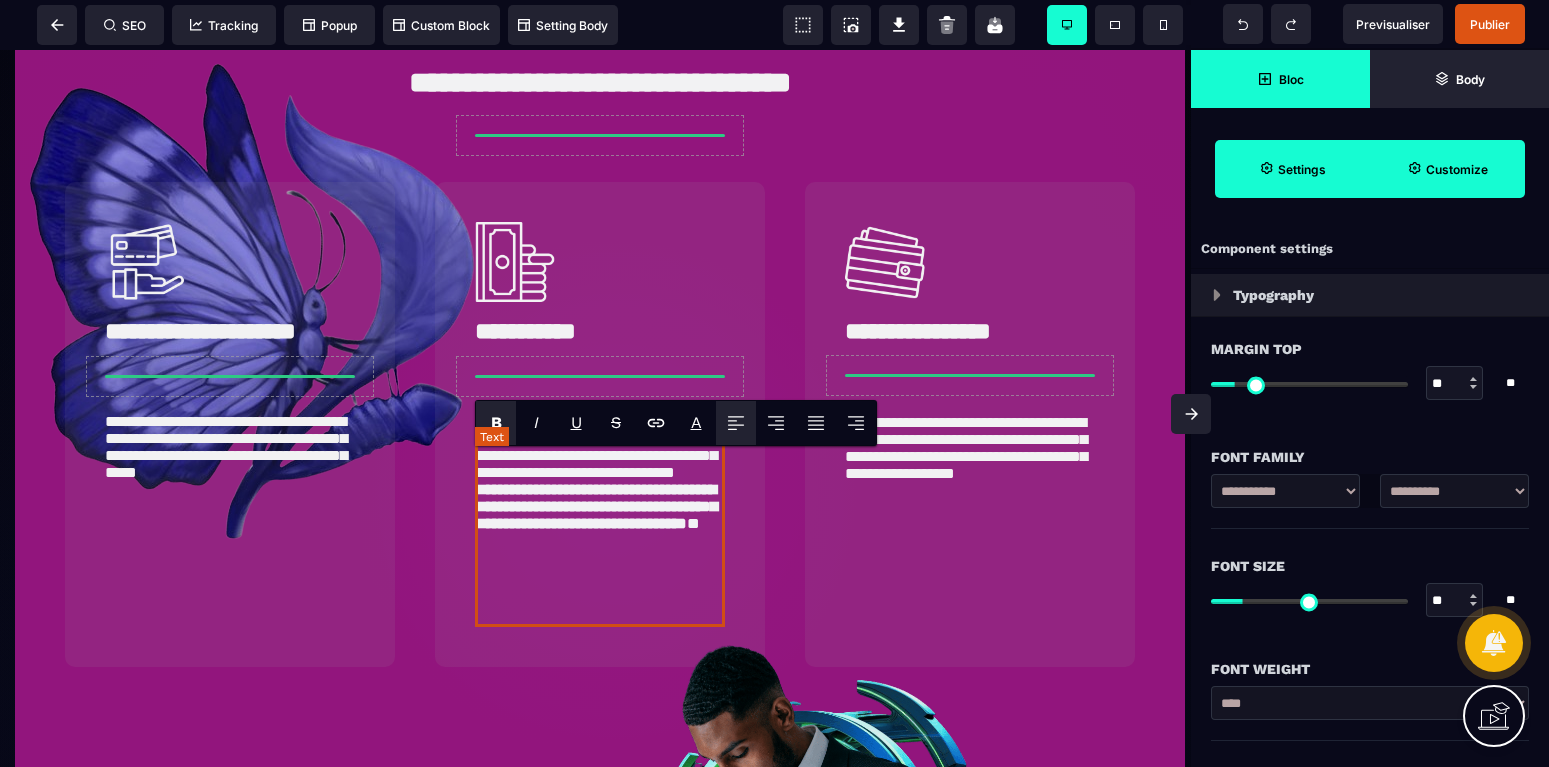 click on "**********" at bounding box center [600, 517] 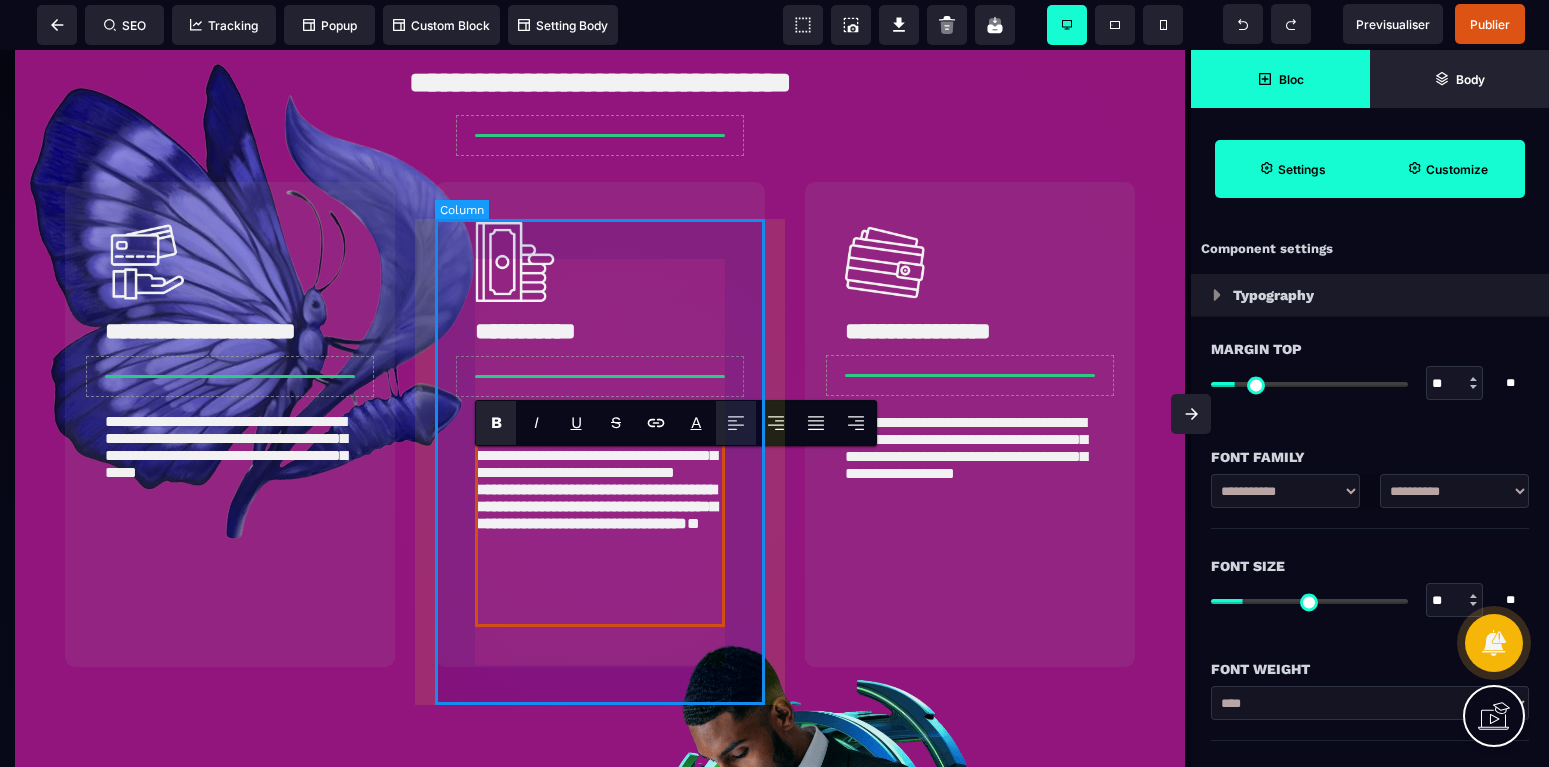 click on "**********" at bounding box center [600, 424] 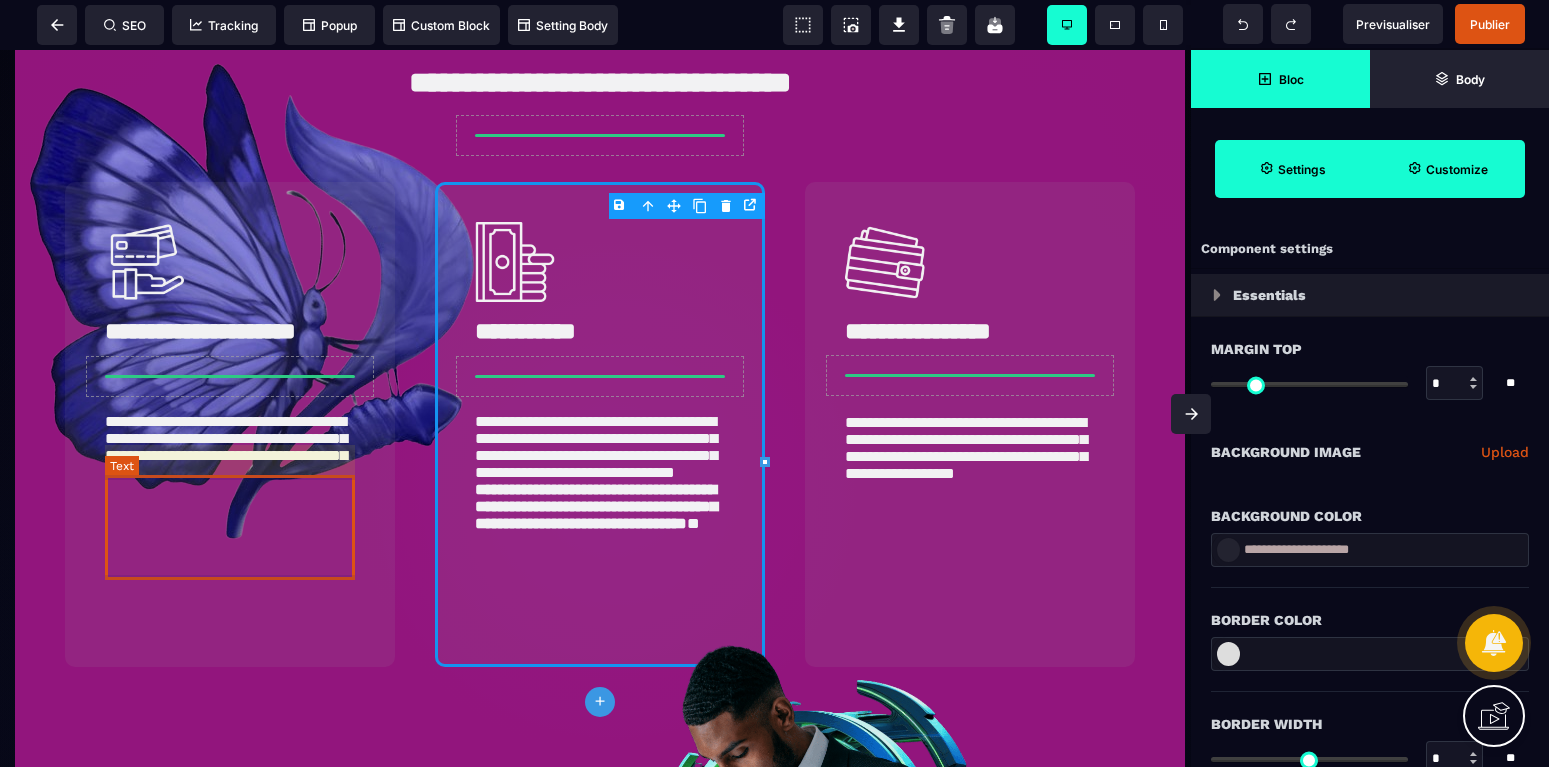 click on "**********" at bounding box center (230, 460) 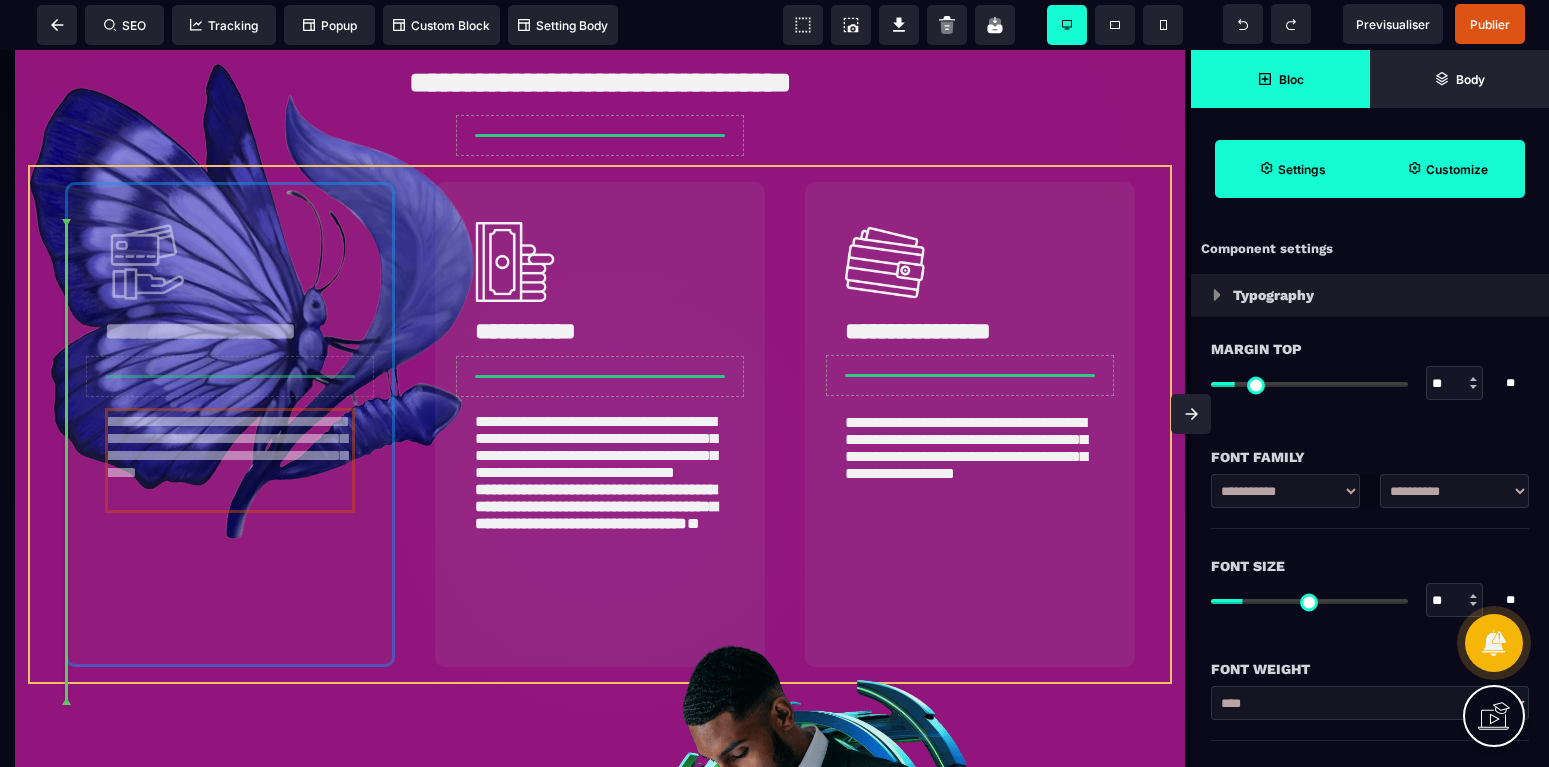 drag, startPoint x: 151, startPoint y: 566, endPoint x: 199, endPoint y: 568, distance: 48.04165 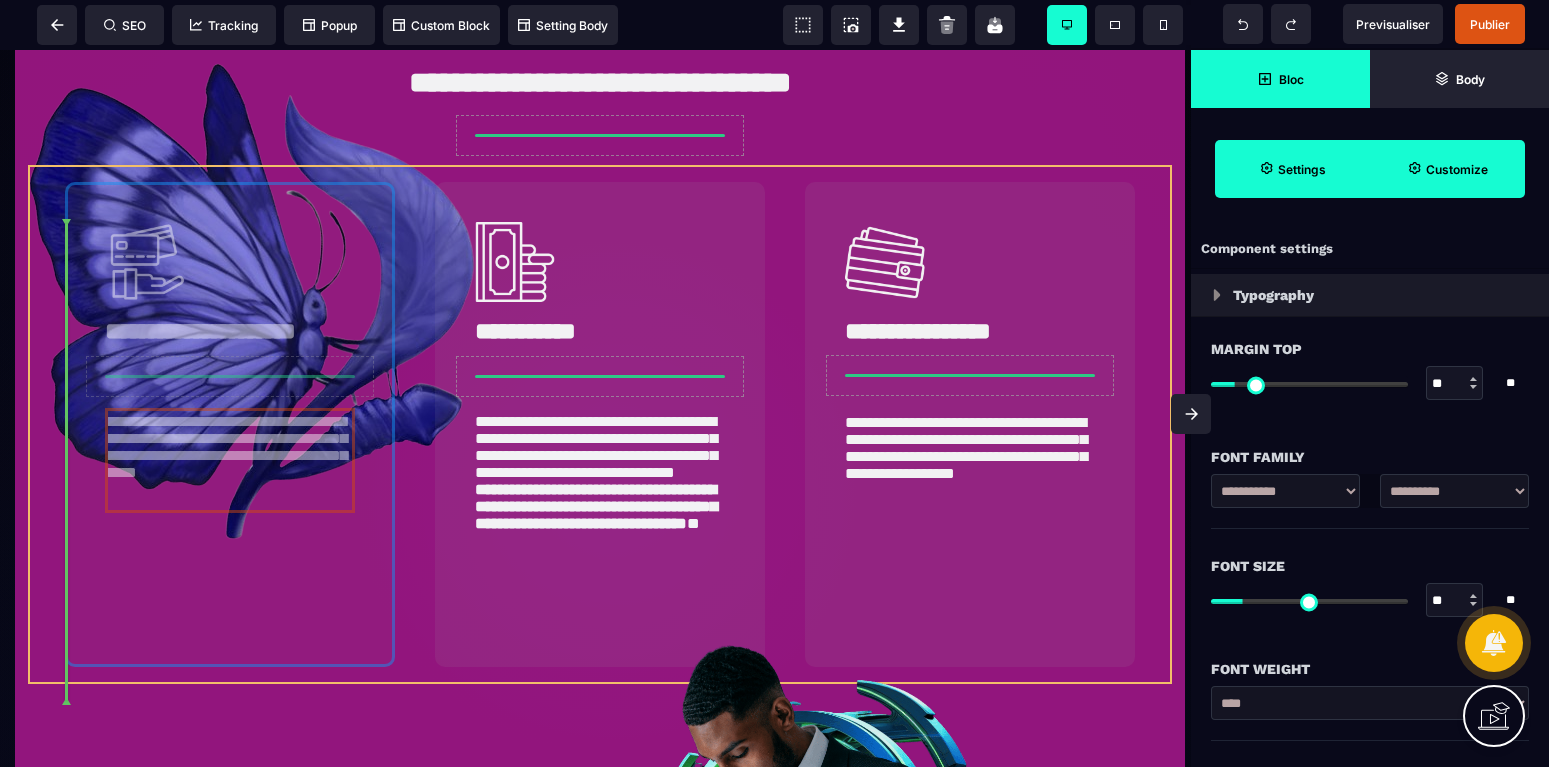 click on "**********" at bounding box center [600, 424] 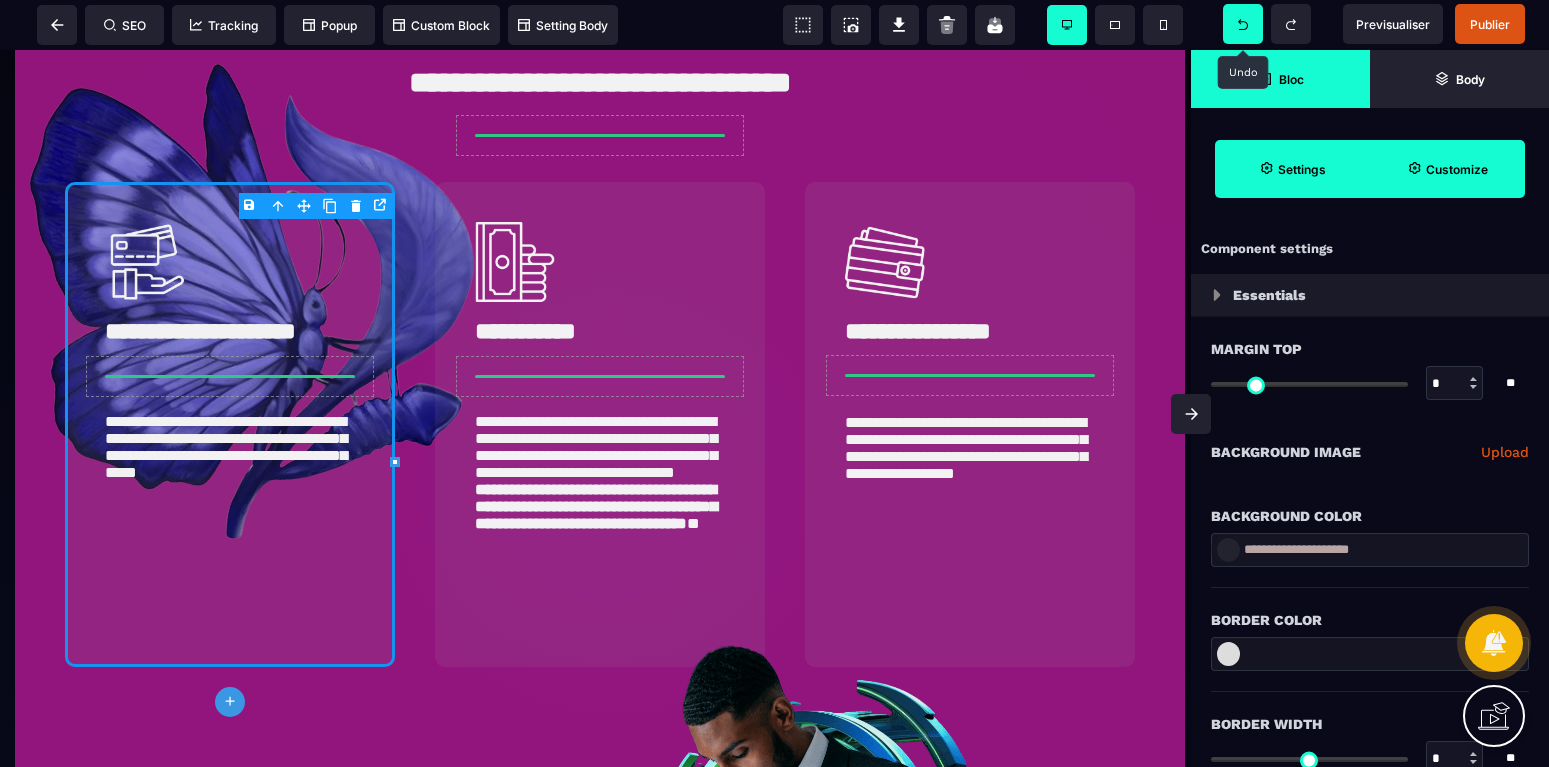 click 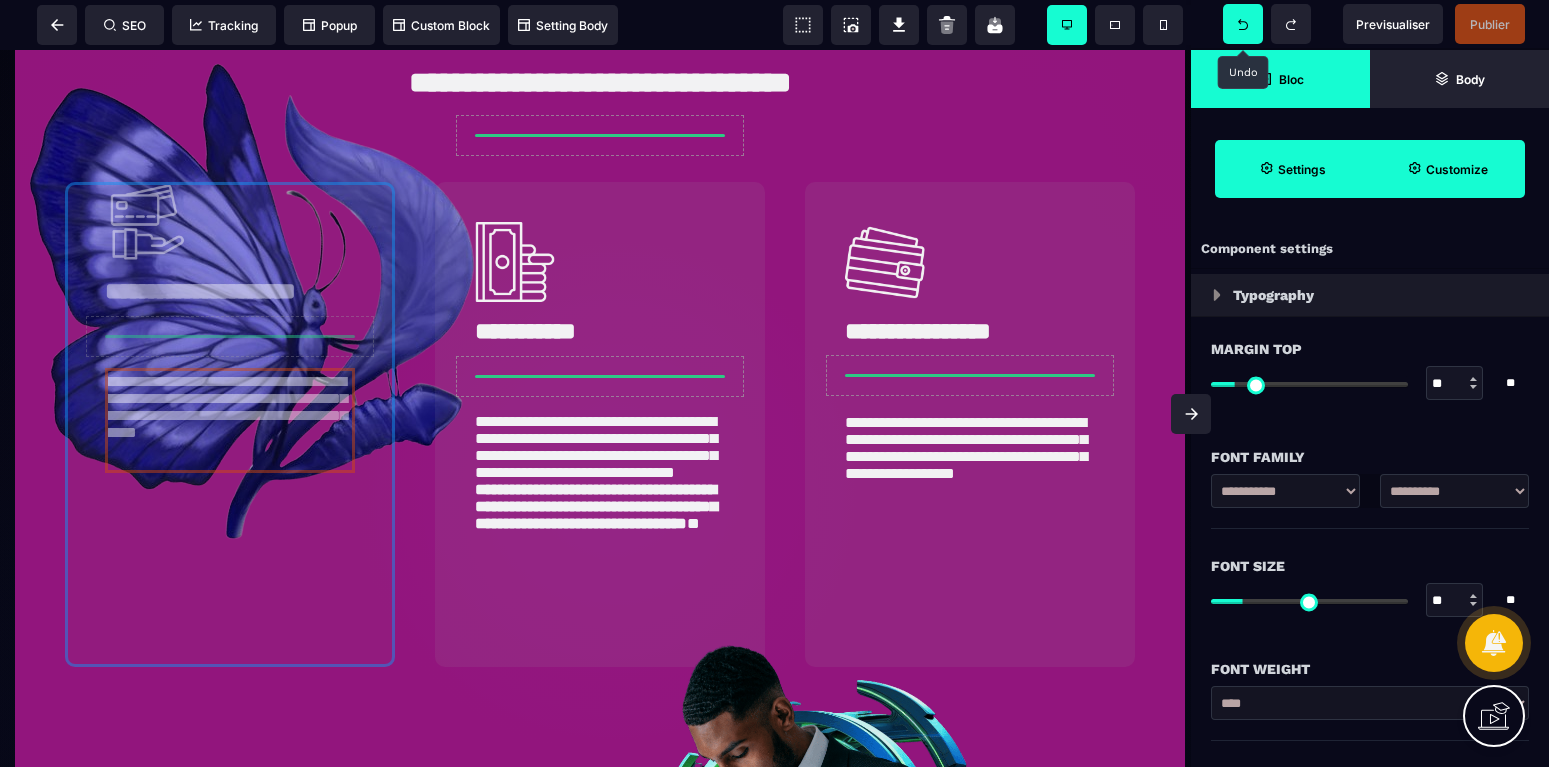 drag, startPoint x: 145, startPoint y: 524, endPoint x: 307, endPoint y: 529, distance: 162.07715 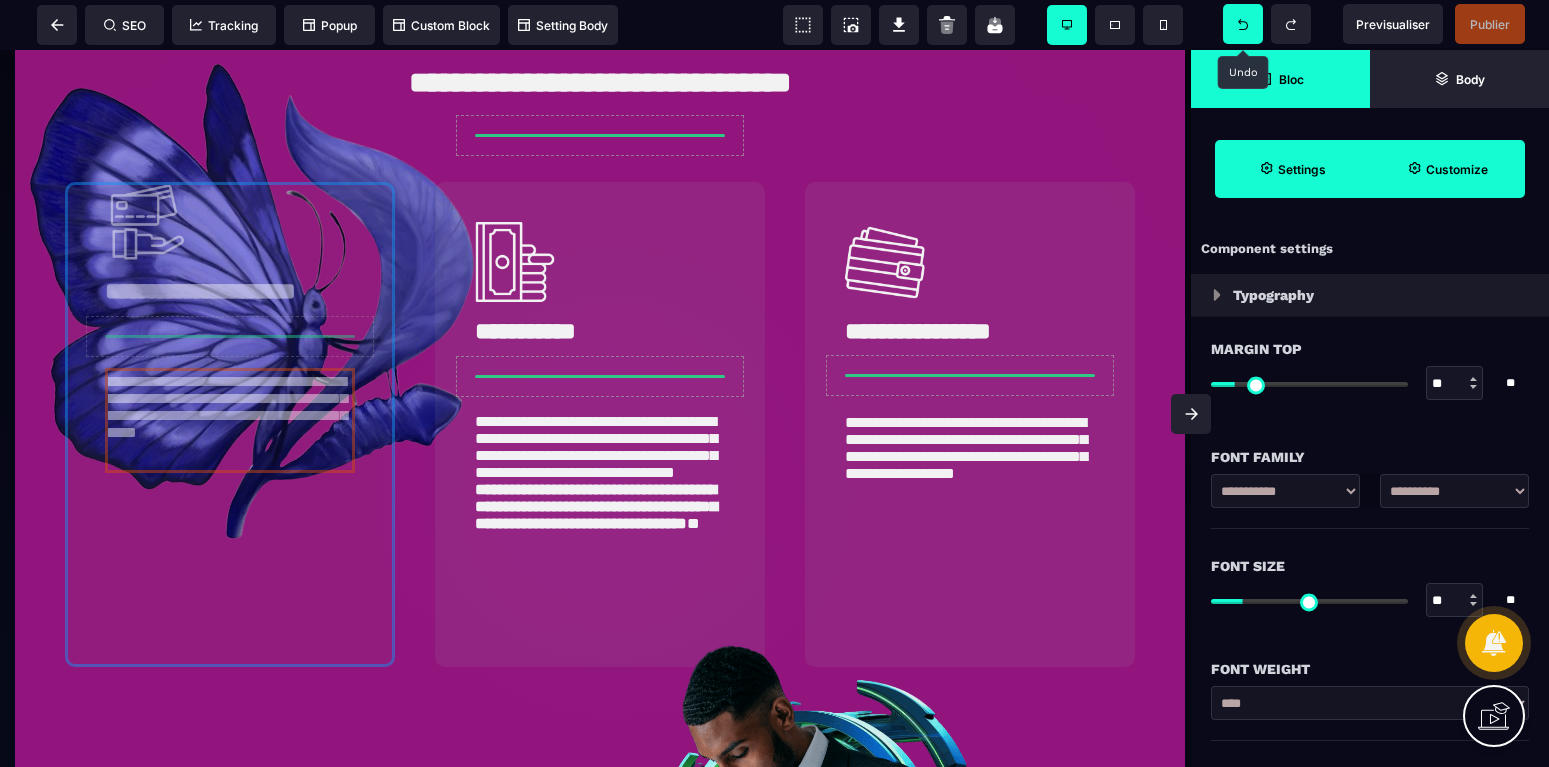 click on "**********" at bounding box center (600, 424) 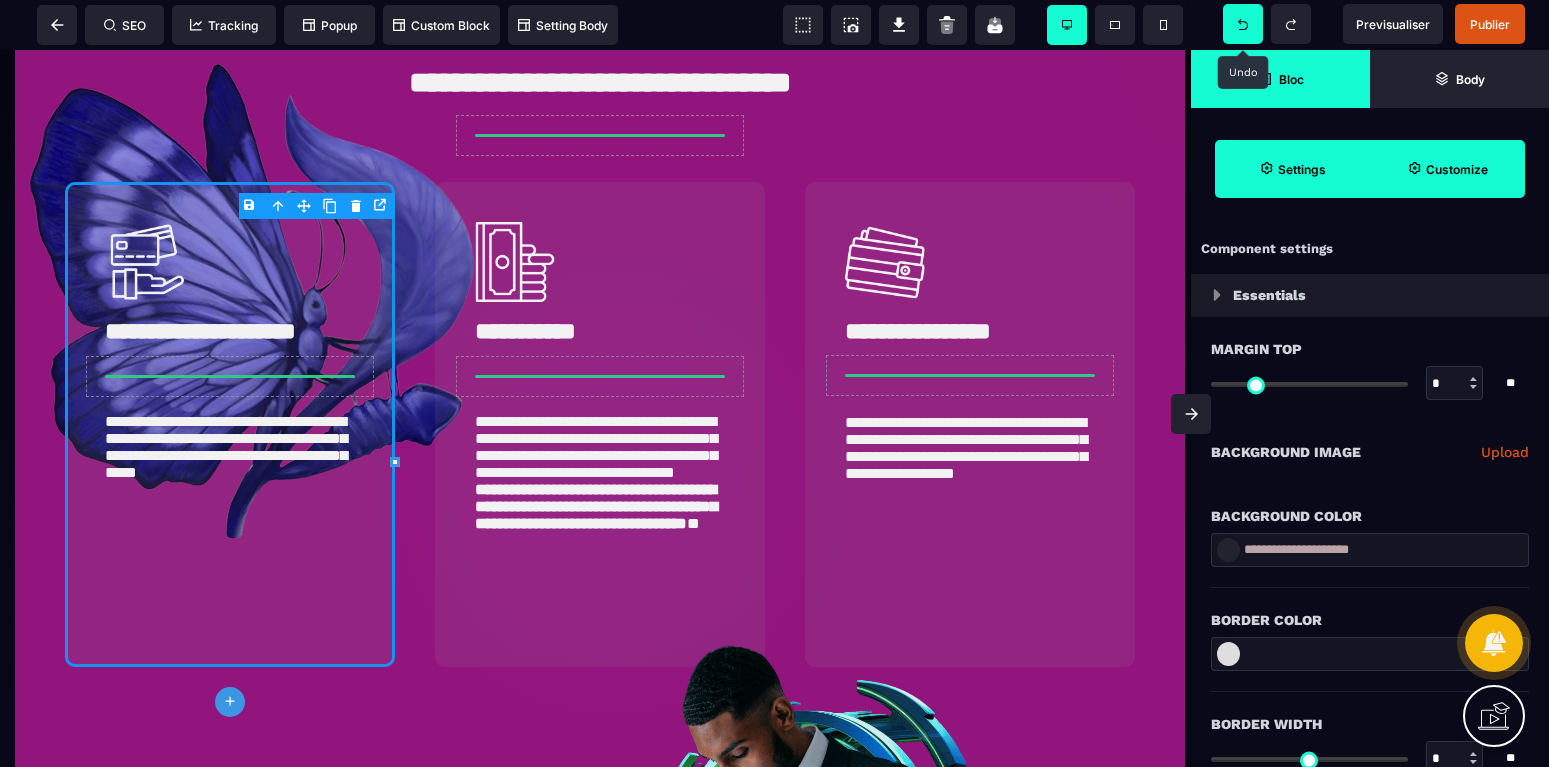 click on "**********" at bounding box center (230, 460) 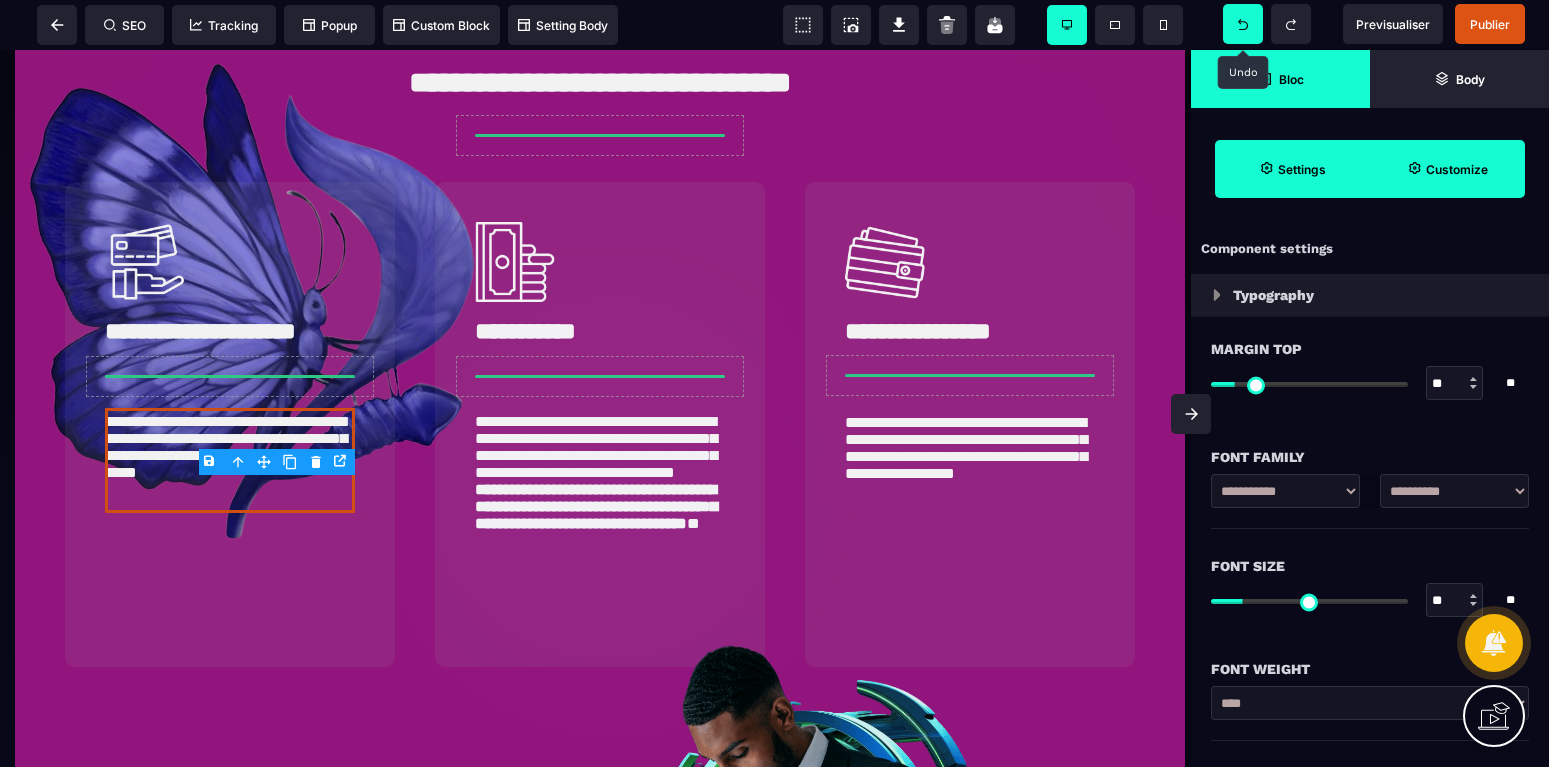 click on "**********" at bounding box center (230, 460) 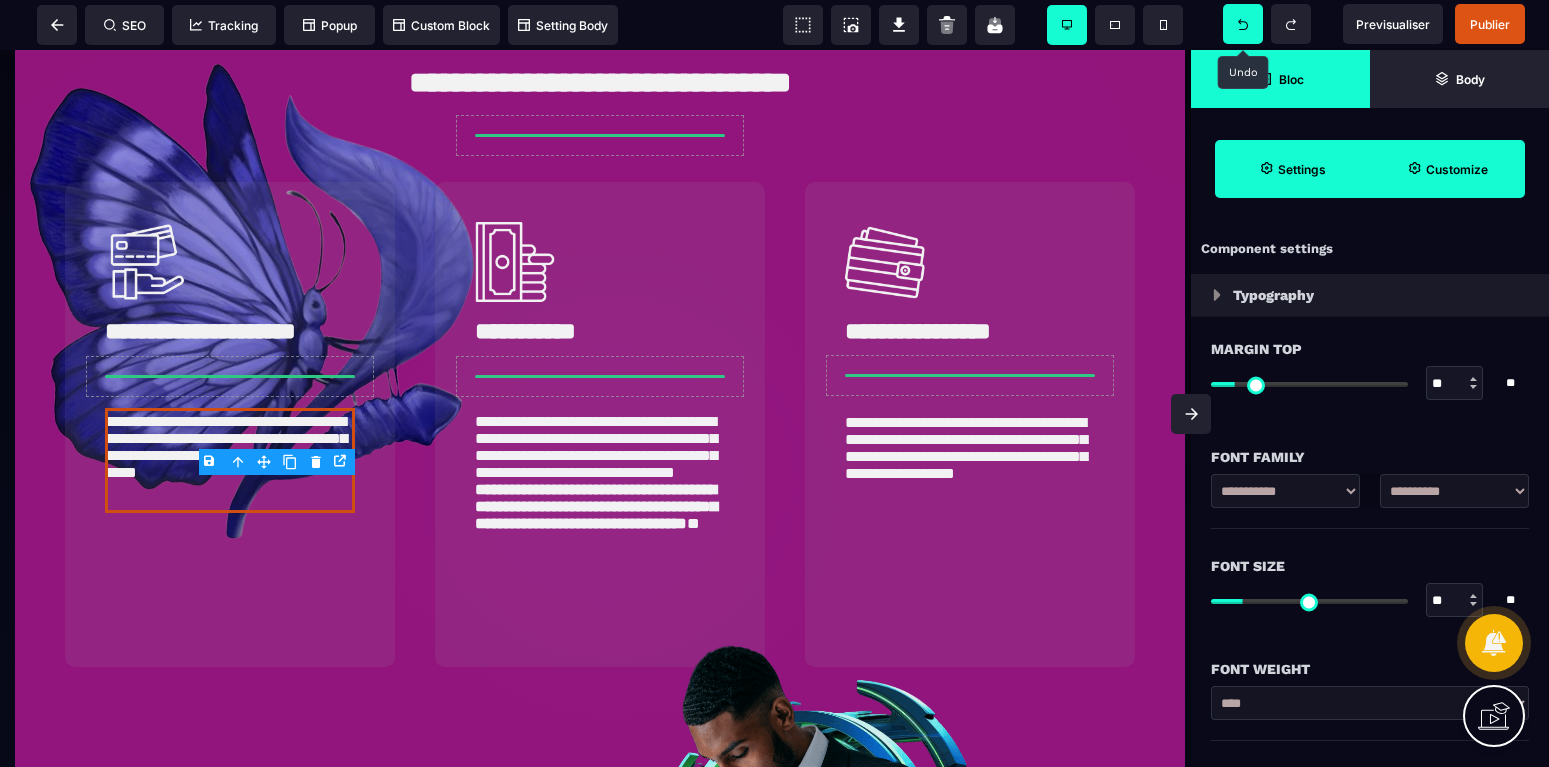 click on "**********" at bounding box center (230, 460) 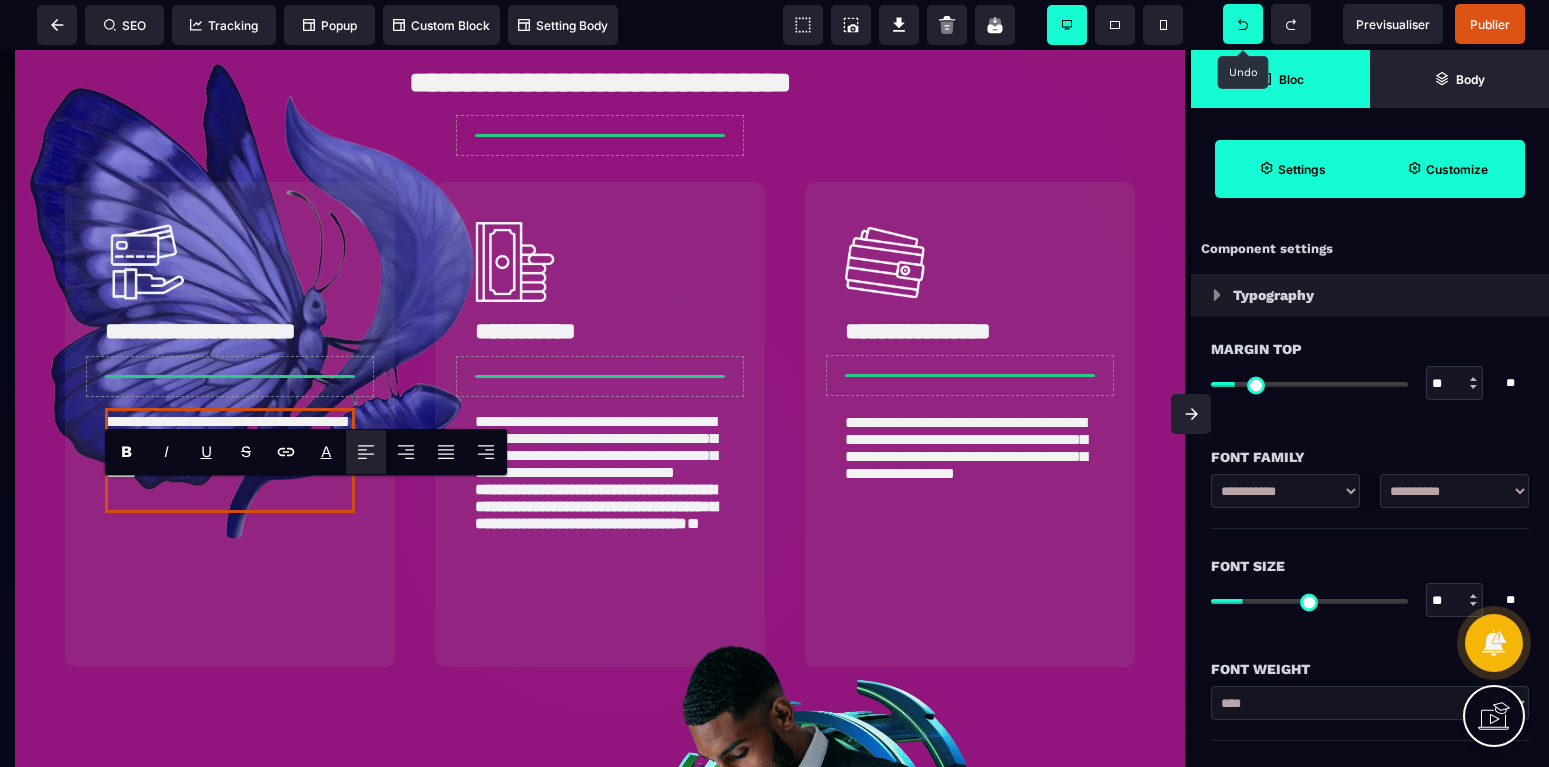 click on "**********" at bounding box center [230, 460] 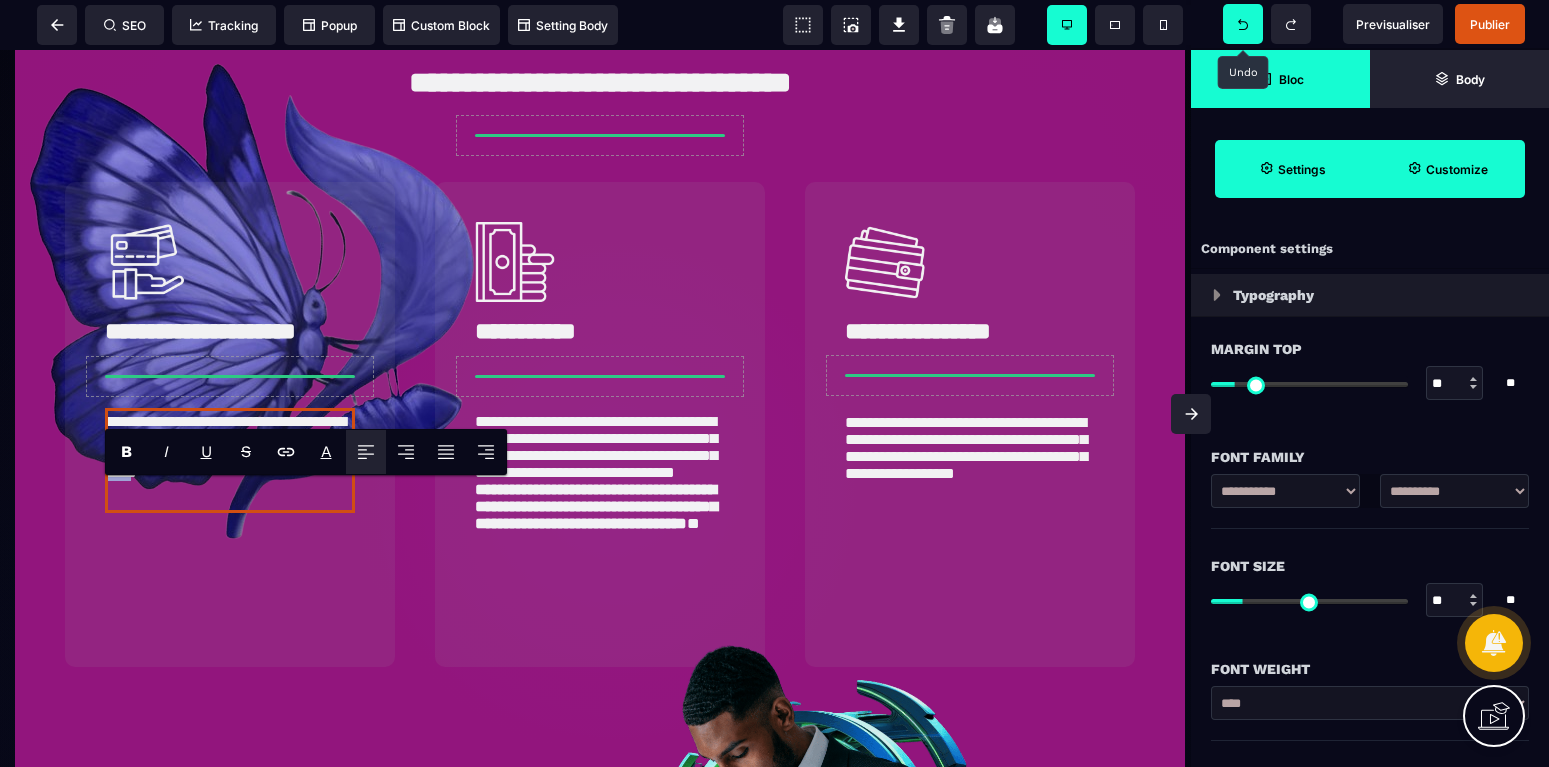 drag, startPoint x: 339, startPoint y: 562, endPoint x: 163, endPoint y: 553, distance: 176.22997 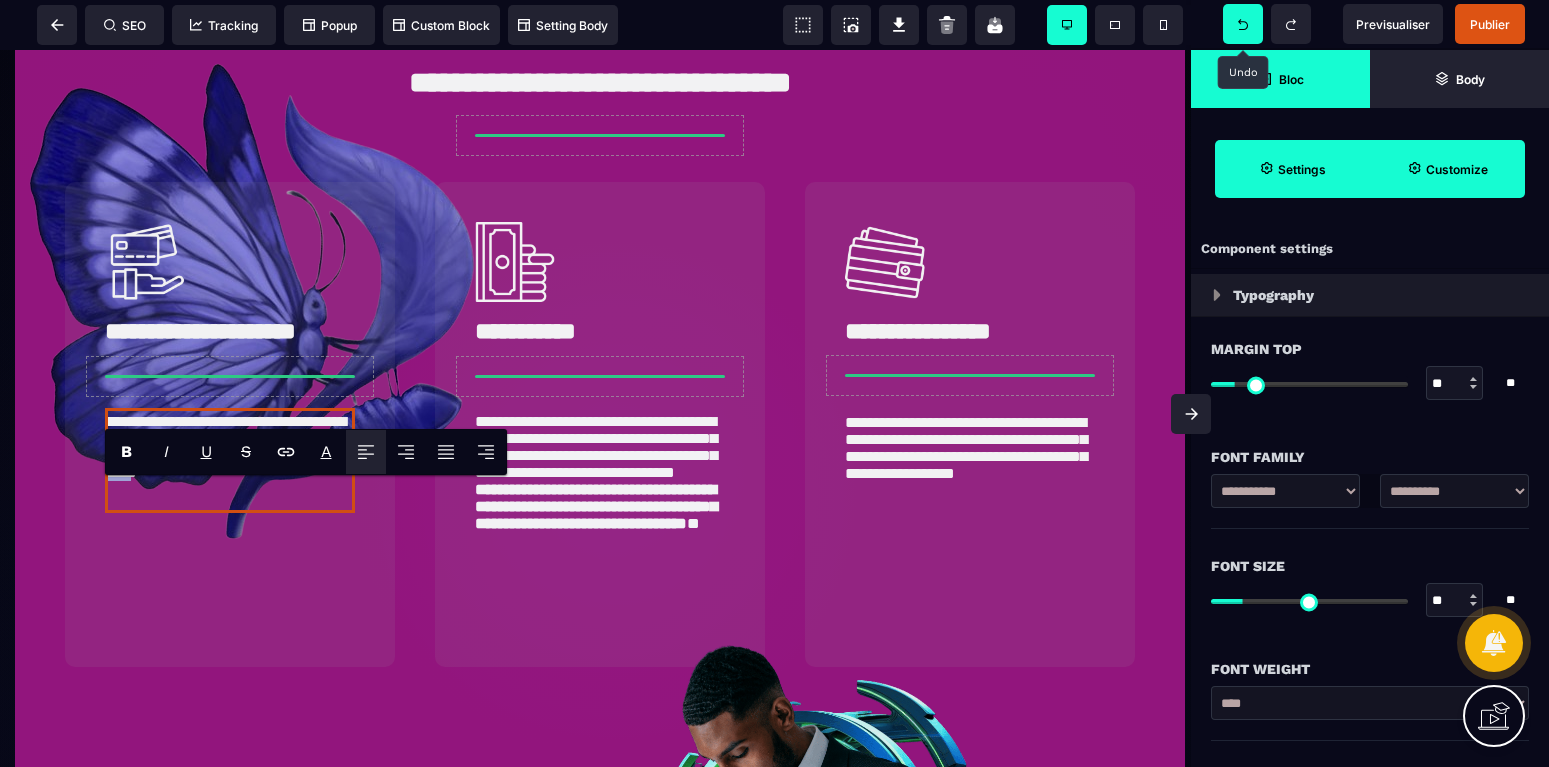 drag, startPoint x: 151, startPoint y: 553, endPoint x: 339, endPoint y: 567, distance: 188.52055 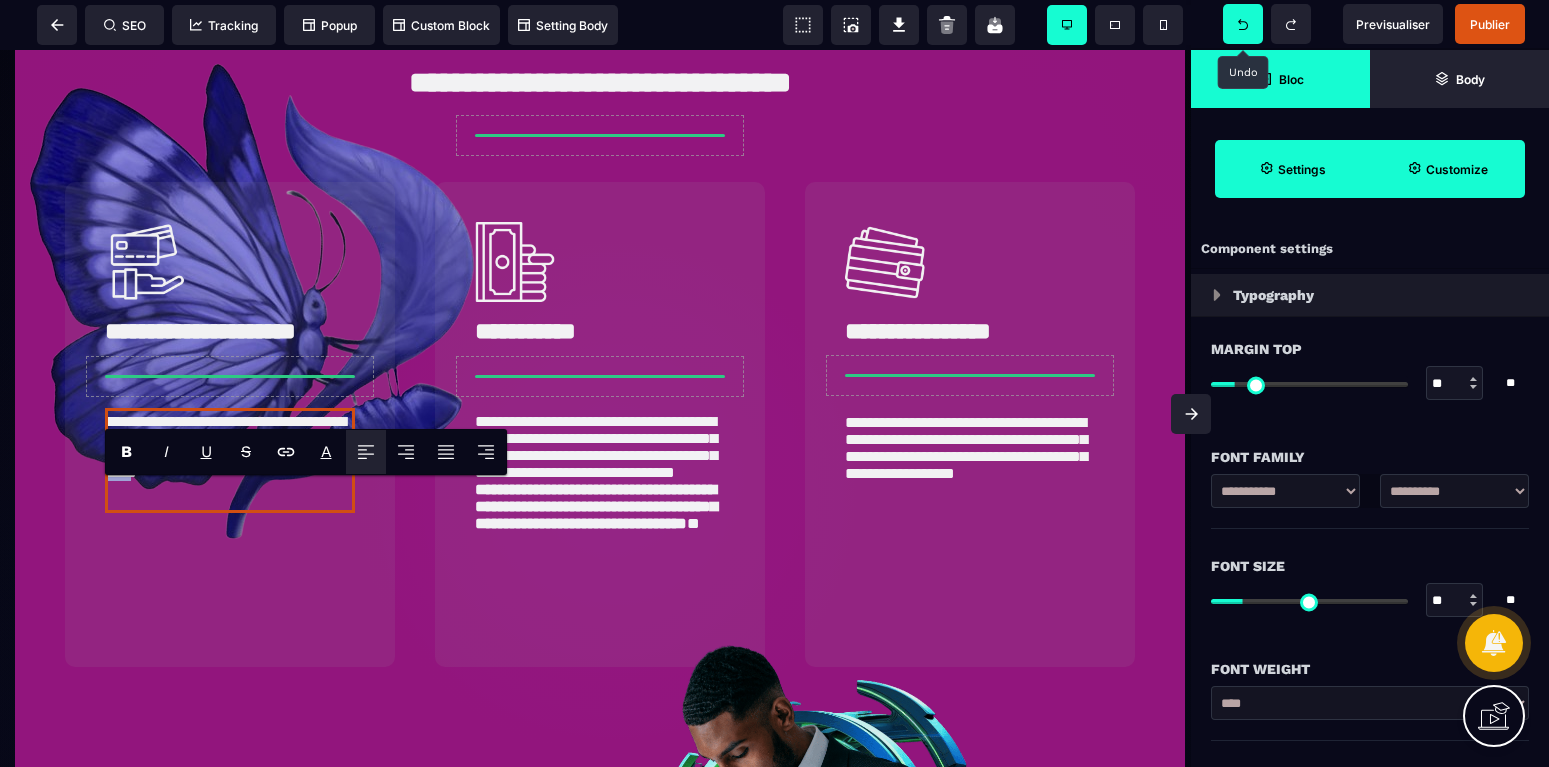 click on "**********" at bounding box center (230, 460) 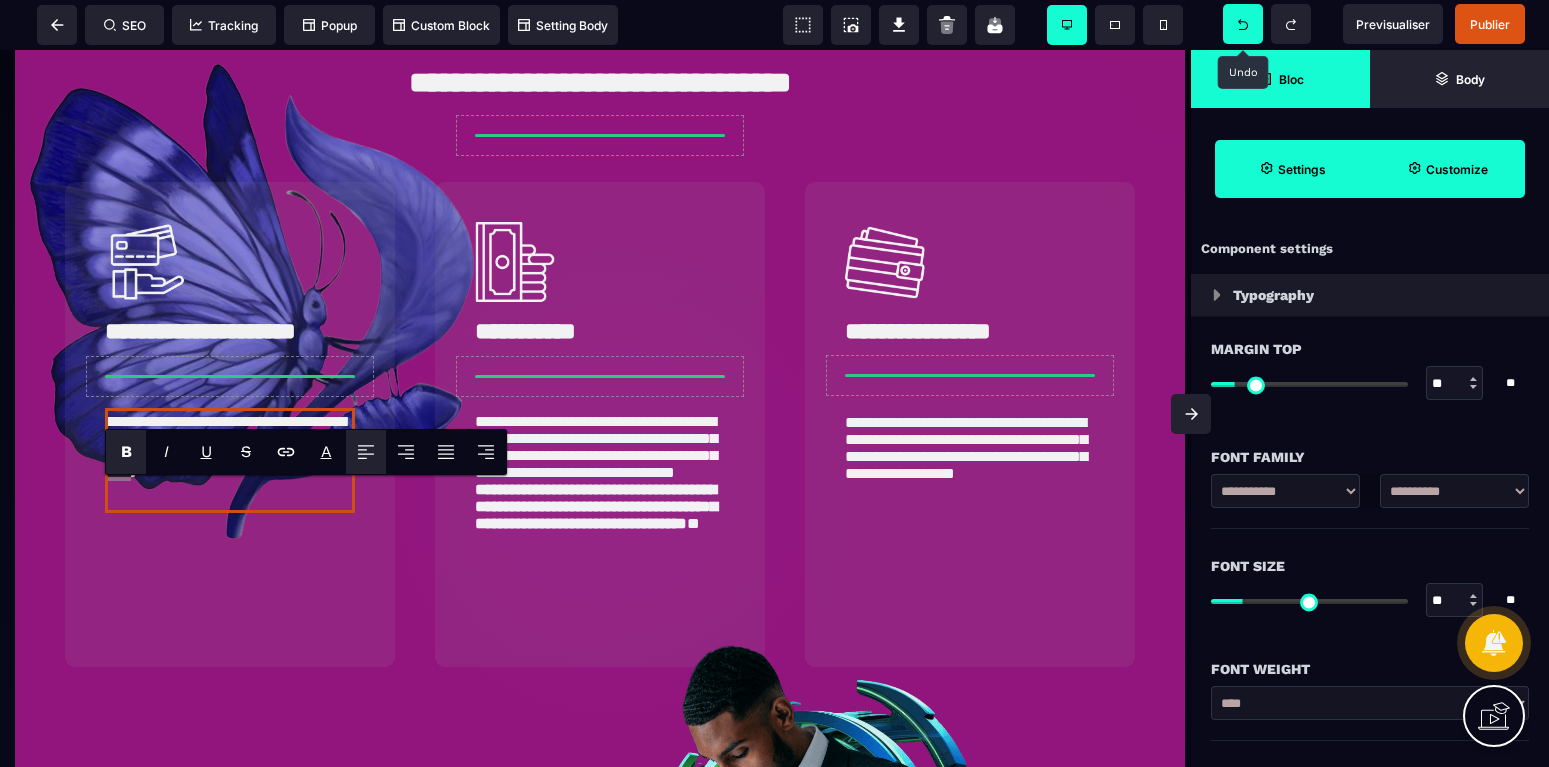 click on "B" at bounding box center (126, 452) 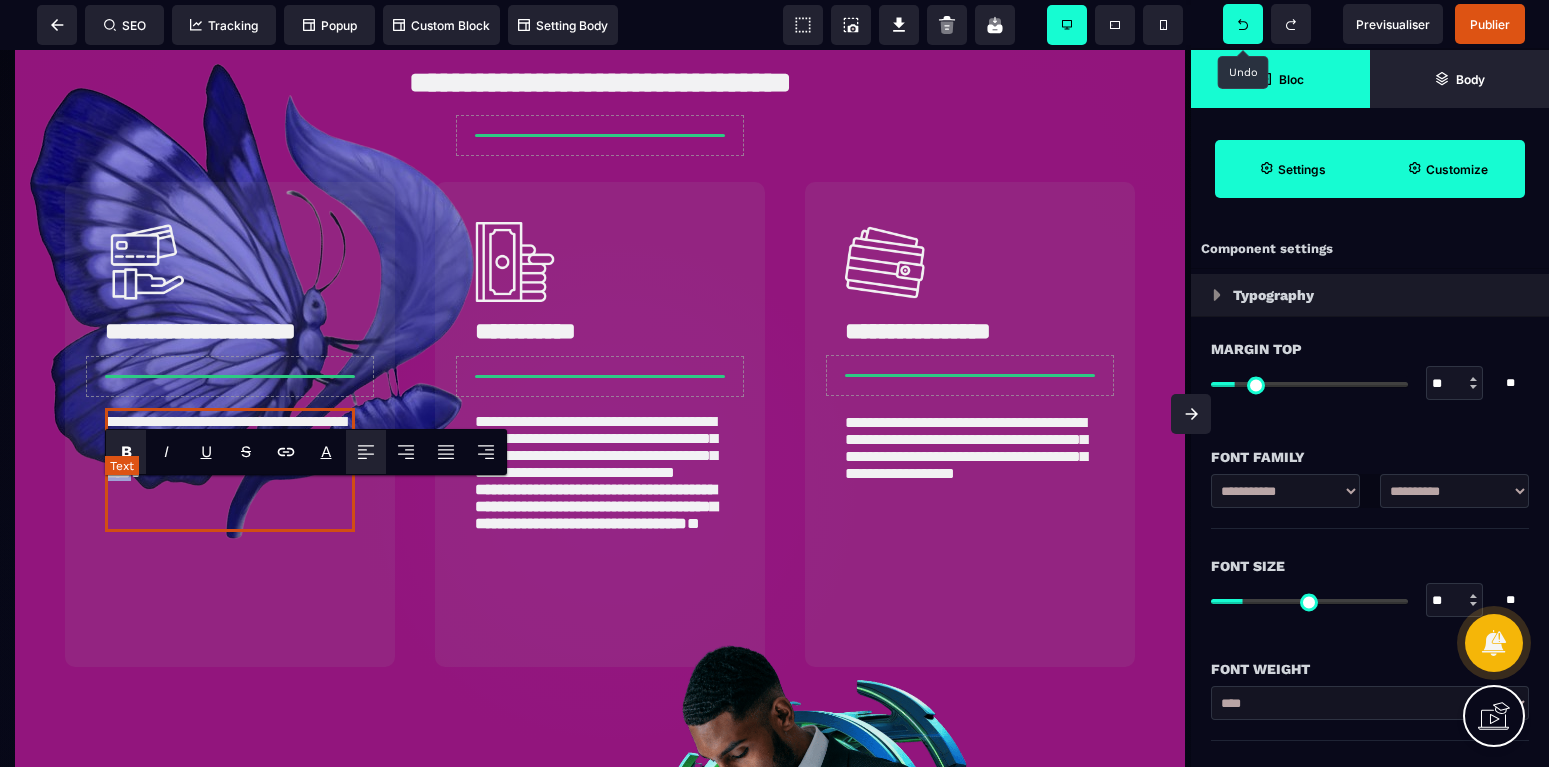 click on "**********" at bounding box center (226, 455) 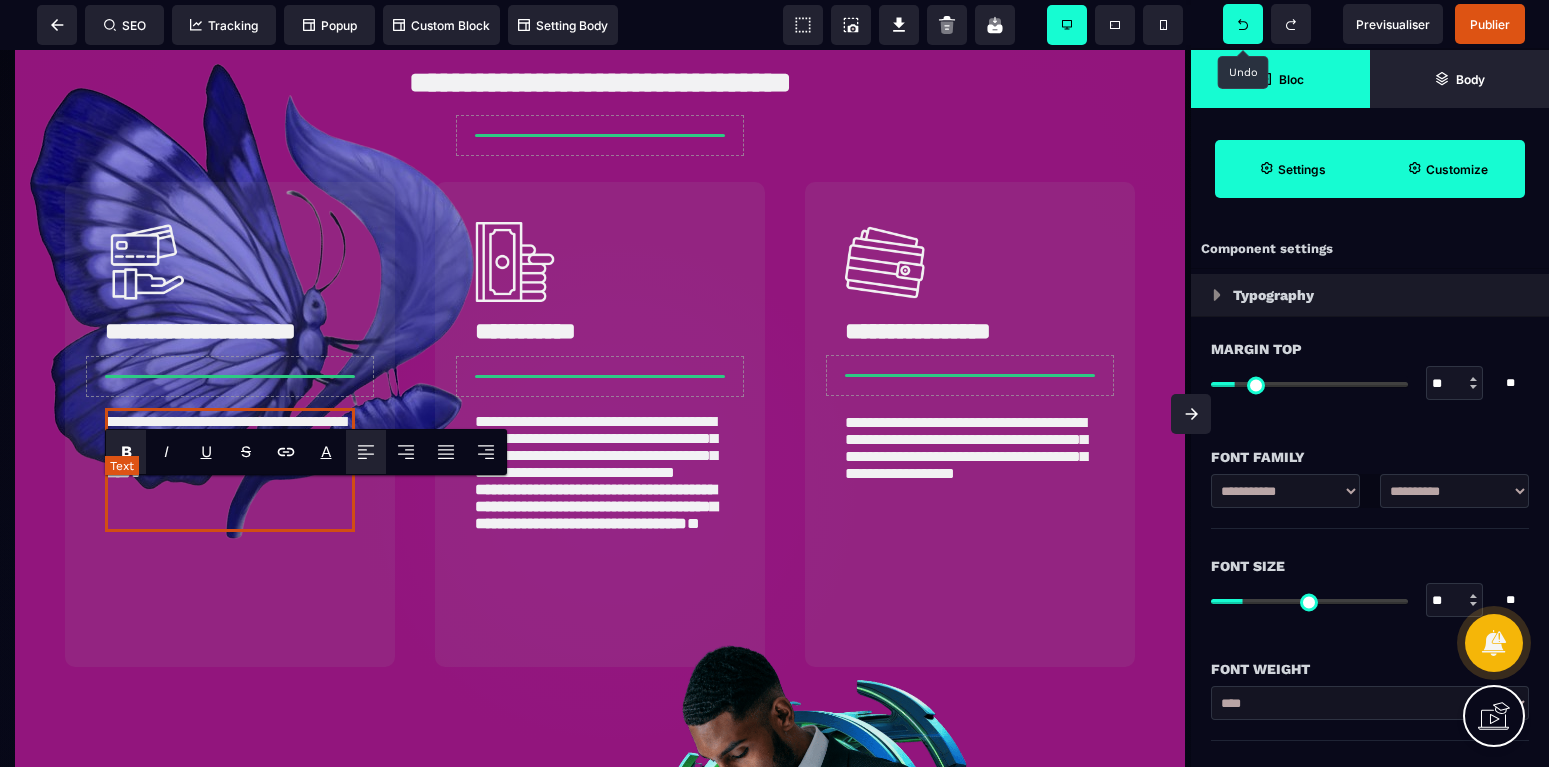 drag, startPoint x: 153, startPoint y: 545, endPoint x: 148, endPoint y: 563, distance: 18.681541 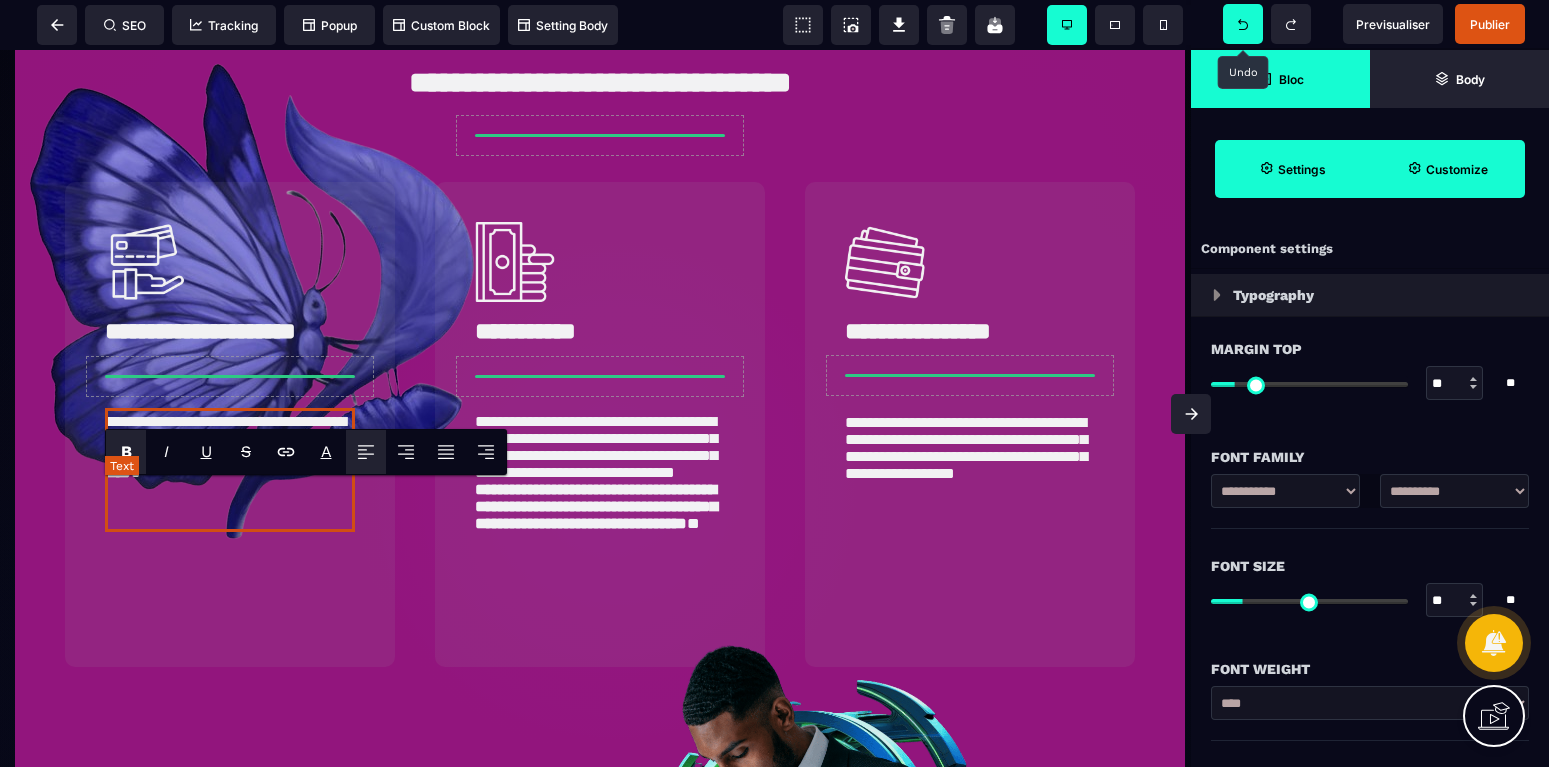 click on "**********" at bounding box center [226, 455] 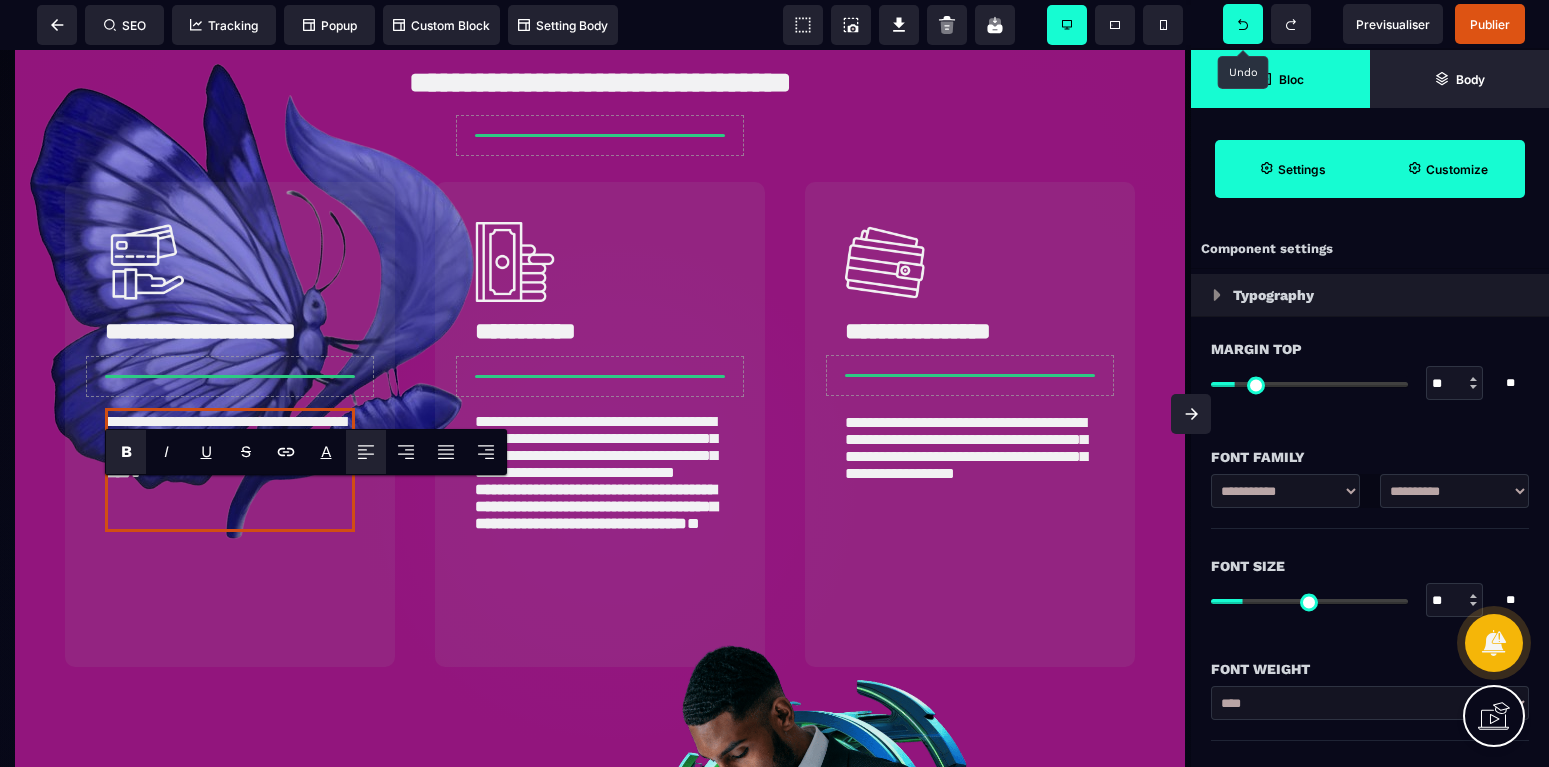 click on "B" at bounding box center (126, 452) 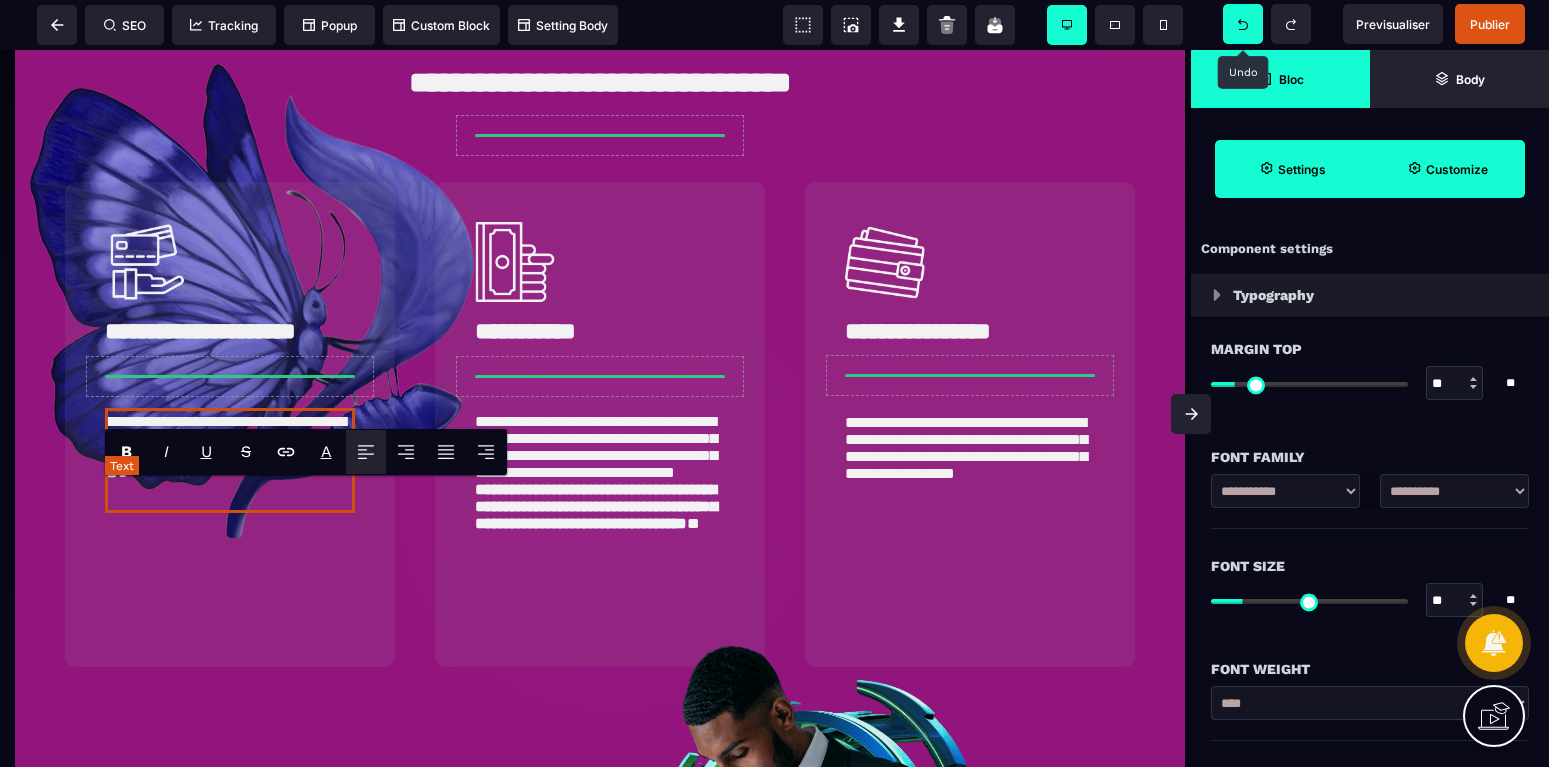 click on "**********" at bounding box center (230, 460) 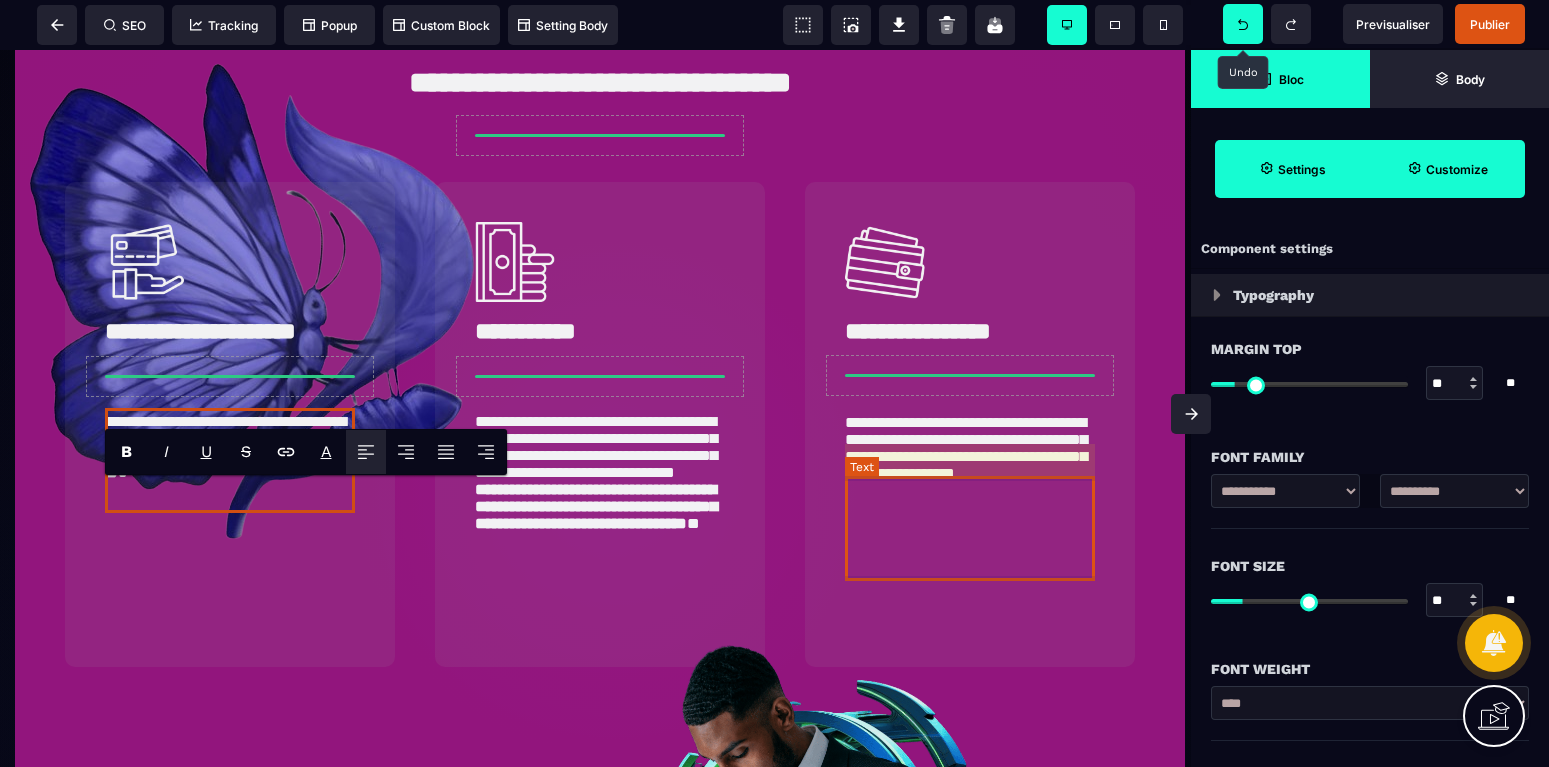 click on "**********" at bounding box center (970, 461) 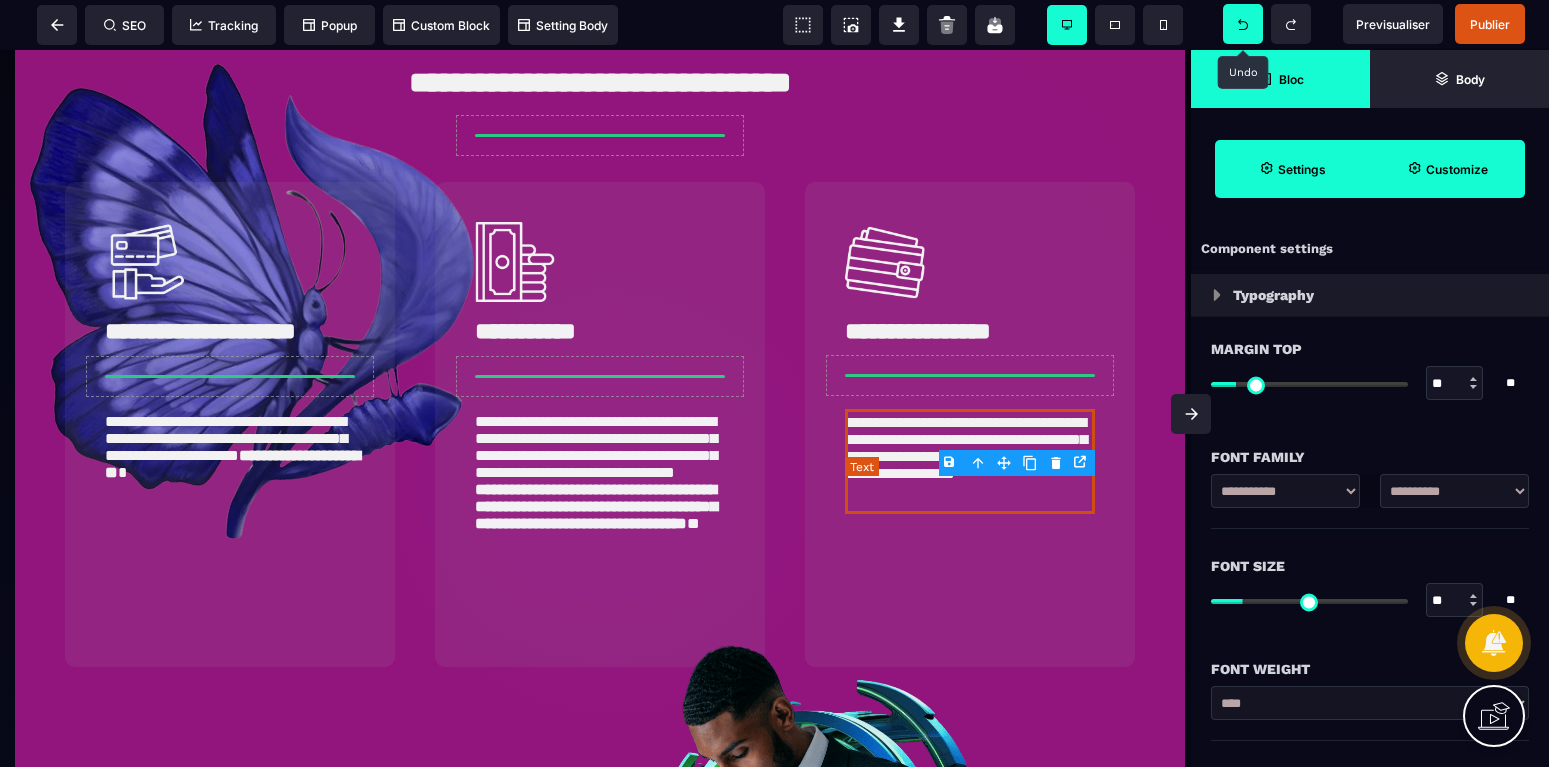 click on "**********" at bounding box center (970, 461) 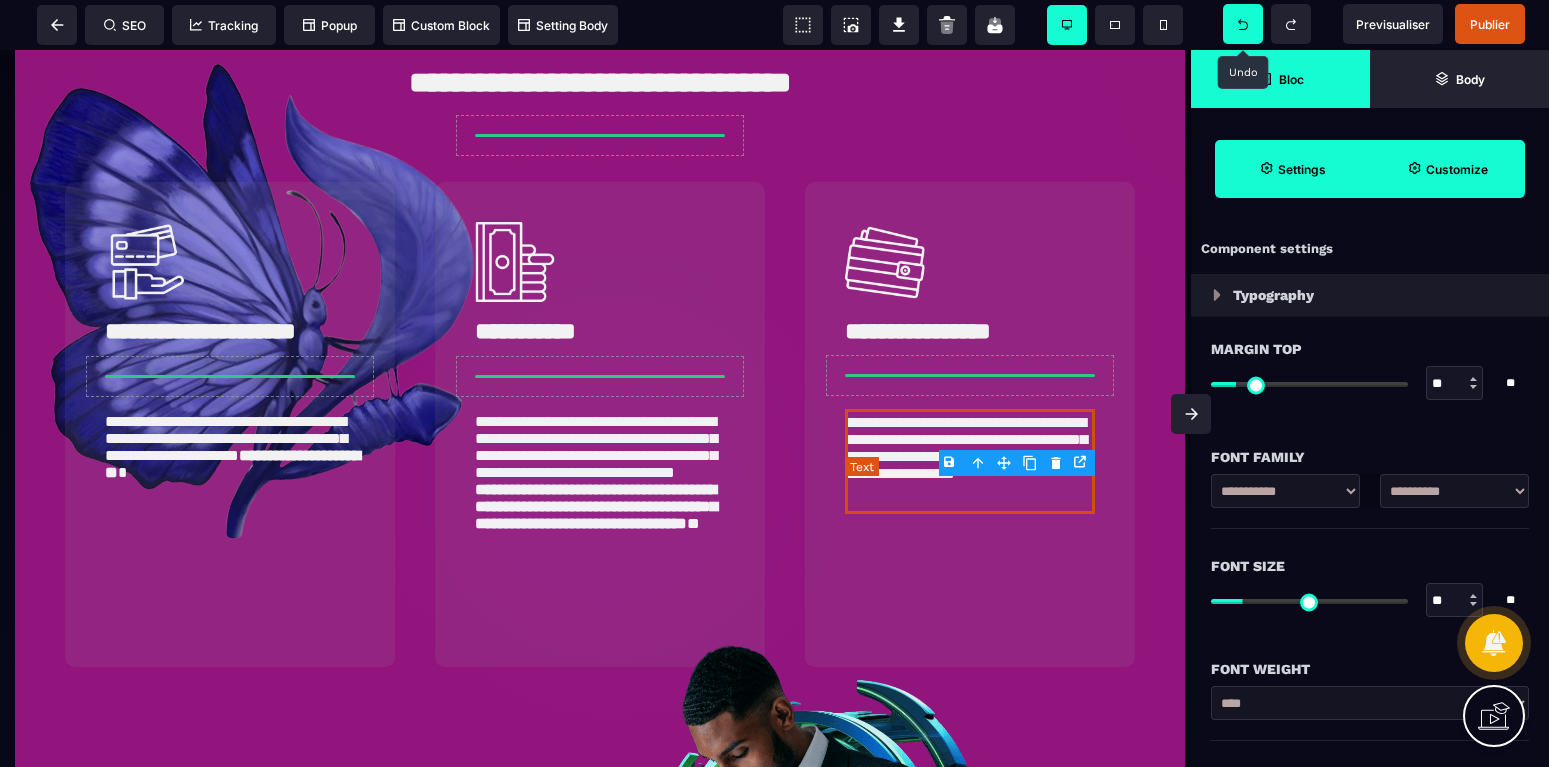 click on "**********" at bounding box center (970, 461) 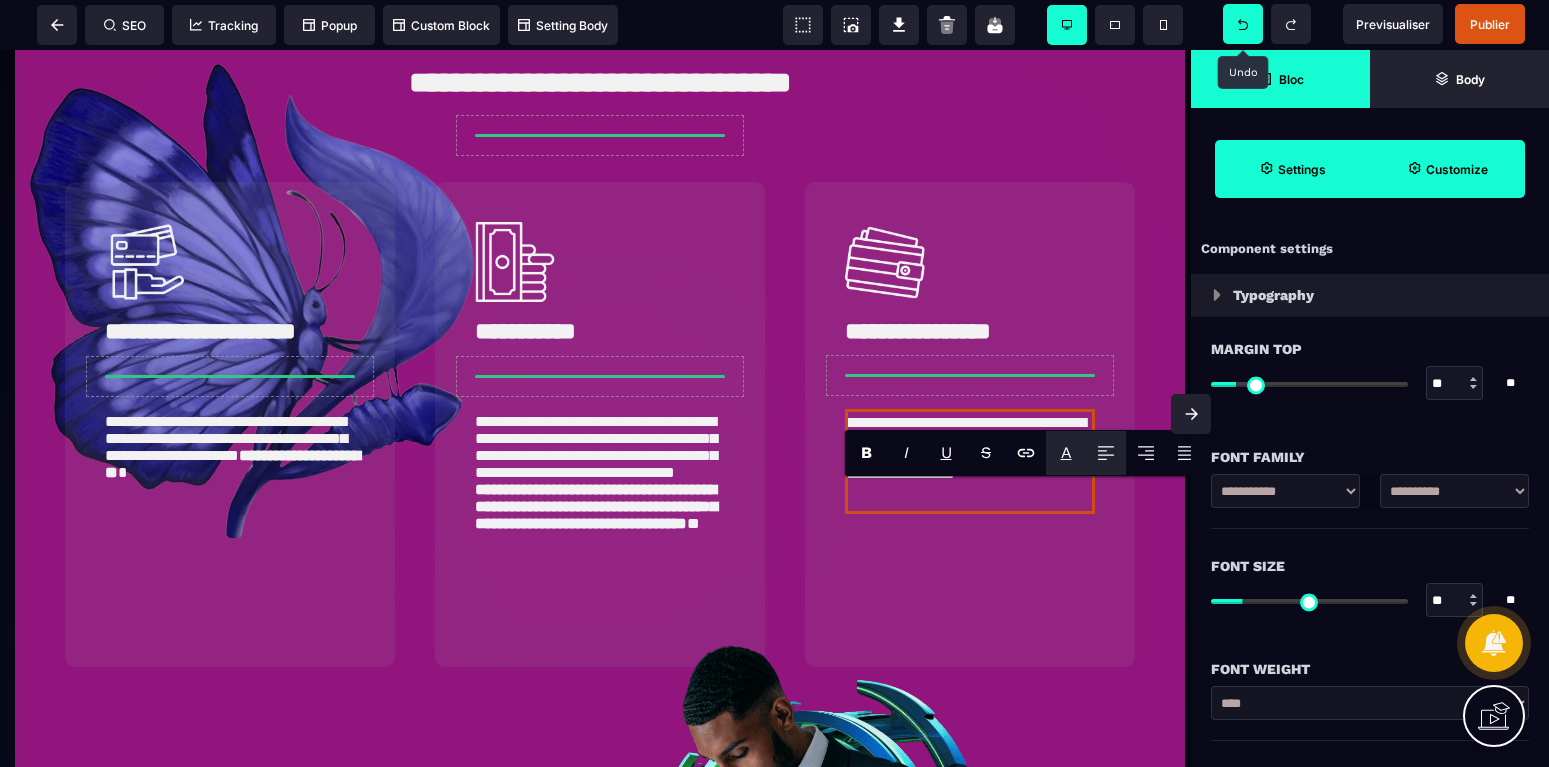 click on "*******" at bounding box center (1091, 475) 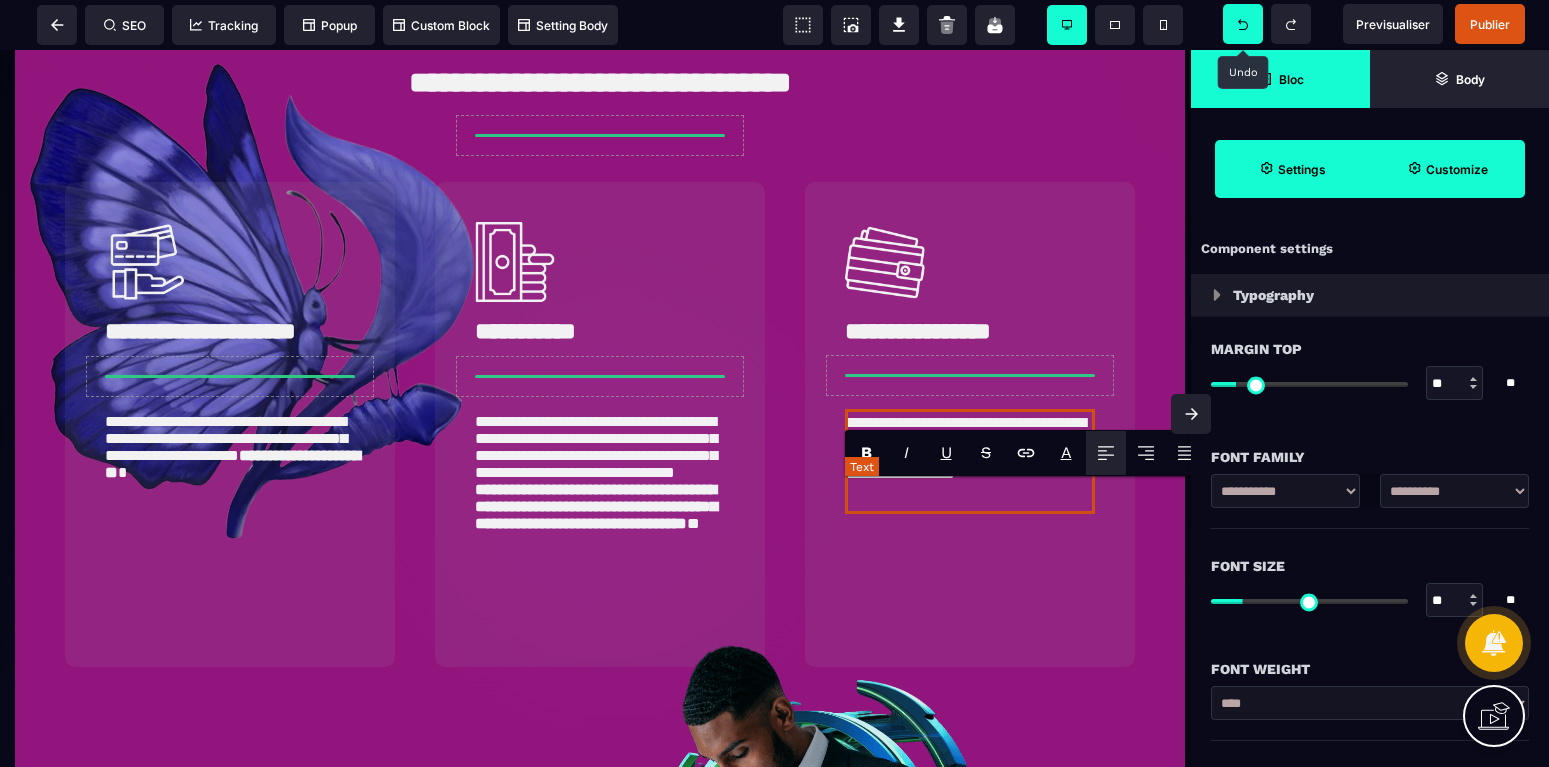 click on "**********" at bounding box center (970, 461) 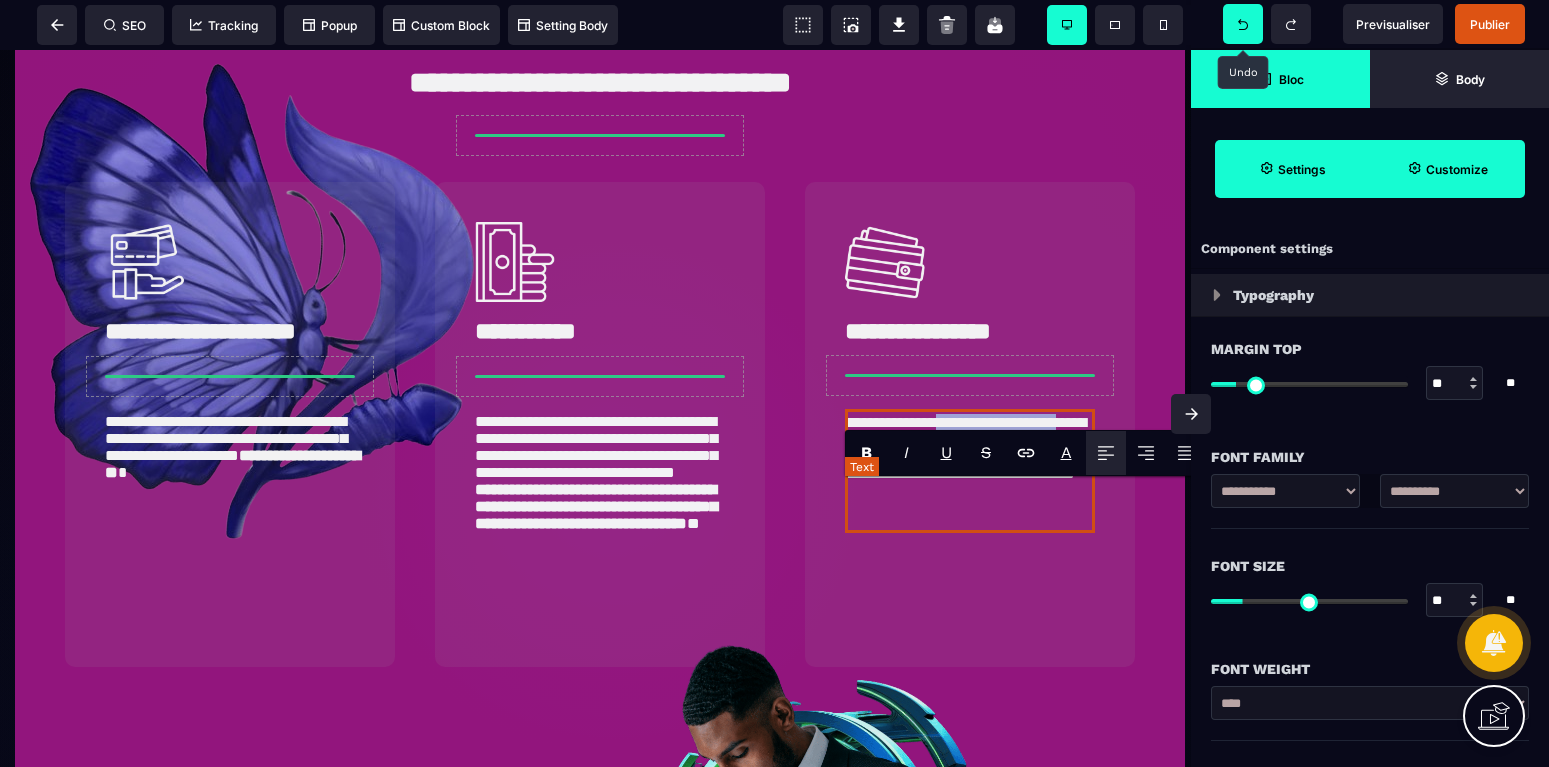 drag, startPoint x: 976, startPoint y: 490, endPoint x: 900, endPoint y: 513, distance: 79.40403 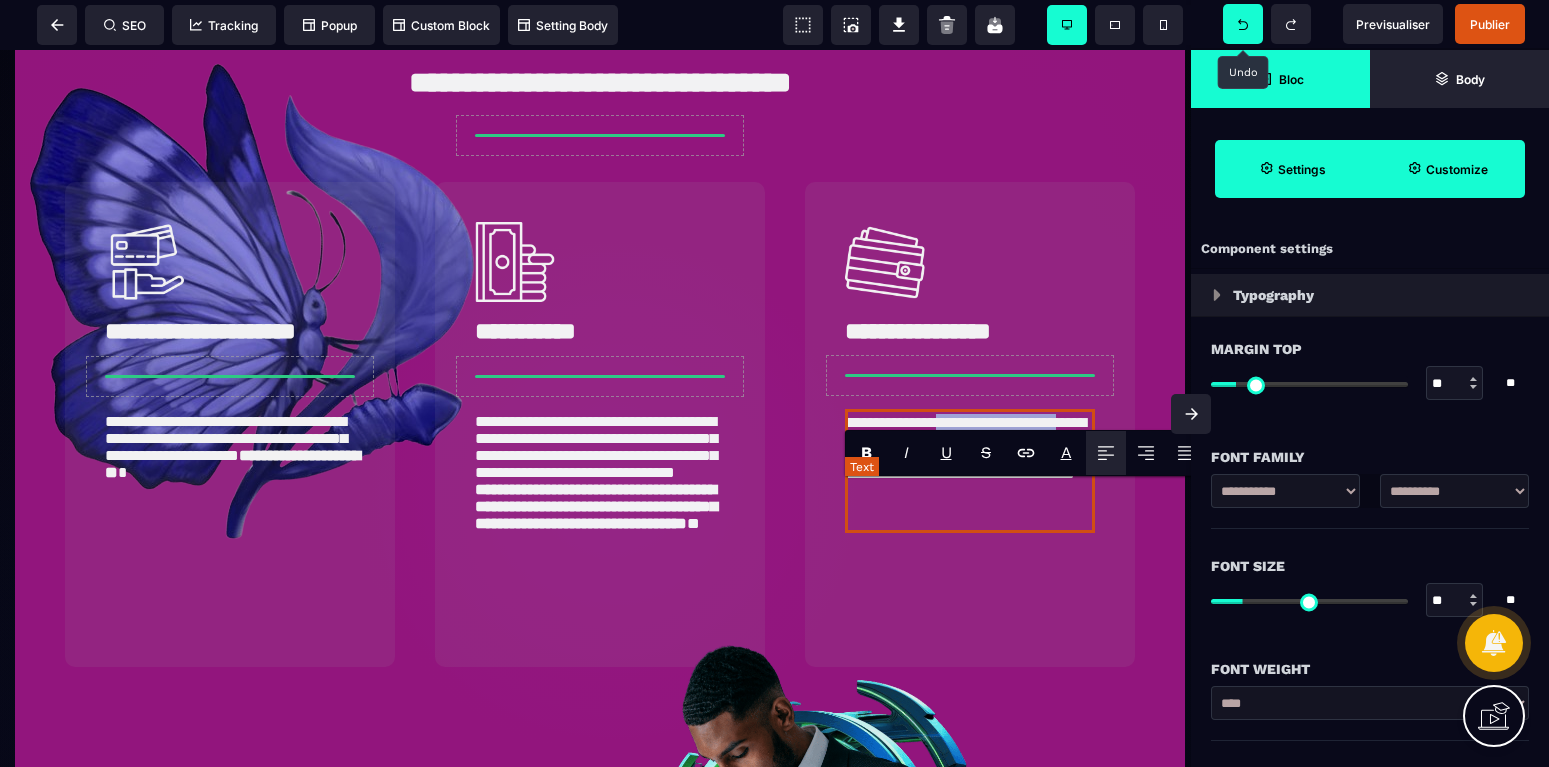click on "**********" at bounding box center [970, 471] 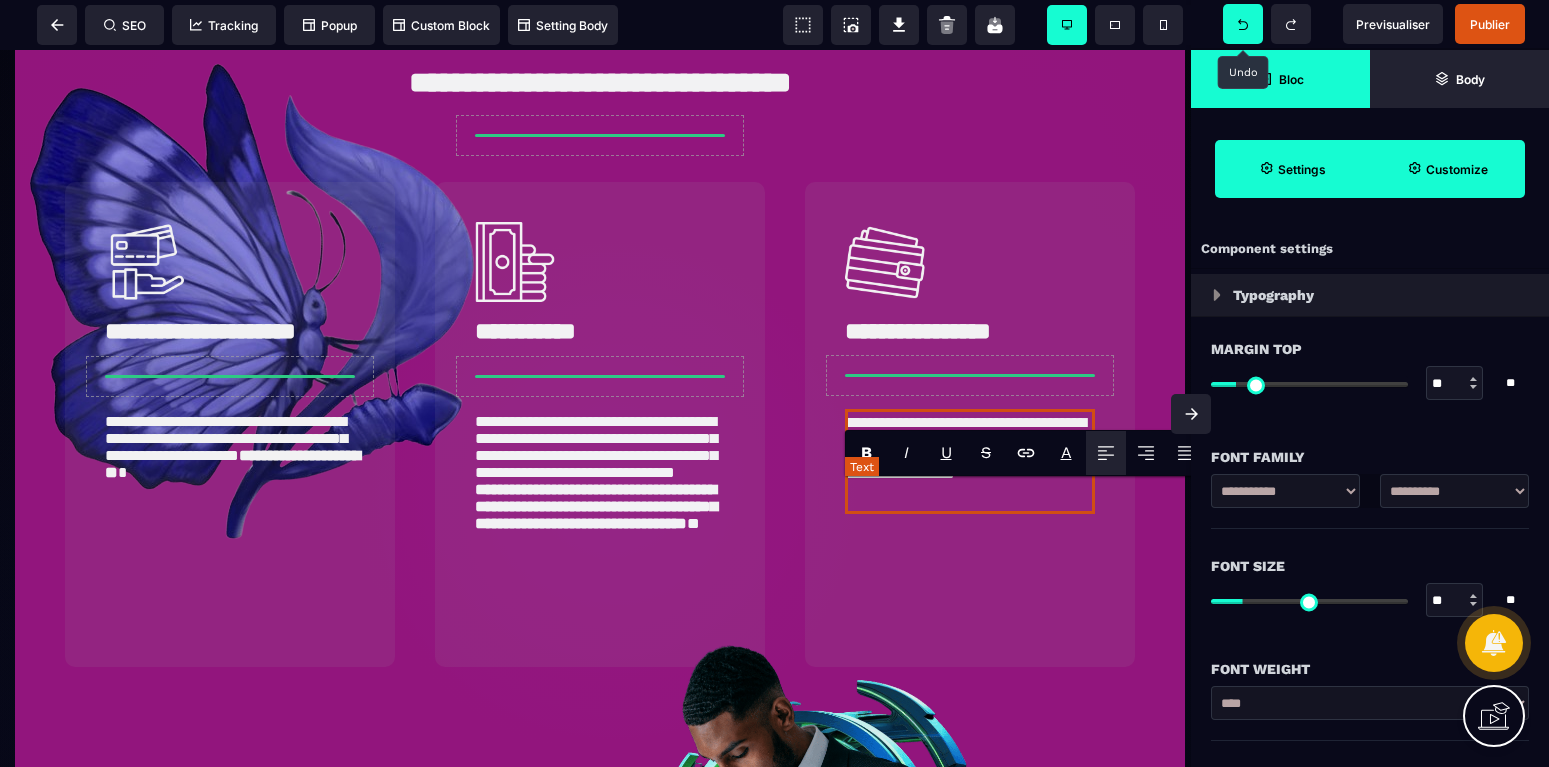 drag, startPoint x: 935, startPoint y: 528, endPoint x: 1083, endPoint y: 530, distance: 148.01352 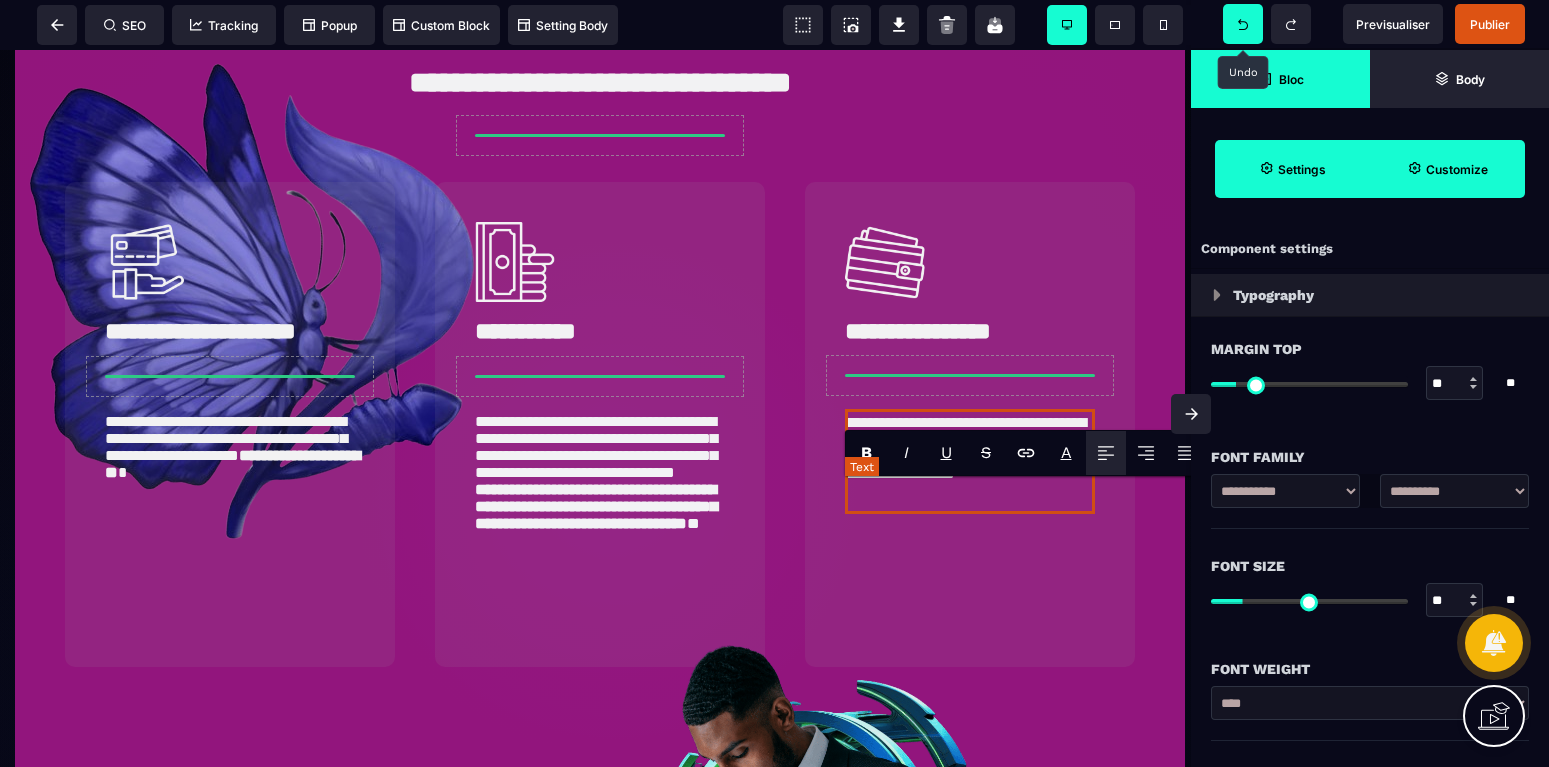 click on "**********" at bounding box center [970, 461] 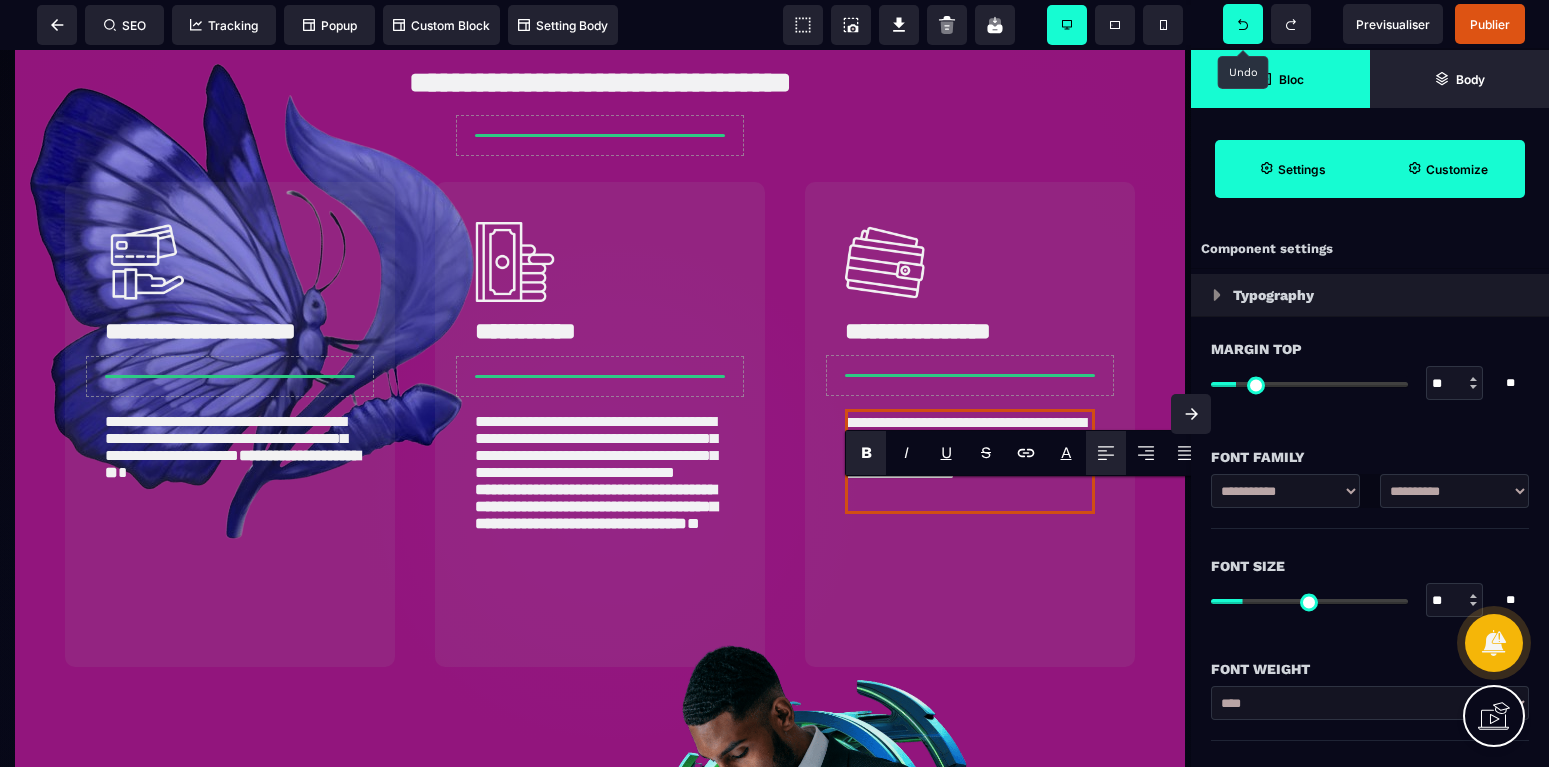 click on "B" at bounding box center (866, 452) 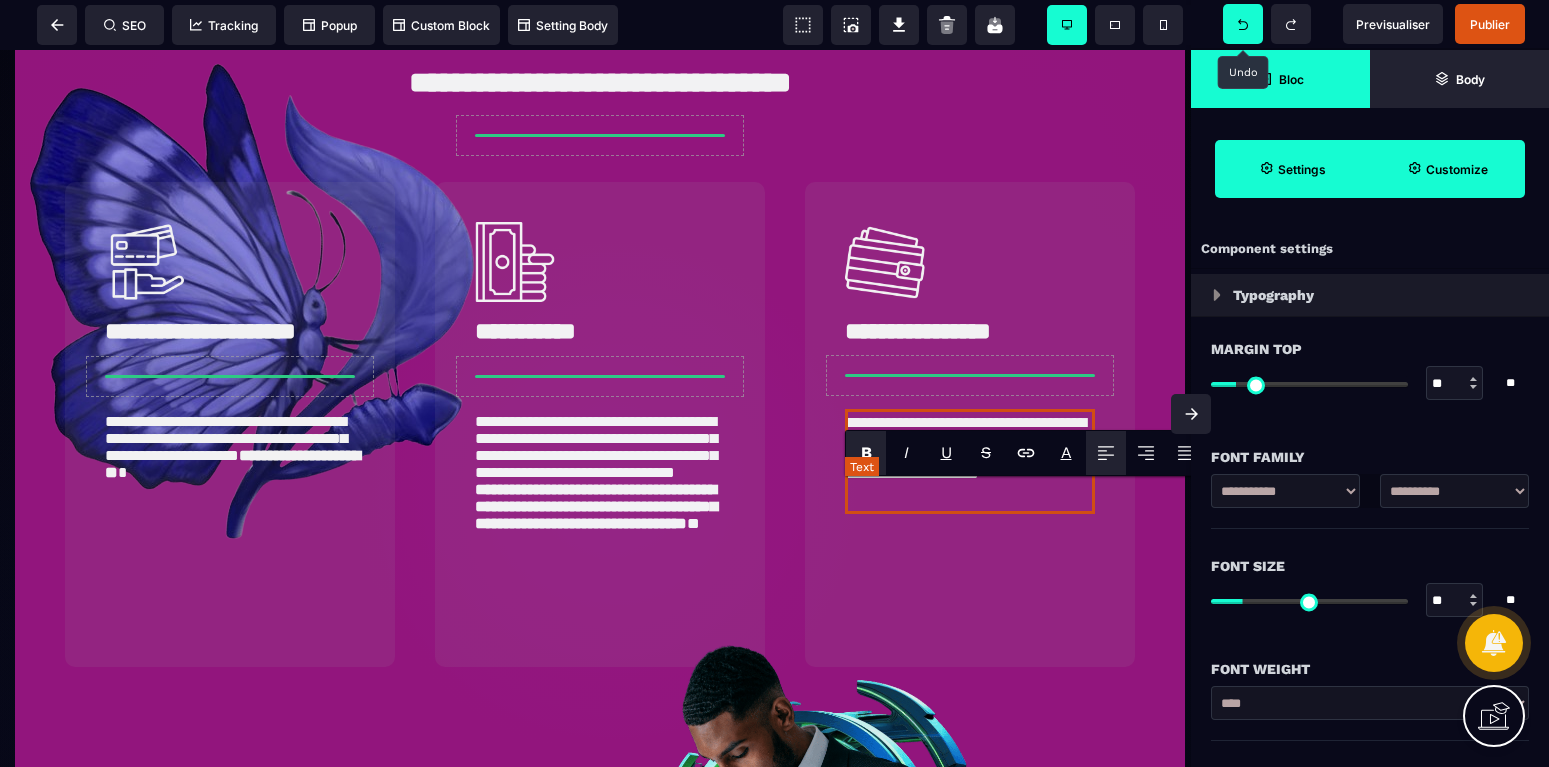 click on "**********" at bounding box center [970, 461] 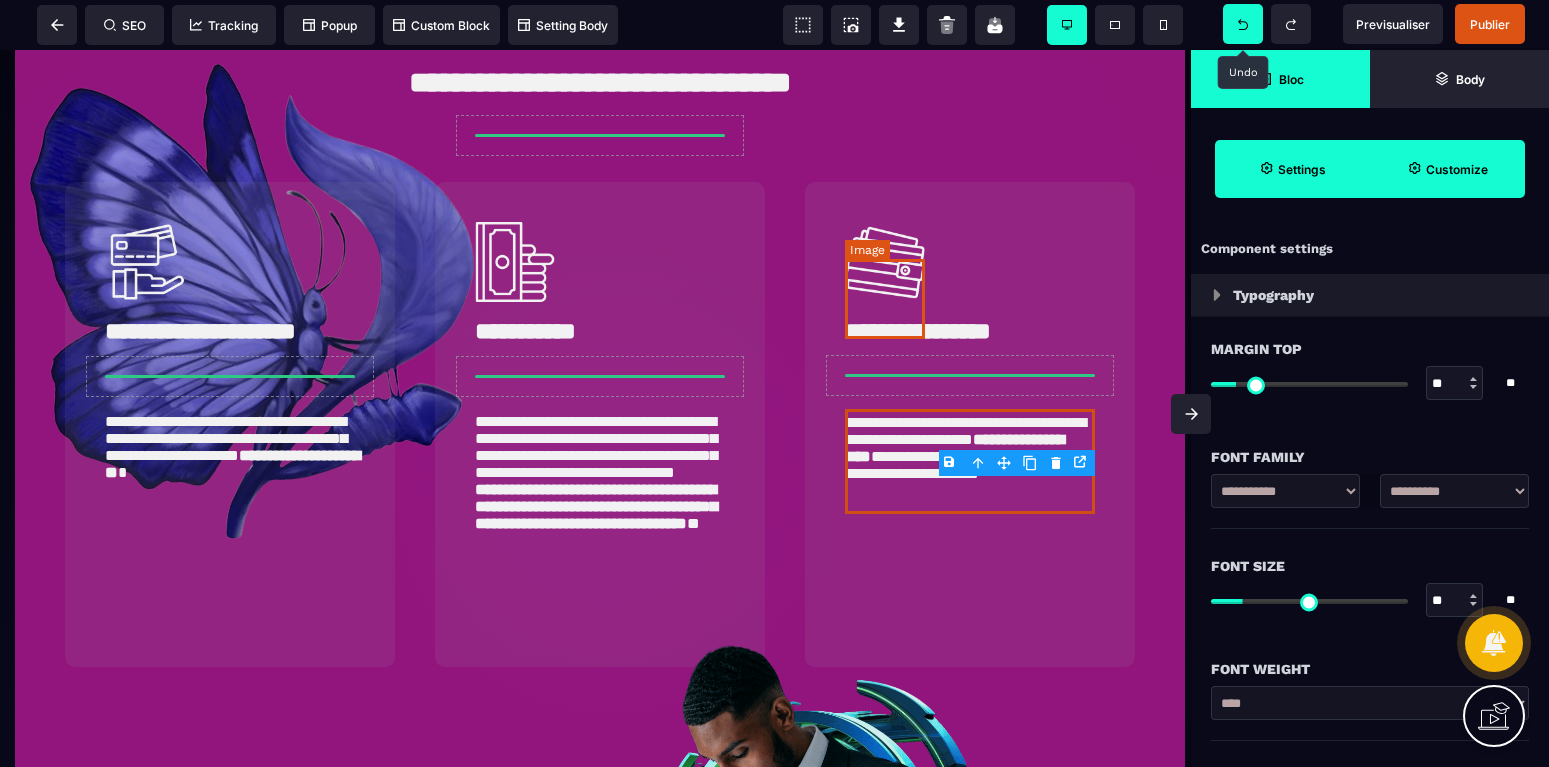 click at bounding box center (885, 262) 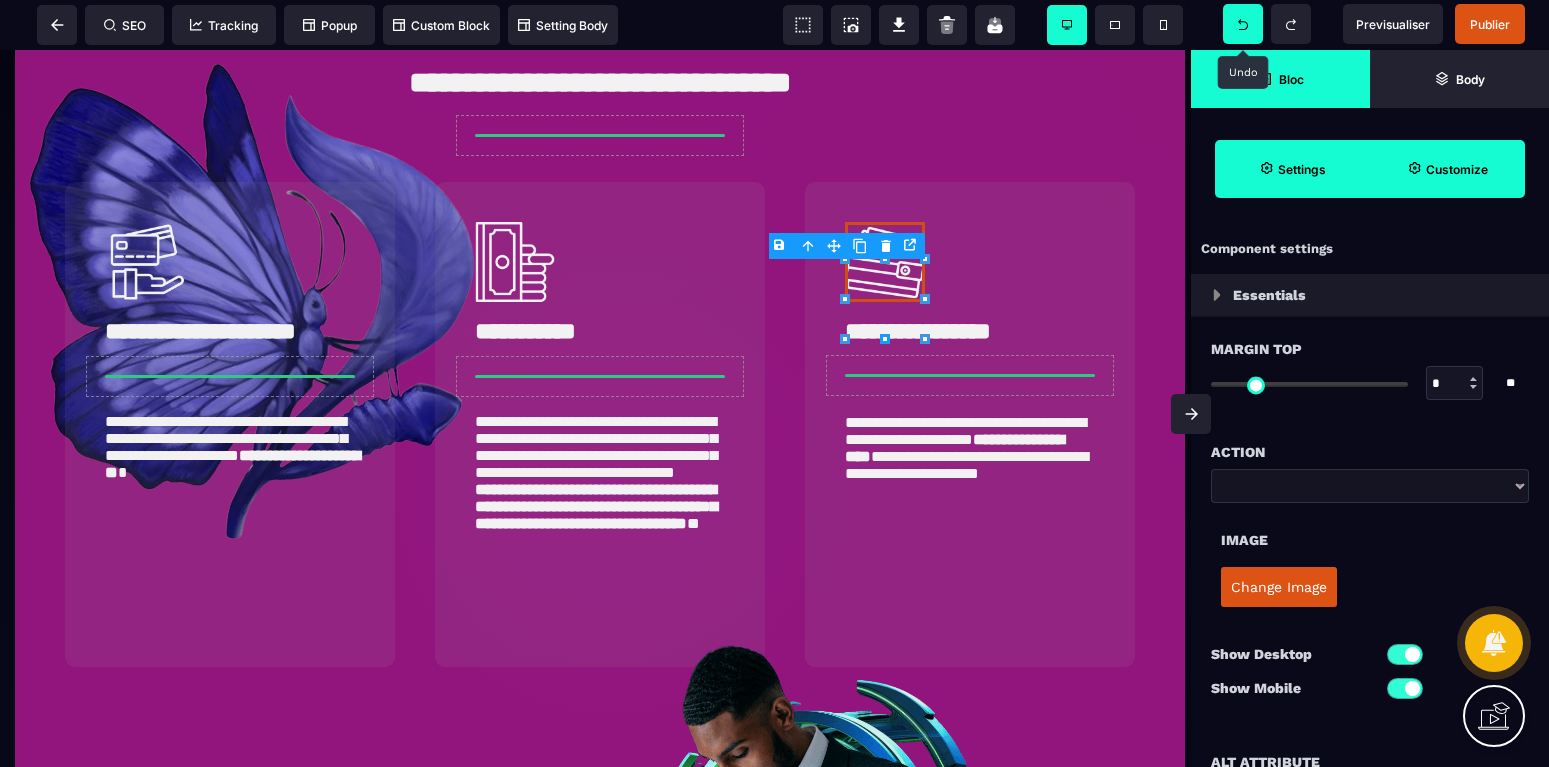 click on "Change Image" at bounding box center [1279, 587] 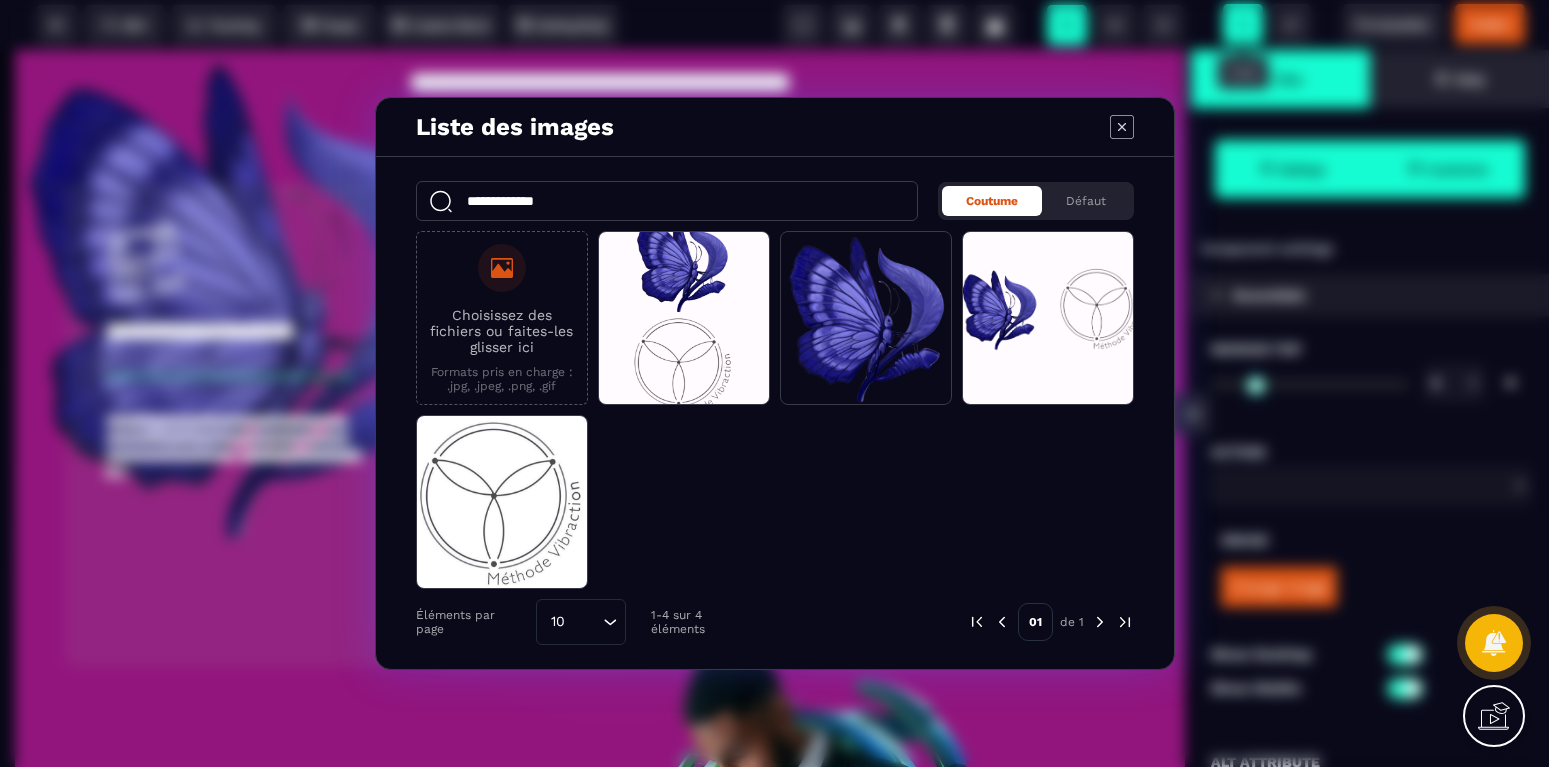 click at bounding box center [502, 268] 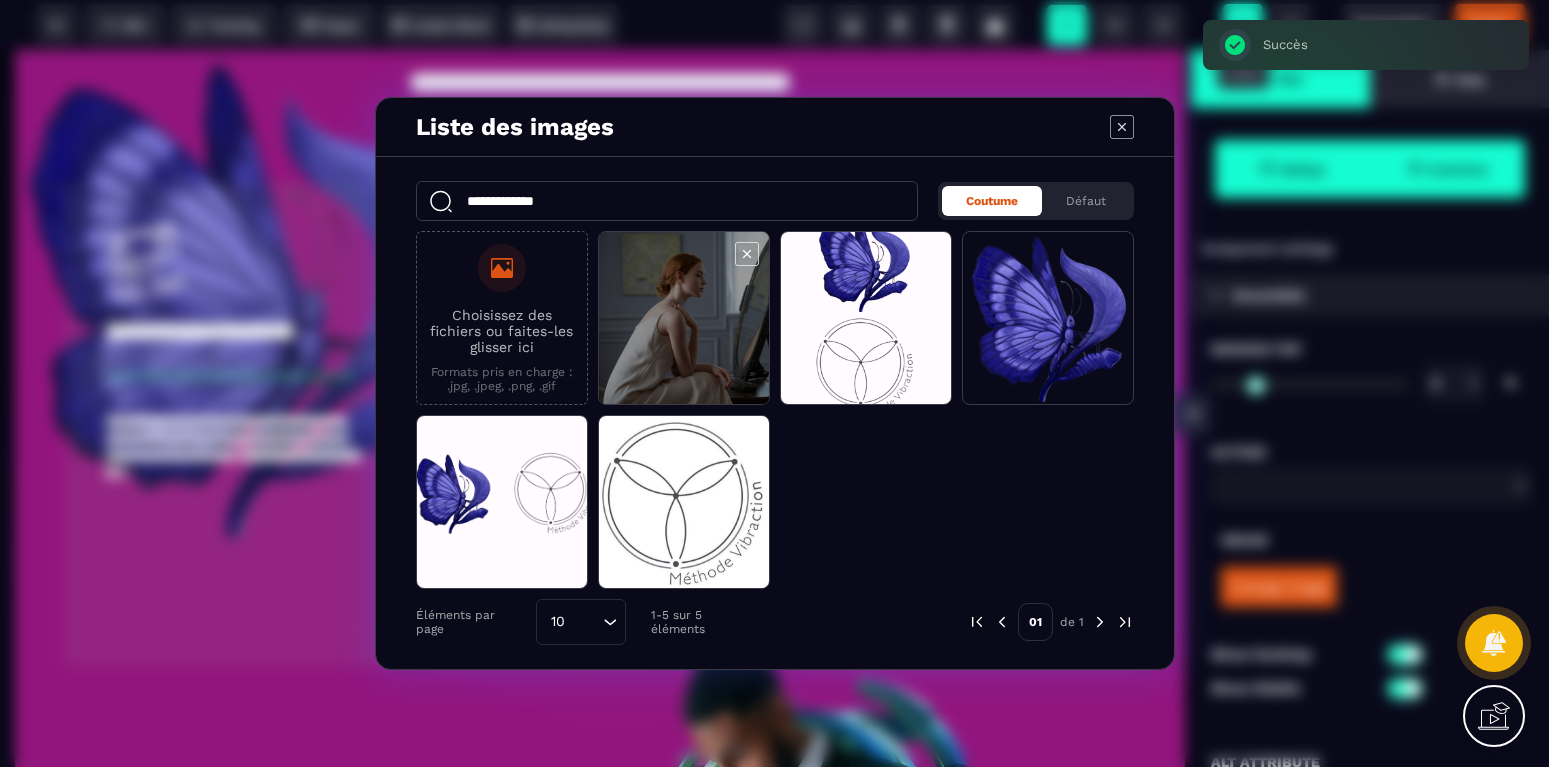click at bounding box center [684, 319] 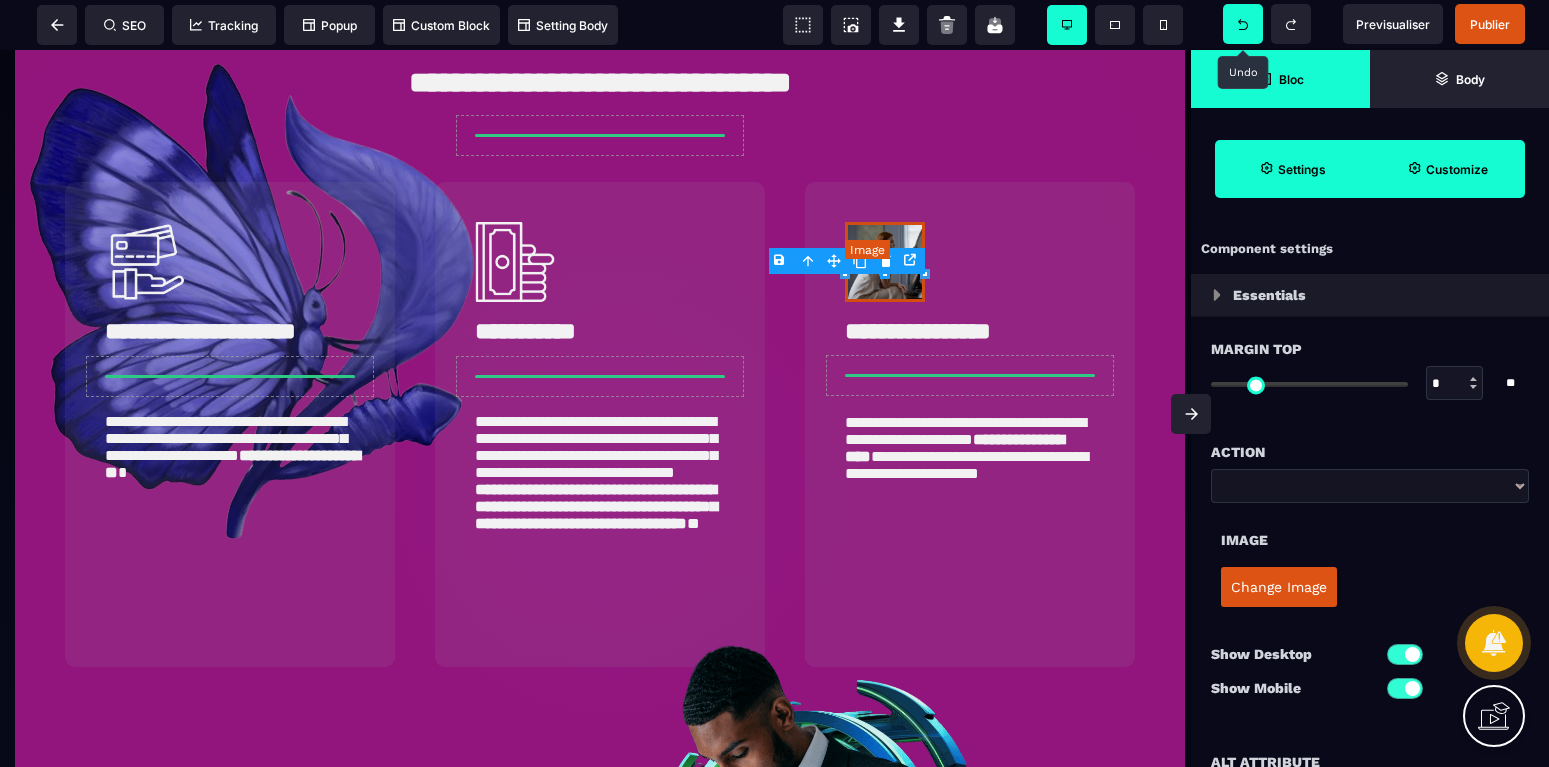 click at bounding box center [885, 262] 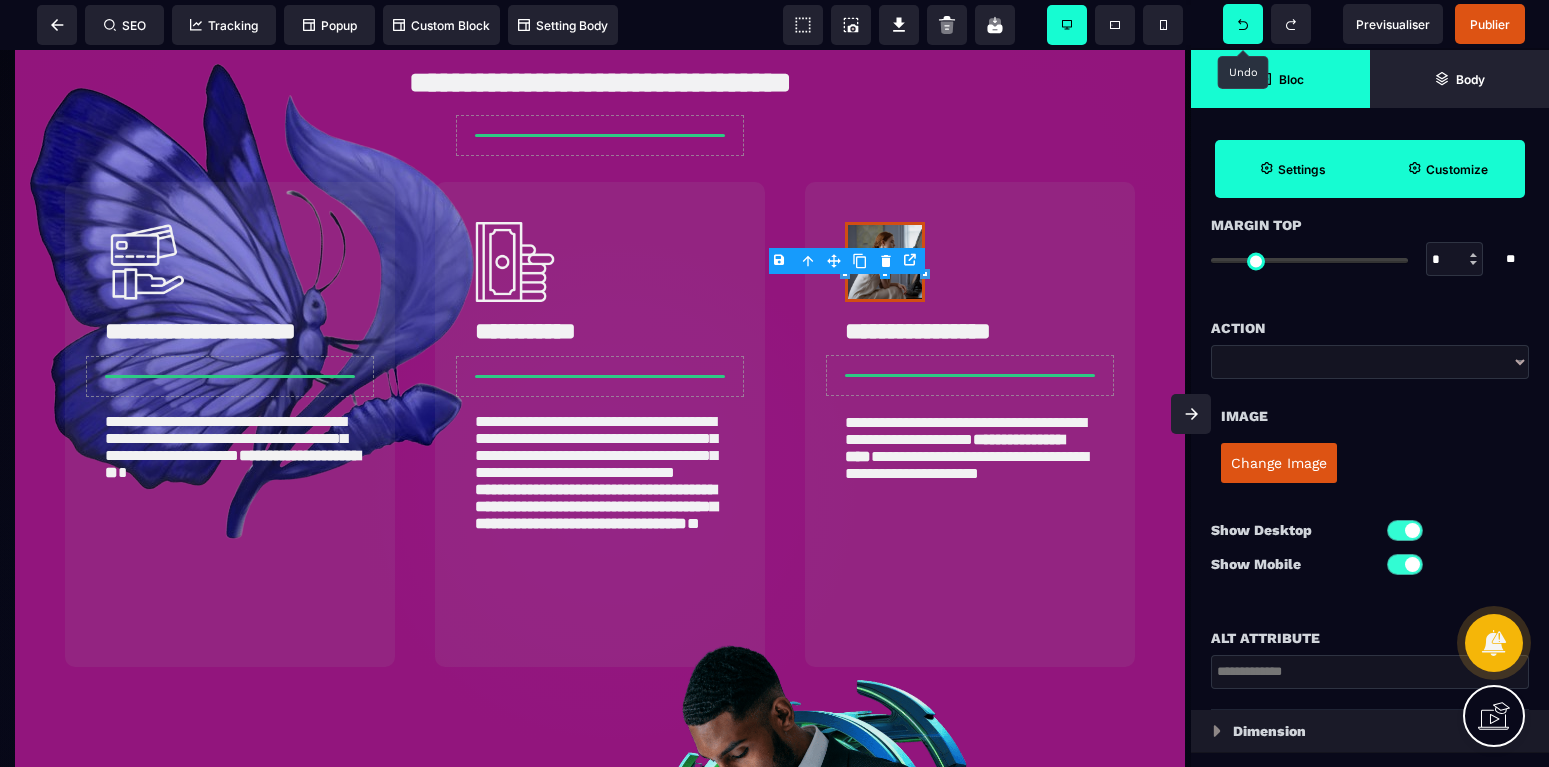 scroll, scrollTop: 168, scrollLeft: 0, axis: vertical 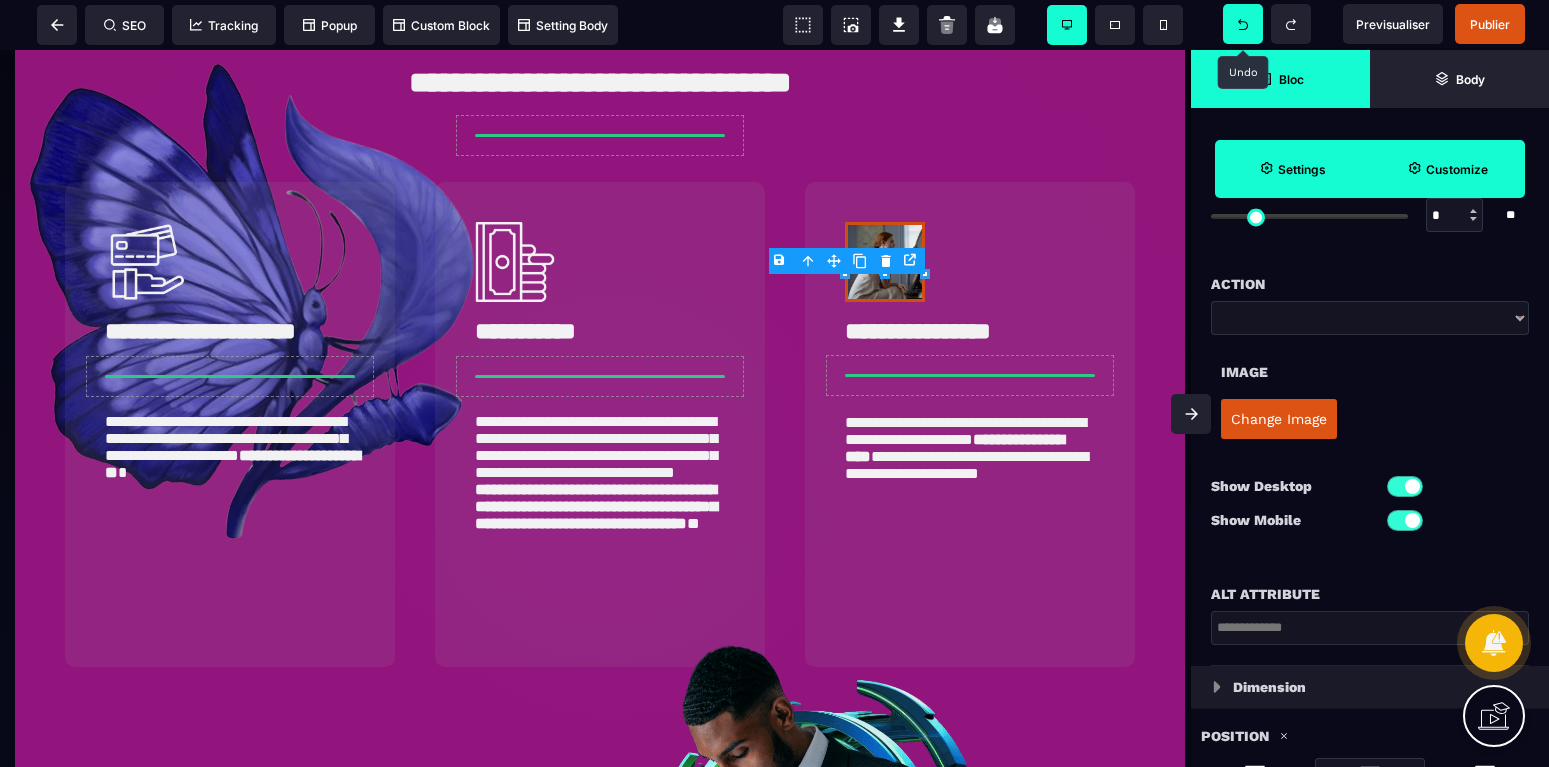 click on "**********" at bounding box center (1370, 318) 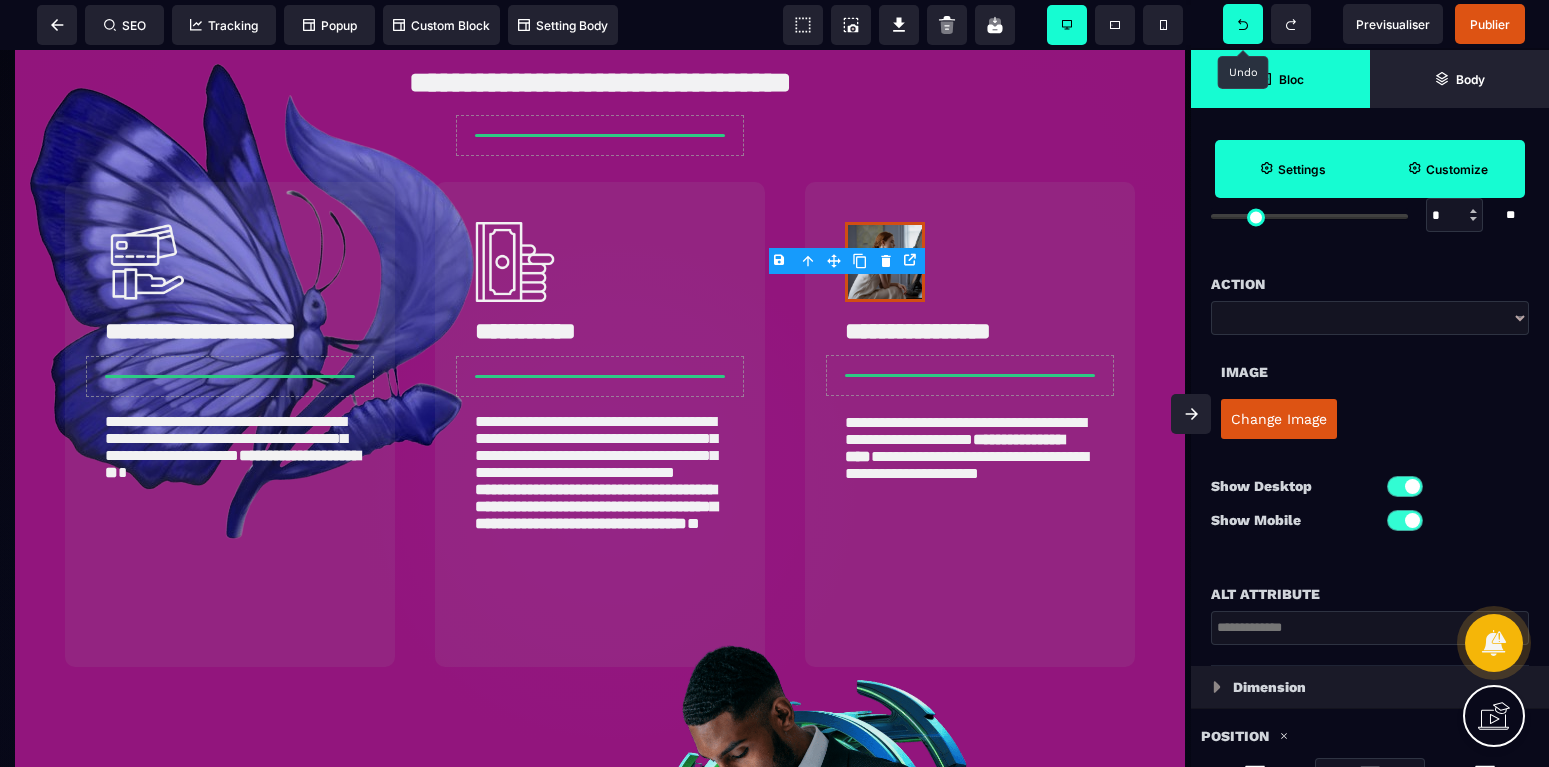 click on "**********" at bounding box center (1370, 318) 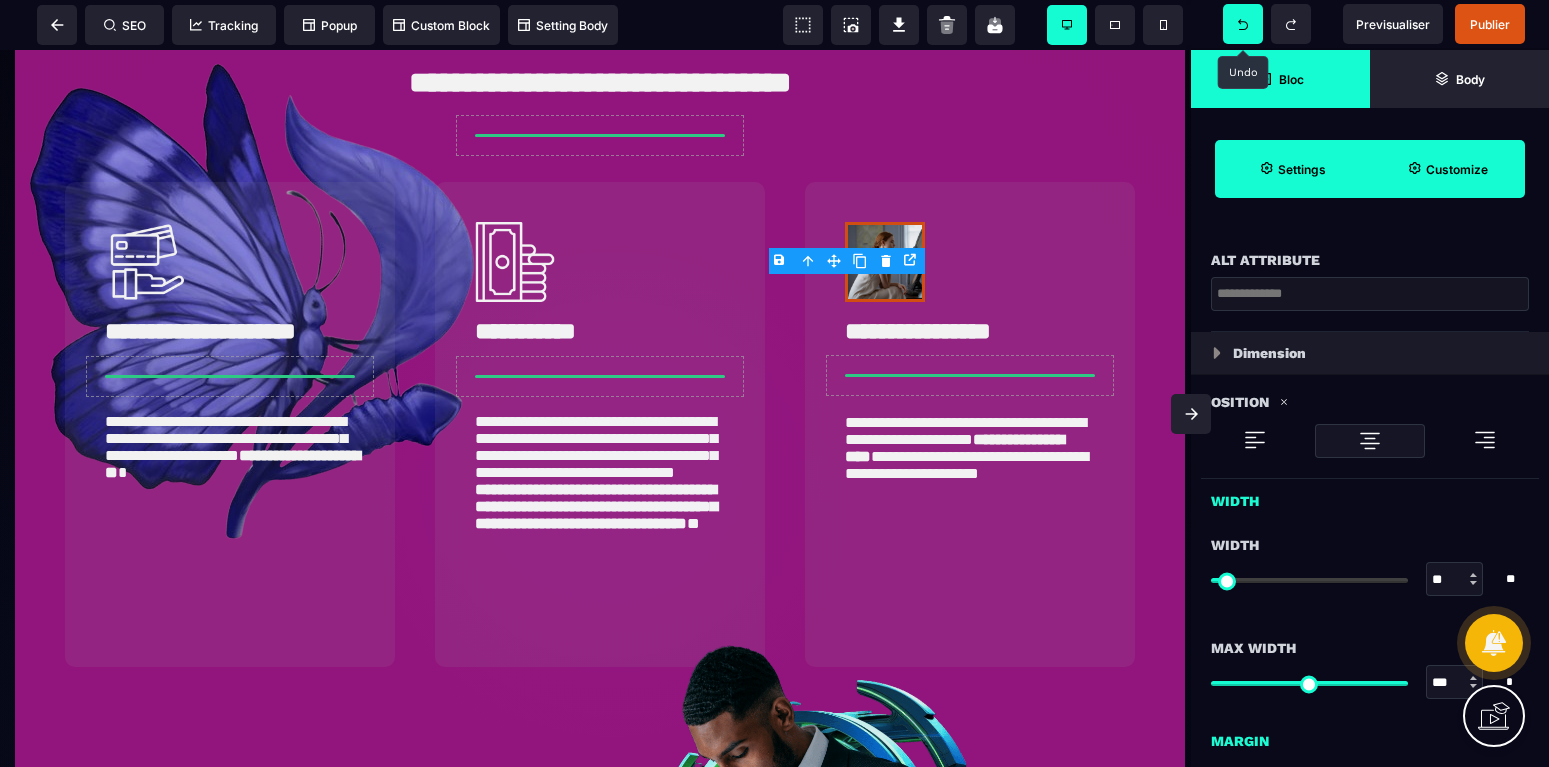 scroll, scrollTop: 504, scrollLeft: 0, axis: vertical 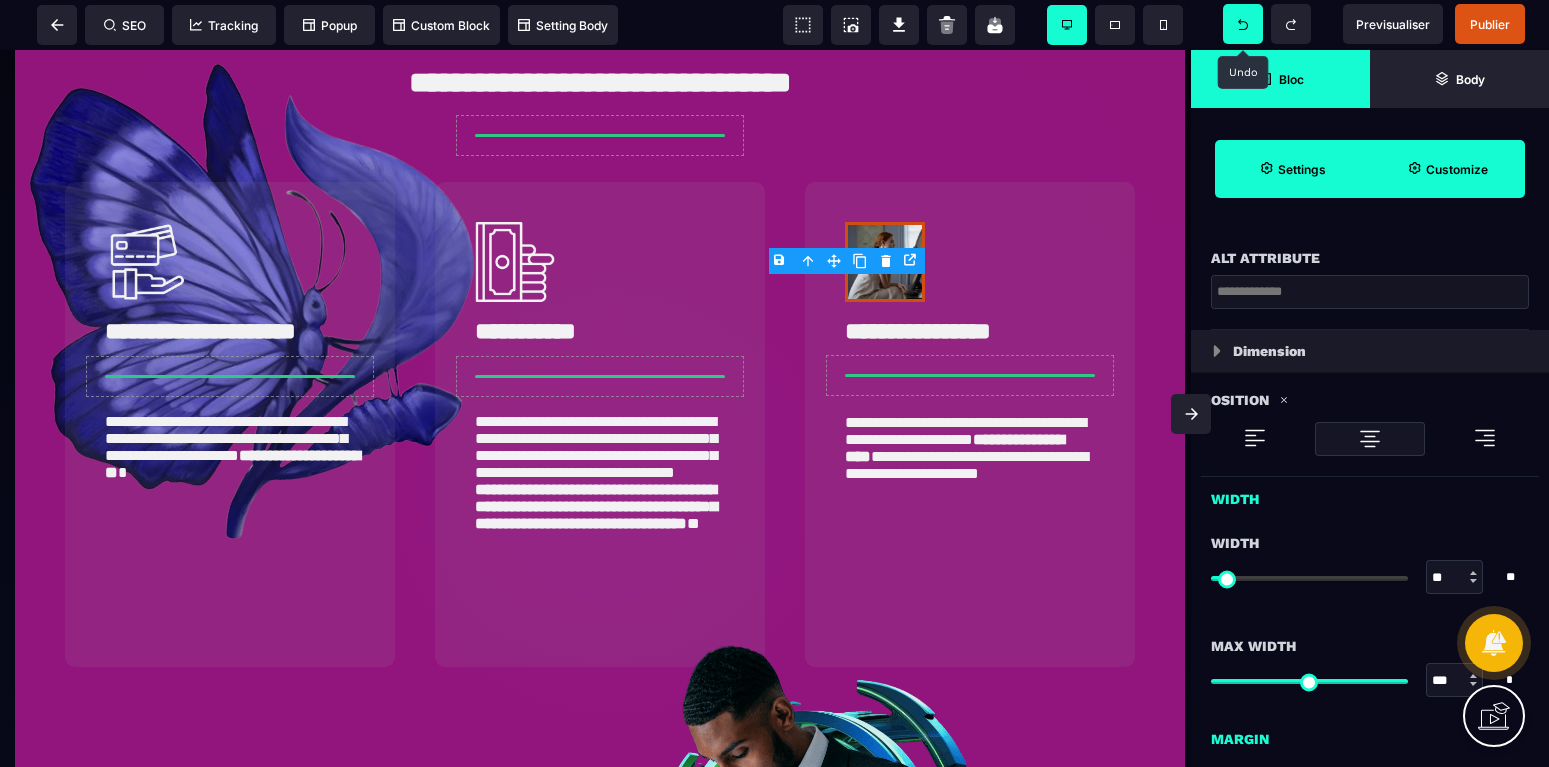 click at bounding box center (1370, 439) 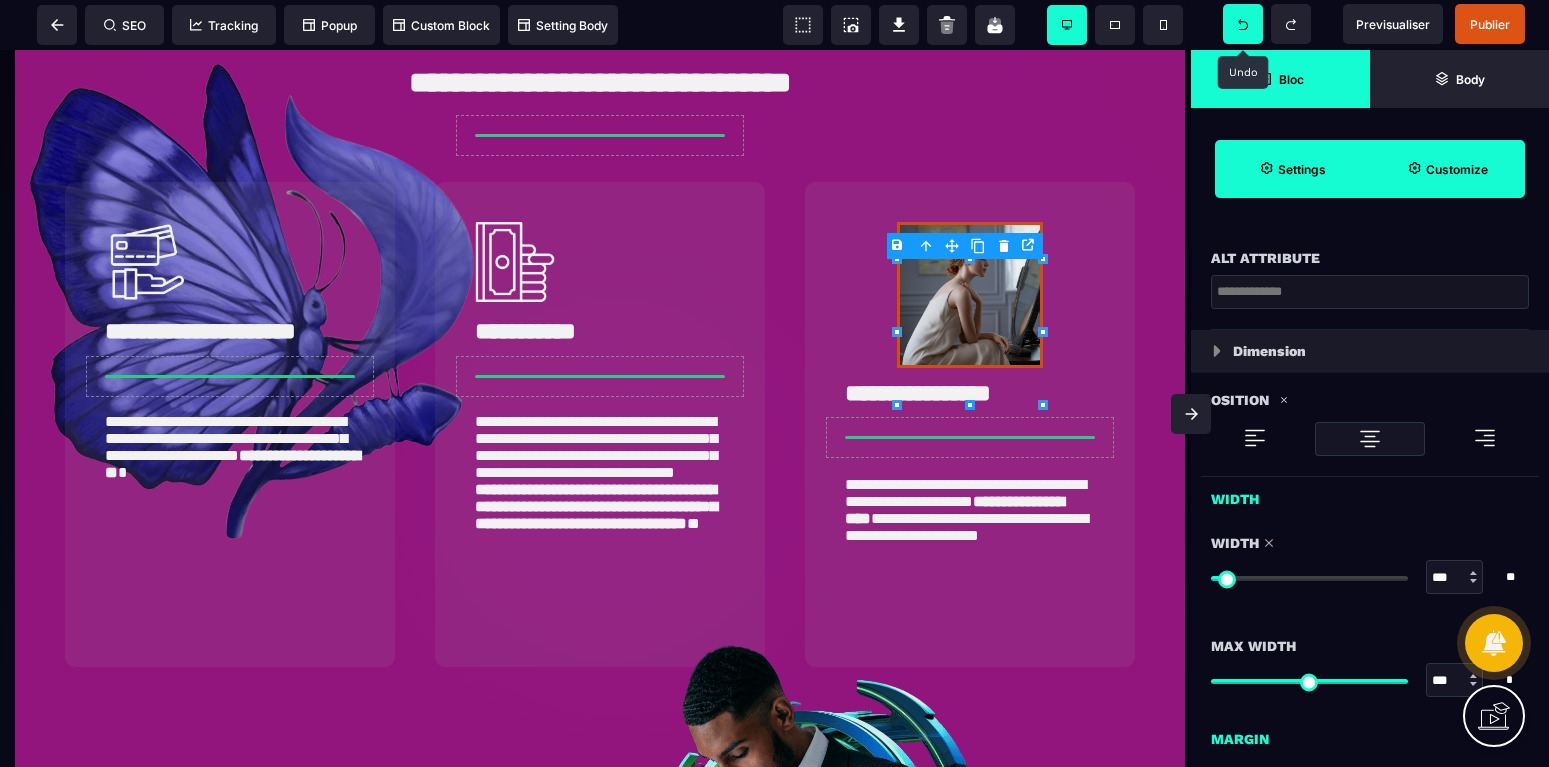click at bounding box center [1309, 578] 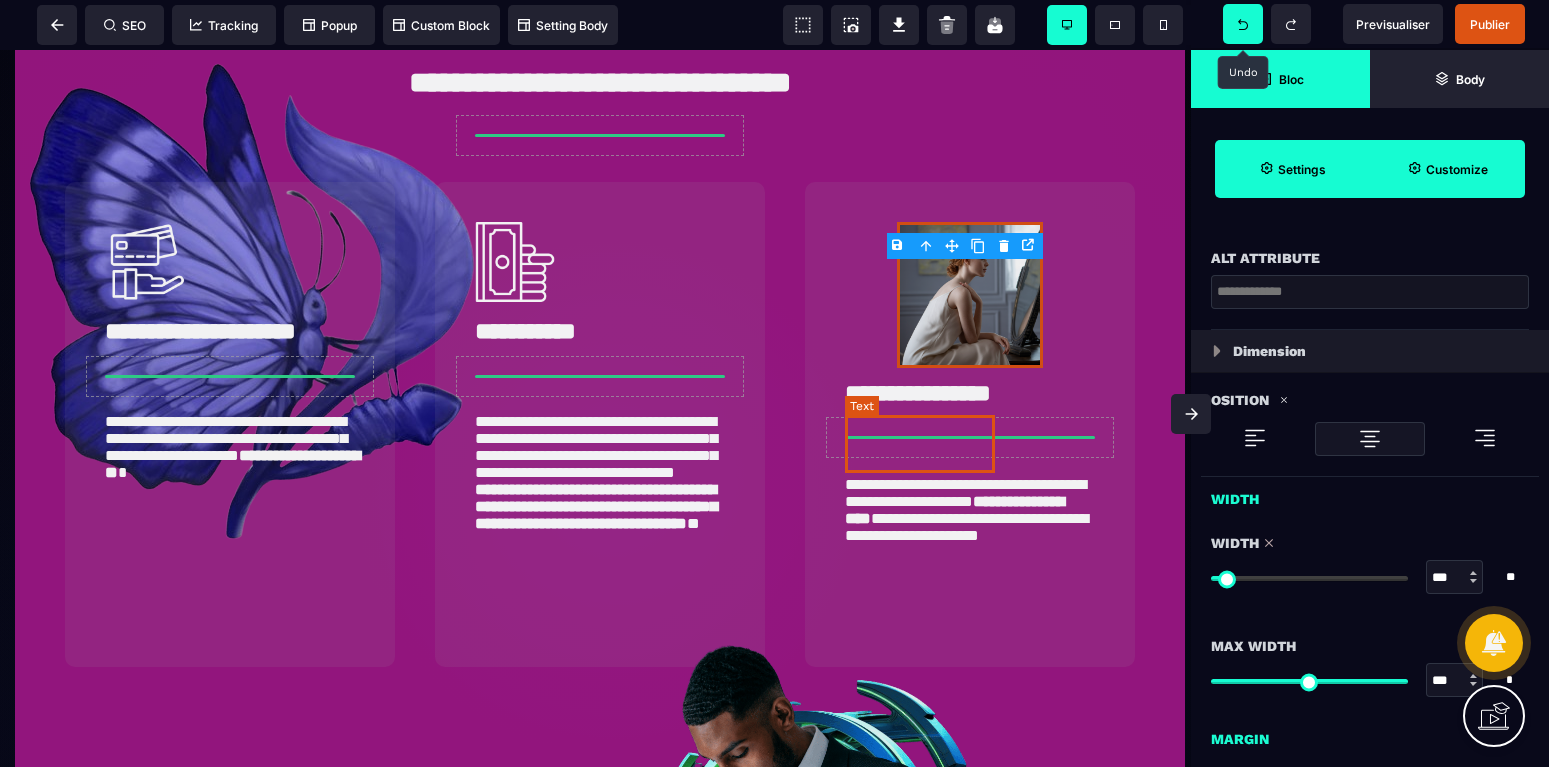 click on "**********" at bounding box center (918, 393) 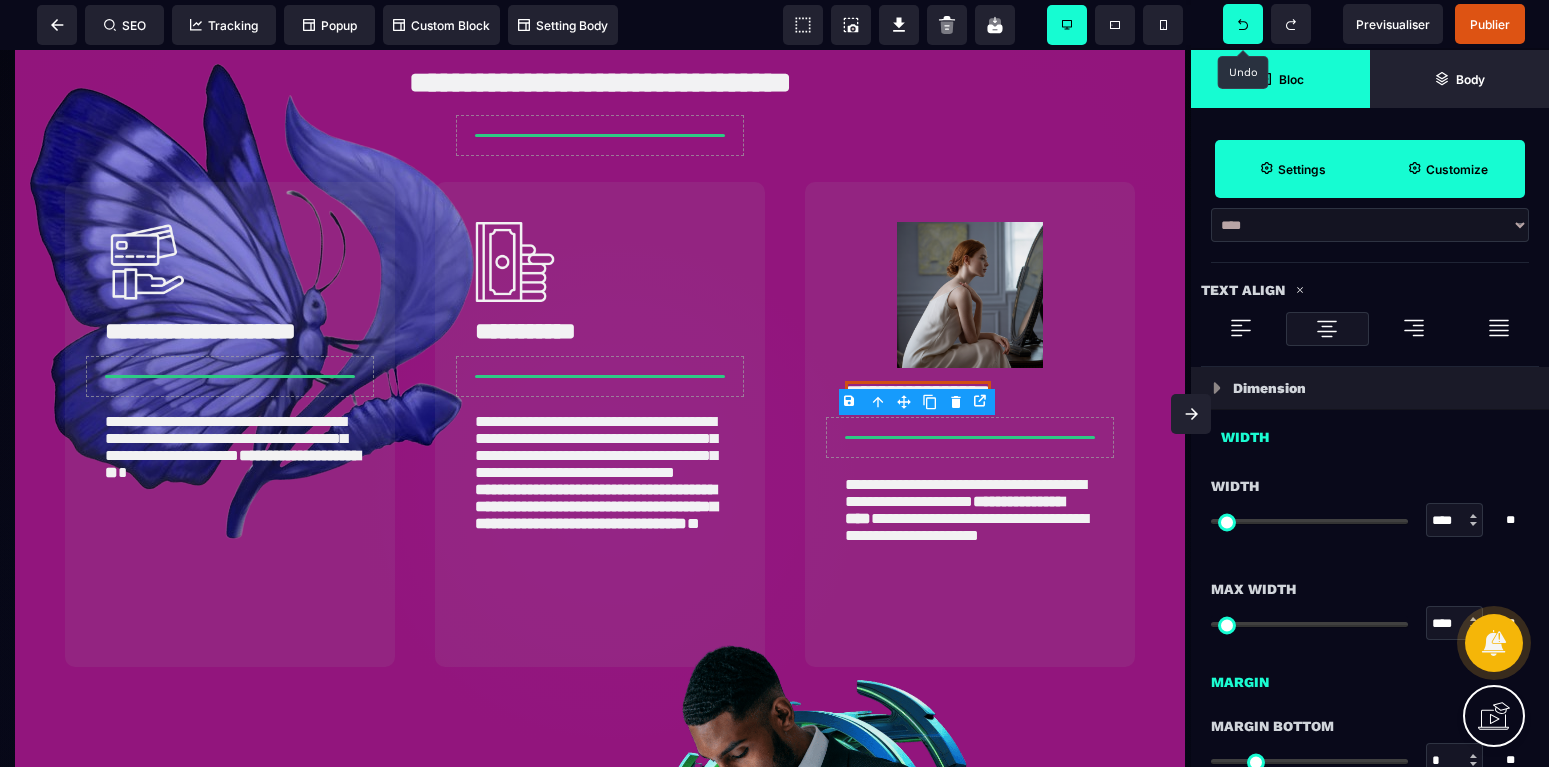 scroll, scrollTop: 1008, scrollLeft: 0, axis: vertical 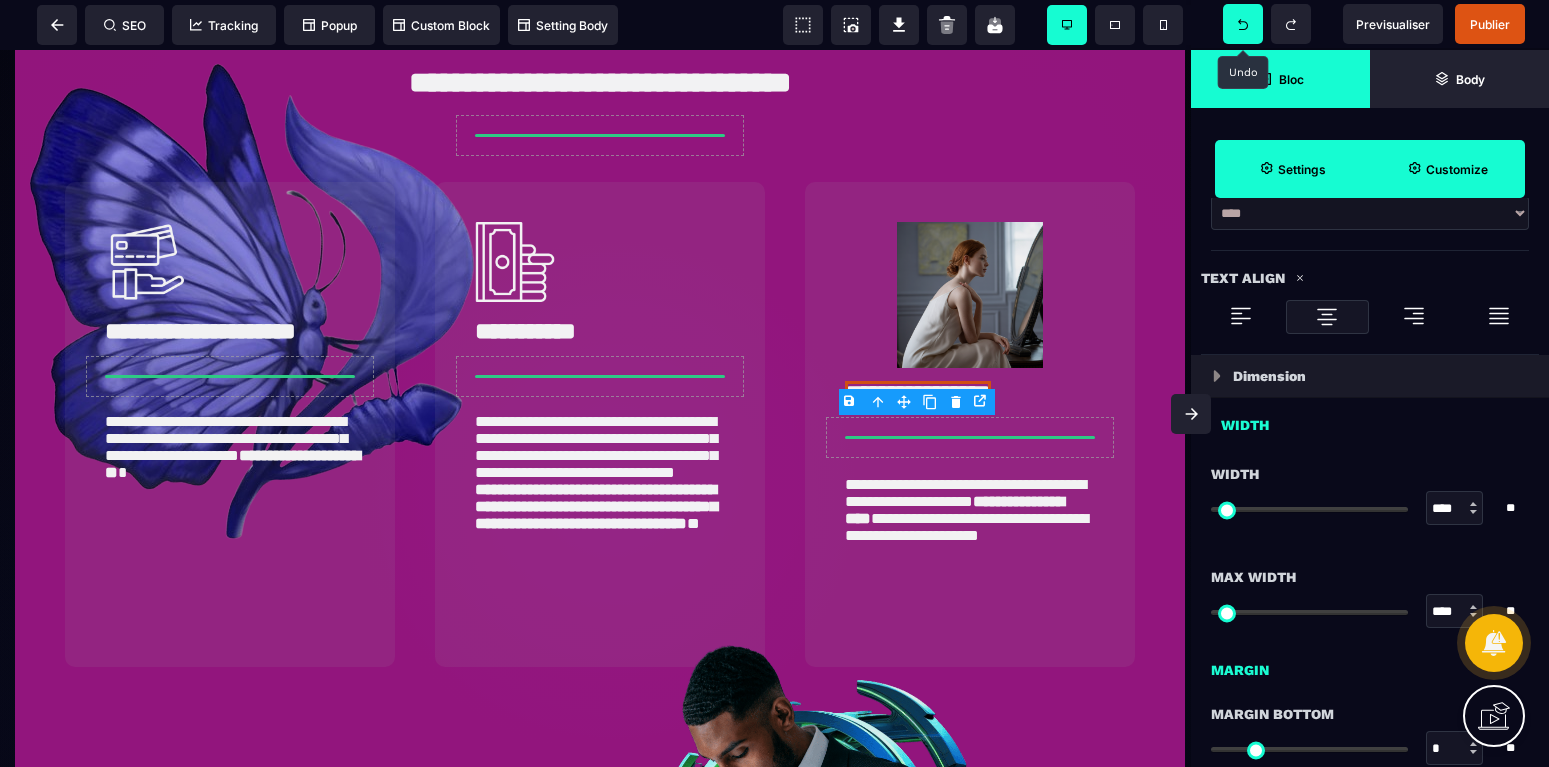 click at bounding box center [1327, 317] 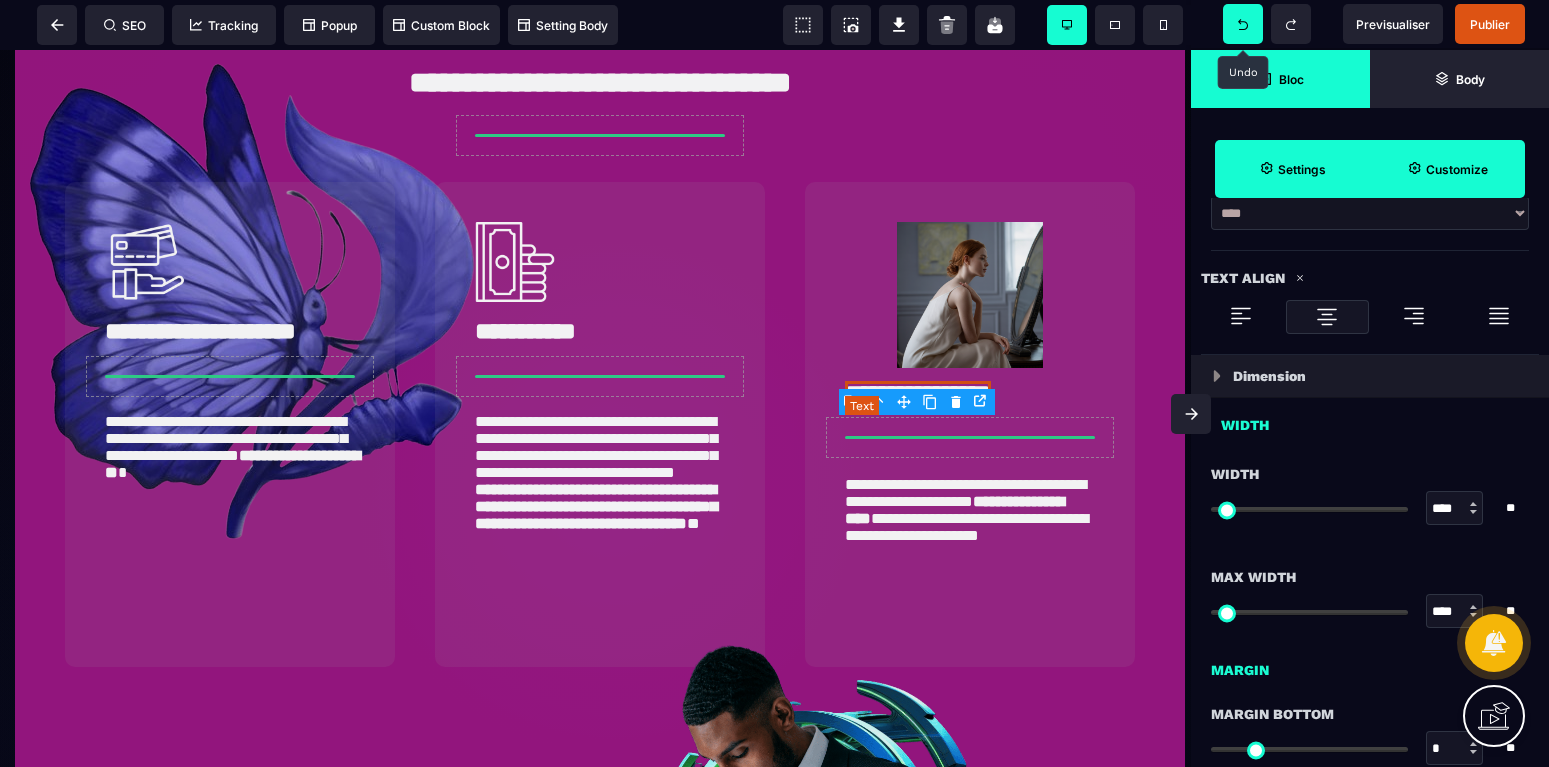 click on "**********" at bounding box center (918, 393) 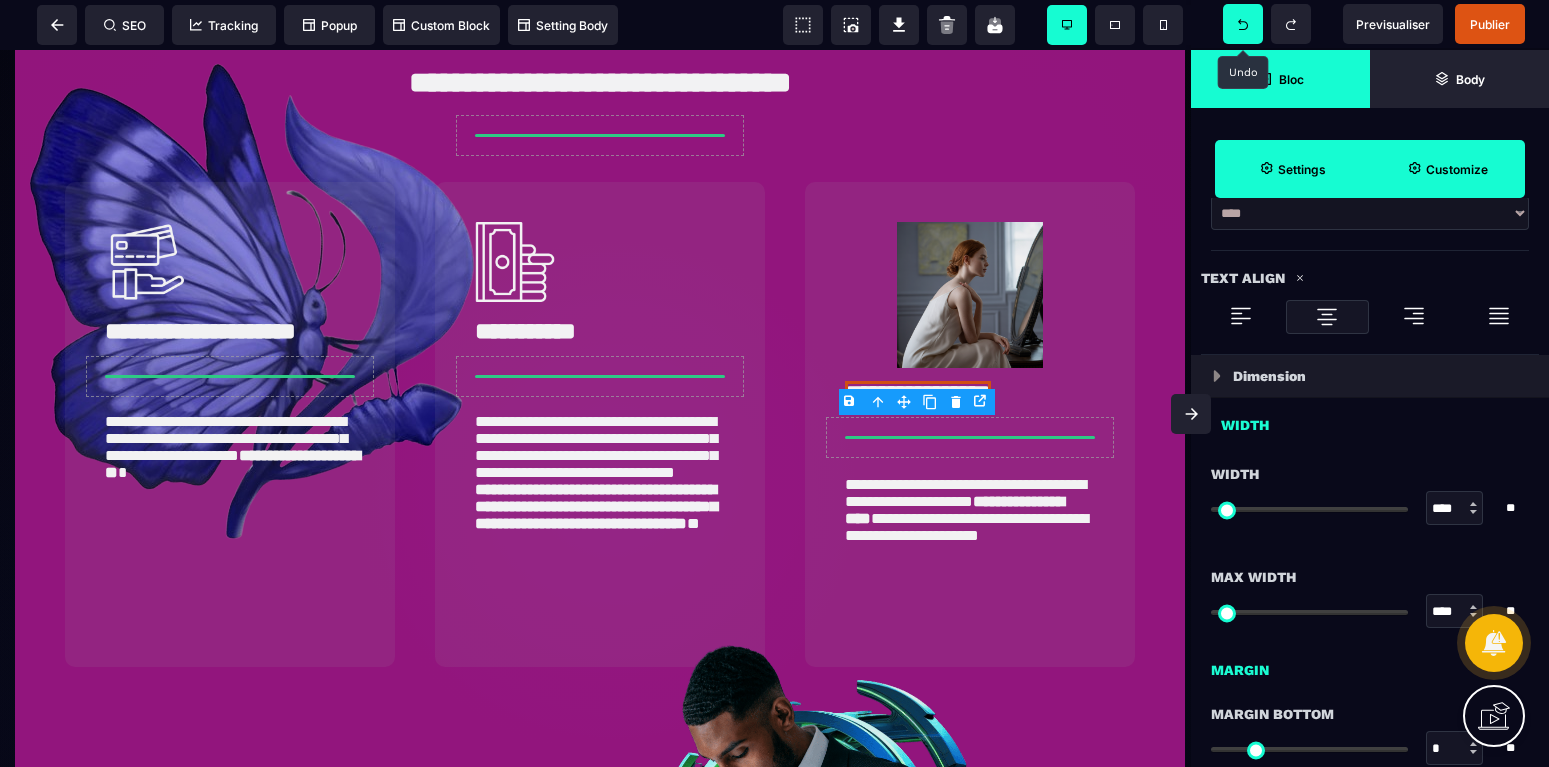 click at bounding box center [1327, 317] 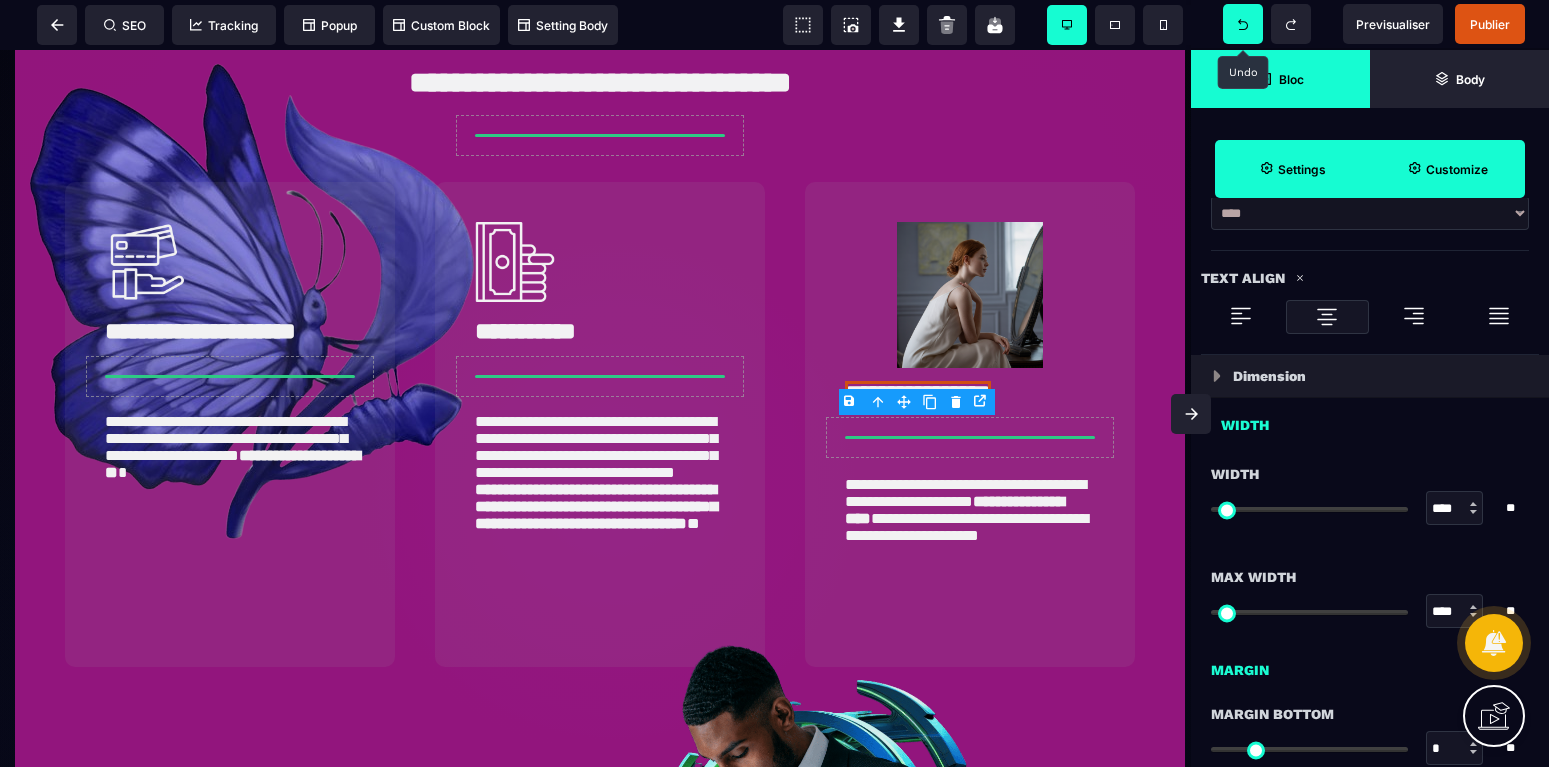 click at bounding box center (1327, 317) 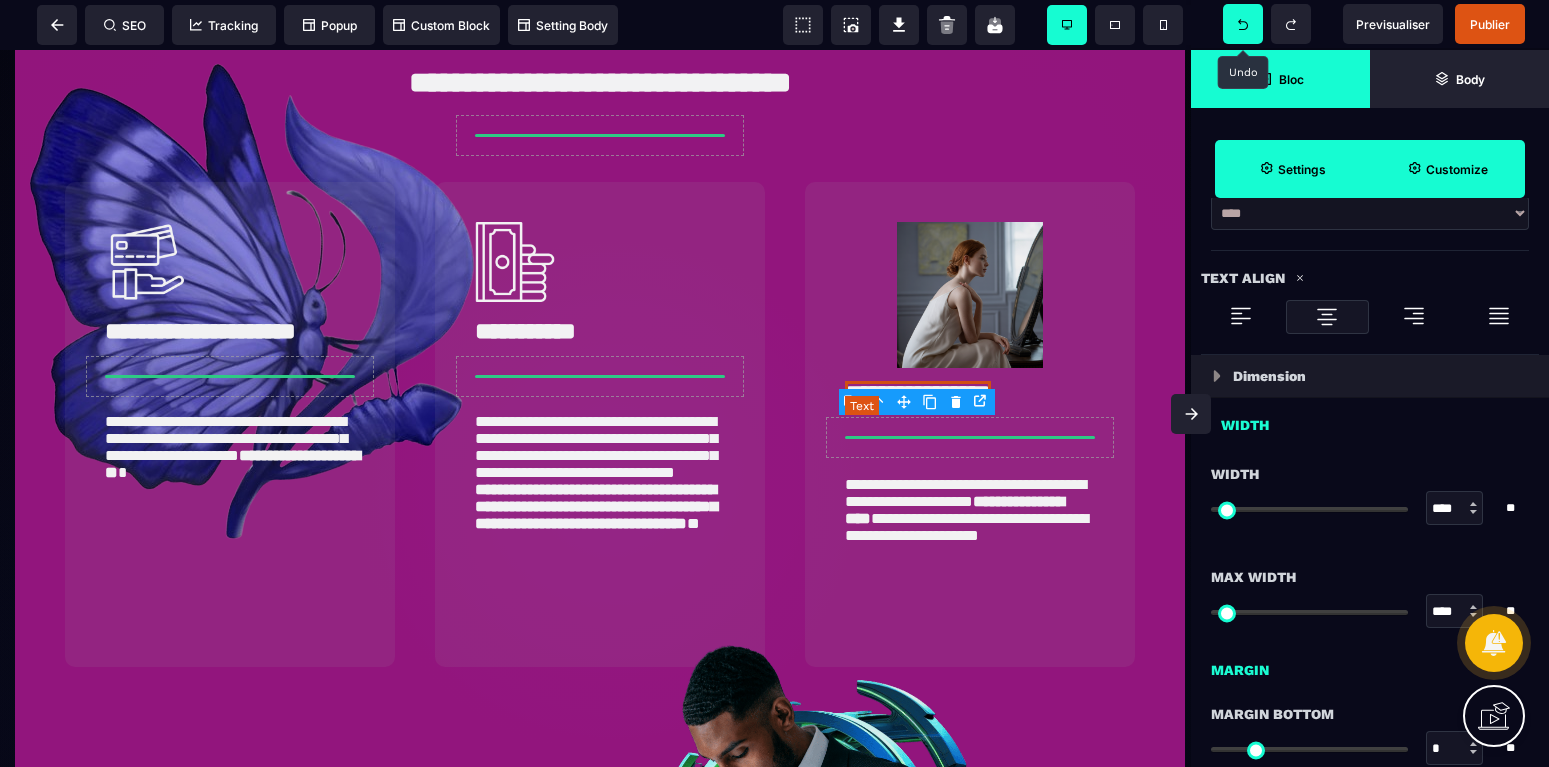 click on "**********" at bounding box center [918, 393] 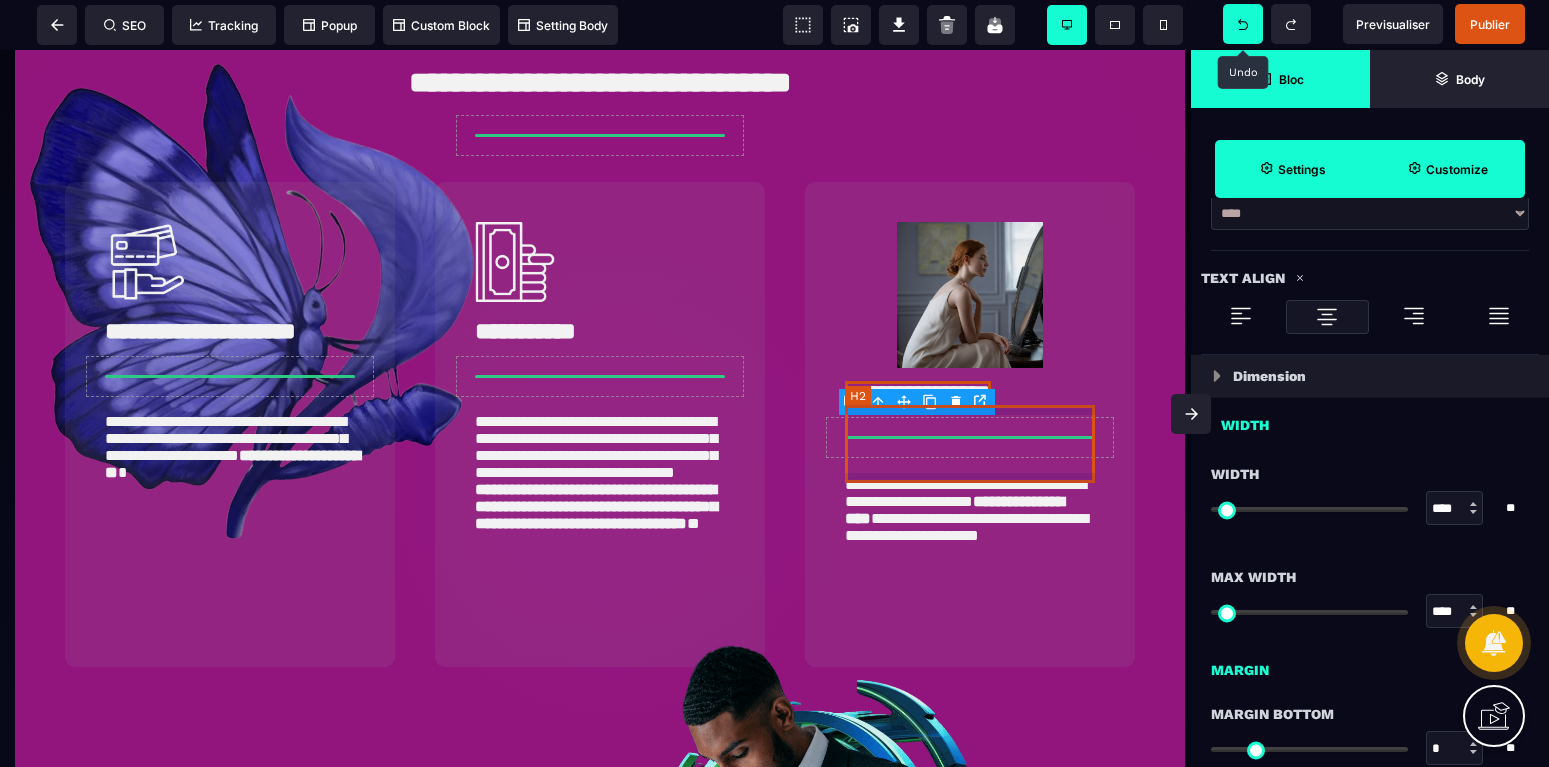 click on "**********" at bounding box center [970, 392] 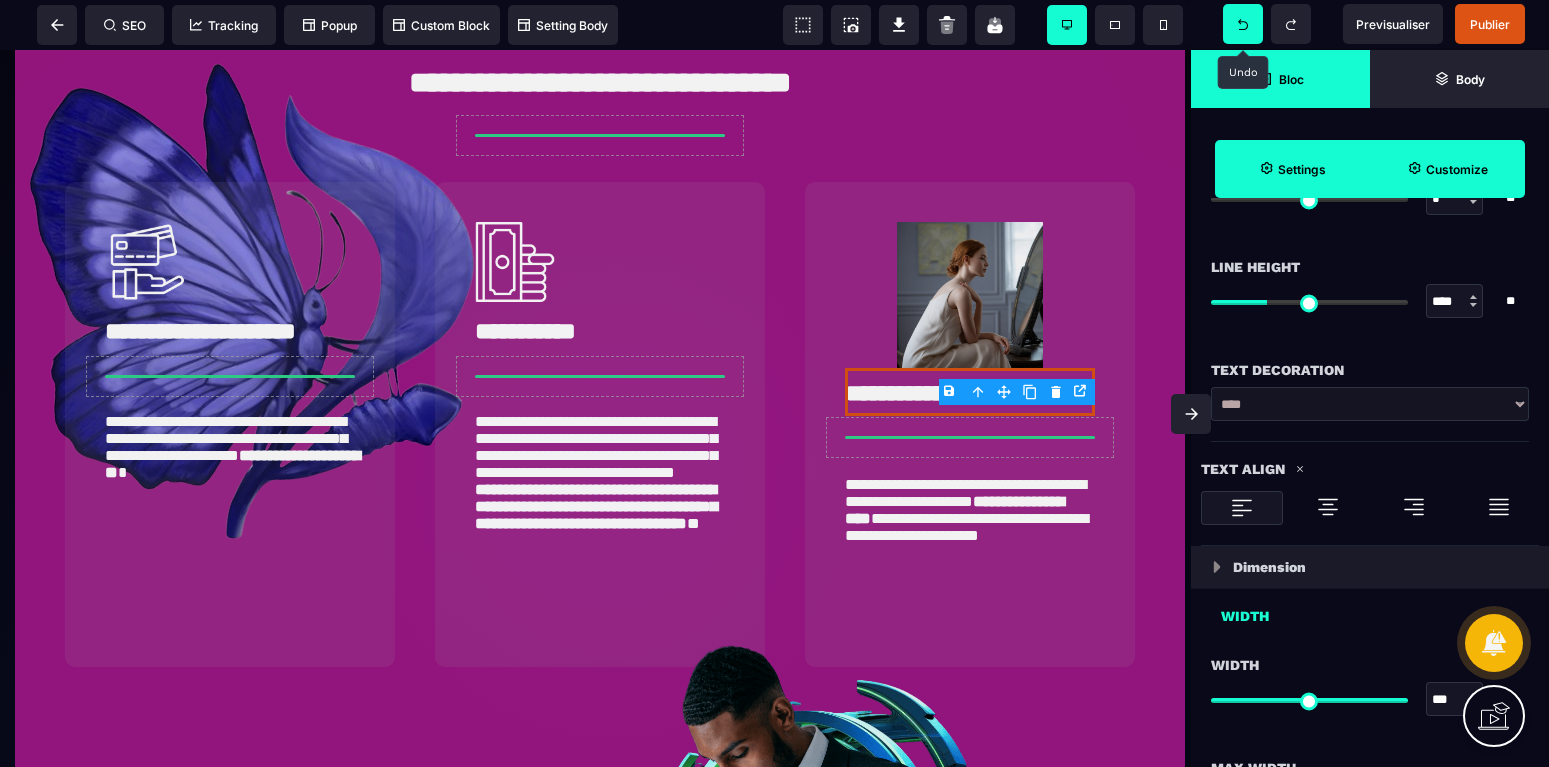scroll, scrollTop: 840, scrollLeft: 0, axis: vertical 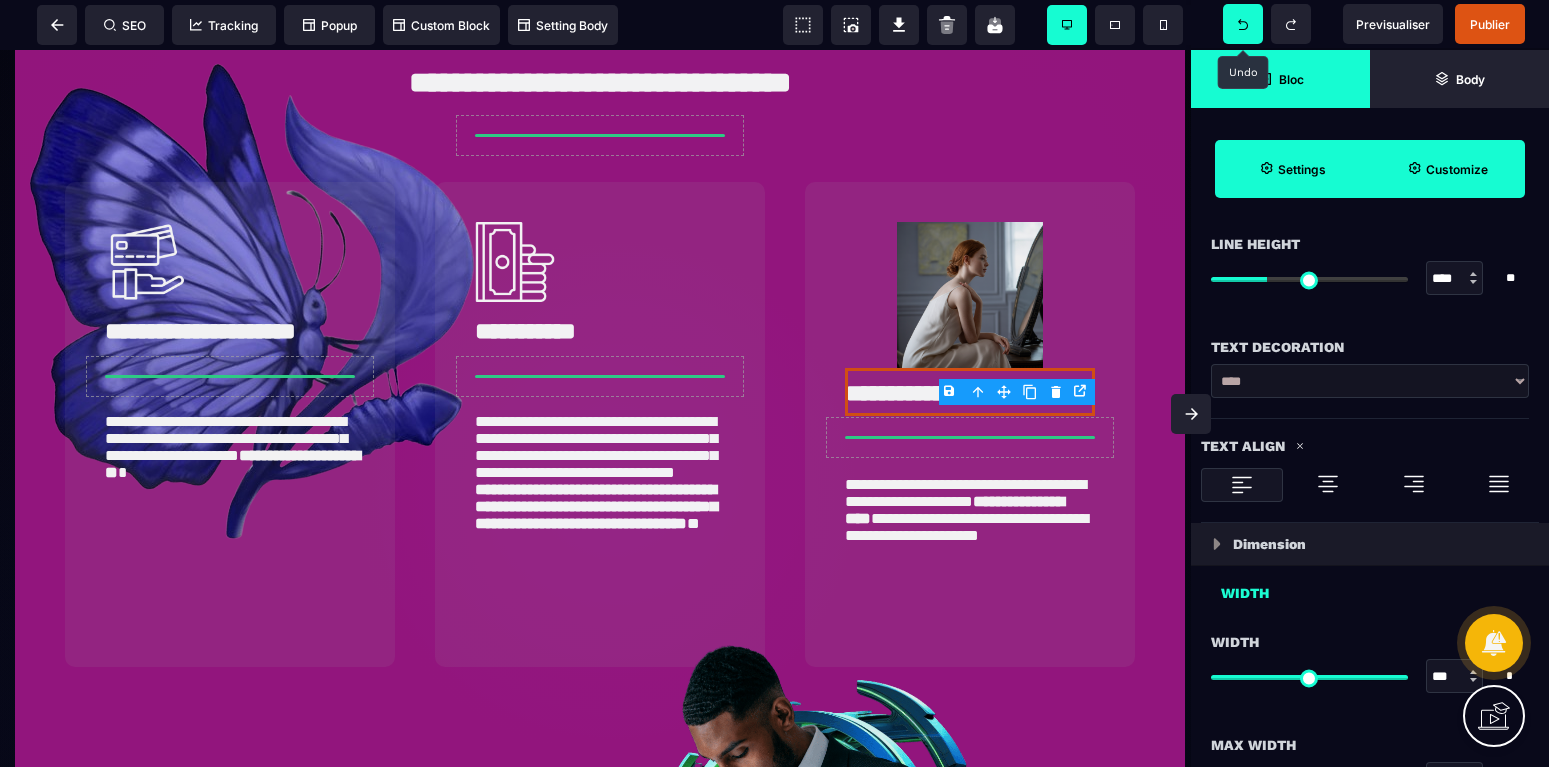 click at bounding box center [1328, 484] 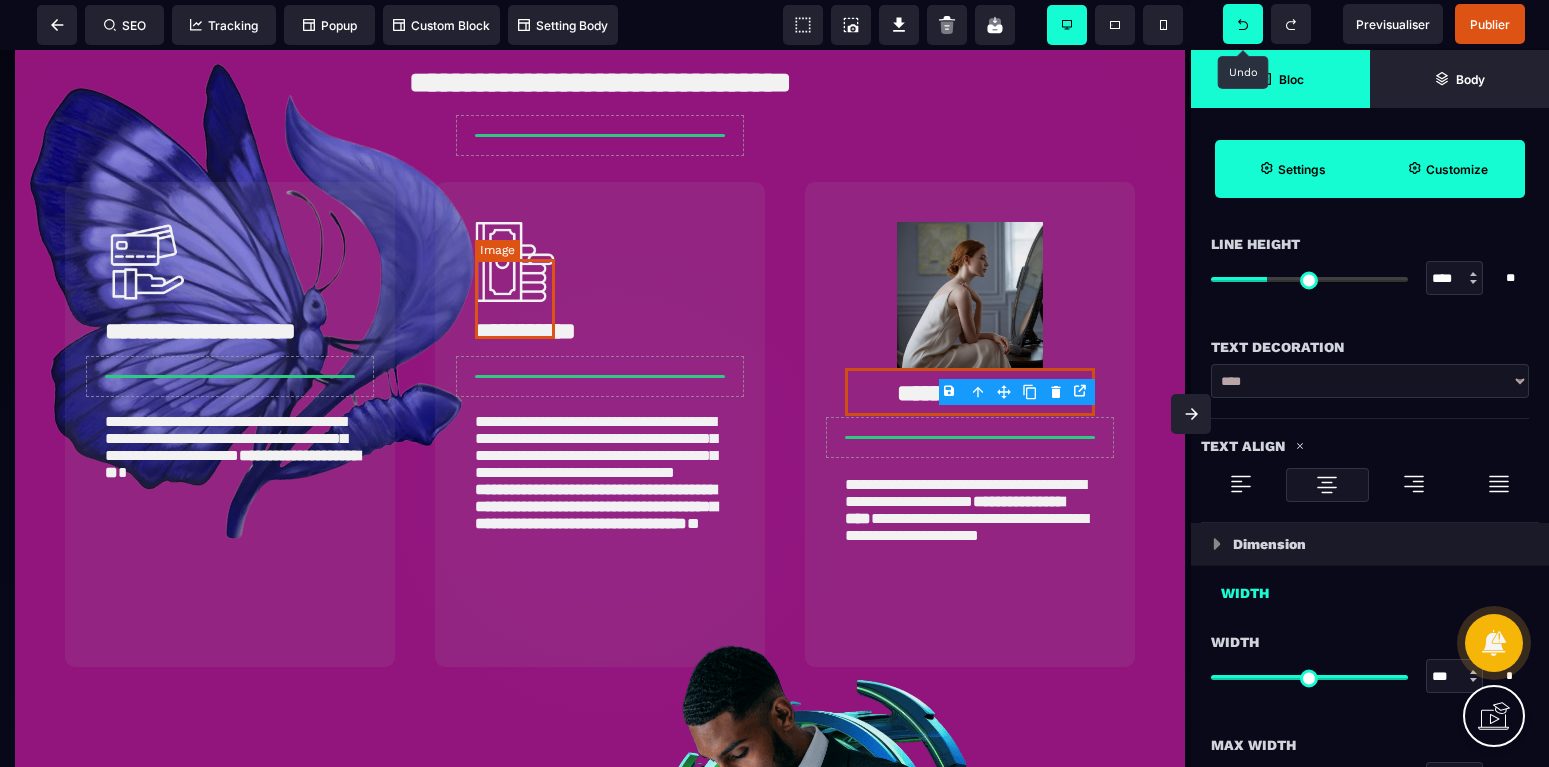 click at bounding box center [515, 262] 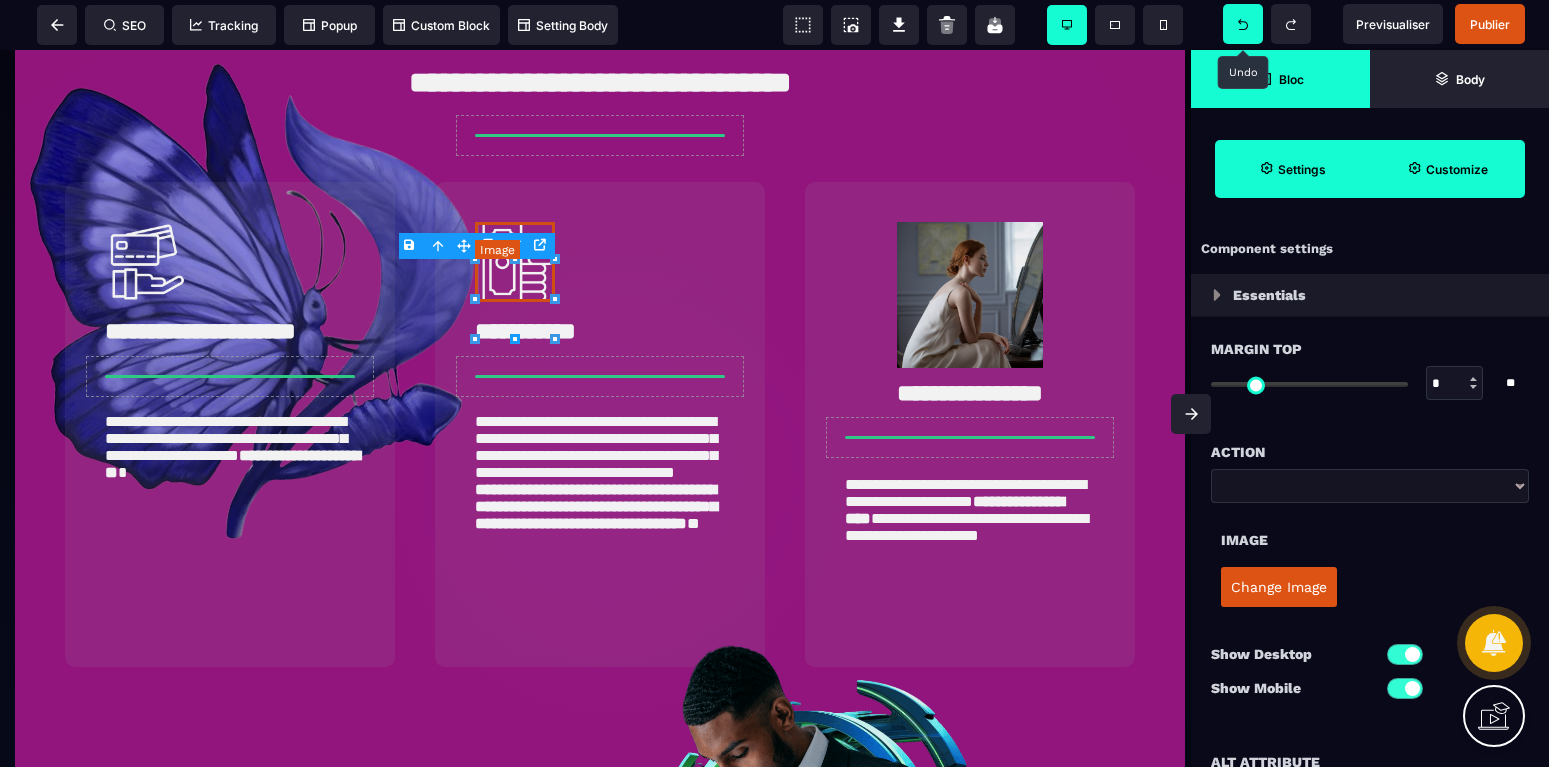 click at bounding box center (515, 262) 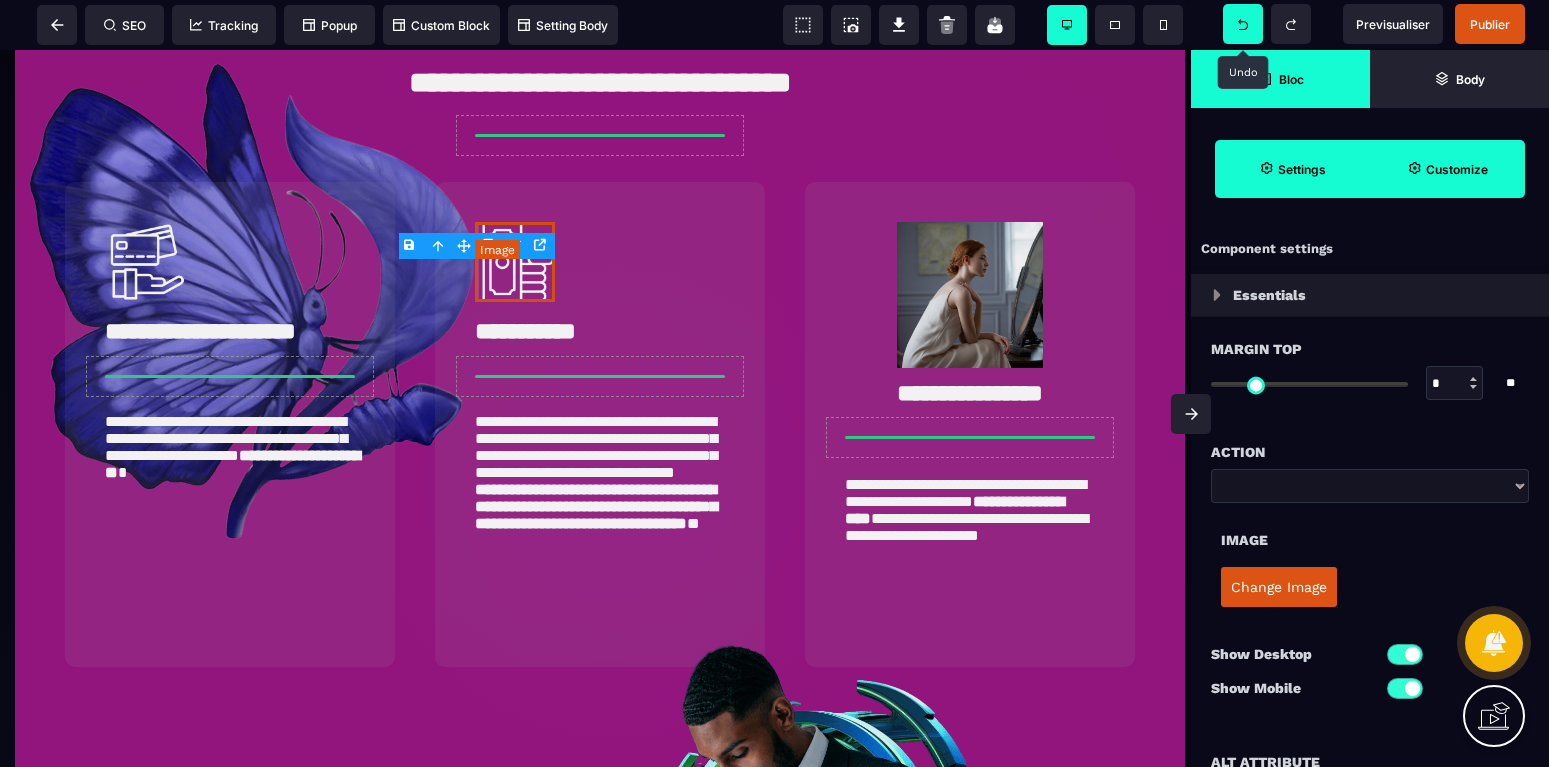 click at bounding box center [515, 262] 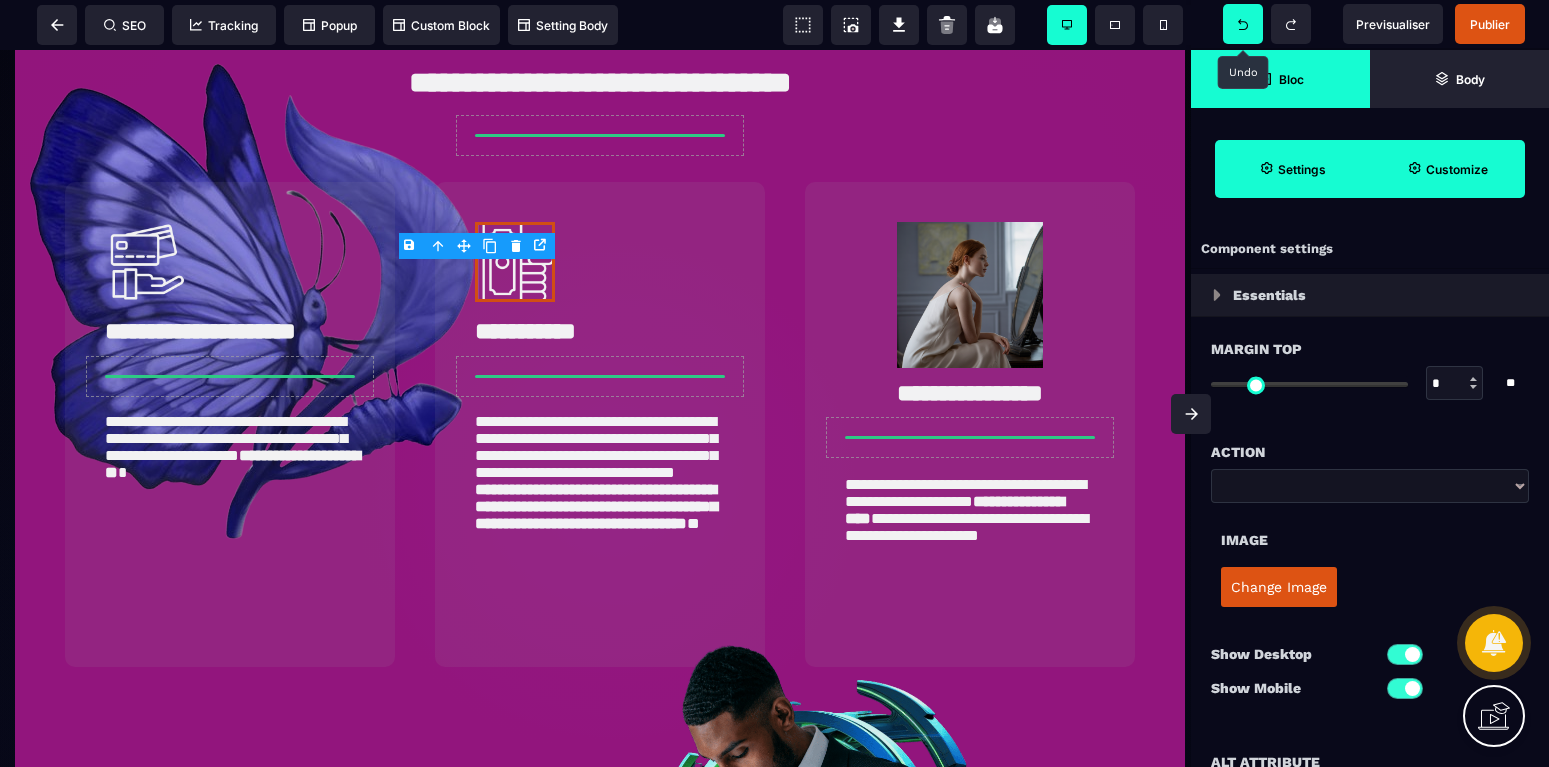 click on "Change Image" at bounding box center (1279, 587) 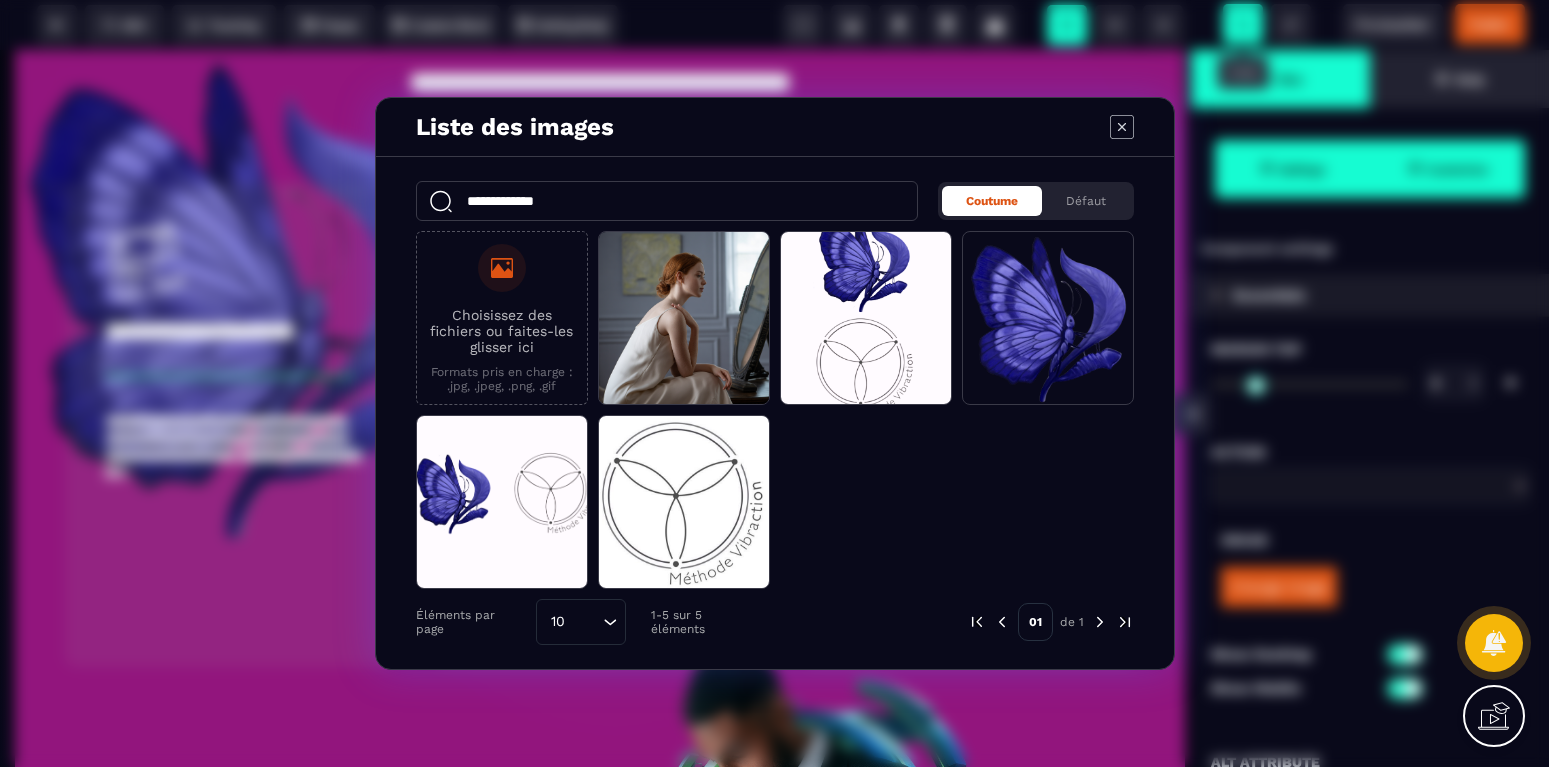 click on "Choisissez des fichiers ou faites-les glisser ici Formats pris en charge : .jpg, .jpeg, .png, .gif" at bounding box center [502, 318] 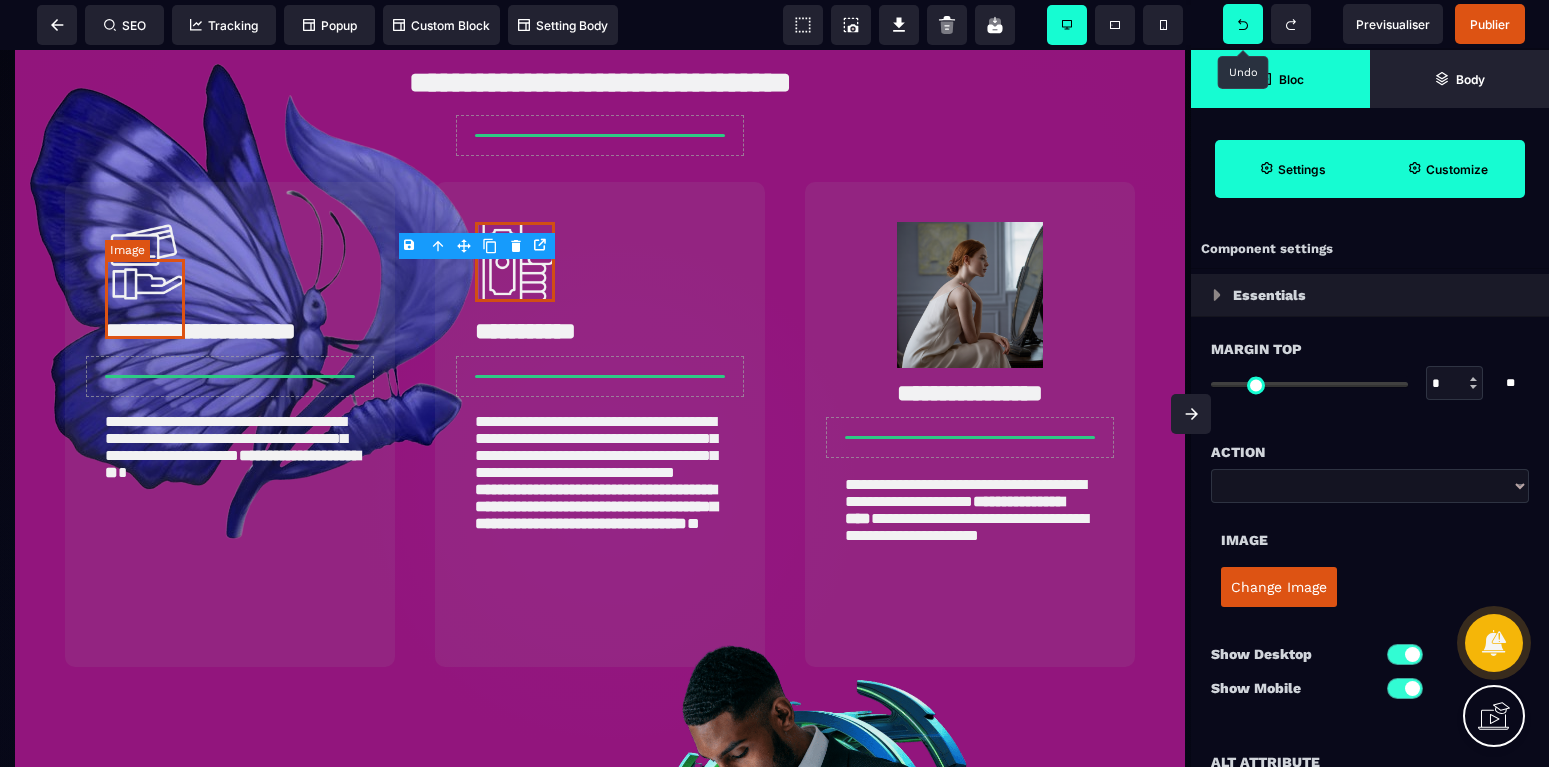 click at bounding box center (145, 262) 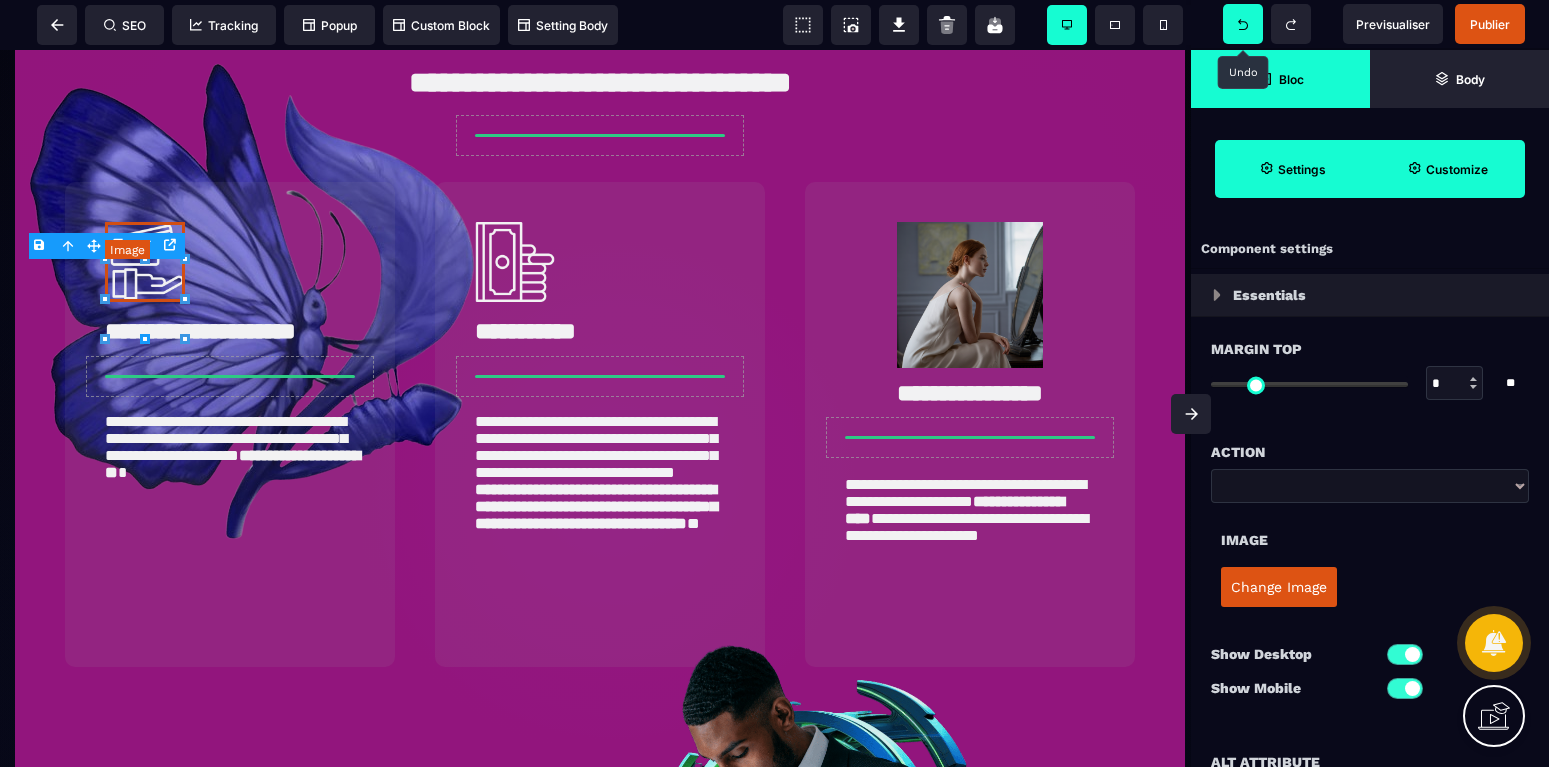 click at bounding box center (145, 262) 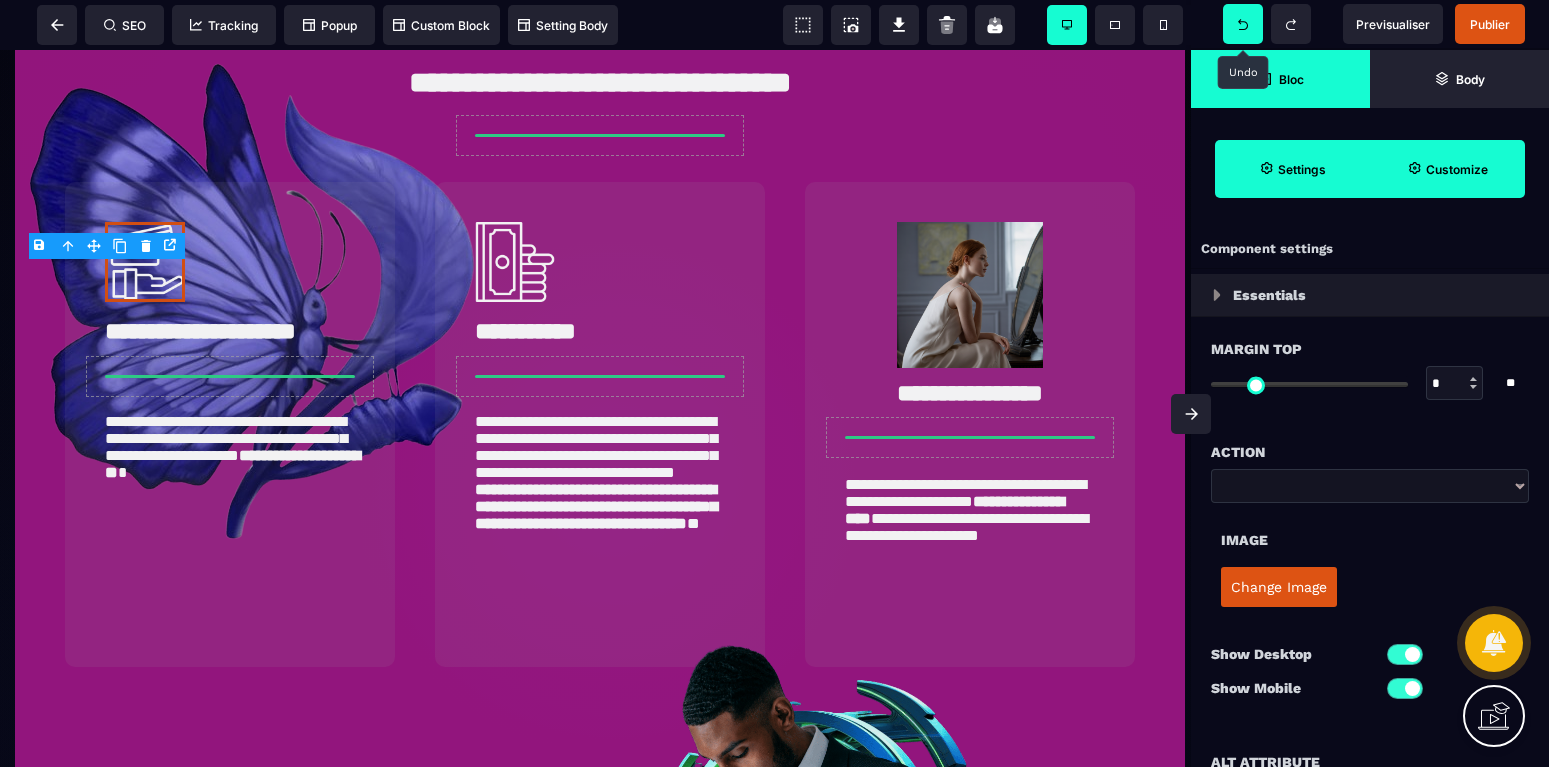 click on "Change Image" at bounding box center [1279, 587] 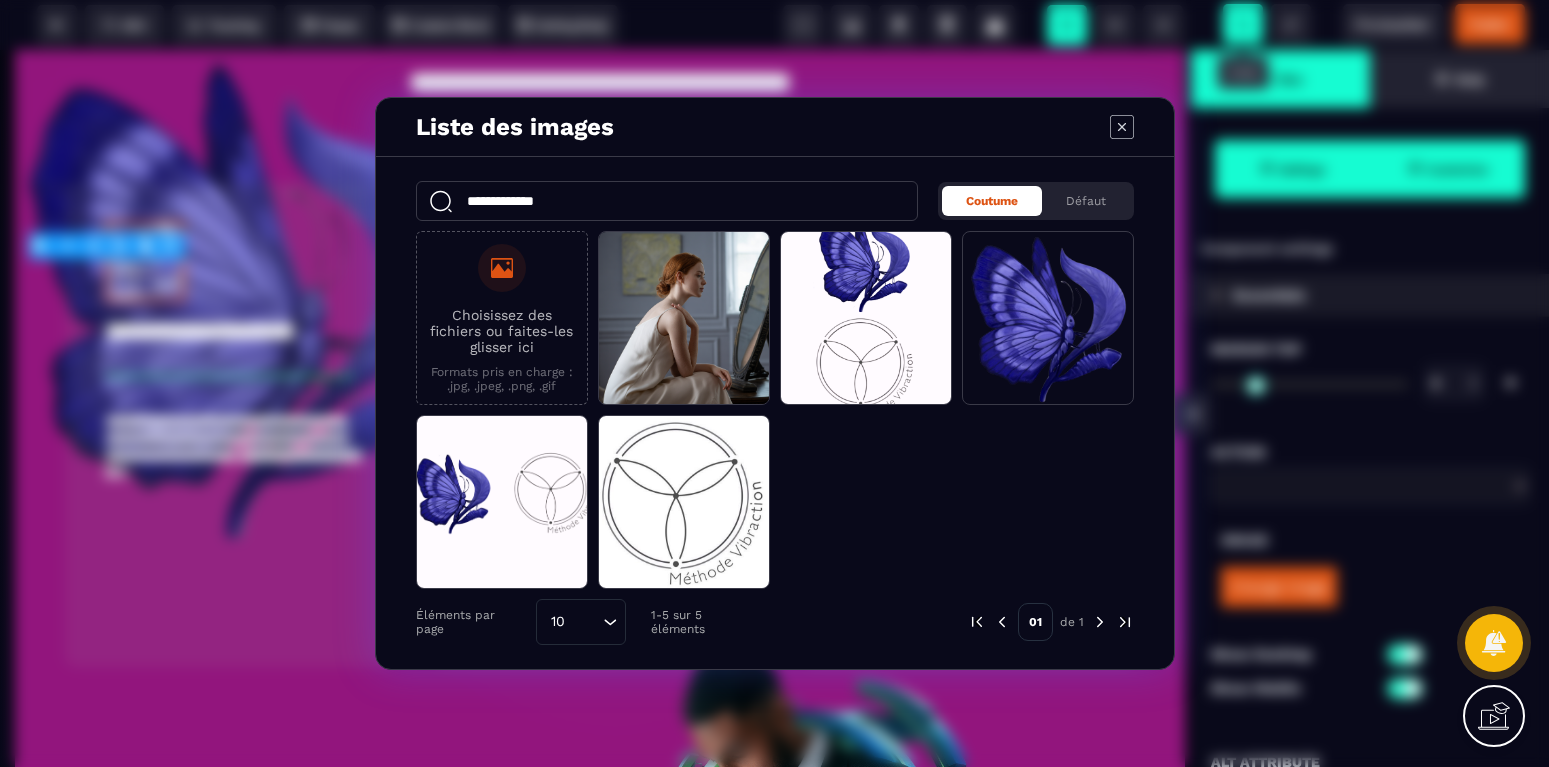 click on "Choisissez des fichiers ou faites-les glisser ici Formats pris en charge : .jpg, .jpeg, .png, .gif" at bounding box center [502, 318] 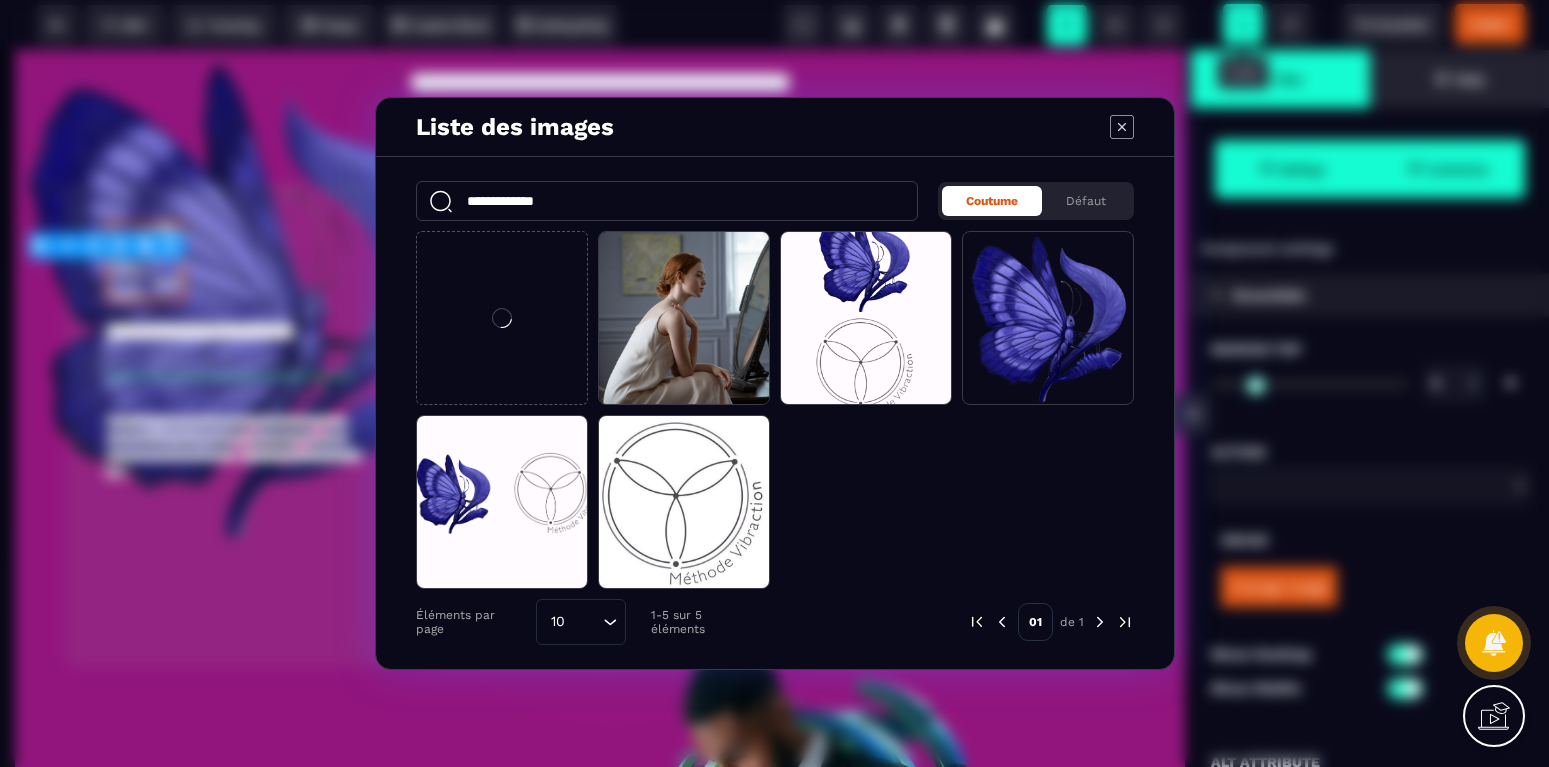 click at bounding box center (502, 318) 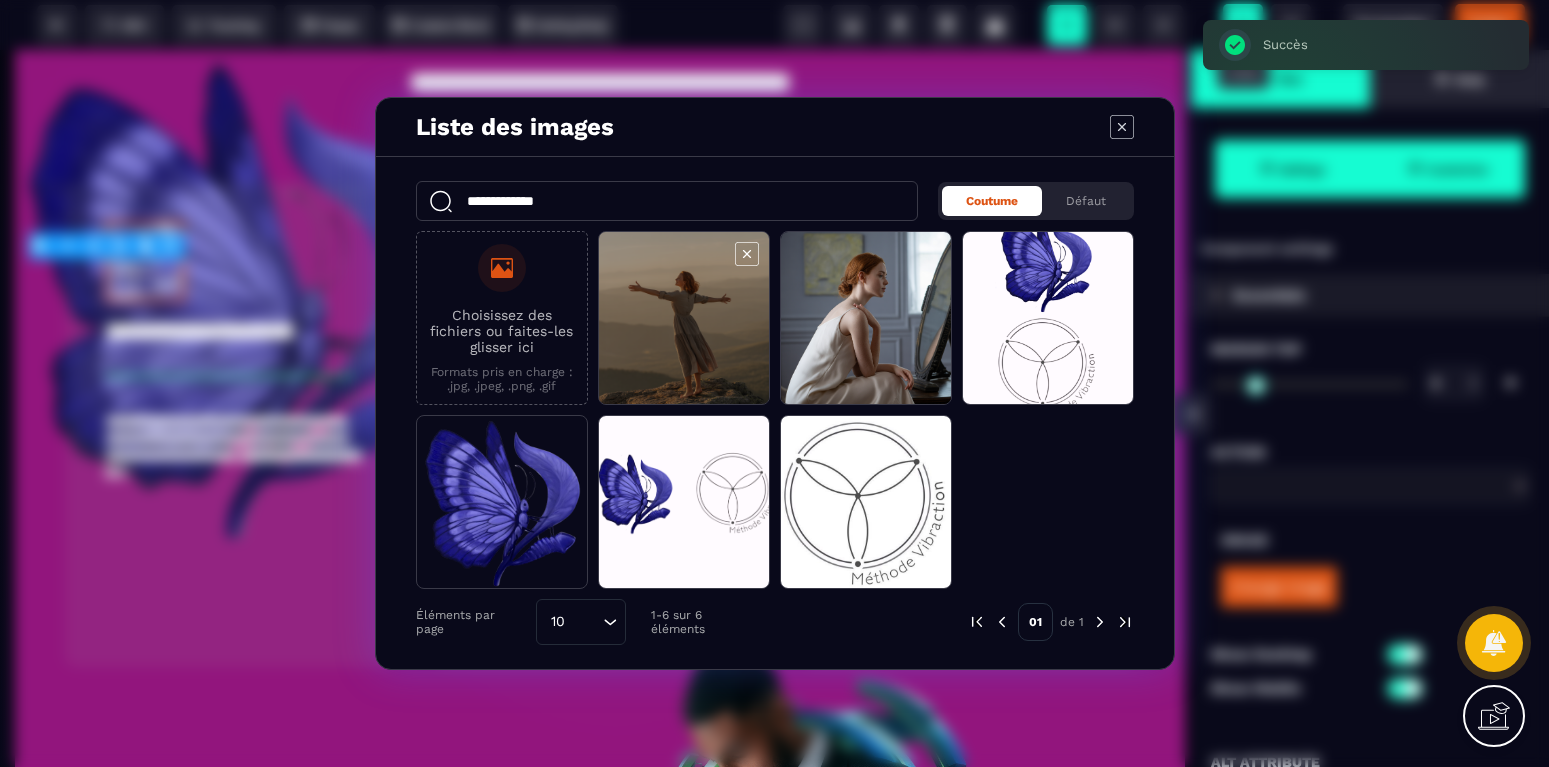 click at bounding box center (684, 319) 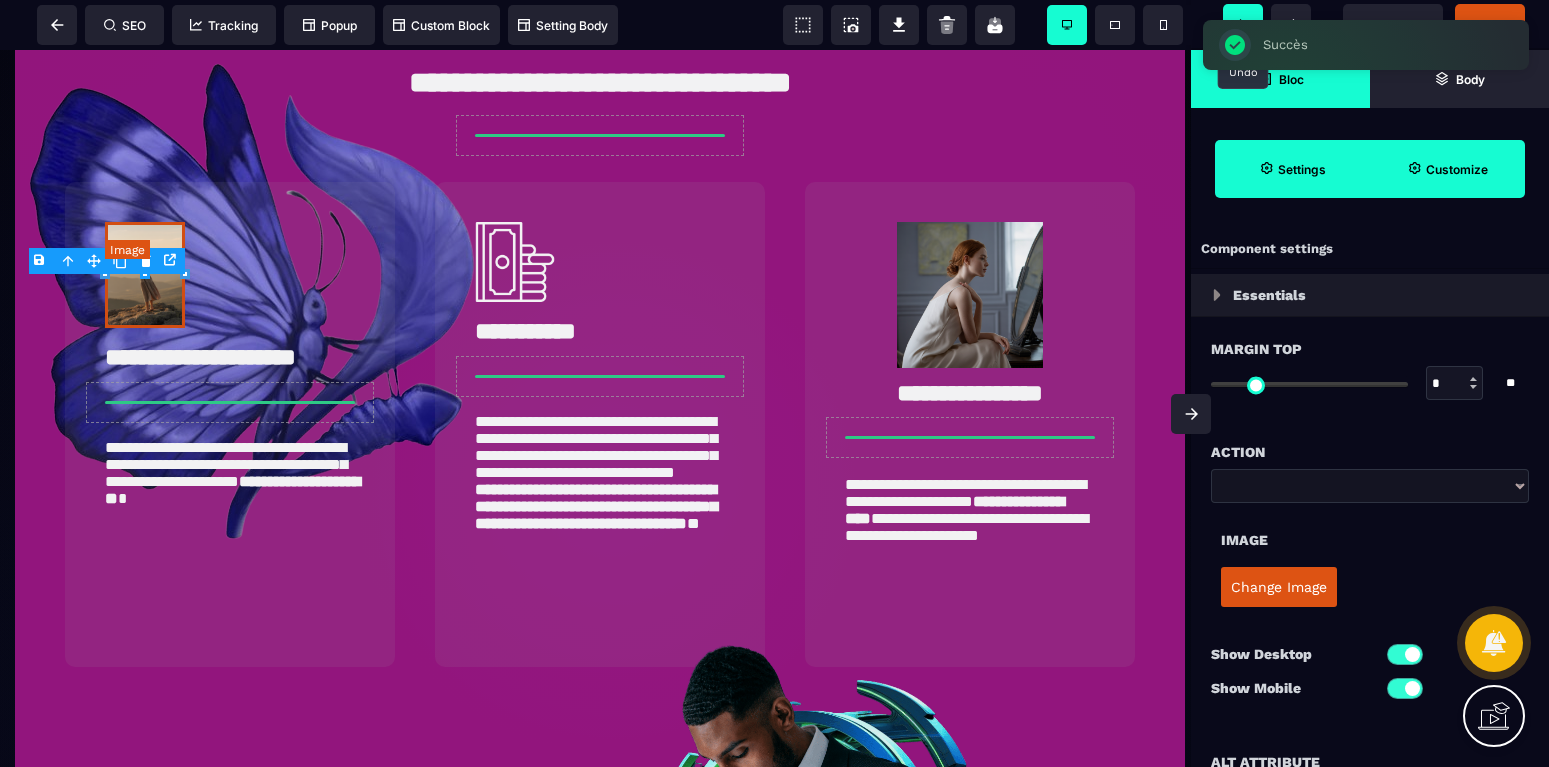 click at bounding box center [145, 275] 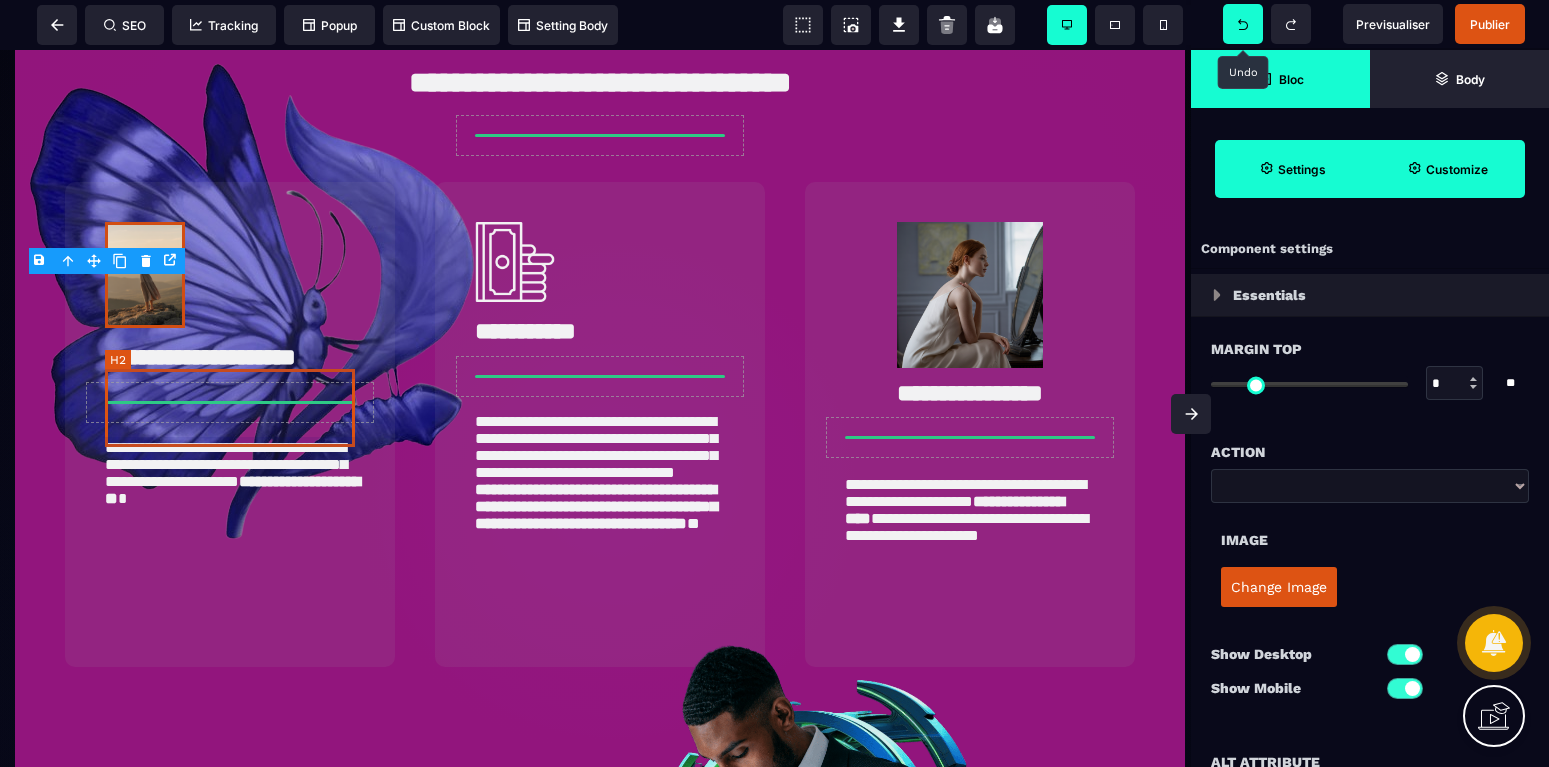 click on "**********" at bounding box center [230, 356] 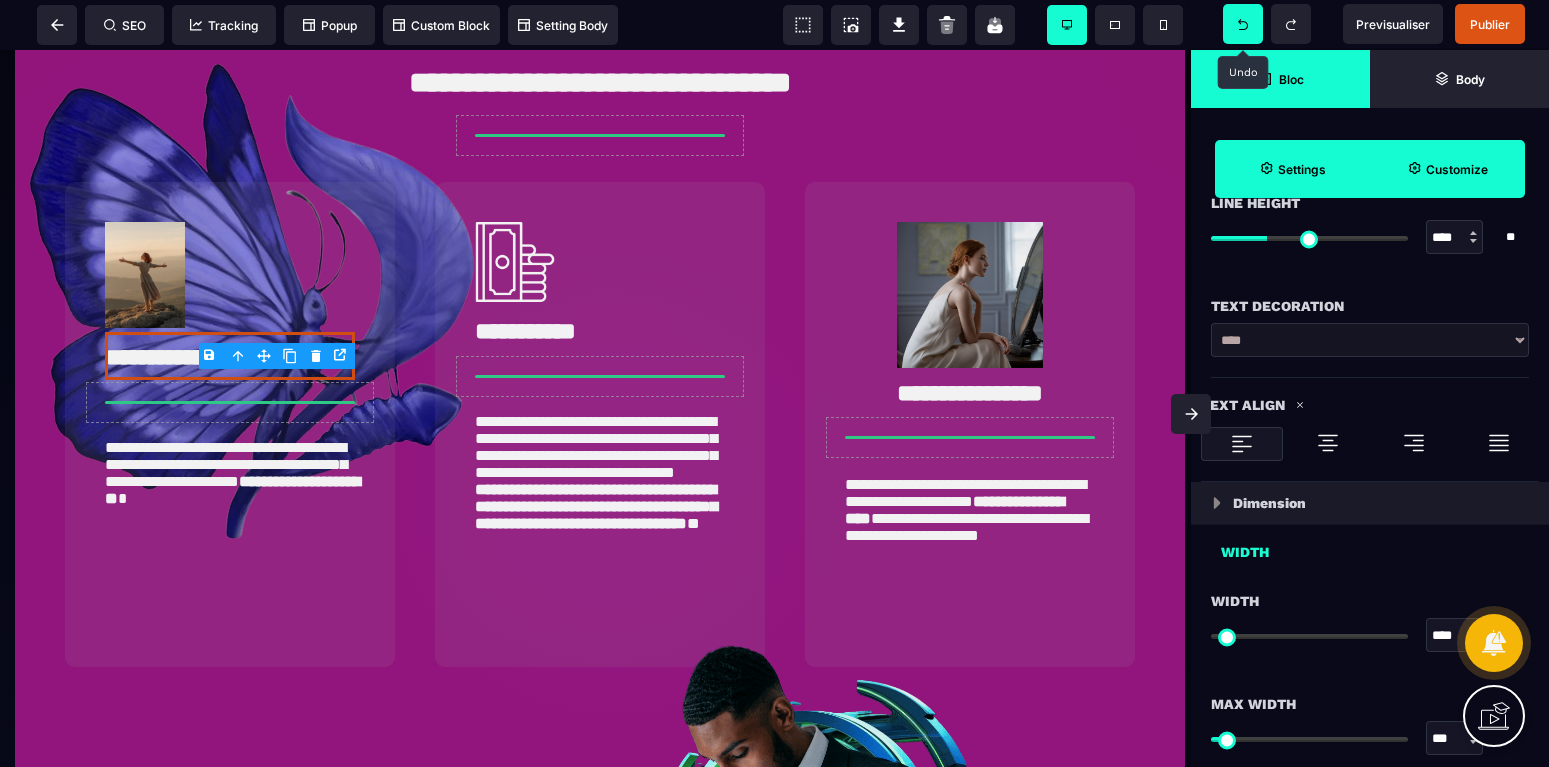 scroll, scrollTop: 924, scrollLeft: 0, axis: vertical 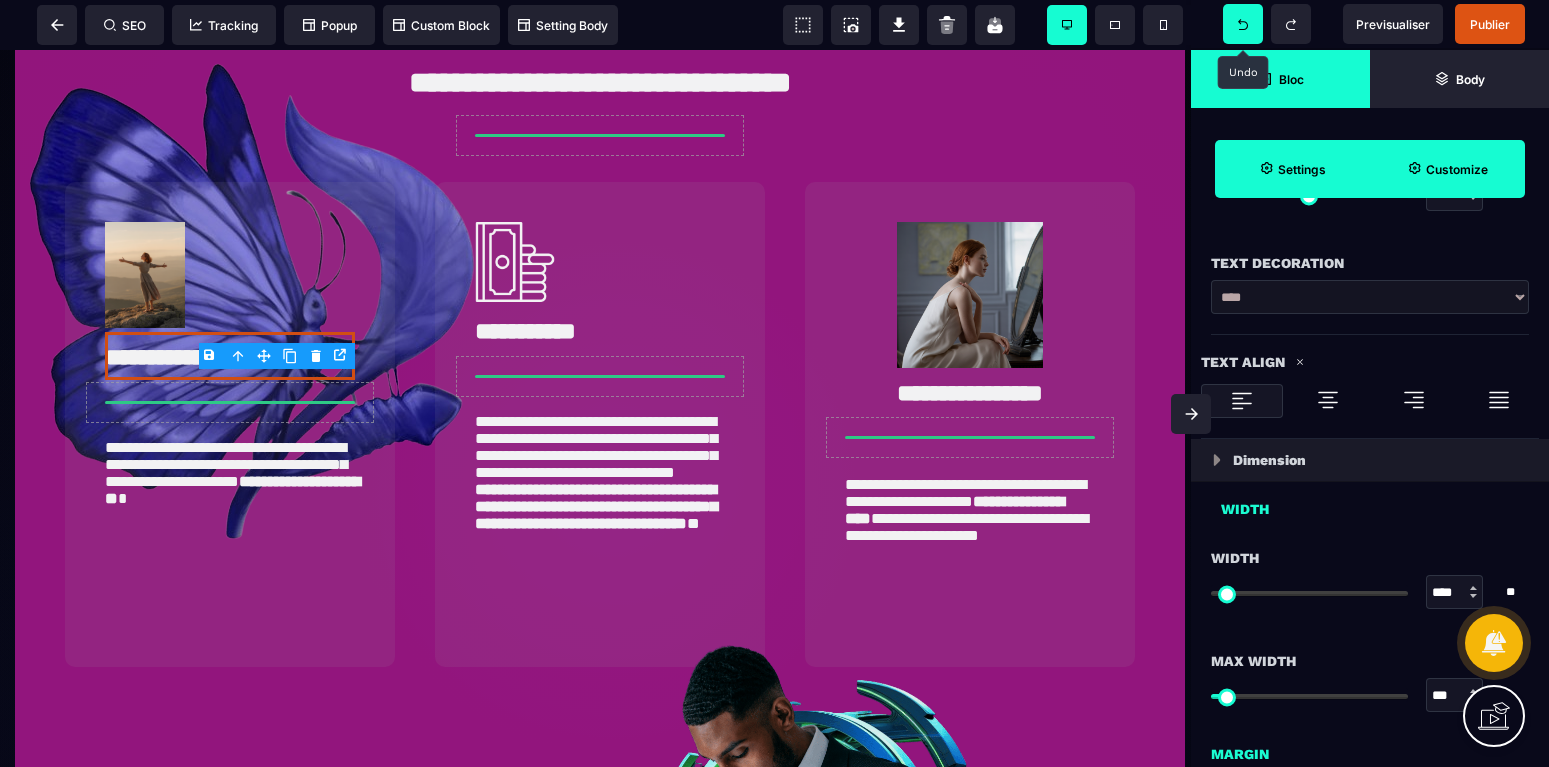 click at bounding box center [1328, 400] 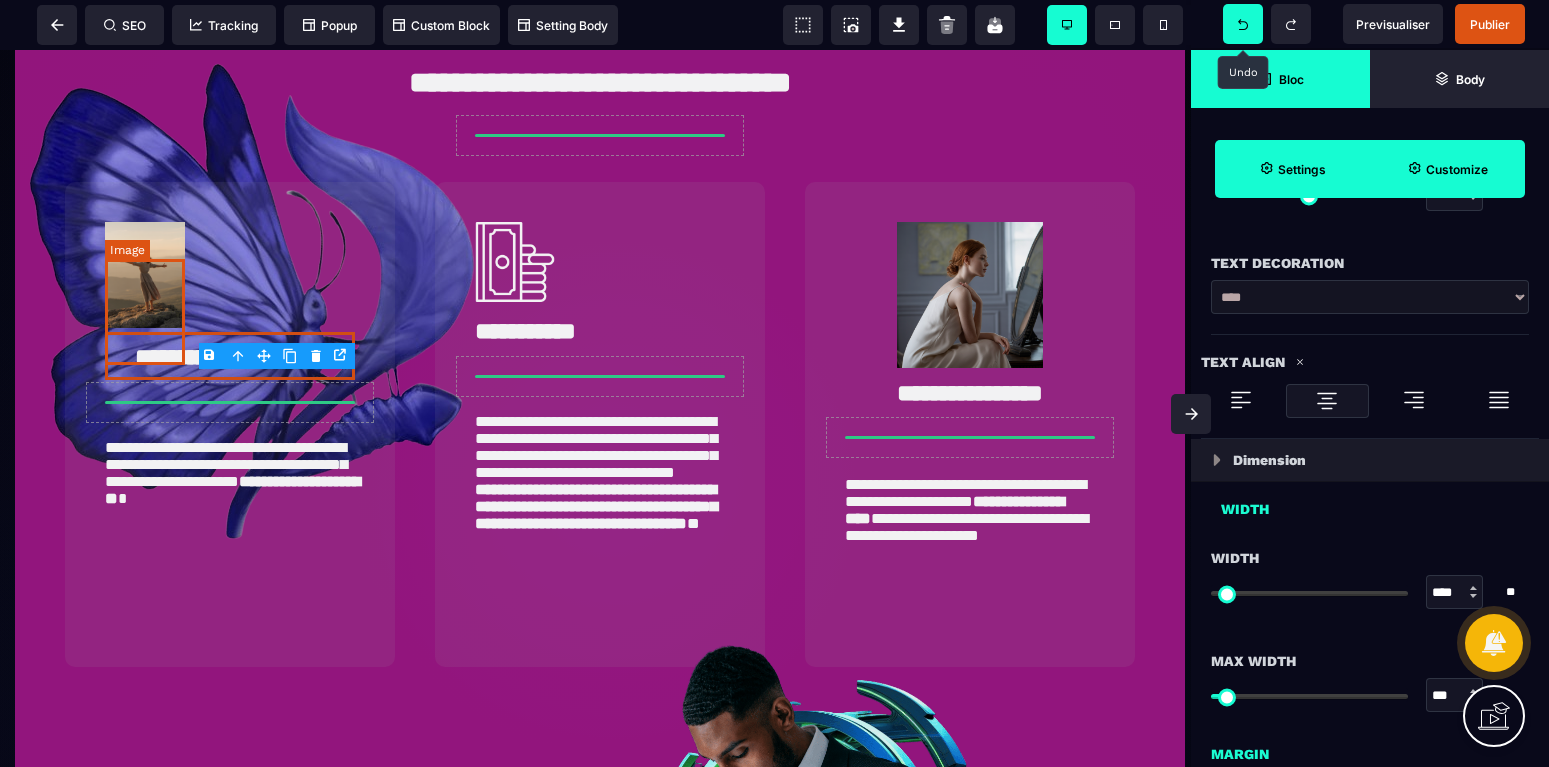 click at bounding box center [145, 275] 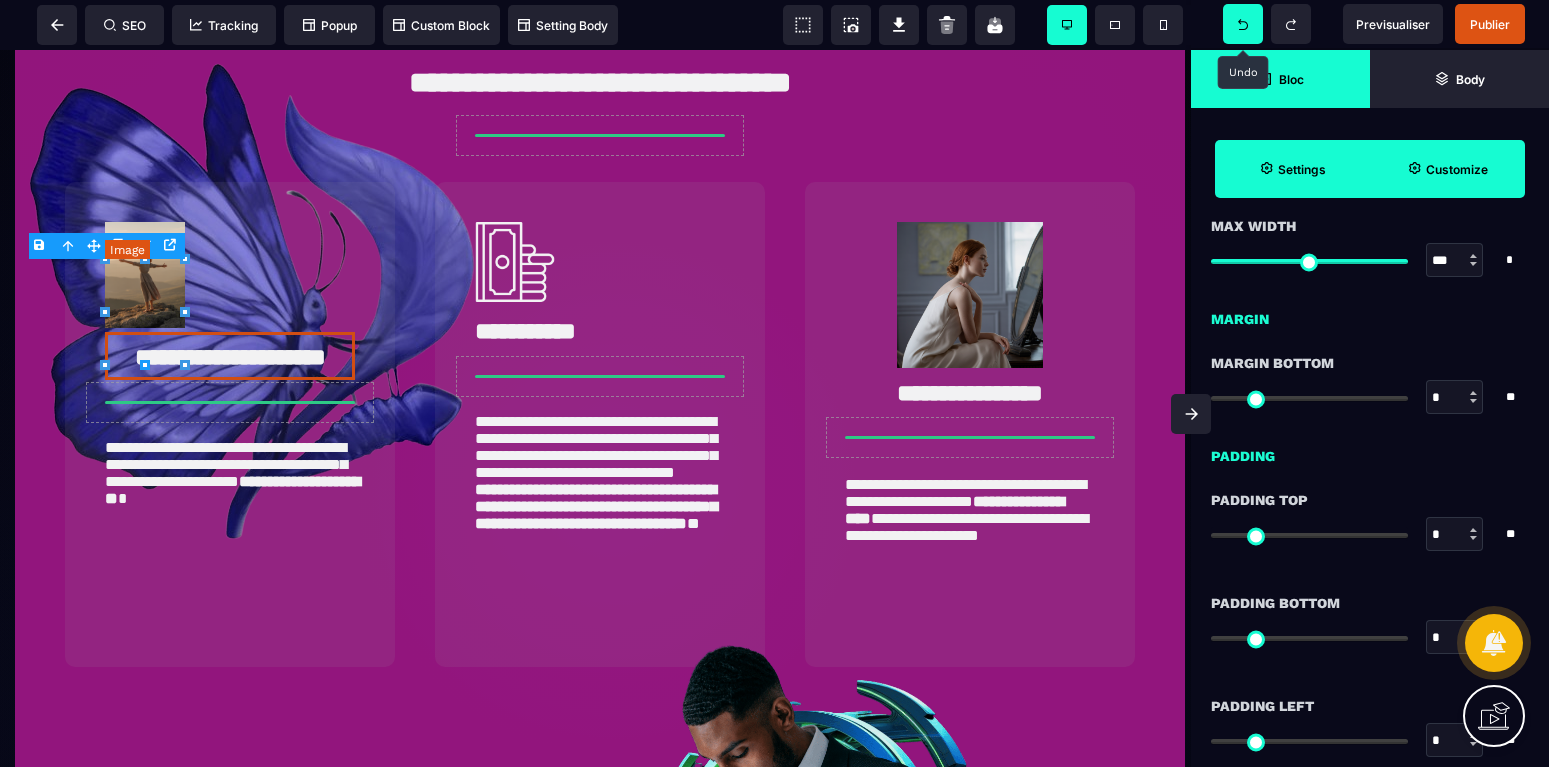 scroll, scrollTop: 0, scrollLeft: 0, axis: both 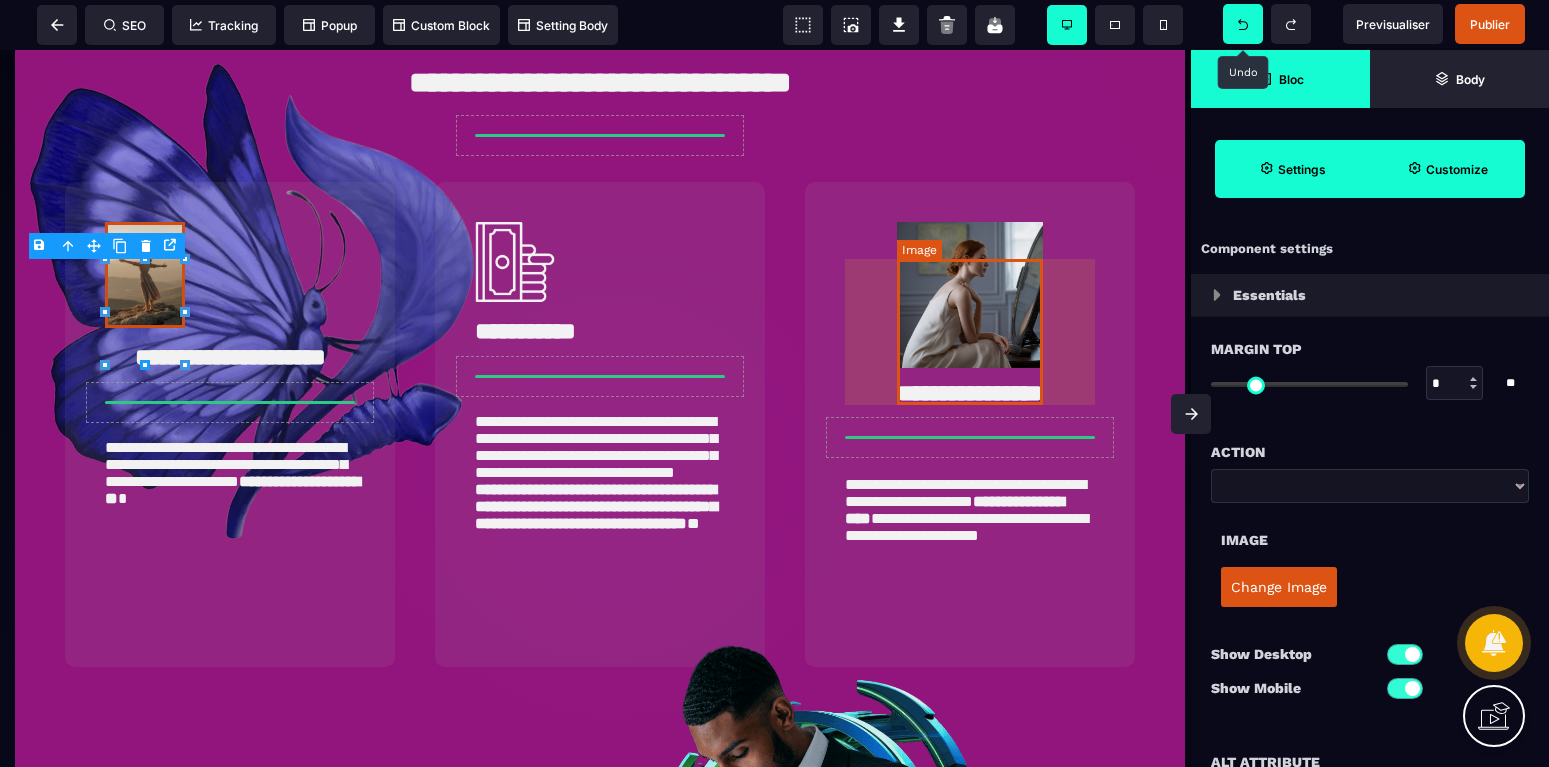 click at bounding box center [970, 295] 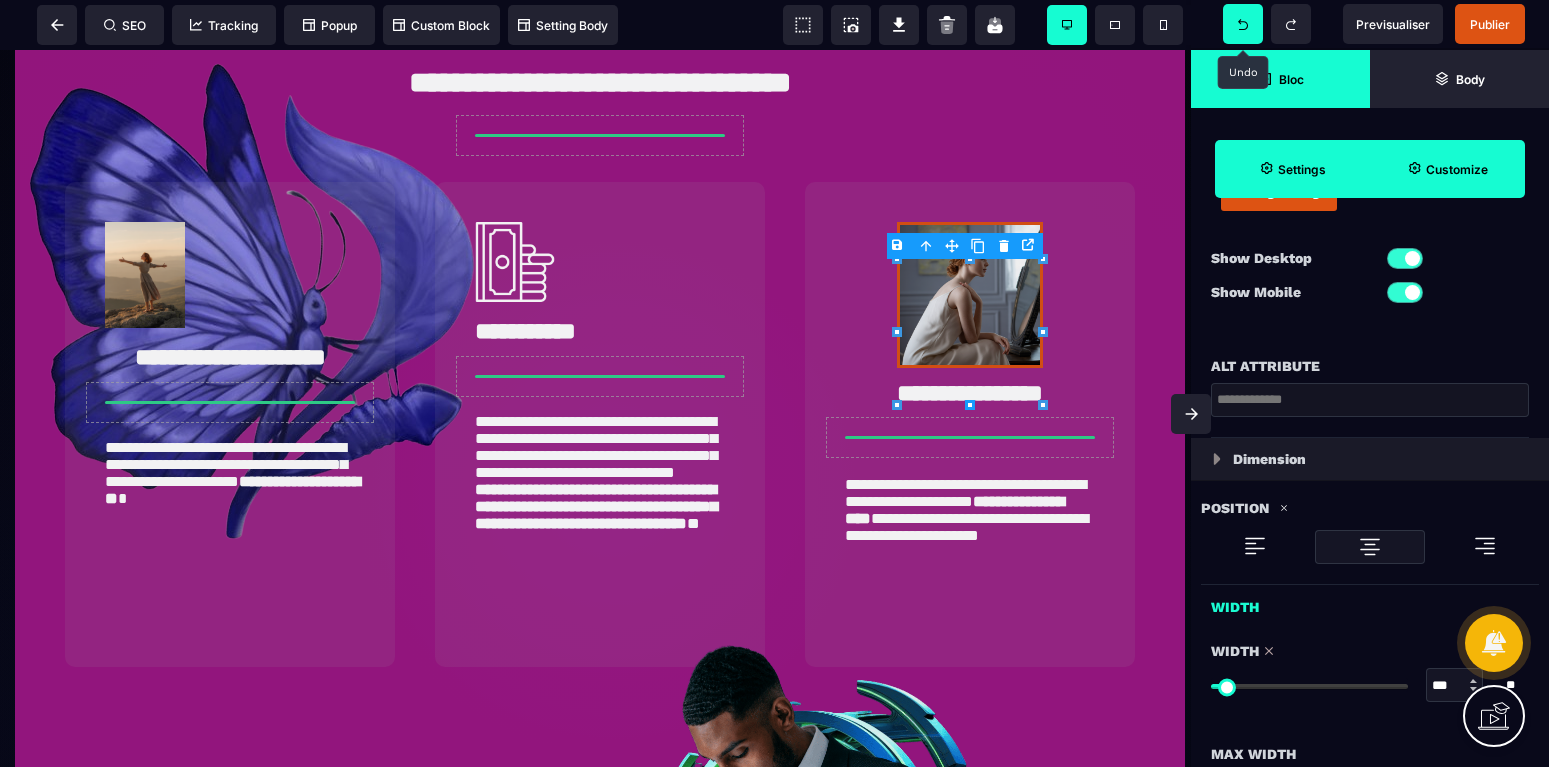 scroll, scrollTop: 420, scrollLeft: 0, axis: vertical 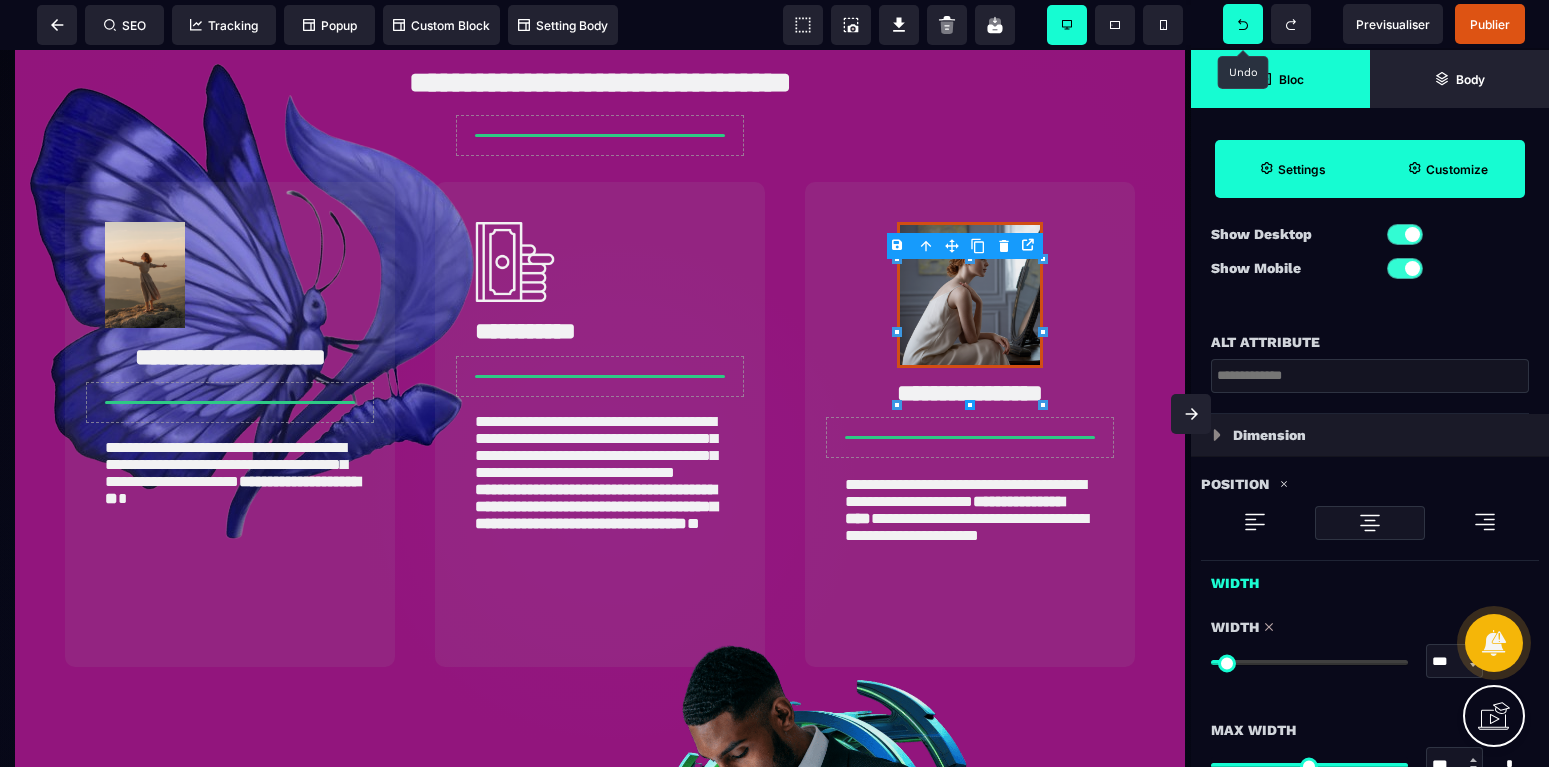 click on "Dimension" at bounding box center [1370, 435] 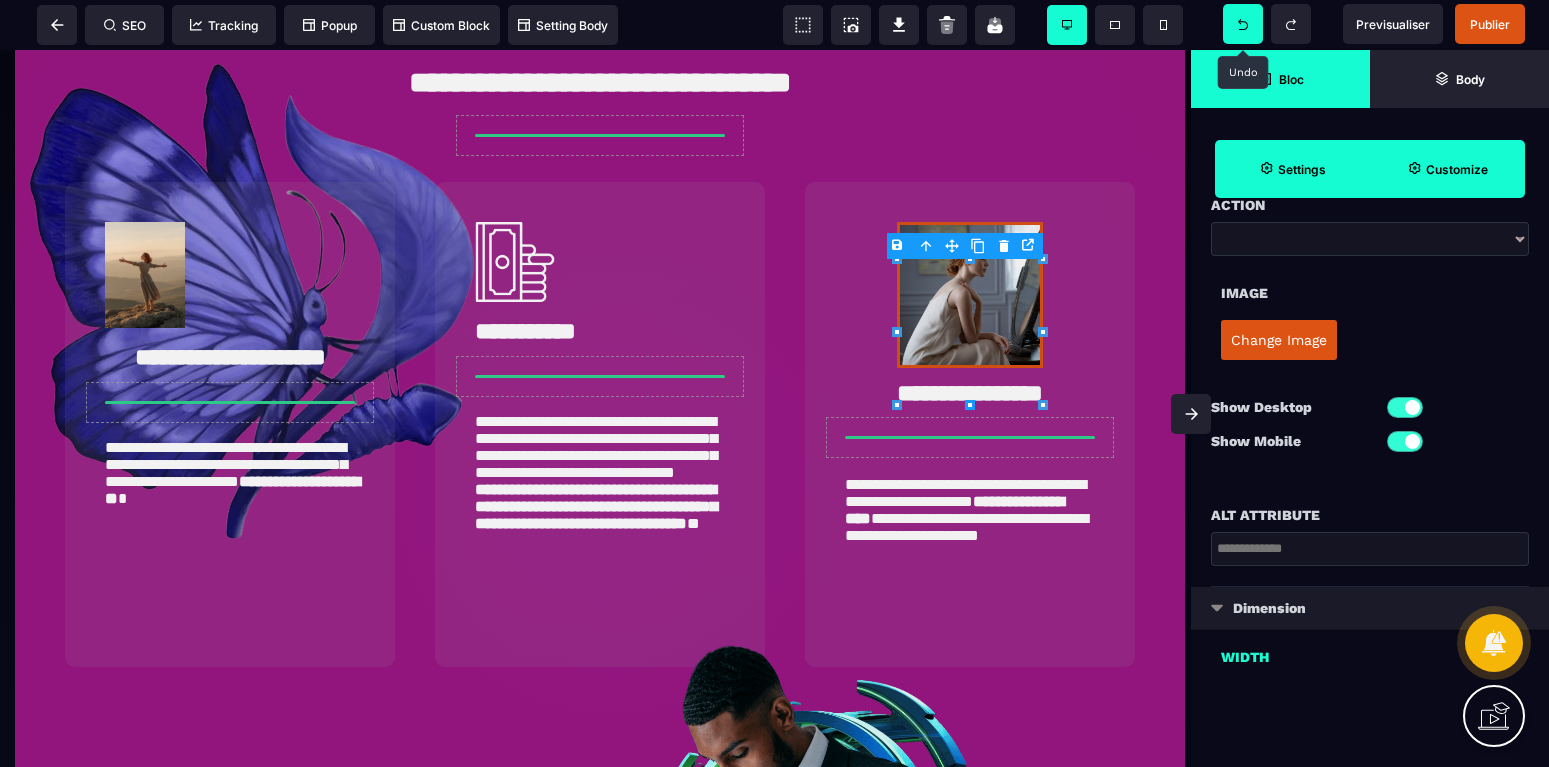 scroll, scrollTop: 257, scrollLeft: 0, axis: vertical 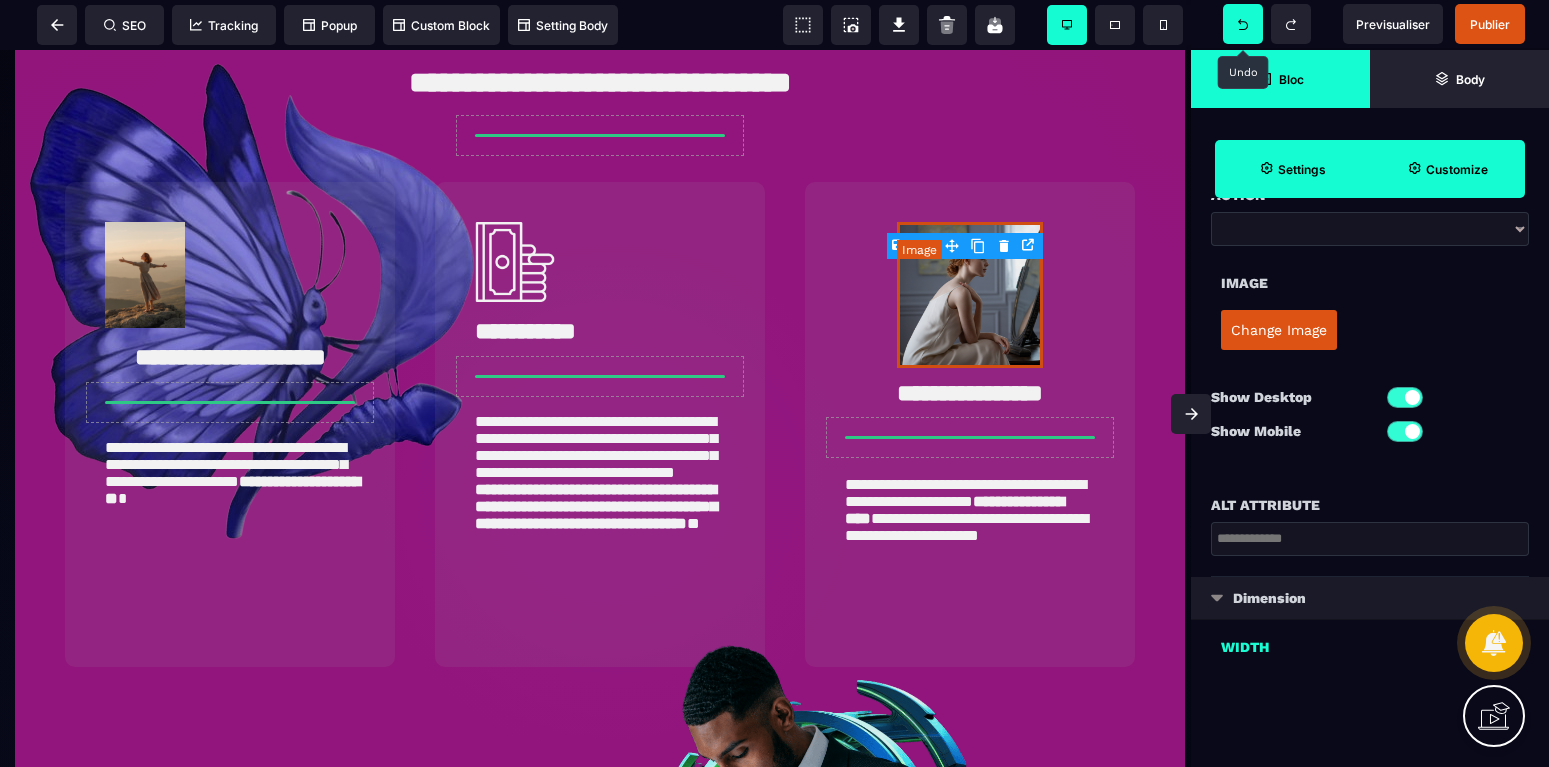 click at bounding box center [970, 295] 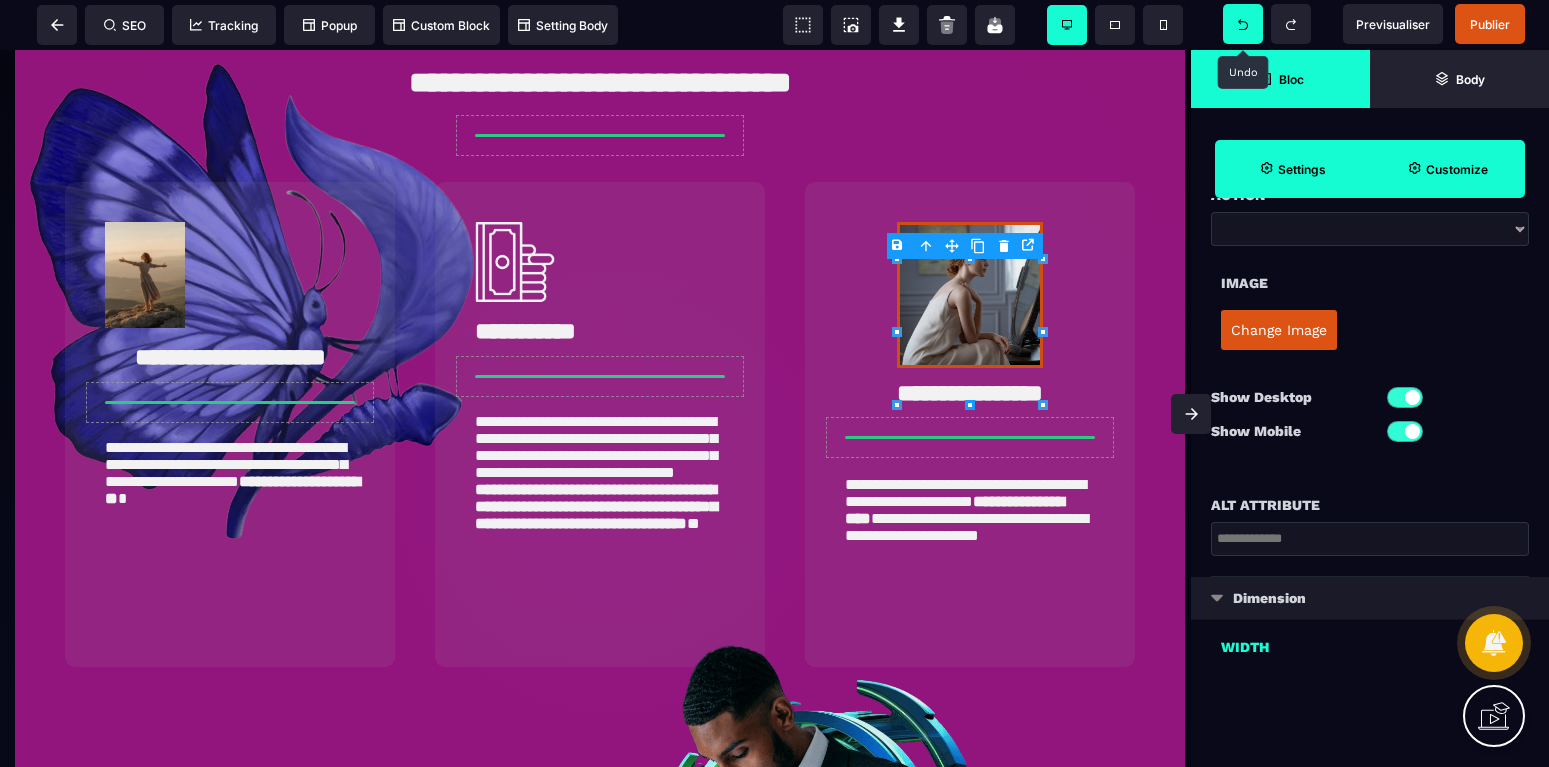 click on "Dimension" at bounding box center [1269, 598] 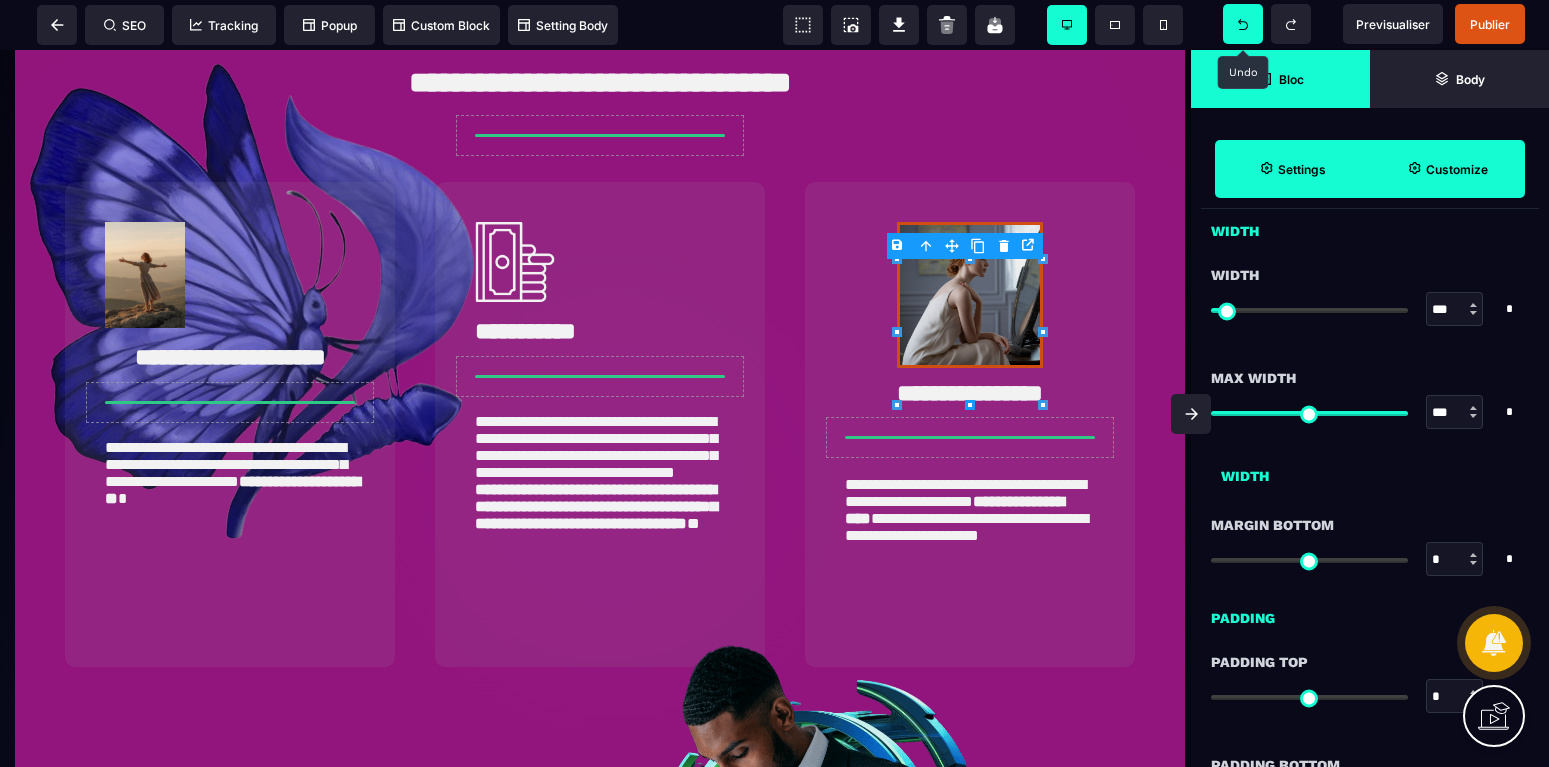scroll, scrollTop: 731, scrollLeft: 0, axis: vertical 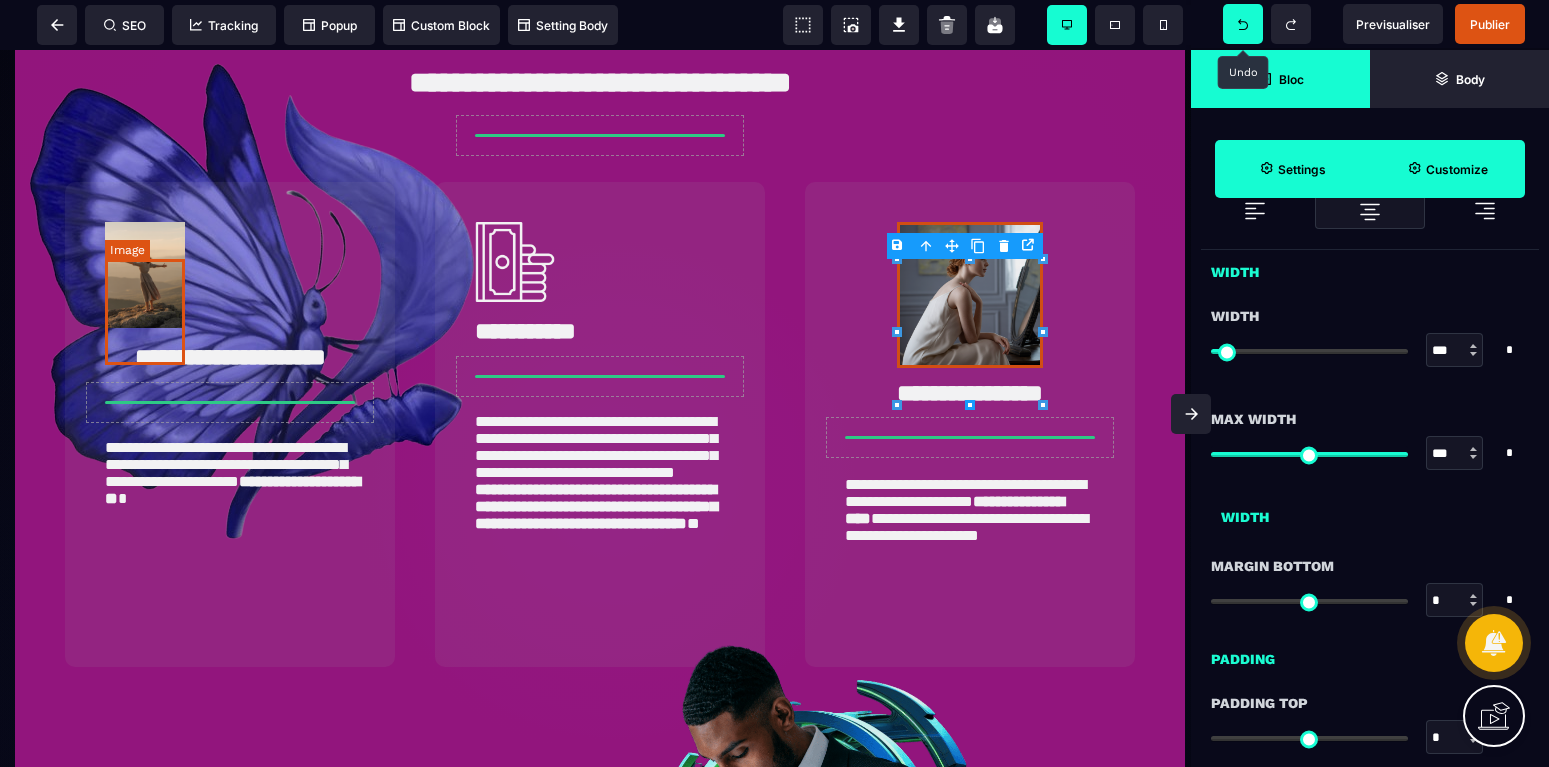 click at bounding box center (145, 275) 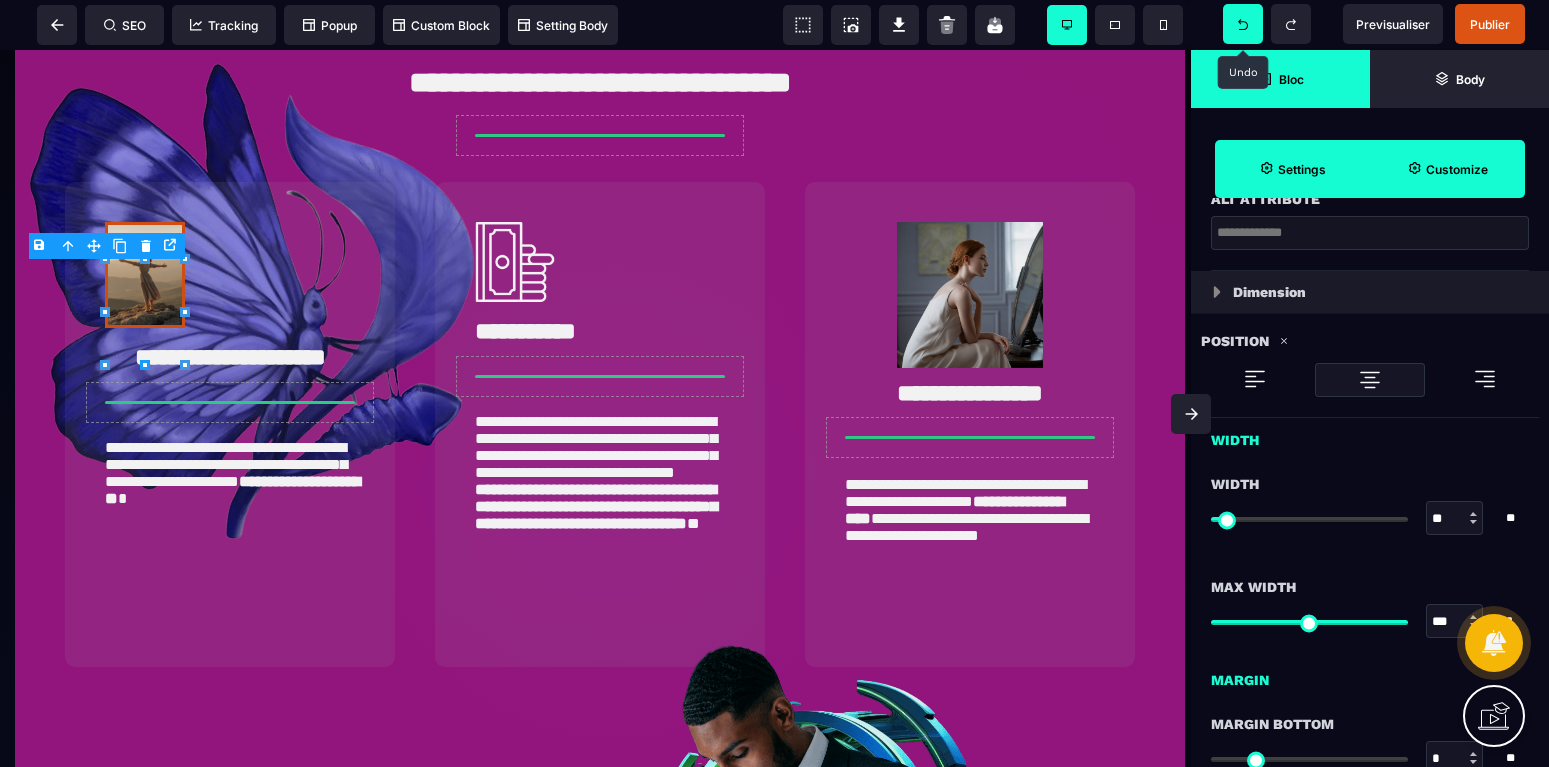 scroll, scrollTop: 672, scrollLeft: 0, axis: vertical 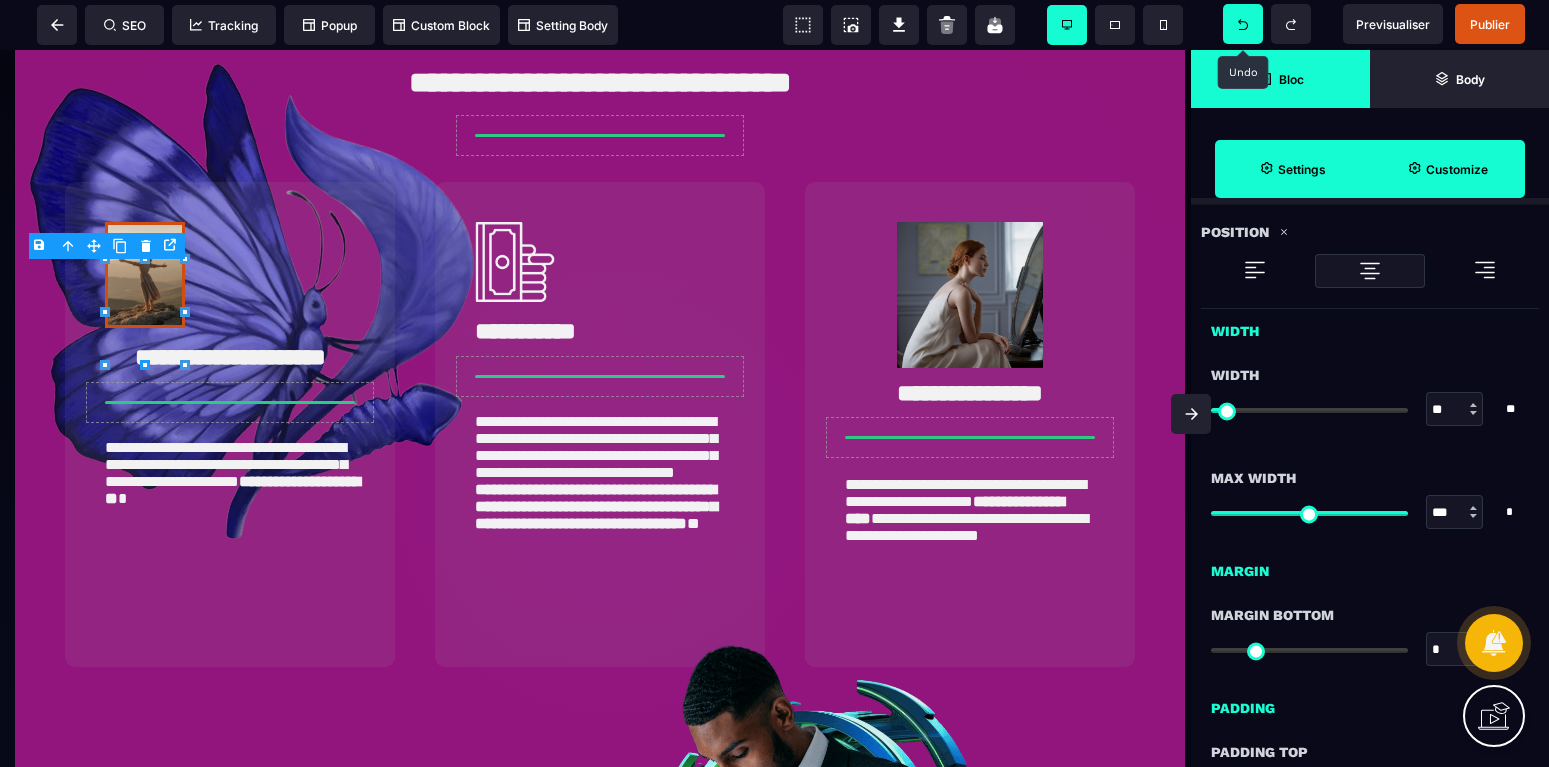 click at bounding box center [1473, 405] 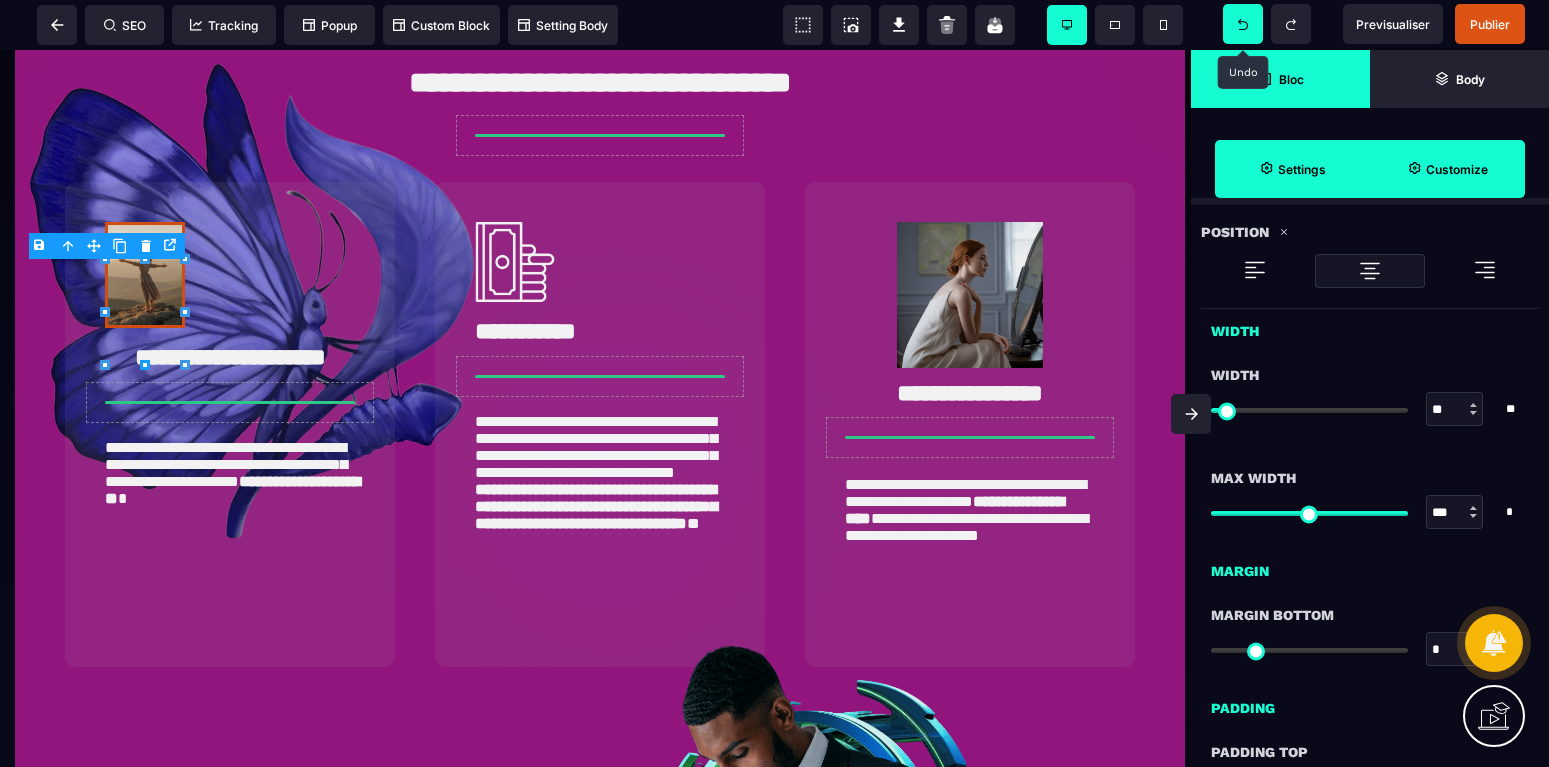 click at bounding box center (1473, 405) 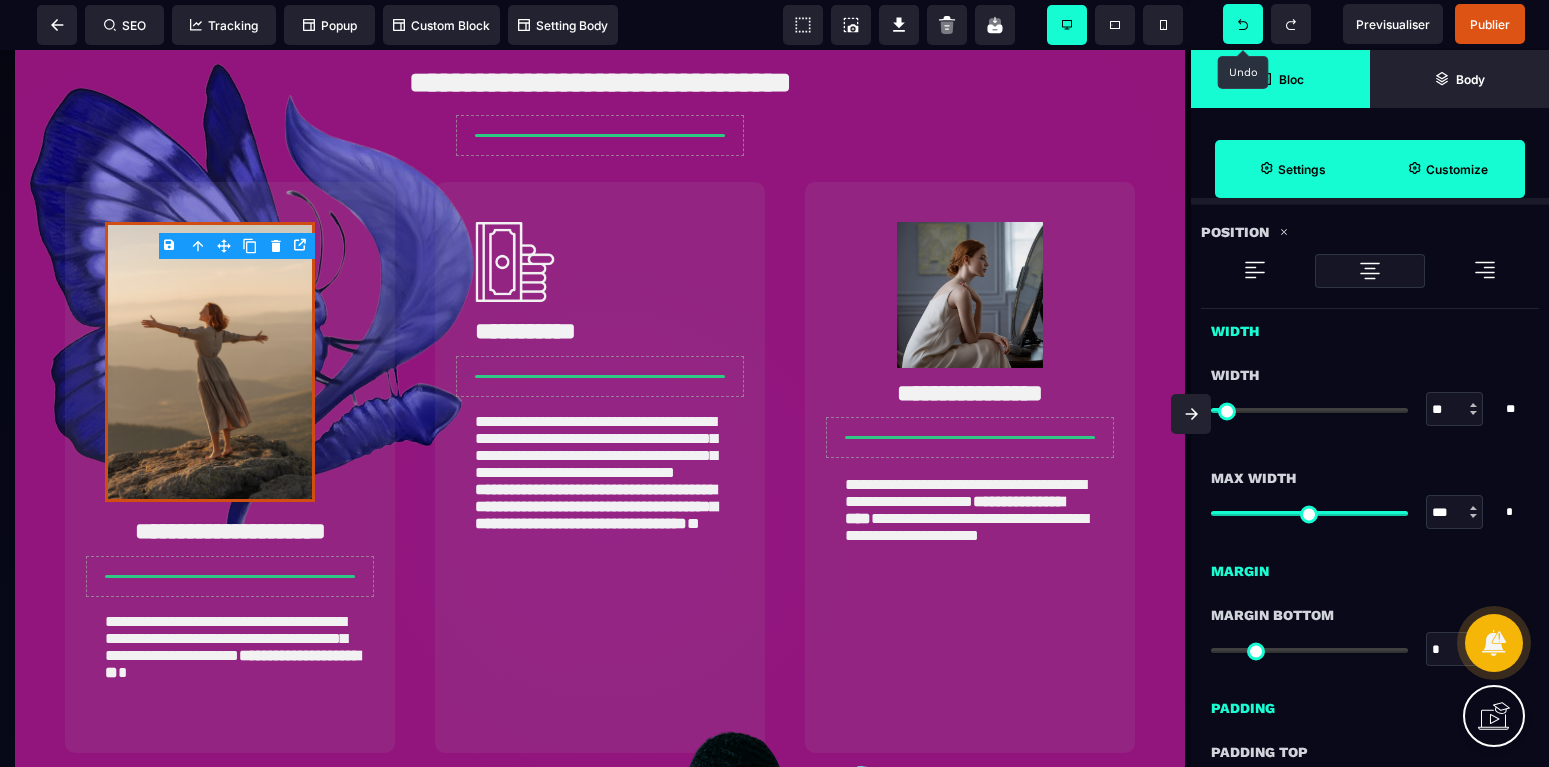 click on "**" at bounding box center [1455, 410] 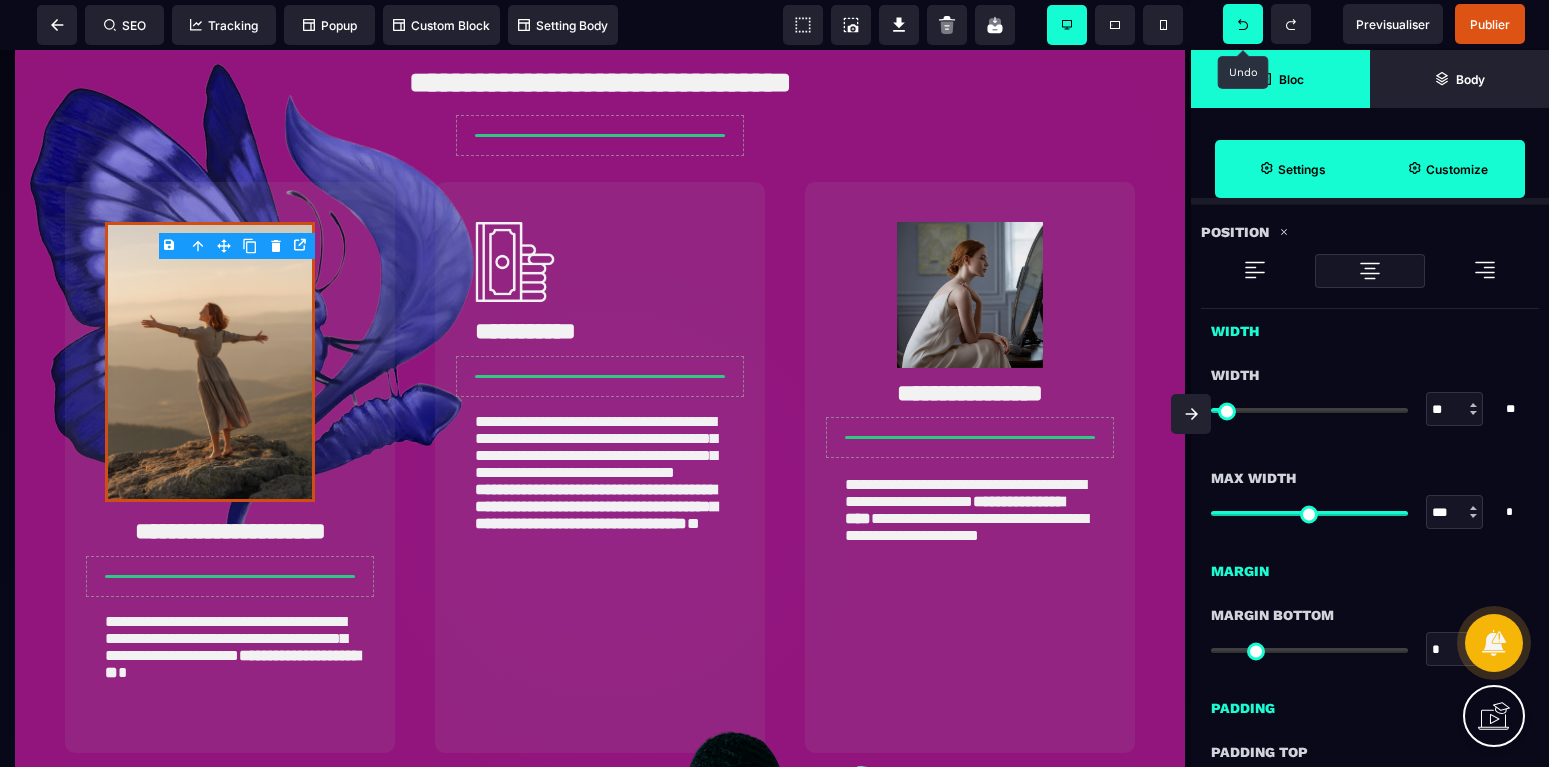 click on "**" at bounding box center [1455, 410] 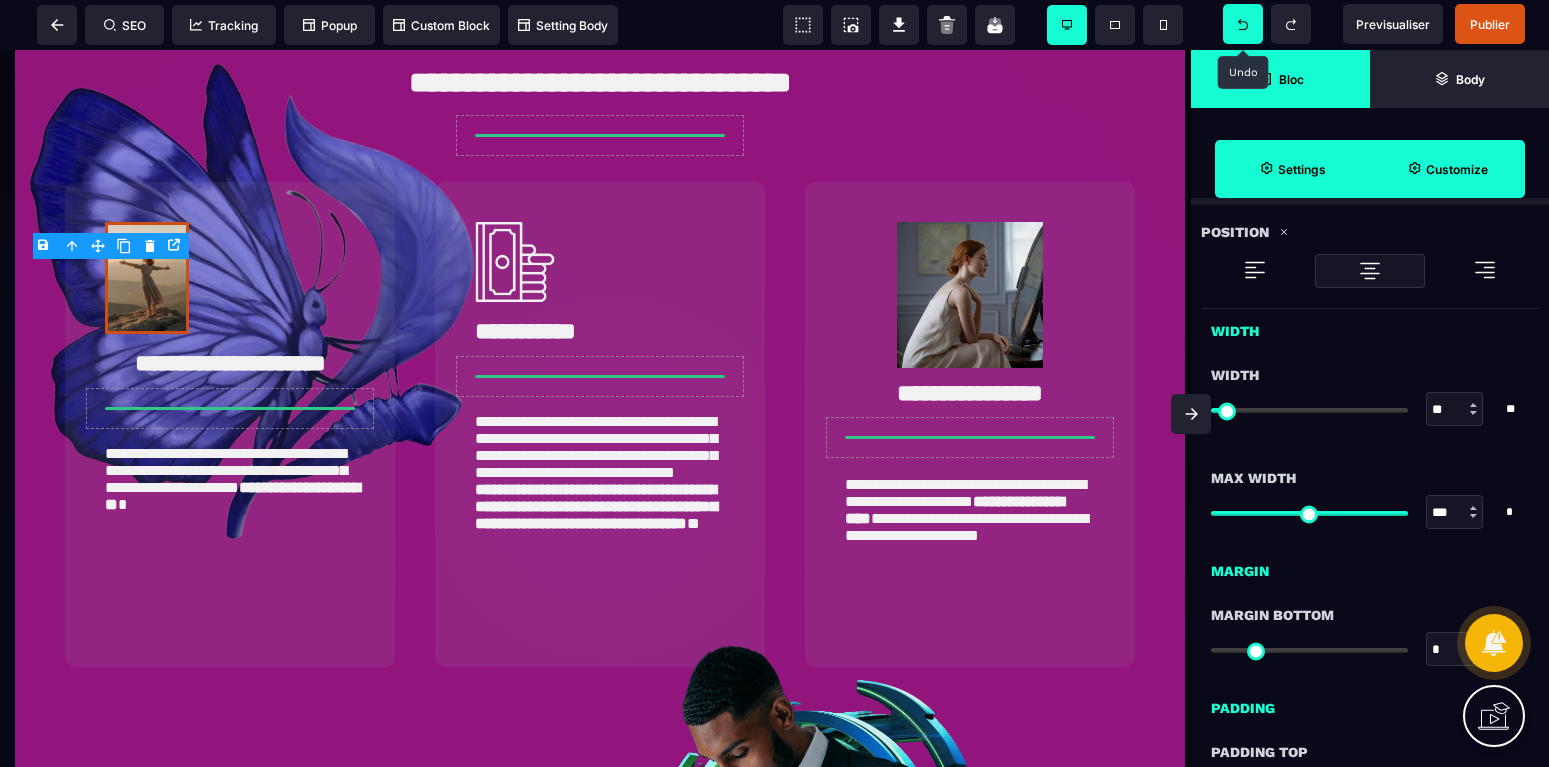 click at bounding box center (1473, 405) 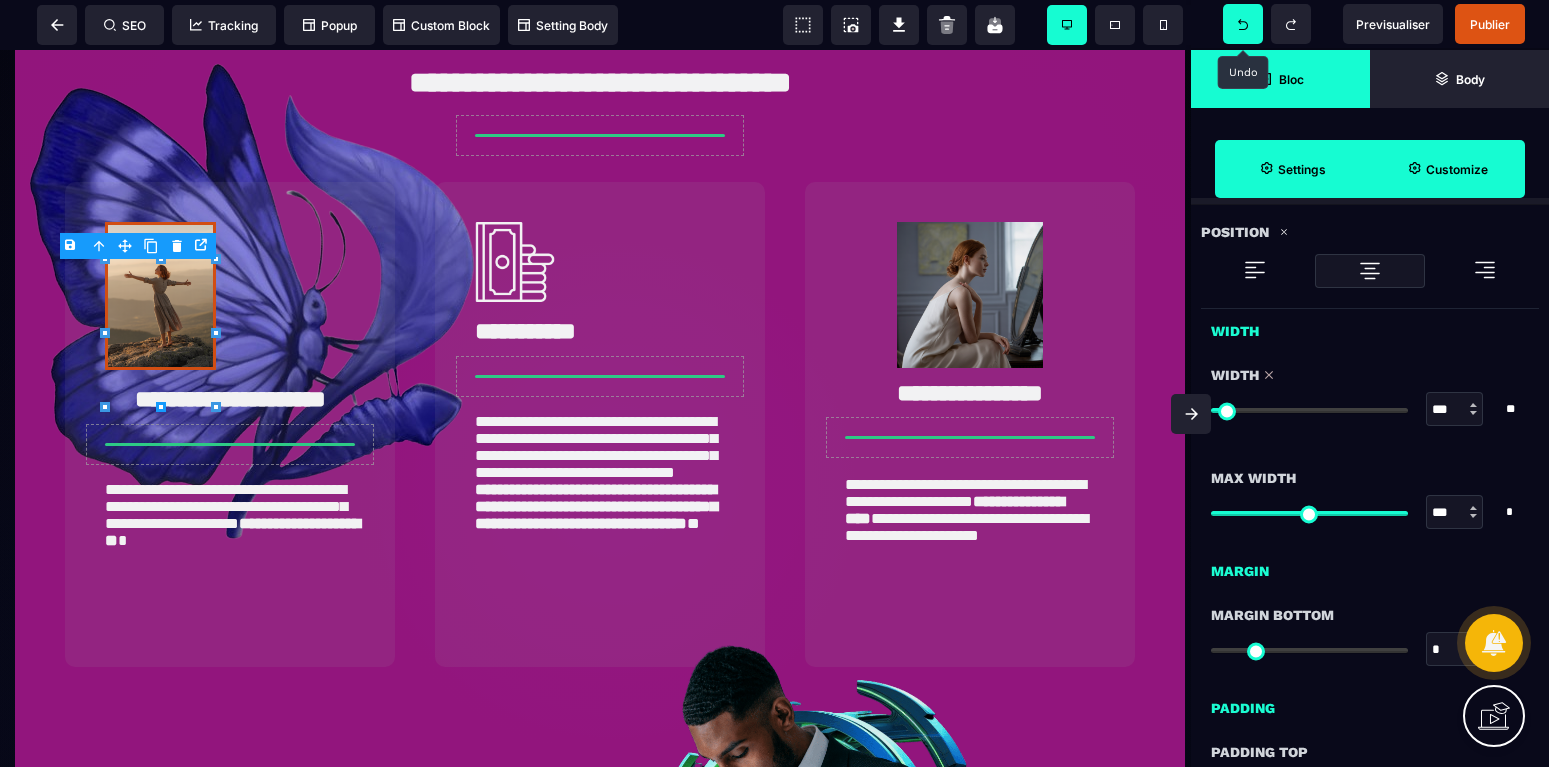 click at bounding box center [1309, 410] 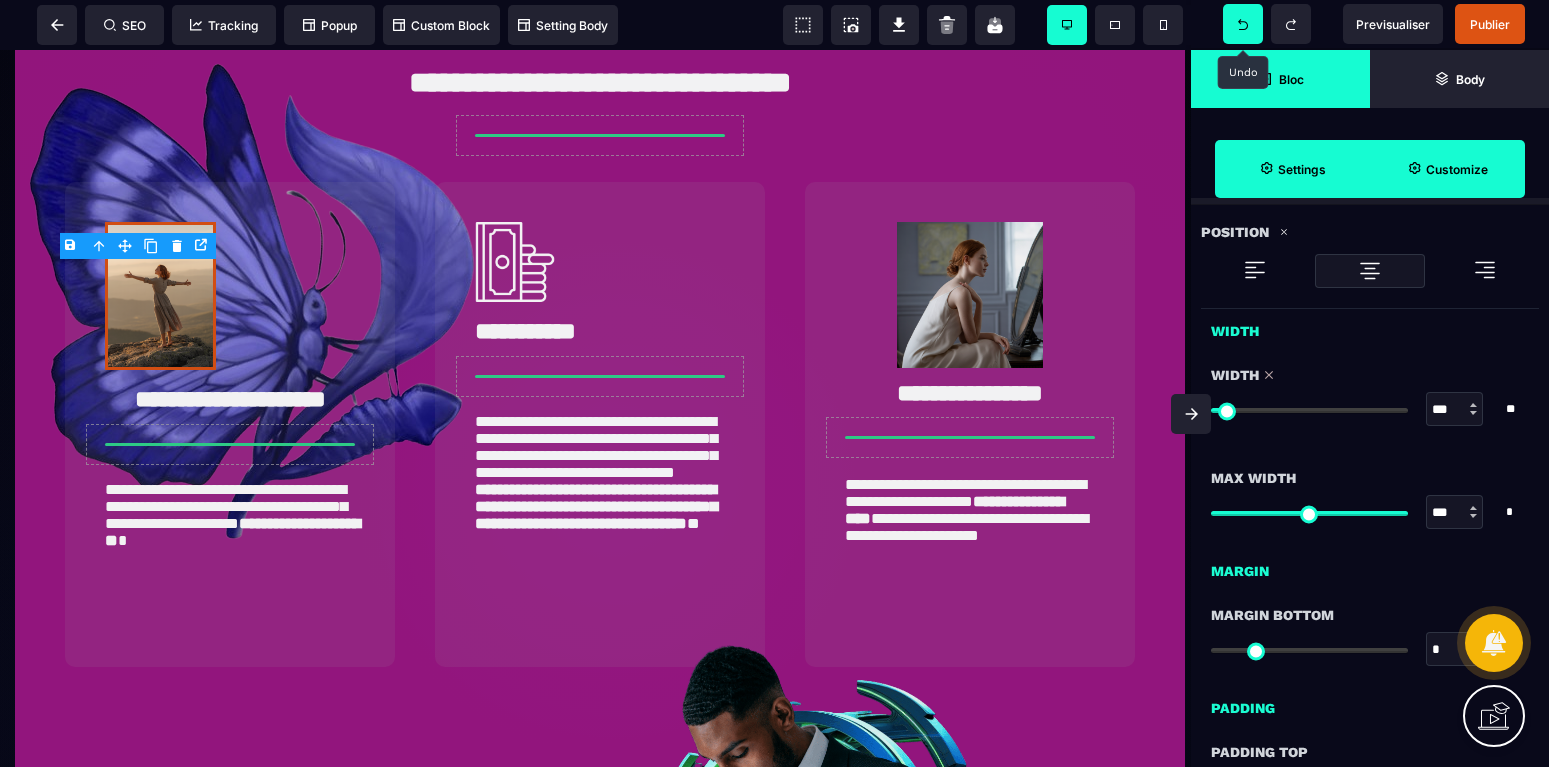 click on "***" at bounding box center [1455, 410] 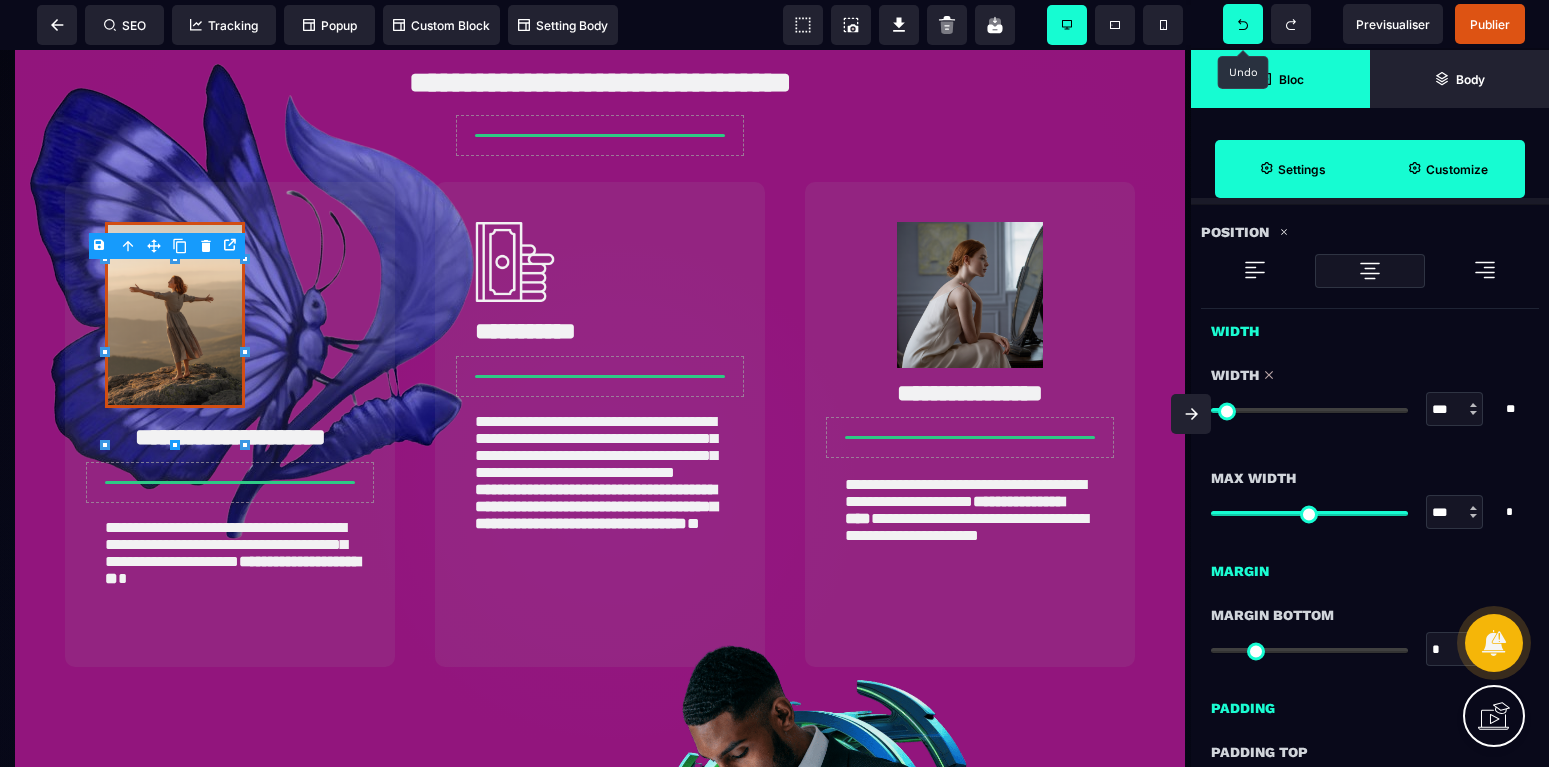 click at bounding box center (1370, 271) 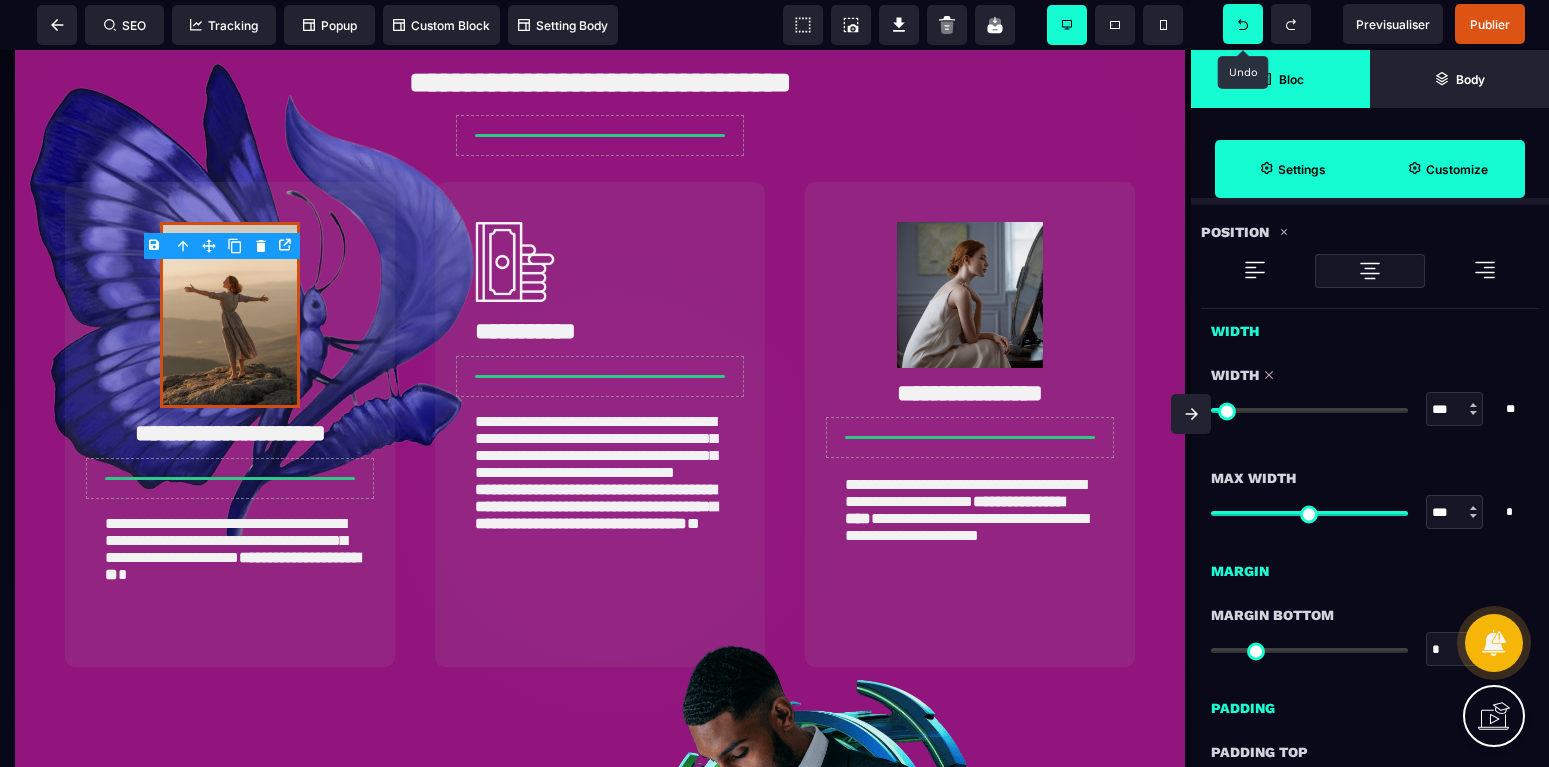 click at bounding box center [1309, 409] 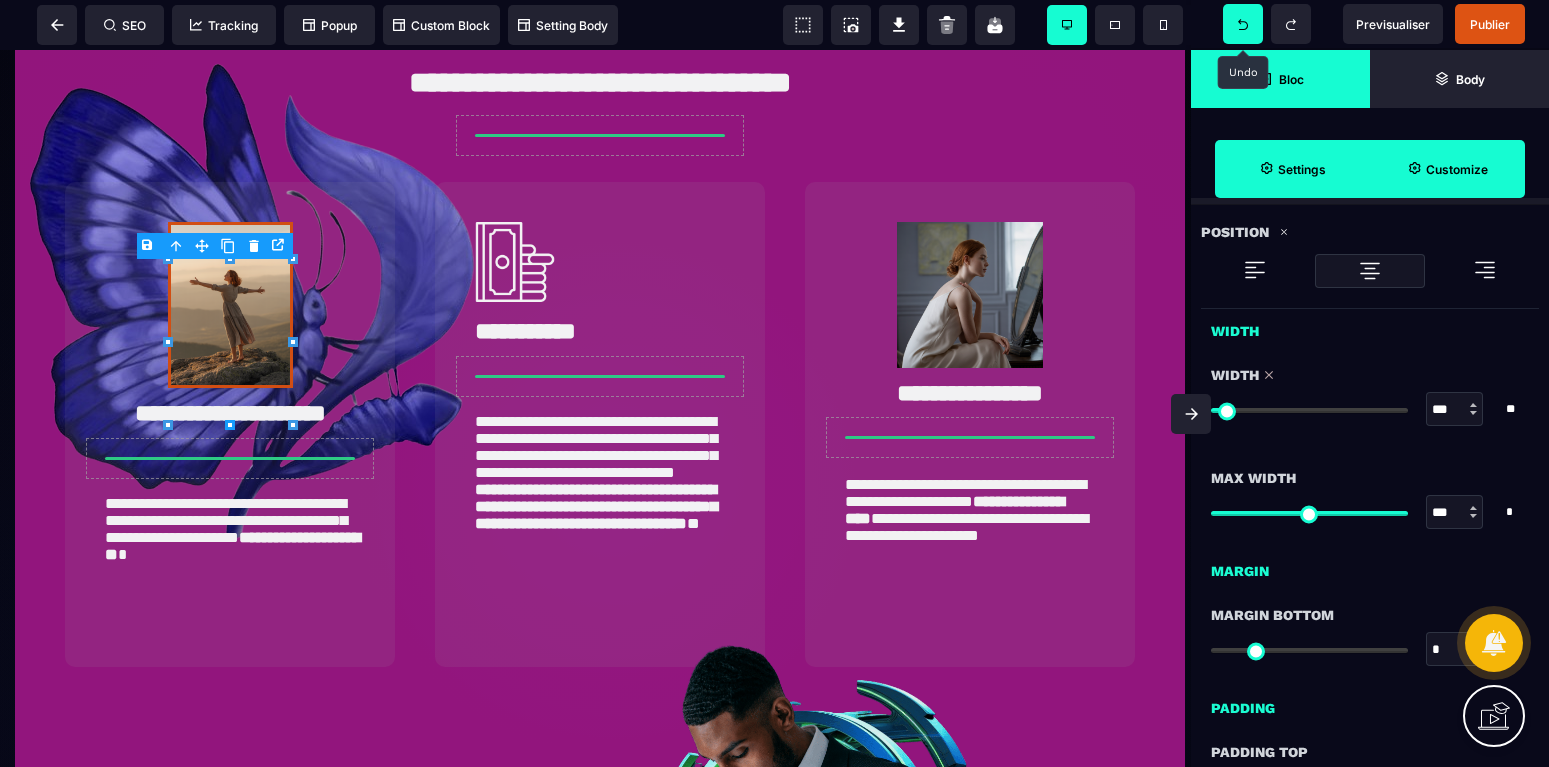 click at bounding box center [1309, 410] 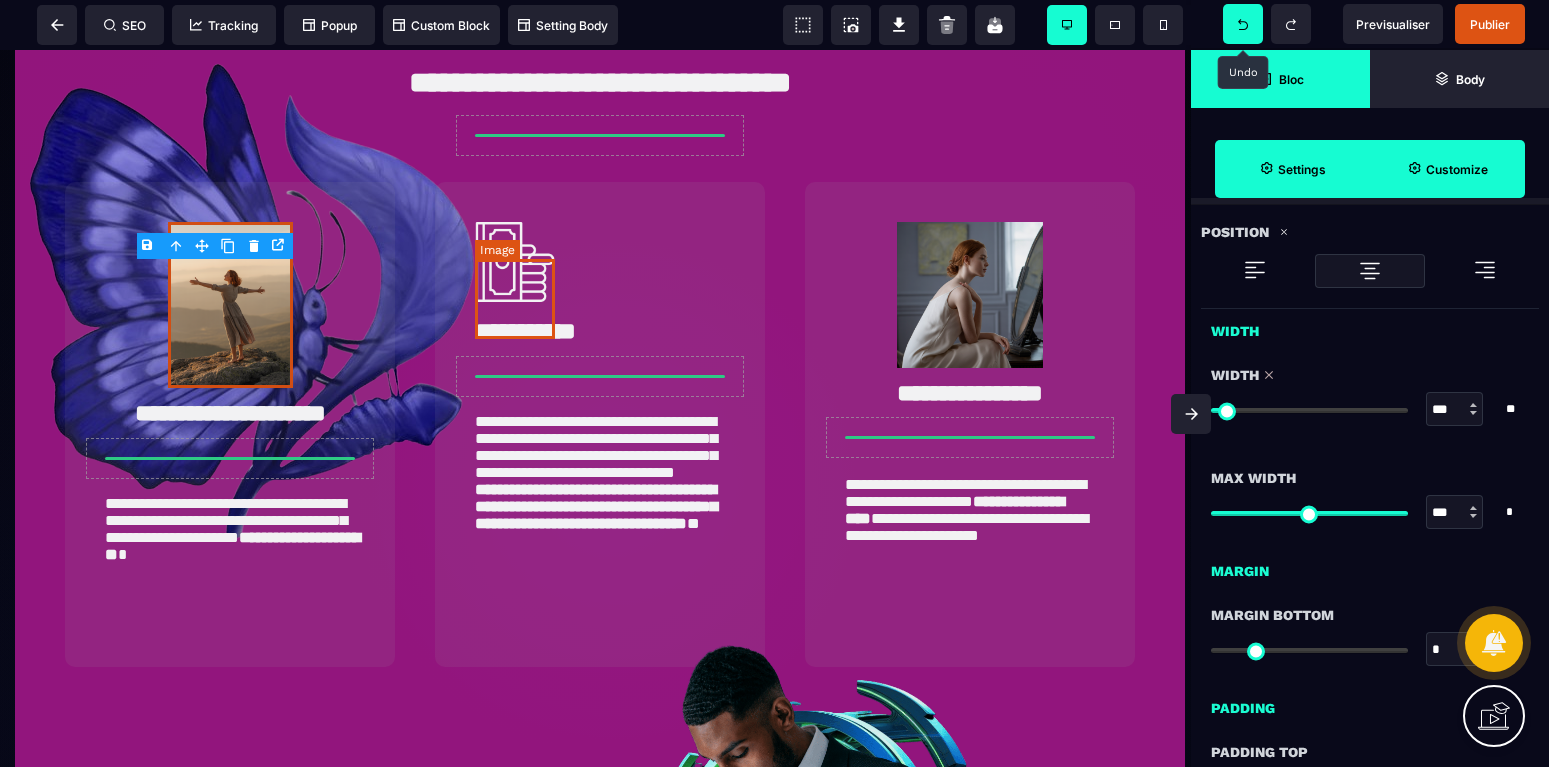 click at bounding box center [515, 262] 